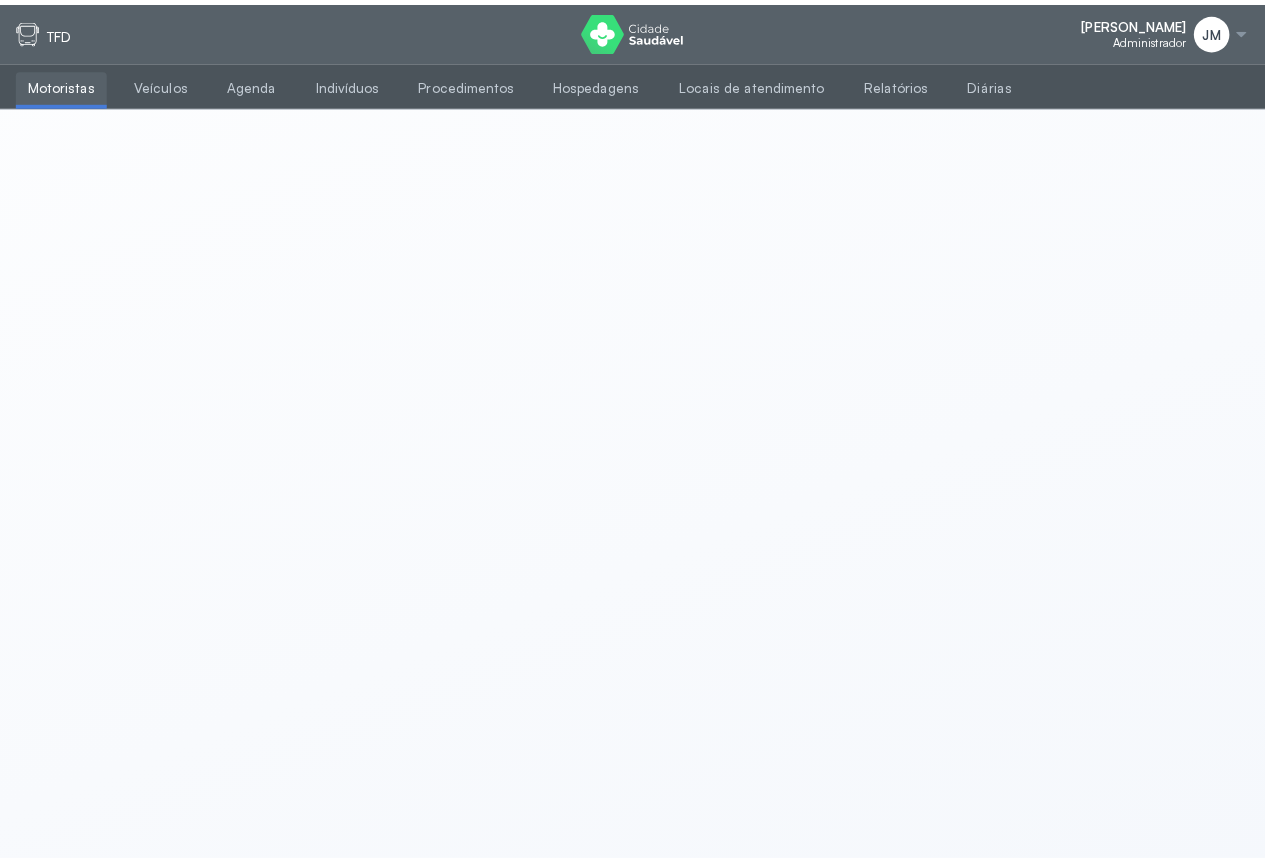 scroll, scrollTop: 0, scrollLeft: 0, axis: both 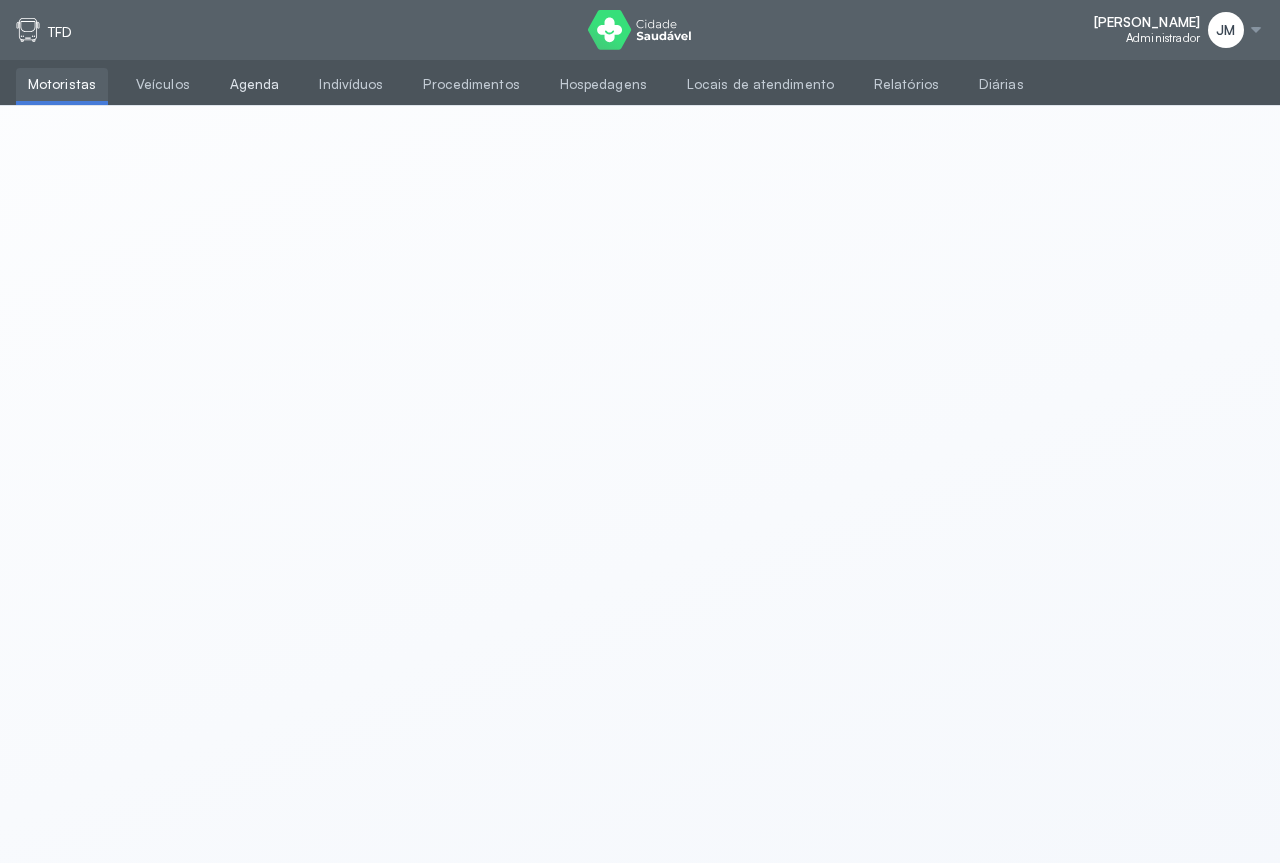 click on "Agenda" at bounding box center (255, 84) 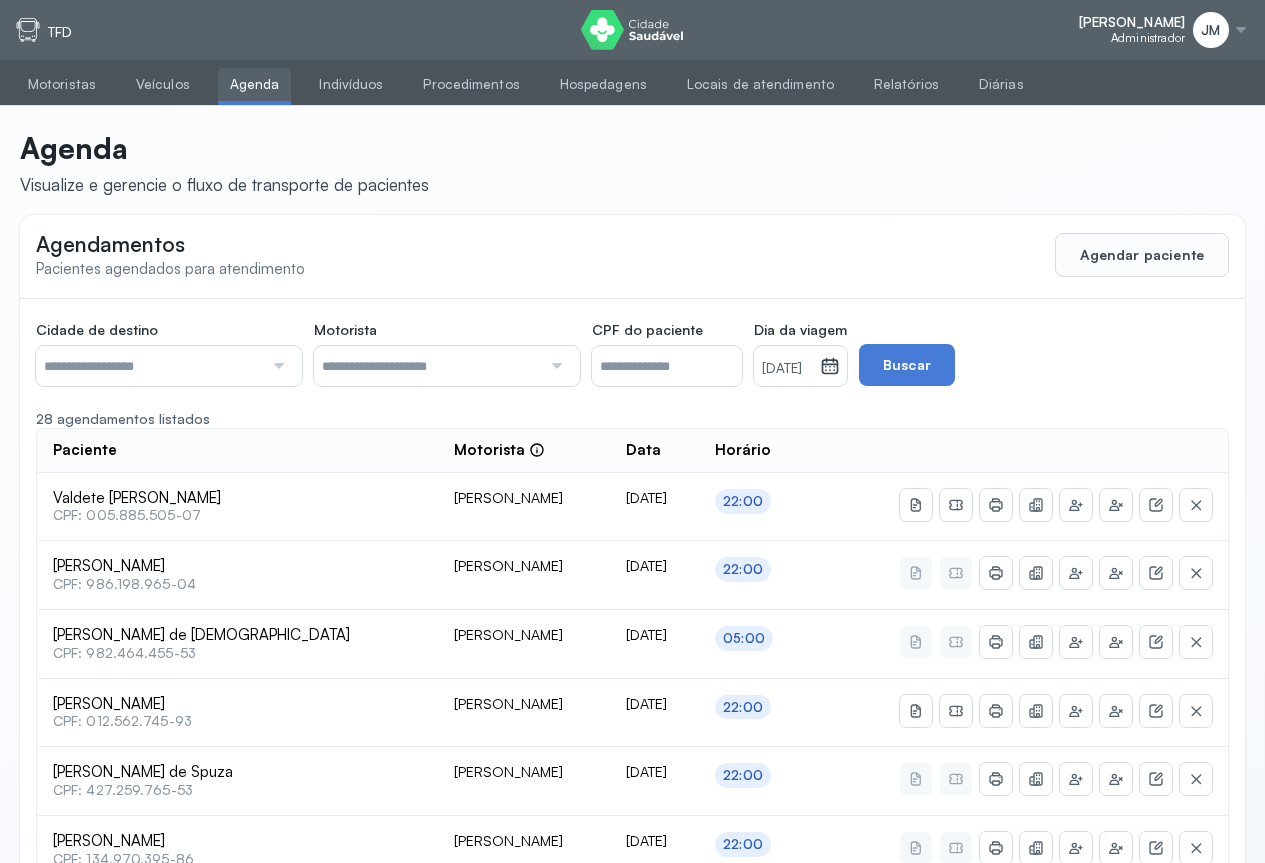 click at bounding box center [276, 366] 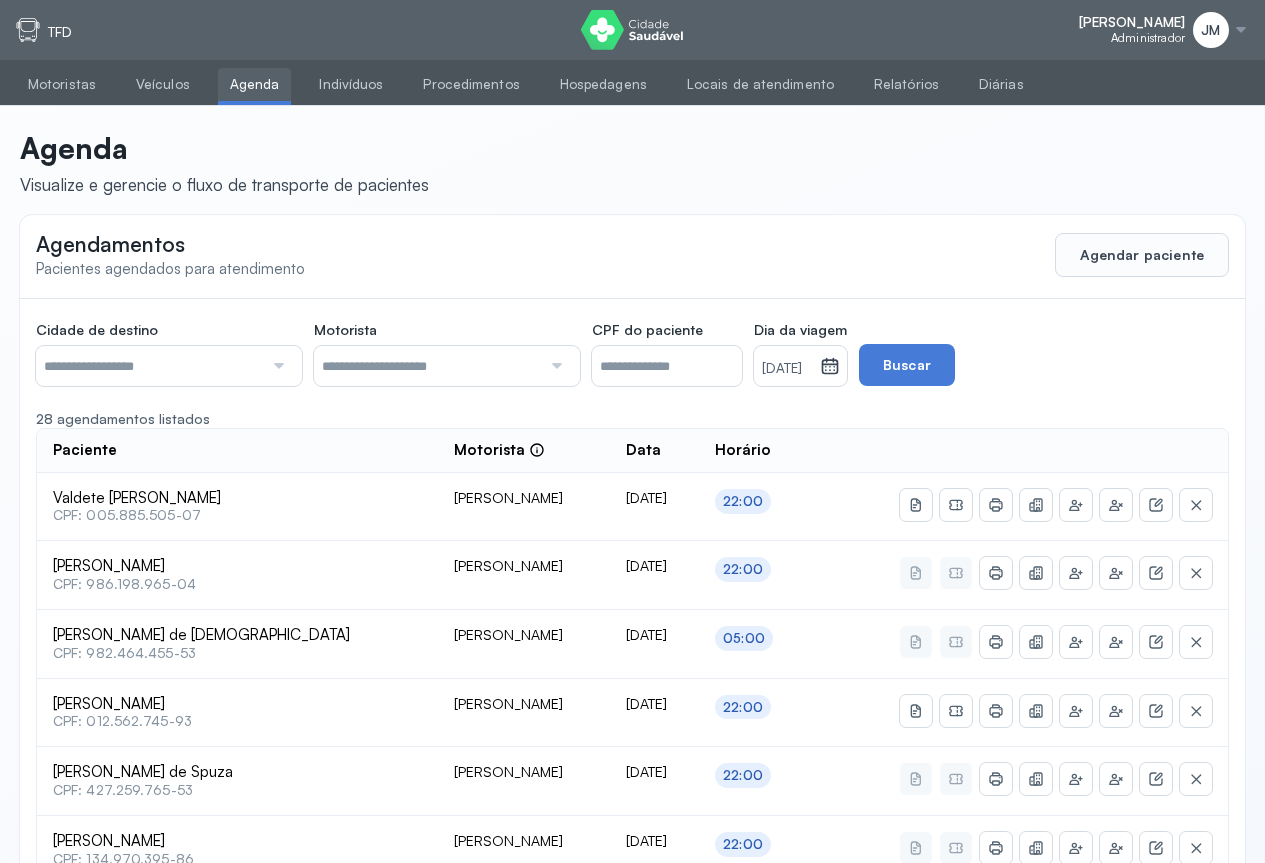 type on "********" 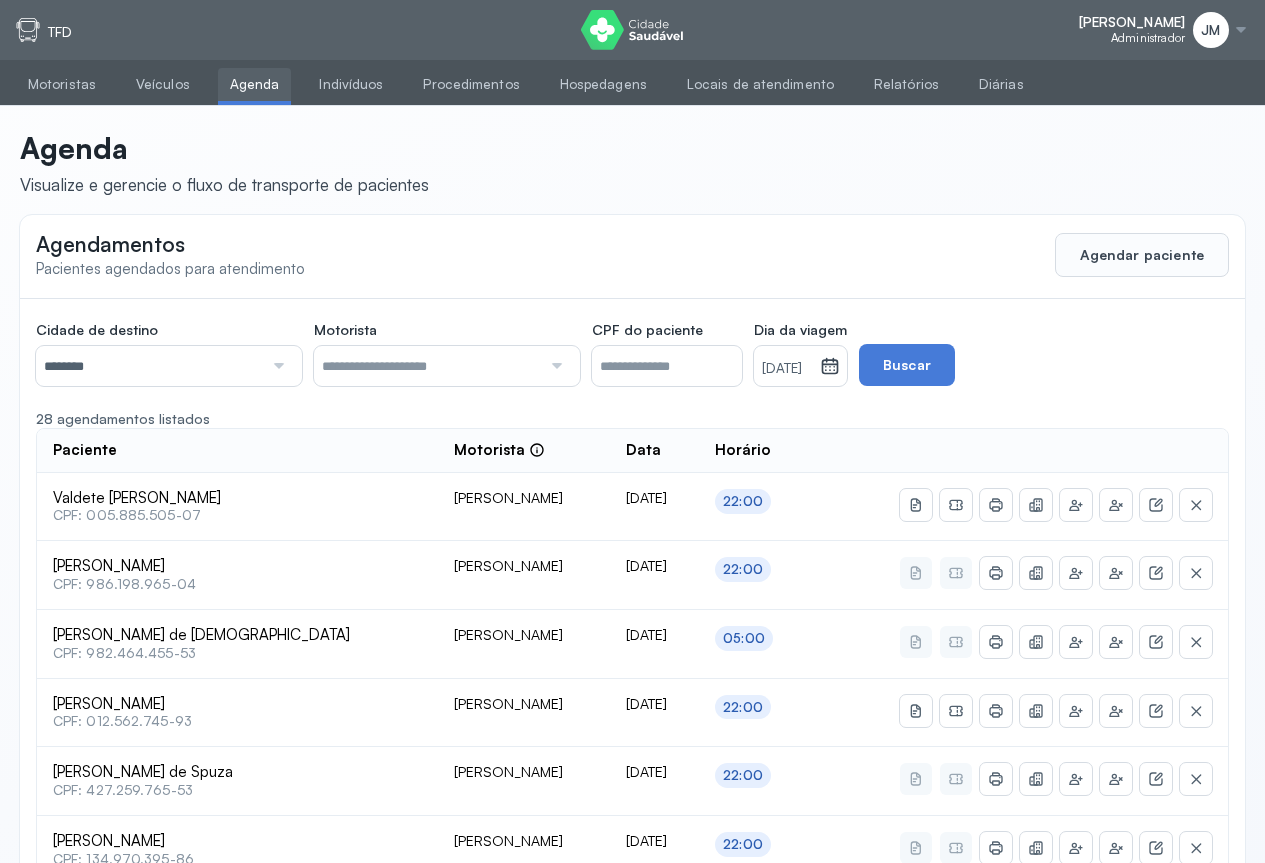click on "Cidade de destino  ******** Todas as cidades [GEOGRAPHIC_DATA] Salvador Motorista  Todos os motoristas [PERSON_NAME] [PERSON_NAME] [PERSON_NAME] CPF do paciente  Dia da viagem  [DATE] [DATE] S T Q Q S S D 1 2 3 4 5 6 7 8 9 10 11 12 13 14 15 16 17 18 19 20 21 22 23 24 25 26 27 28 29 30 [DATE][PERSON_NAME] mar abr maio jun [DATE] ago set out nov [DATE] 2019 2020 2021 2022 2023 2024 2025 2026 2027 2028 2029  Buscar  28 agendamentos listados Paciente  Motorista  Data [PERSON_NAME]  CPF: 005.885.505-07 [PERSON_NAME] [DATE] 22:00 [PERSON_NAME]  CPF: 986.198.965-04 [PERSON_NAME] [DATE] 22:00 [PERSON_NAME] de Jesus  CPF: 982.464.455-53 [PERSON_NAME] [DATE] 05:00 [PERSON_NAME]  CPF: 012.562.745-93 [PERSON_NAME] [DATE] 22:00 [PERSON_NAME] de Spuza  CPF: 427.259.765-53 [PERSON_NAME] [DATE] 22:00 22:00 1 2" 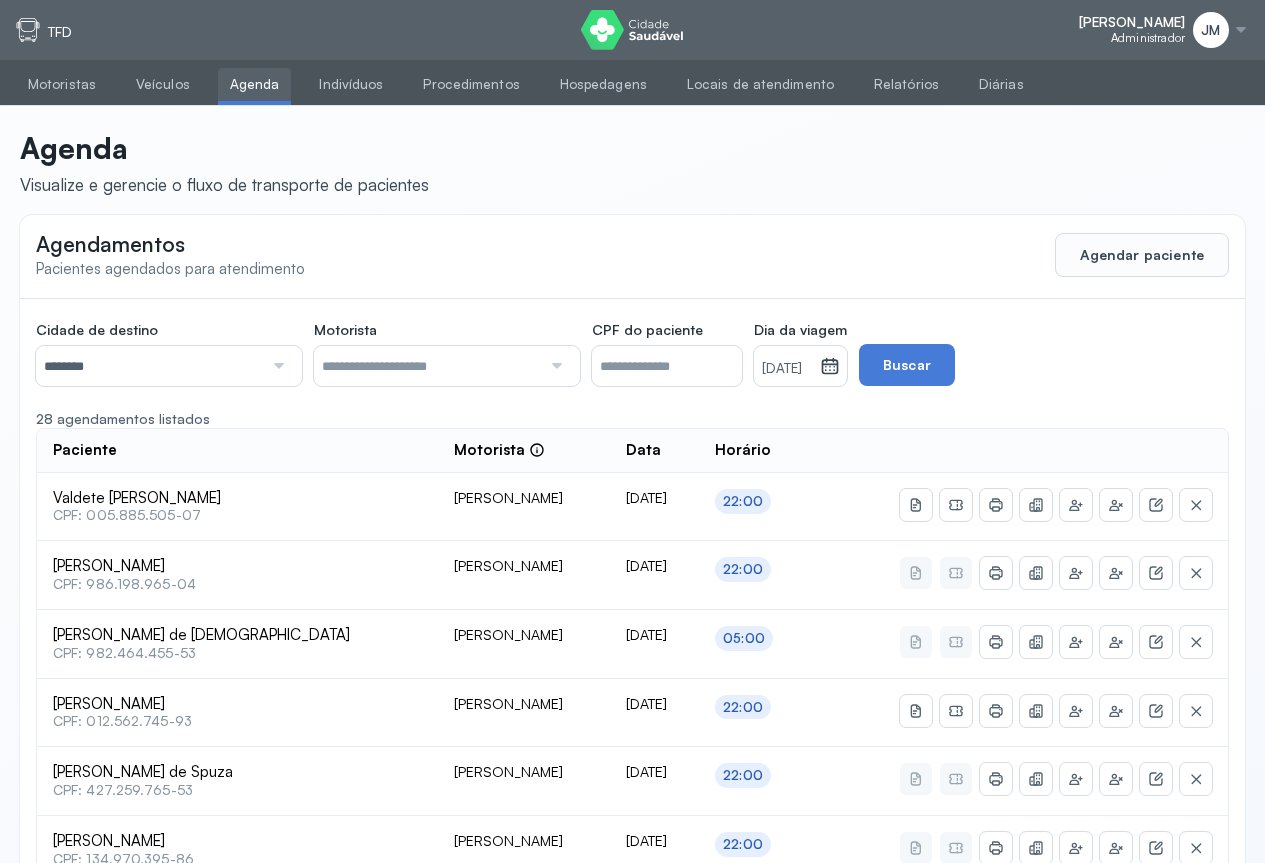 click 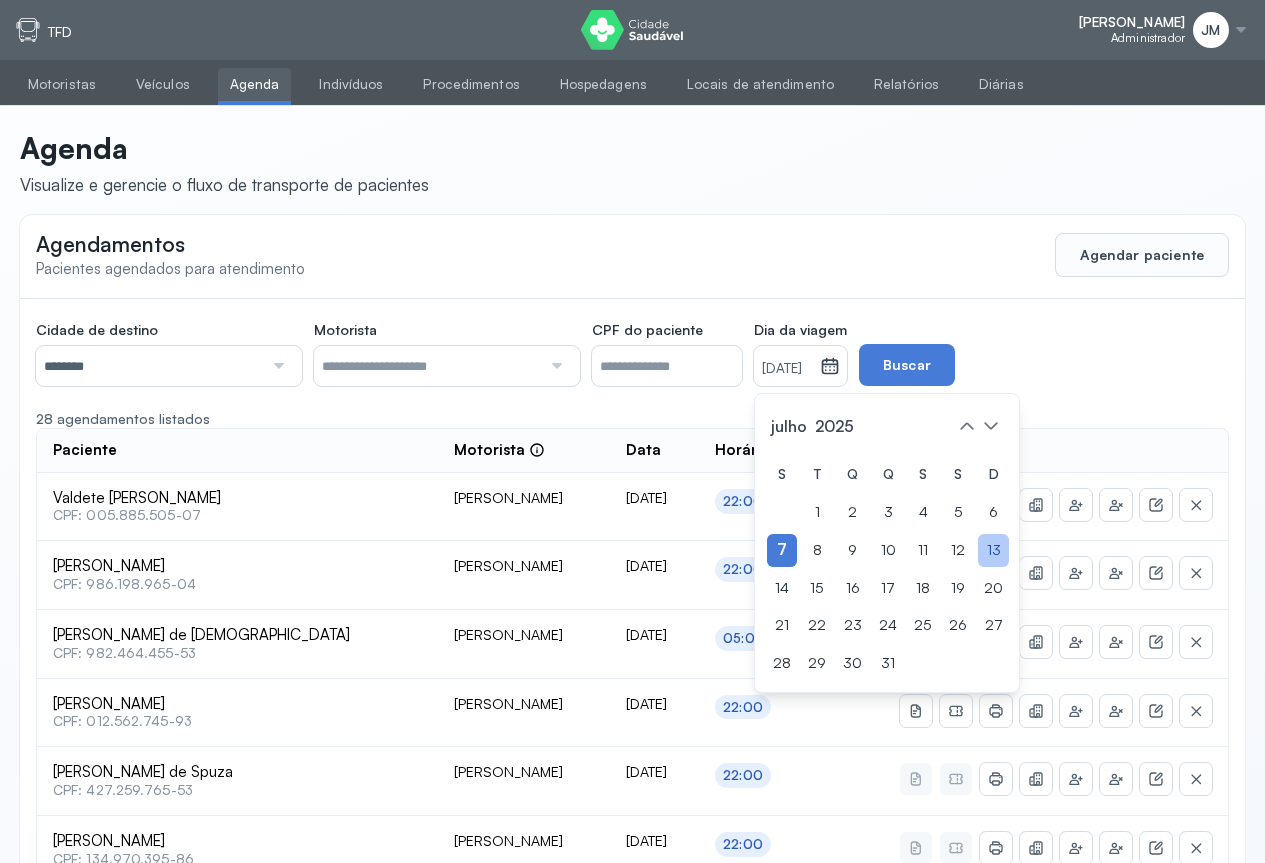 click on "13" 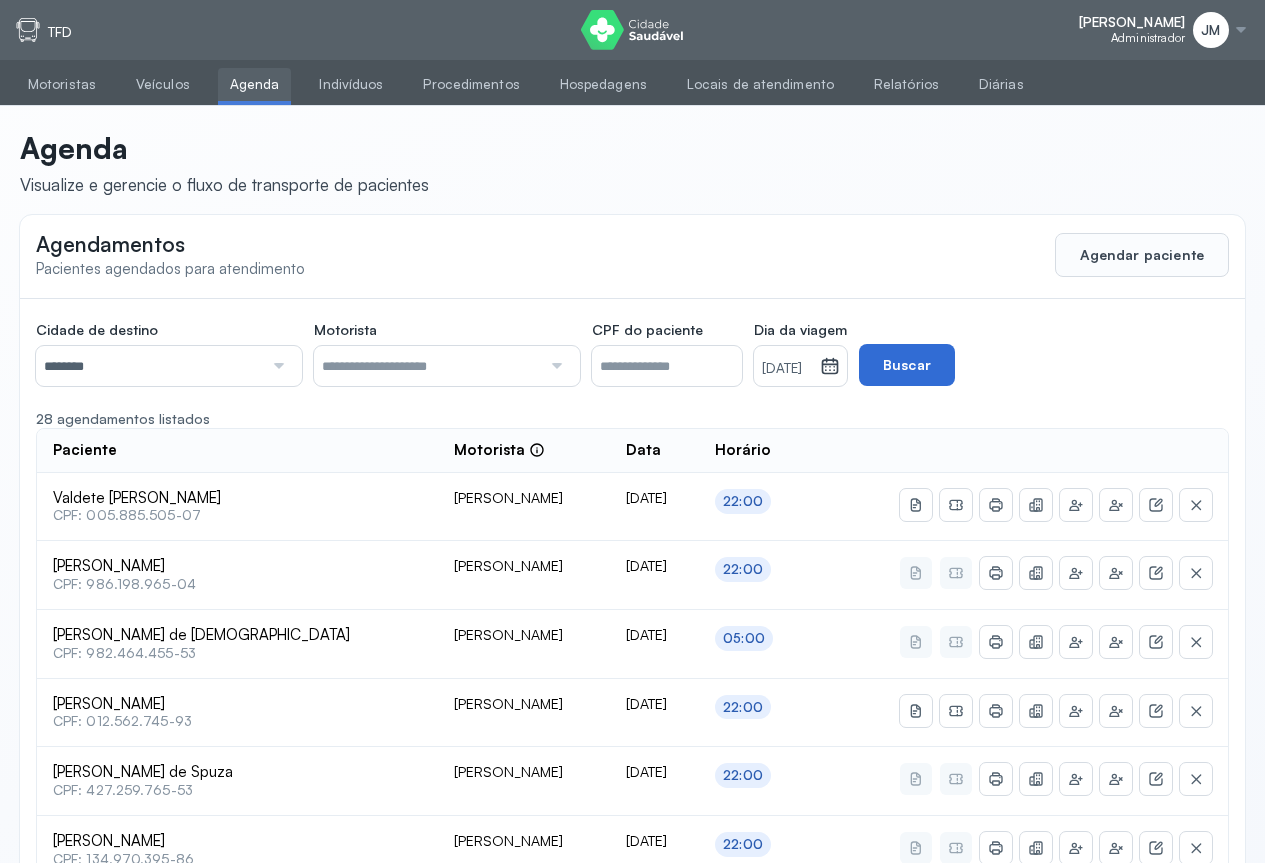 click on "Buscar" at bounding box center (907, 365) 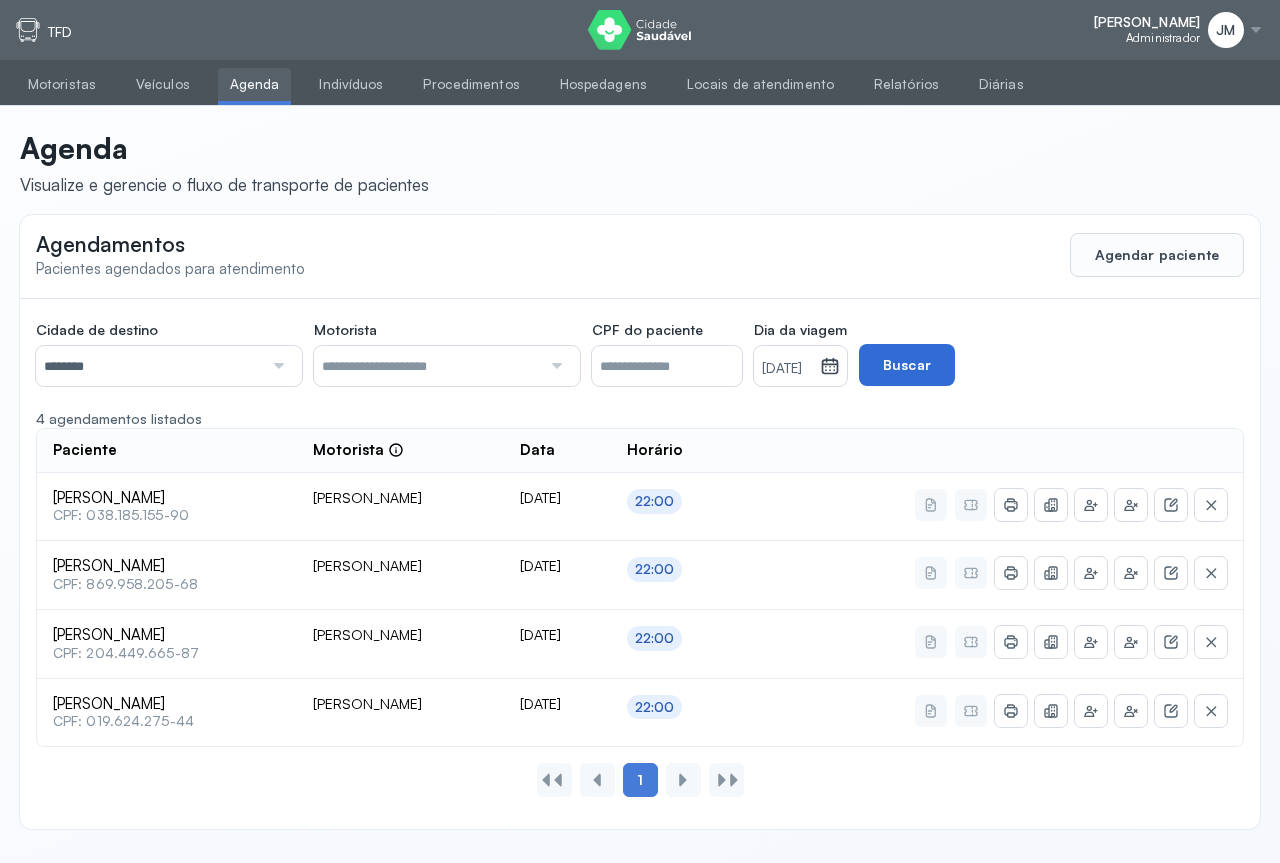 click on "Buscar" at bounding box center [907, 365] 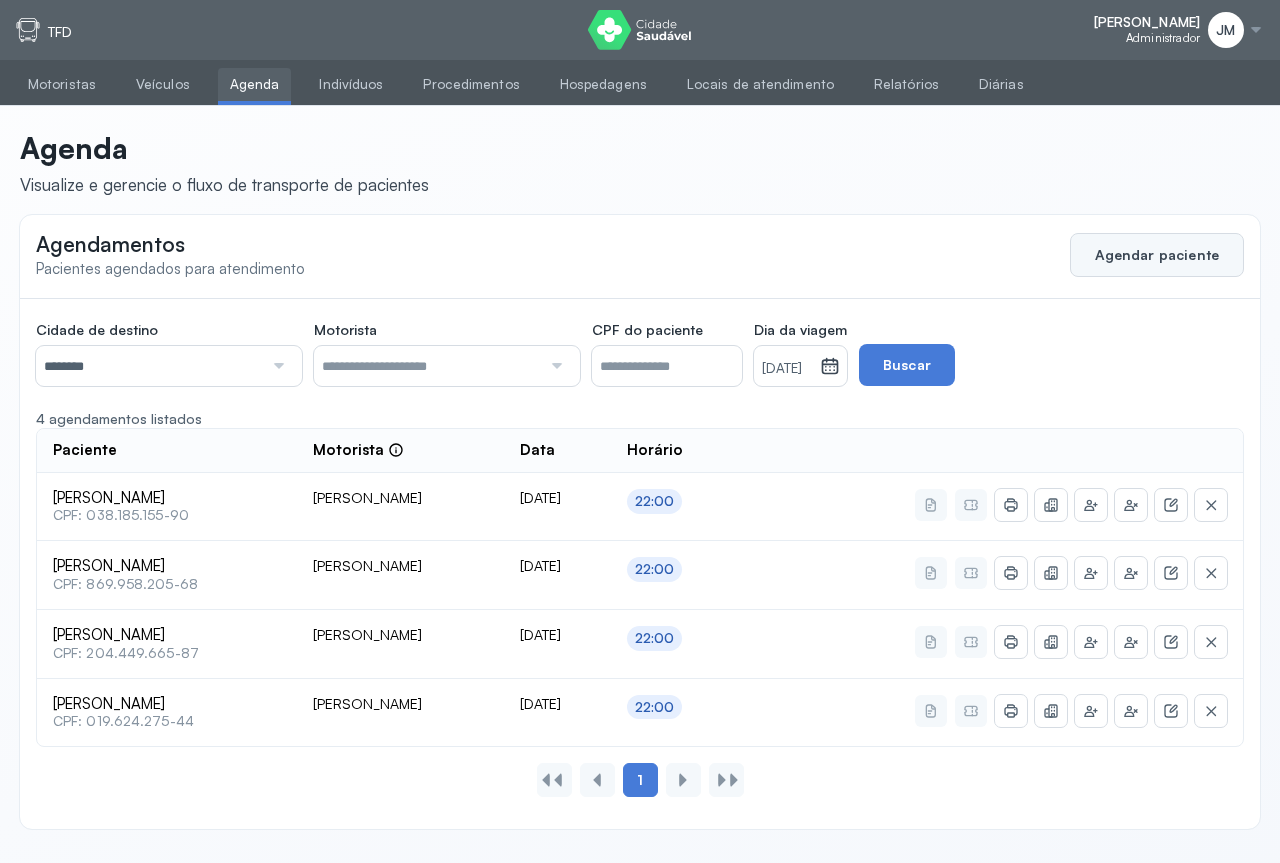 click on "Agendar paciente" 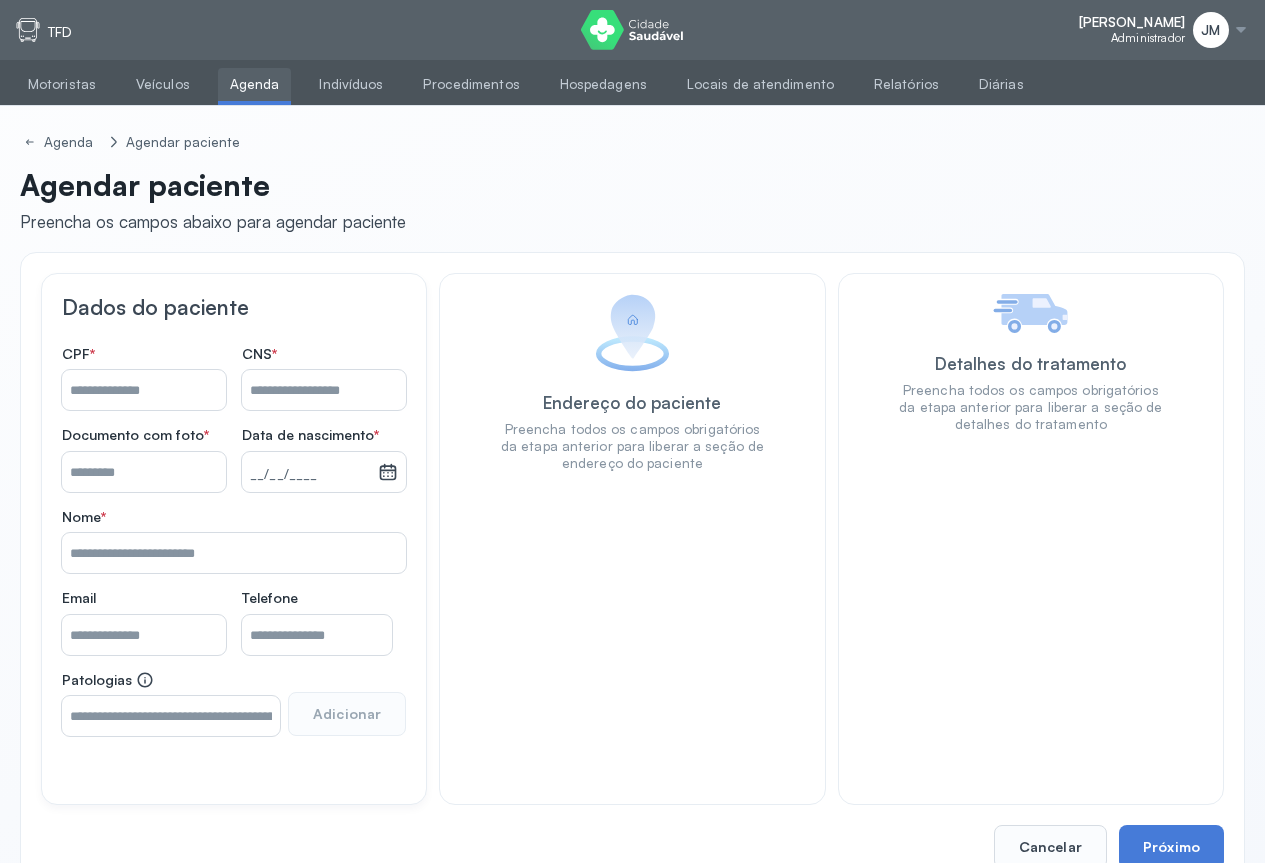click on "Nome   *" at bounding box center (324, 390) 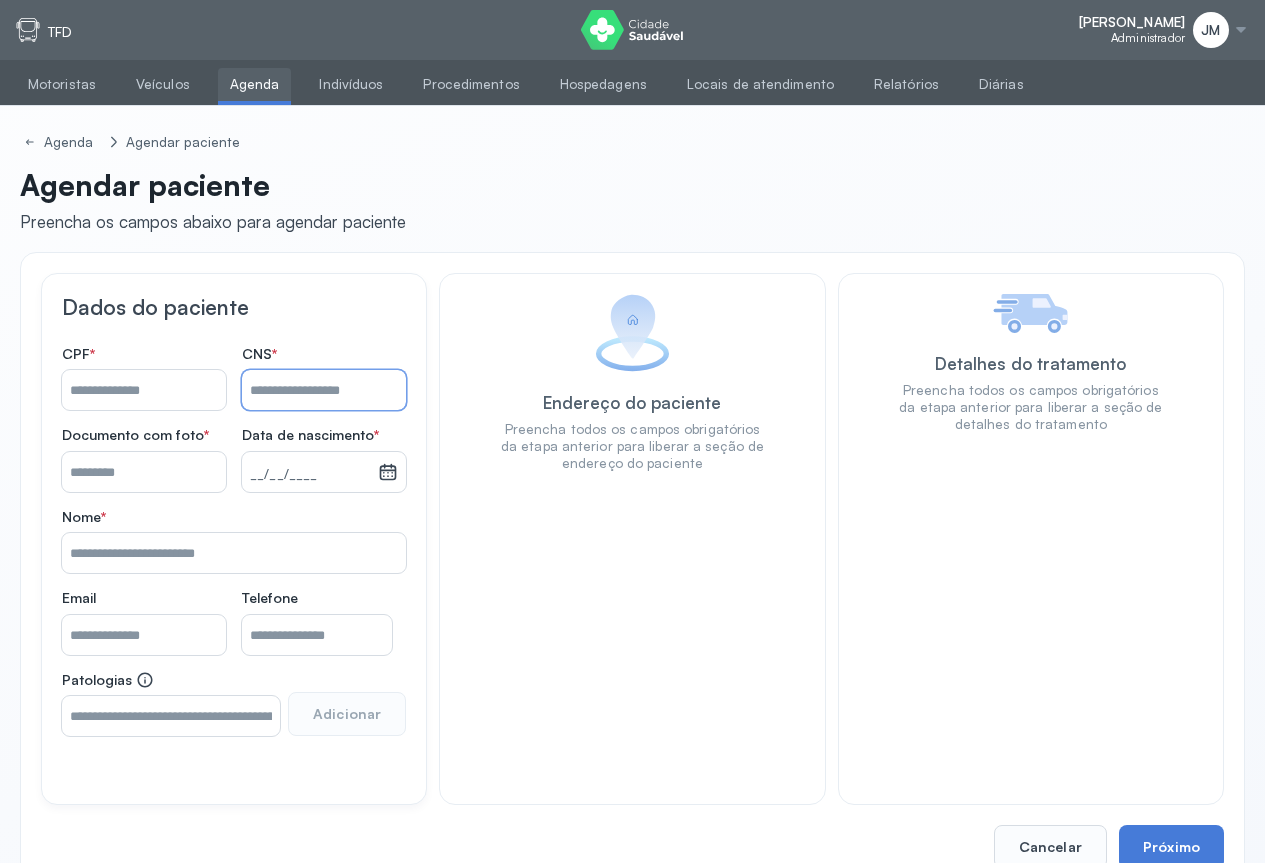 drag, startPoint x: 90, startPoint y: 379, endPoint x: 100, endPoint y: 380, distance: 10.049875 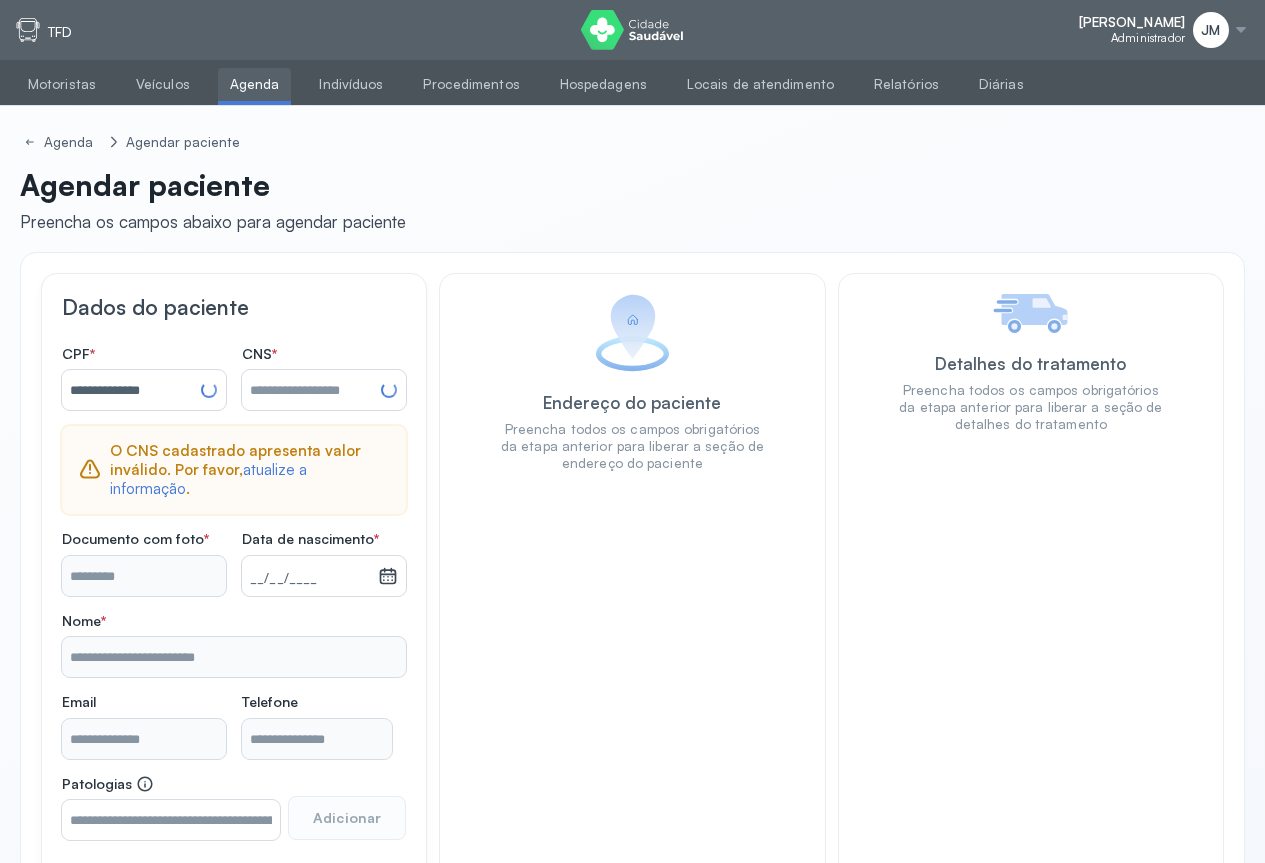 type on "**********" 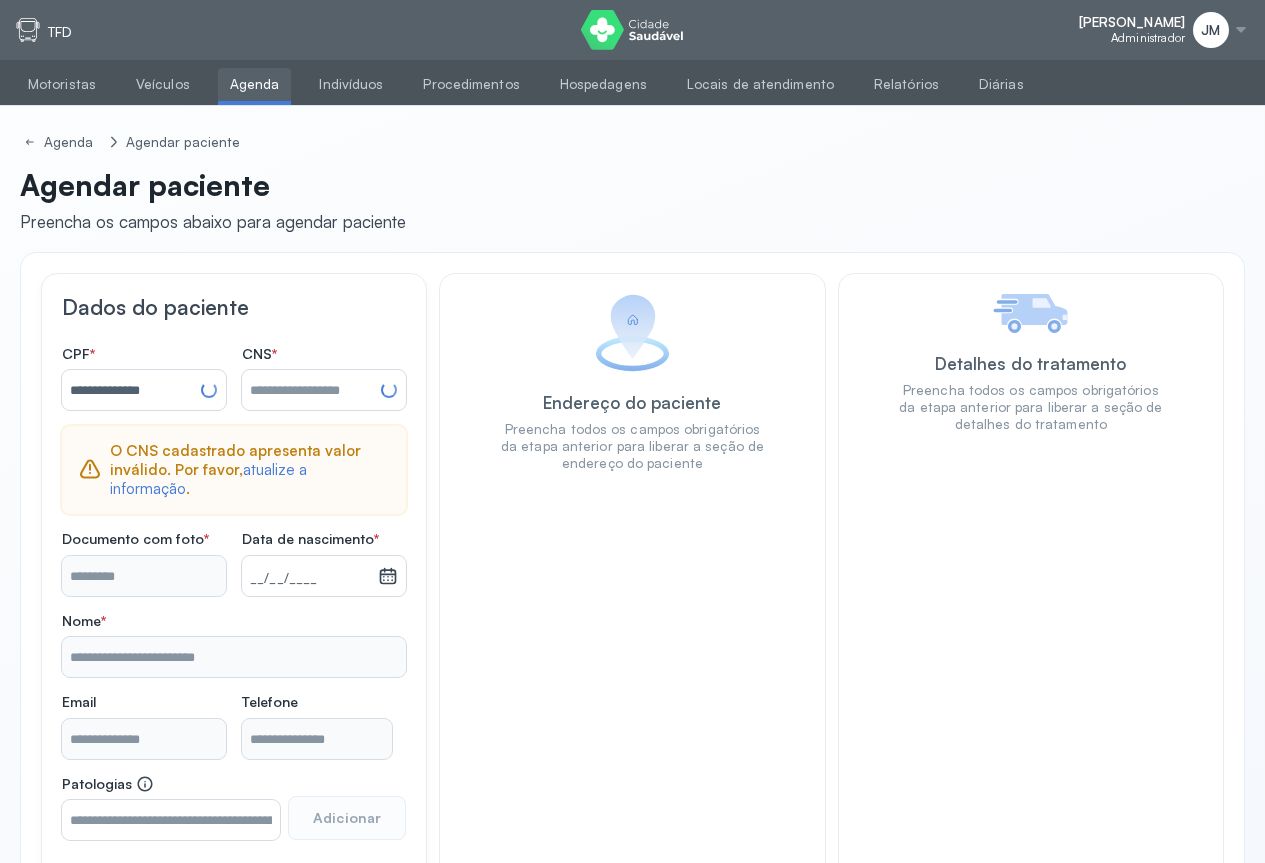 type on "**********" 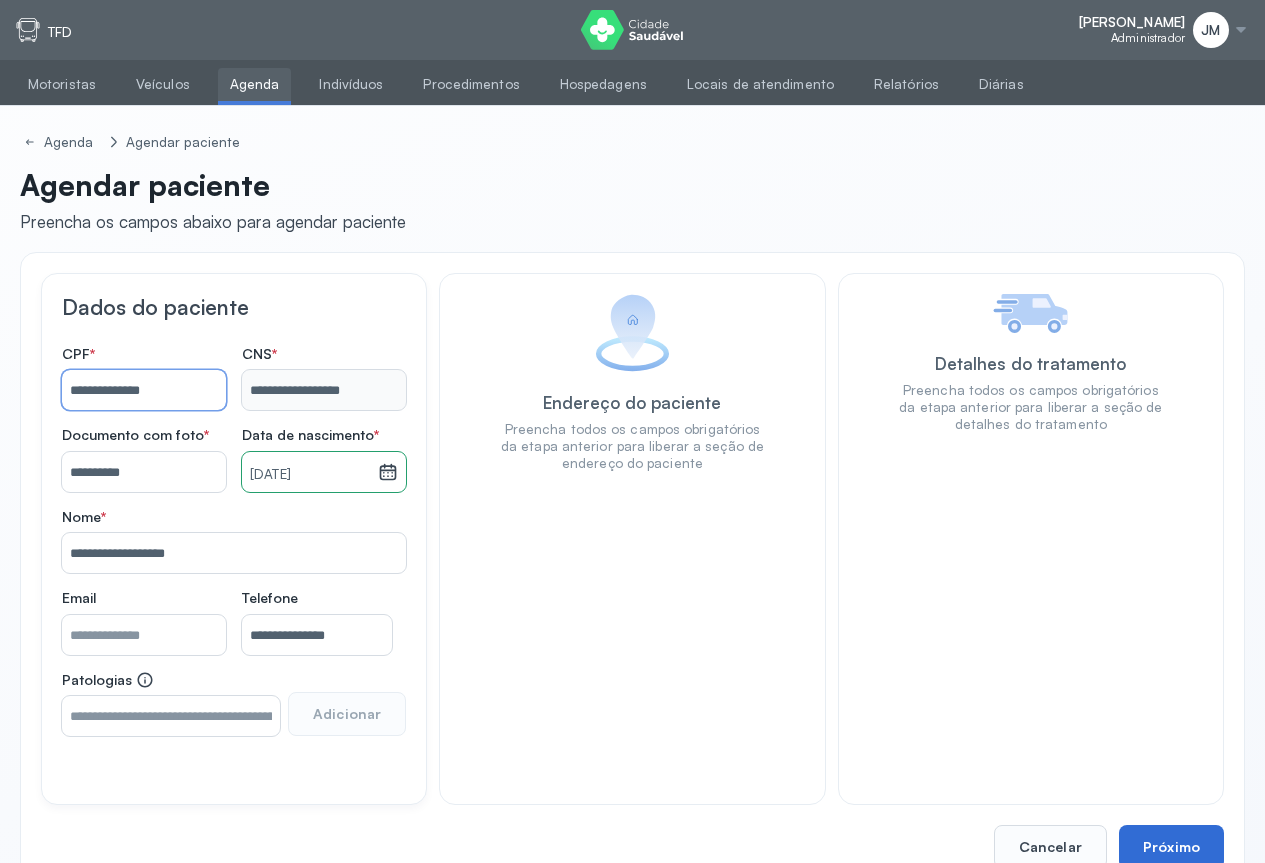 type on "**********" 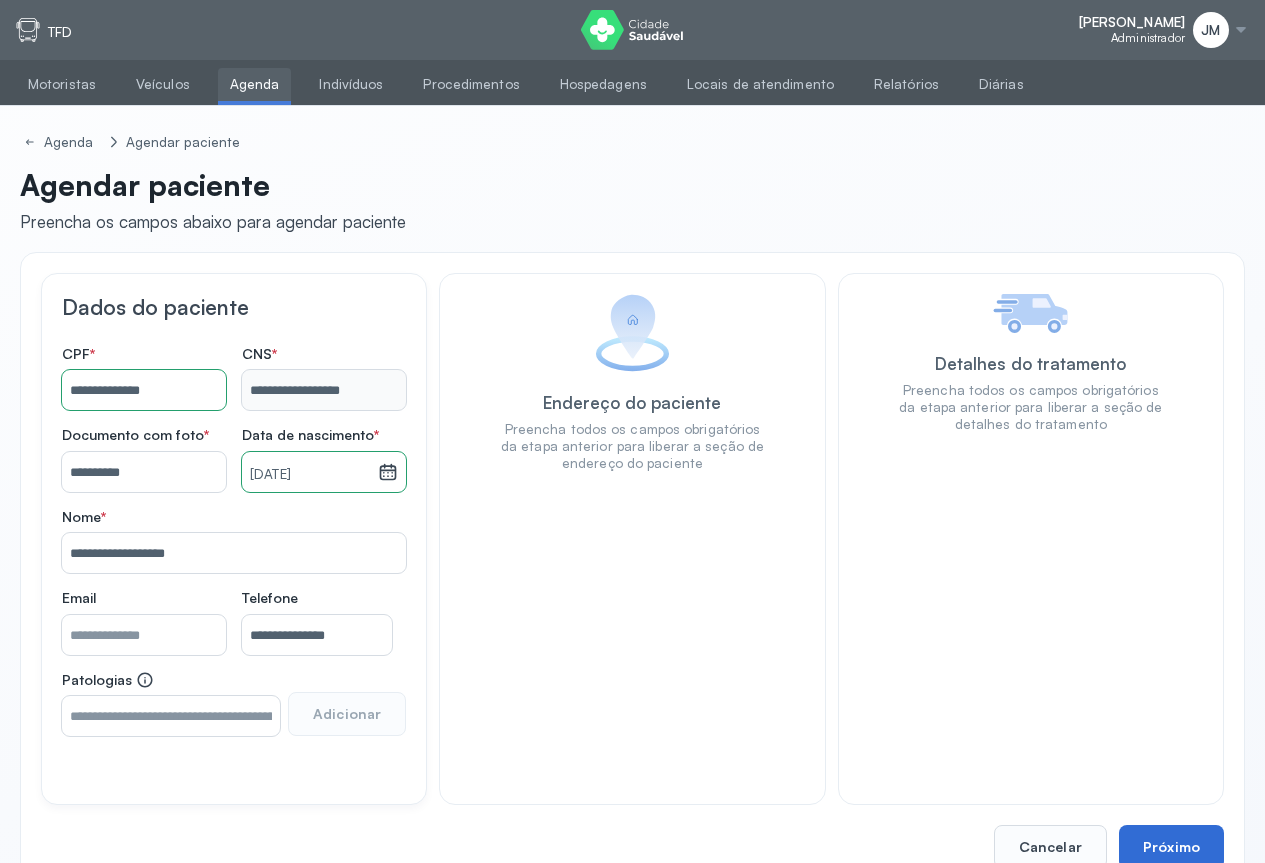 click on "Próximo" at bounding box center (1171, 847) 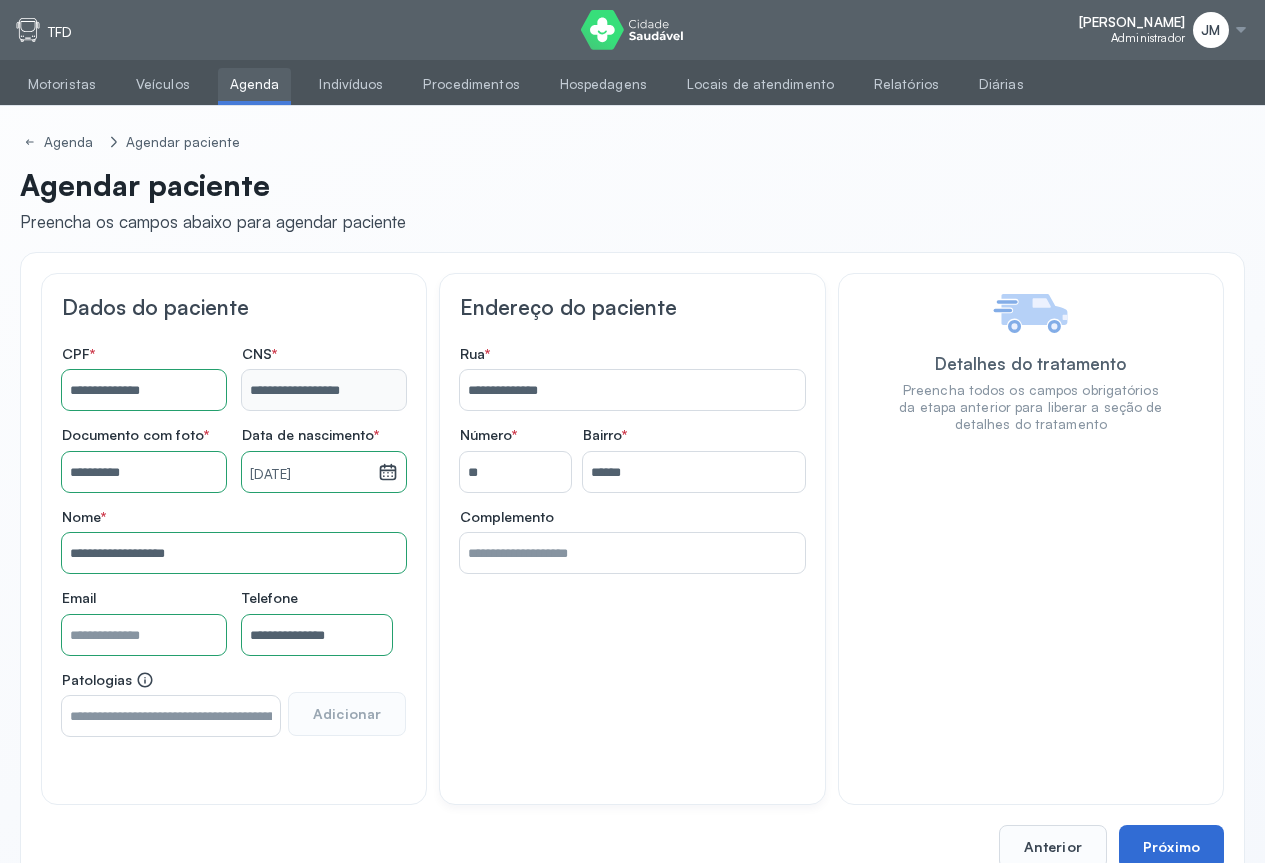 click on "Próximo" at bounding box center (1171, 847) 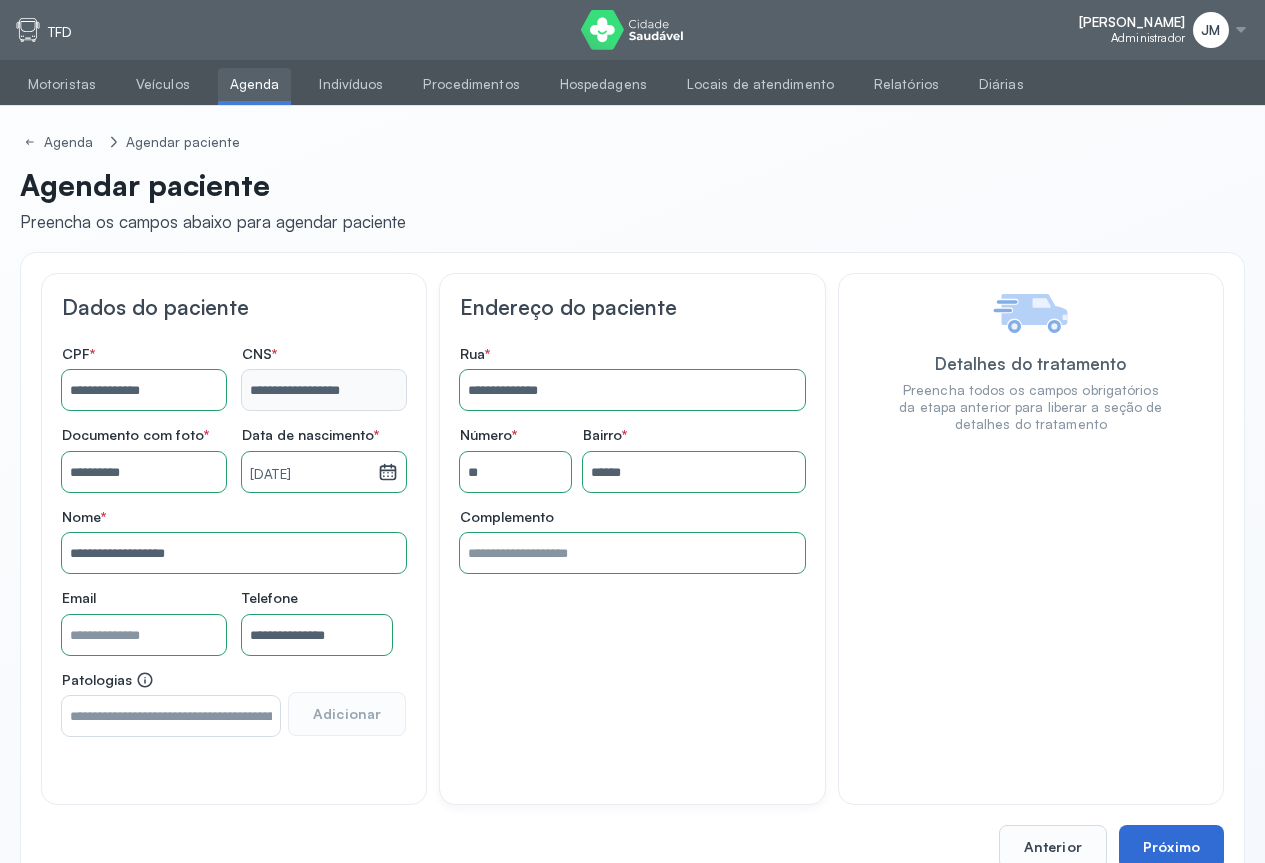 click on "Próximo" at bounding box center [1171, 847] 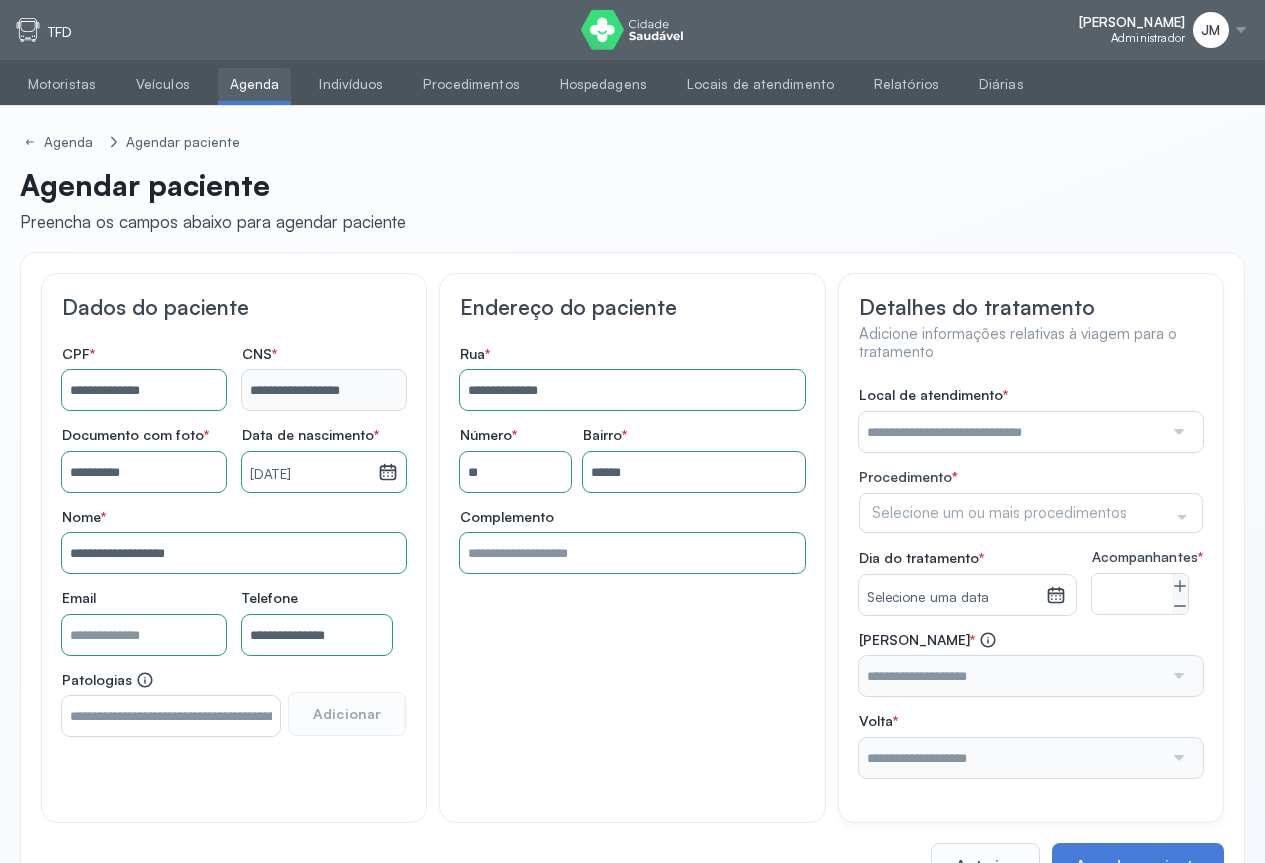click at bounding box center (1177, 432) 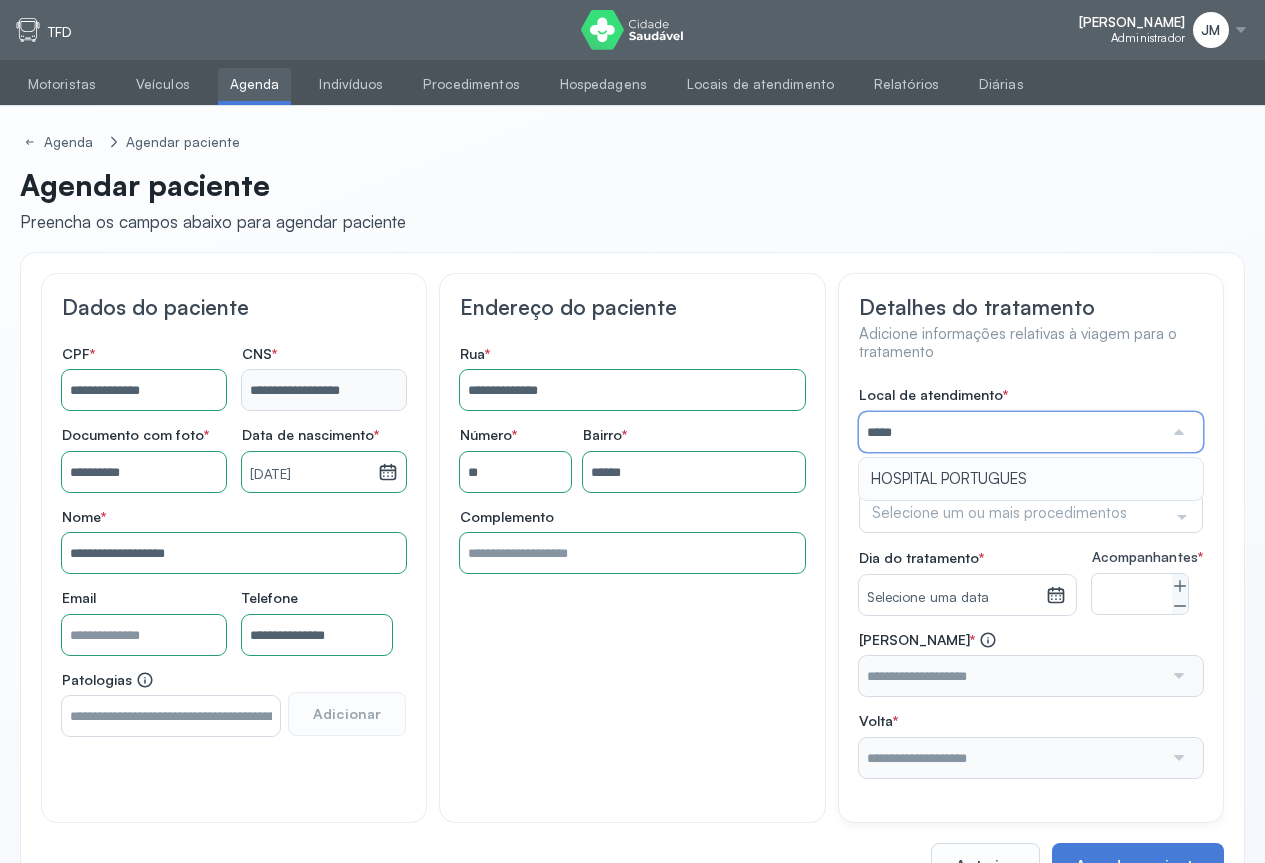 type on "**********" 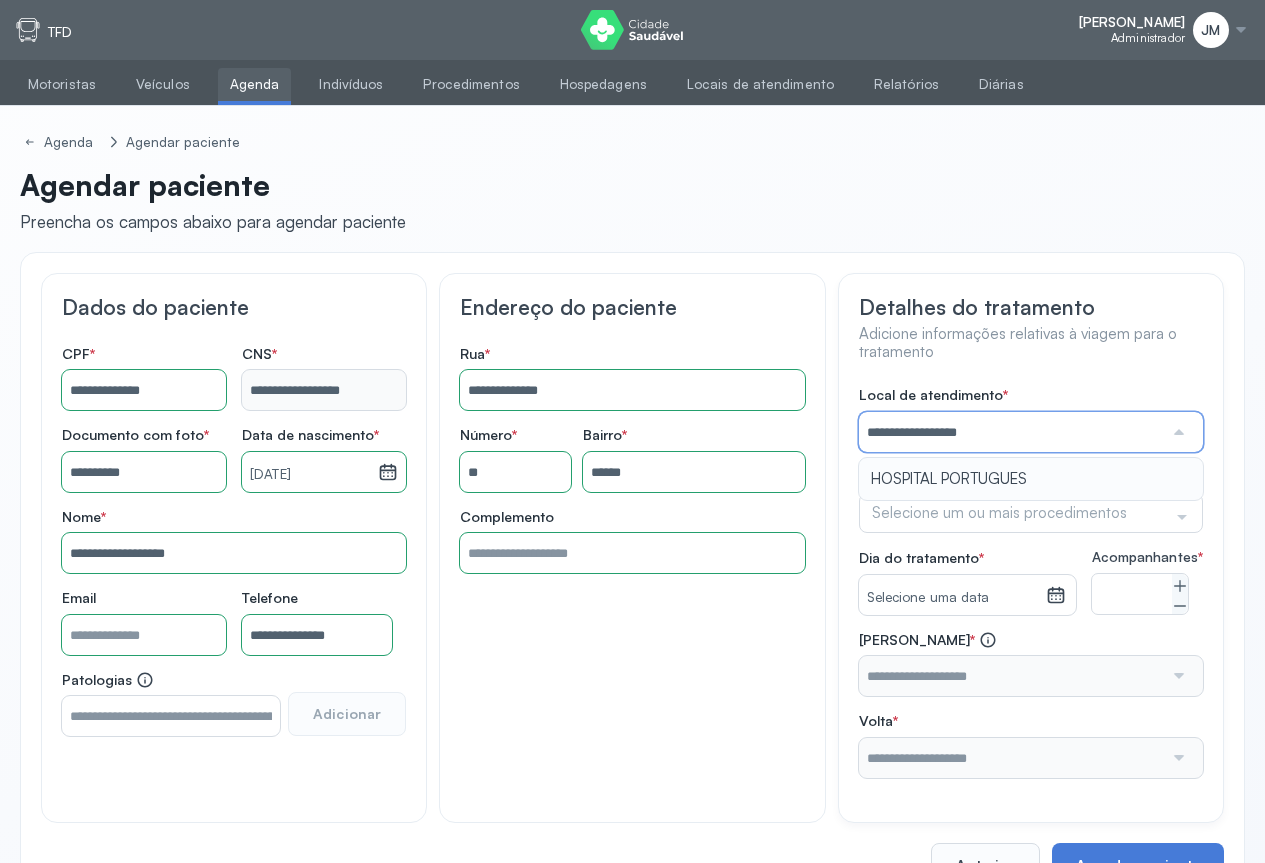 drag, startPoint x: 944, startPoint y: 471, endPoint x: 989, endPoint y: 473, distance: 45.044422 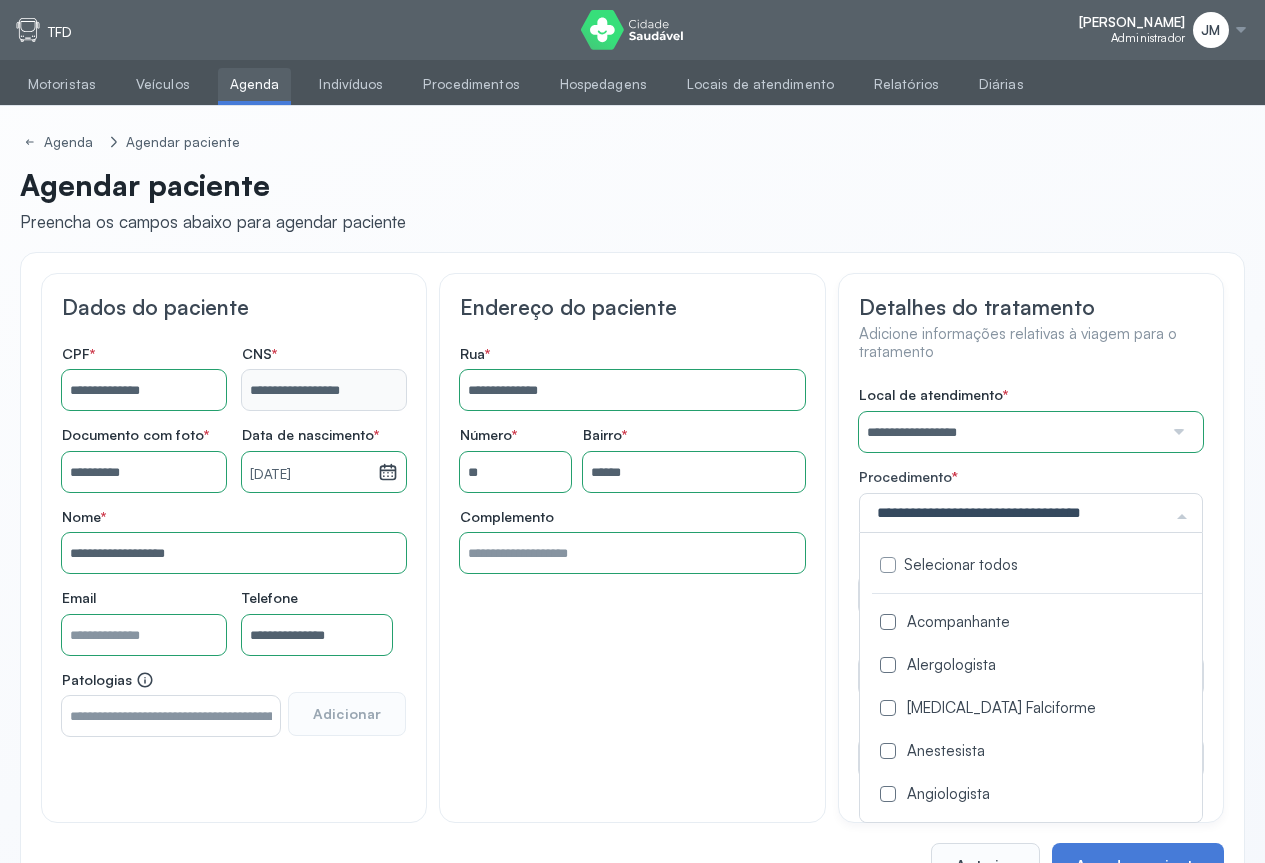 click 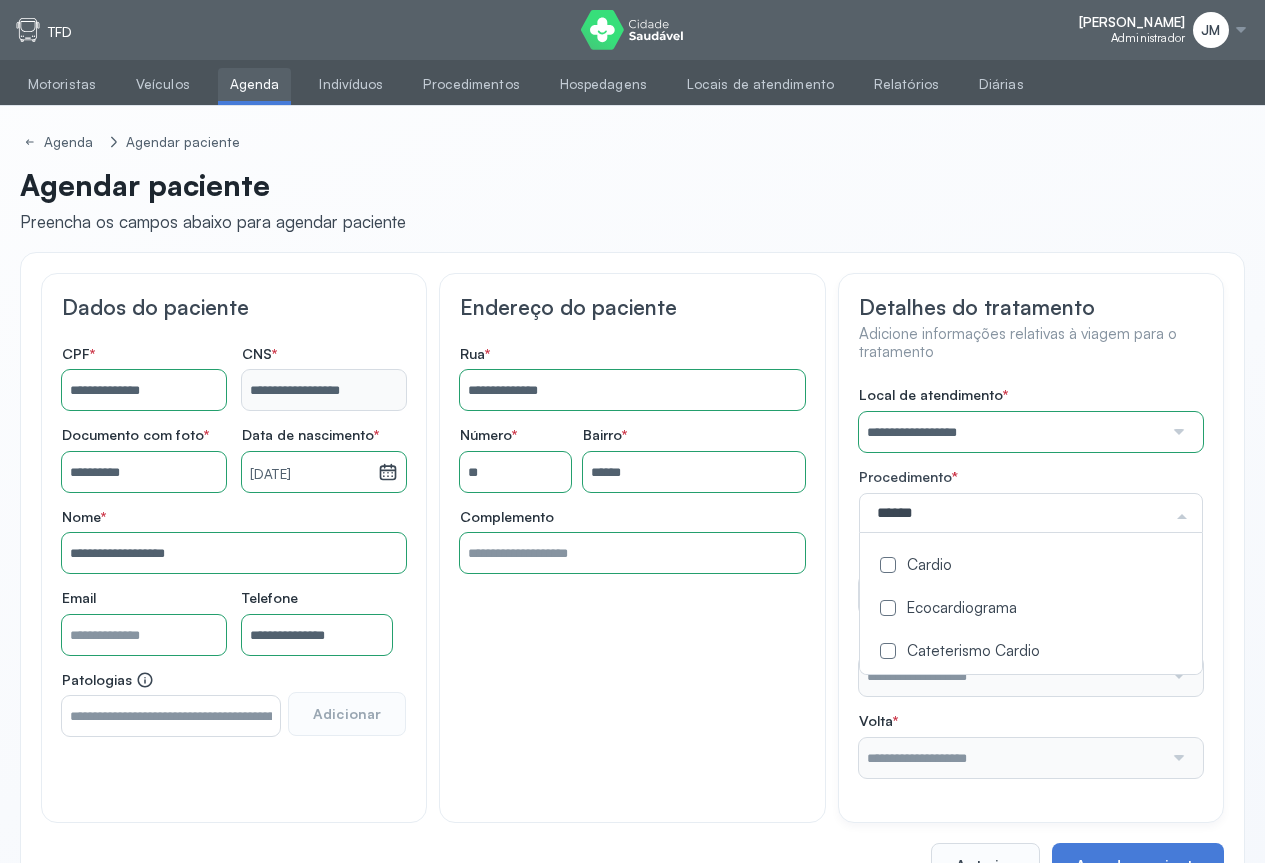 click on "Cardio" 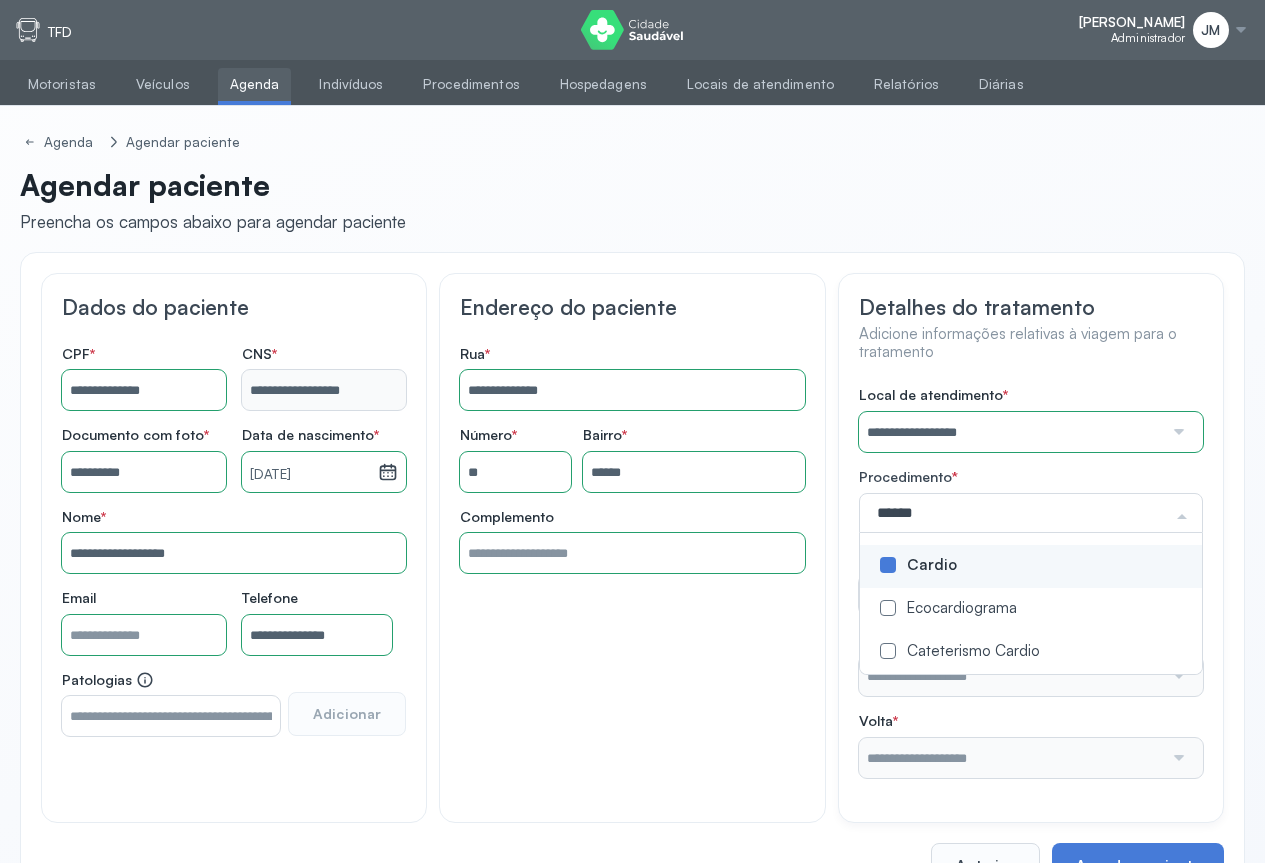 type on "******" 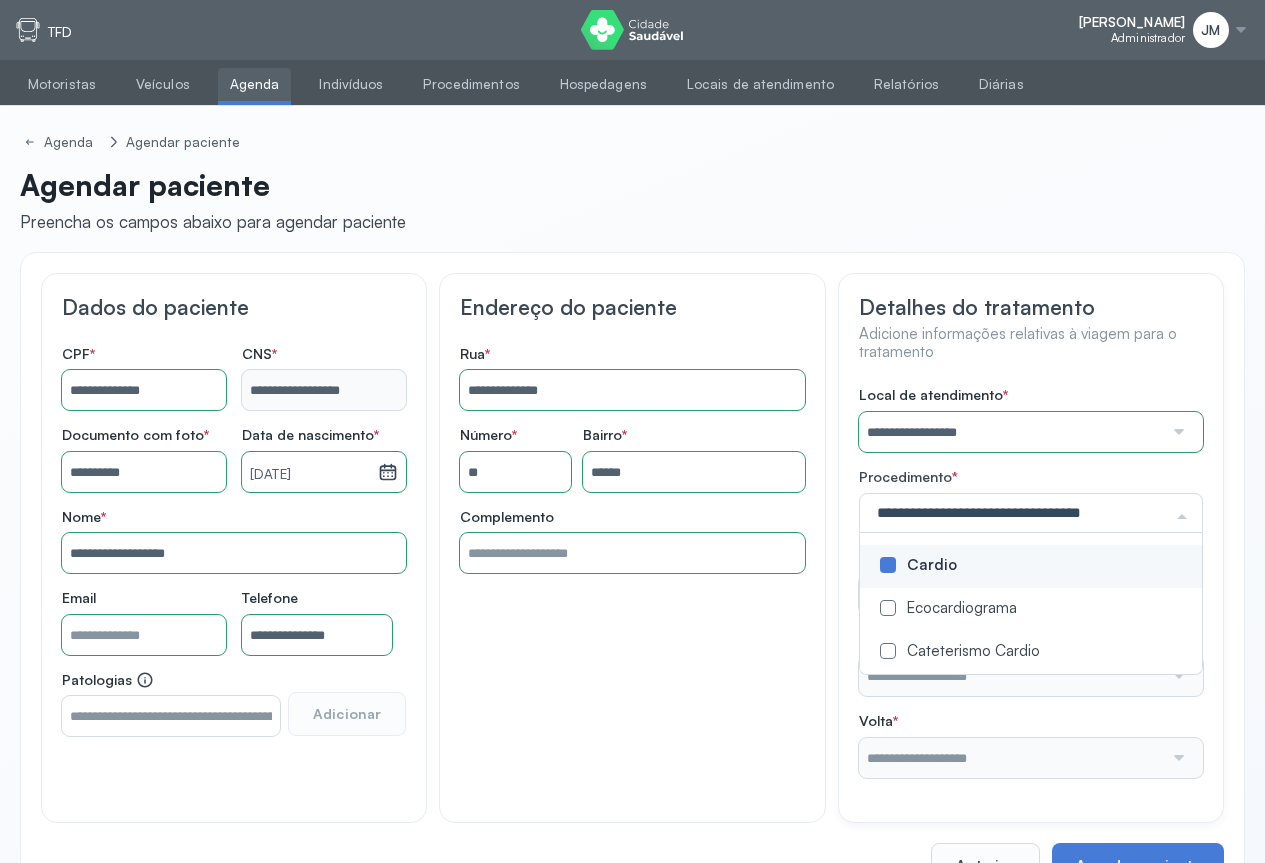 click 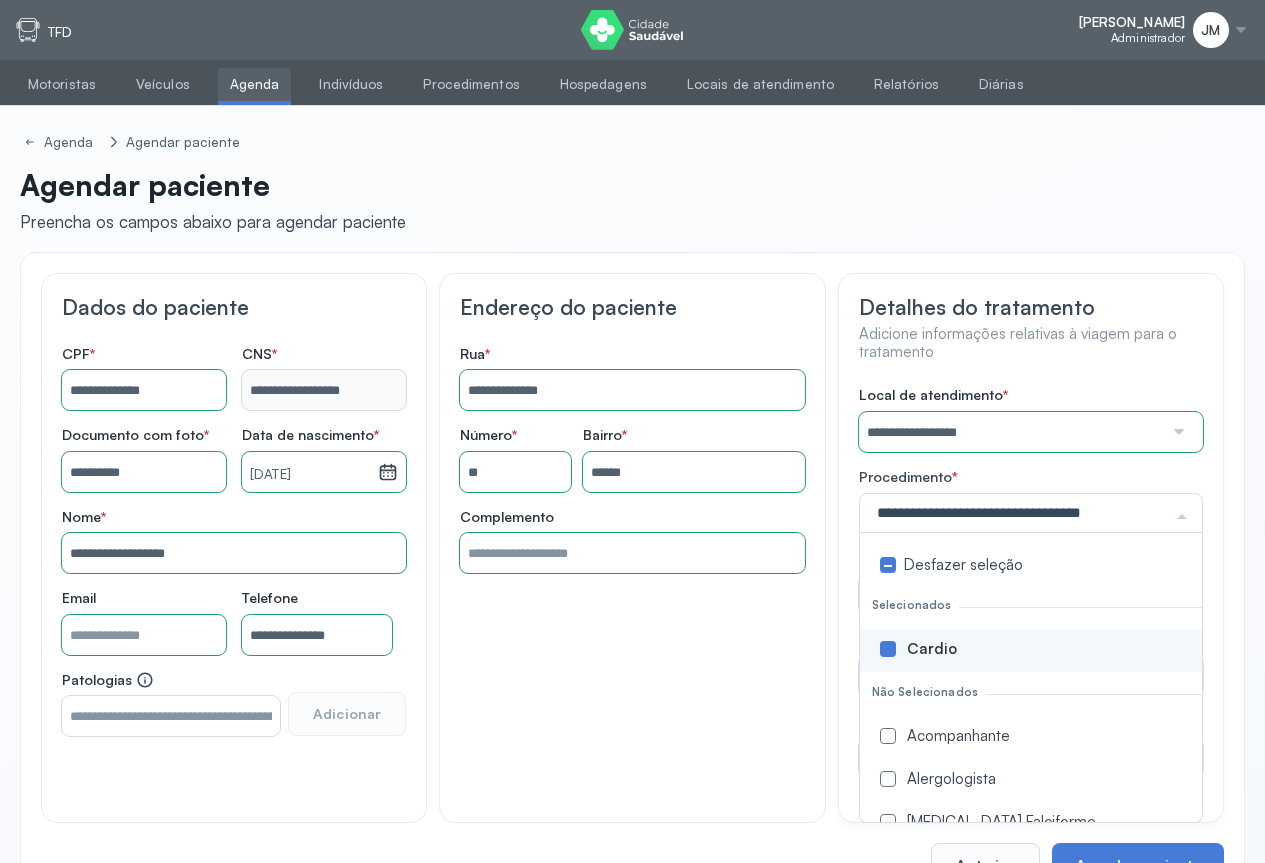 drag, startPoint x: 967, startPoint y: 559, endPoint x: 1080, endPoint y: 545, distance: 113.86395 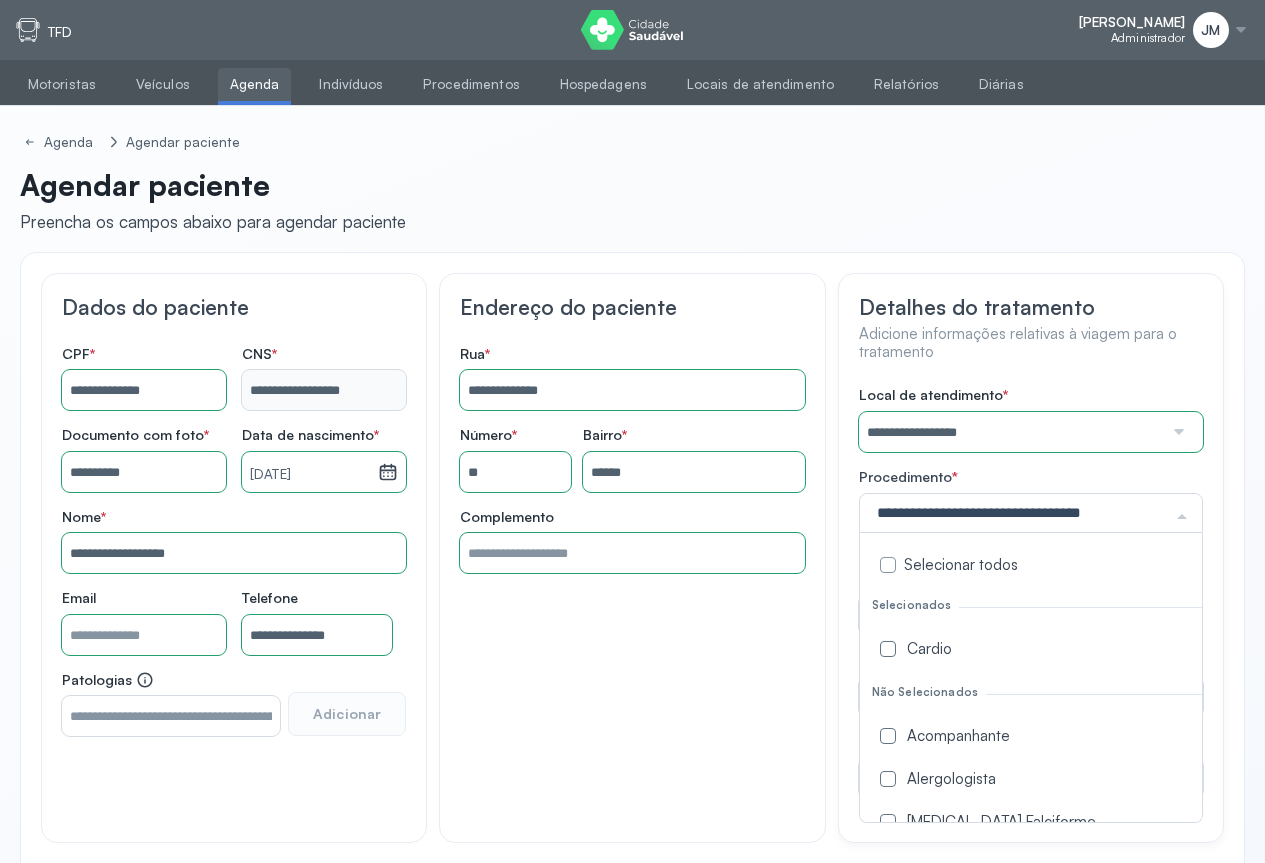 click on "Cardio" at bounding box center (1063, 650) 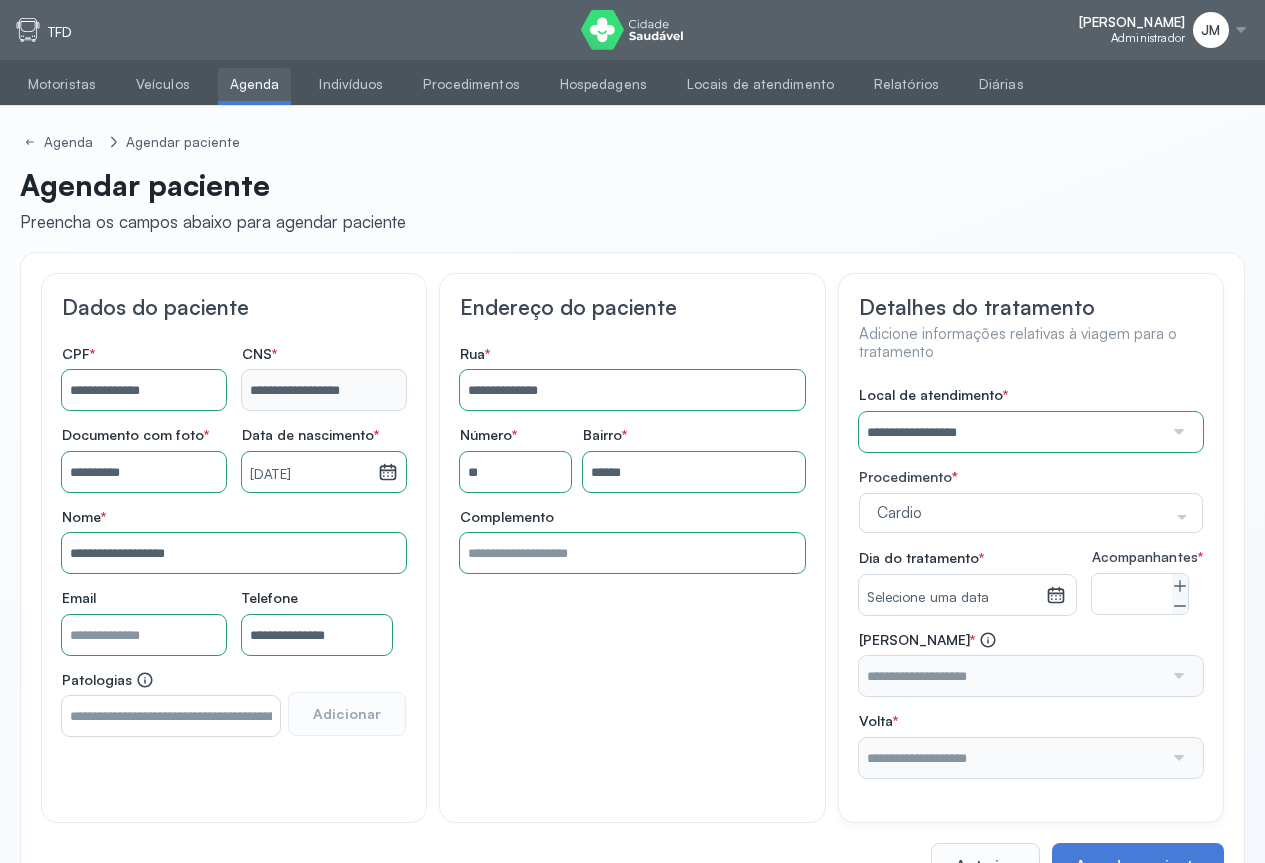 drag, startPoint x: 1233, startPoint y: 499, endPoint x: 1222, endPoint y: 495, distance: 11.7046995 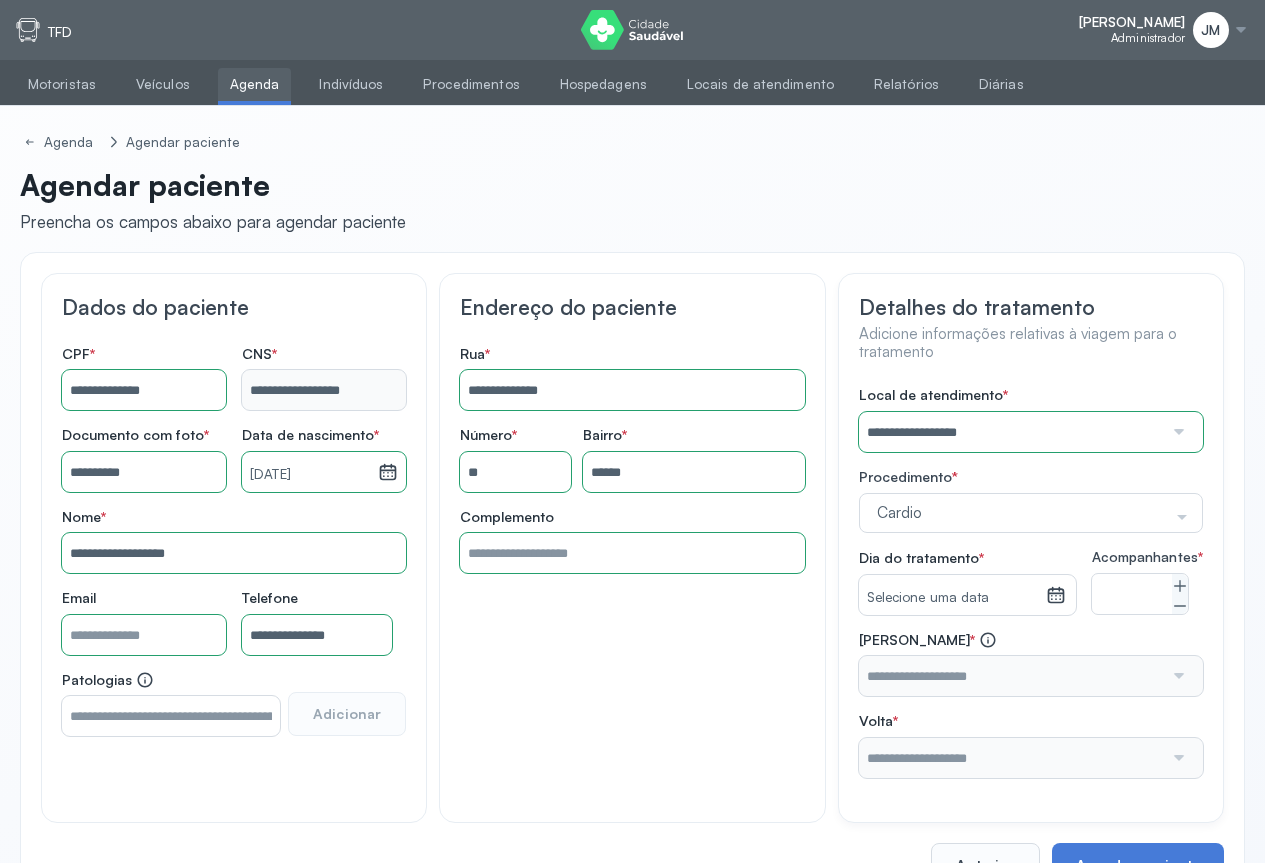 click on "**********" at bounding box center (632, 579) 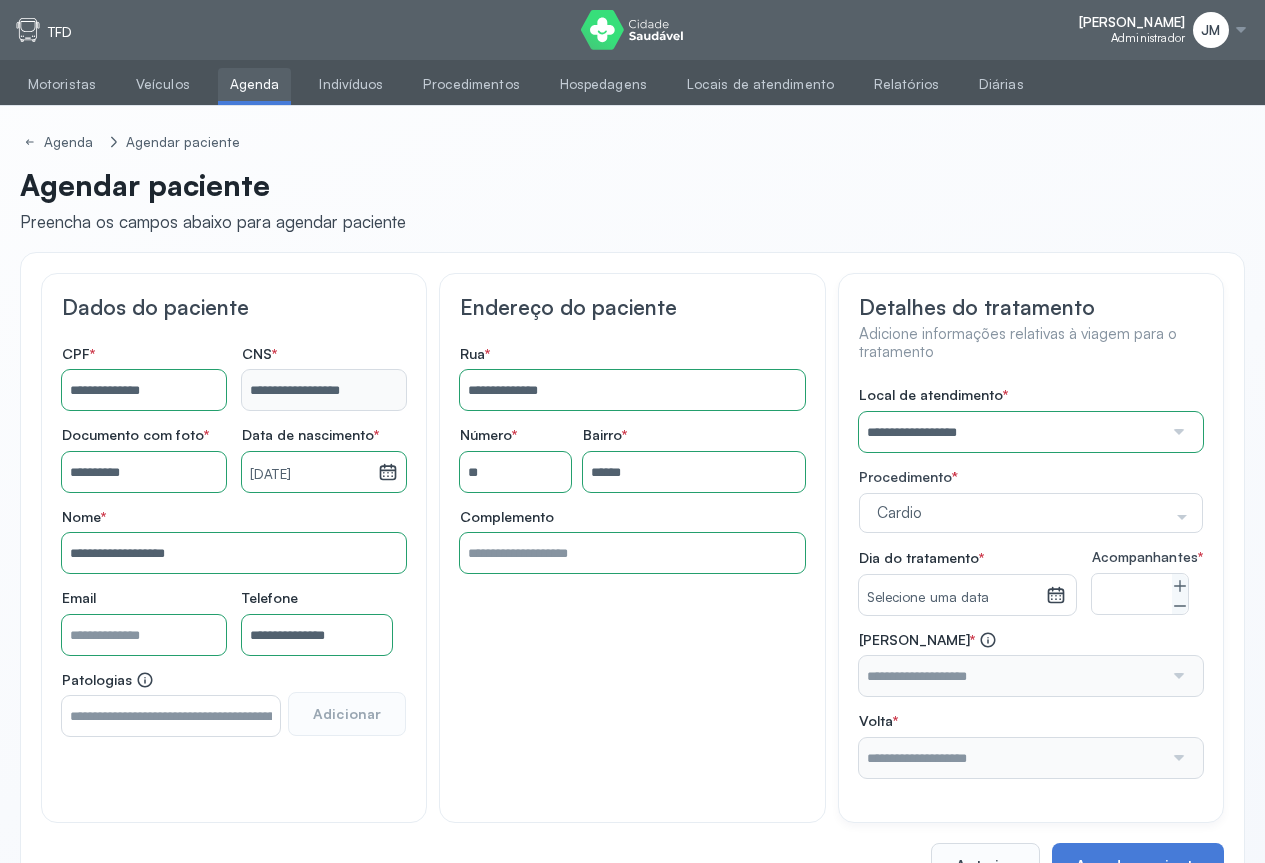 click 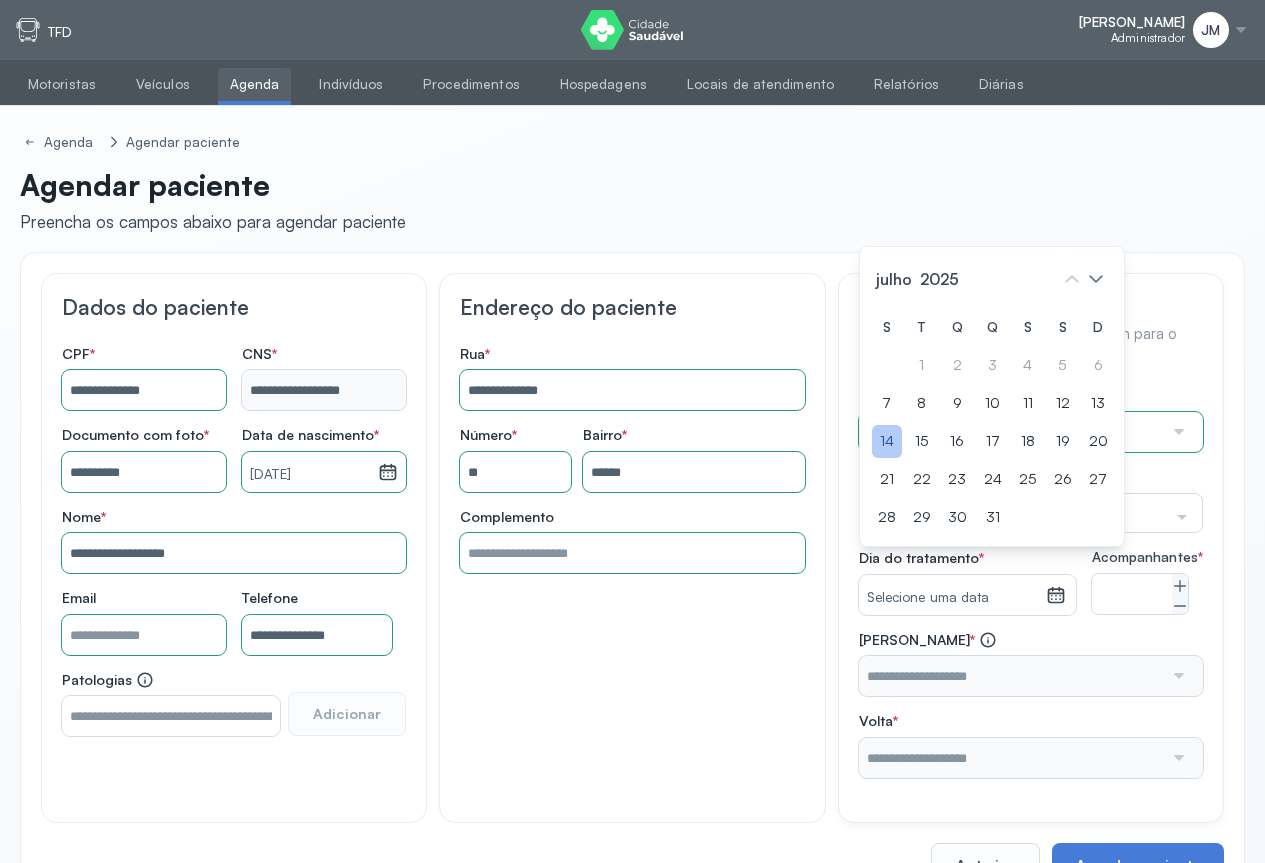 click on "14" 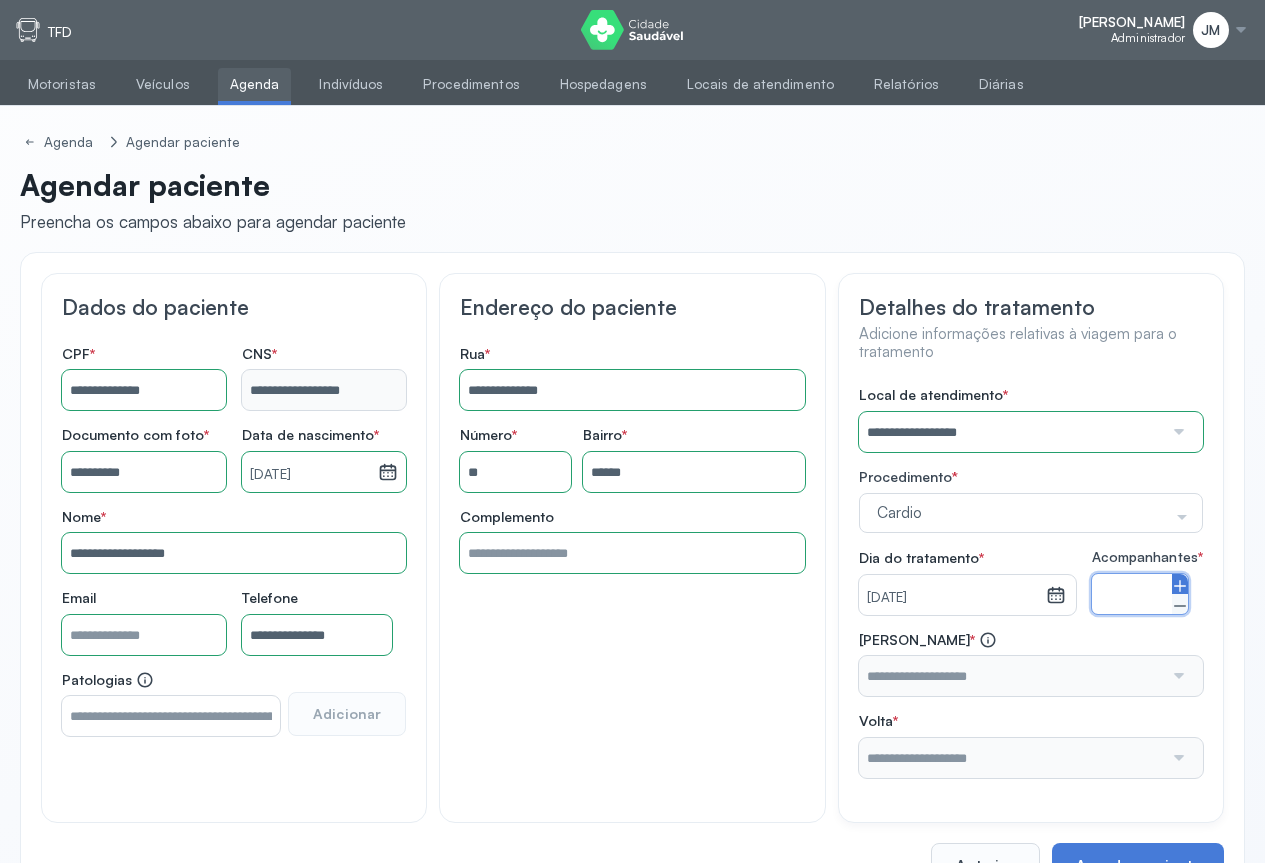 click 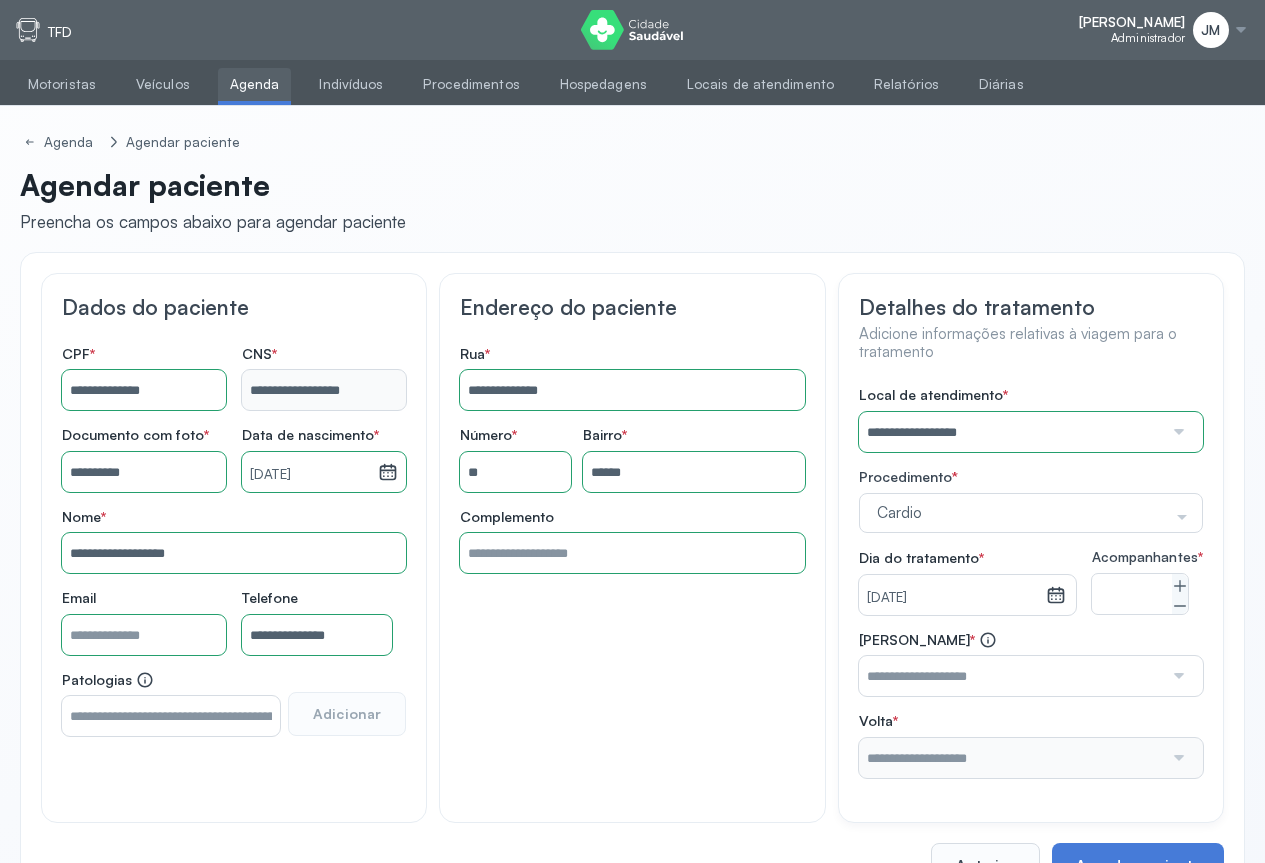 click at bounding box center (1177, 676) 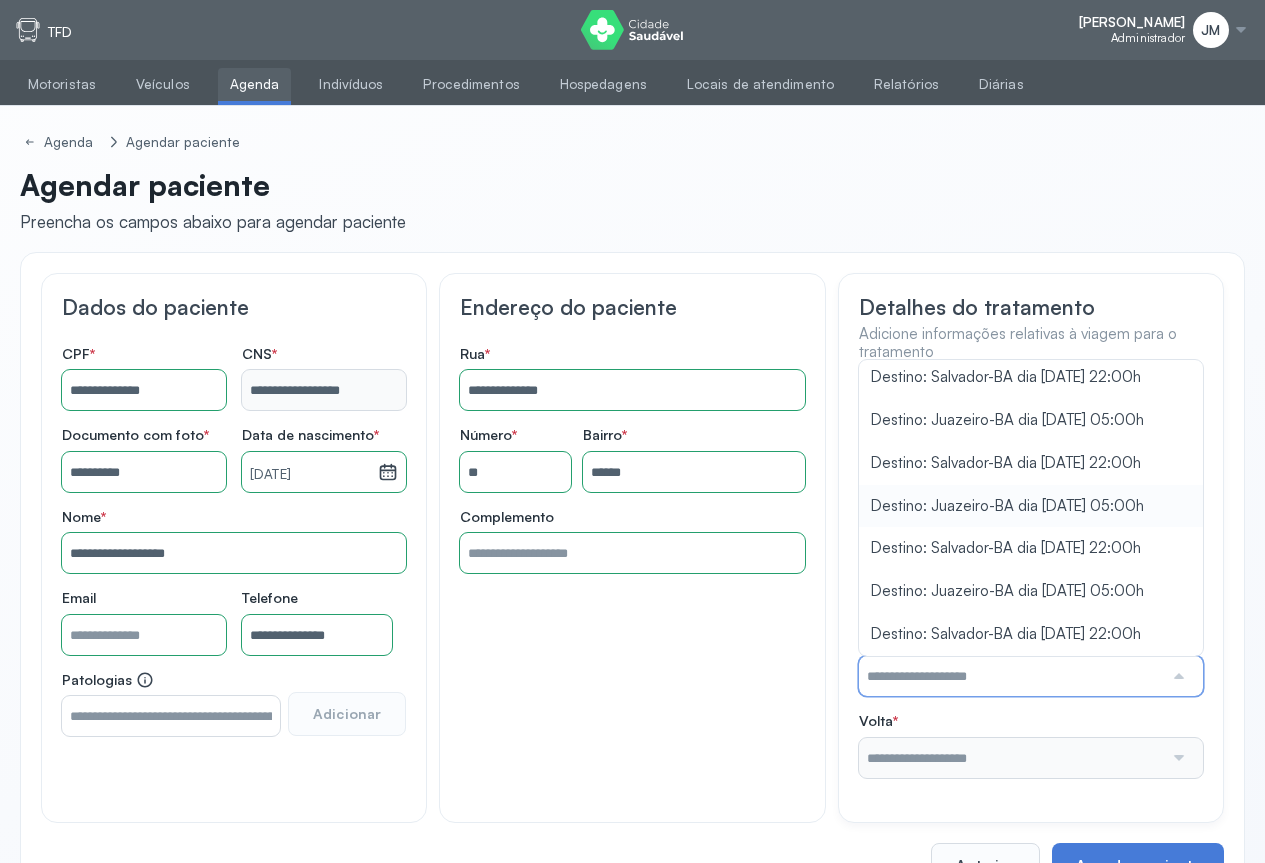 scroll, scrollTop: 319, scrollLeft: 0, axis: vertical 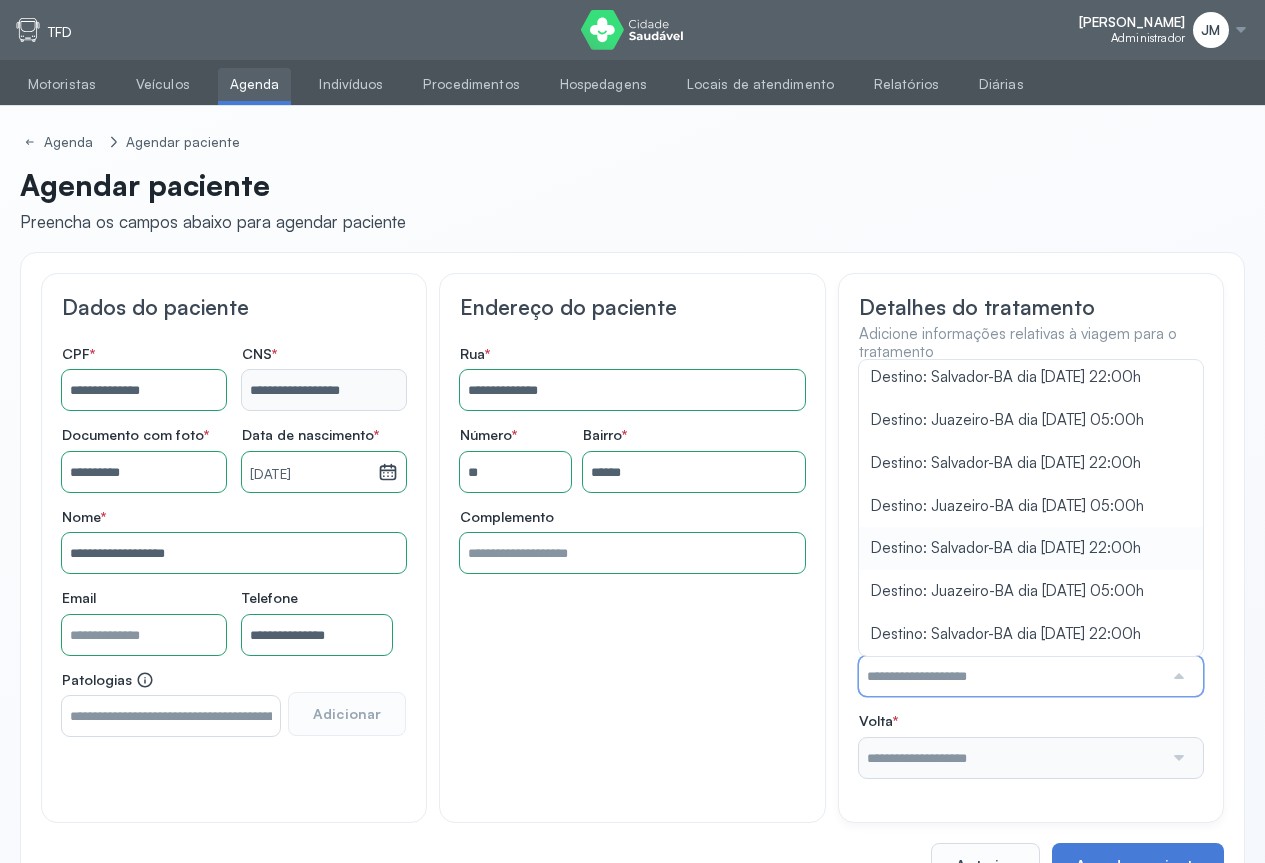 type on "**********" 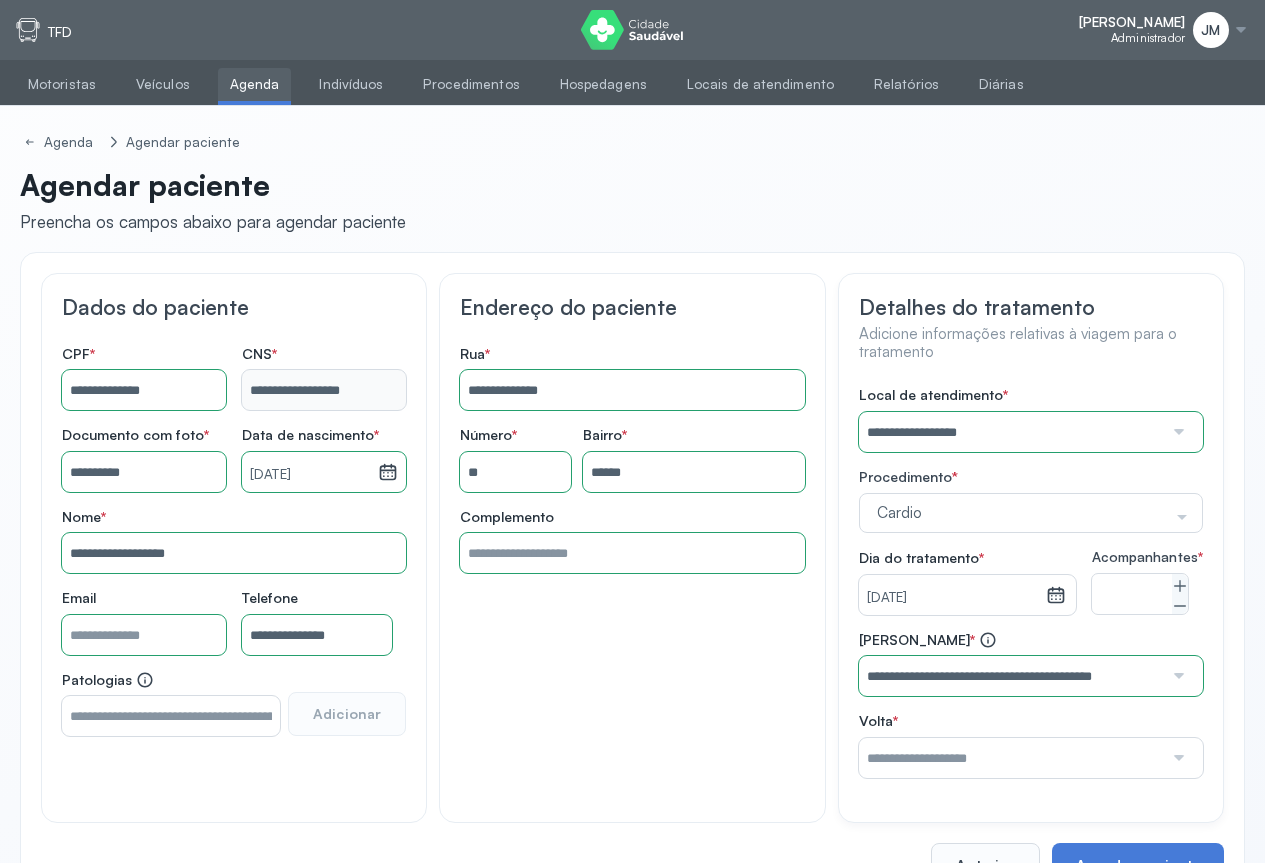click on "**********" at bounding box center (1031, 582) 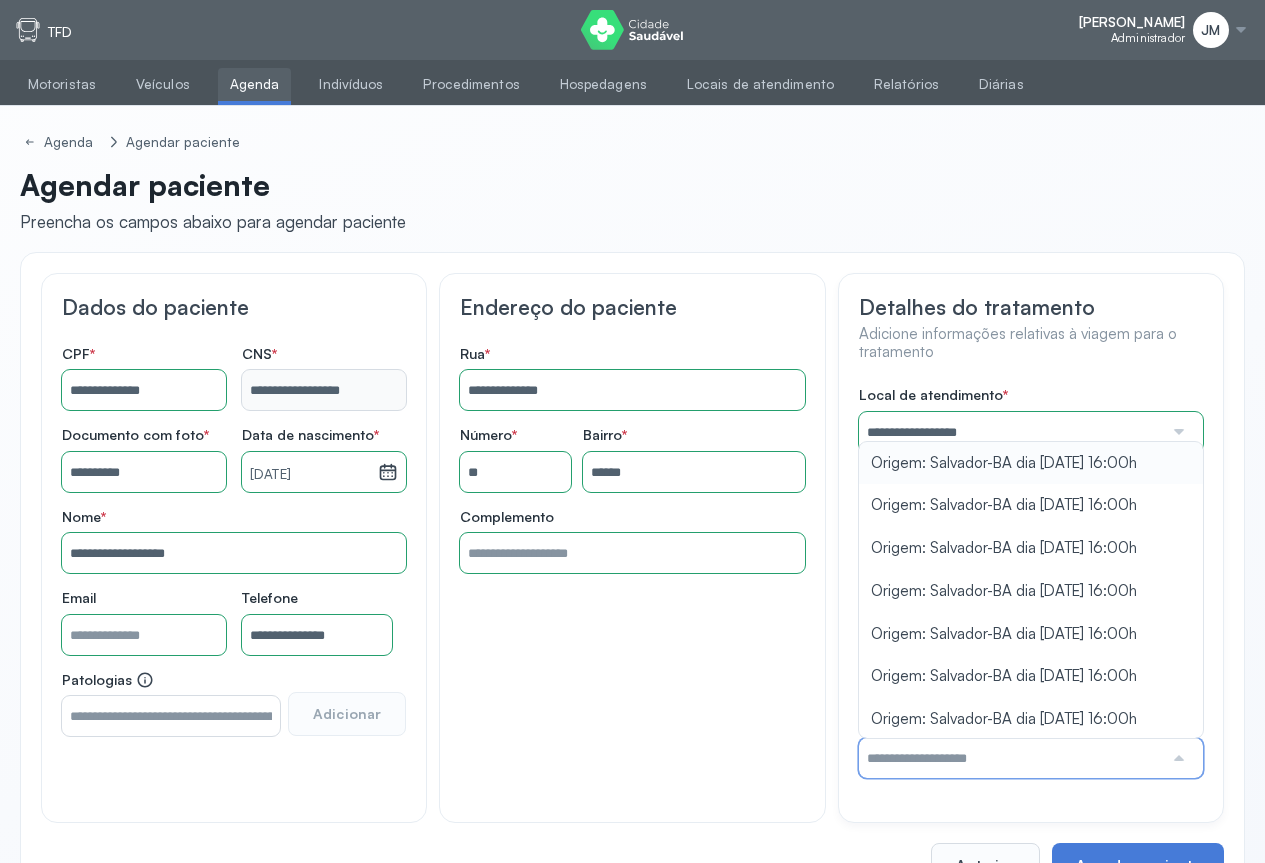 type on "**********" 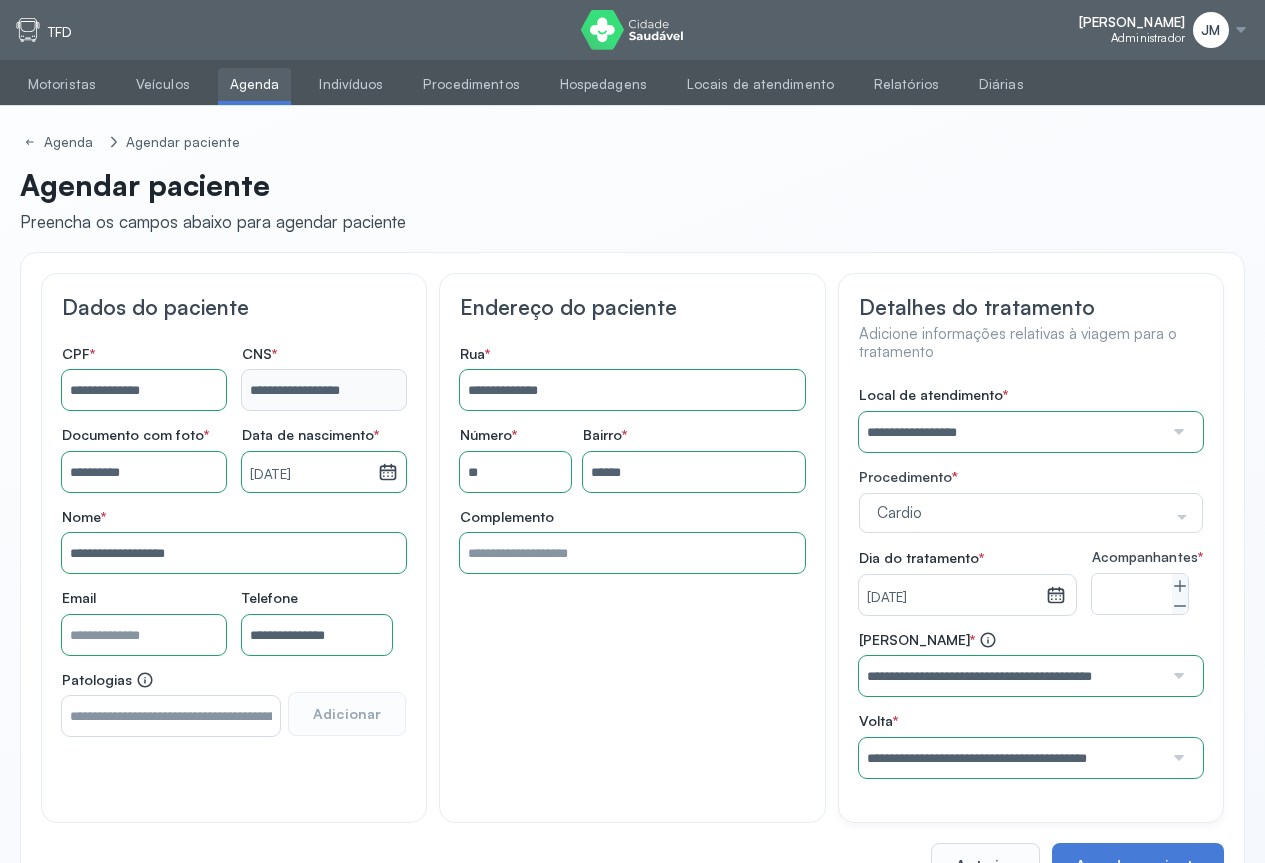 click on "**********" at bounding box center [1031, 582] 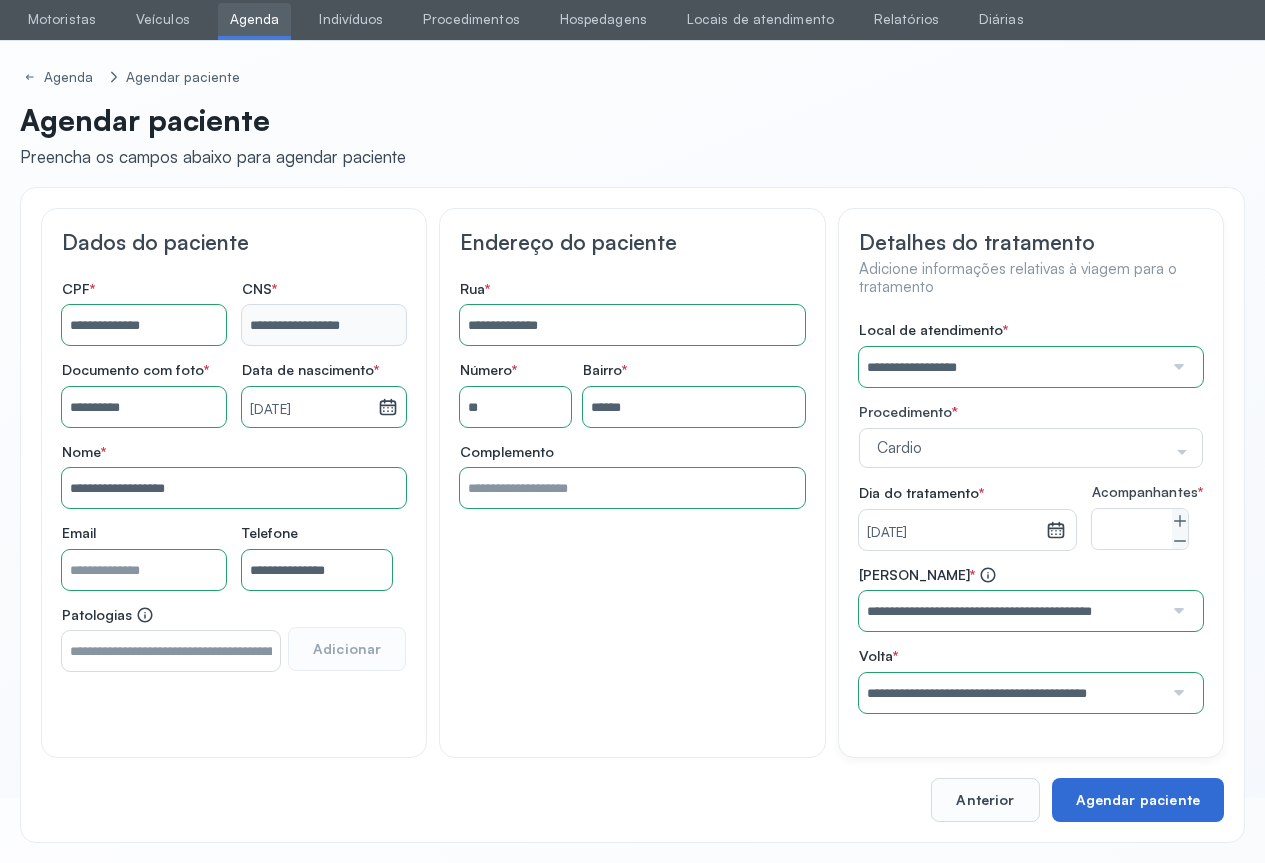 click on "Agendar paciente" at bounding box center (1138, 800) 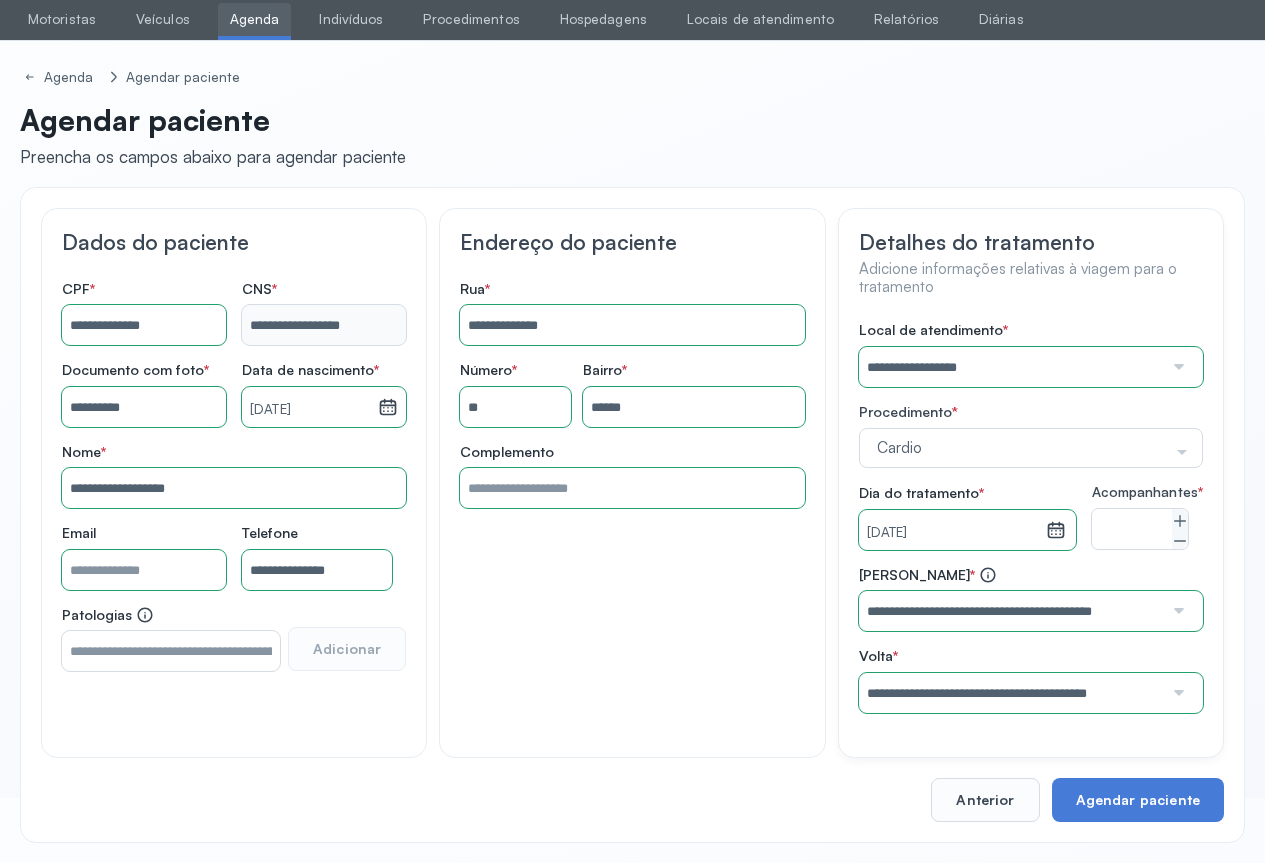 scroll, scrollTop: 0, scrollLeft: 0, axis: both 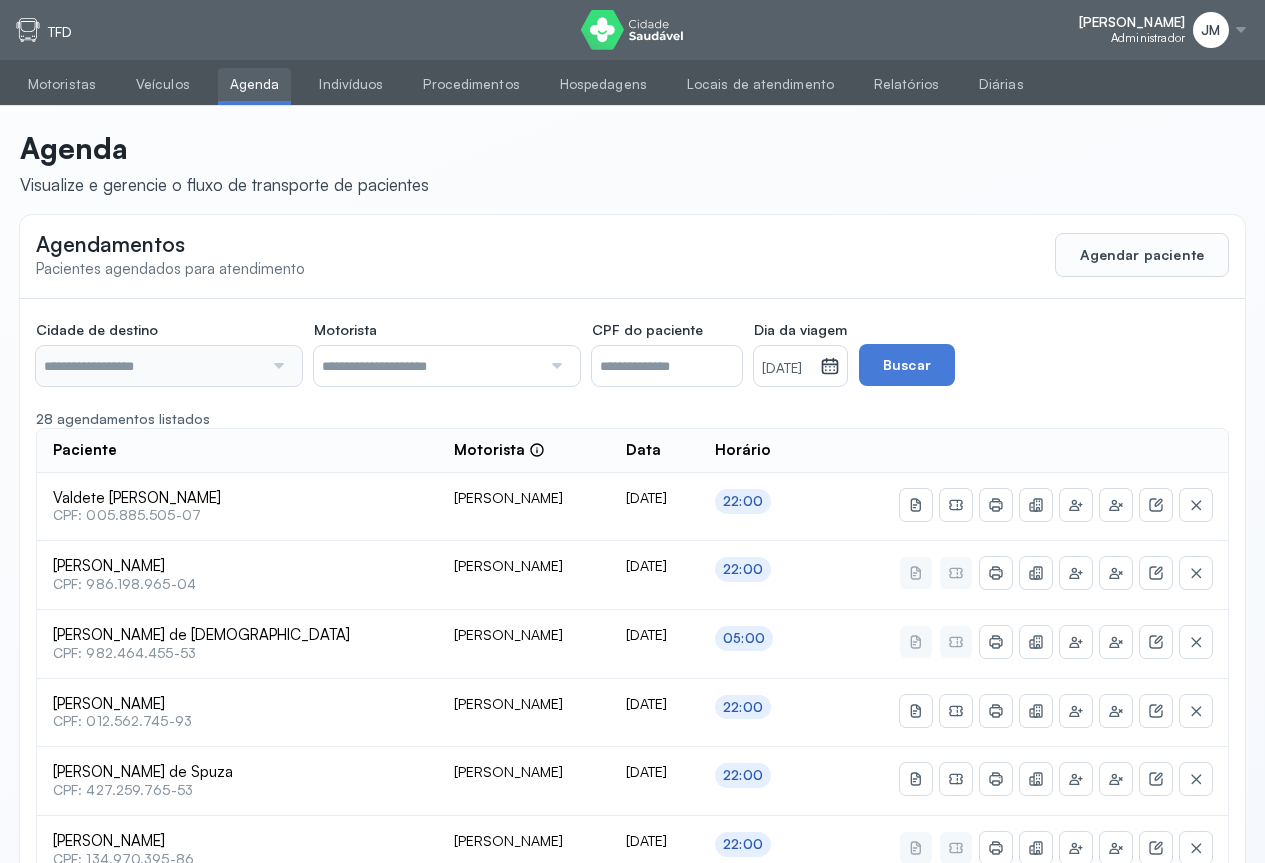 type on "********" 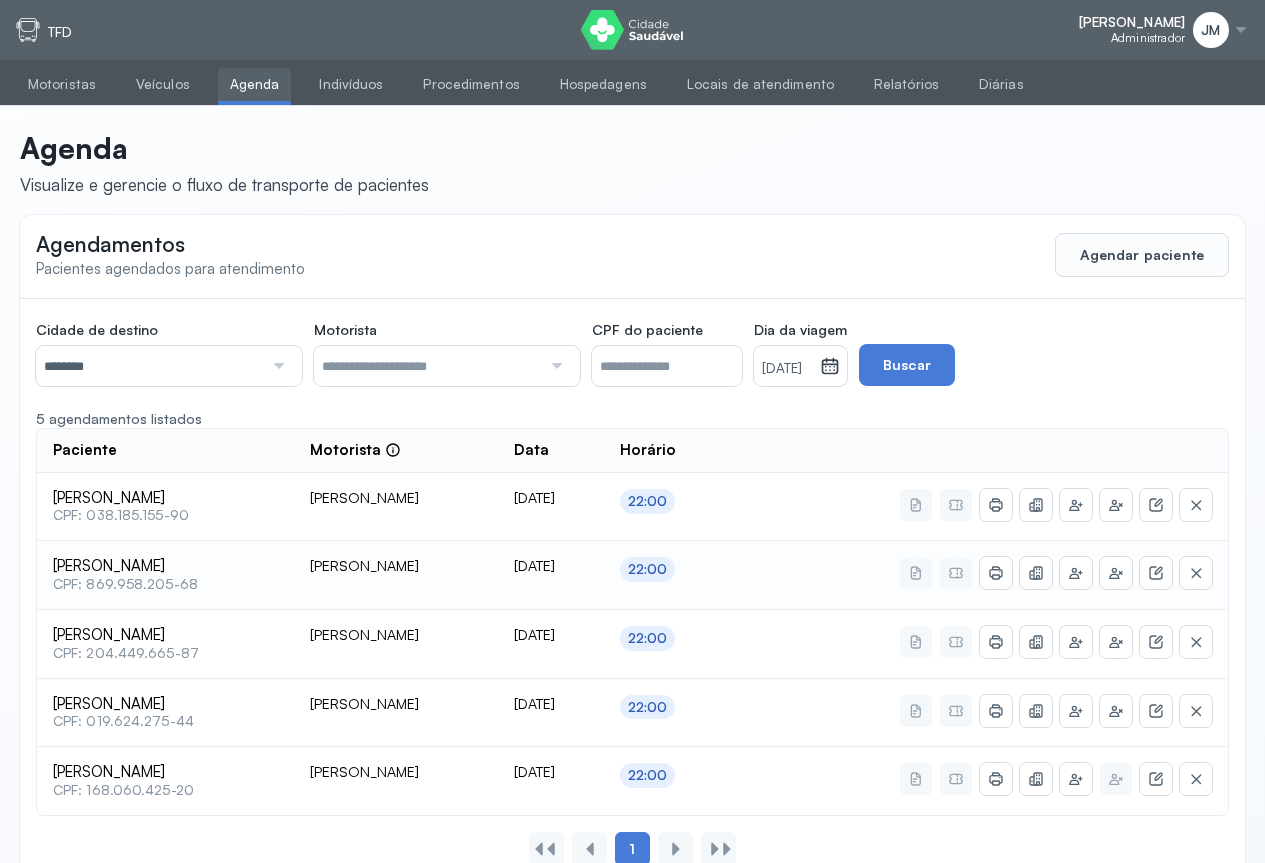 scroll, scrollTop: 55, scrollLeft: 0, axis: vertical 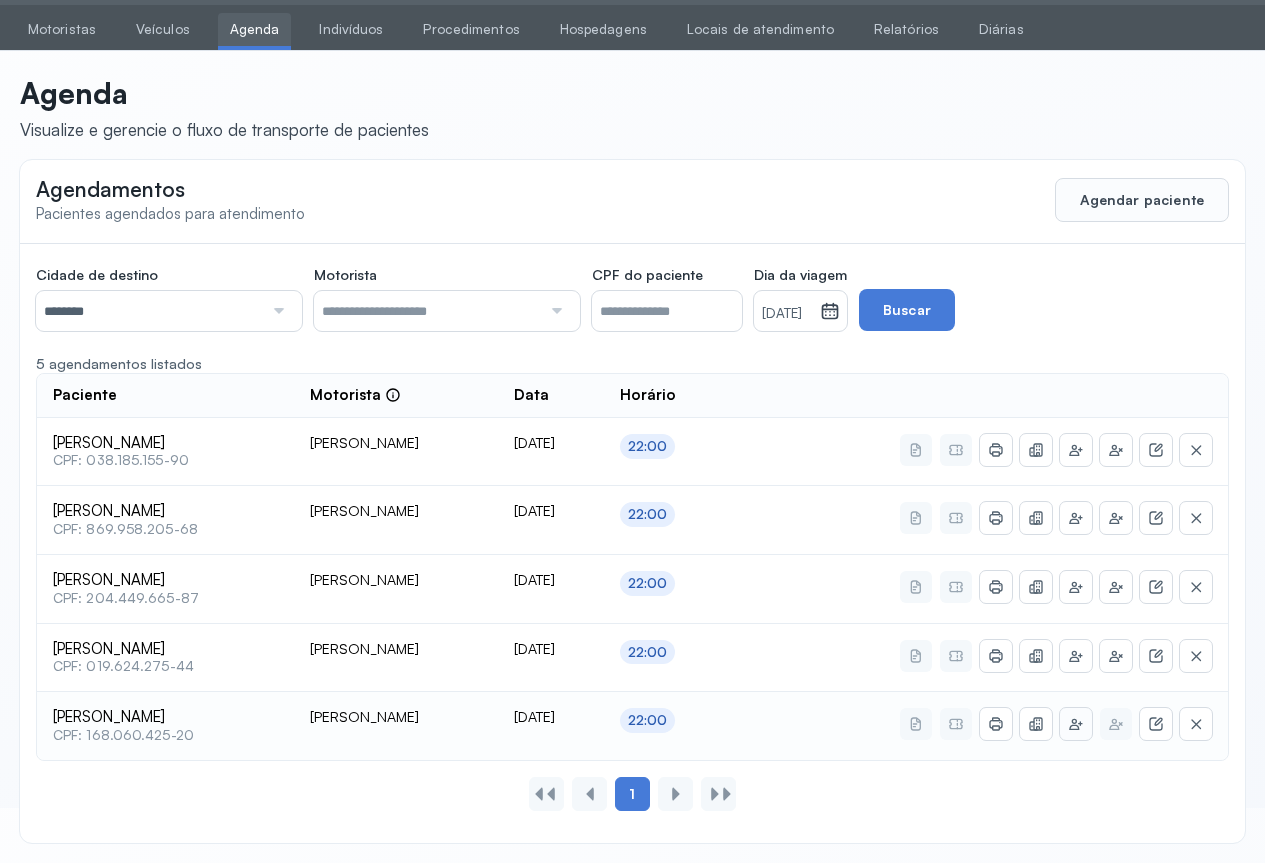 click 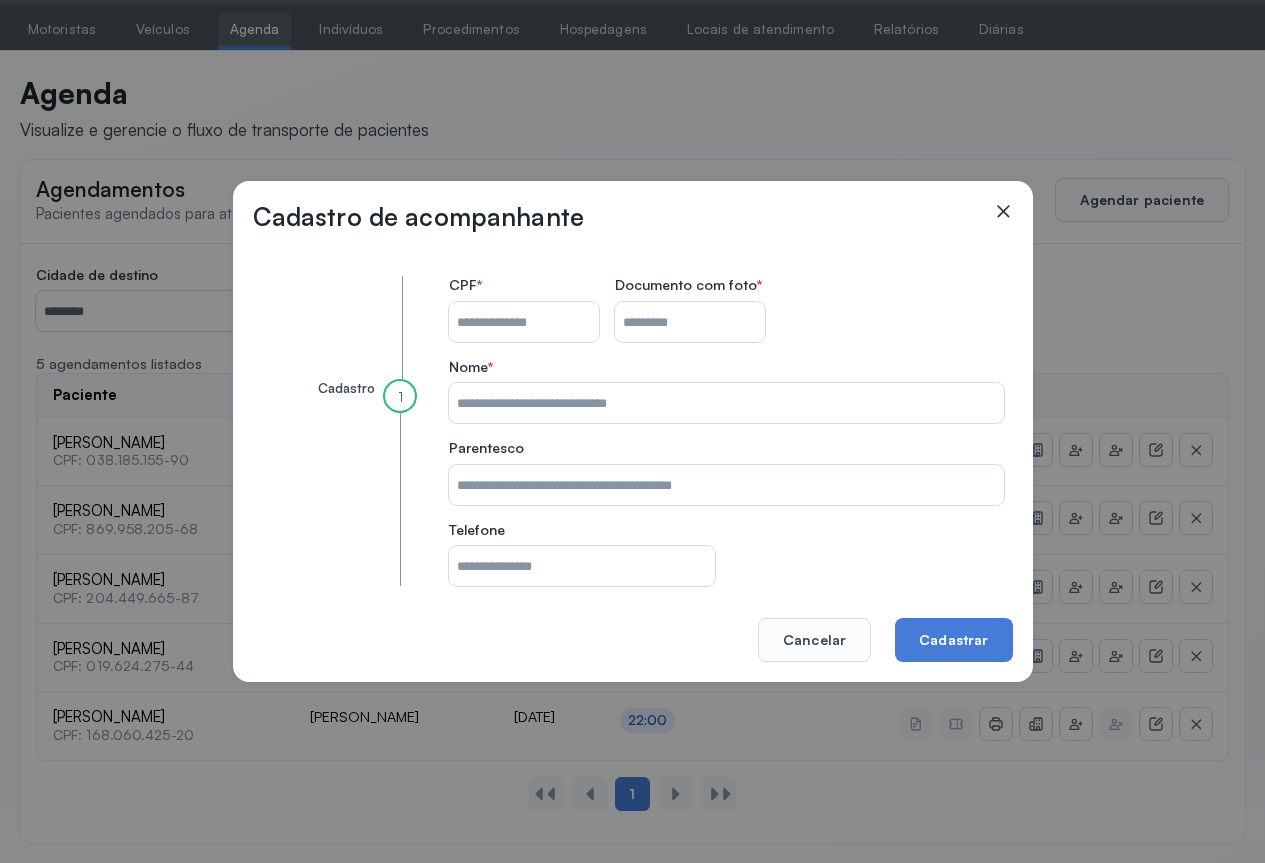 click on "CPF do paciente" at bounding box center [524, 322] 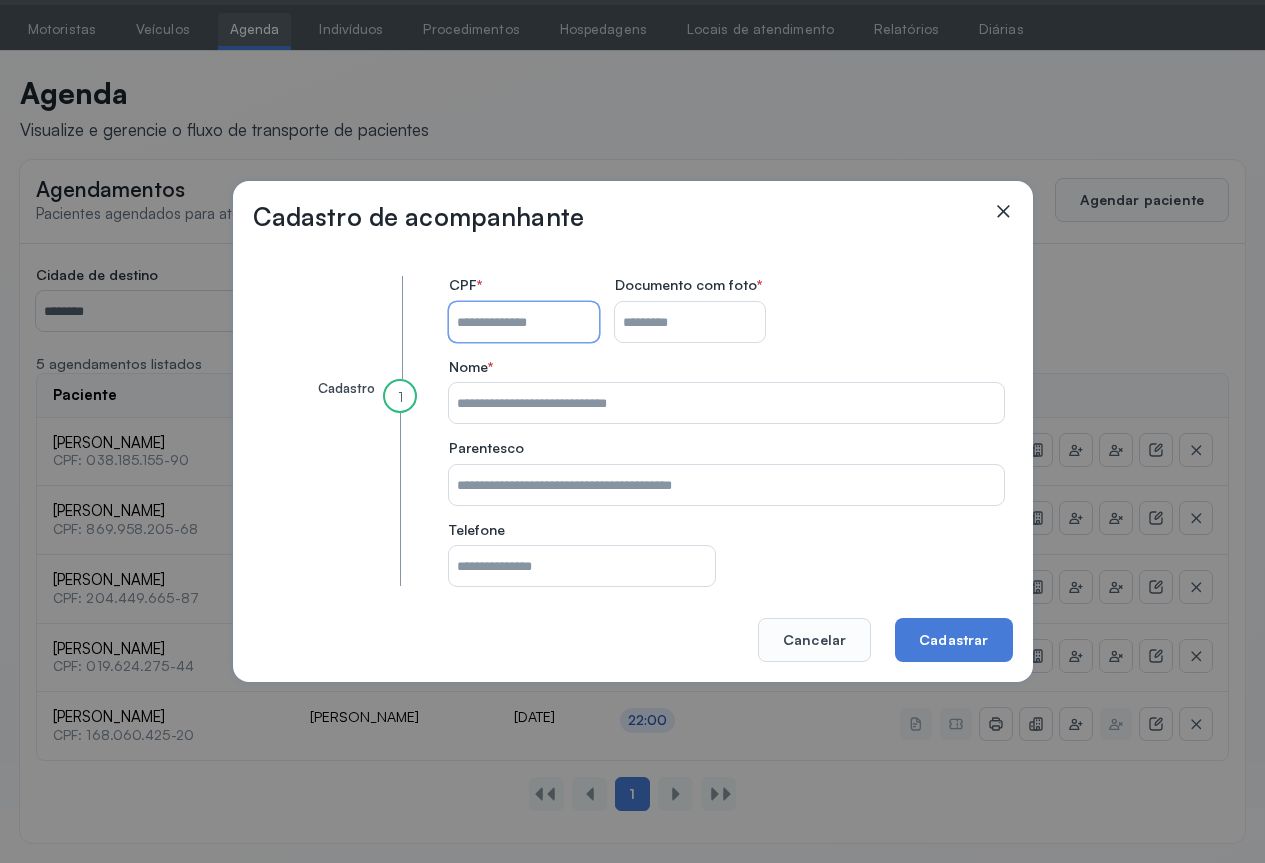 drag, startPoint x: 466, startPoint y: 319, endPoint x: 593, endPoint y: 320, distance: 127.00394 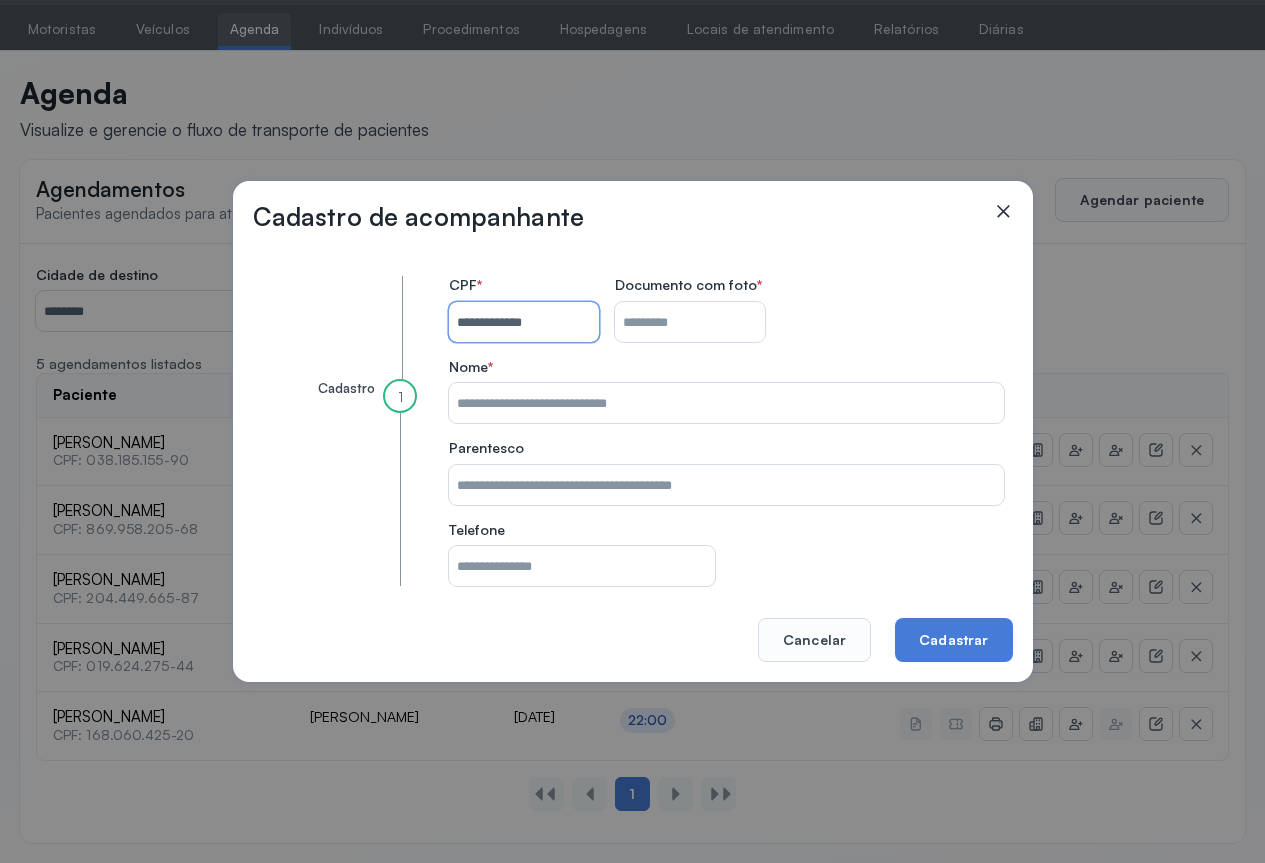 type on "**********" 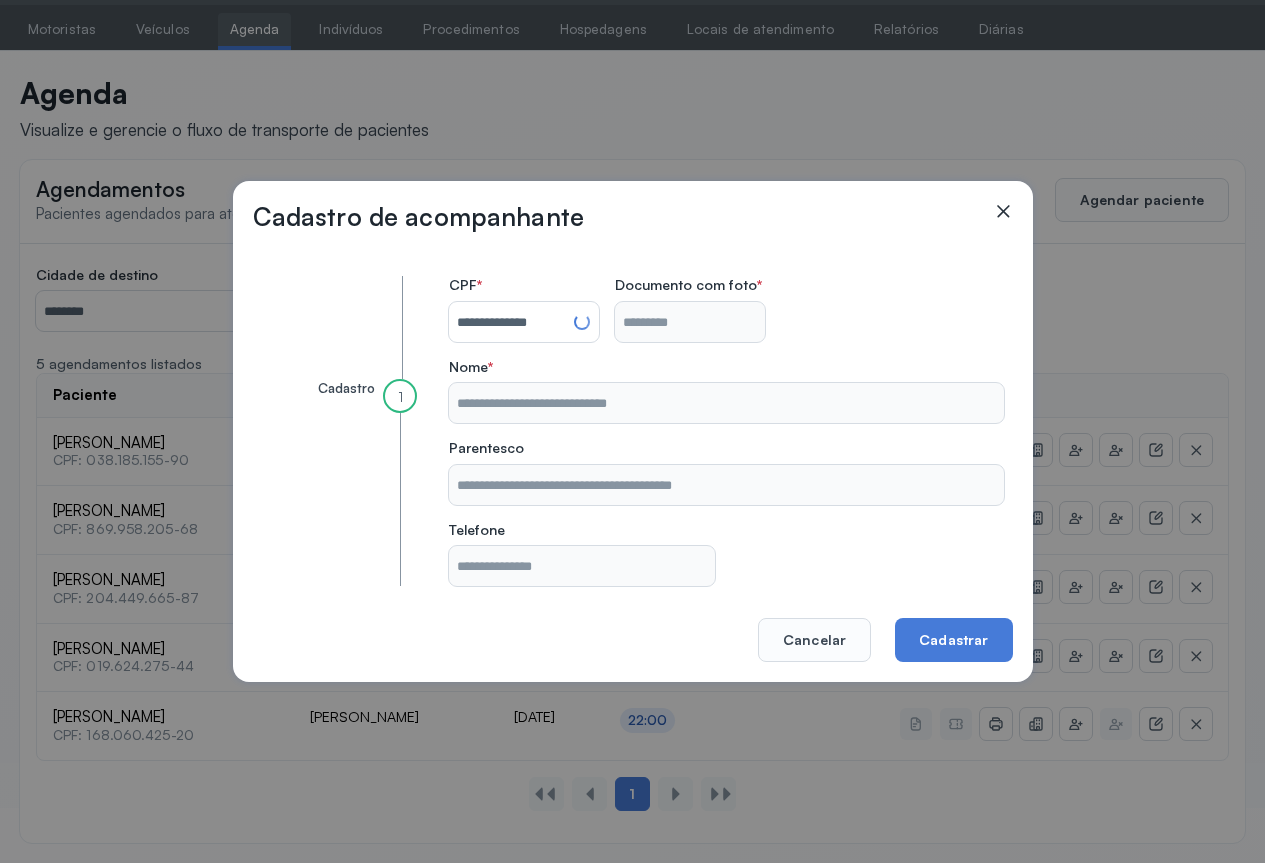 type on "**********" 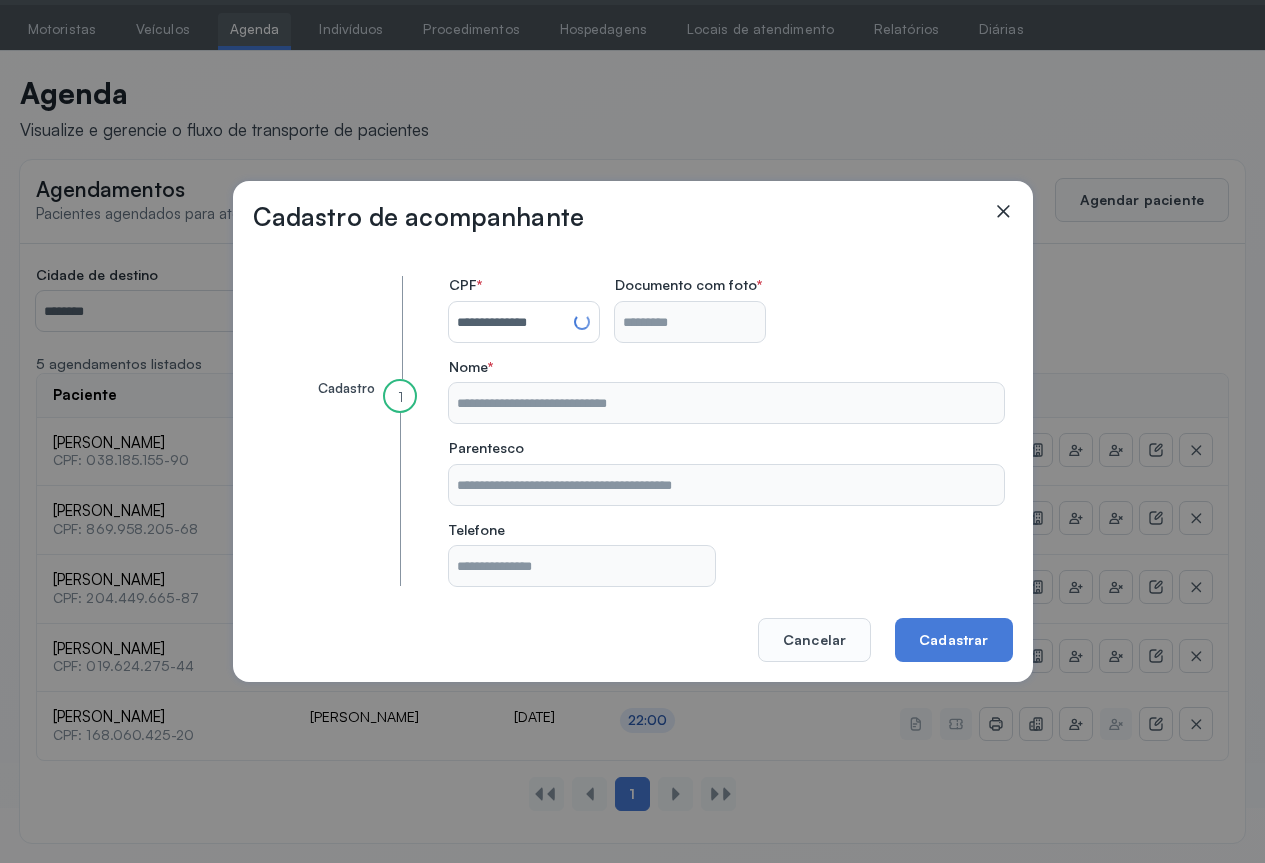 type on "**********" 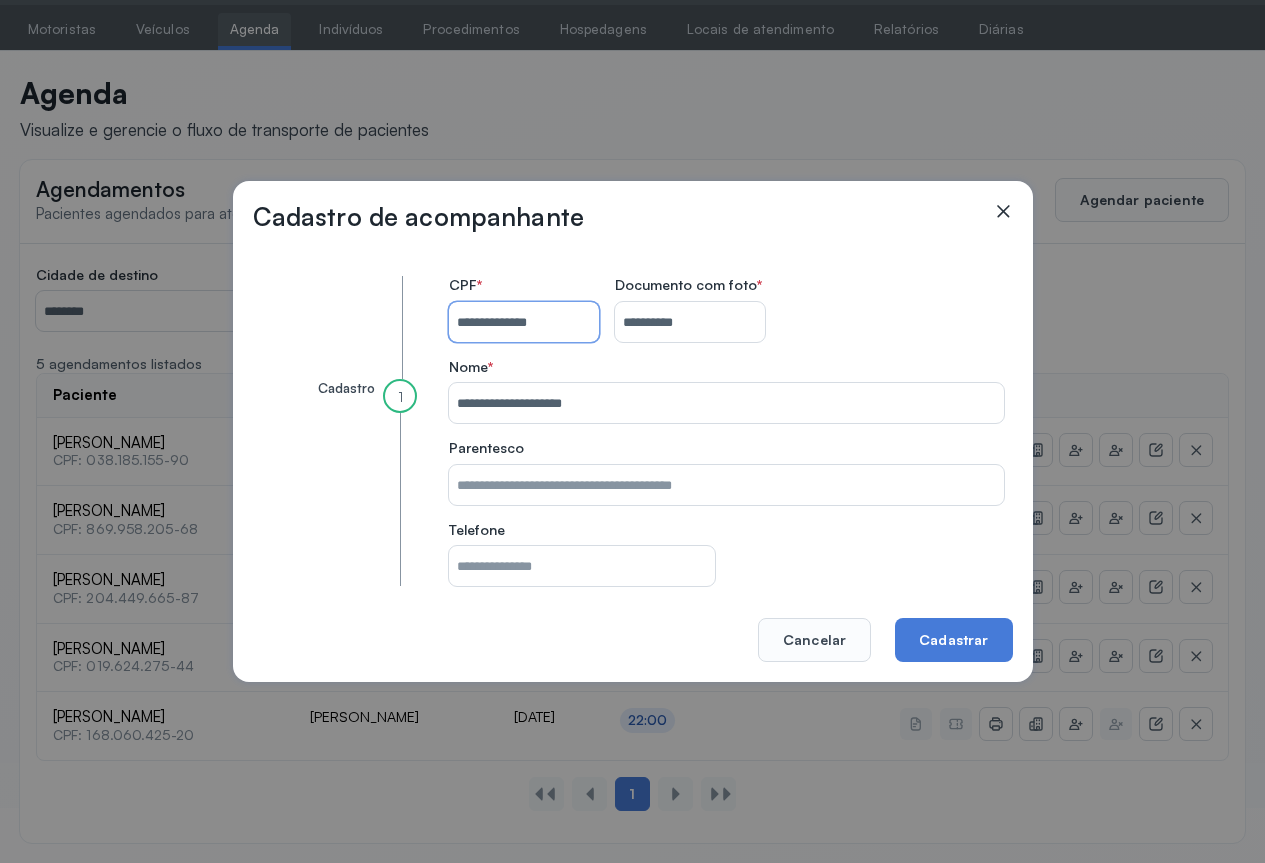 type 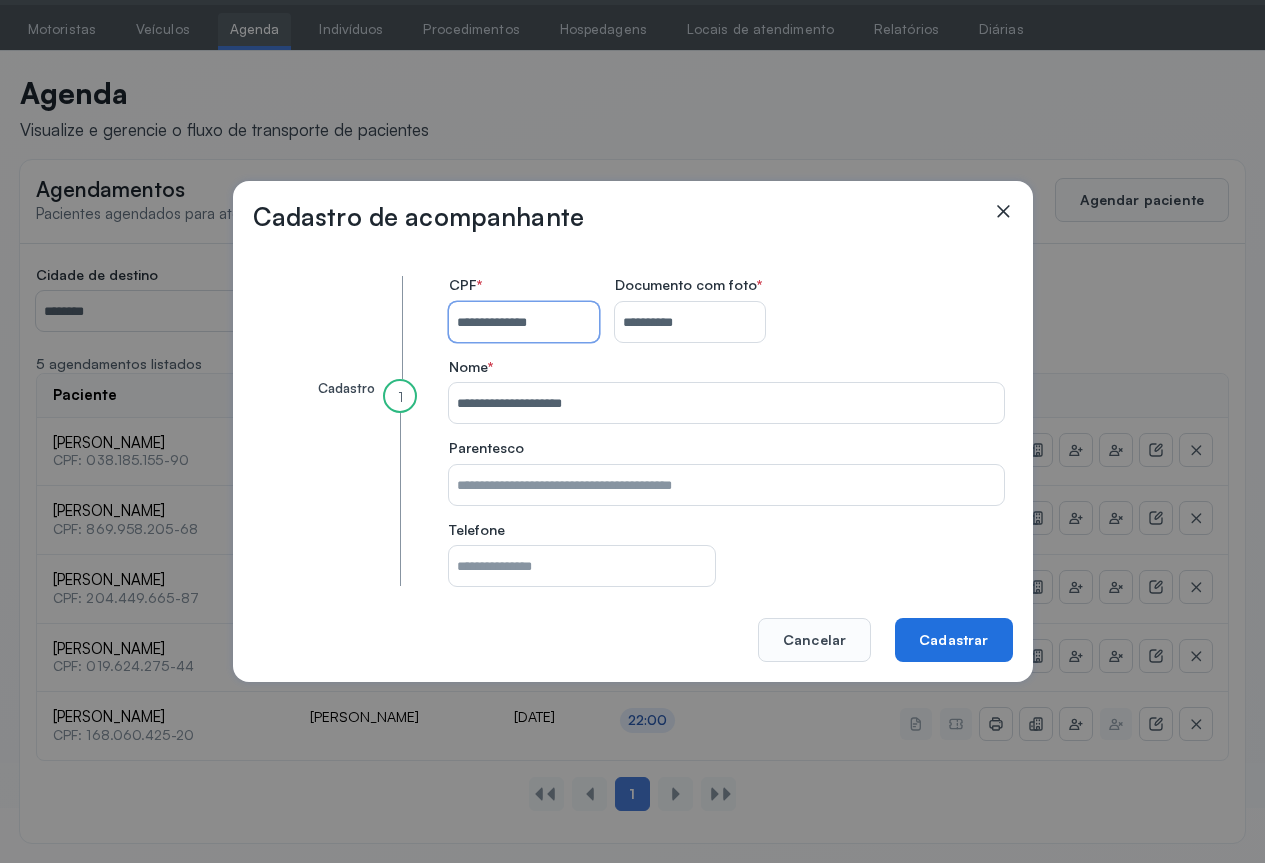 type on "**********" 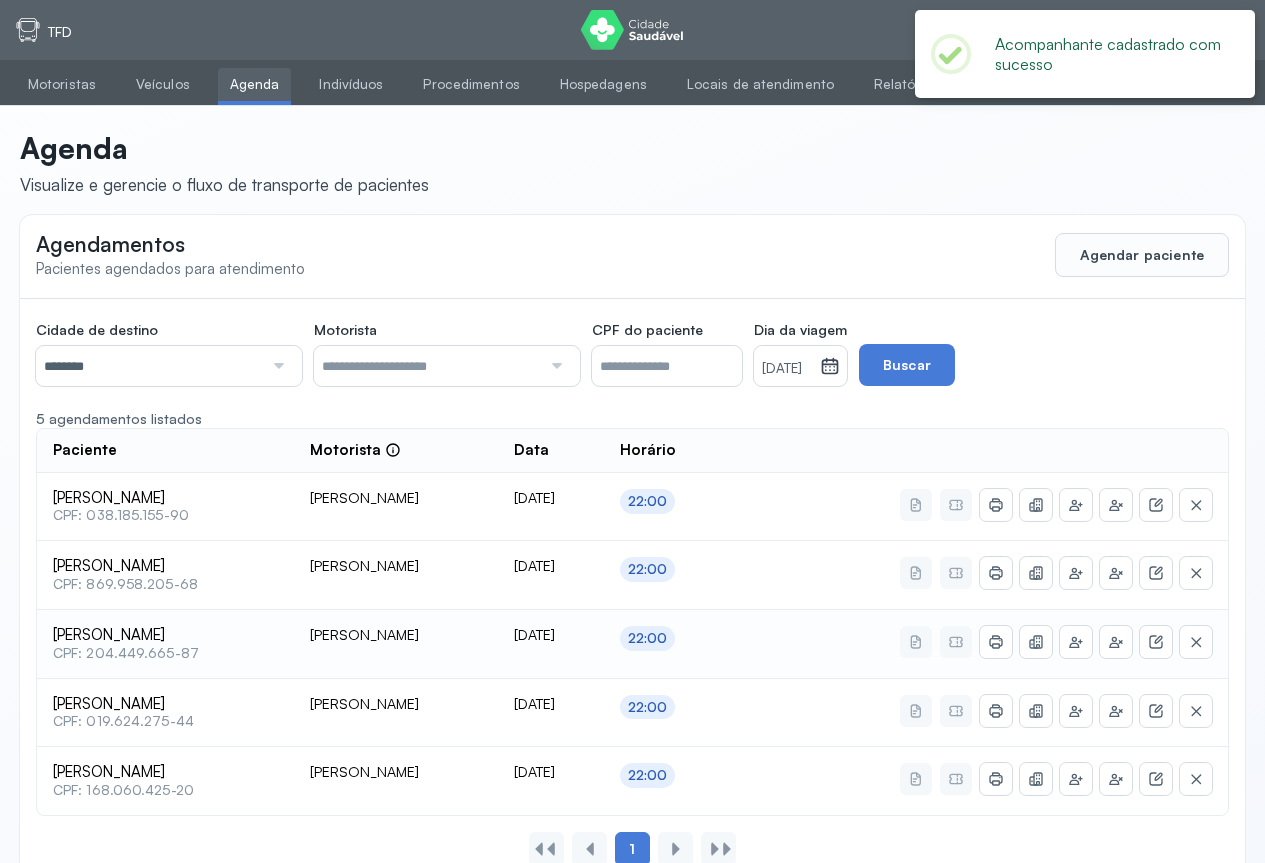 scroll, scrollTop: 55, scrollLeft: 0, axis: vertical 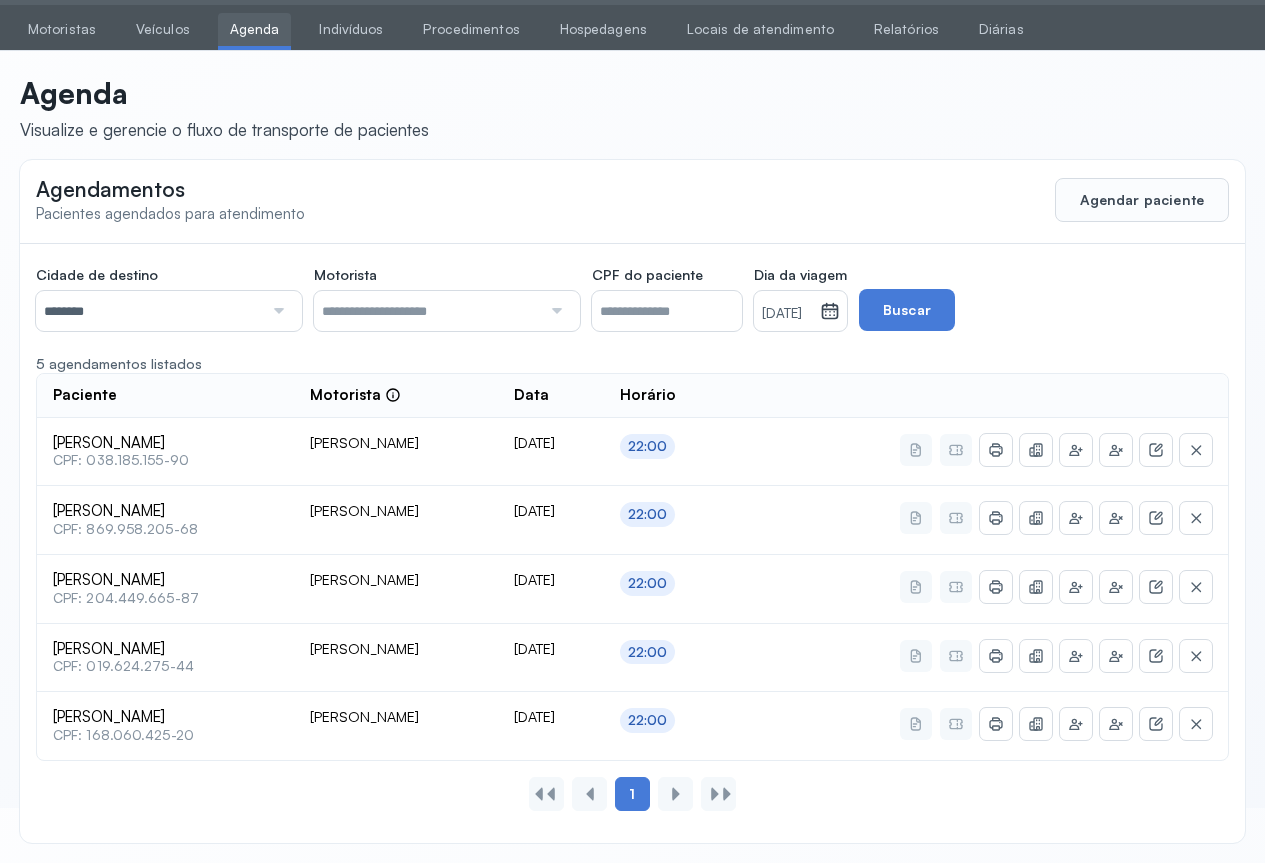 click 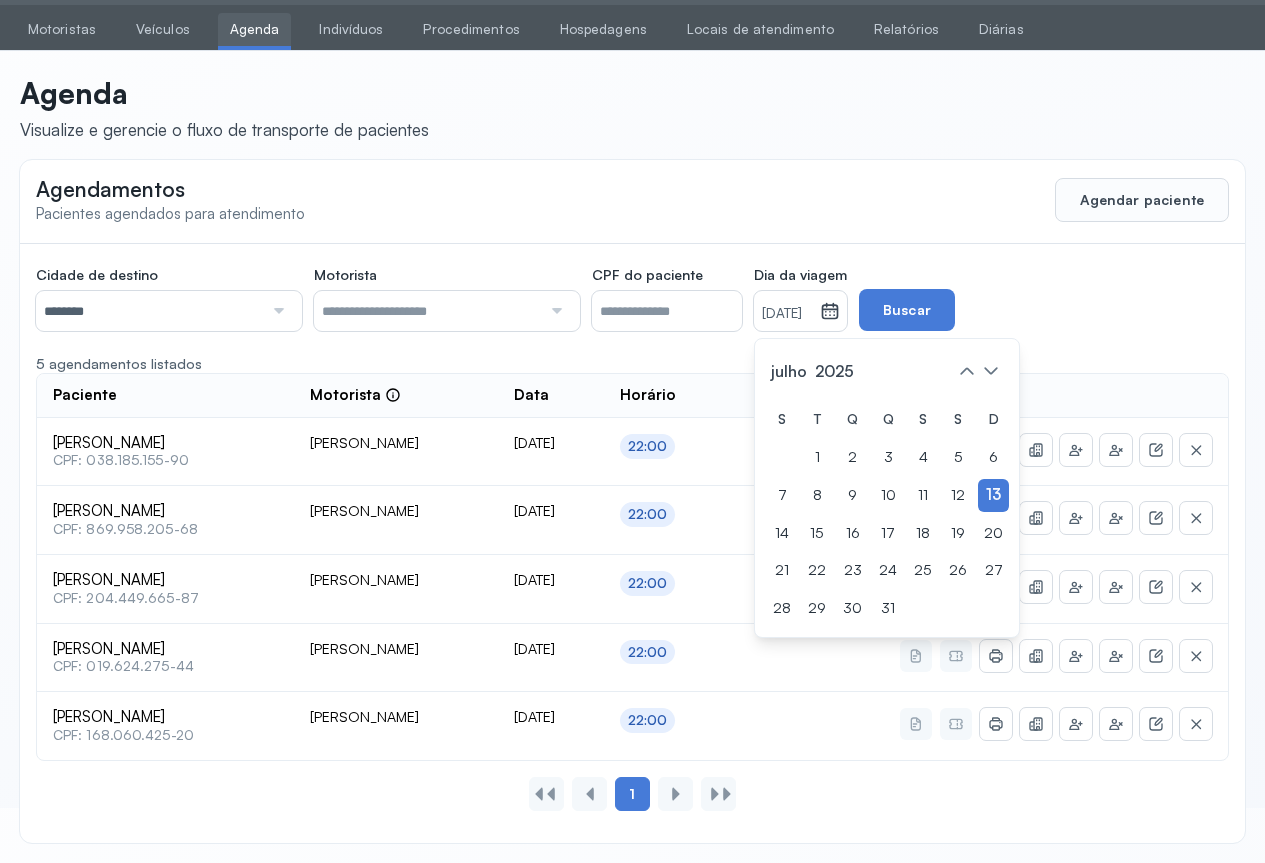 drag, startPoint x: 817, startPoint y: 492, endPoint x: 939, endPoint y: 387, distance: 160.96272 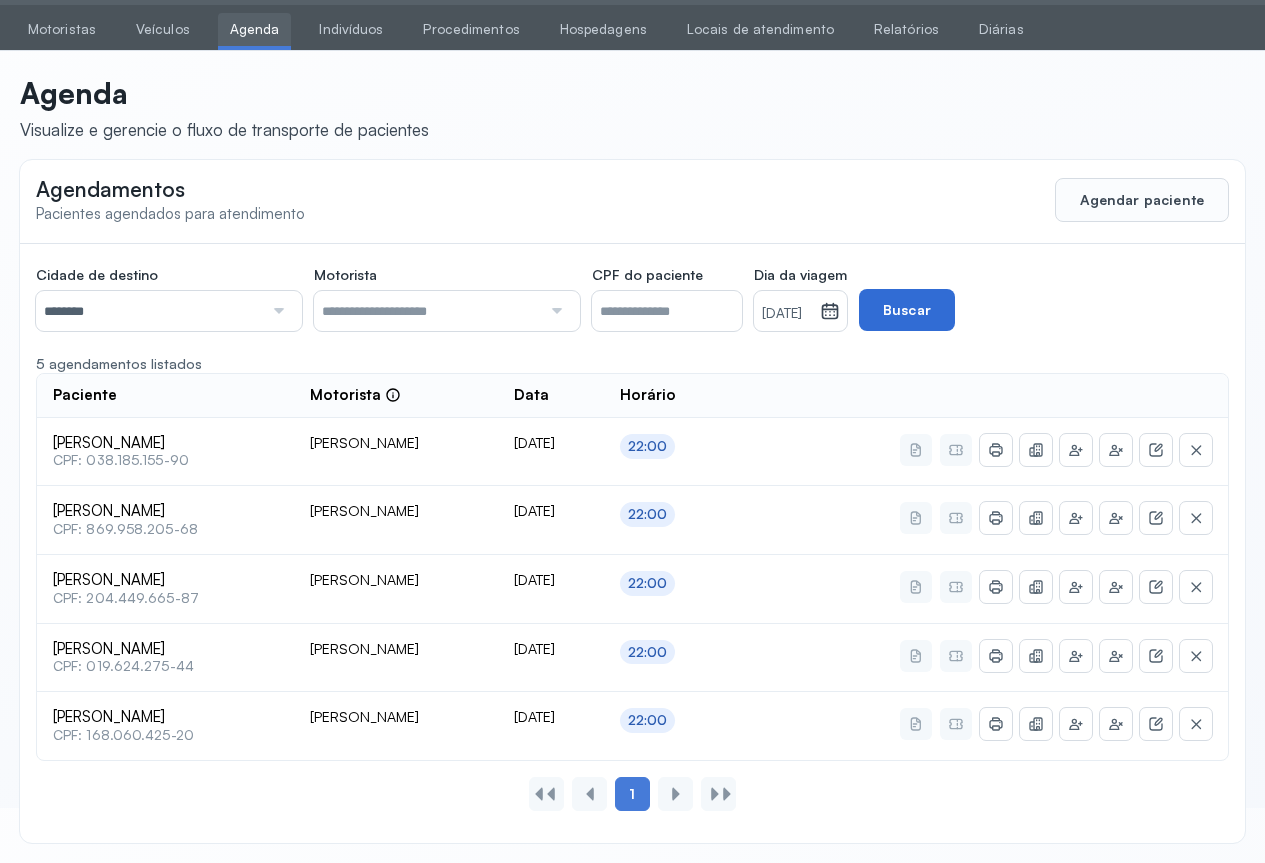 click on "Buscar" at bounding box center (907, 310) 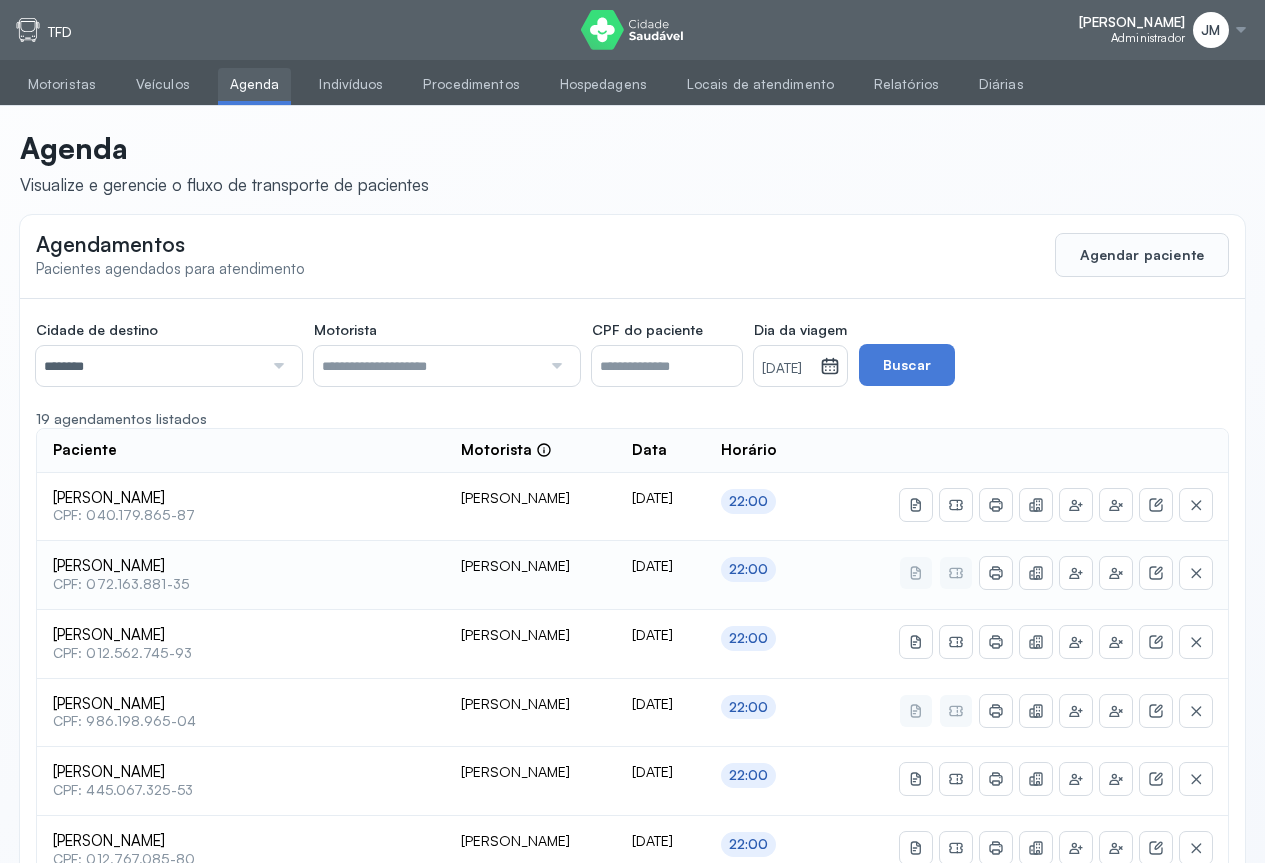 scroll, scrollTop: 200, scrollLeft: 0, axis: vertical 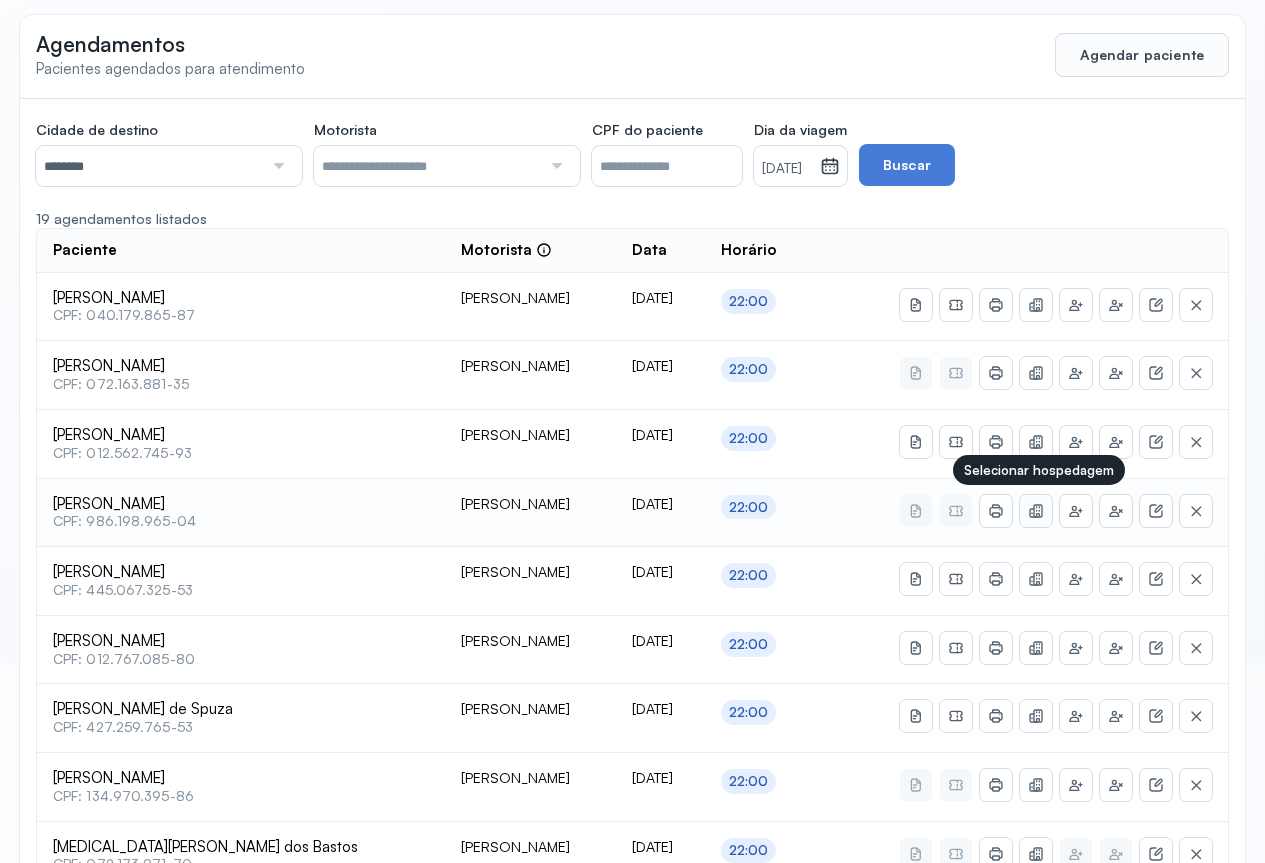 click 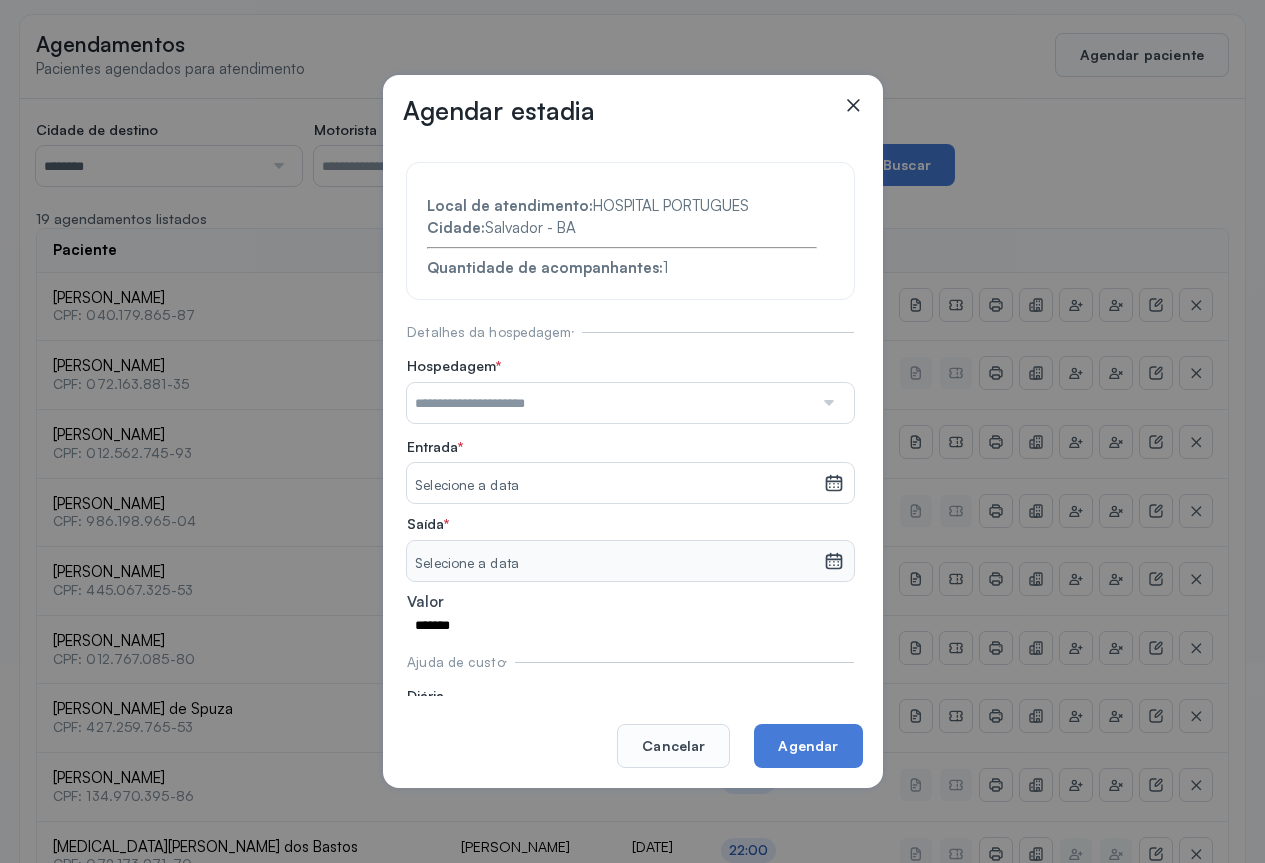 click at bounding box center [827, 403] 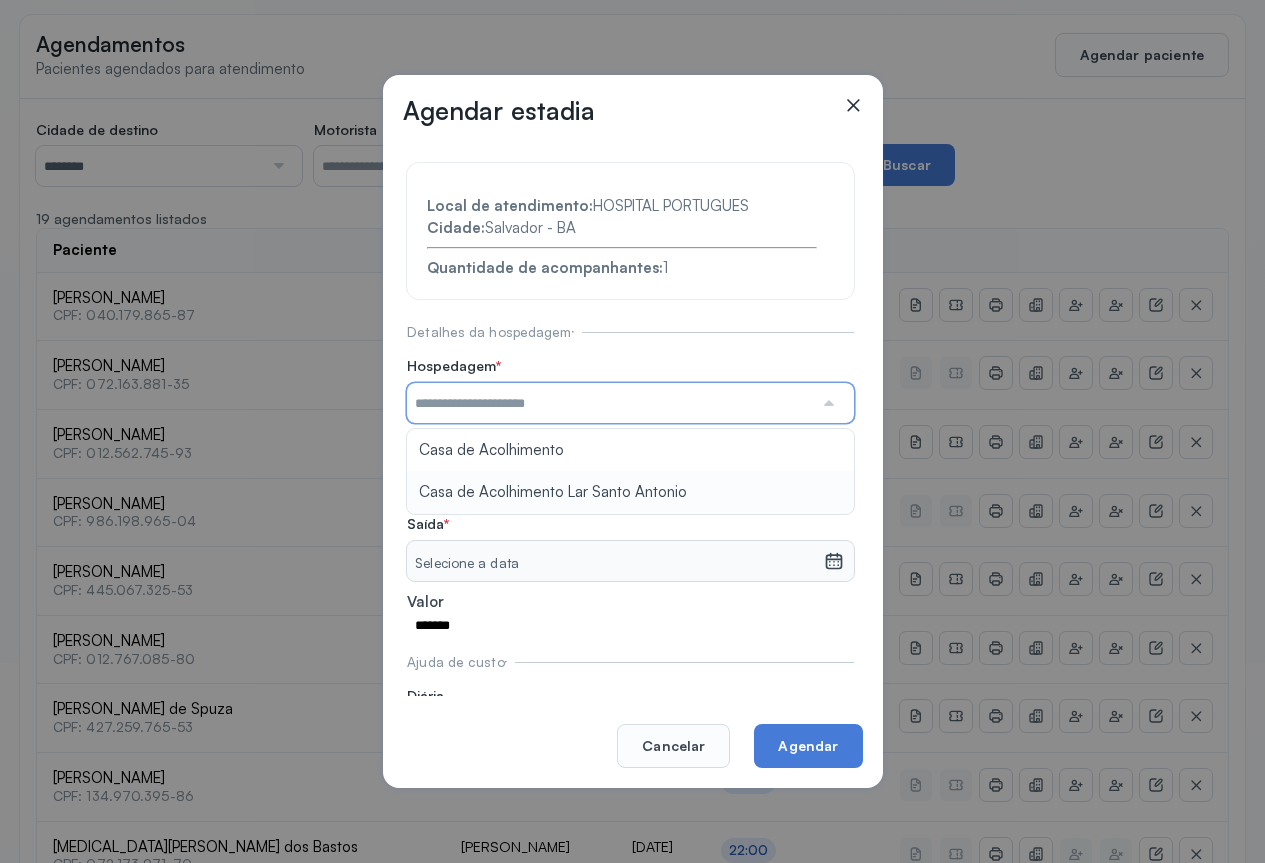 type on "**********" 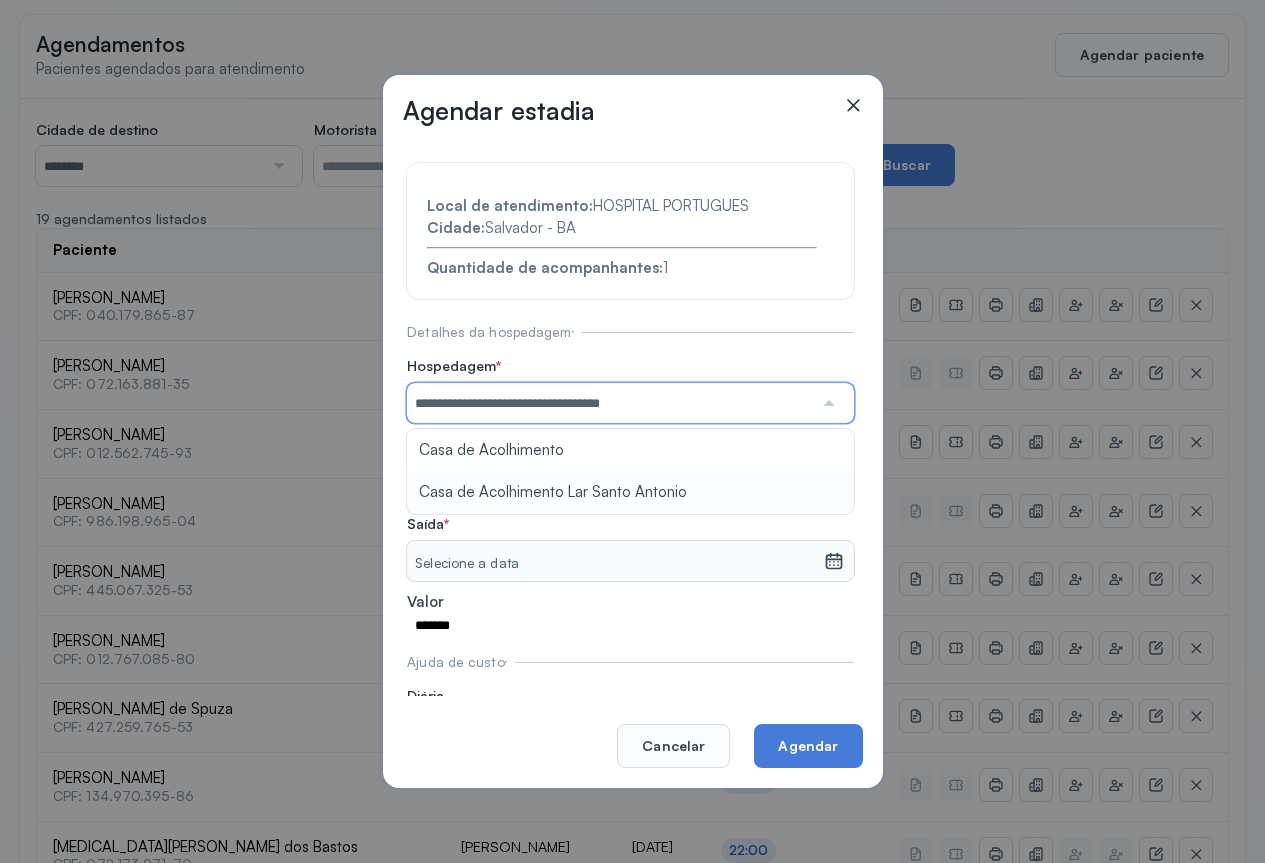 click on "**********" at bounding box center (630, 458) 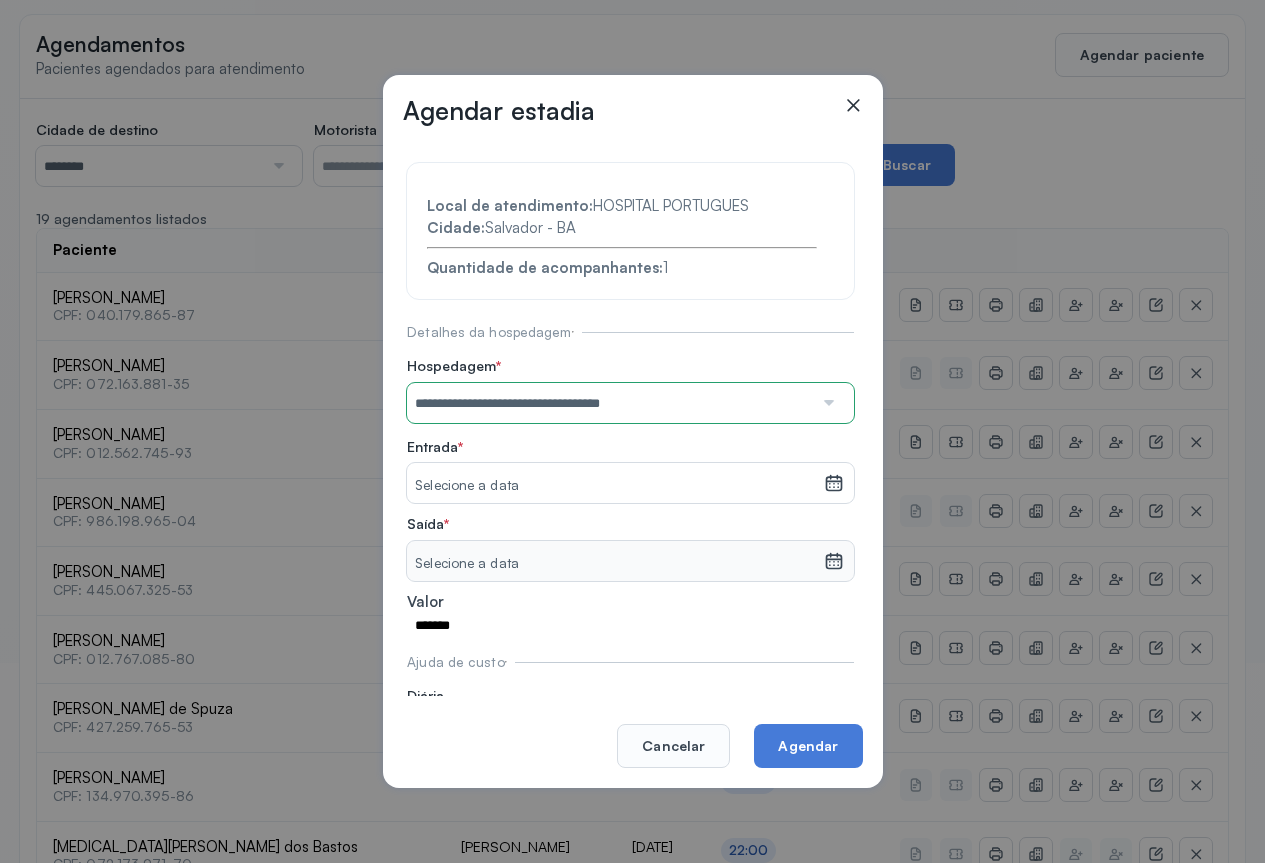 click 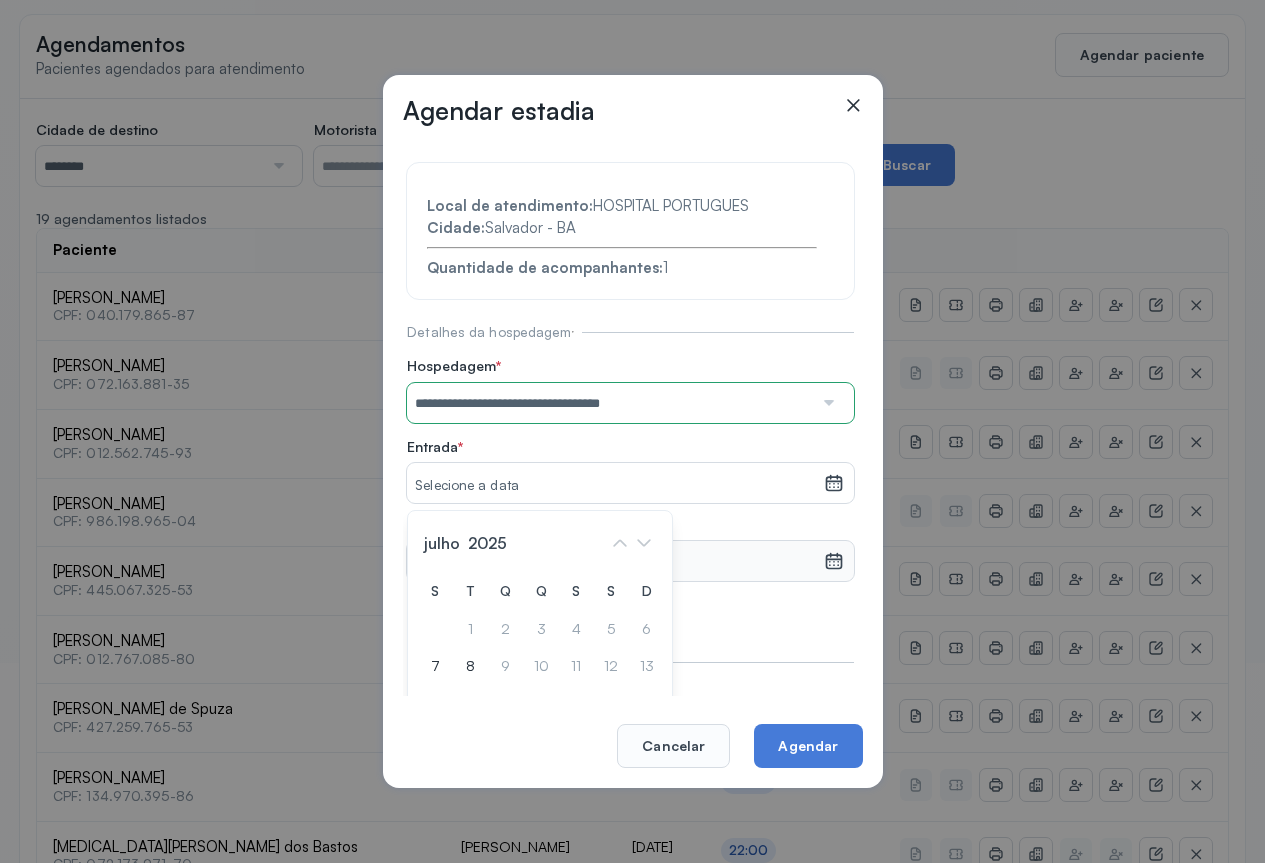 click on "Entrada   *" 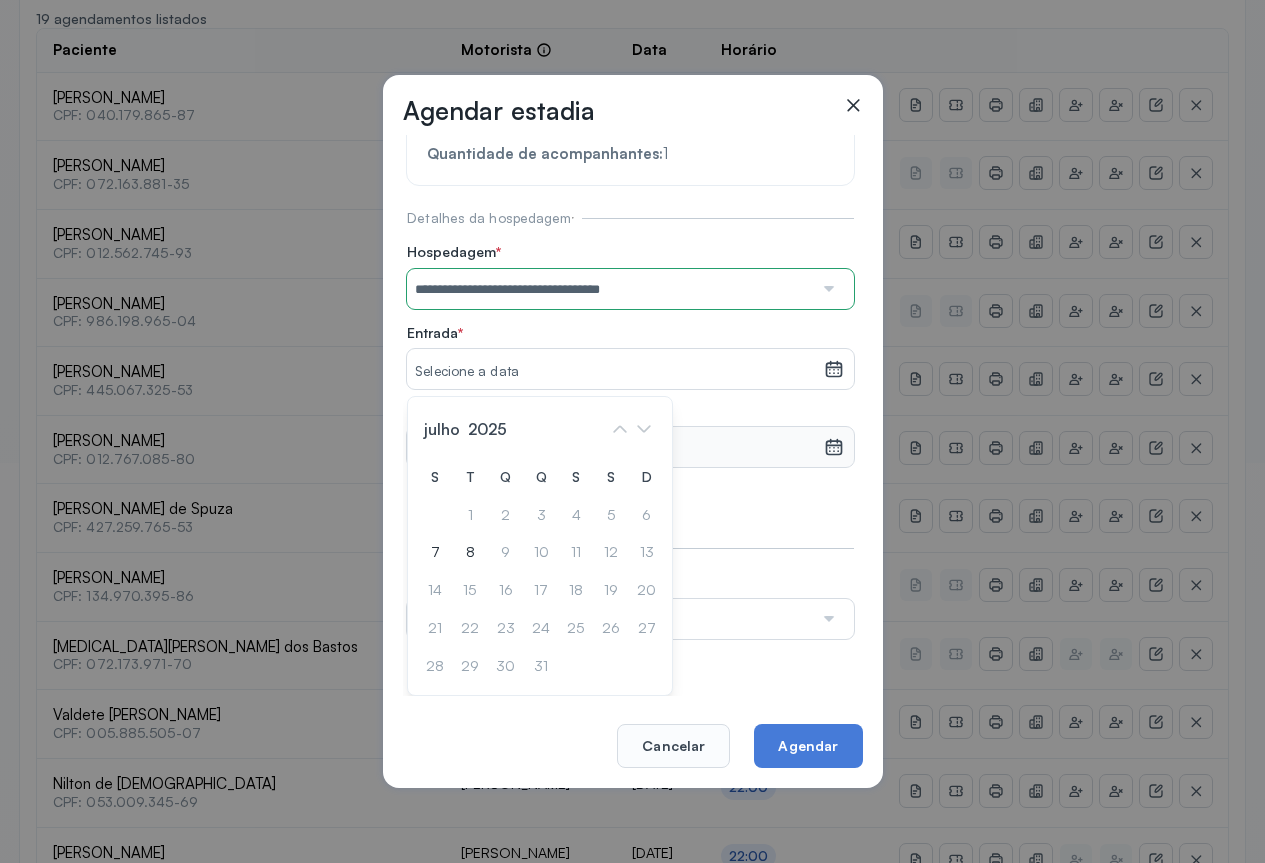 scroll, scrollTop: 500, scrollLeft: 0, axis: vertical 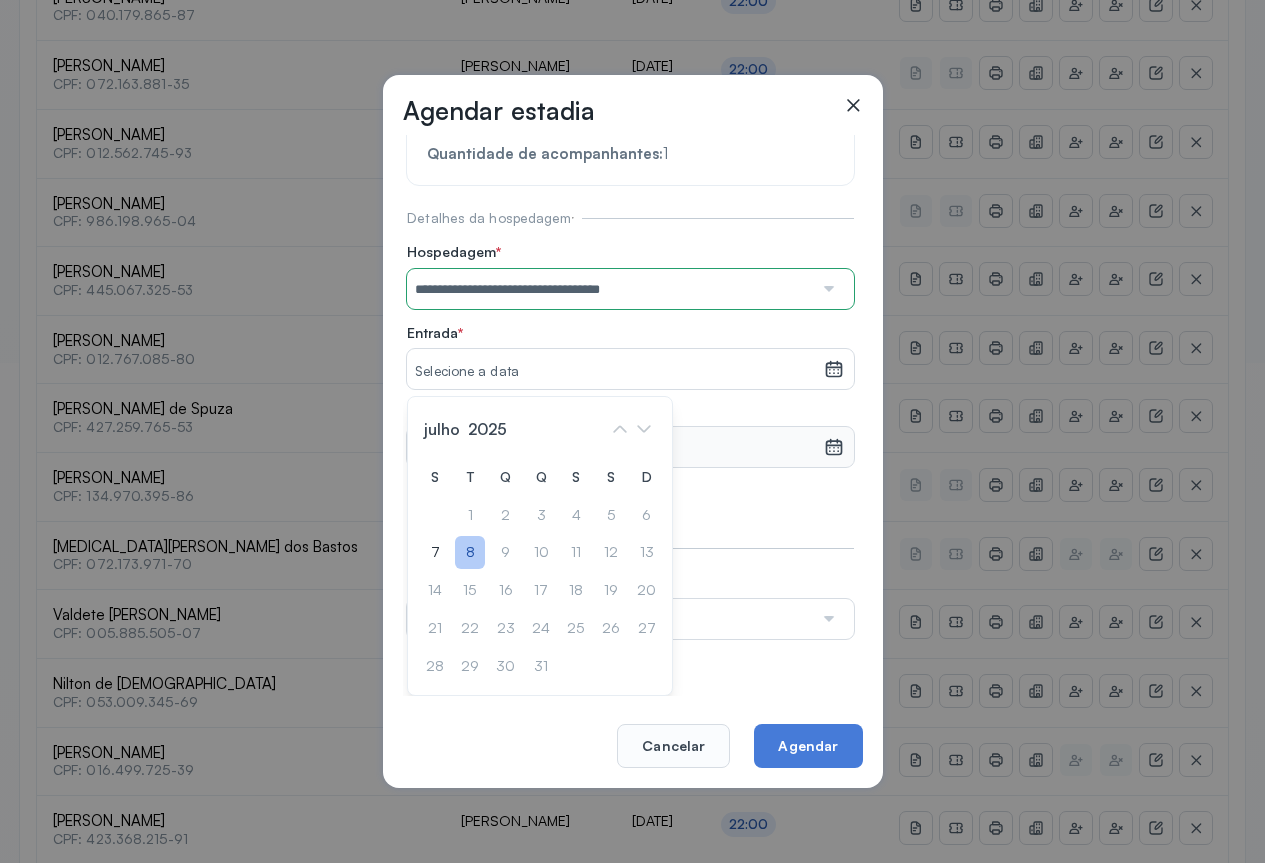 click on "8" 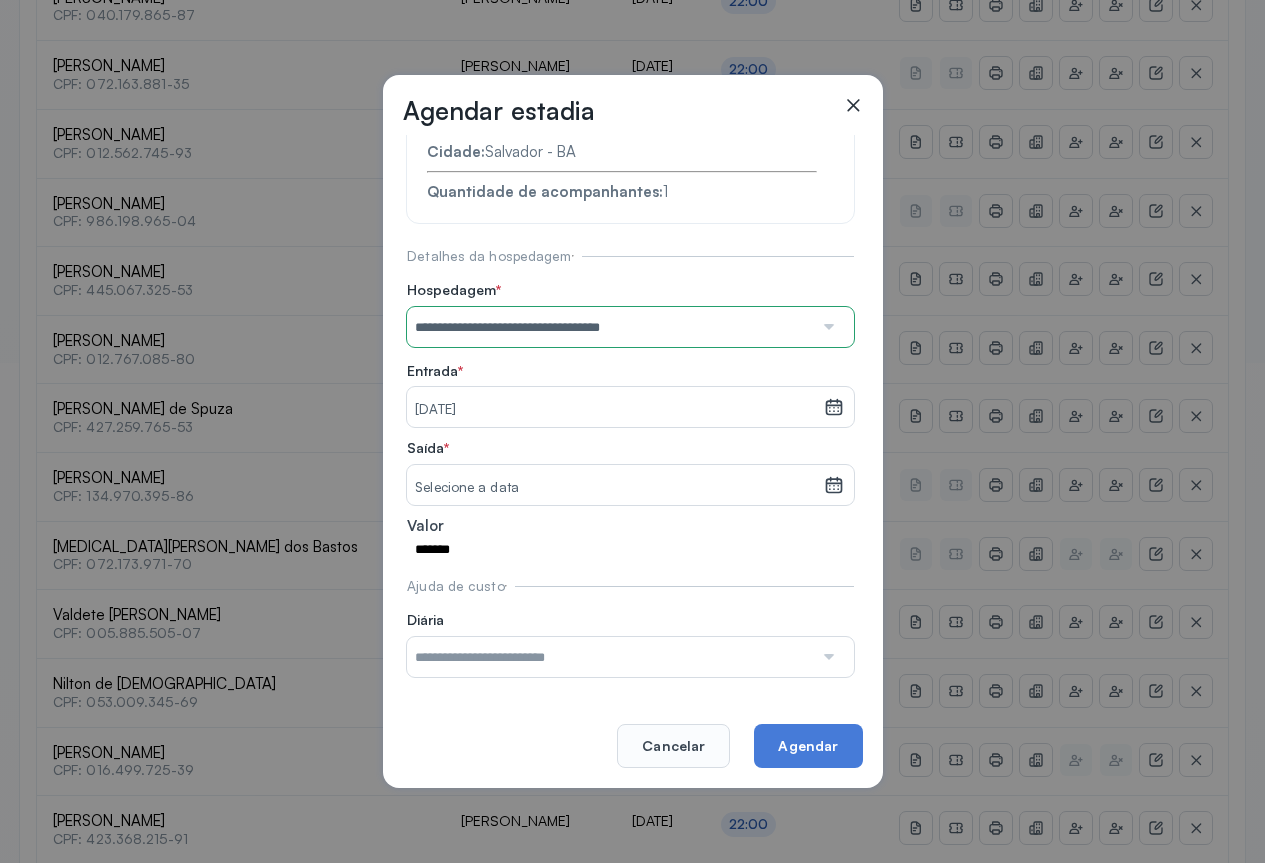 scroll, scrollTop: 77, scrollLeft: 0, axis: vertical 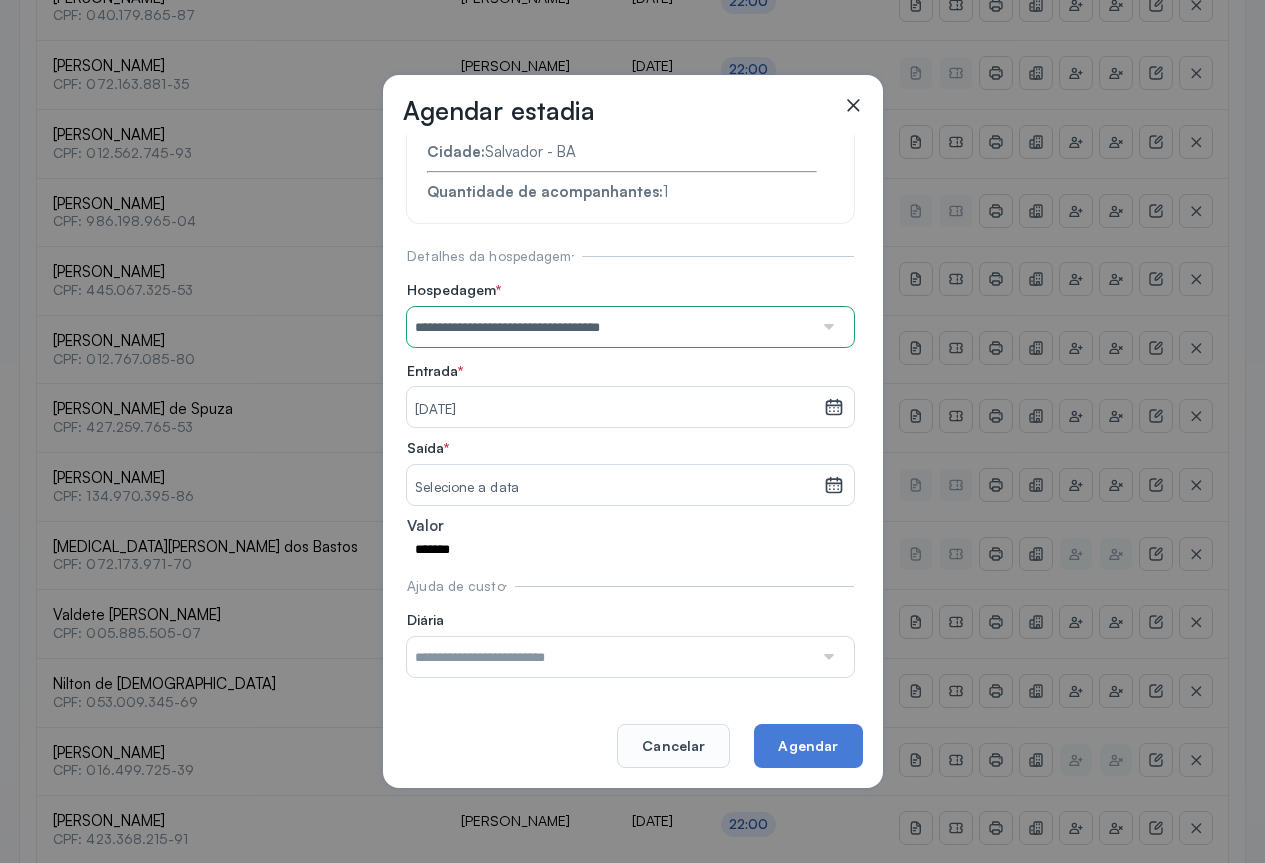 click 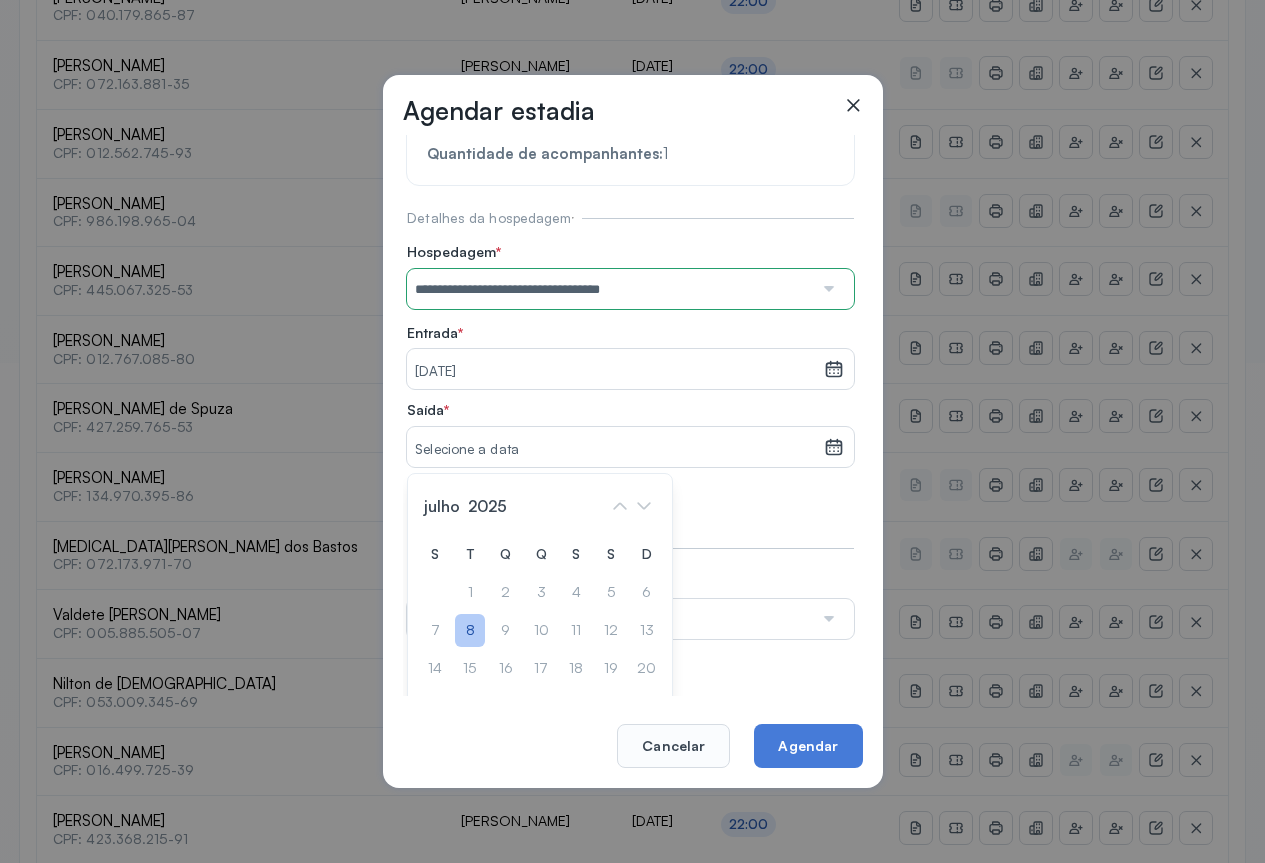 click on "8" 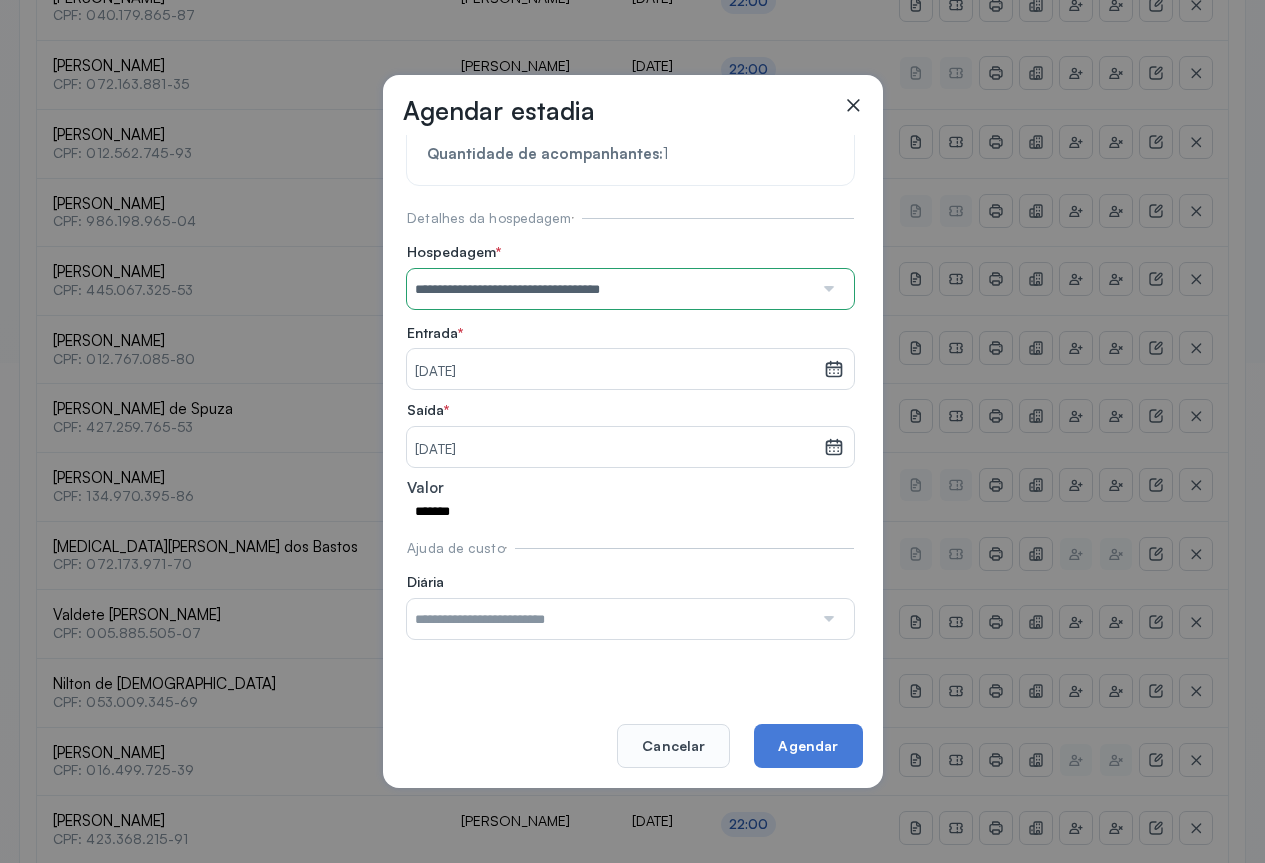 scroll, scrollTop: 77, scrollLeft: 0, axis: vertical 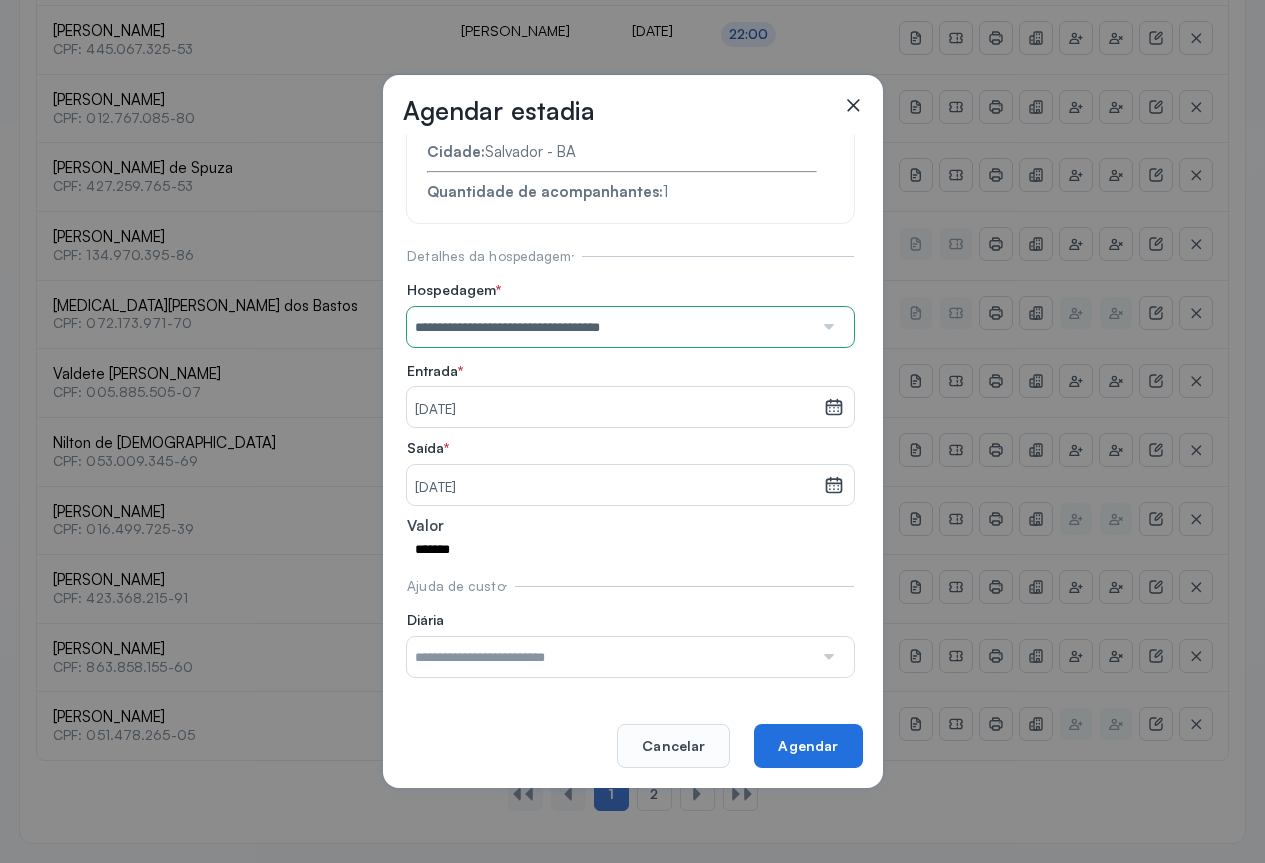 click on "Agendar" 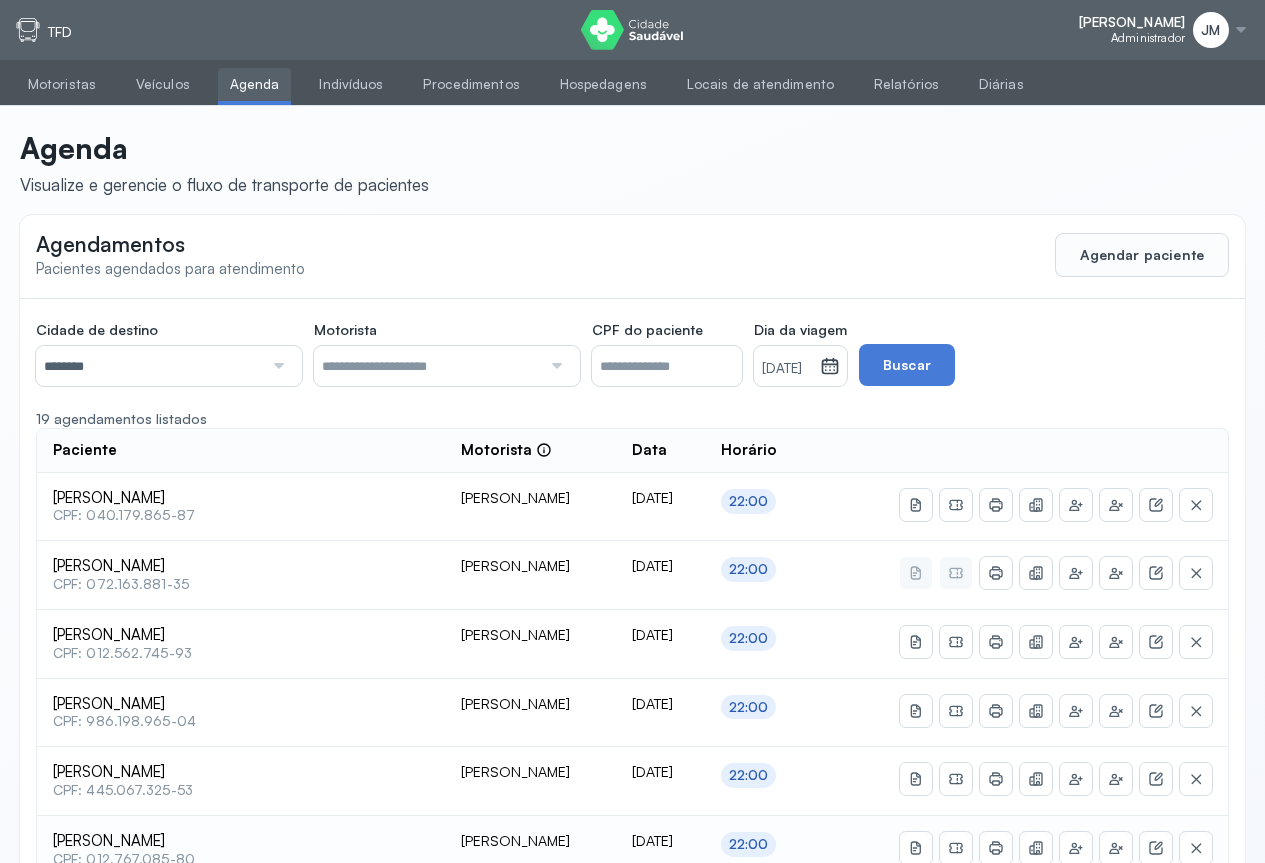 scroll, scrollTop: 100, scrollLeft: 0, axis: vertical 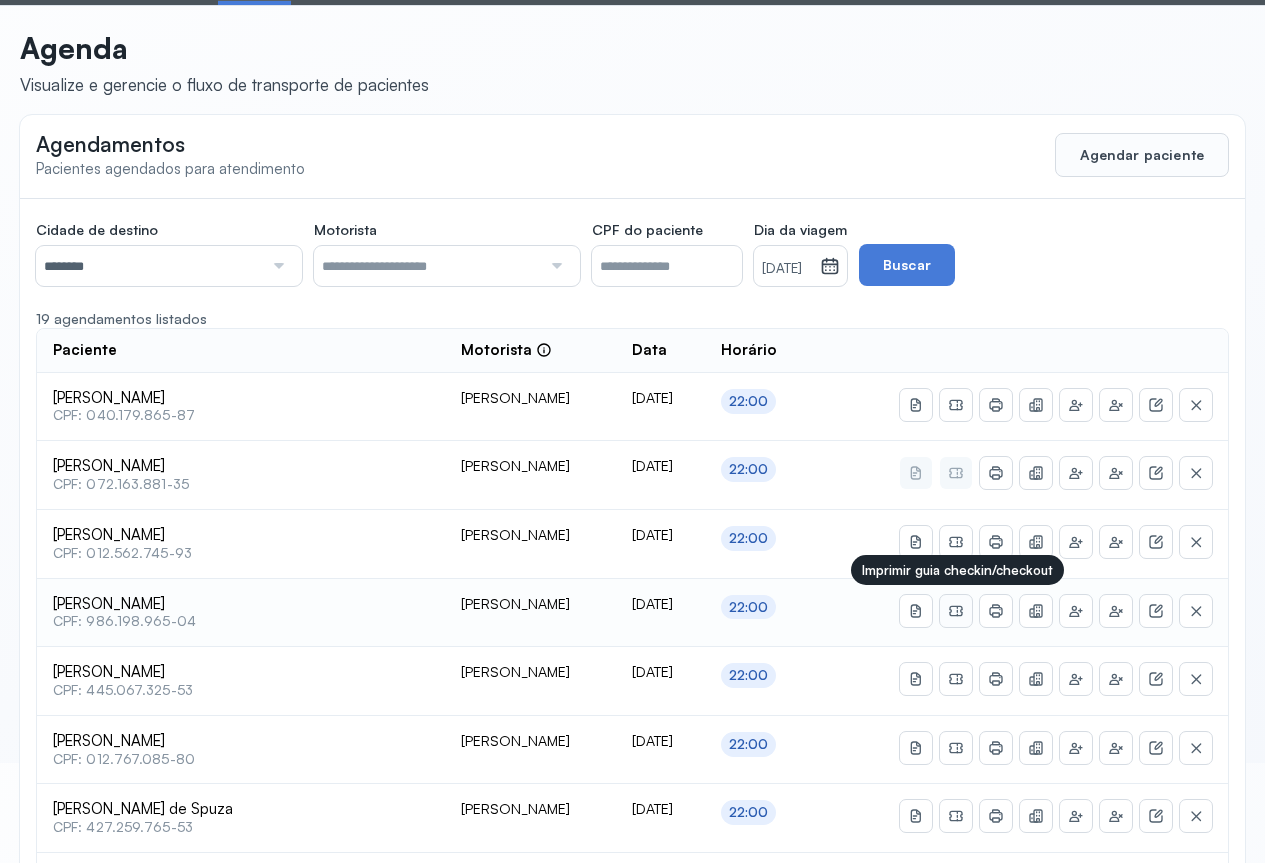 click 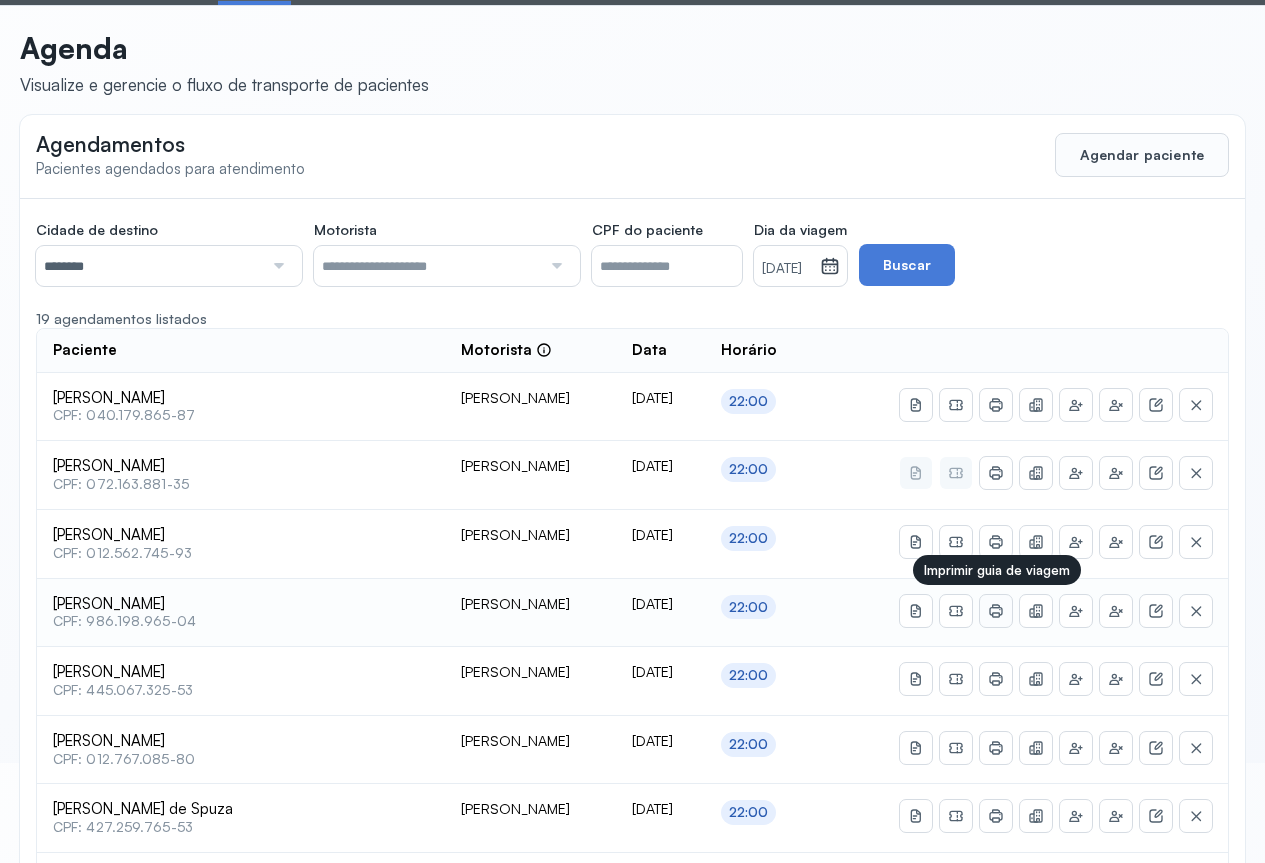 click 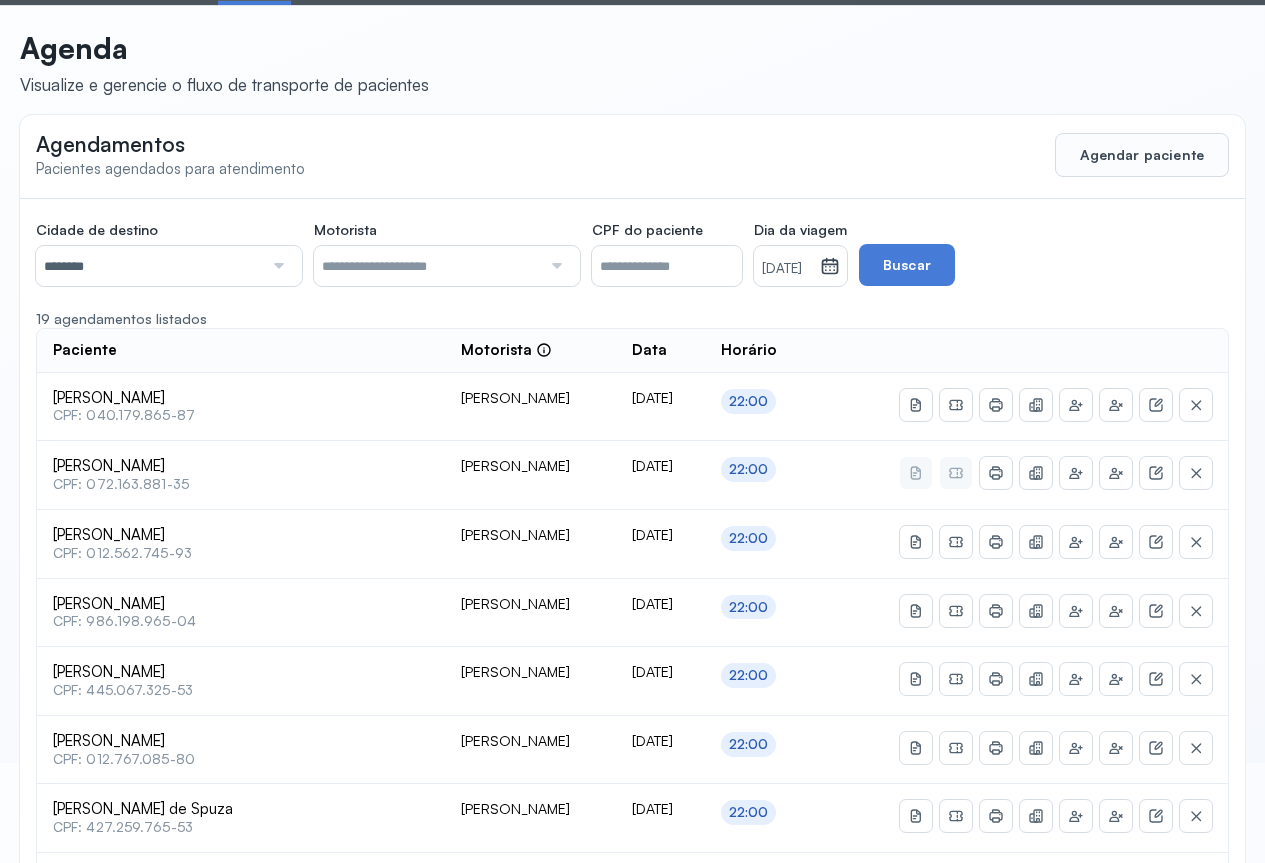 scroll, scrollTop: 0, scrollLeft: 0, axis: both 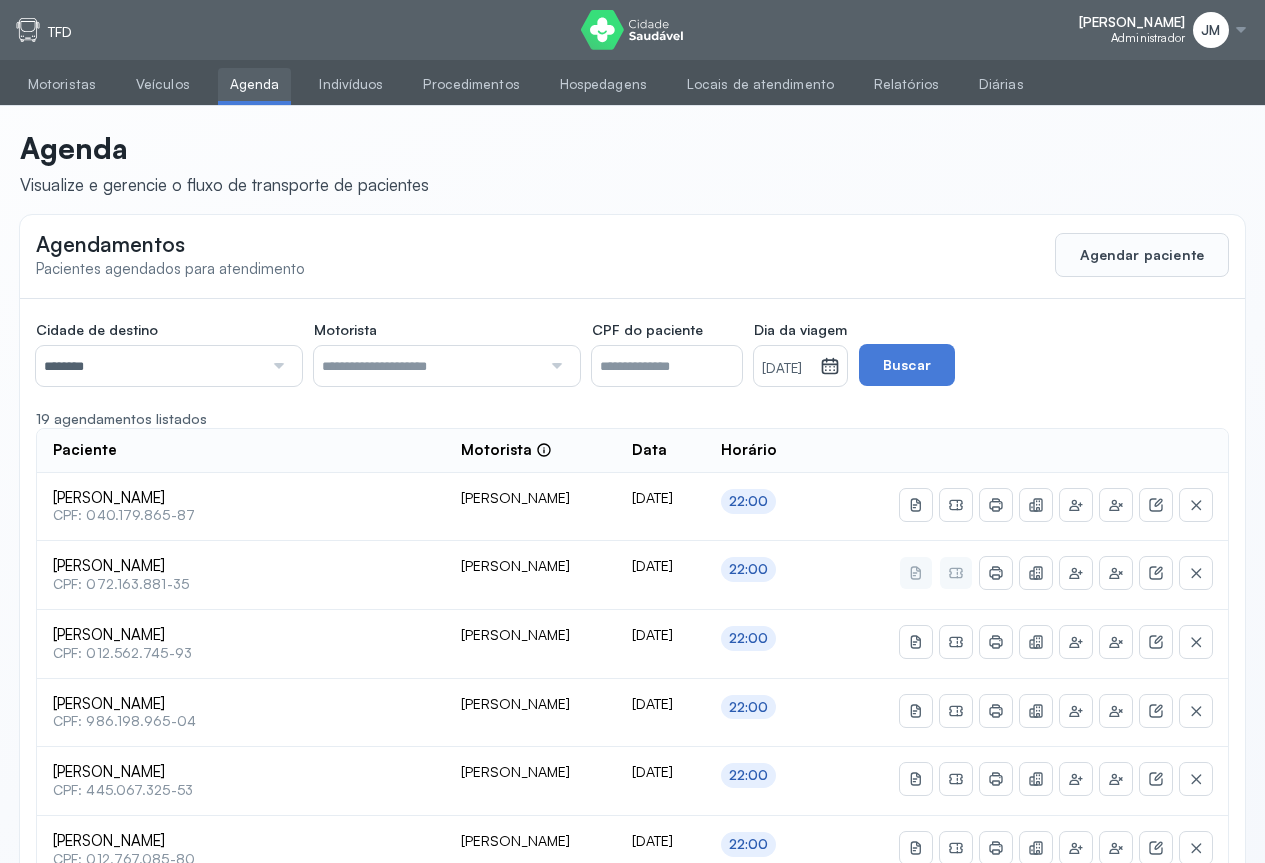 click at bounding box center [276, 366] 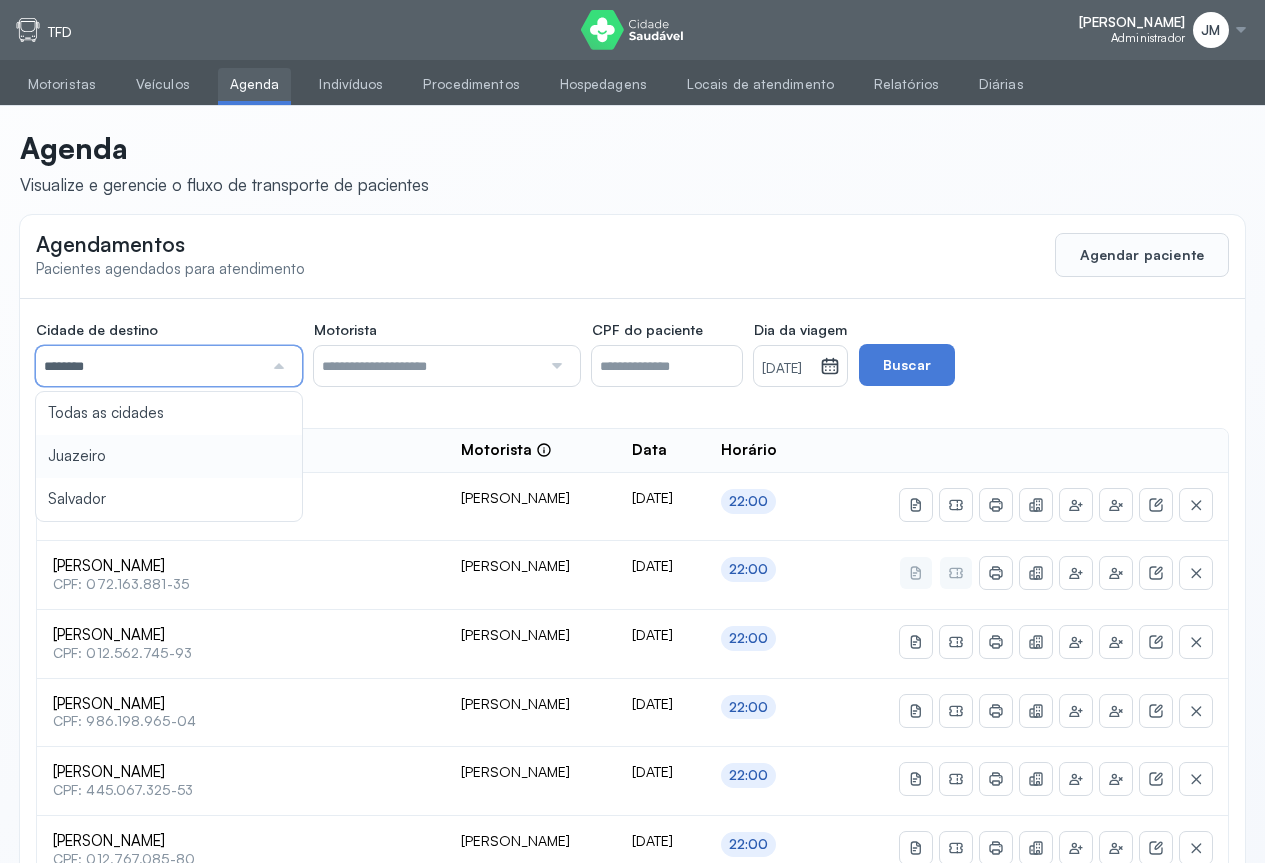type on "********" 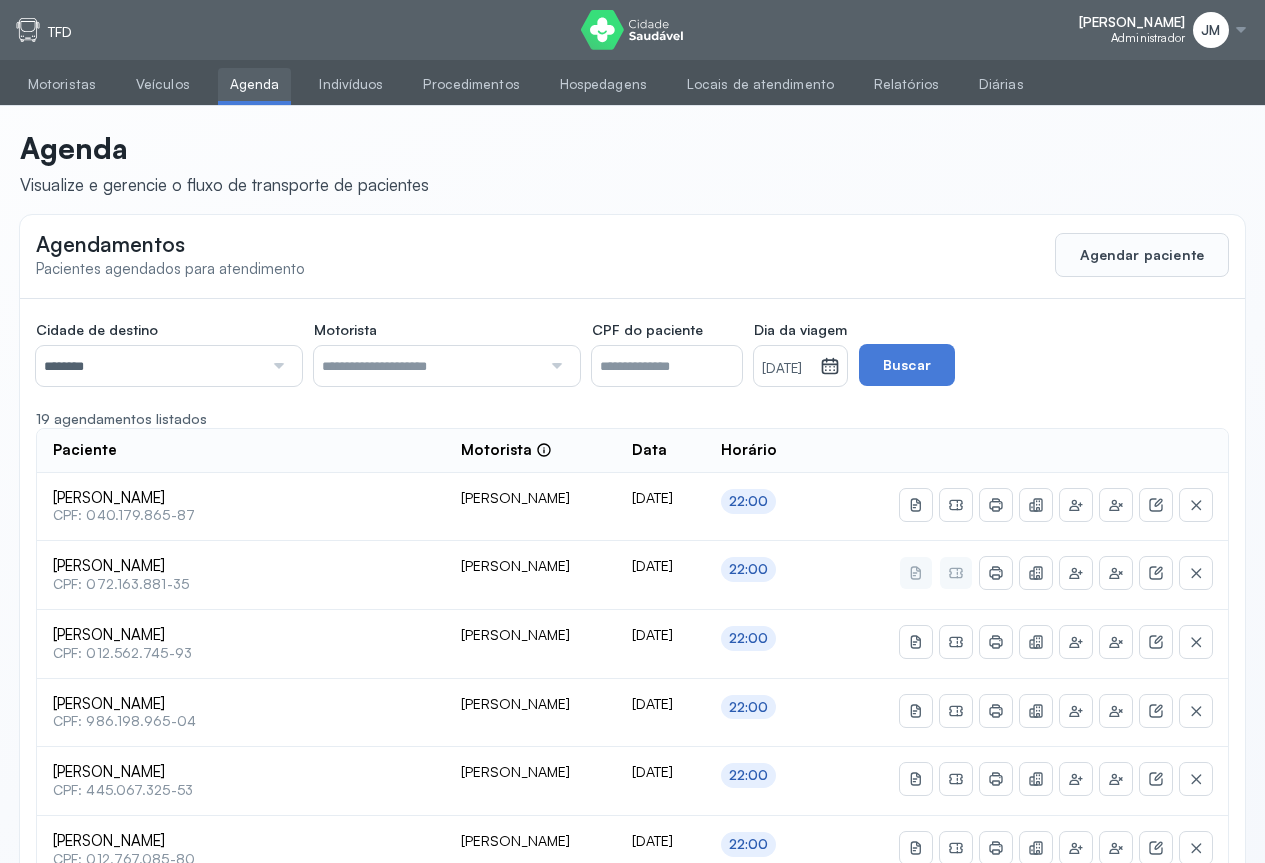 drag, startPoint x: 905, startPoint y: 365, endPoint x: 895, endPoint y: 376, distance: 14.866069 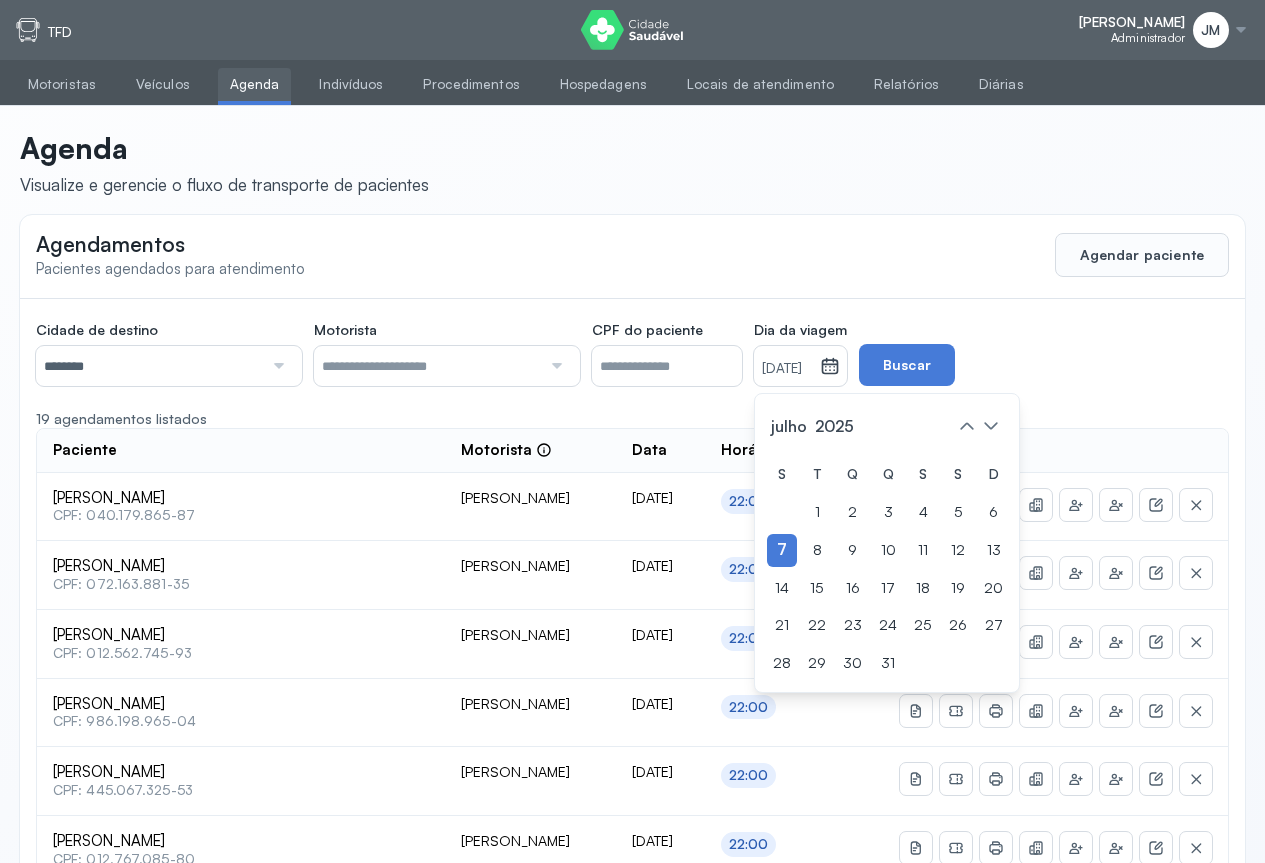drag, startPoint x: 925, startPoint y: 553, endPoint x: 927, endPoint y: 485, distance: 68.0294 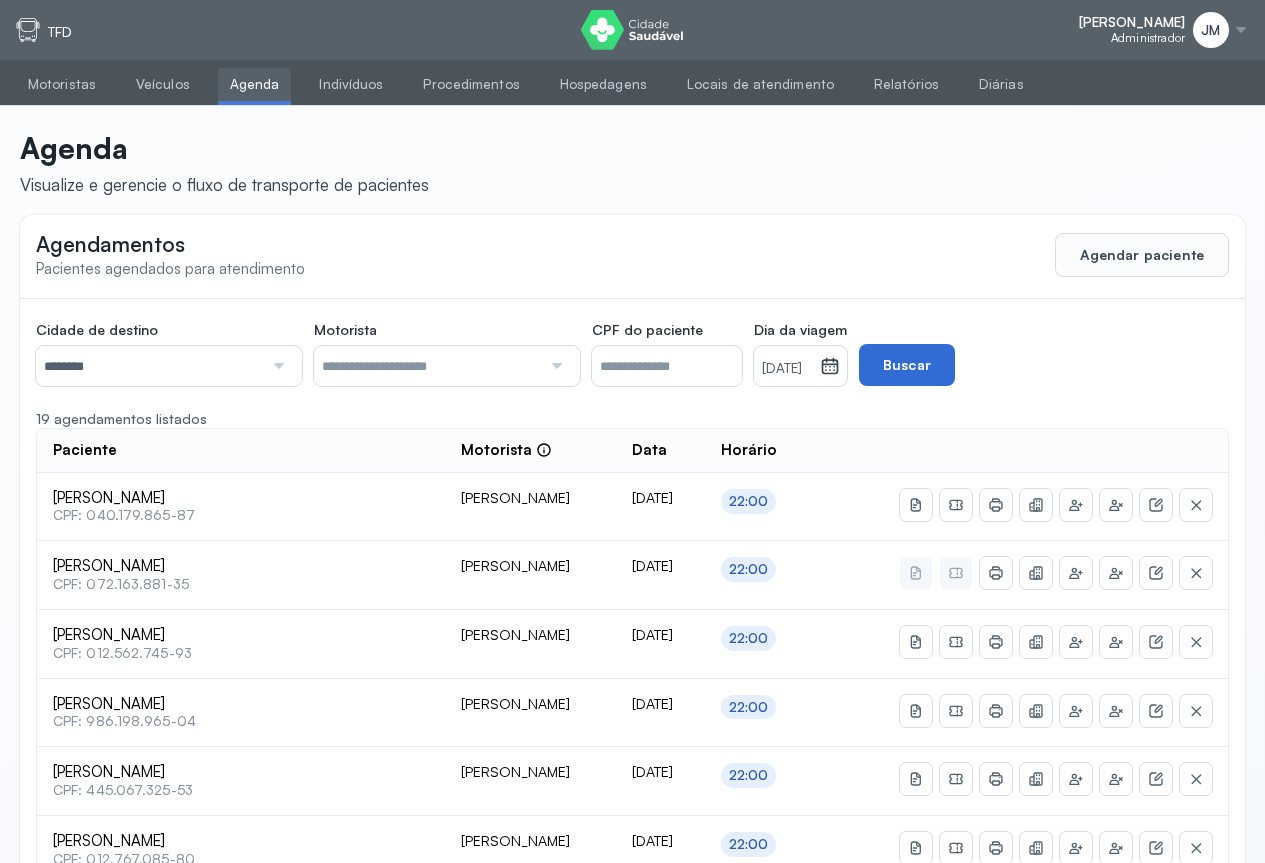 click on "Buscar" at bounding box center [907, 365] 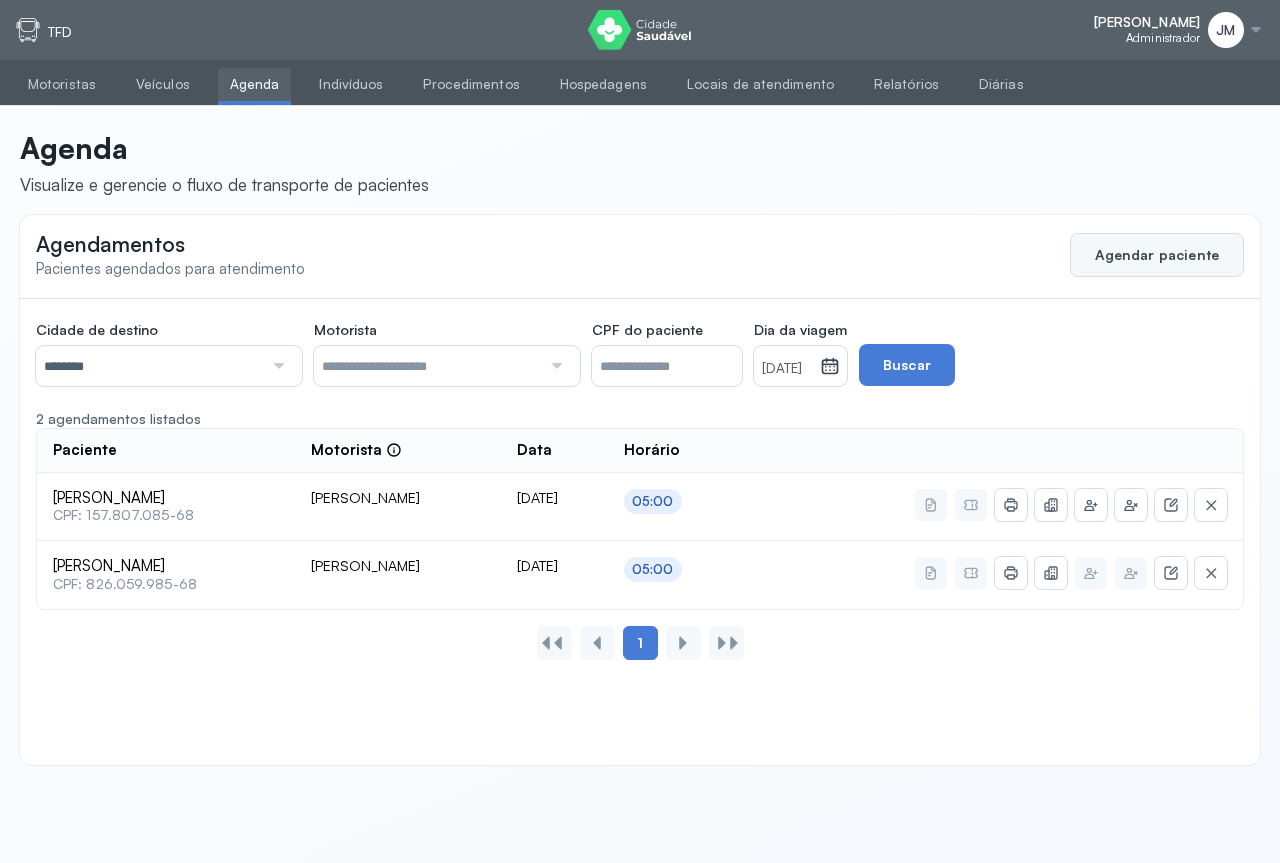 click on "Agendar paciente" 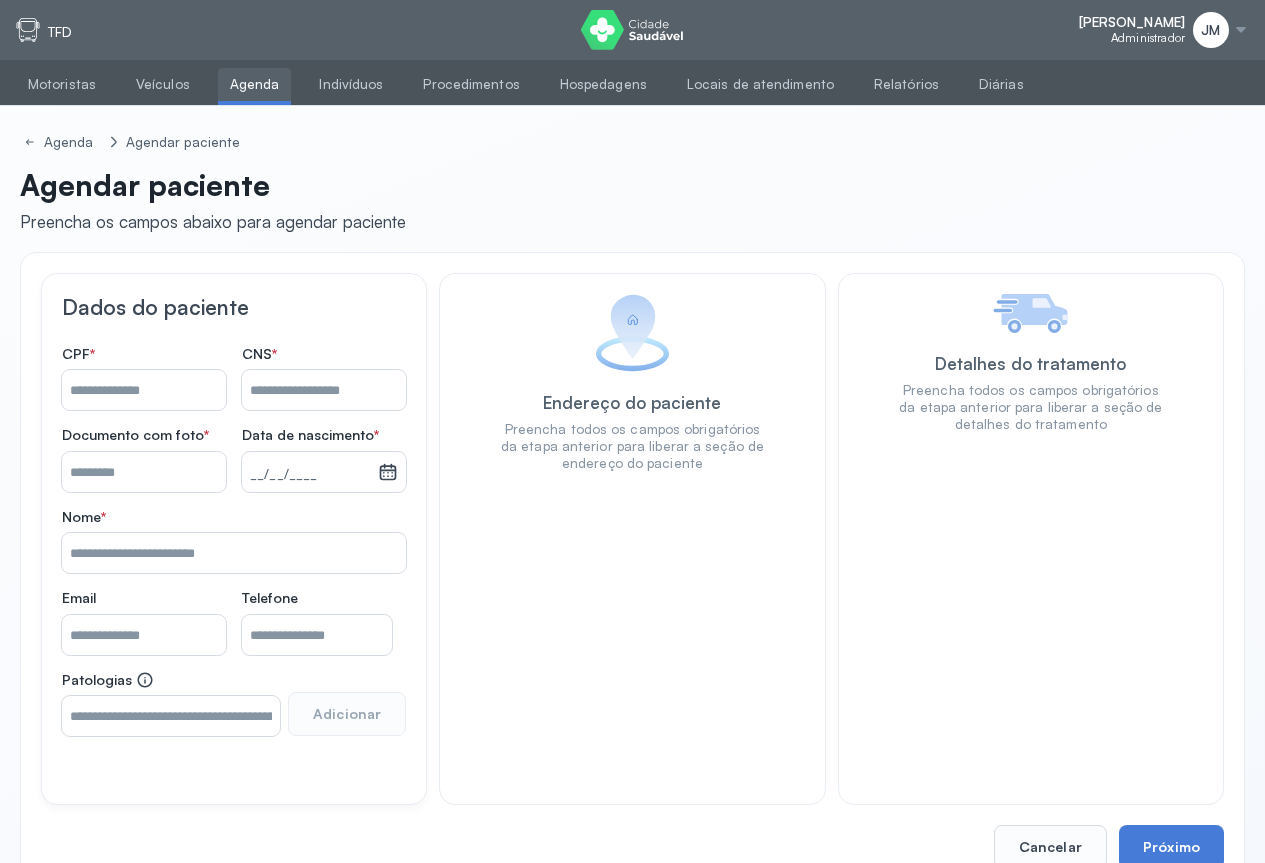 drag, startPoint x: 104, startPoint y: 394, endPoint x: 173, endPoint y: 372, distance: 72.42237 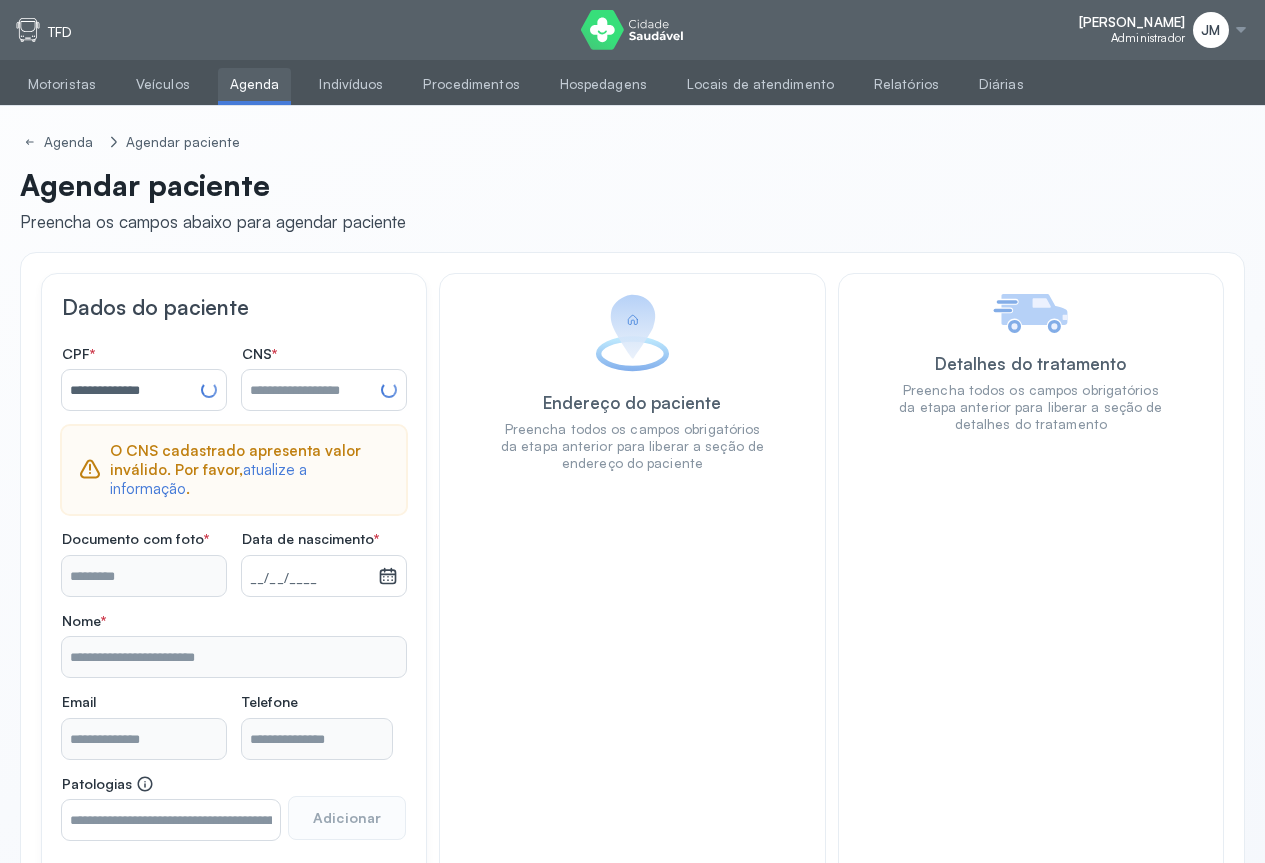 type on "**********" 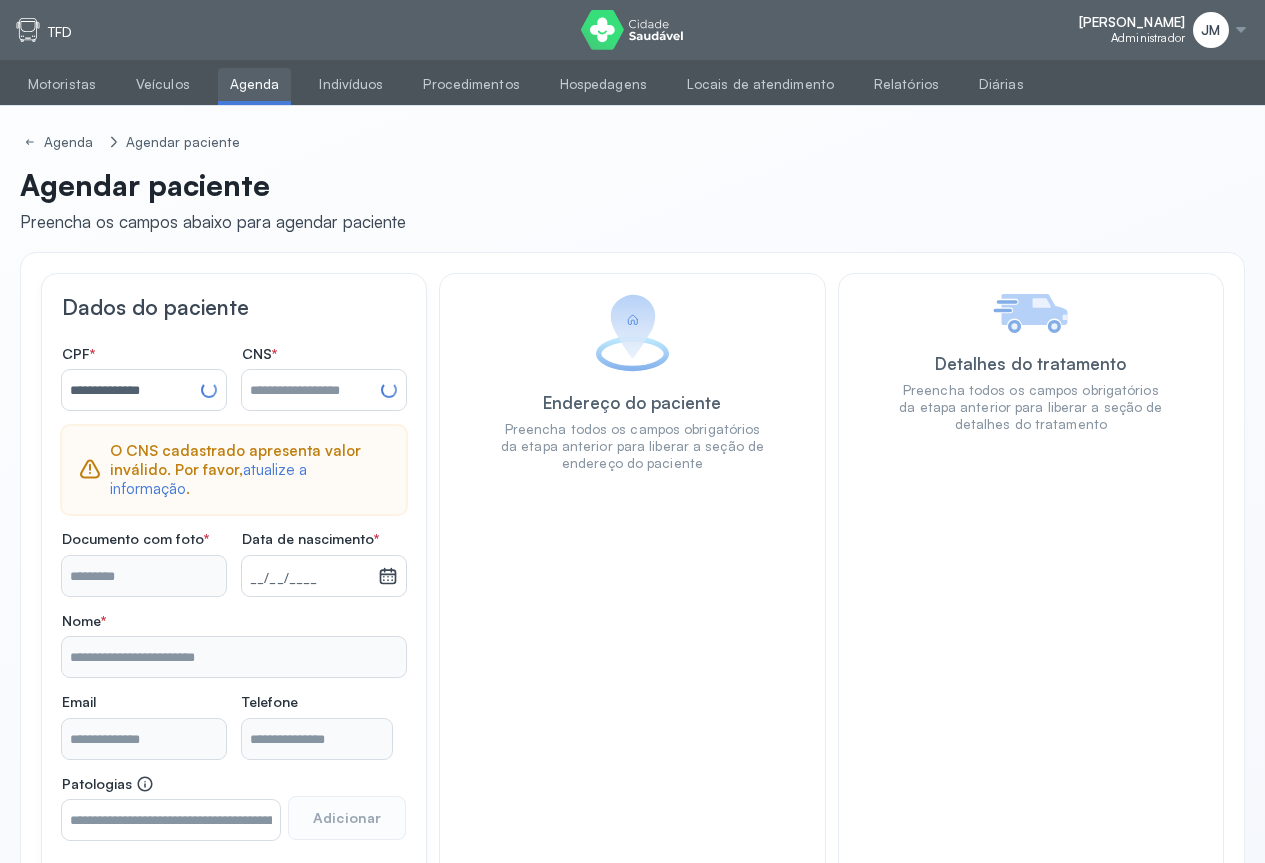 type on "**********" 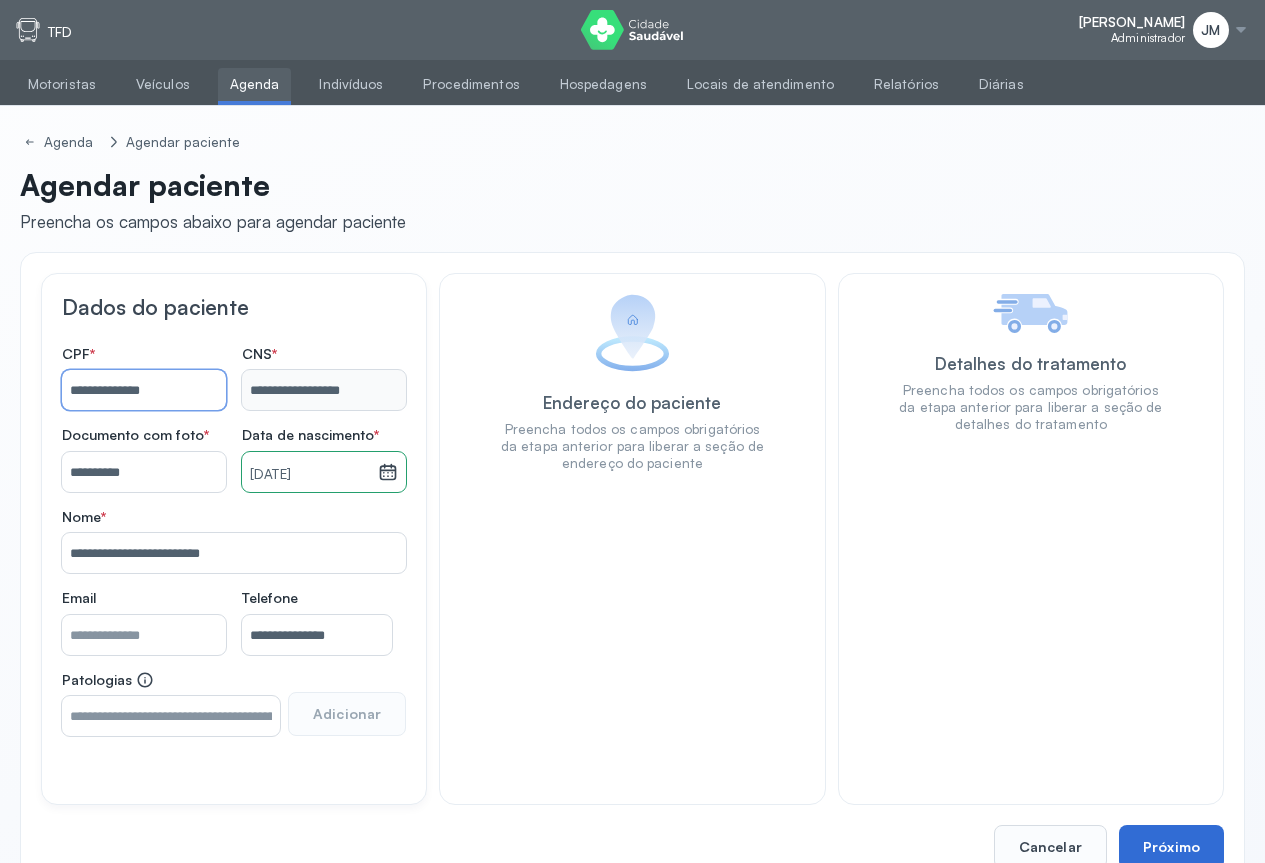 type on "**********" 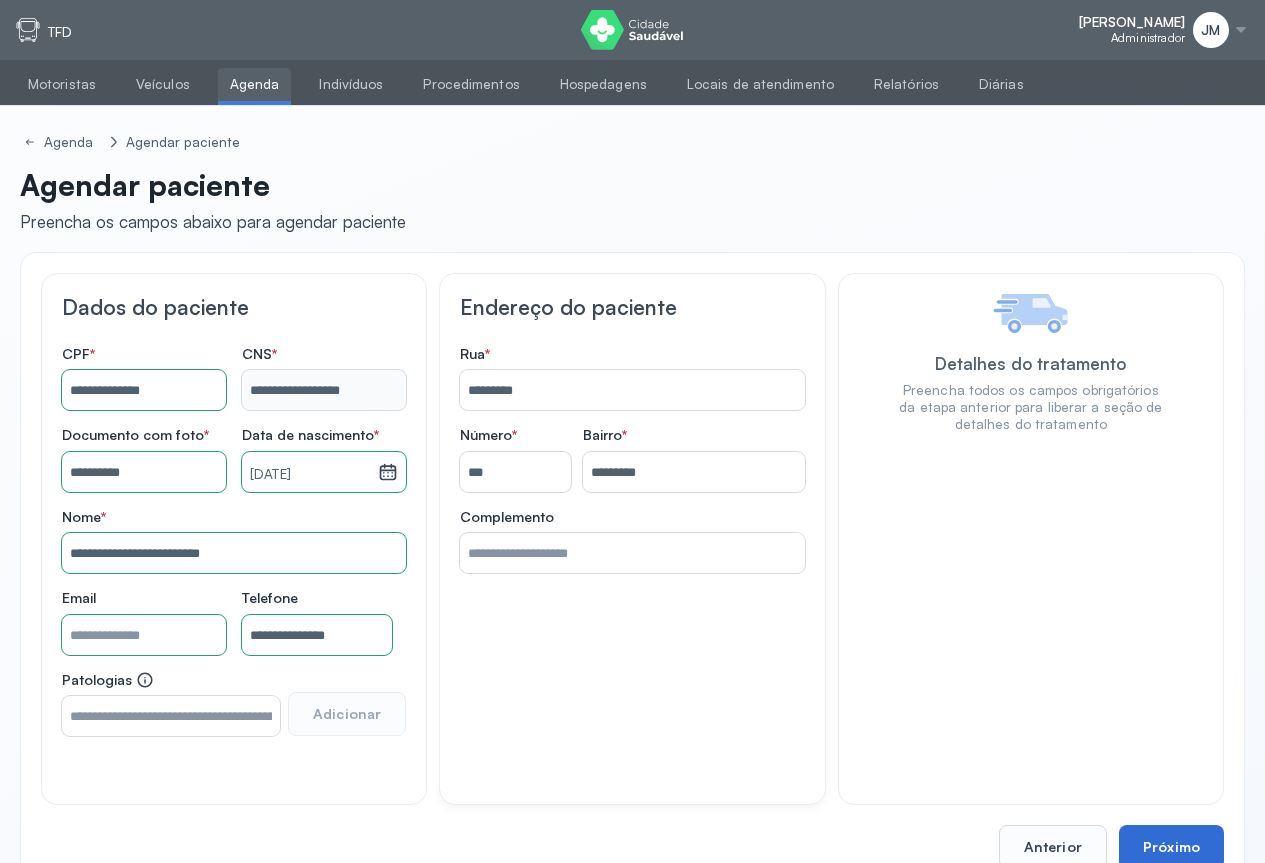 click on "Próximo" at bounding box center (1171, 847) 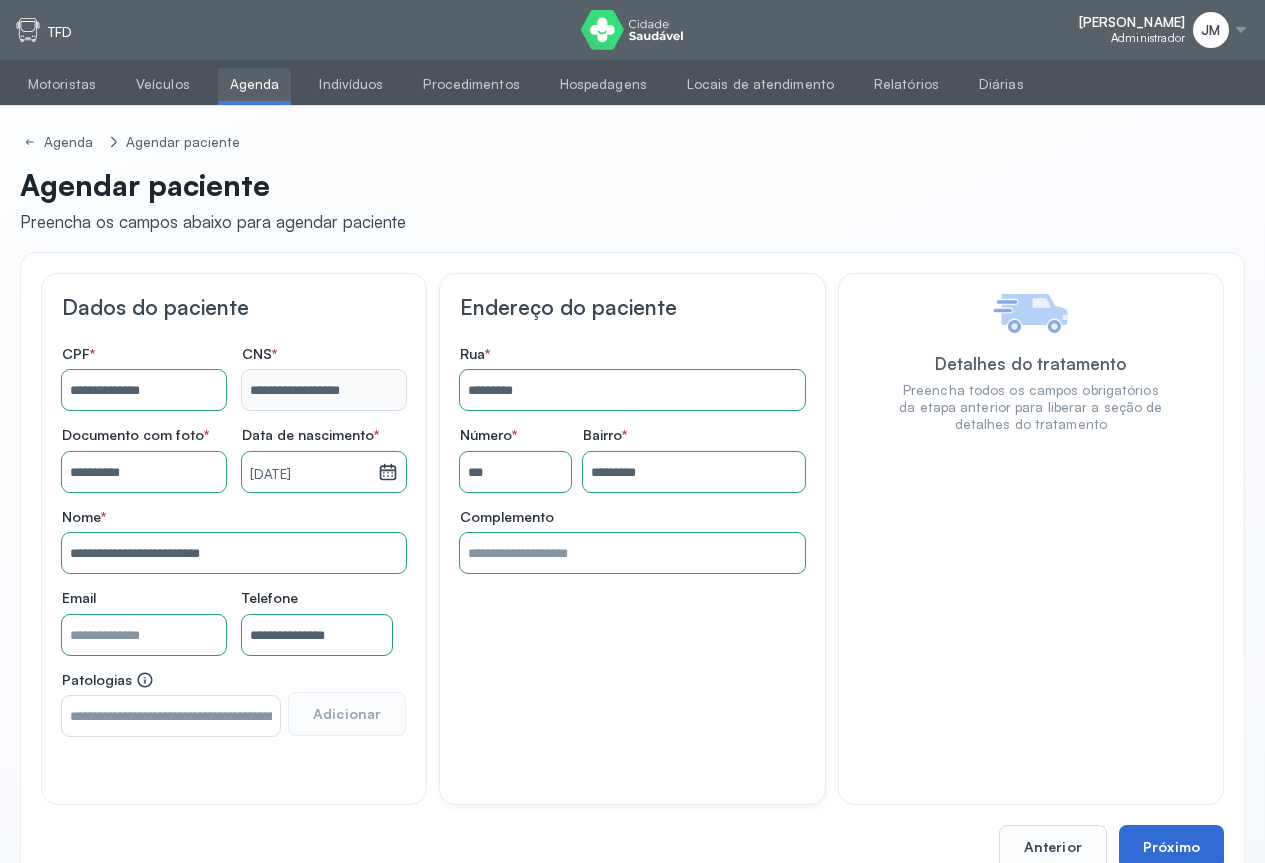 click on "Próximo" at bounding box center [1171, 847] 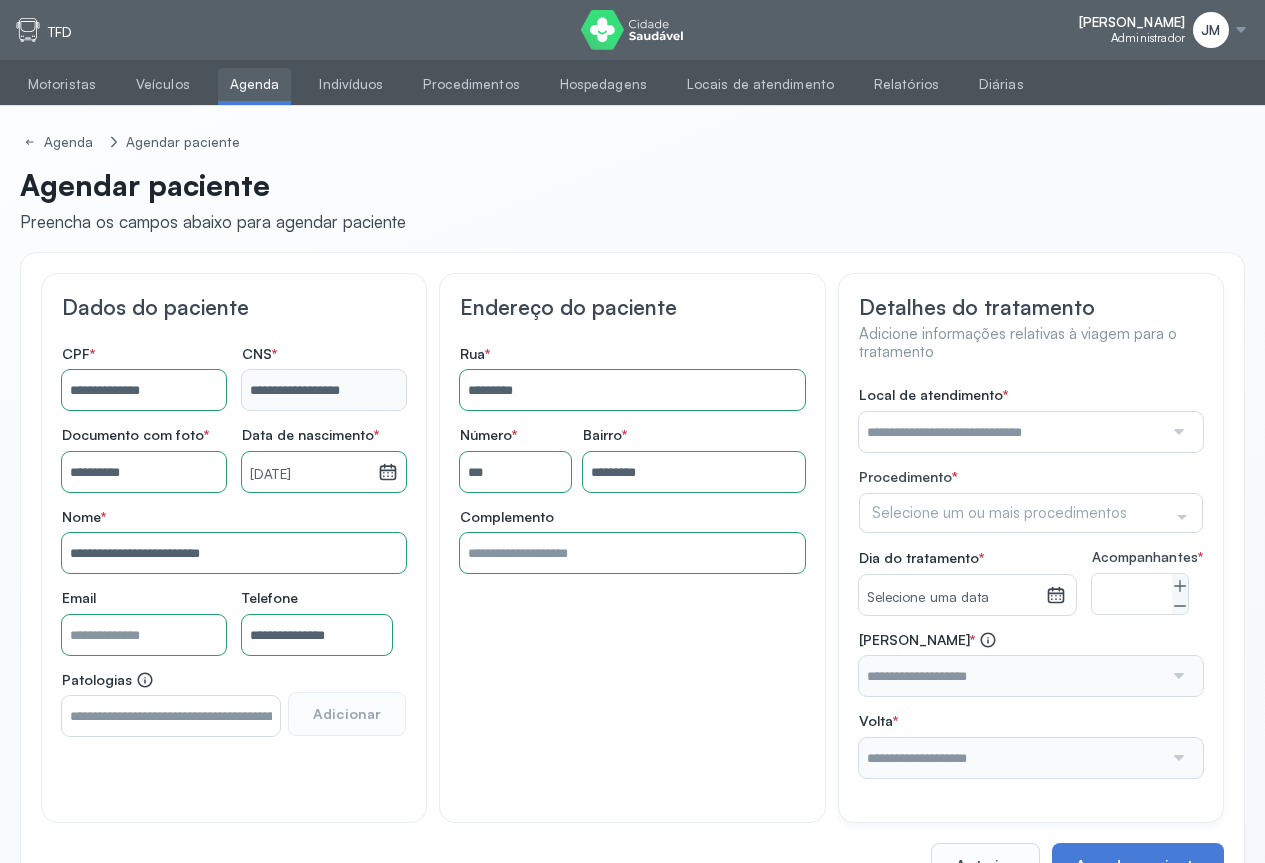 click at bounding box center (1011, 432) 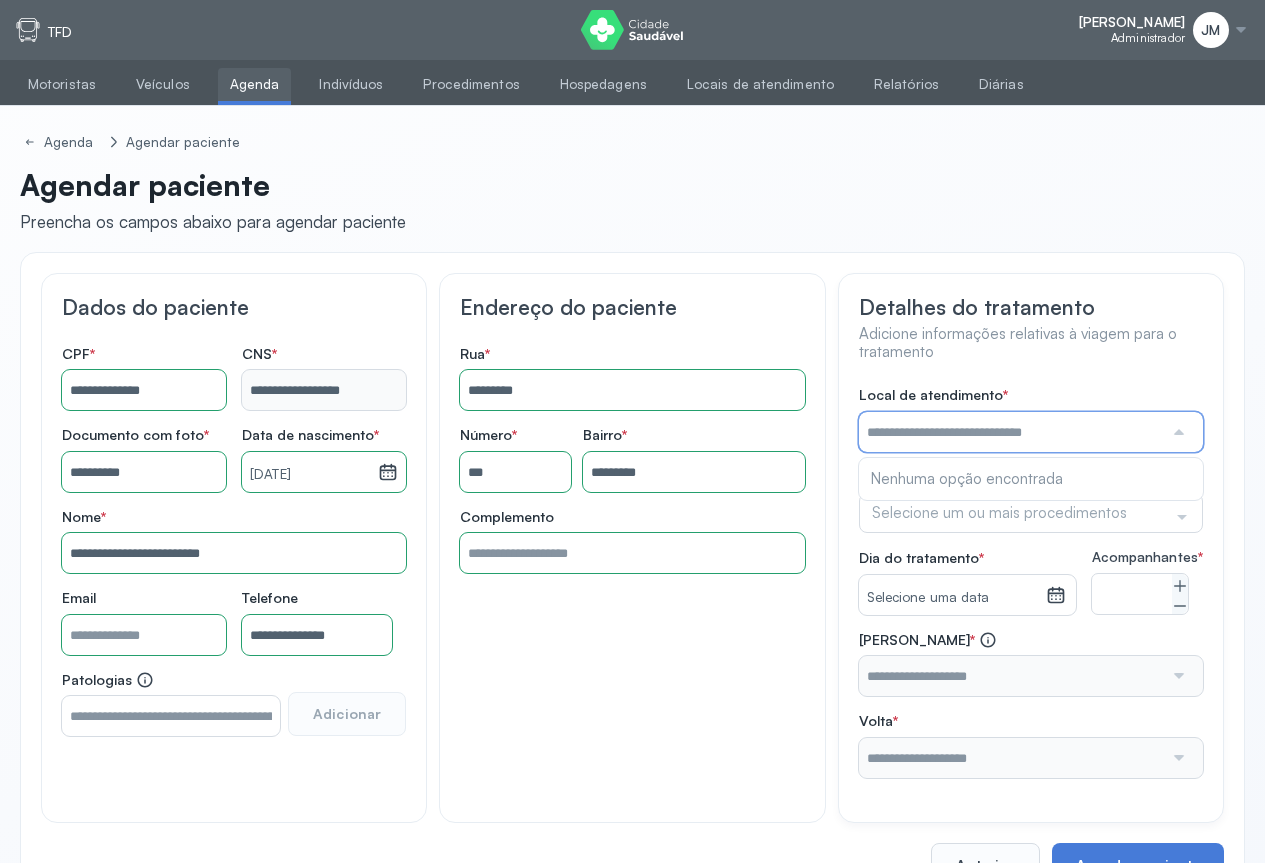 click at bounding box center (1011, 432) 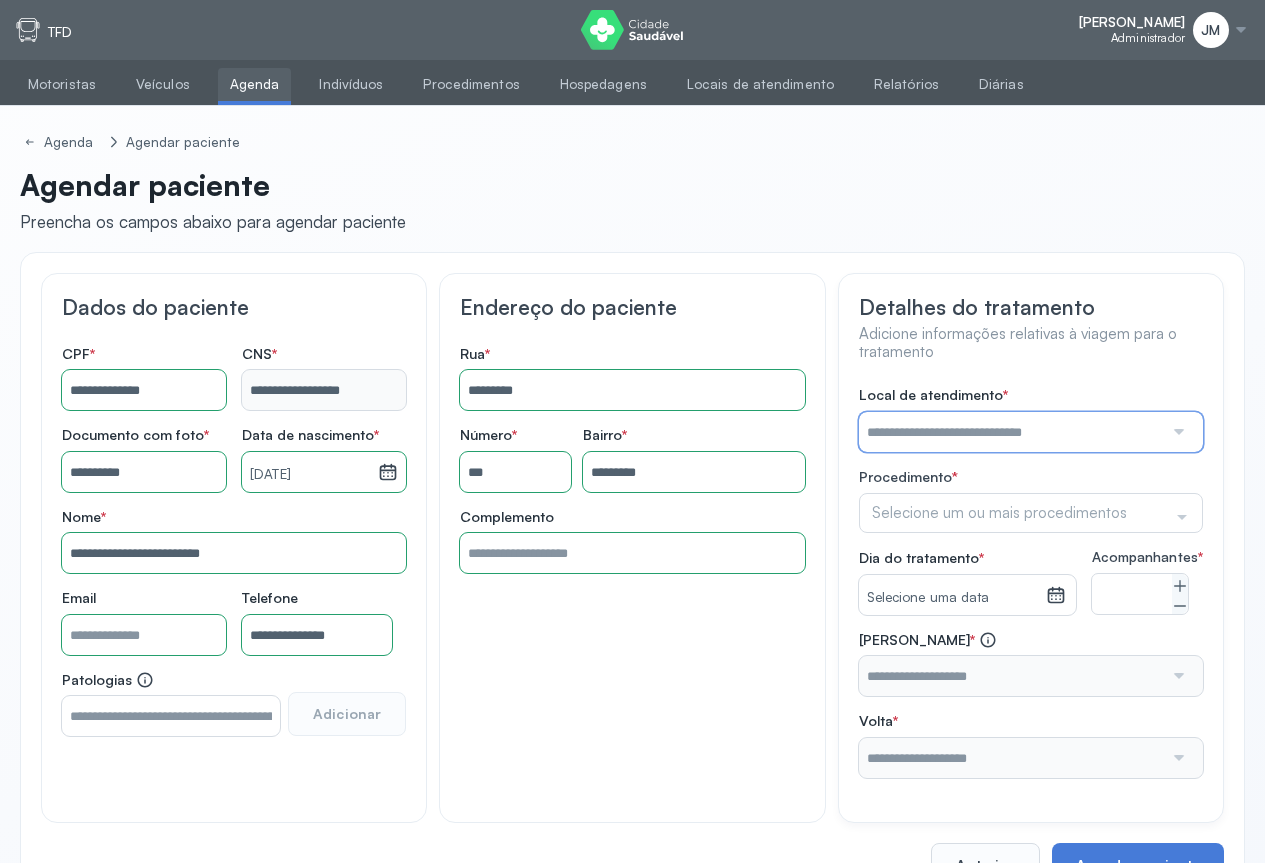 click at bounding box center [1011, 432] 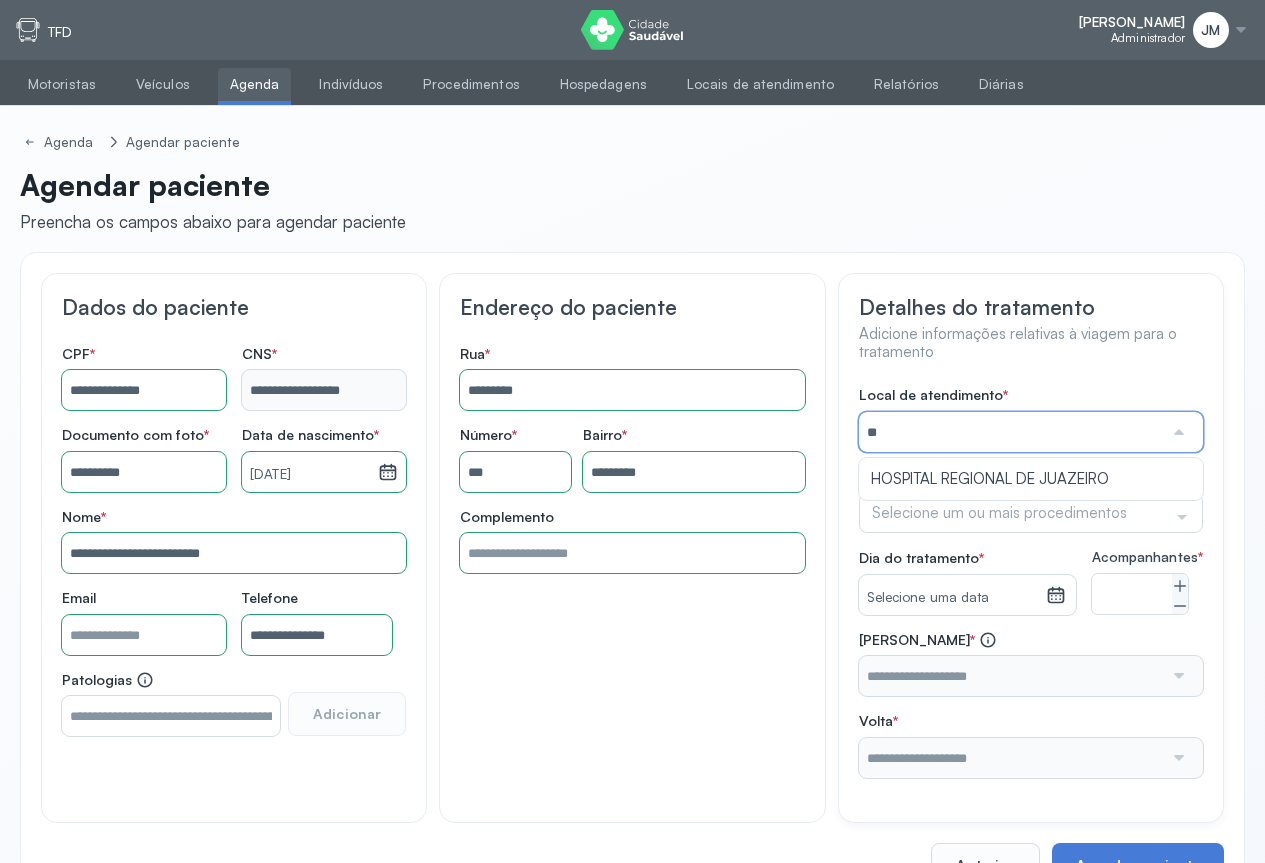 type on "*" 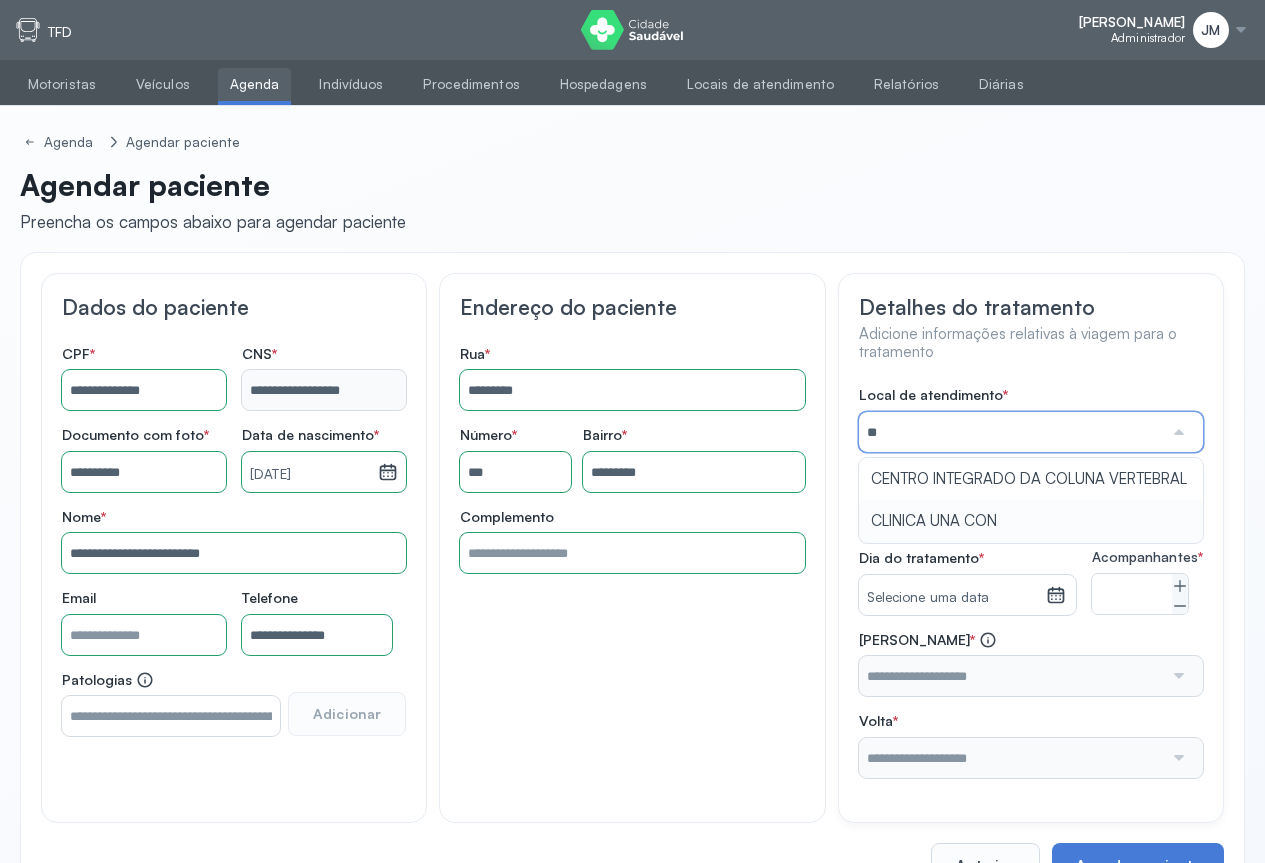 type on "*" 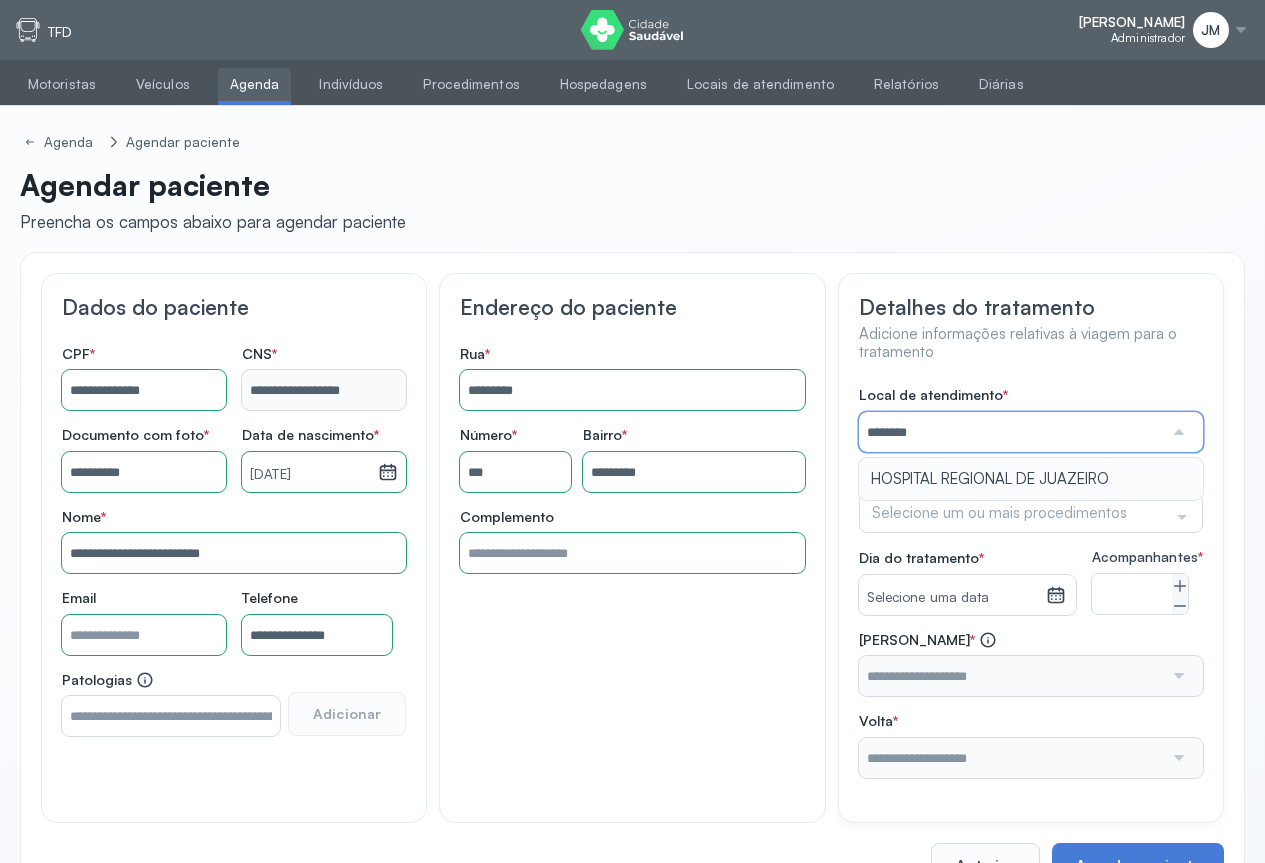 type on "**********" 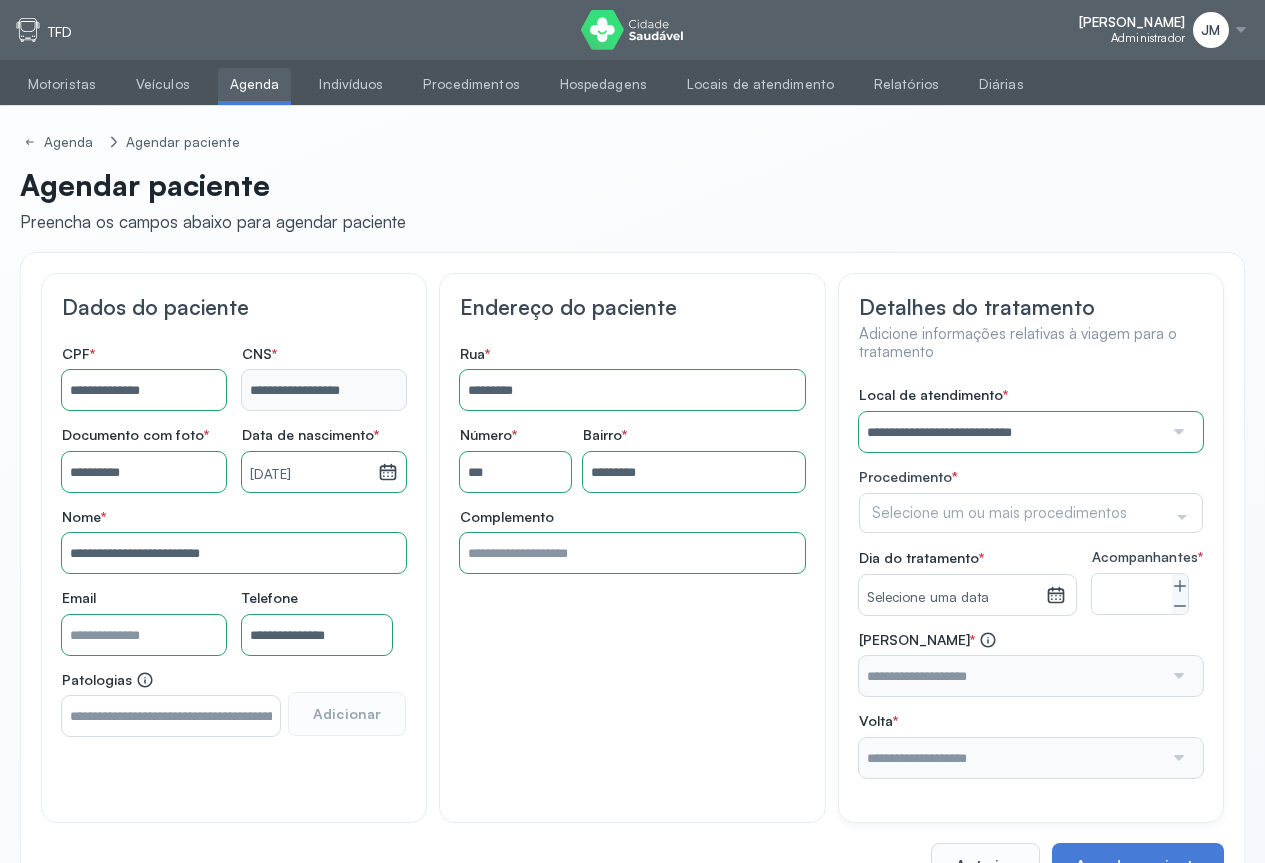 click on "**********" at bounding box center [1031, 582] 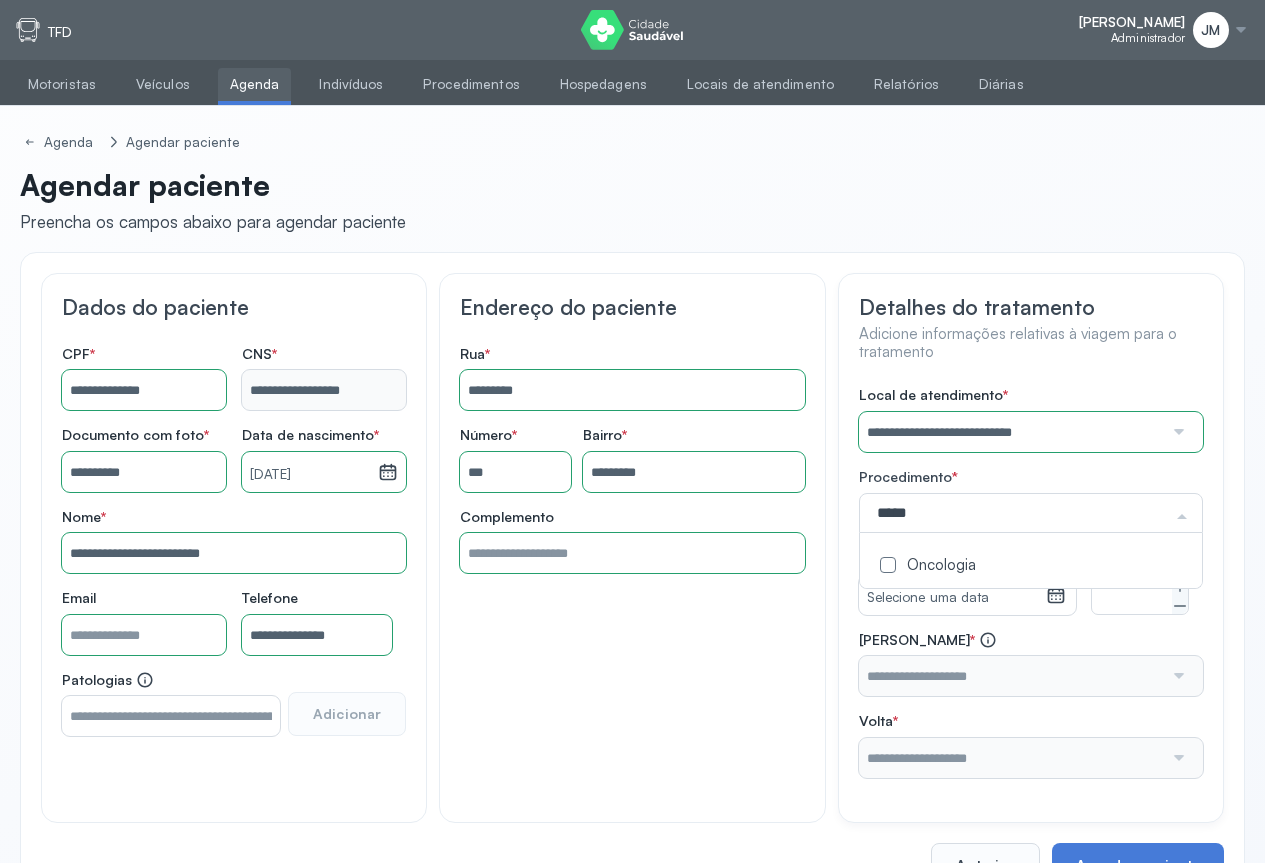 type on "******" 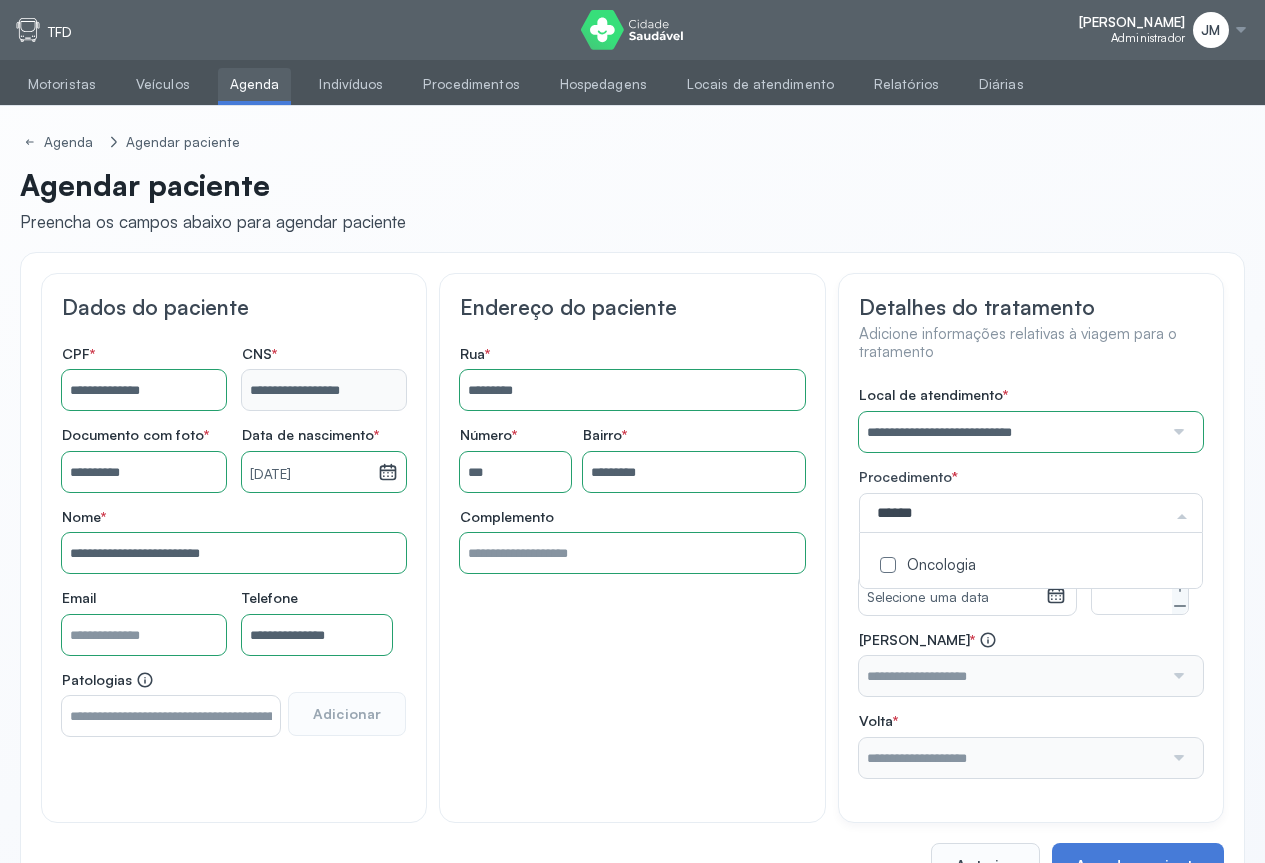 click on "Oncologia" 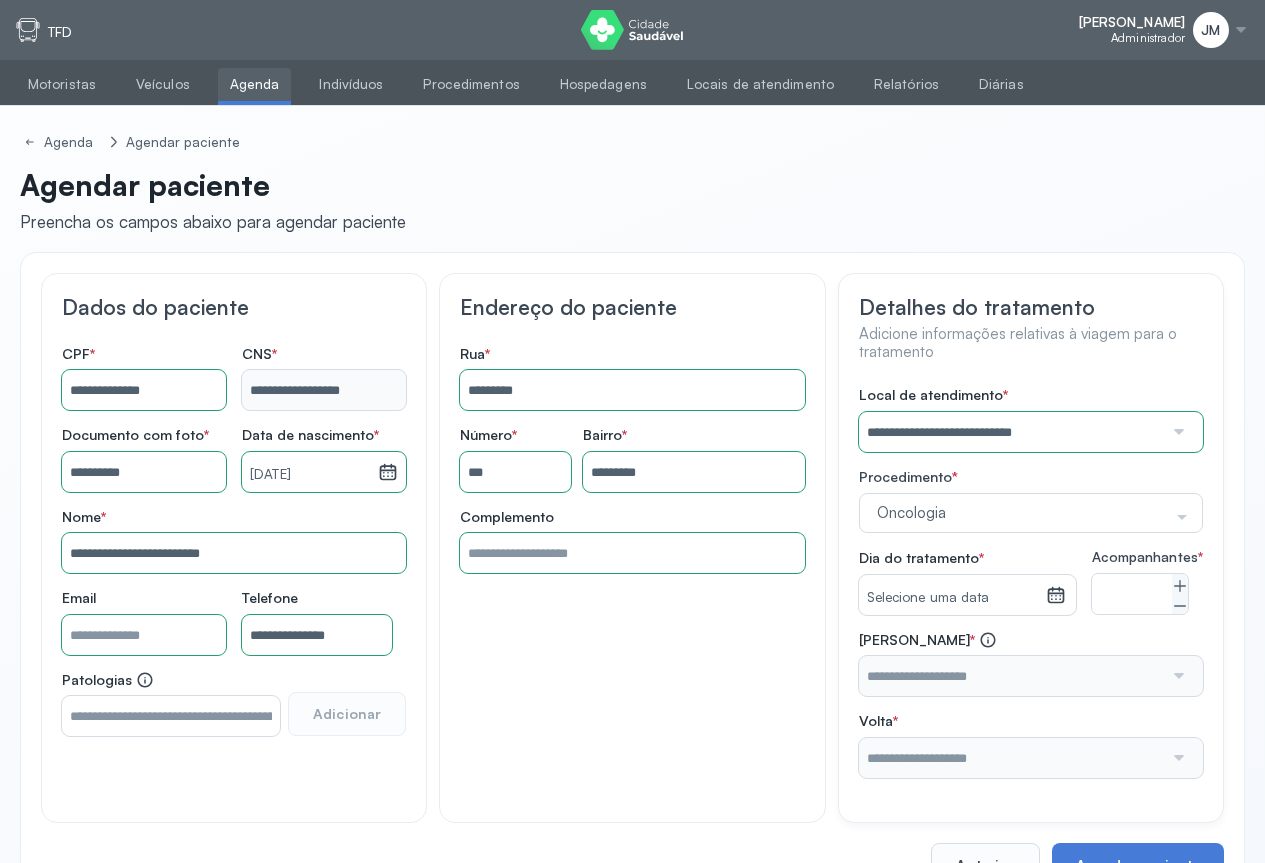 drag, startPoint x: 1069, startPoint y: 637, endPoint x: 1069, endPoint y: 610, distance: 27 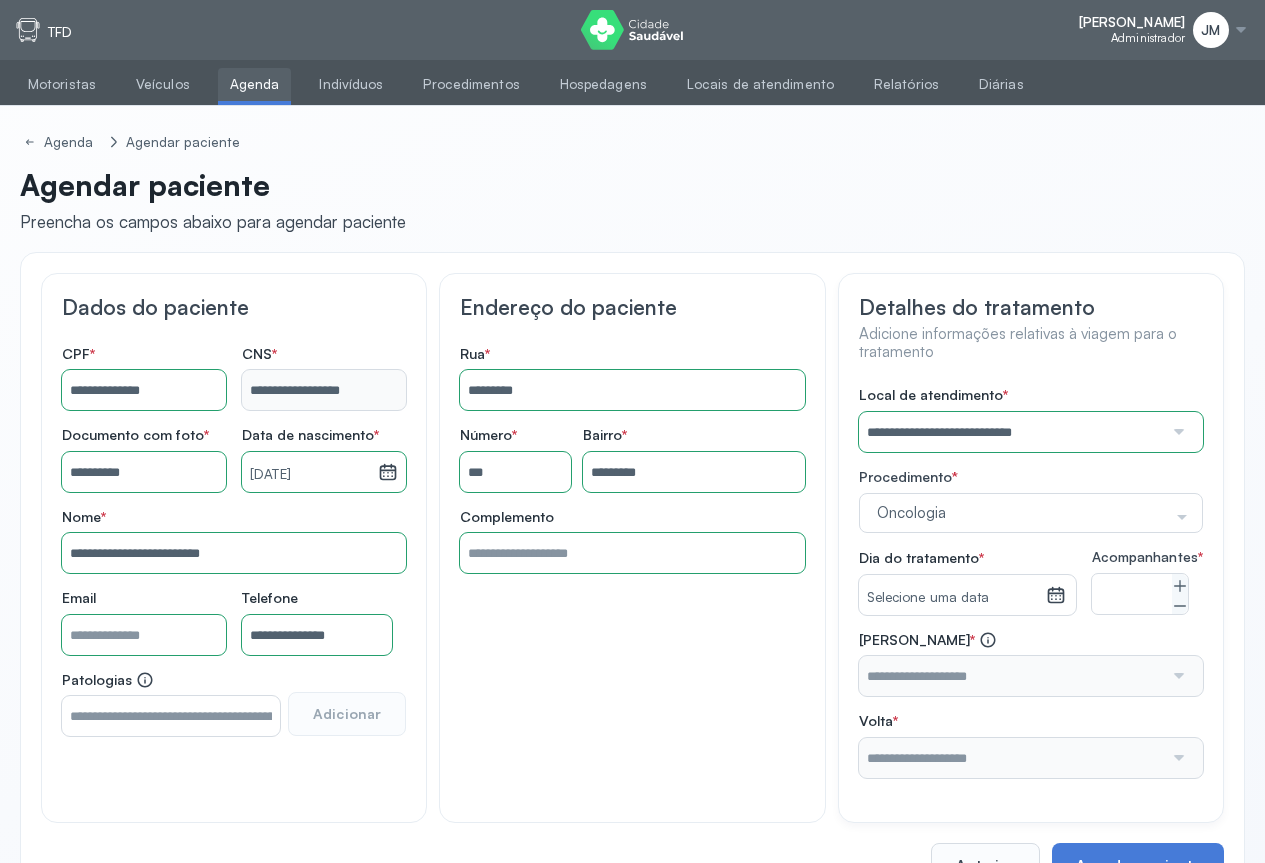 click on "**********" at bounding box center (1031, 582) 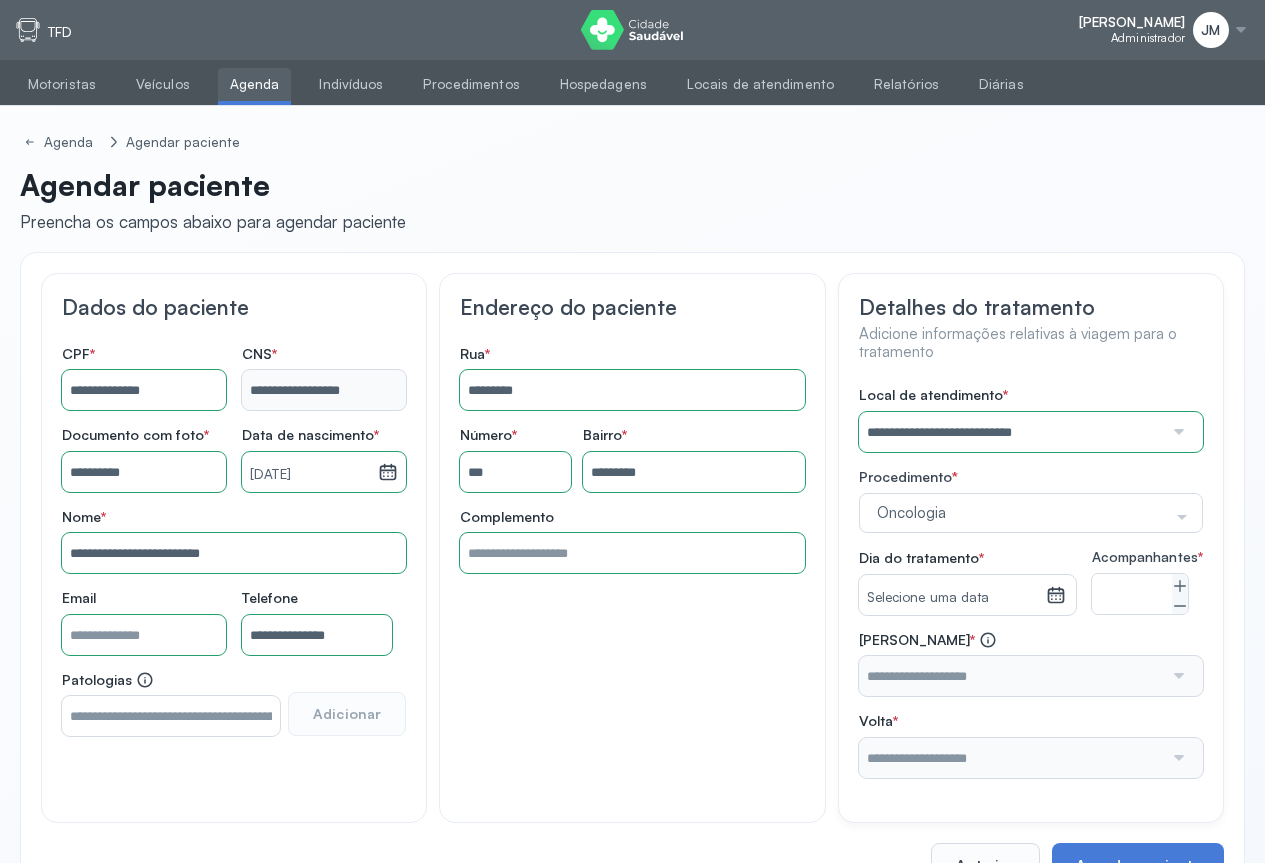 click 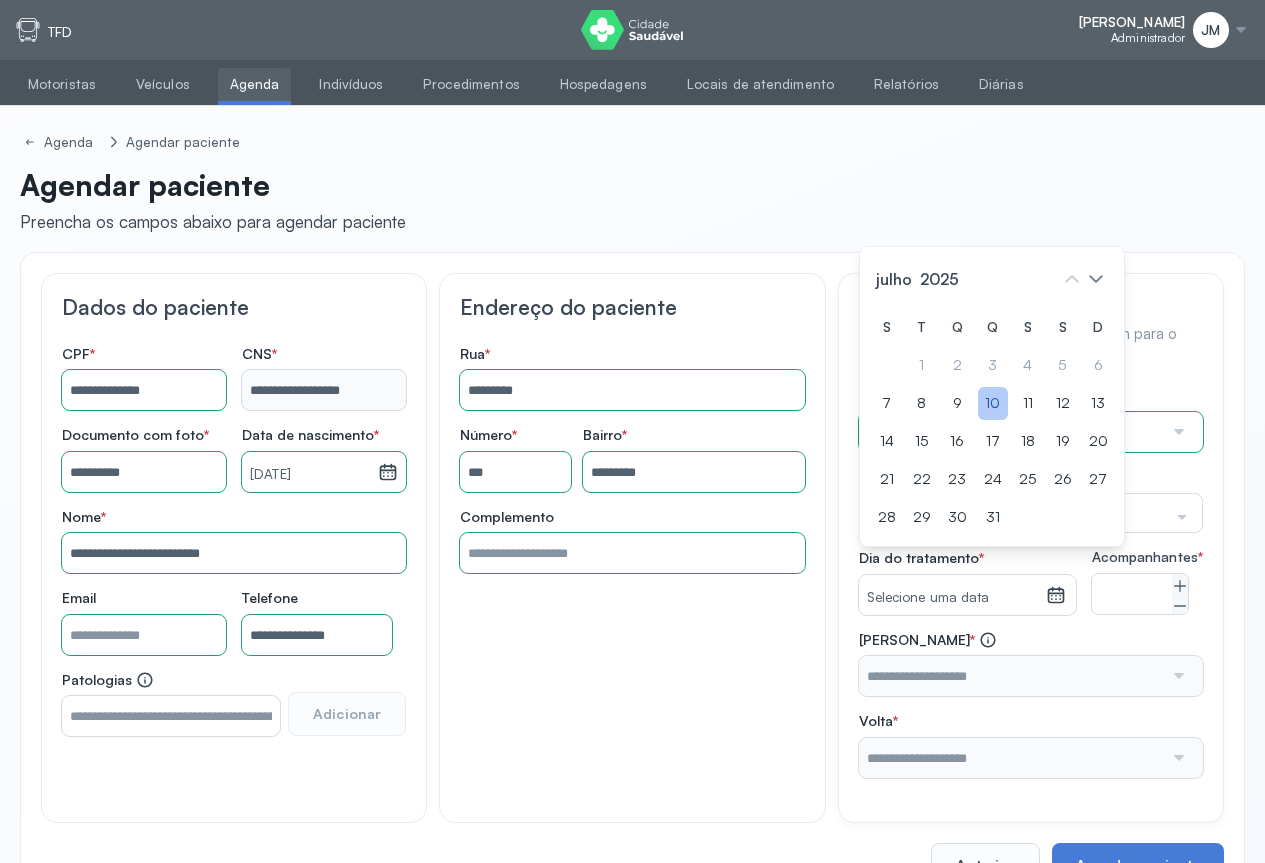 click on "10" 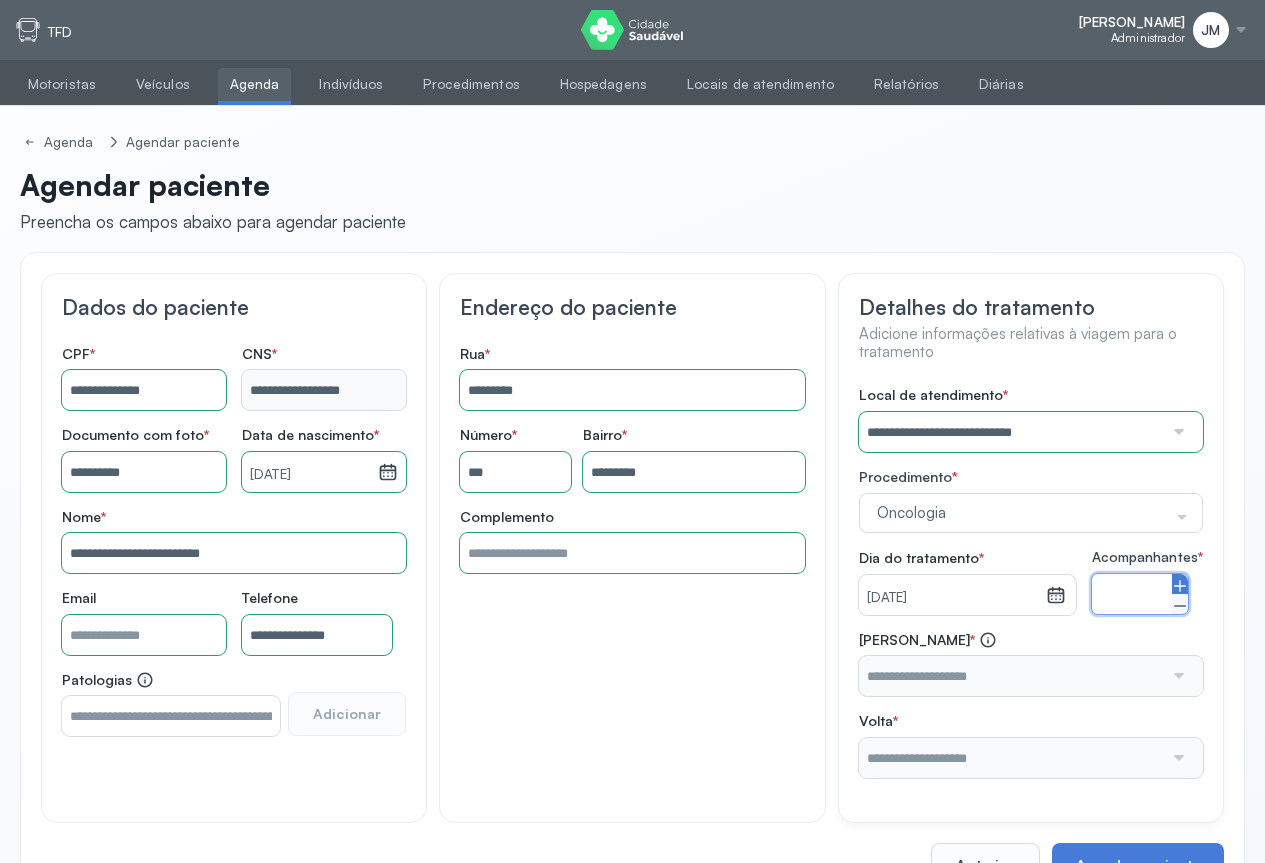 click 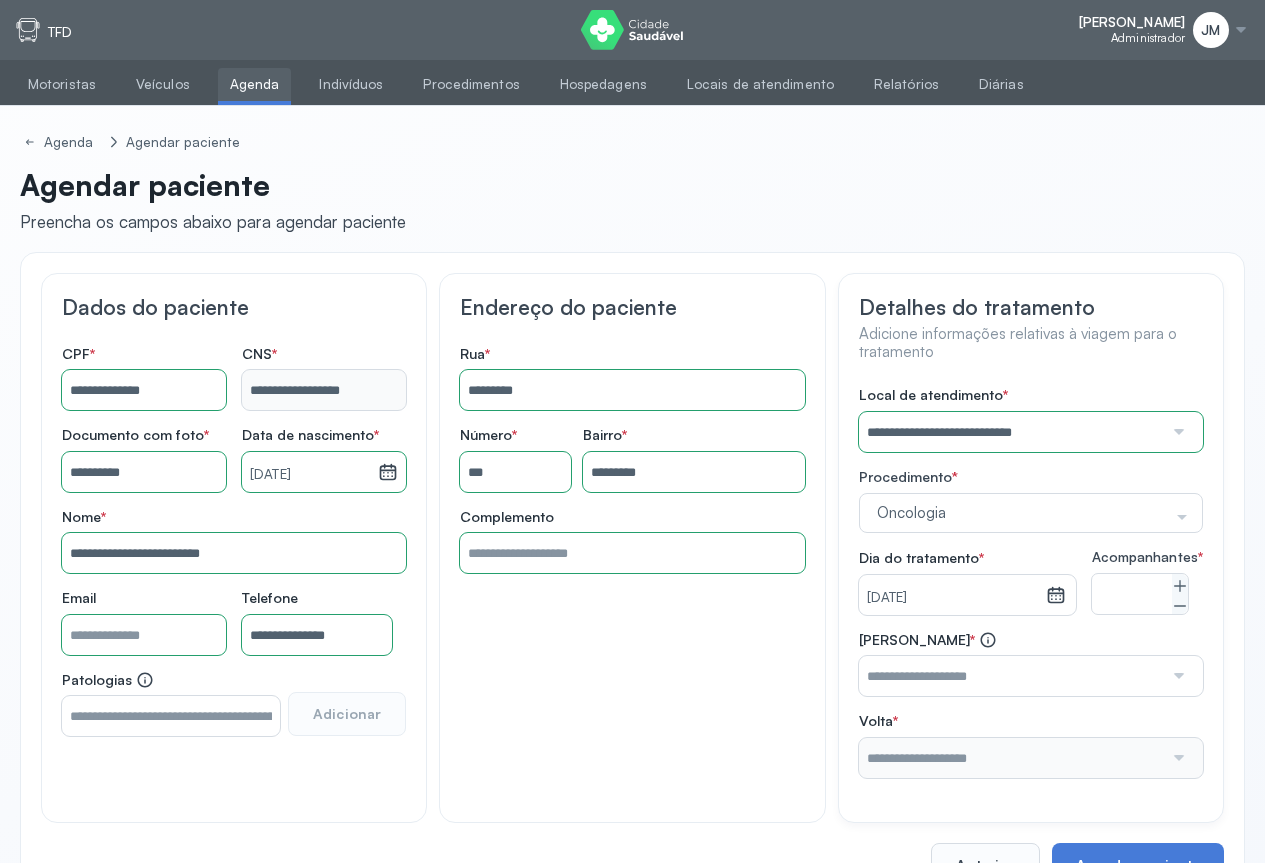 click at bounding box center (1177, 676) 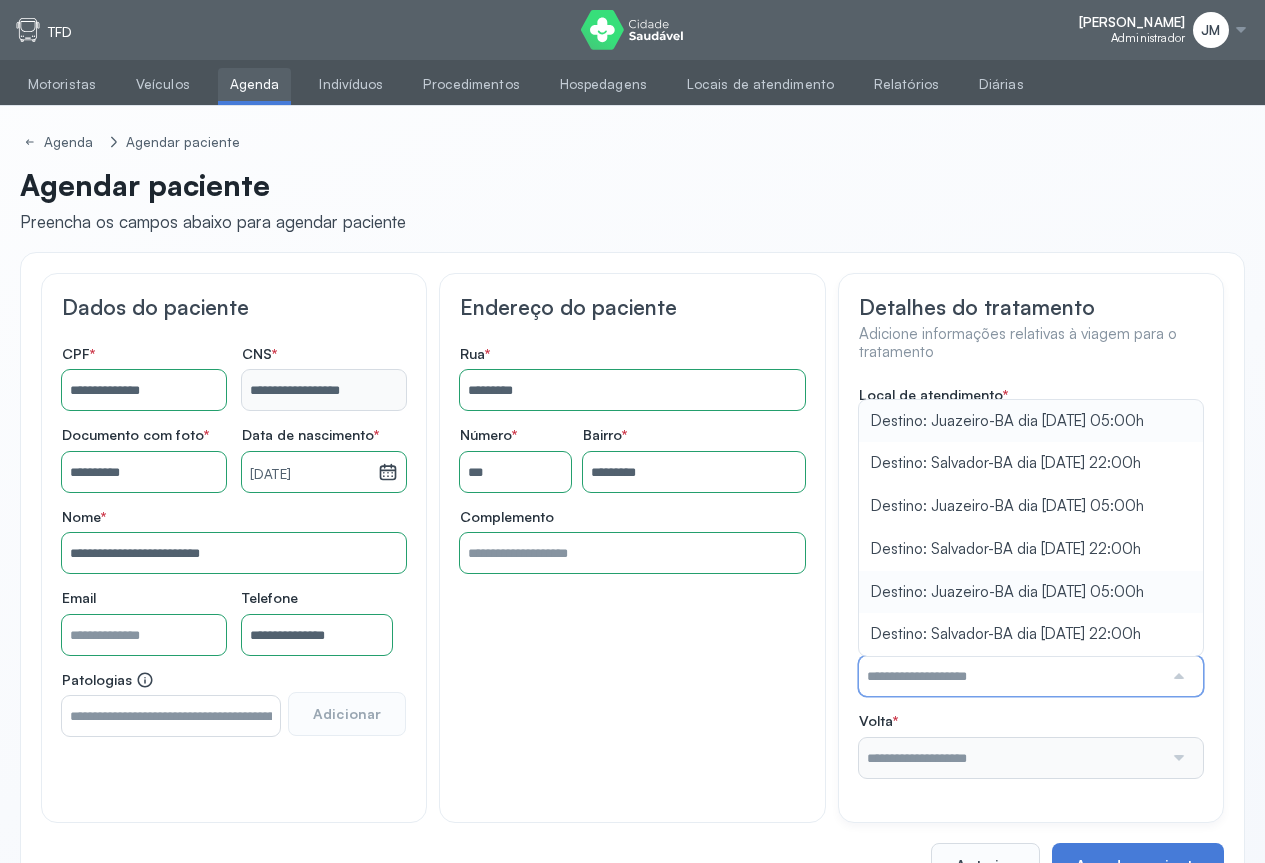 type on "**********" 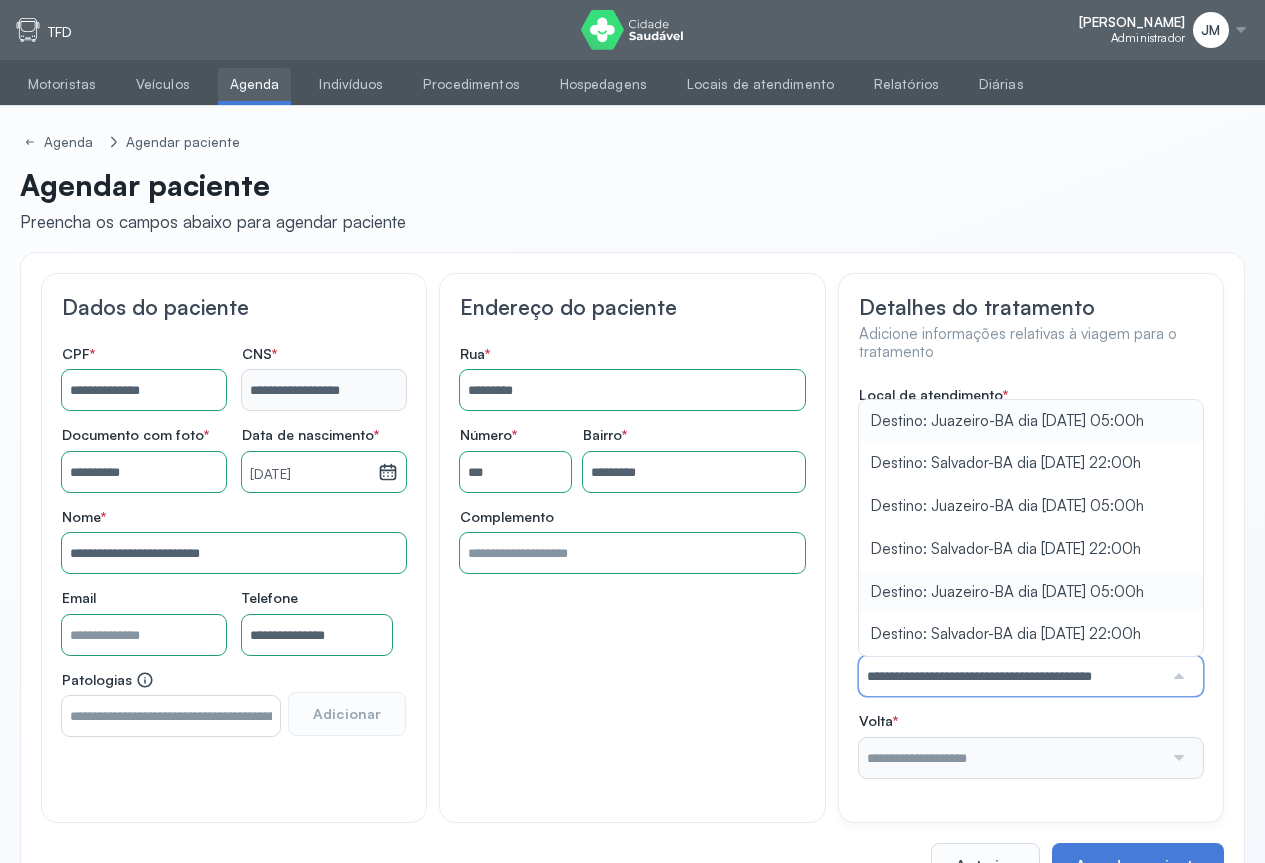 click on "**********" at bounding box center [1031, 582] 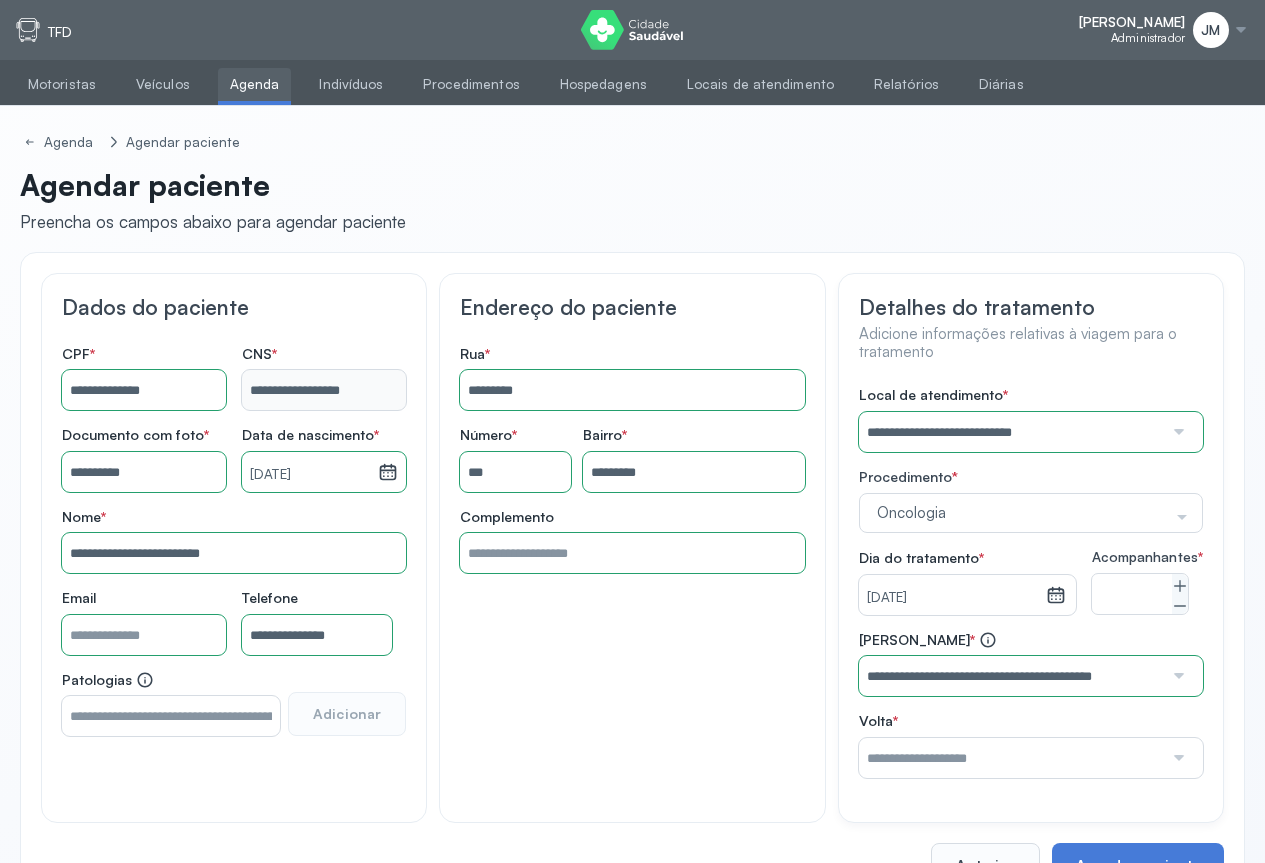click at bounding box center (1177, 676) 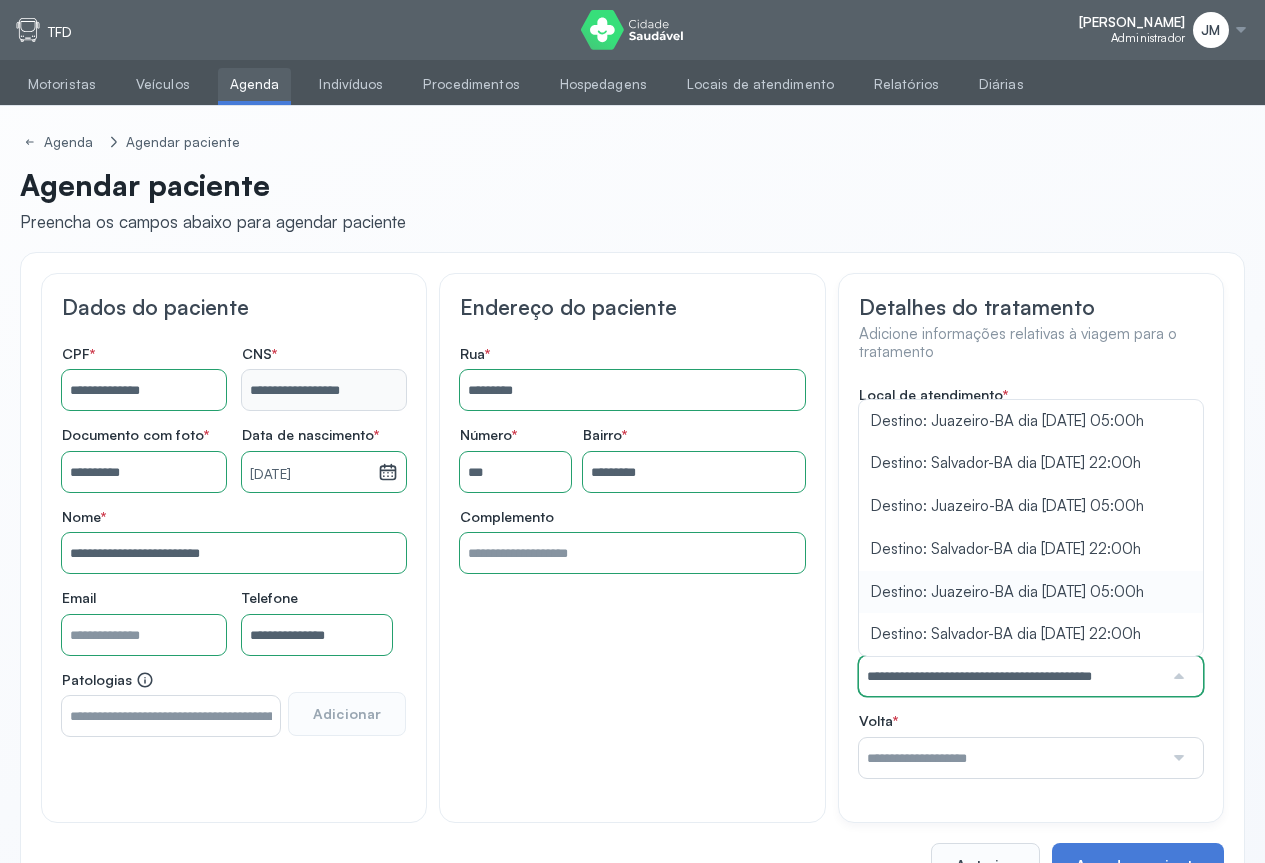 click on "**********" at bounding box center [1031, 582] 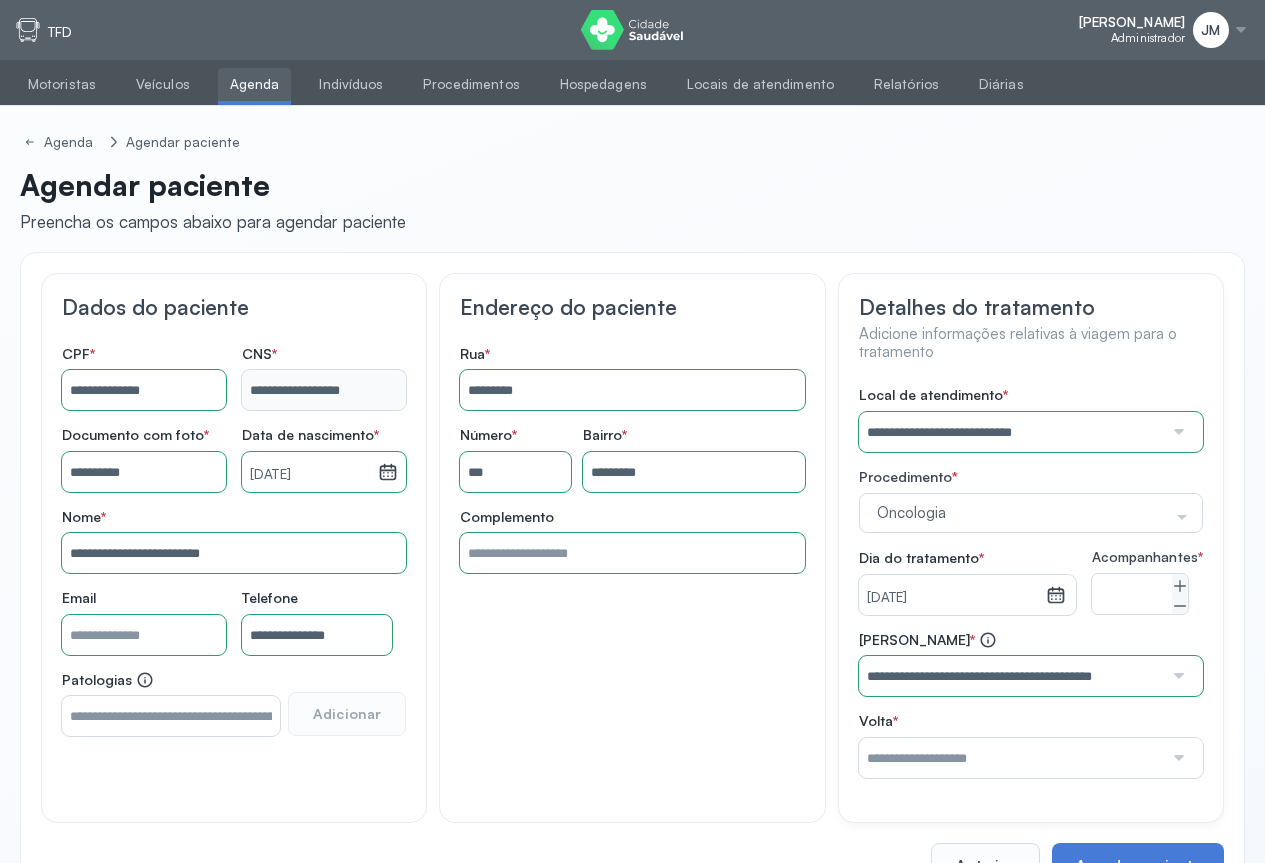 click at bounding box center [1177, 758] 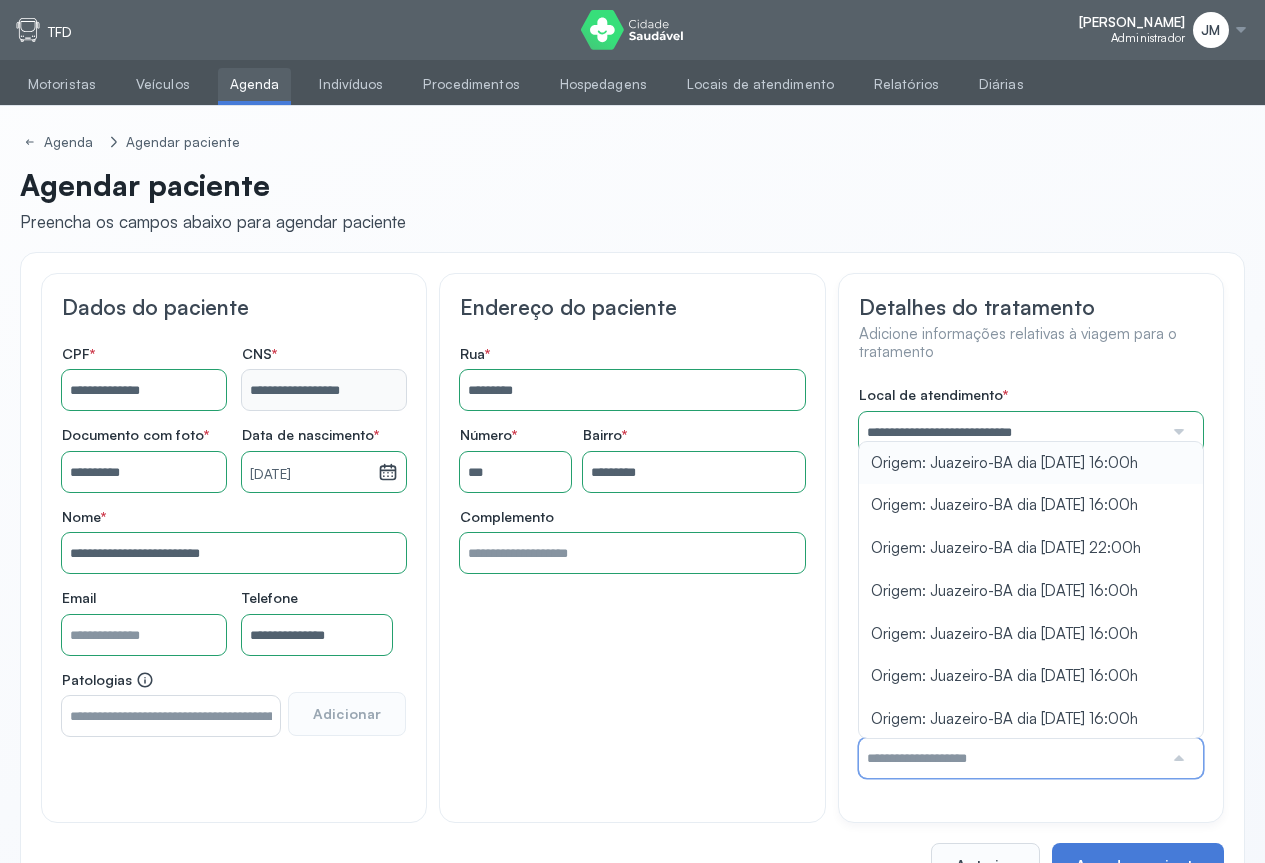 type on "**********" 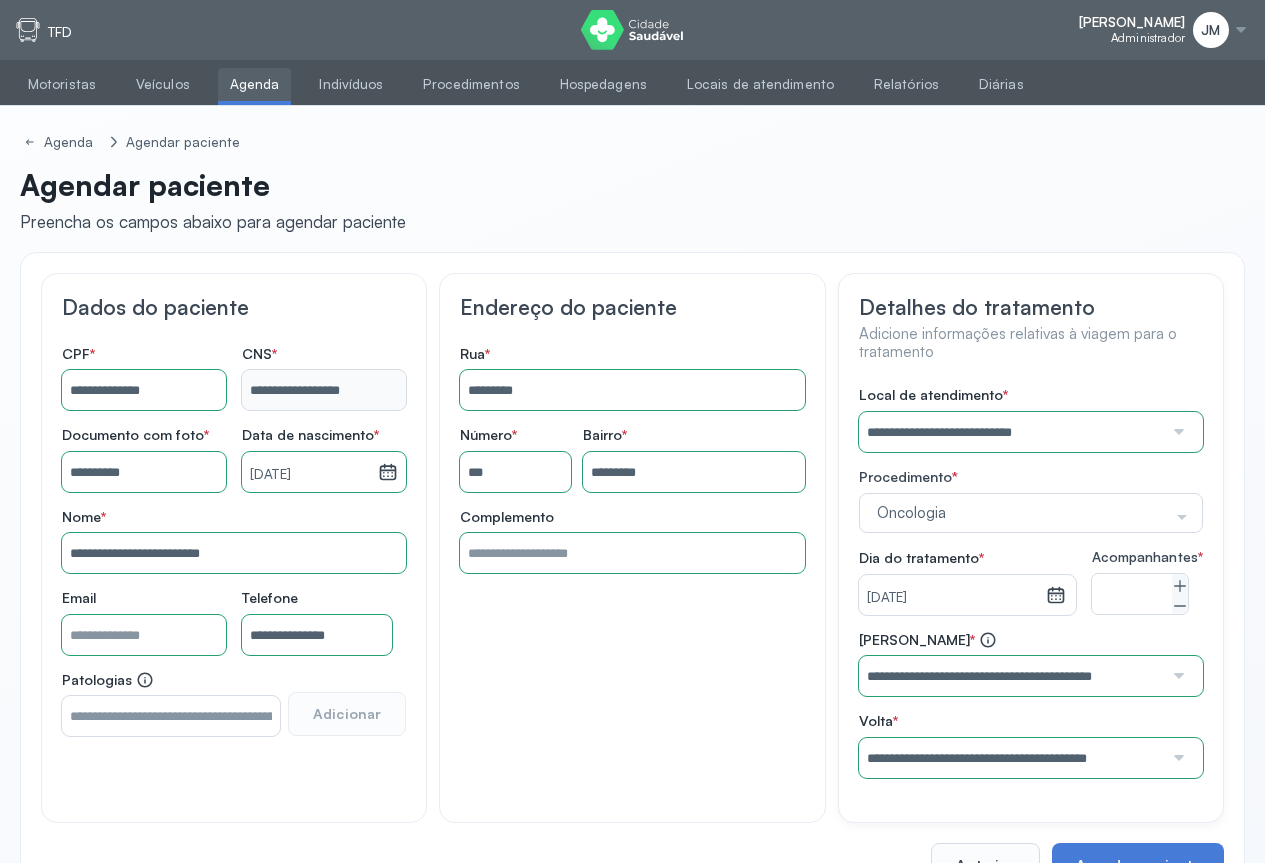 click on "**********" at bounding box center (1031, 582) 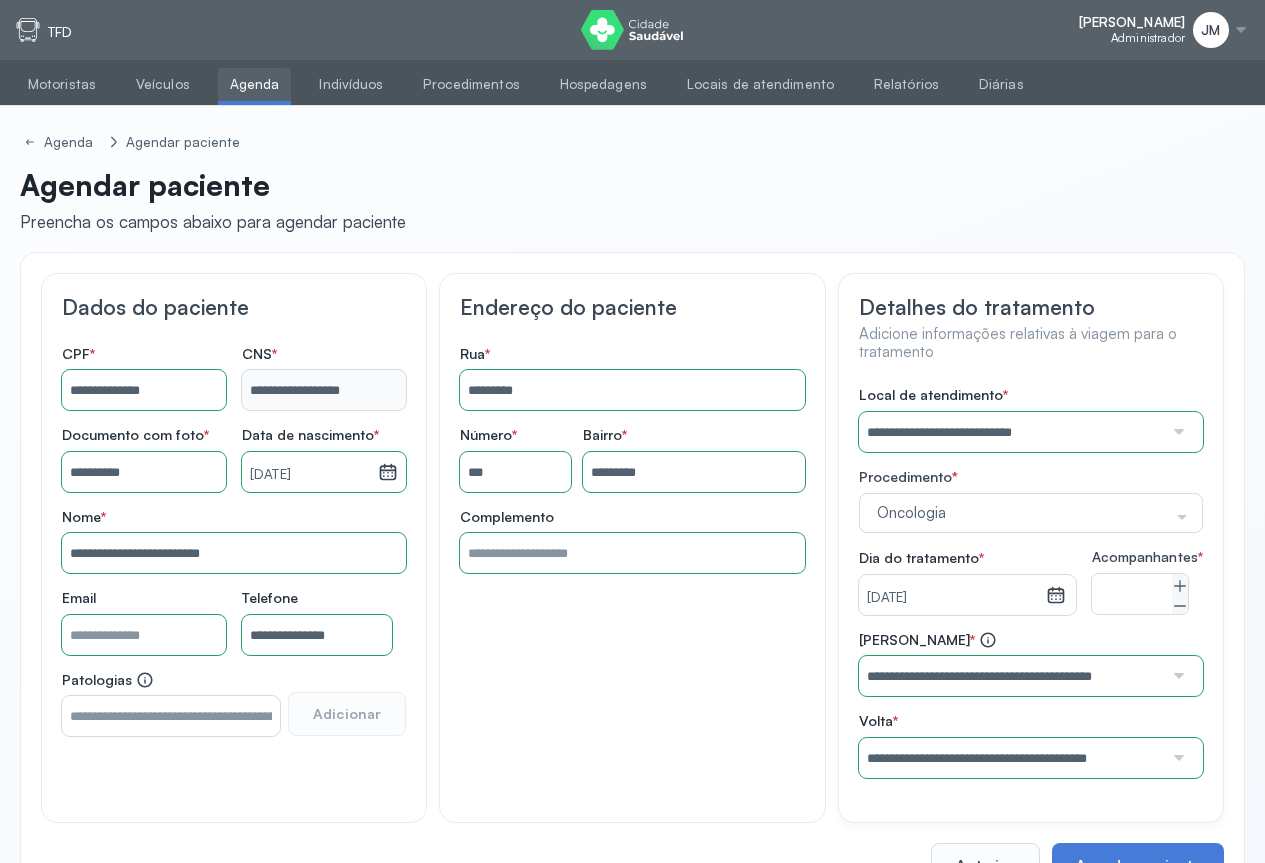 scroll, scrollTop: 81, scrollLeft: 0, axis: vertical 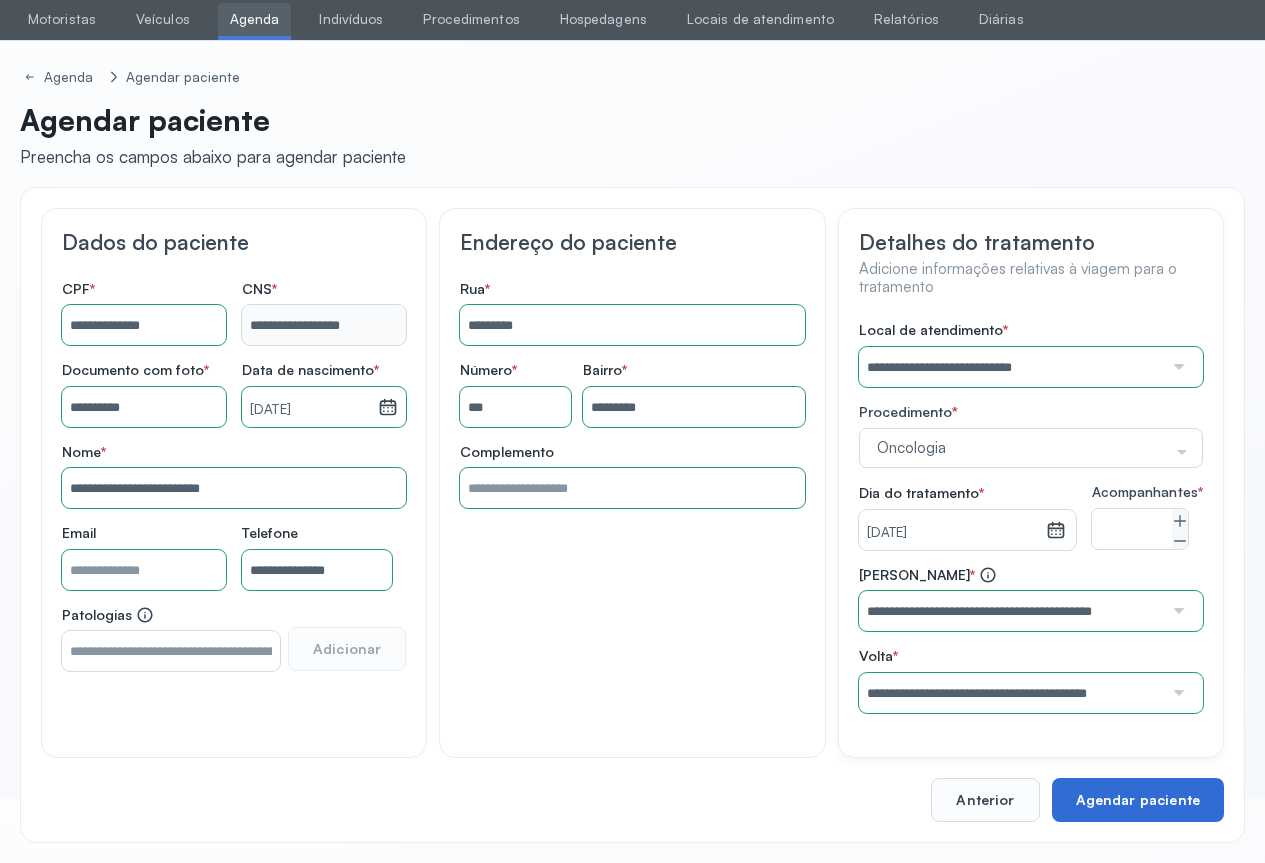 drag, startPoint x: 1129, startPoint y: 794, endPoint x: 1112, endPoint y: 788, distance: 18.027756 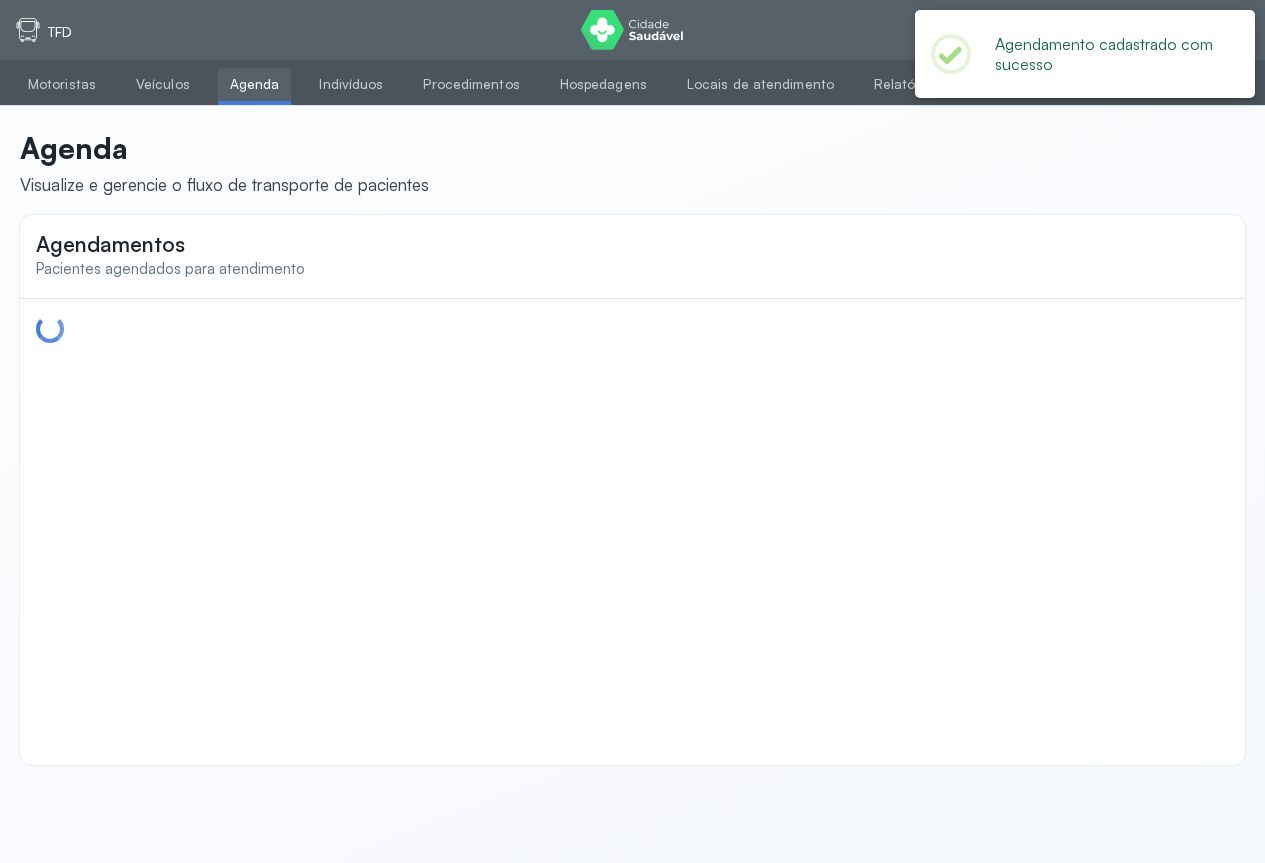 scroll, scrollTop: 0, scrollLeft: 0, axis: both 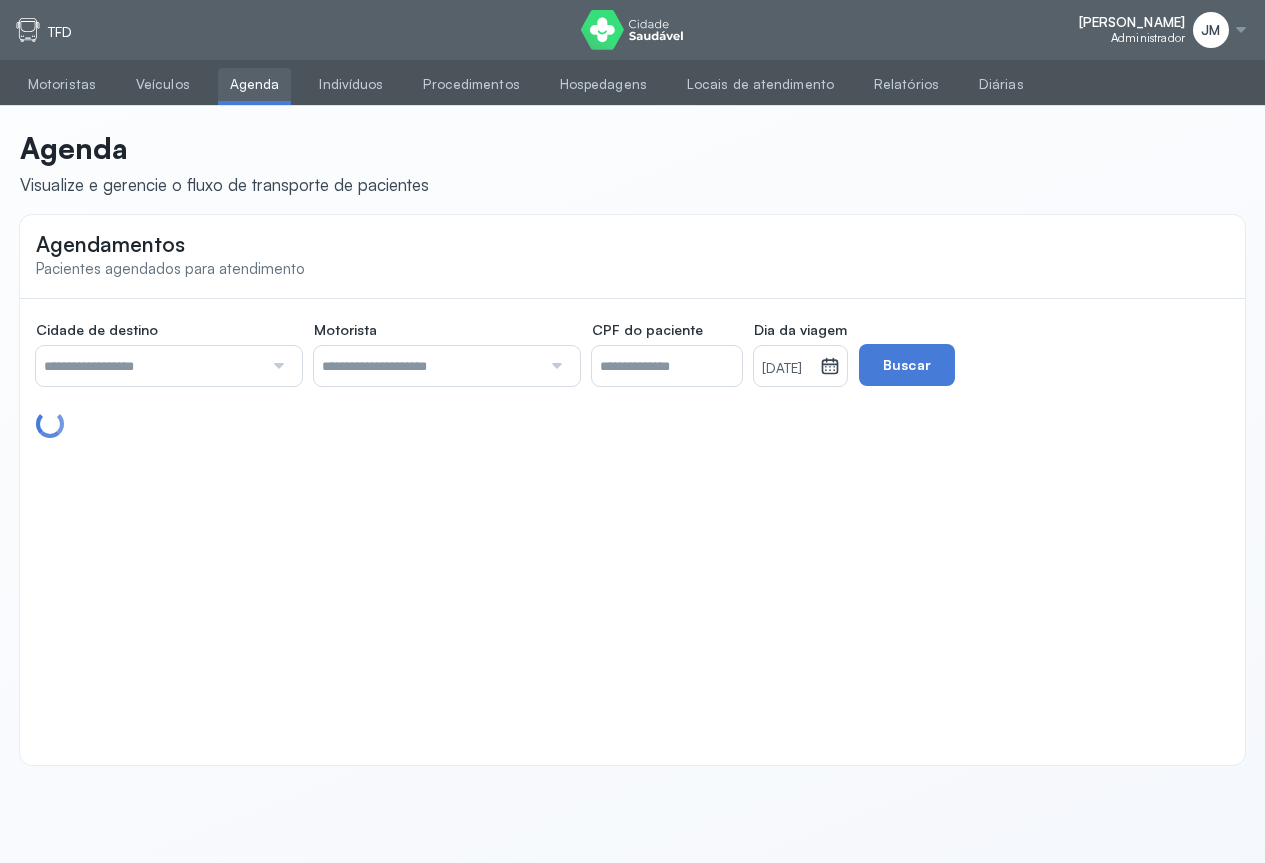 type on "********" 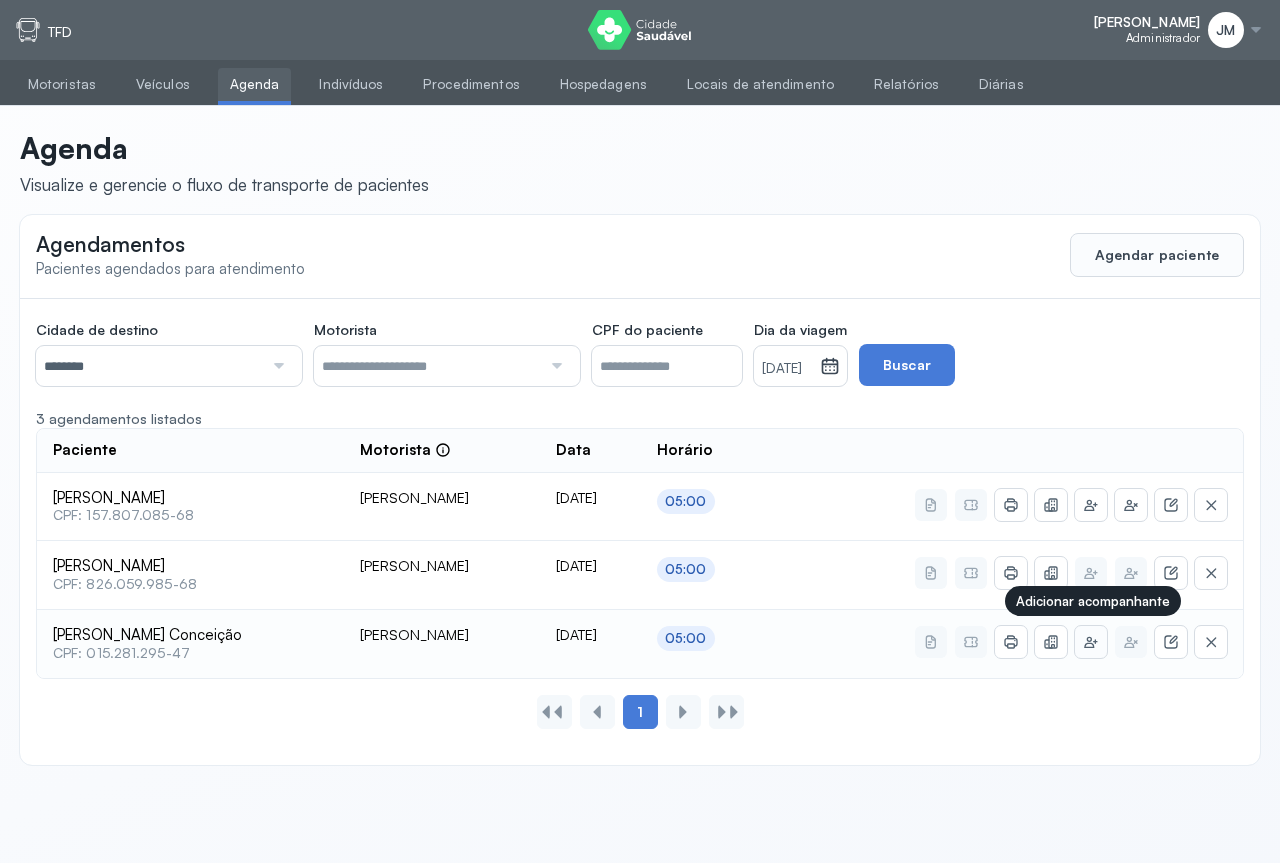 click 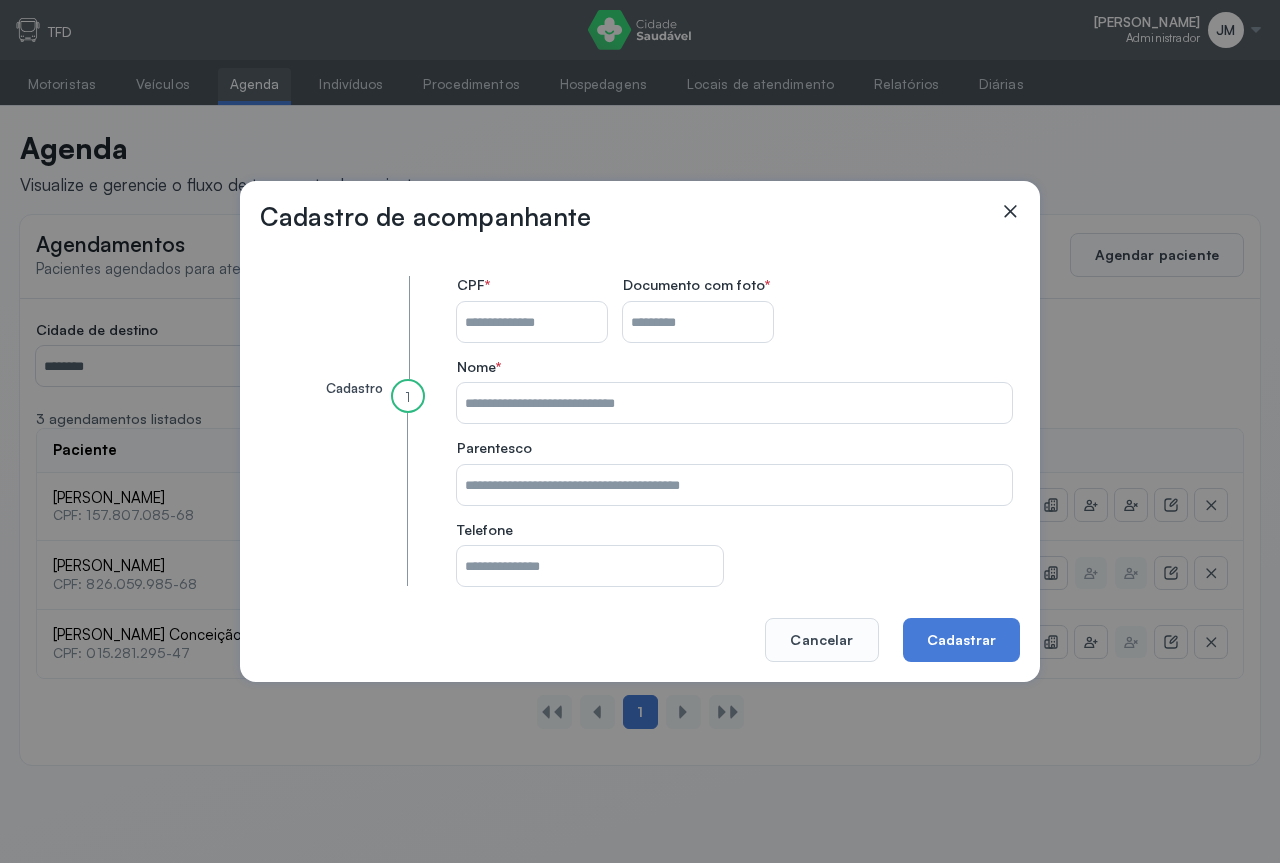 click on "CPF do paciente" at bounding box center (532, 322) 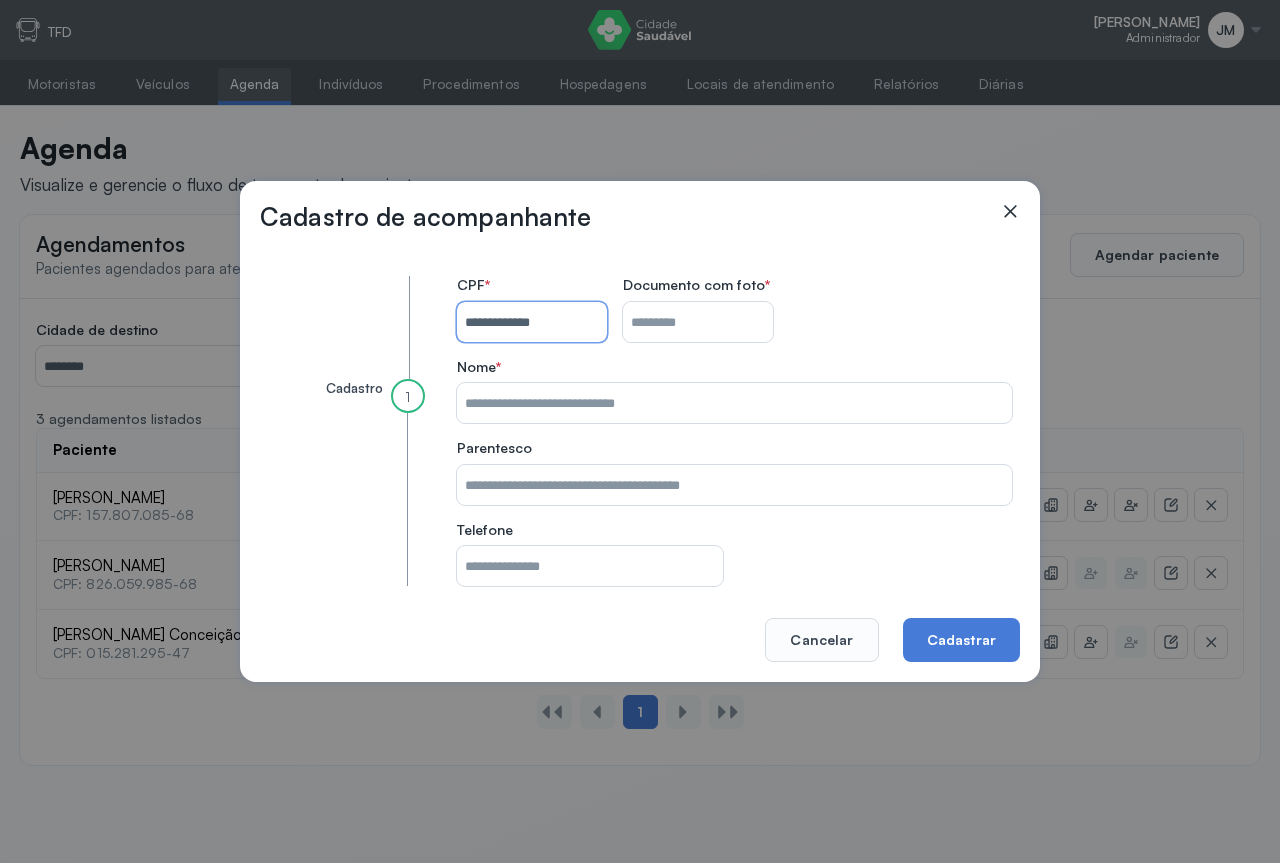 type on "**********" 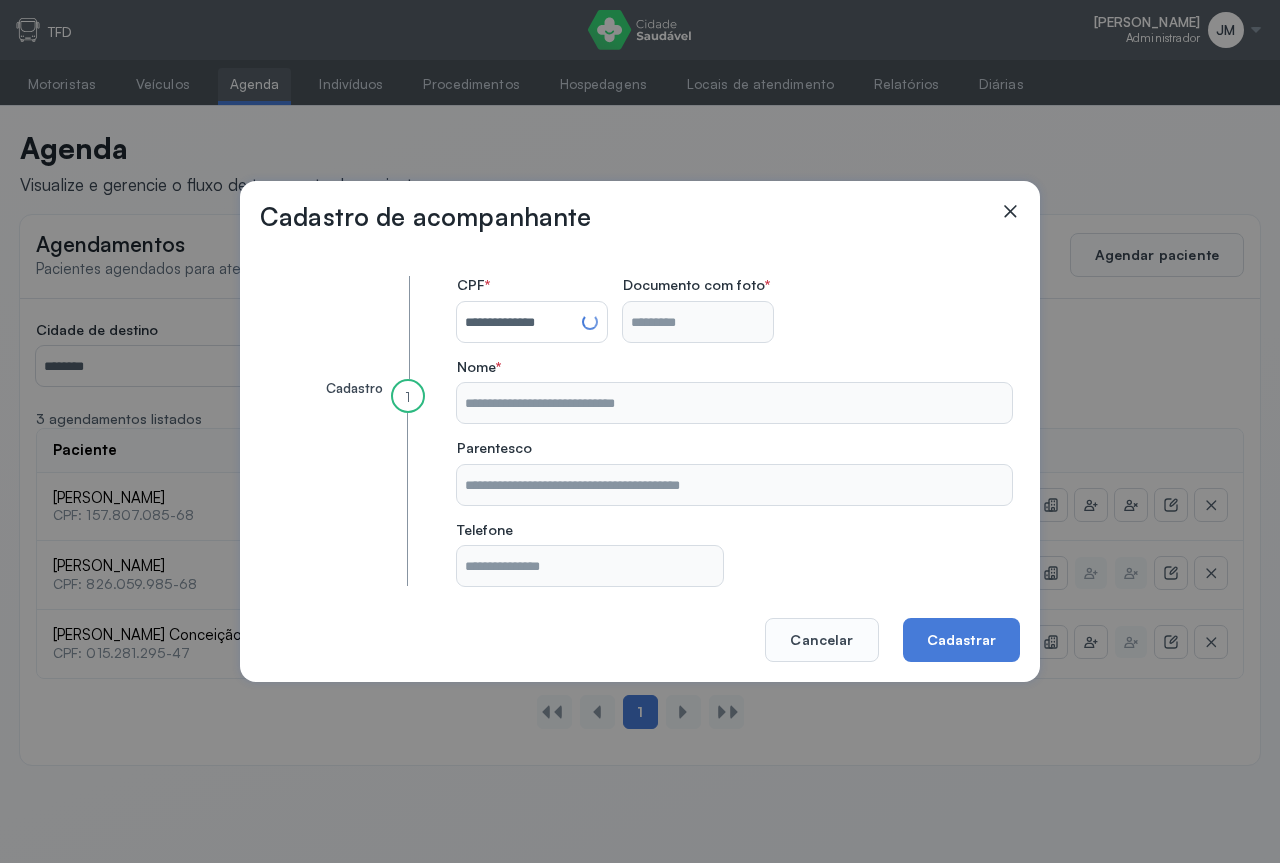 type on "*********" 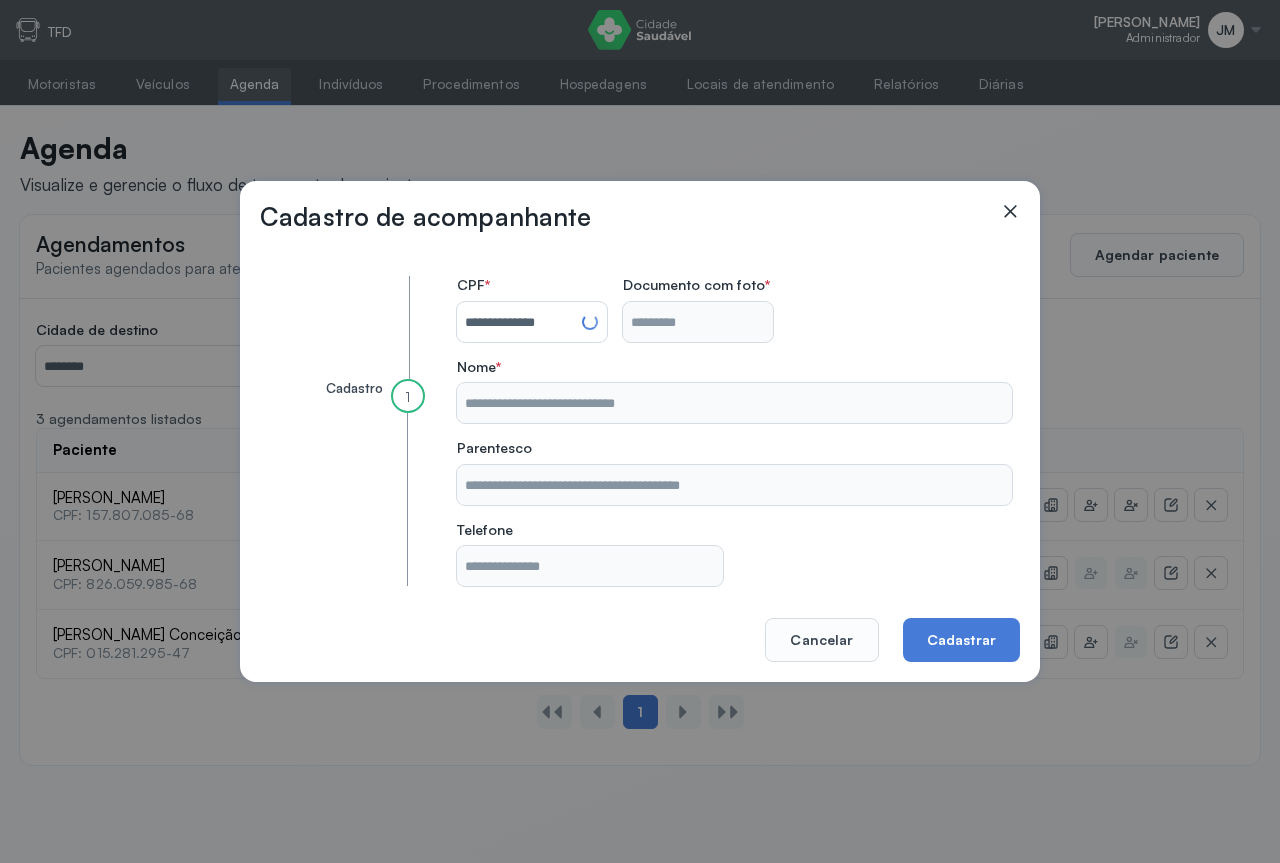 type on "**********" 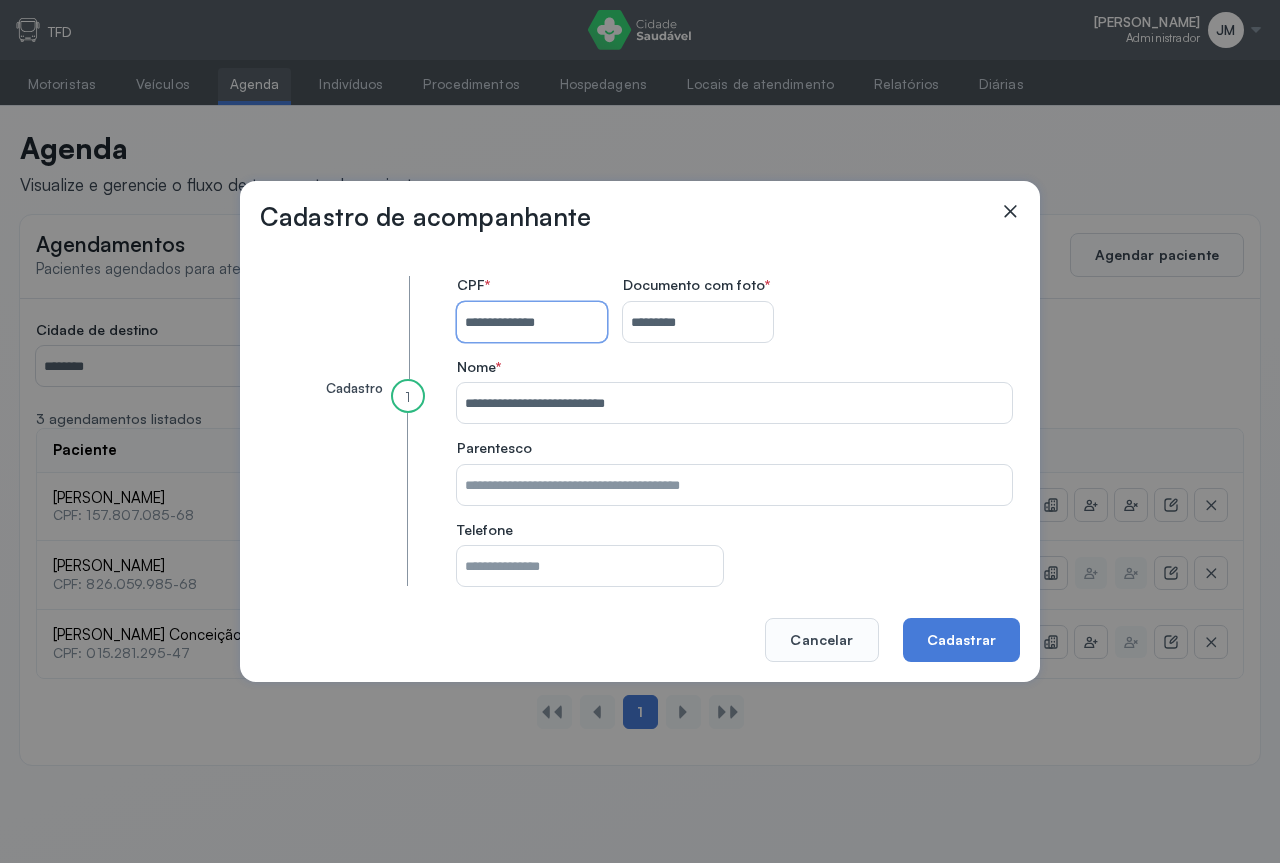 type 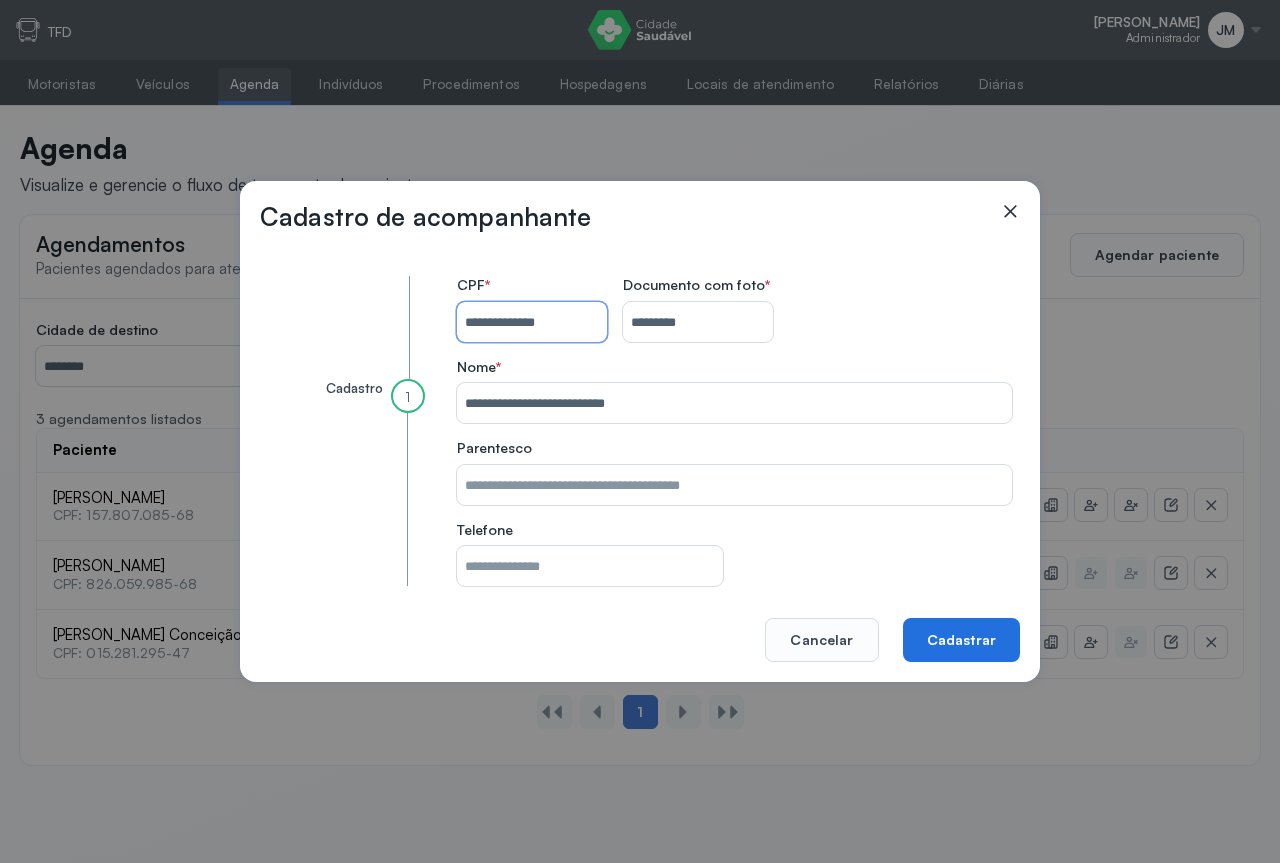 type on "**********" 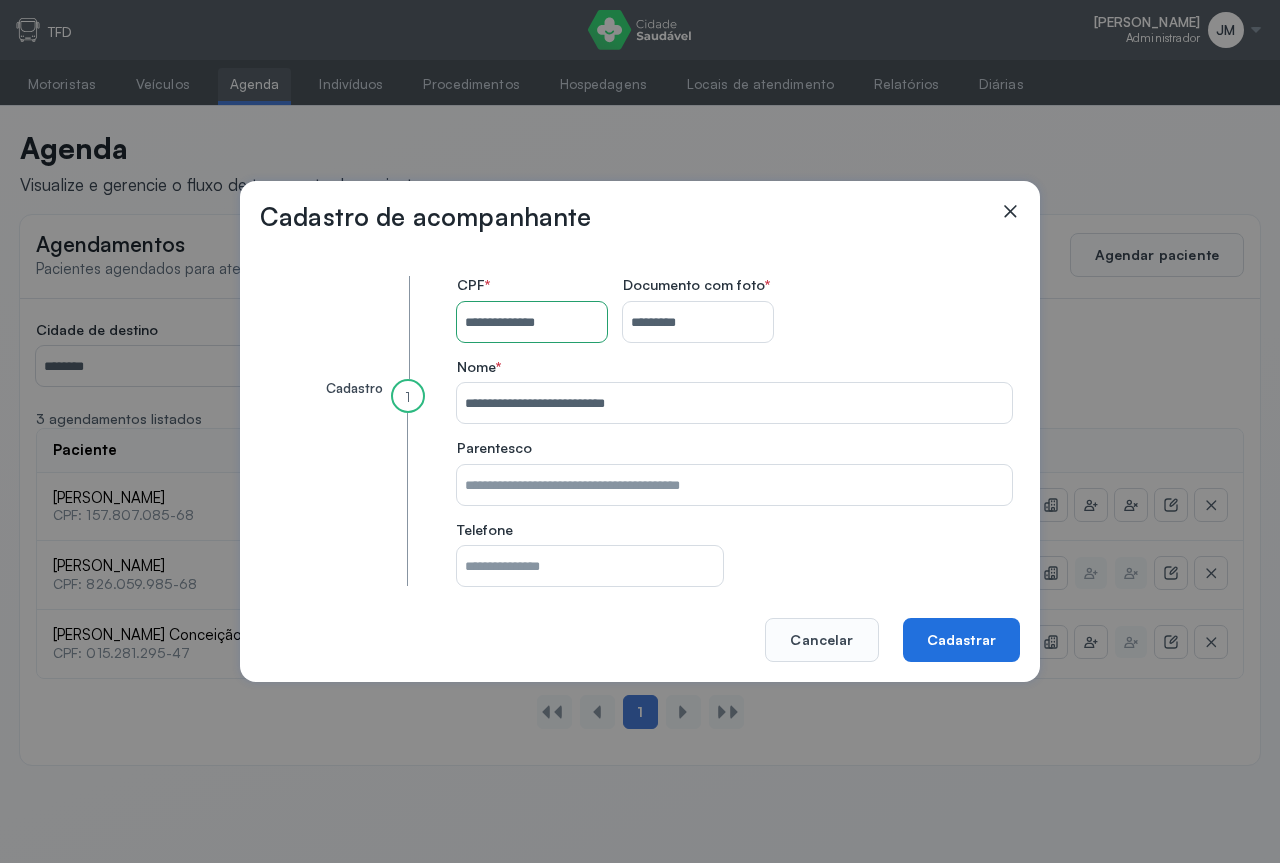 click on "Cadastrar" 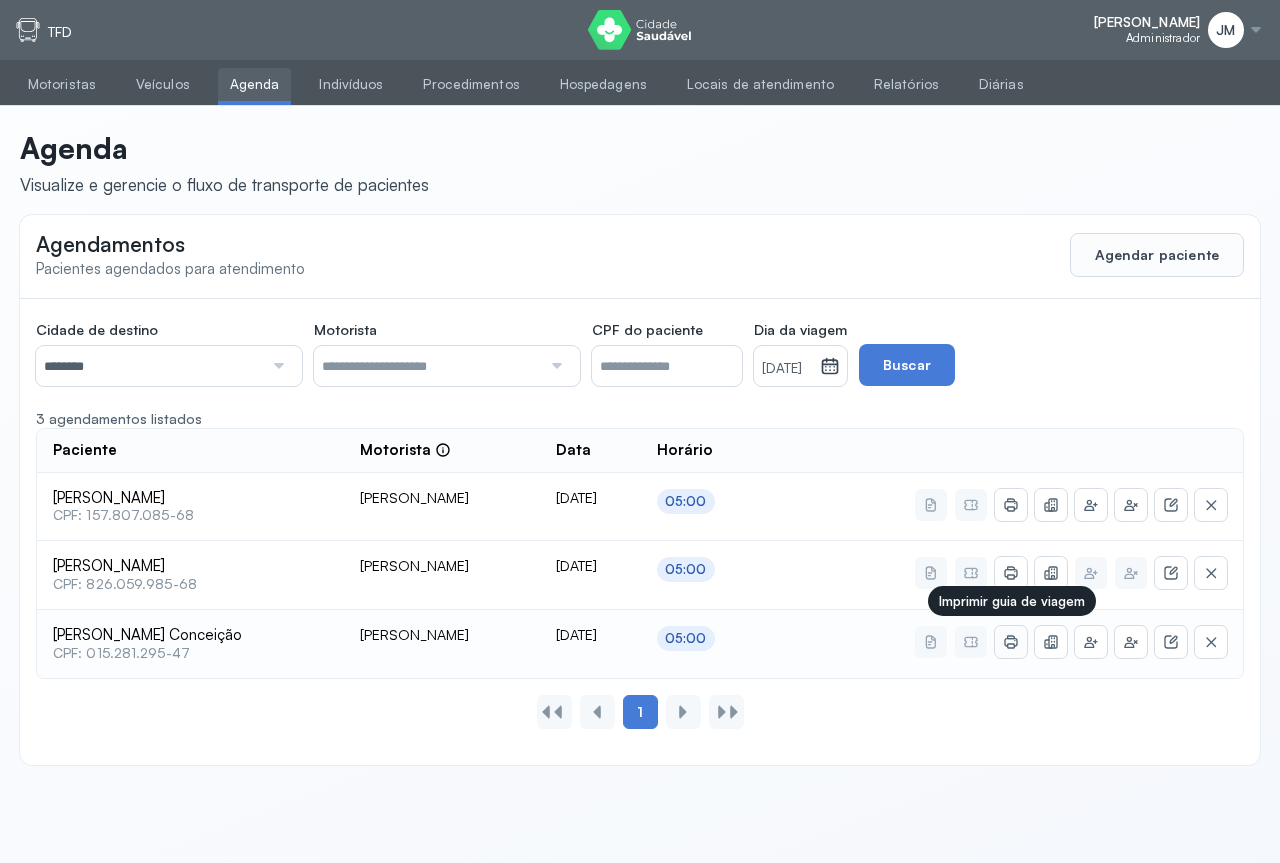 click 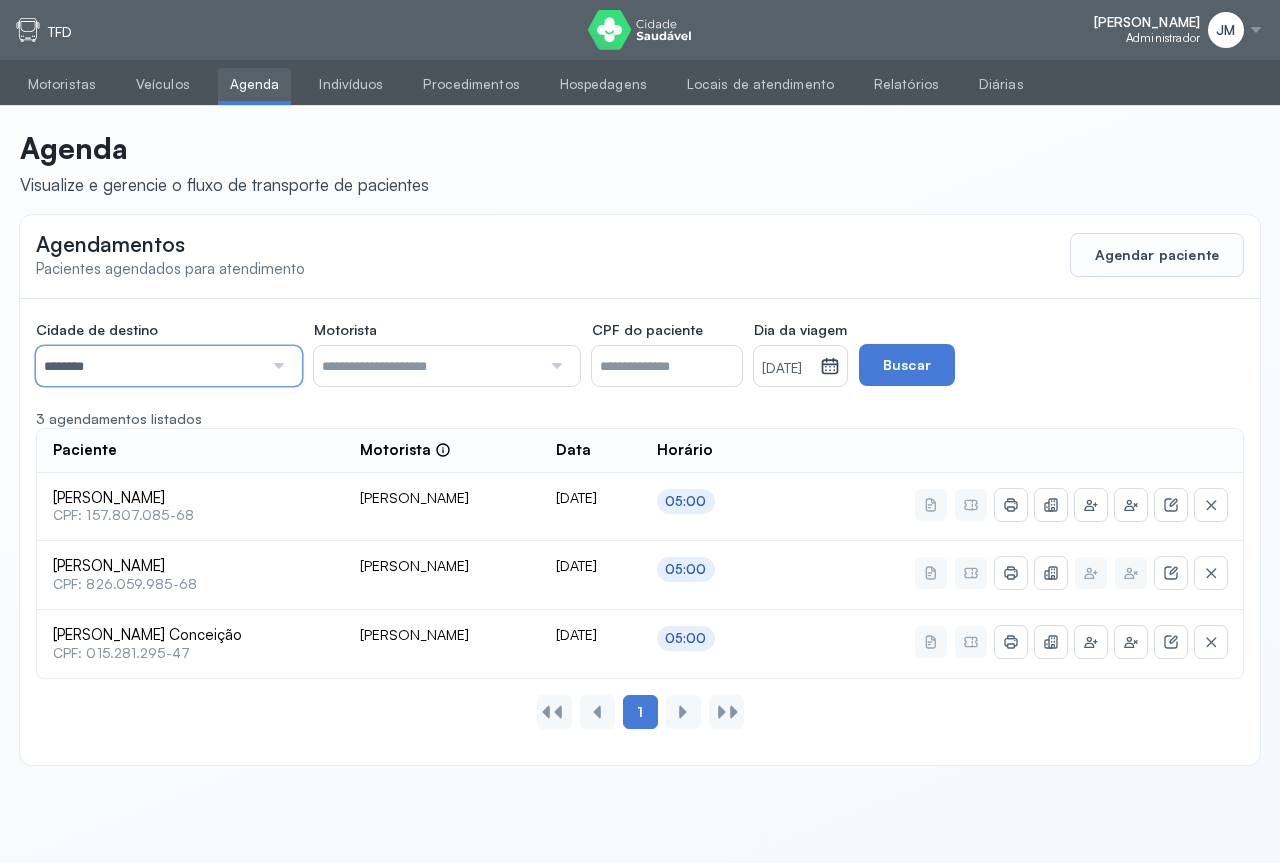 click on "********" at bounding box center [149, 366] 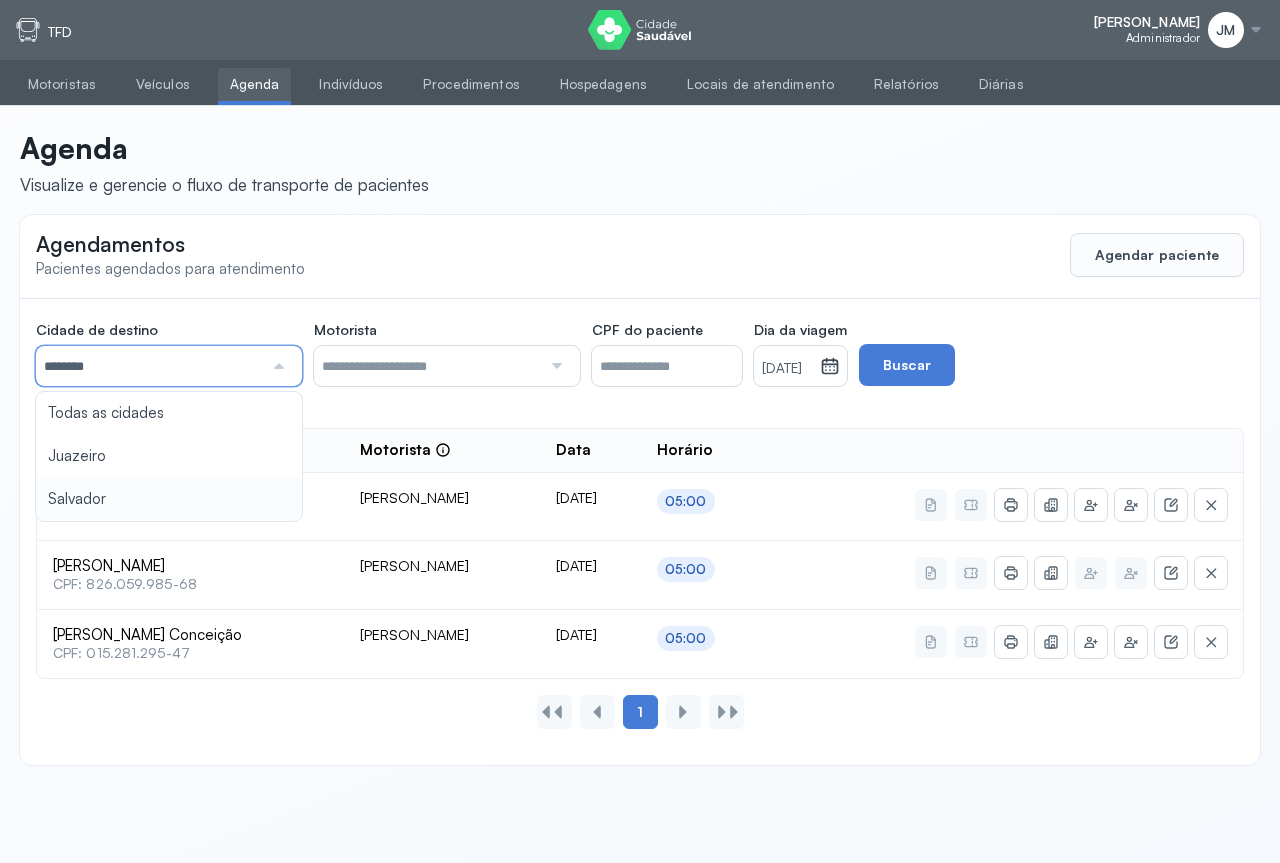 type on "********" 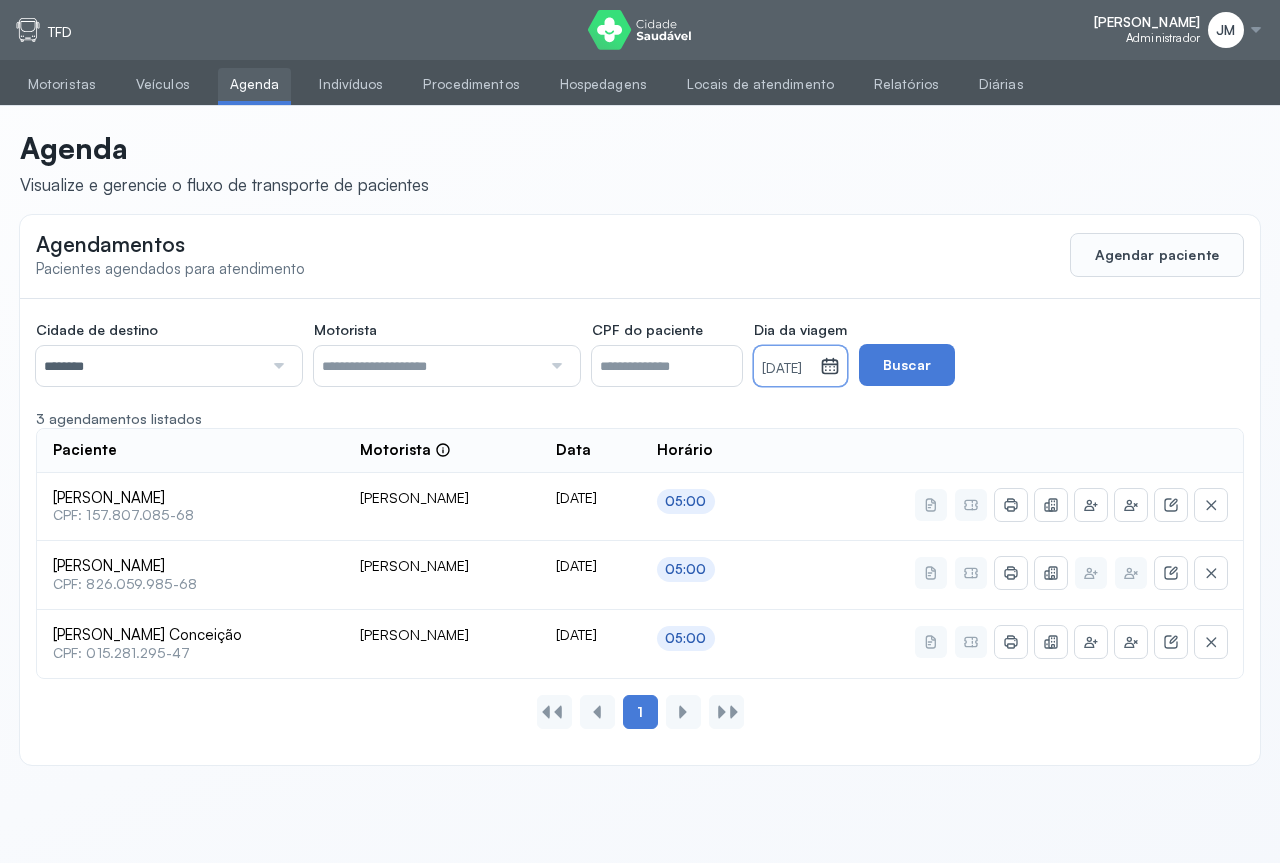 click on "[DATE]" at bounding box center (787, 366) 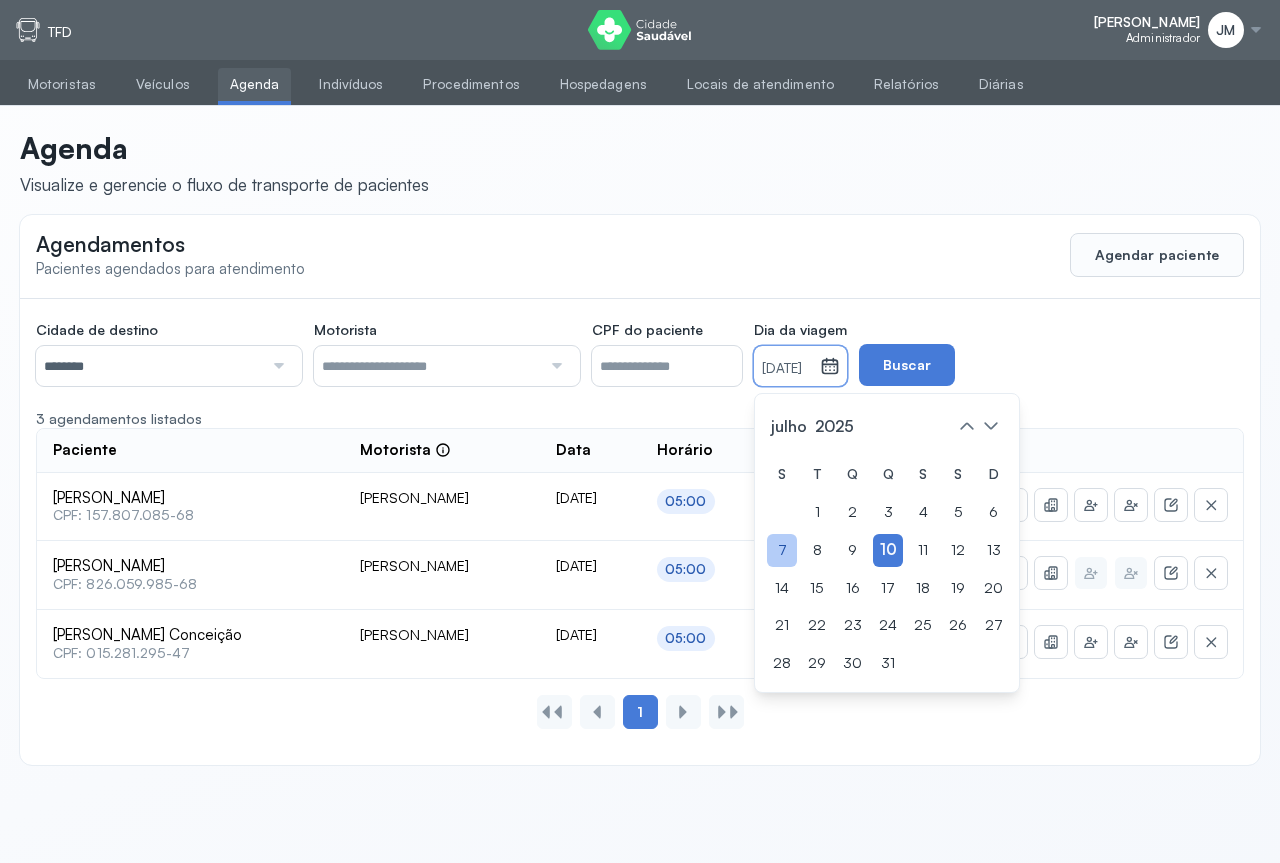 click on "7" 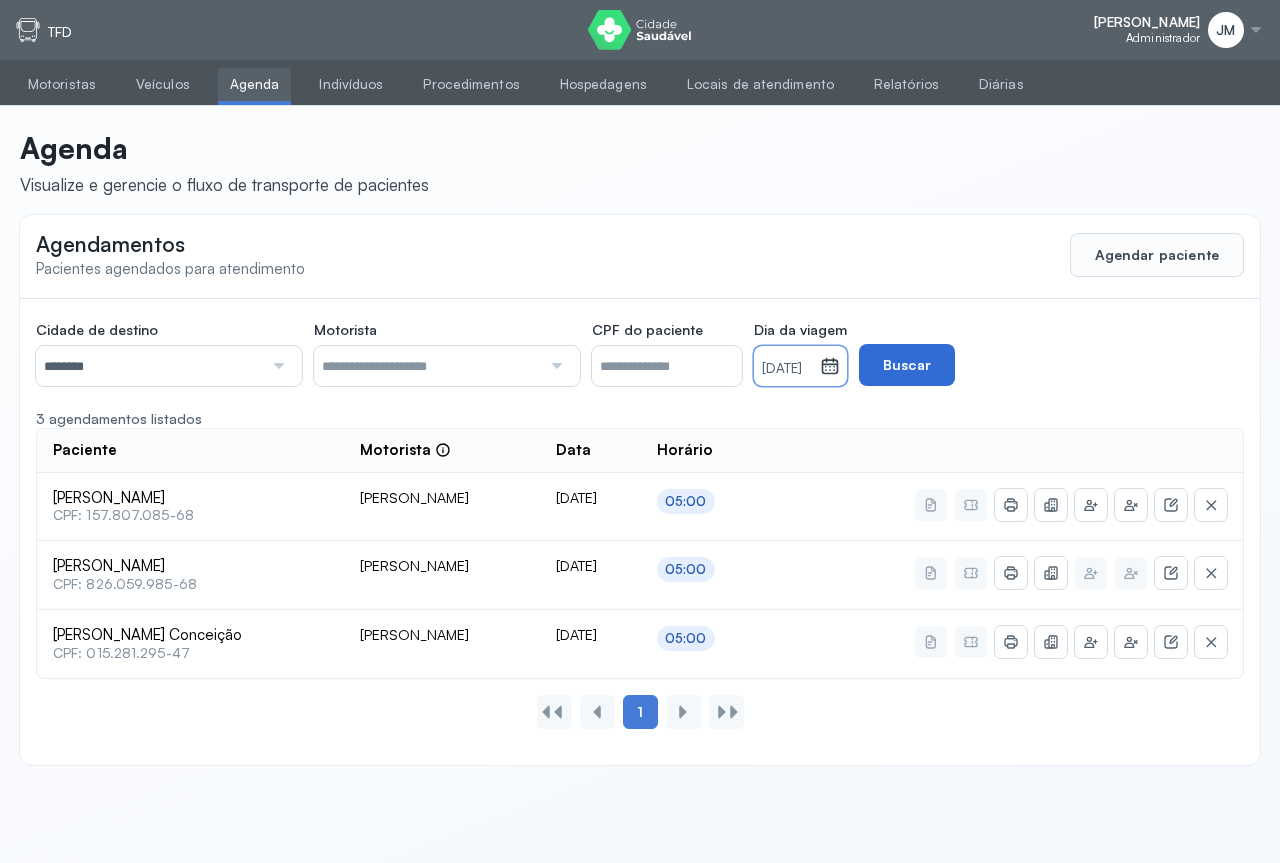 click on "Buscar" at bounding box center (907, 365) 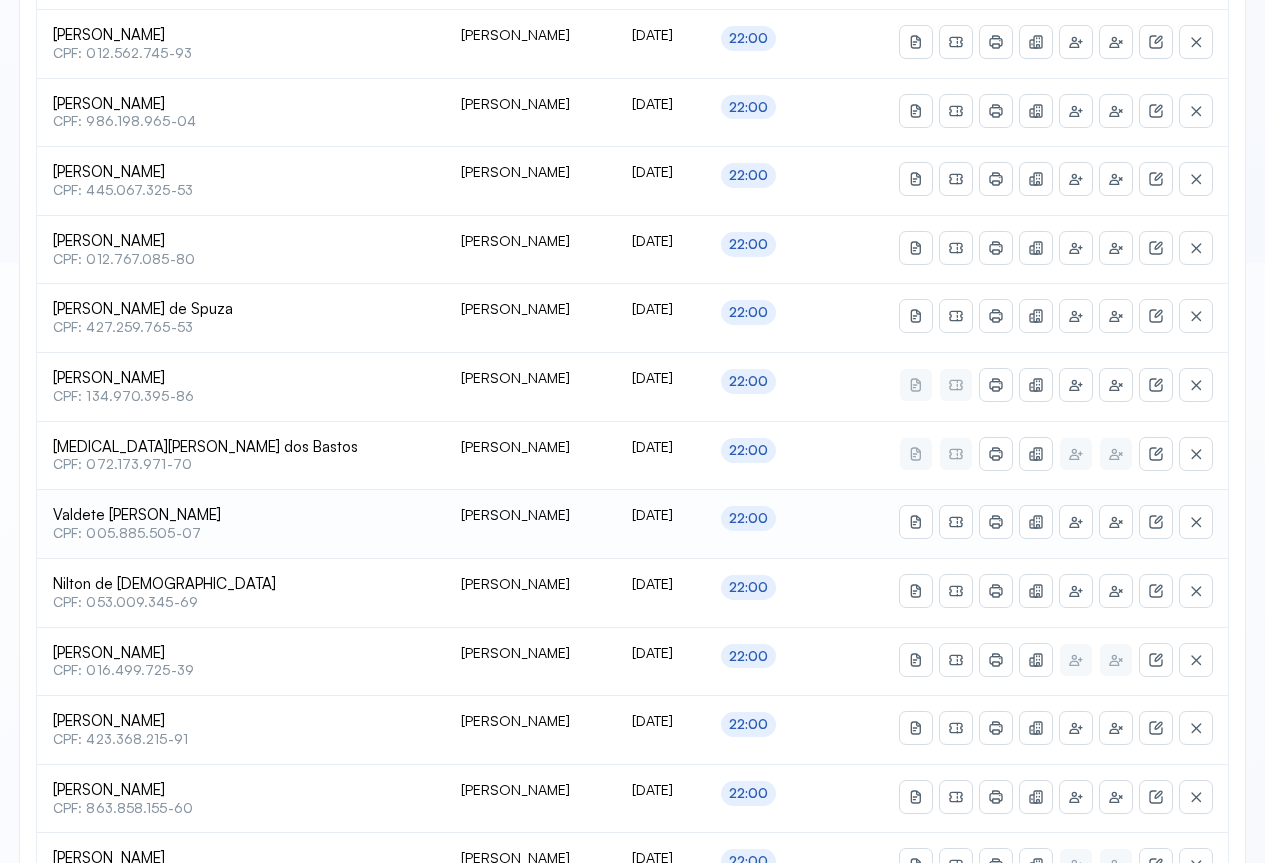 scroll, scrollTop: 700, scrollLeft: 0, axis: vertical 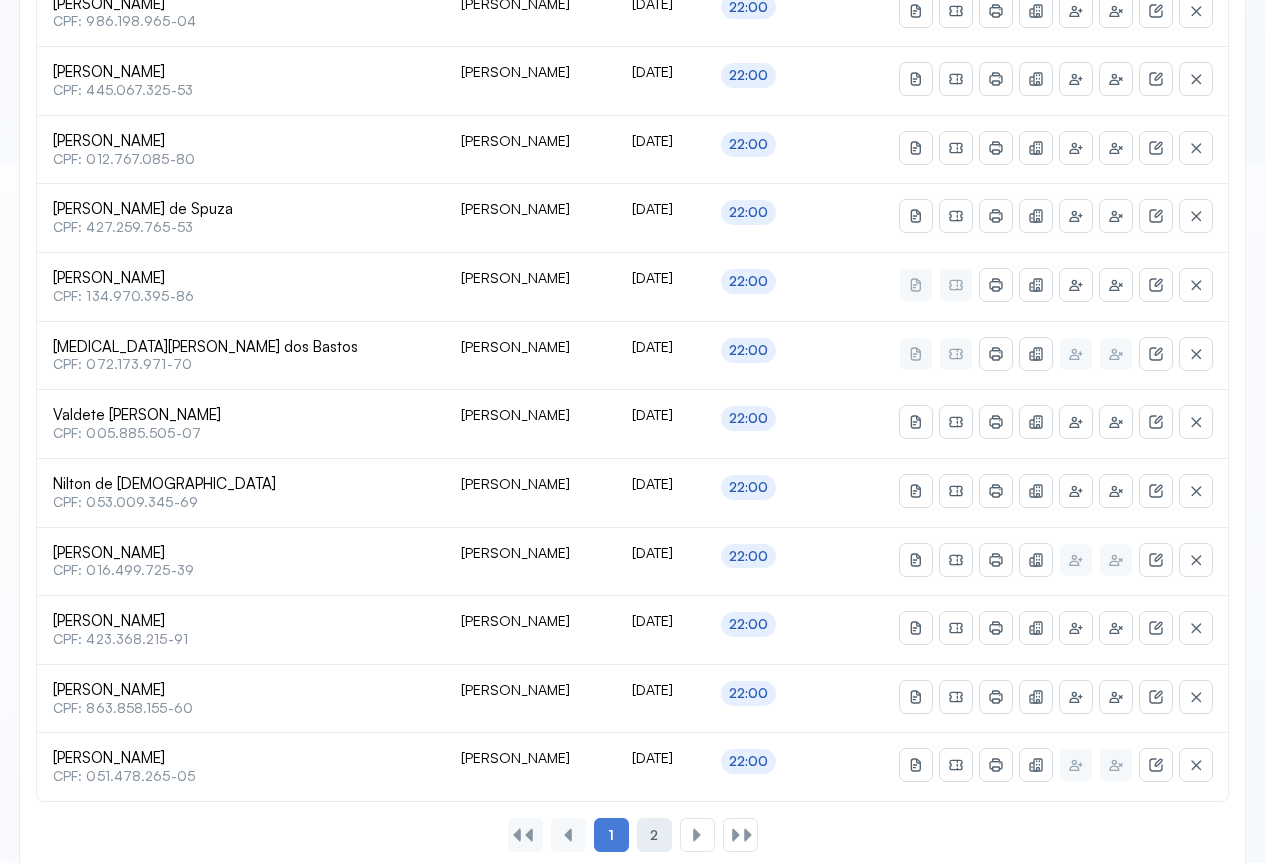 click on "2" 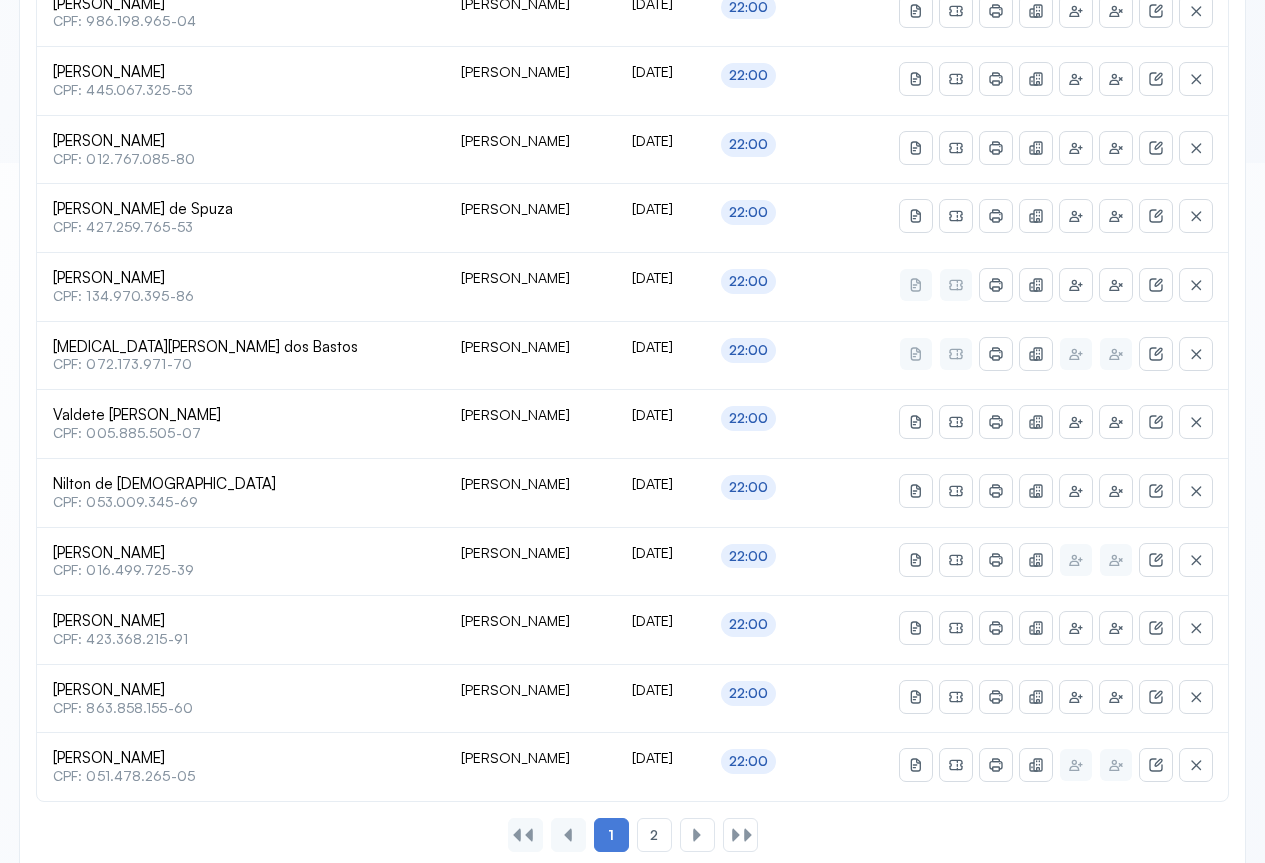 scroll, scrollTop: 0, scrollLeft: 0, axis: both 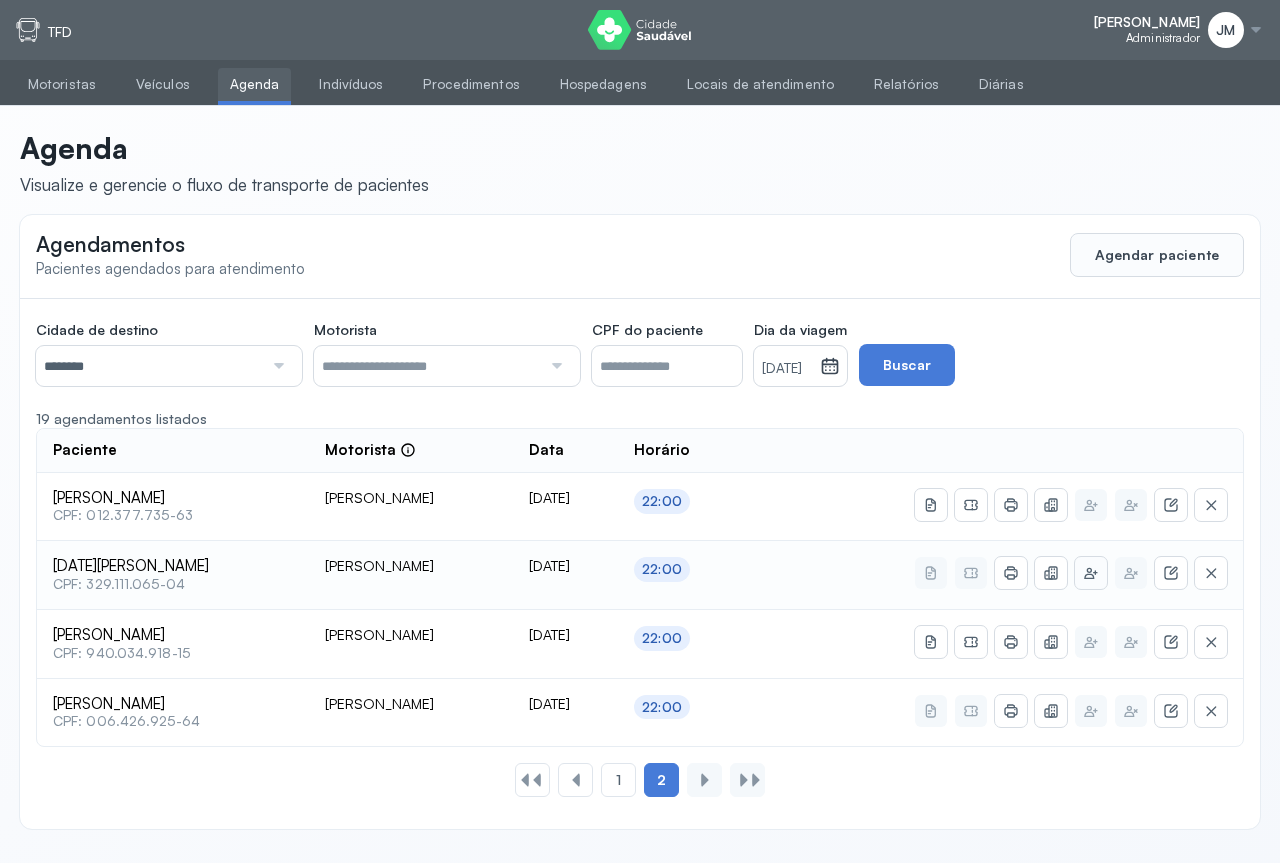 click 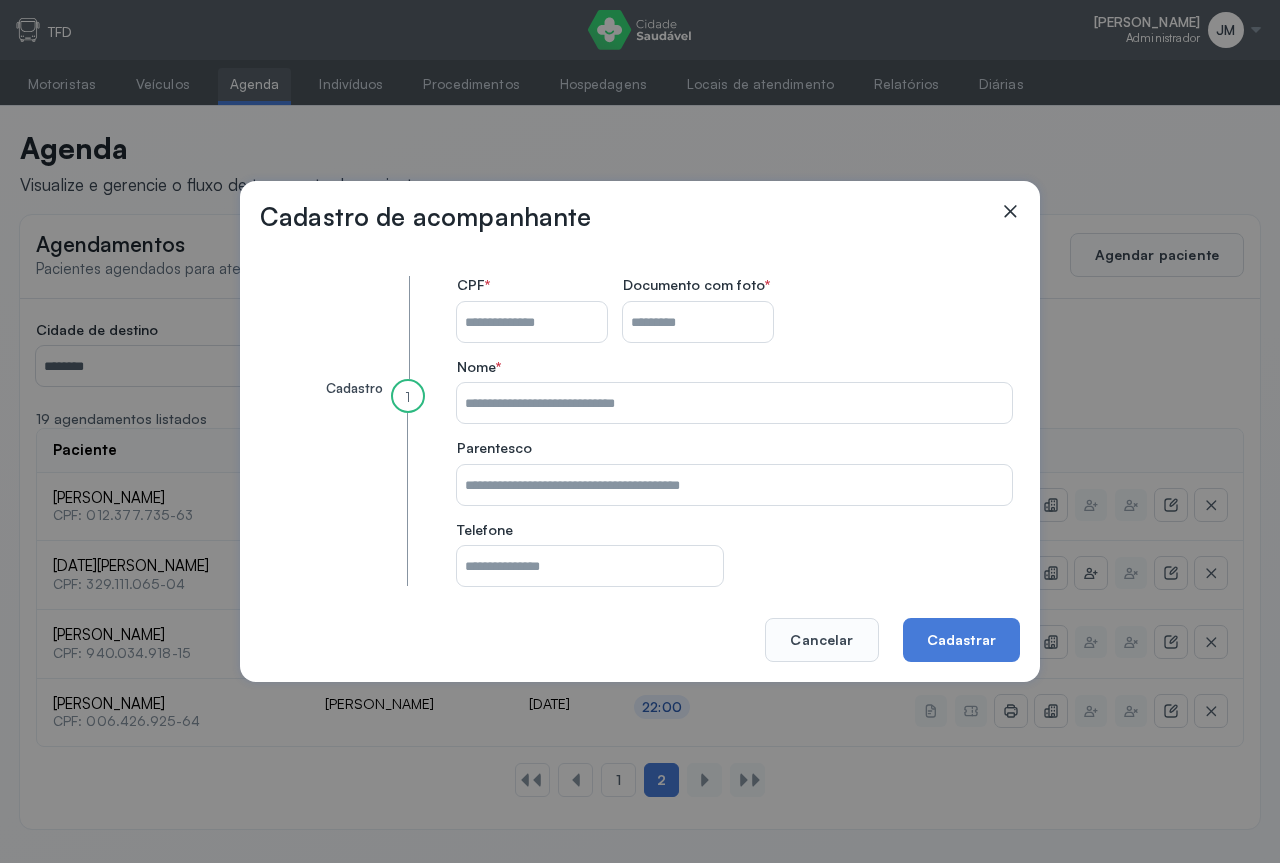 click on "CPF do paciente" at bounding box center (532, 322) 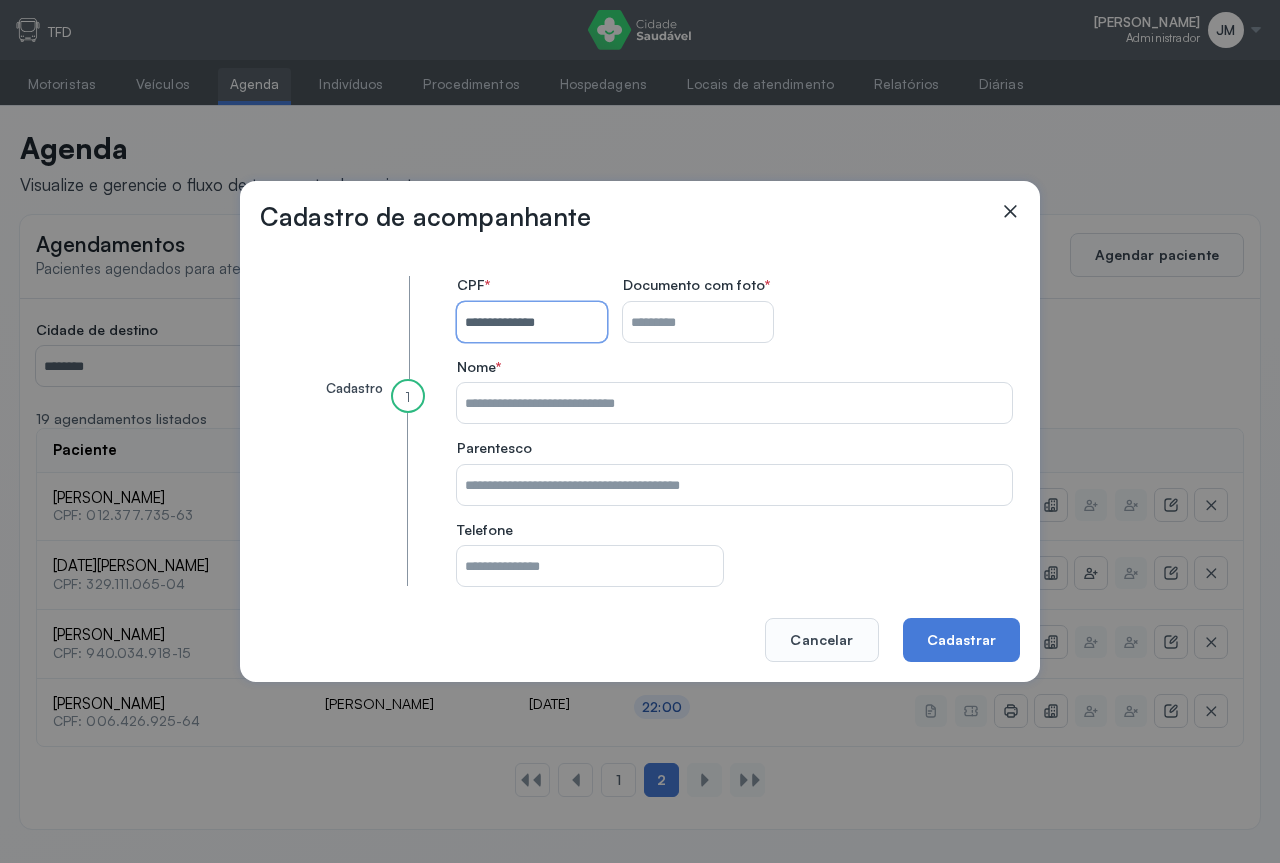 type on "**********" 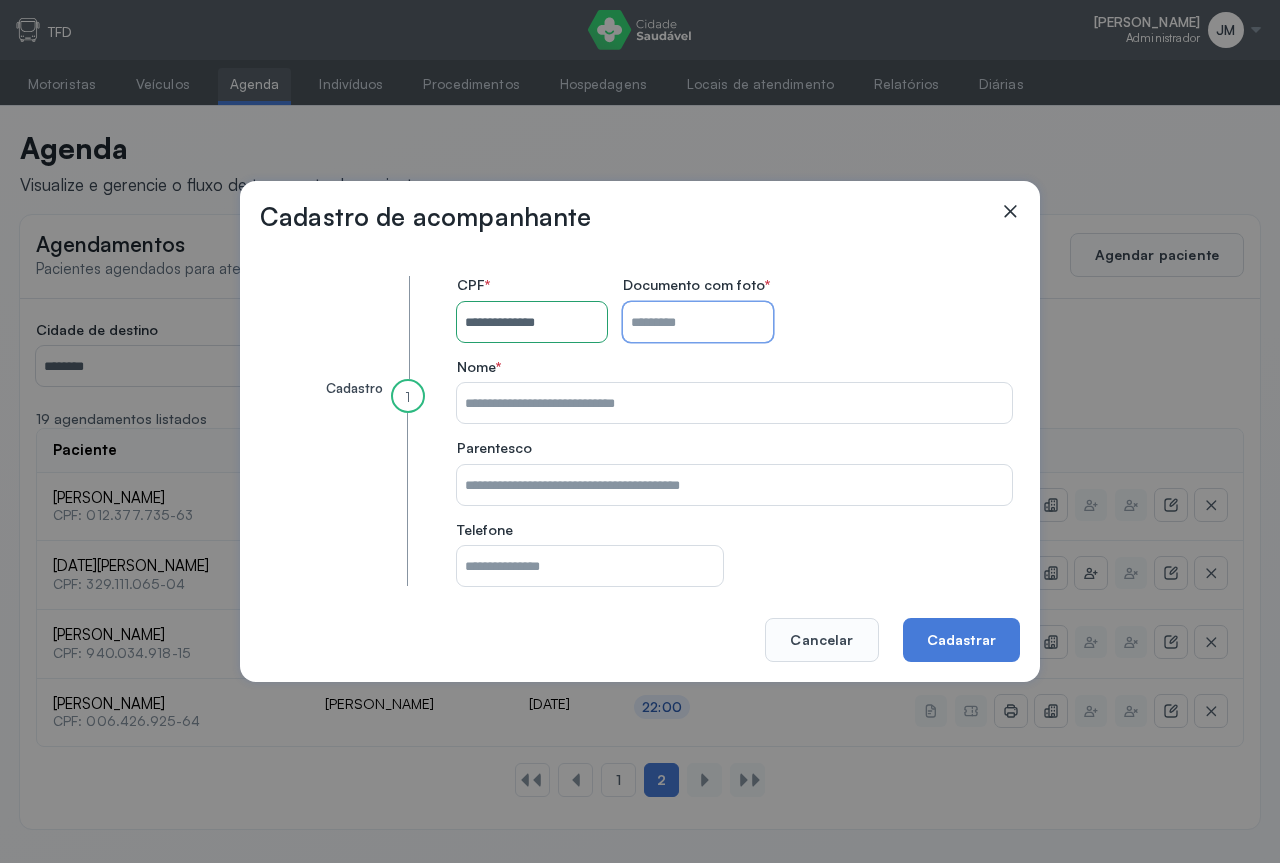 drag, startPoint x: 674, startPoint y: 315, endPoint x: 701, endPoint y: 304, distance: 29.15476 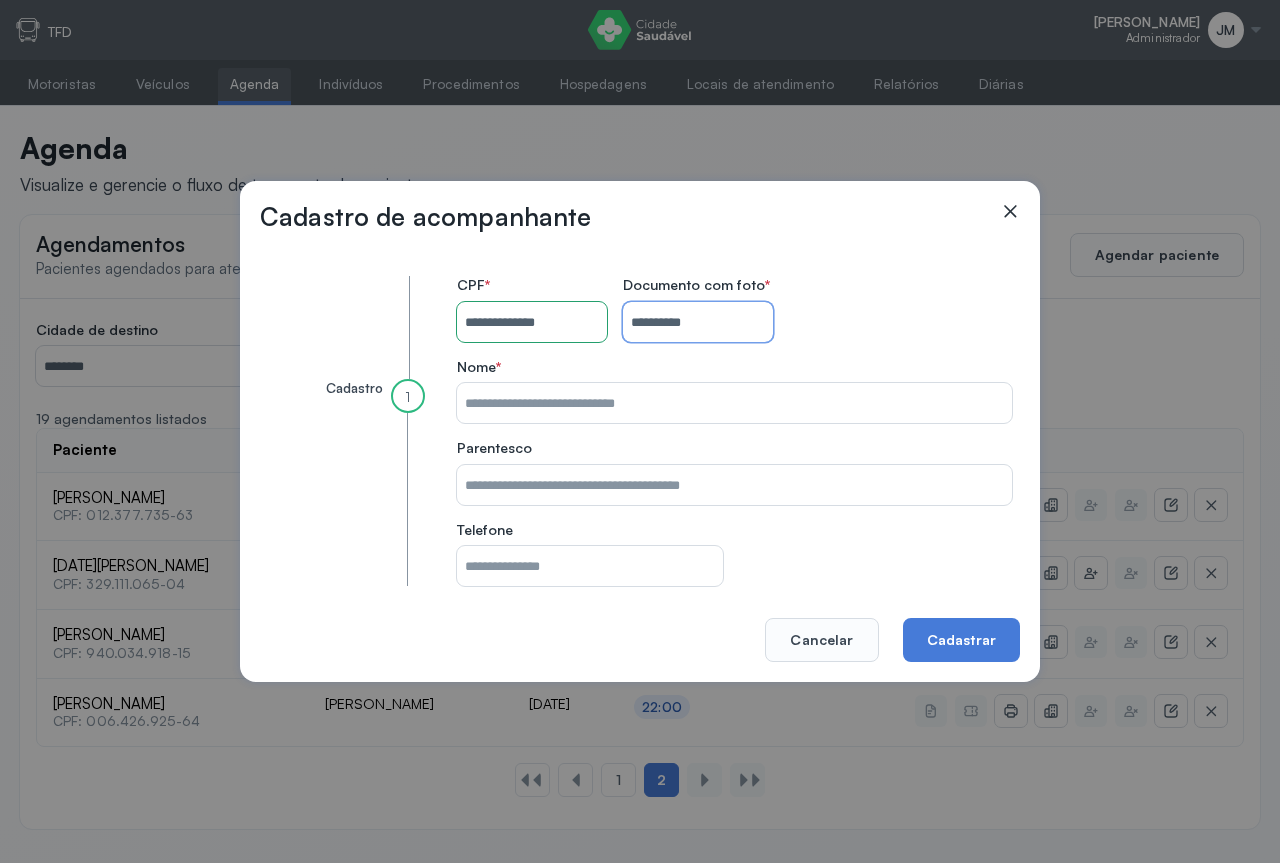 type on "**********" 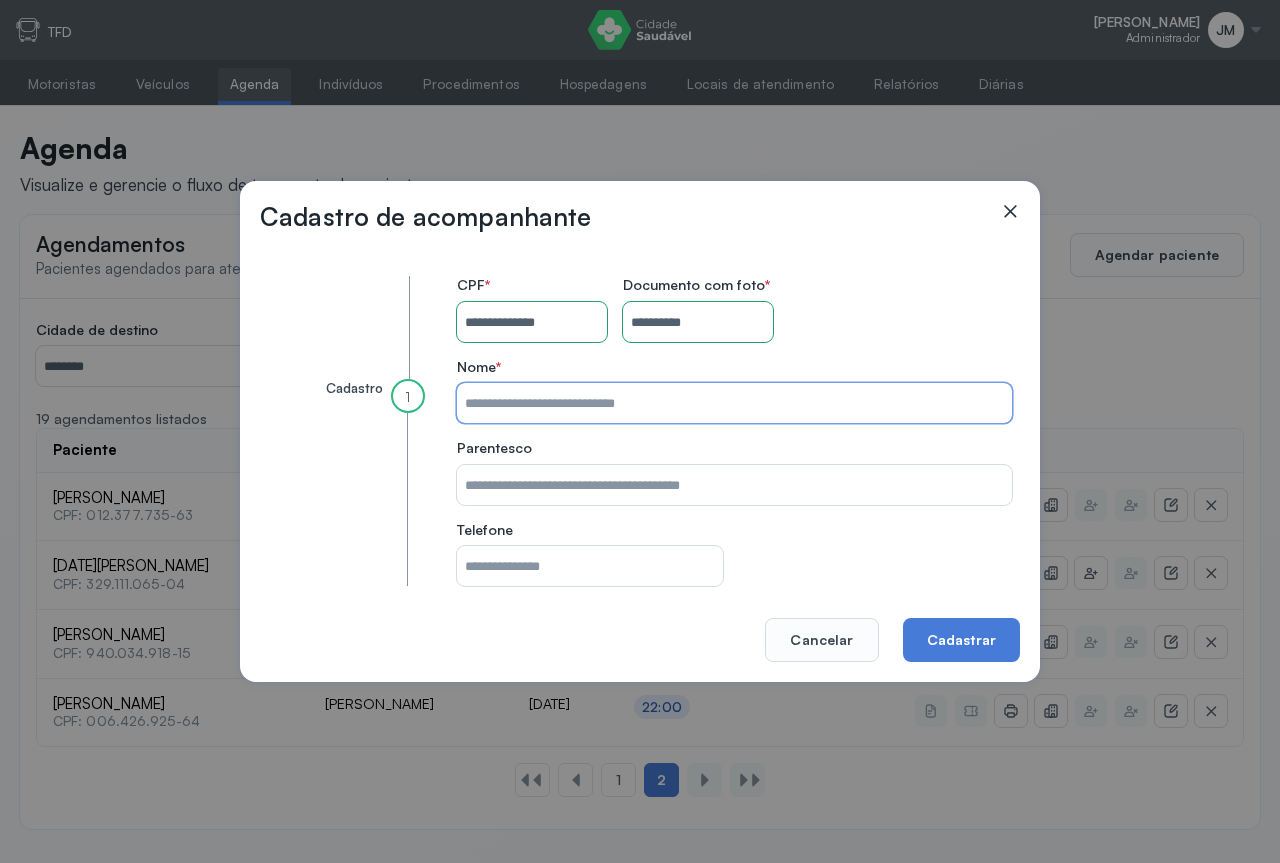 click on "CPF do paciente" at bounding box center [734, 403] 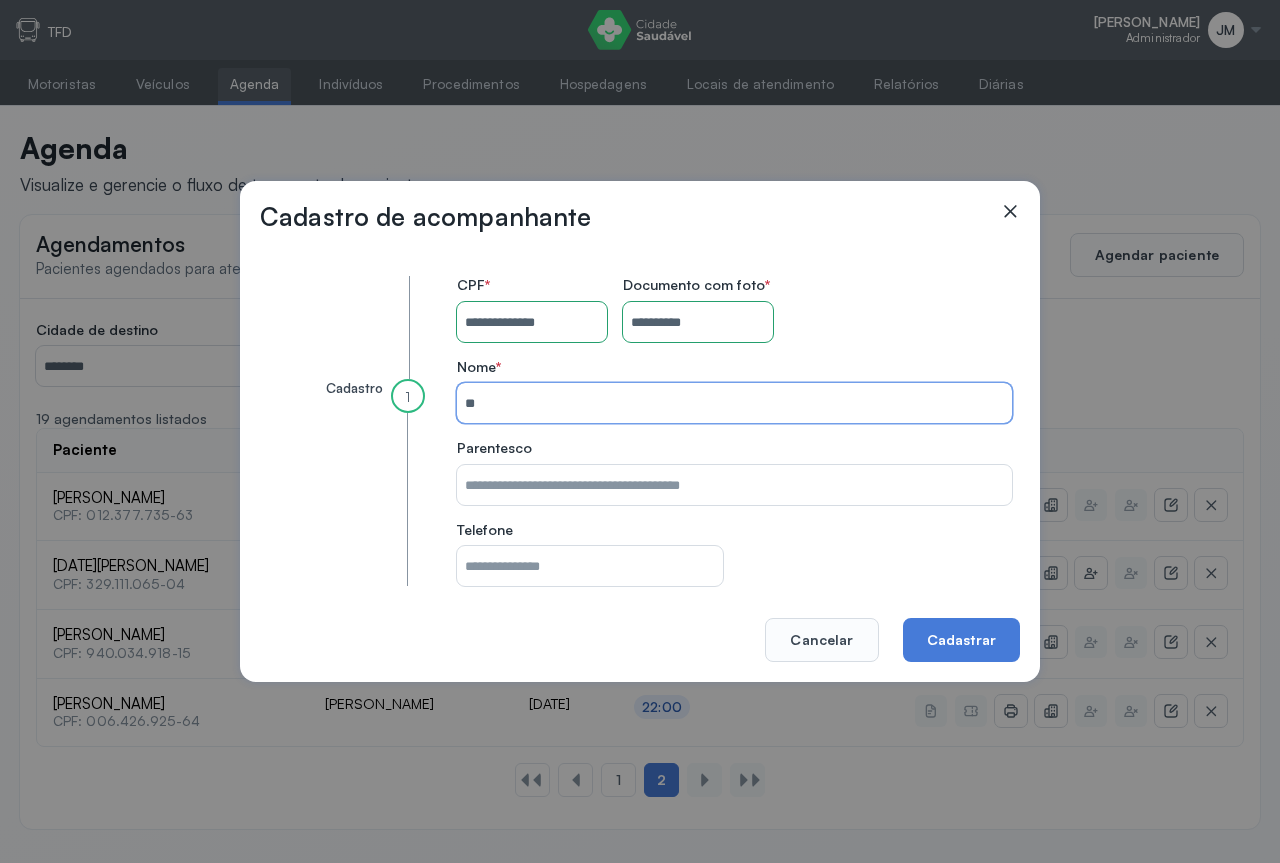 type on "*" 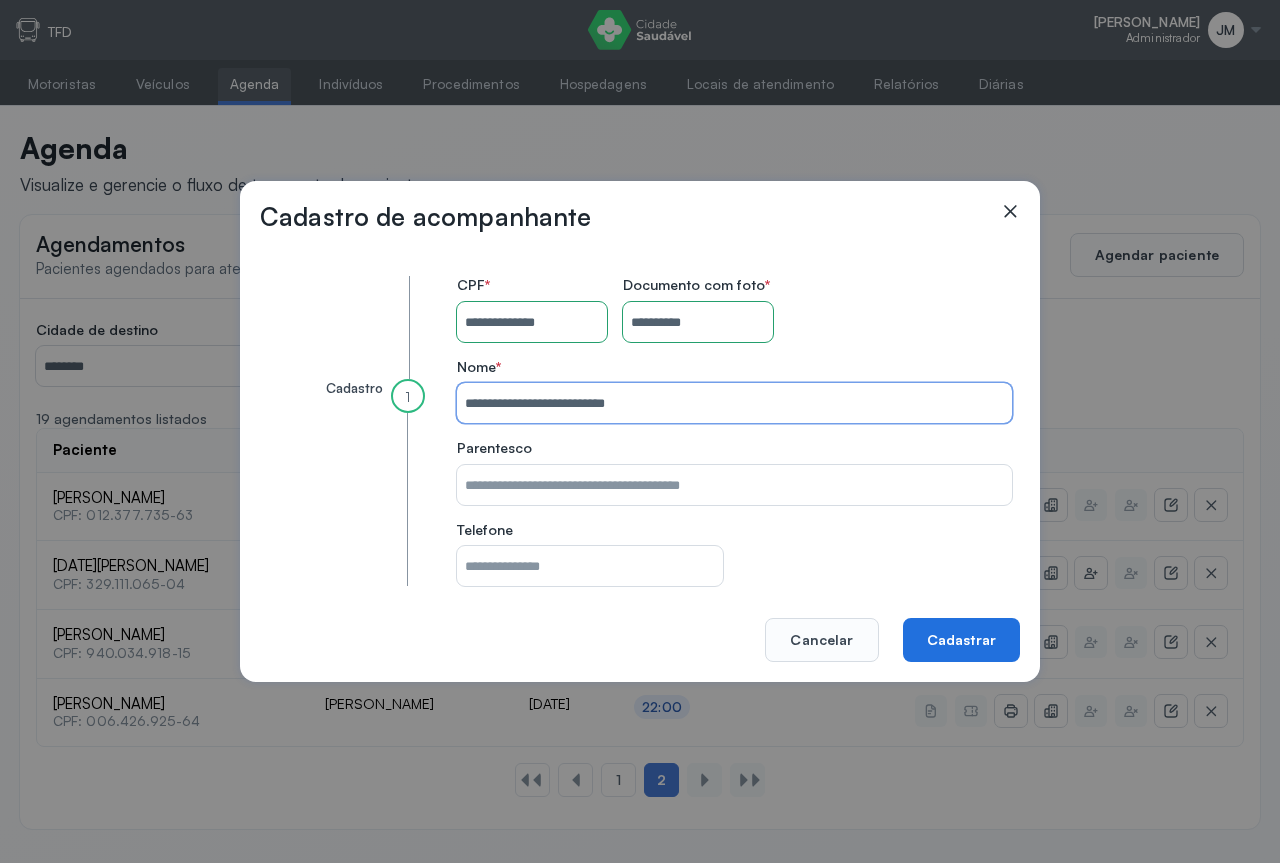 type on "**********" 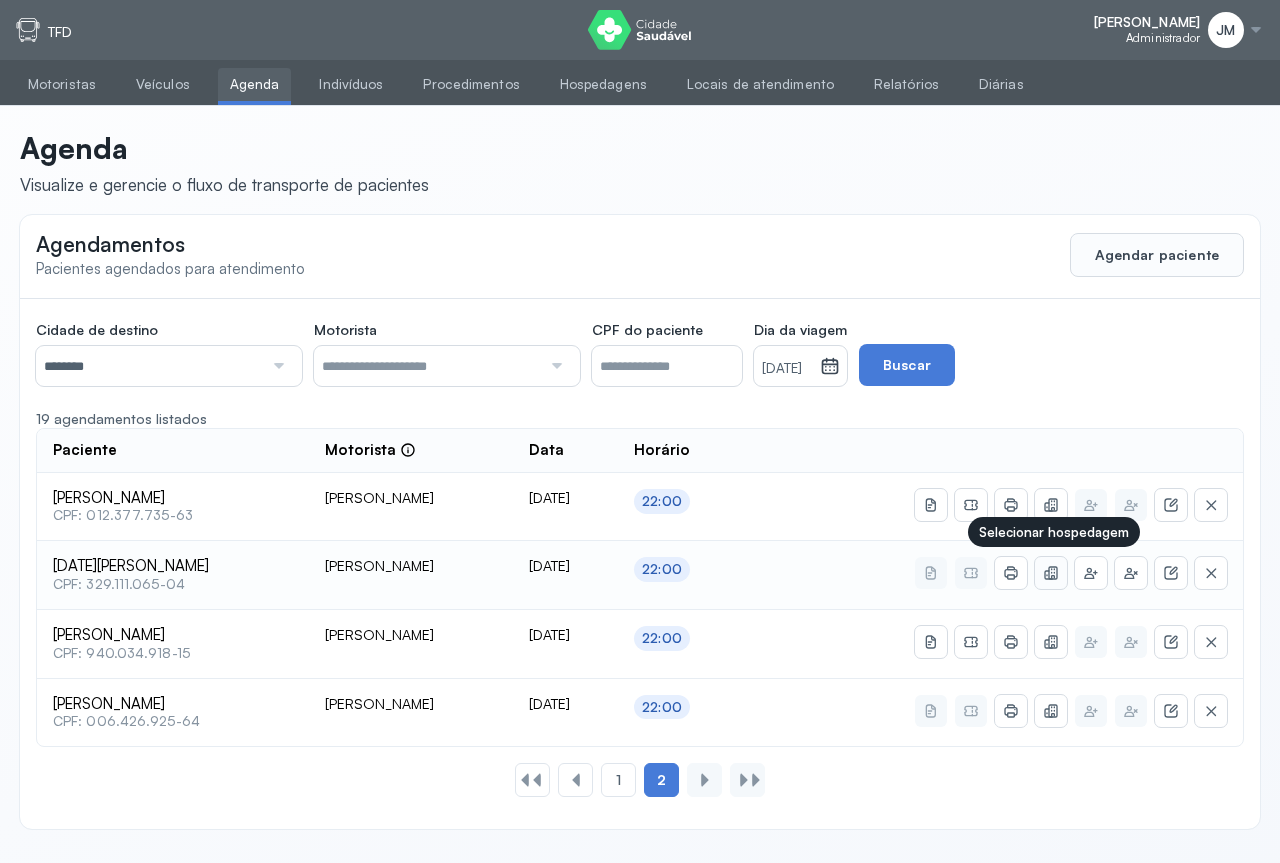 click 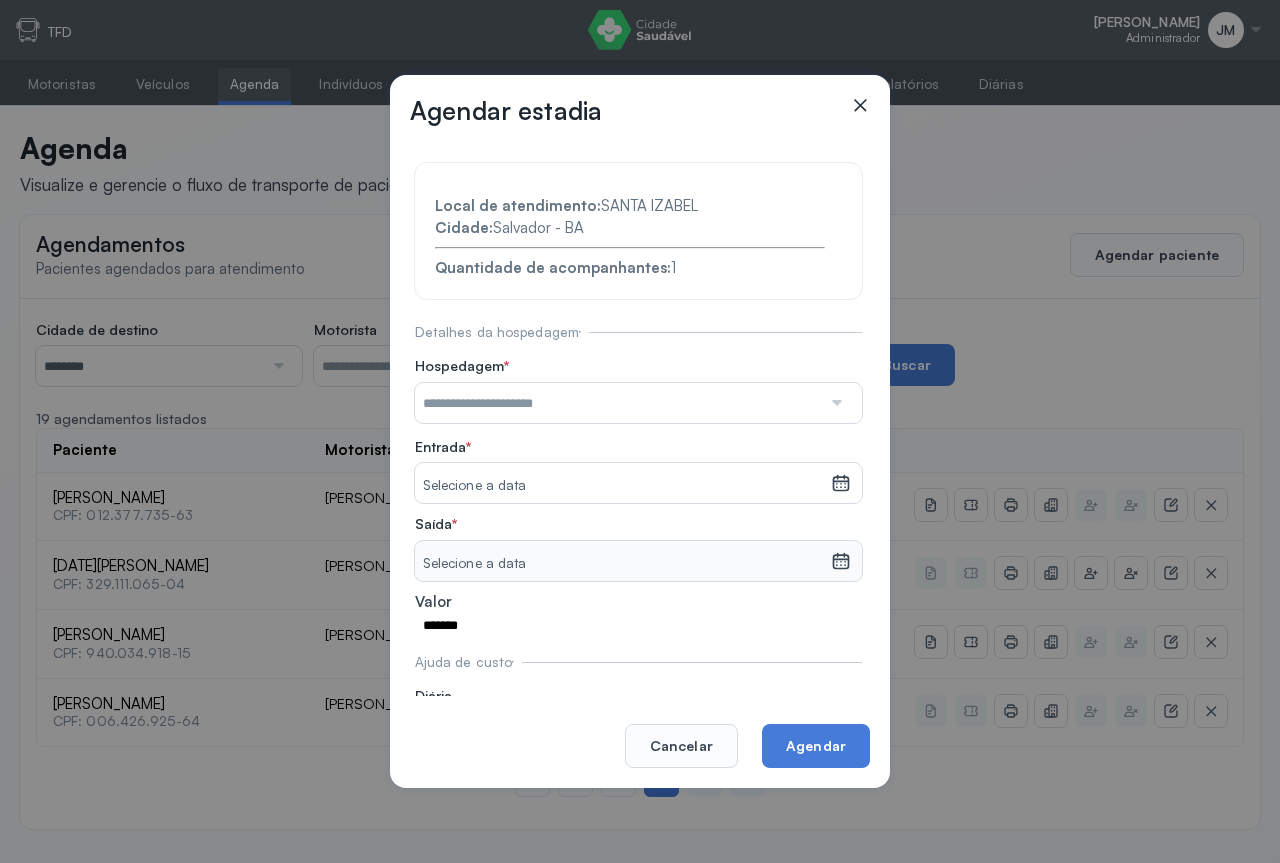 click at bounding box center [835, 403] 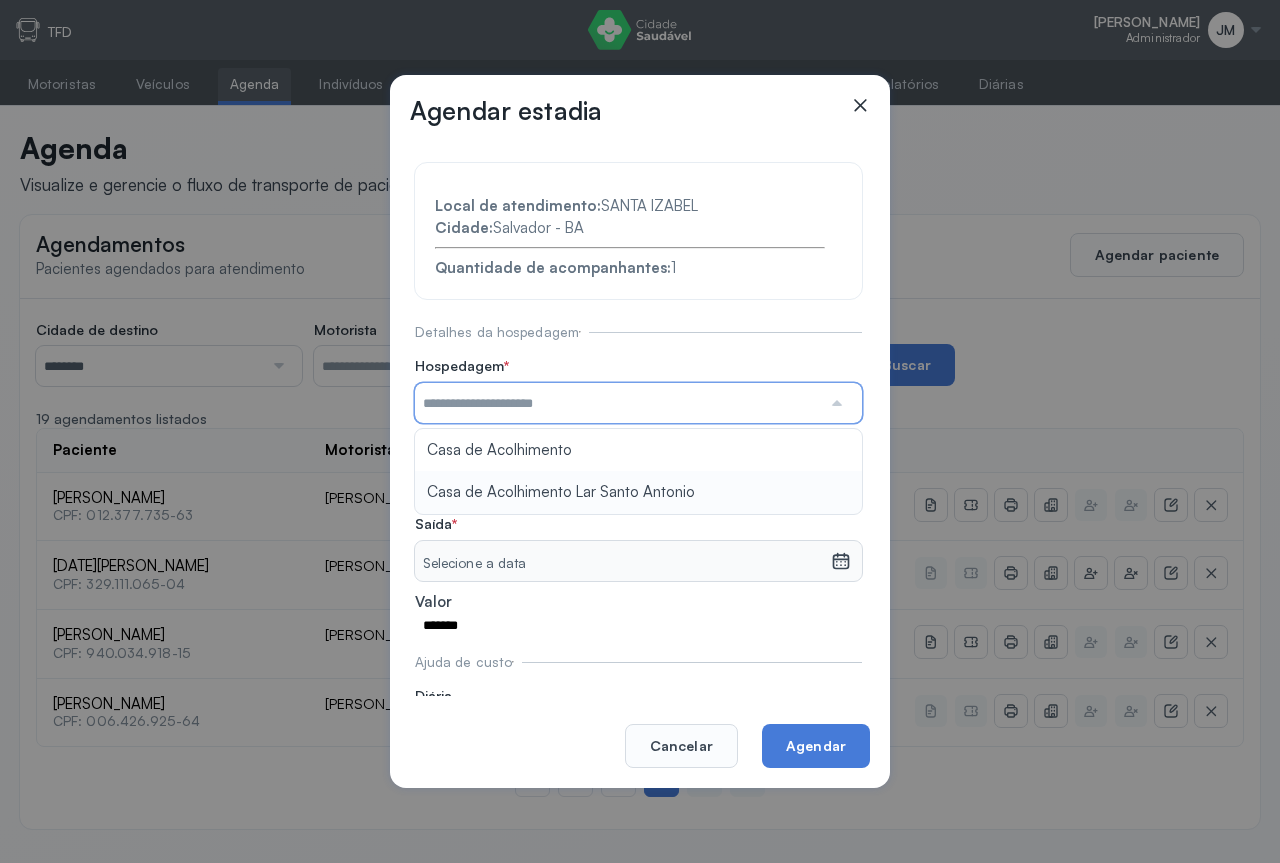 type on "**********" 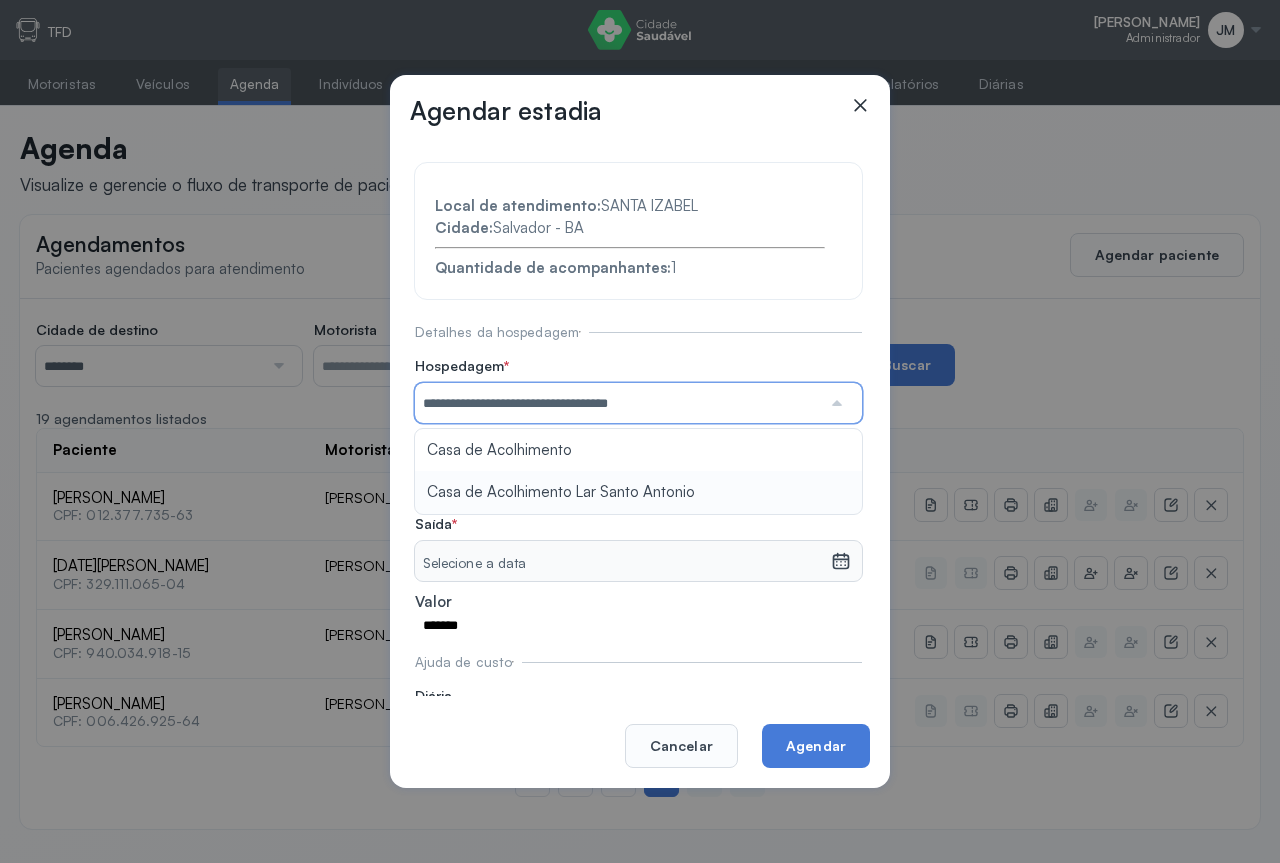 click on "**********" at bounding box center (638, 458) 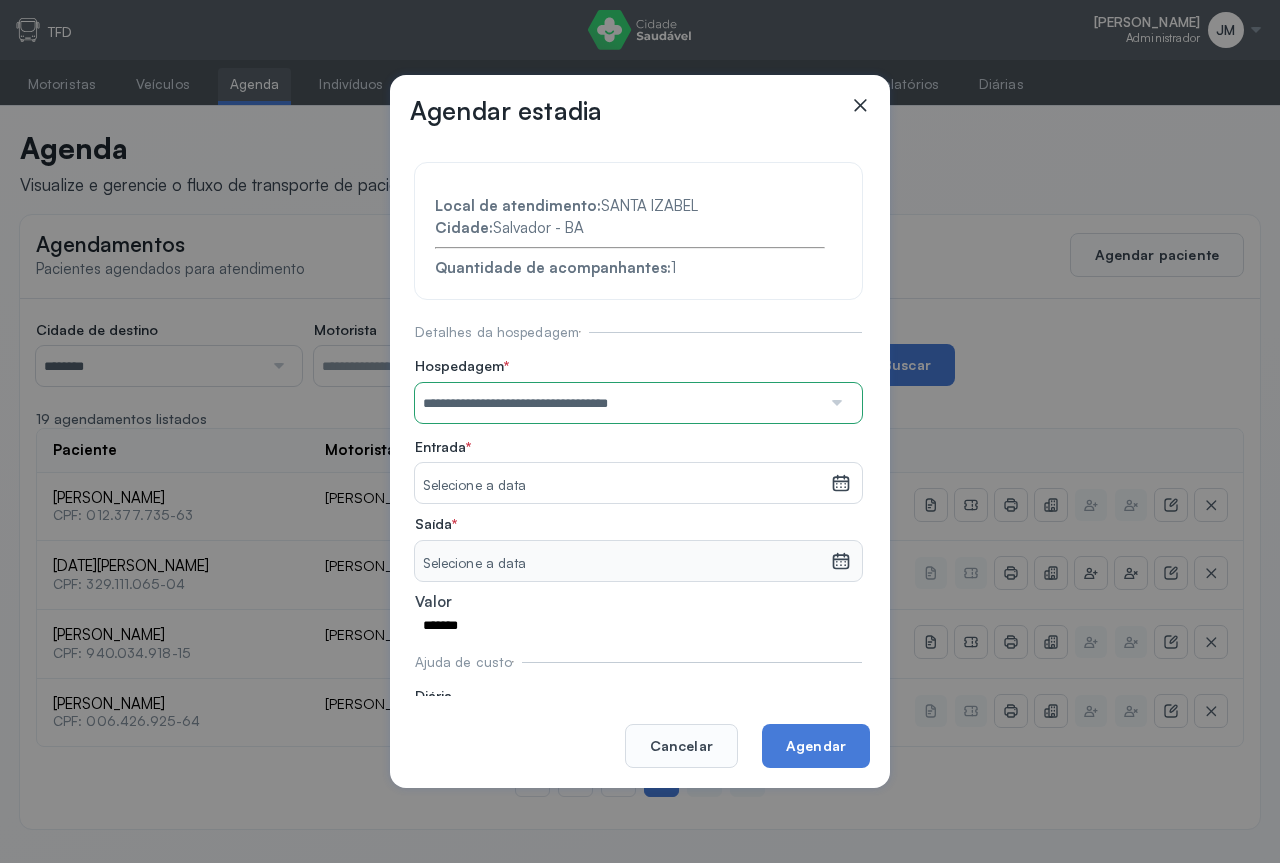 click 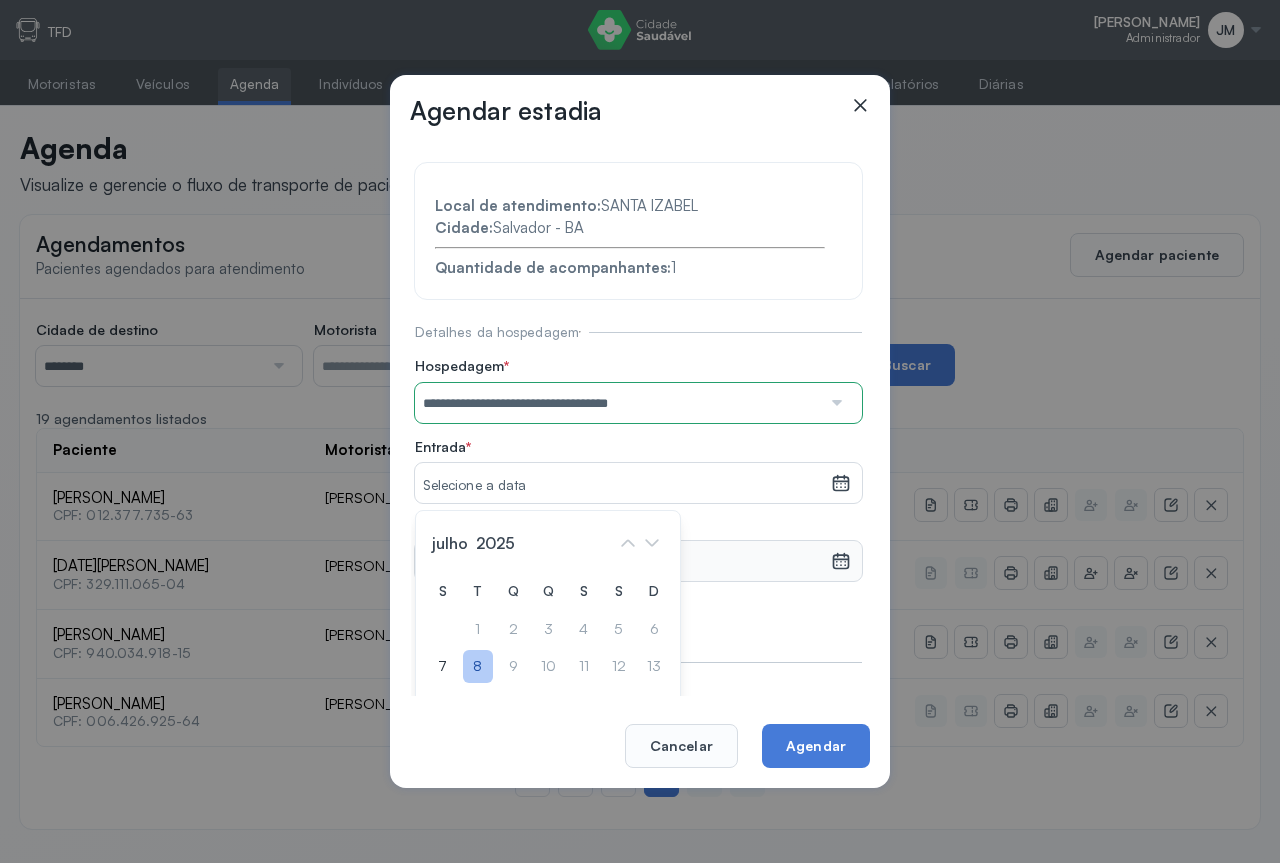 click on "8" 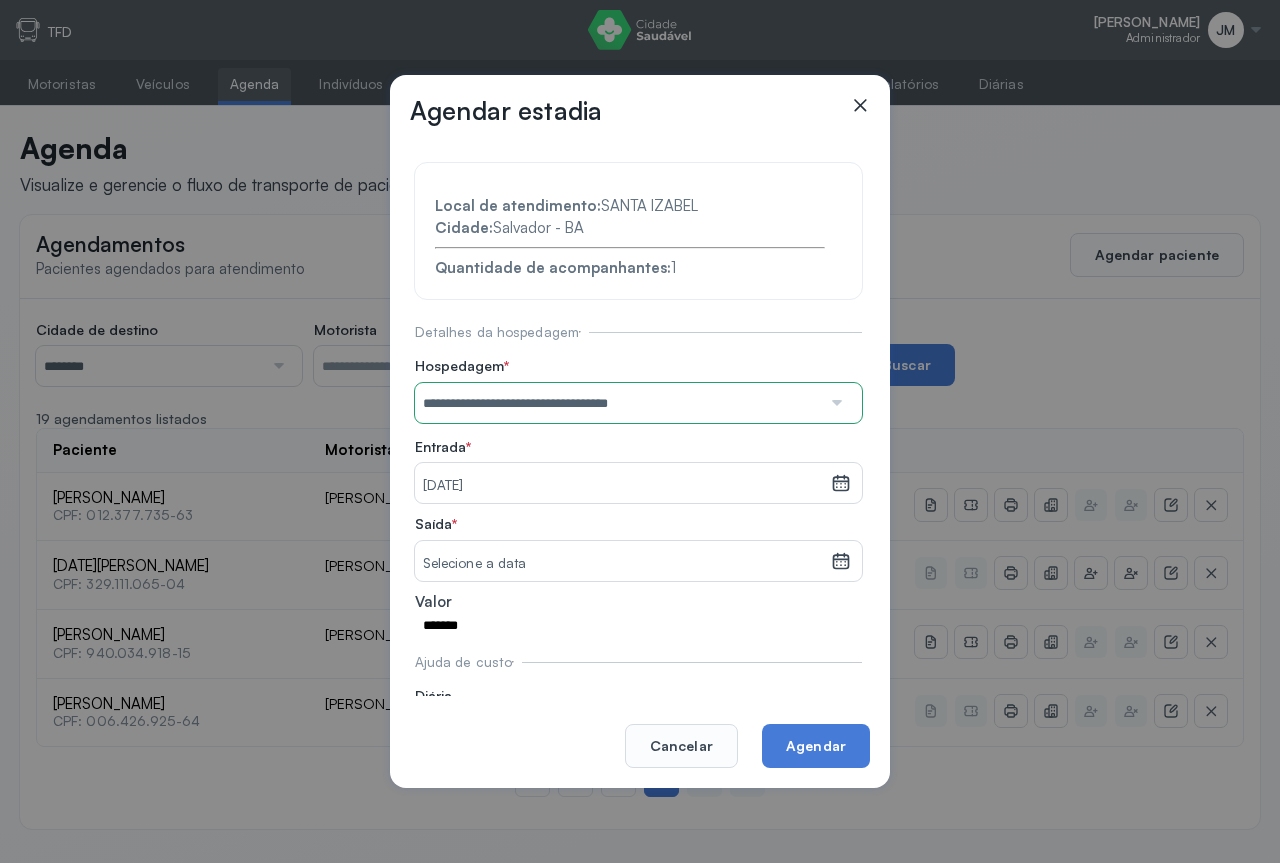 click 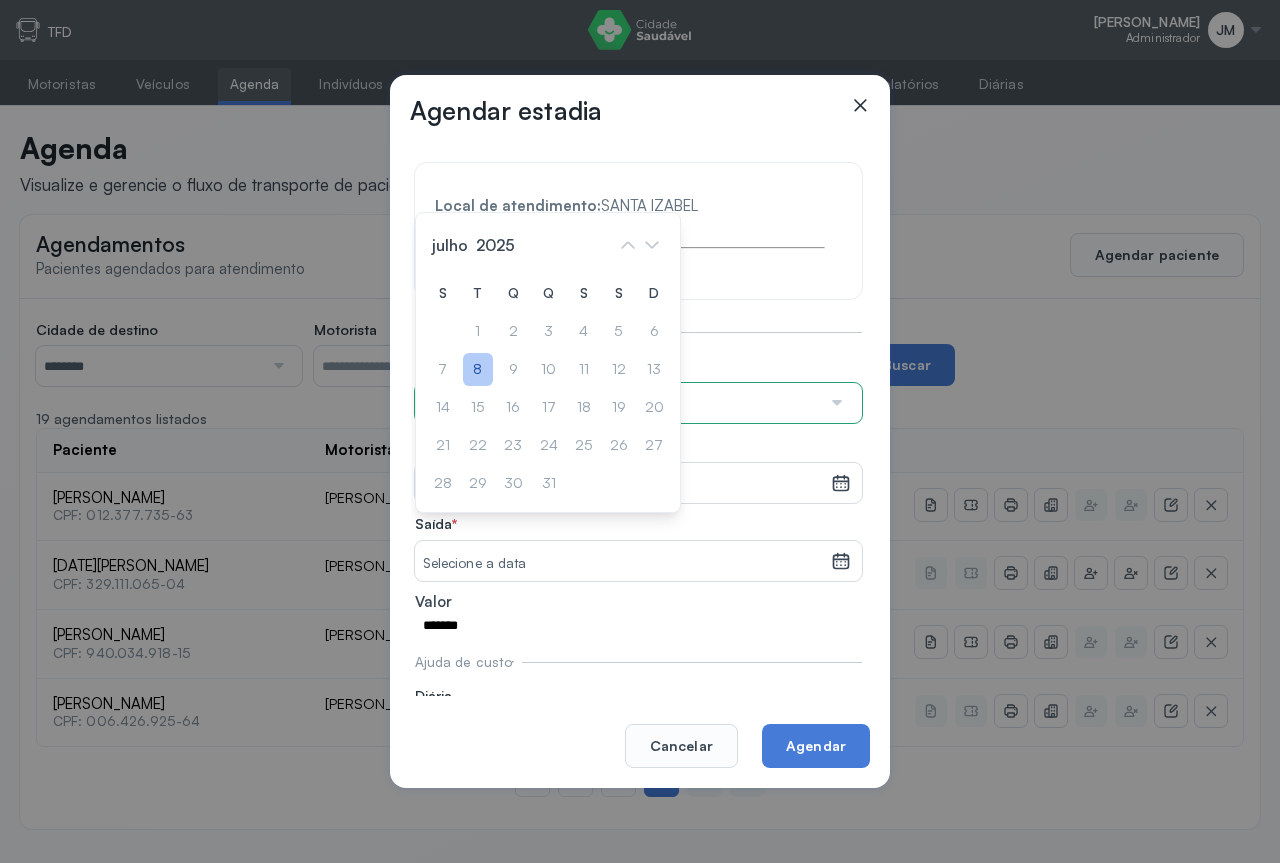 click on "8" 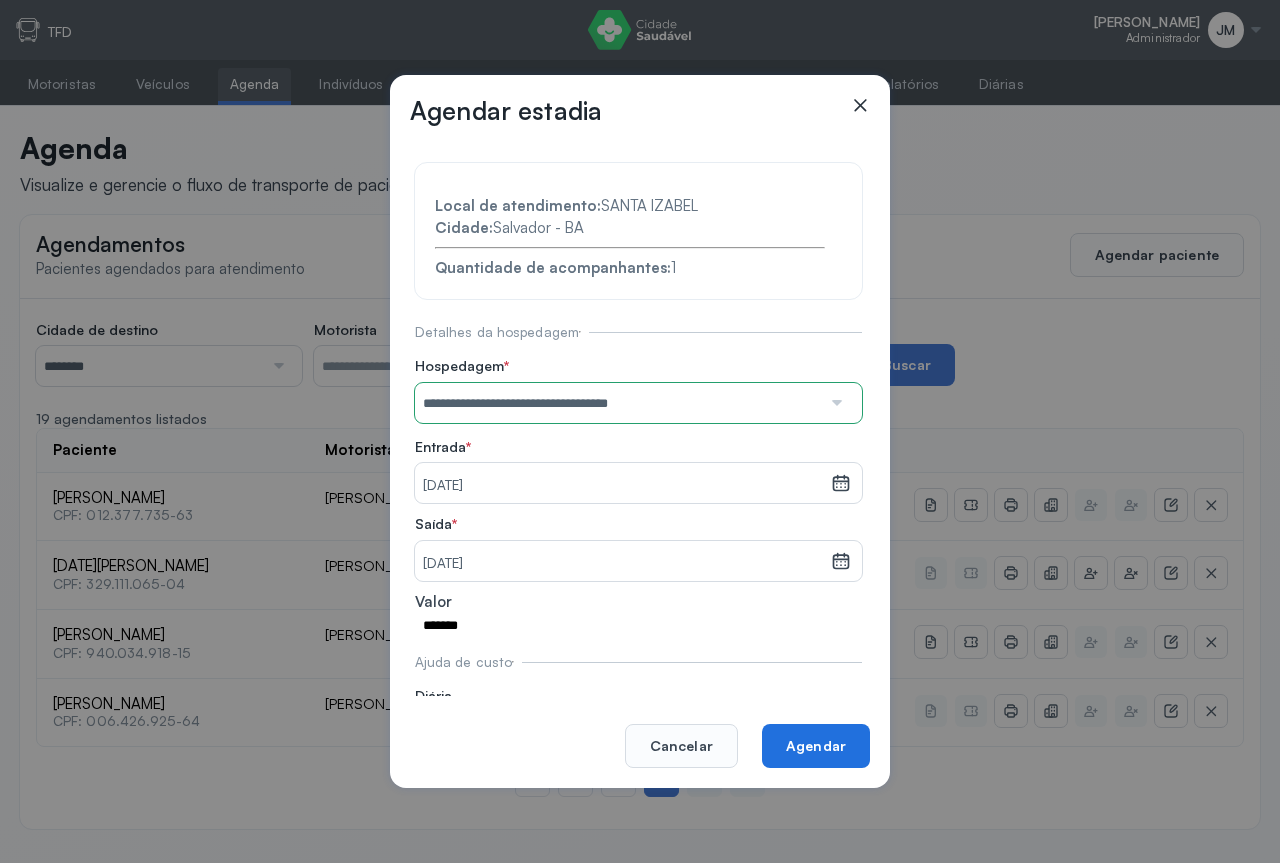 click on "Agendar" 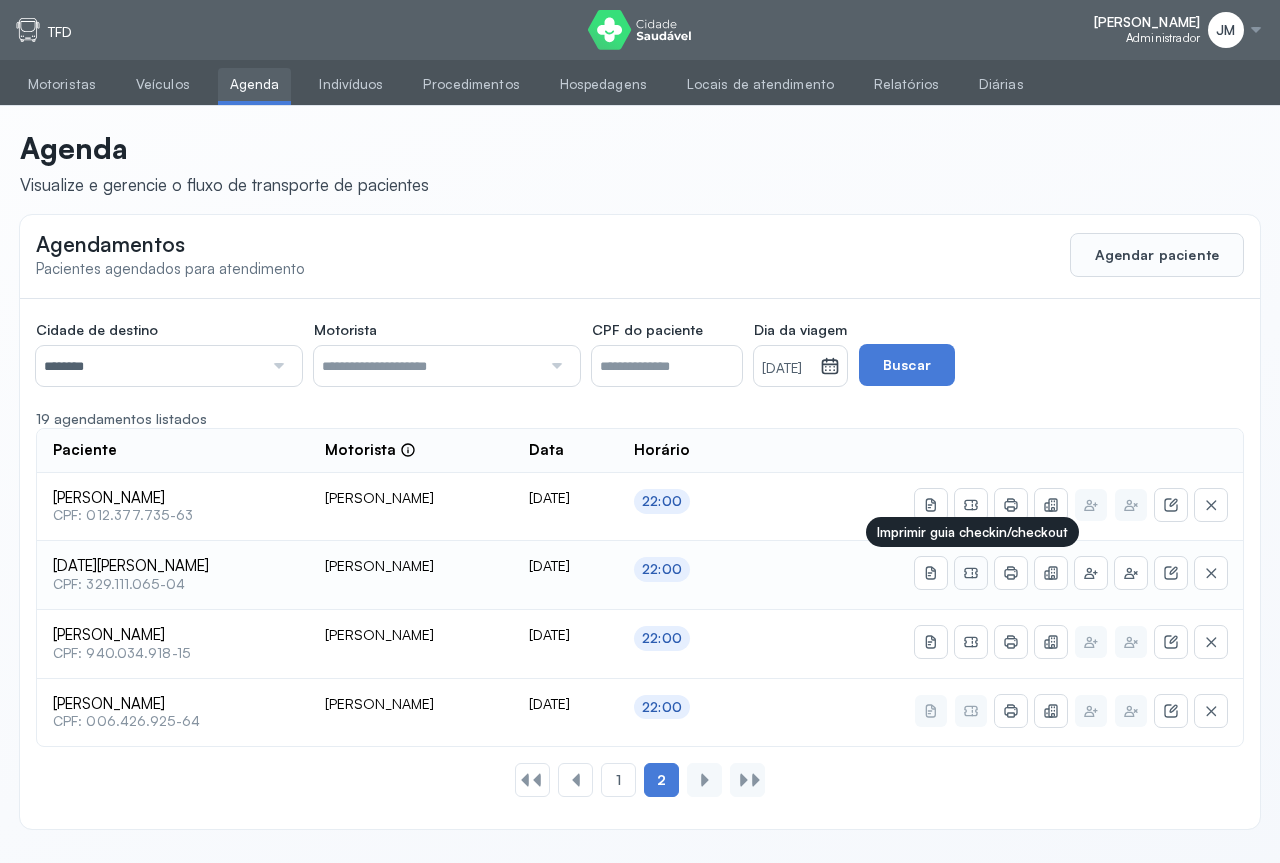 click 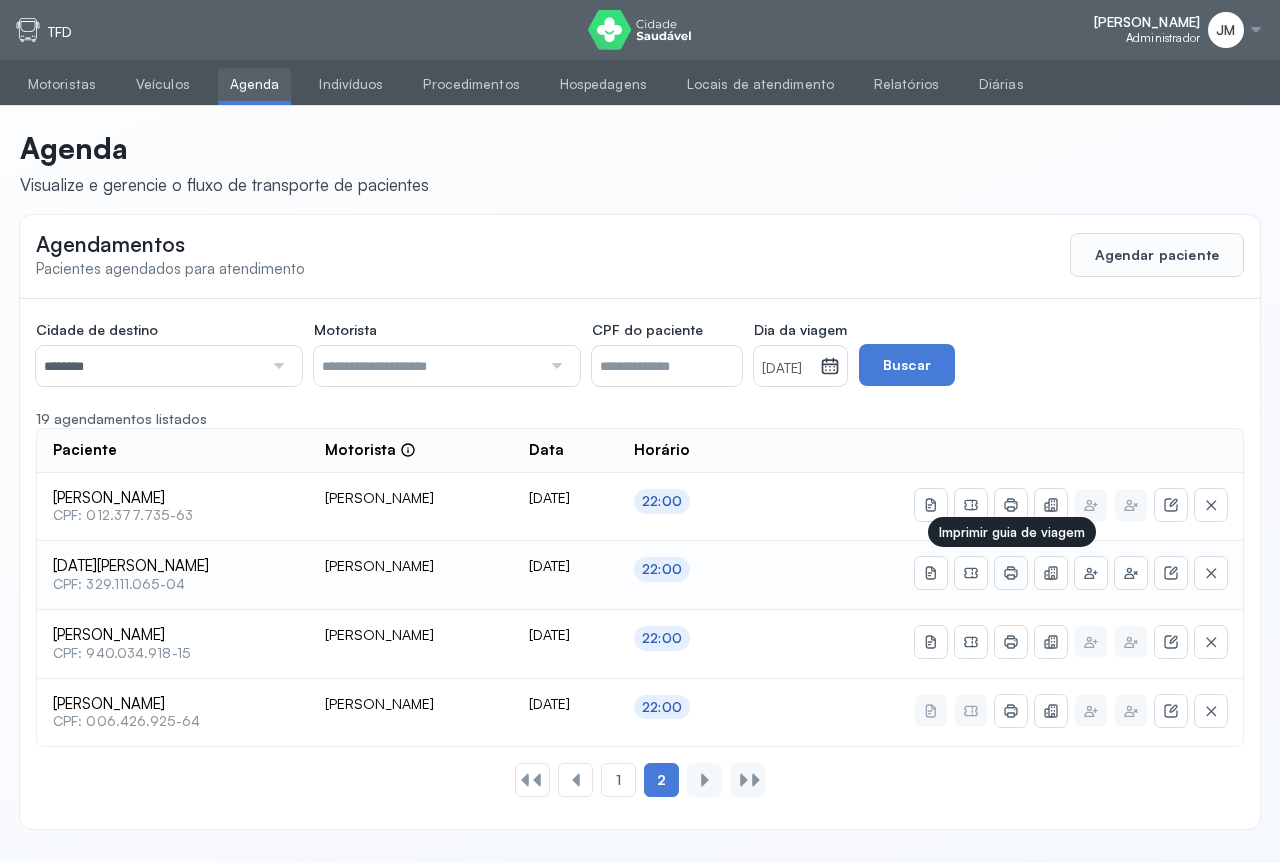 click 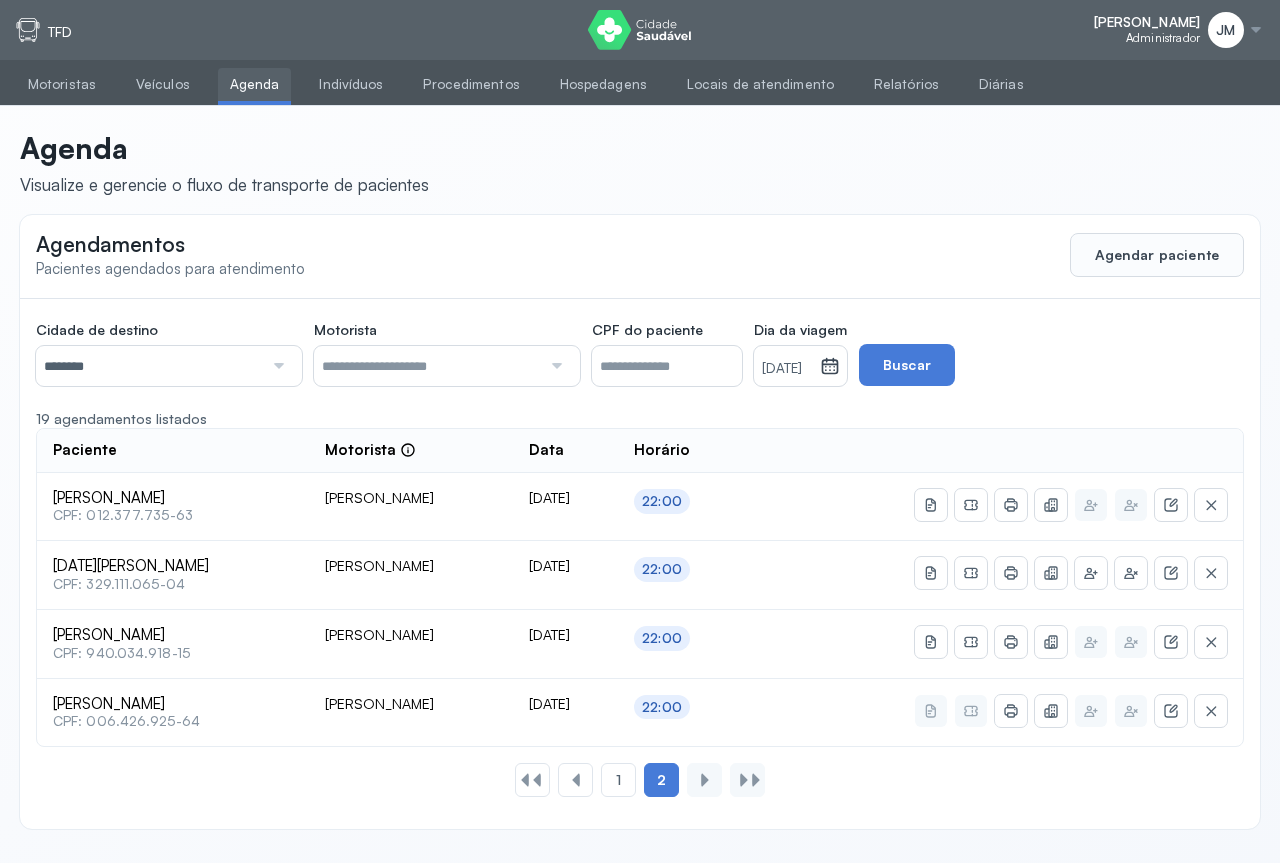 click 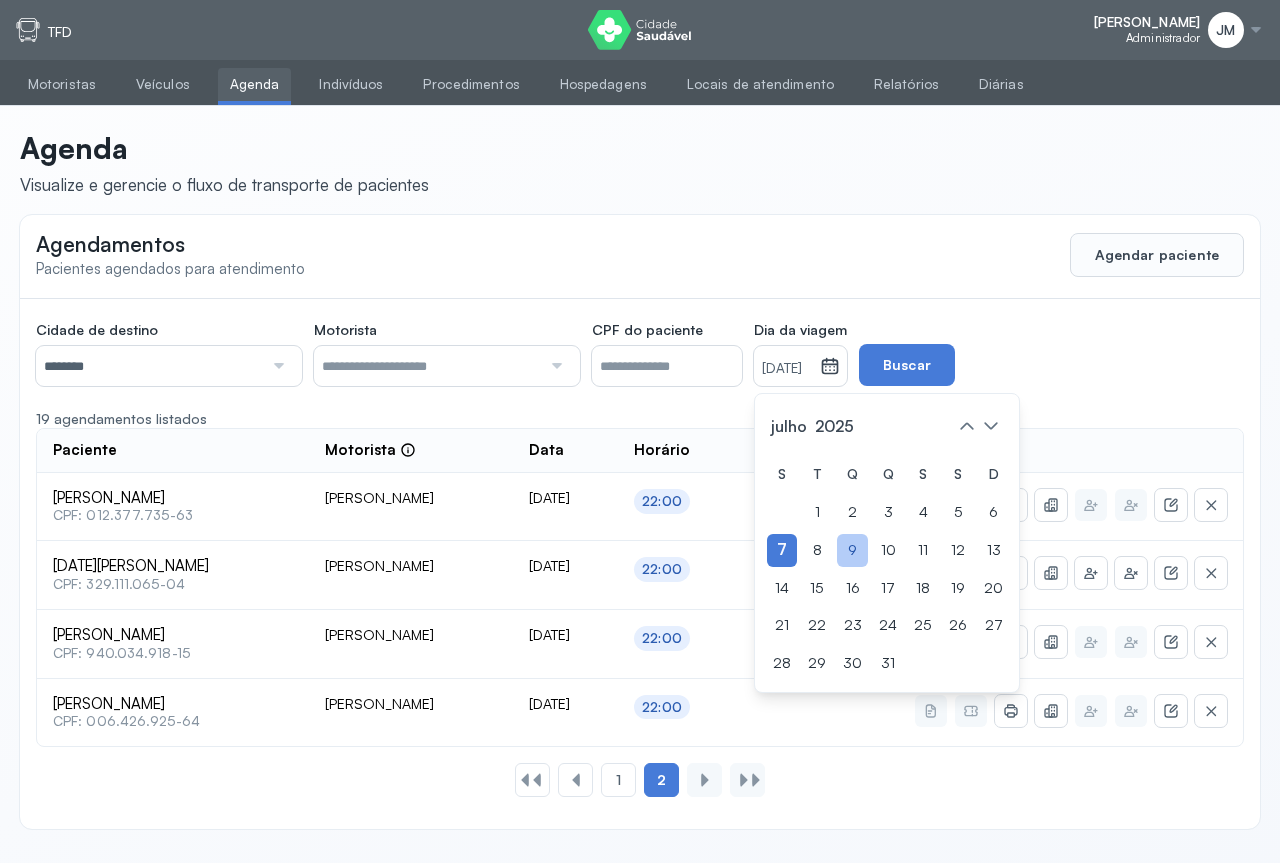 click on "9" 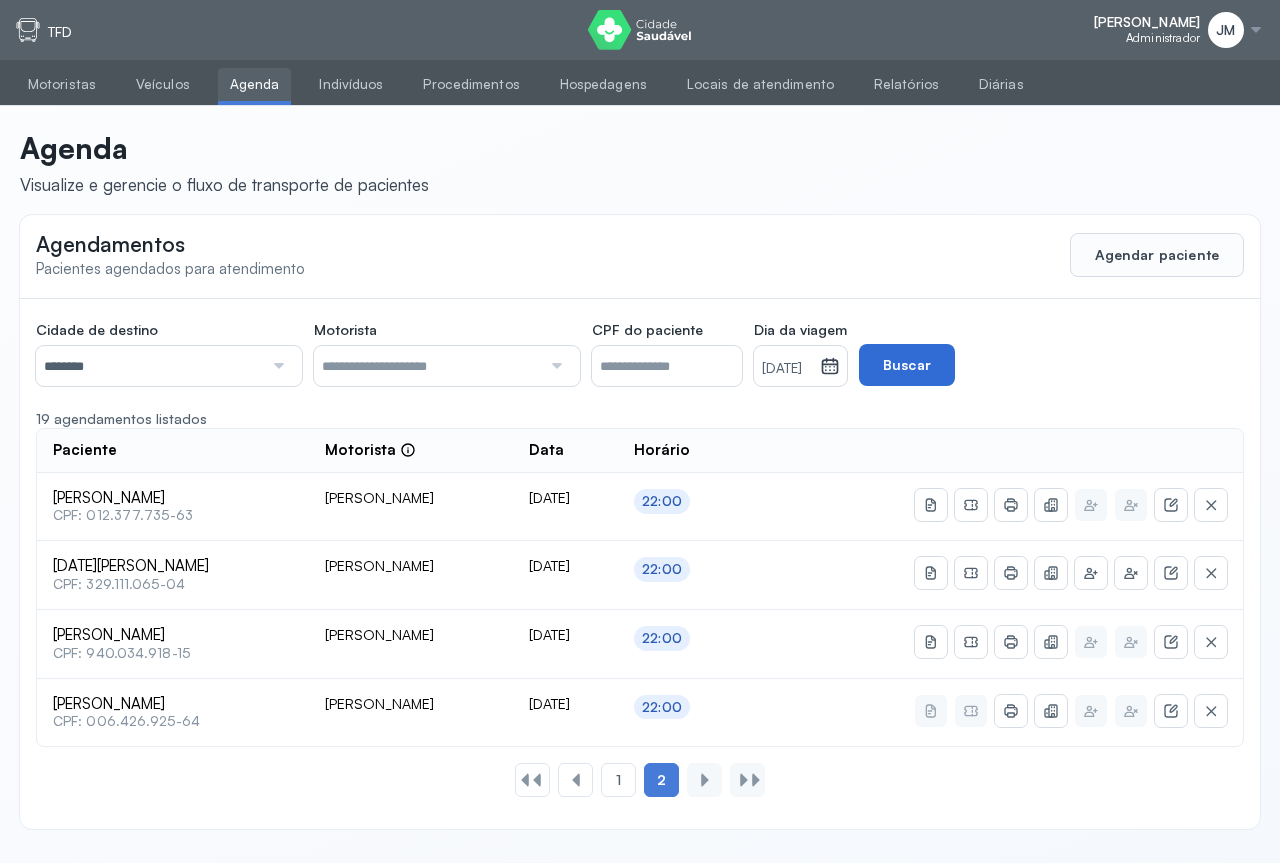 click on "Buscar" at bounding box center (907, 365) 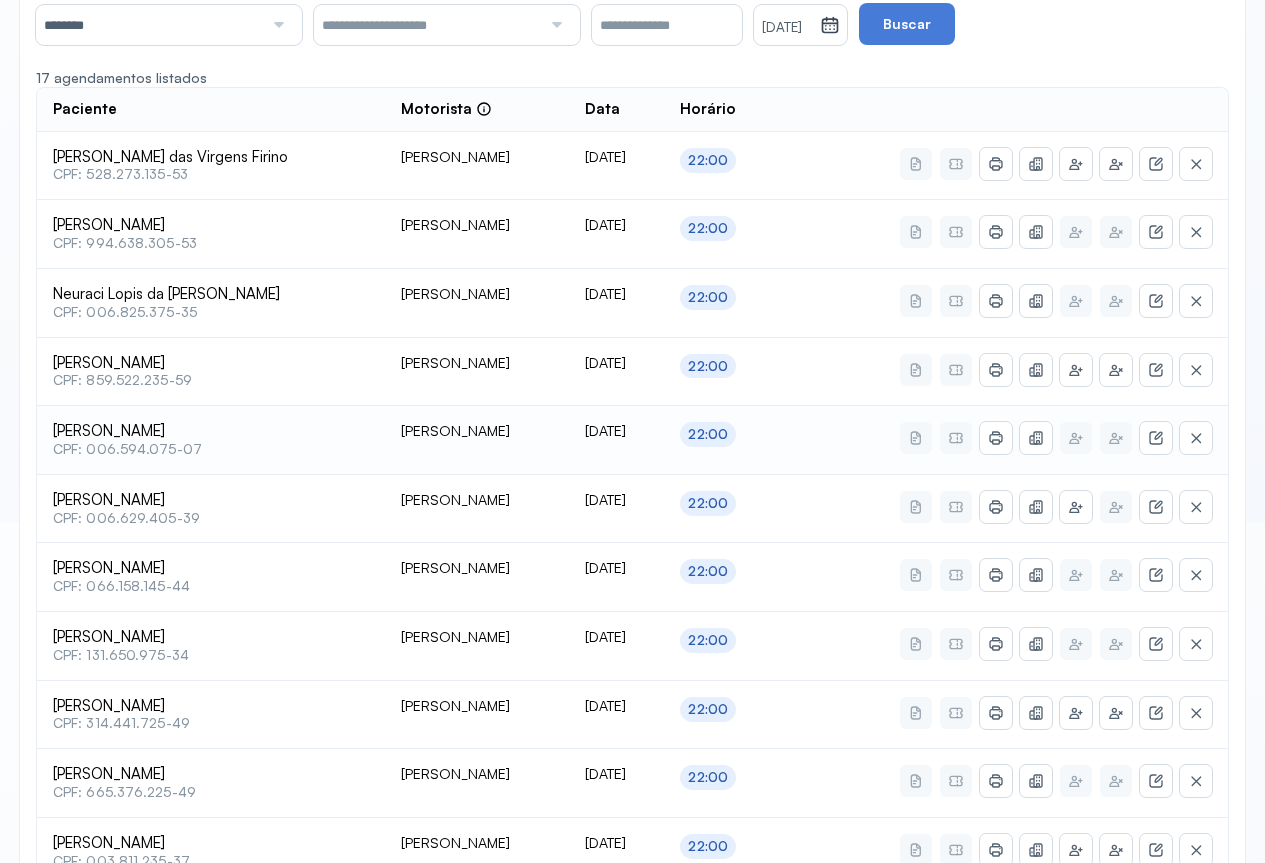 scroll, scrollTop: 0, scrollLeft: 0, axis: both 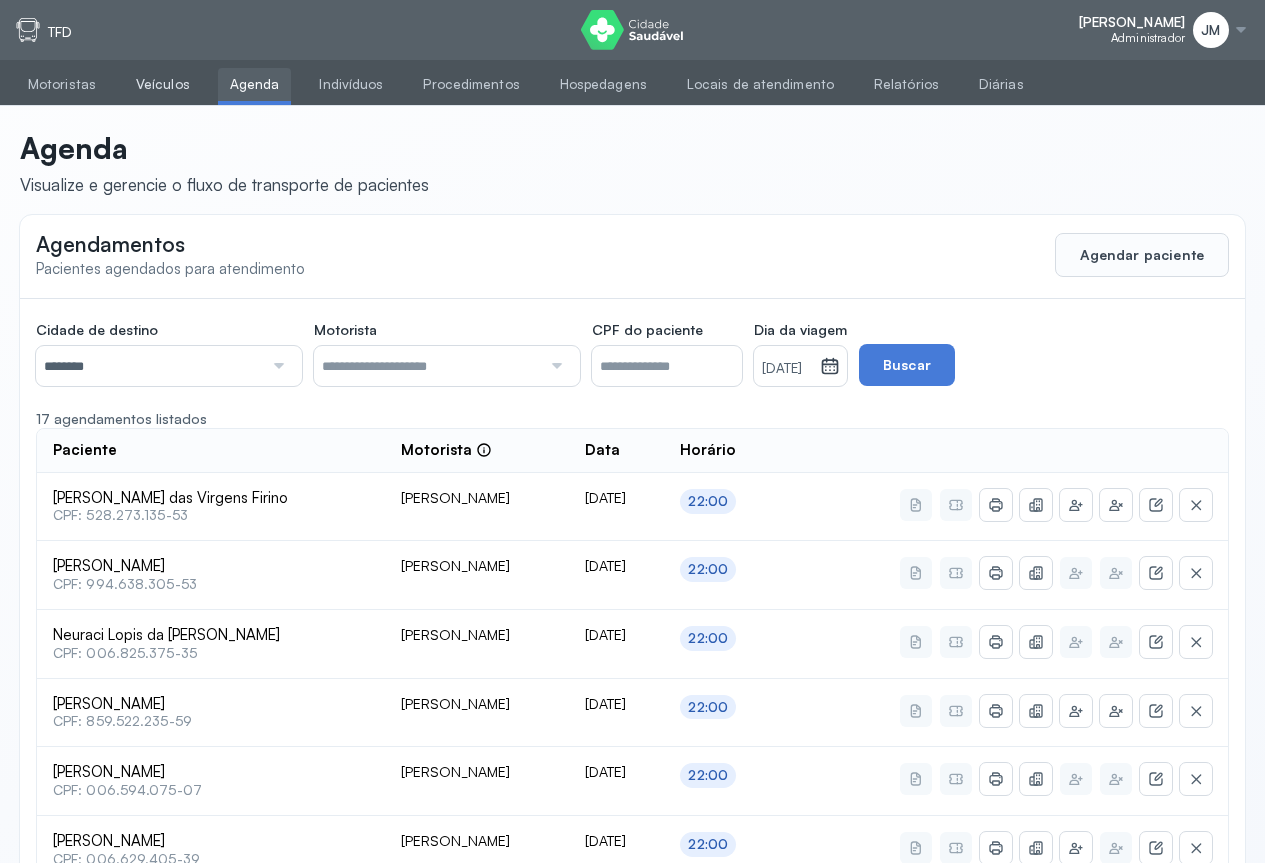 click on "Veículos" at bounding box center [163, 84] 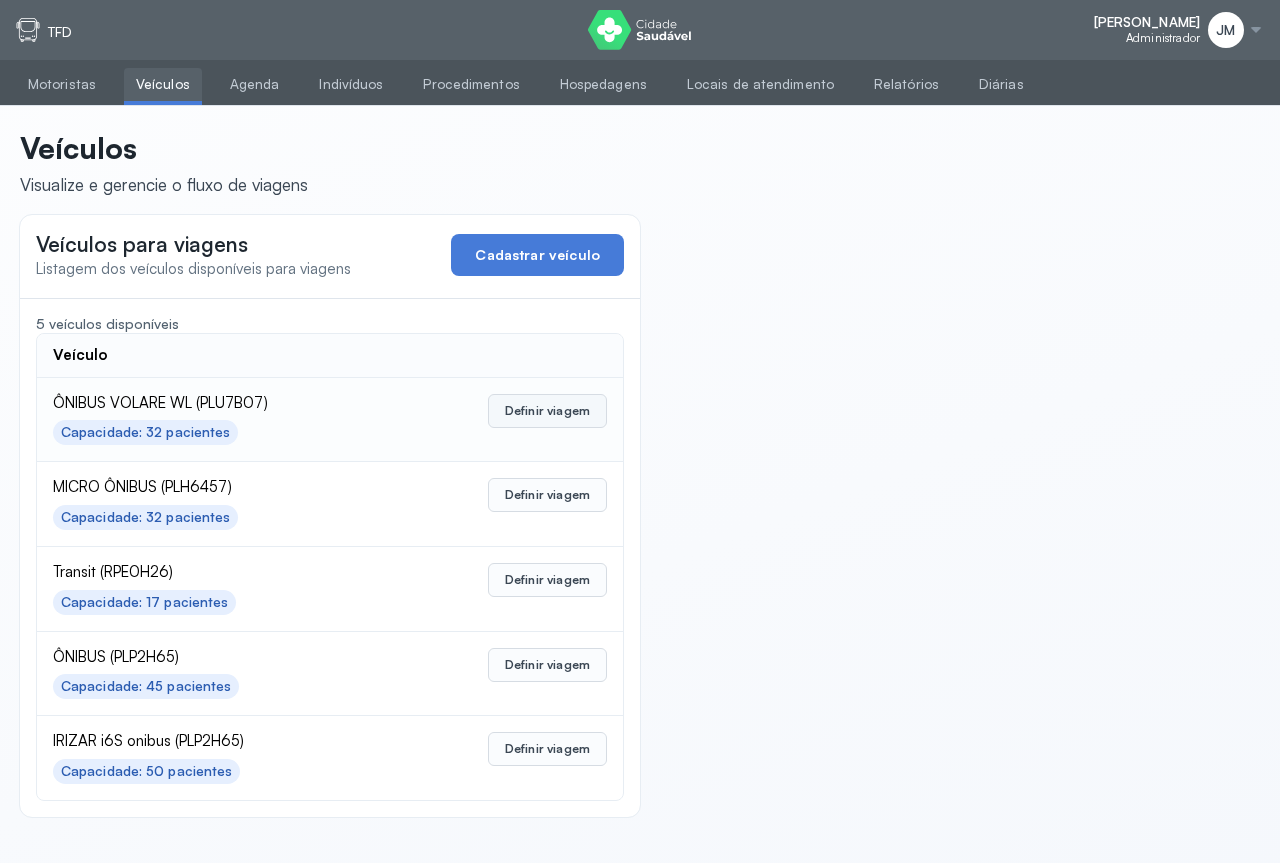 click on "Definir viagem" at bounding box center [547, 411] 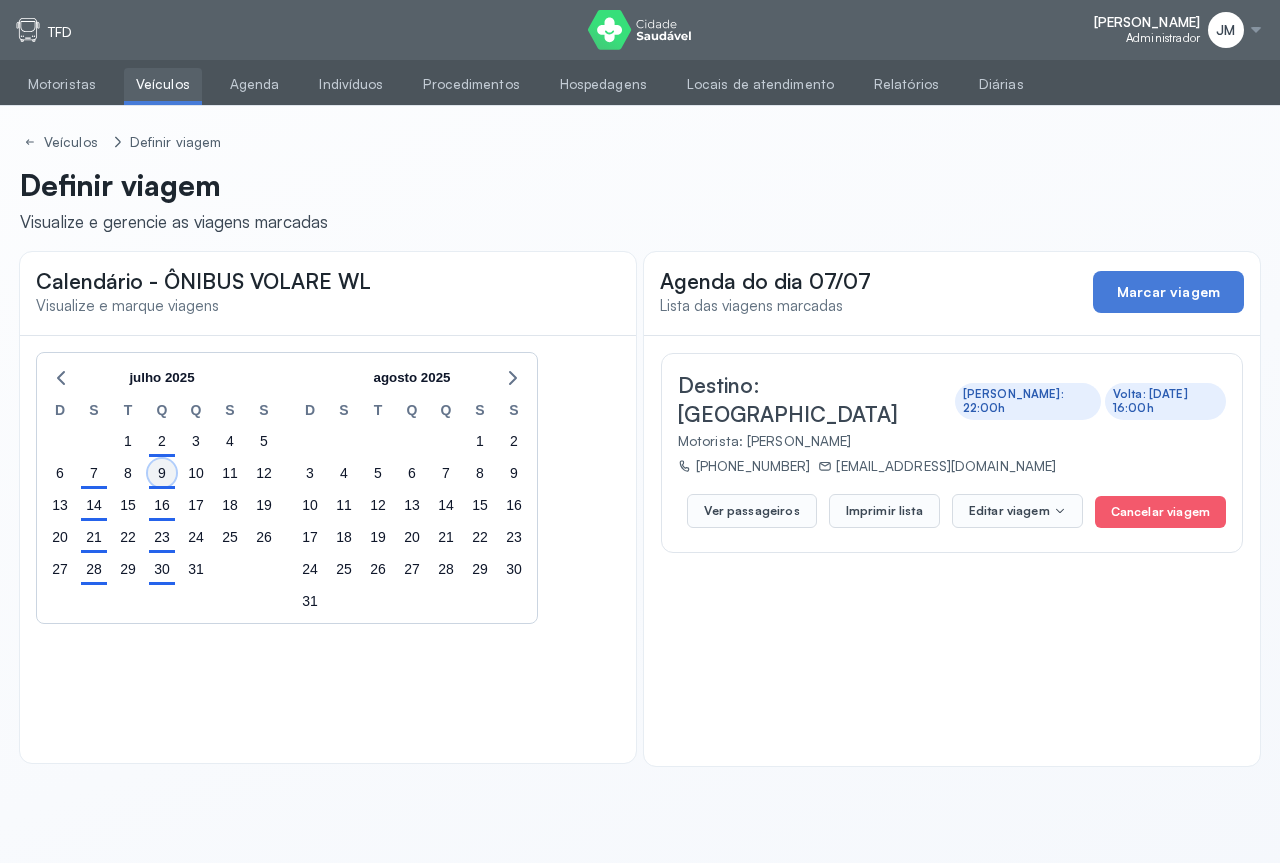 click on "9" 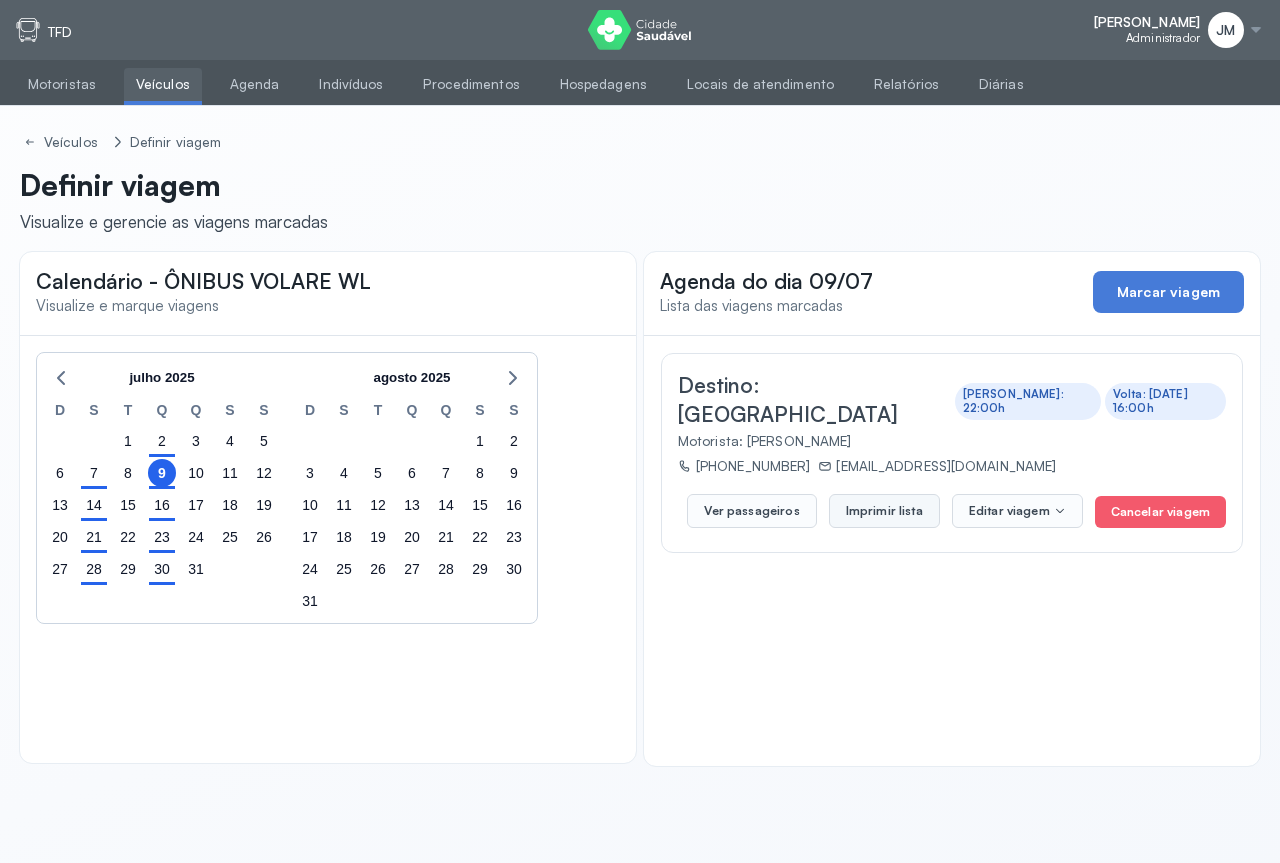 click on "Imprimir lista" at bounding box center [884, 511] 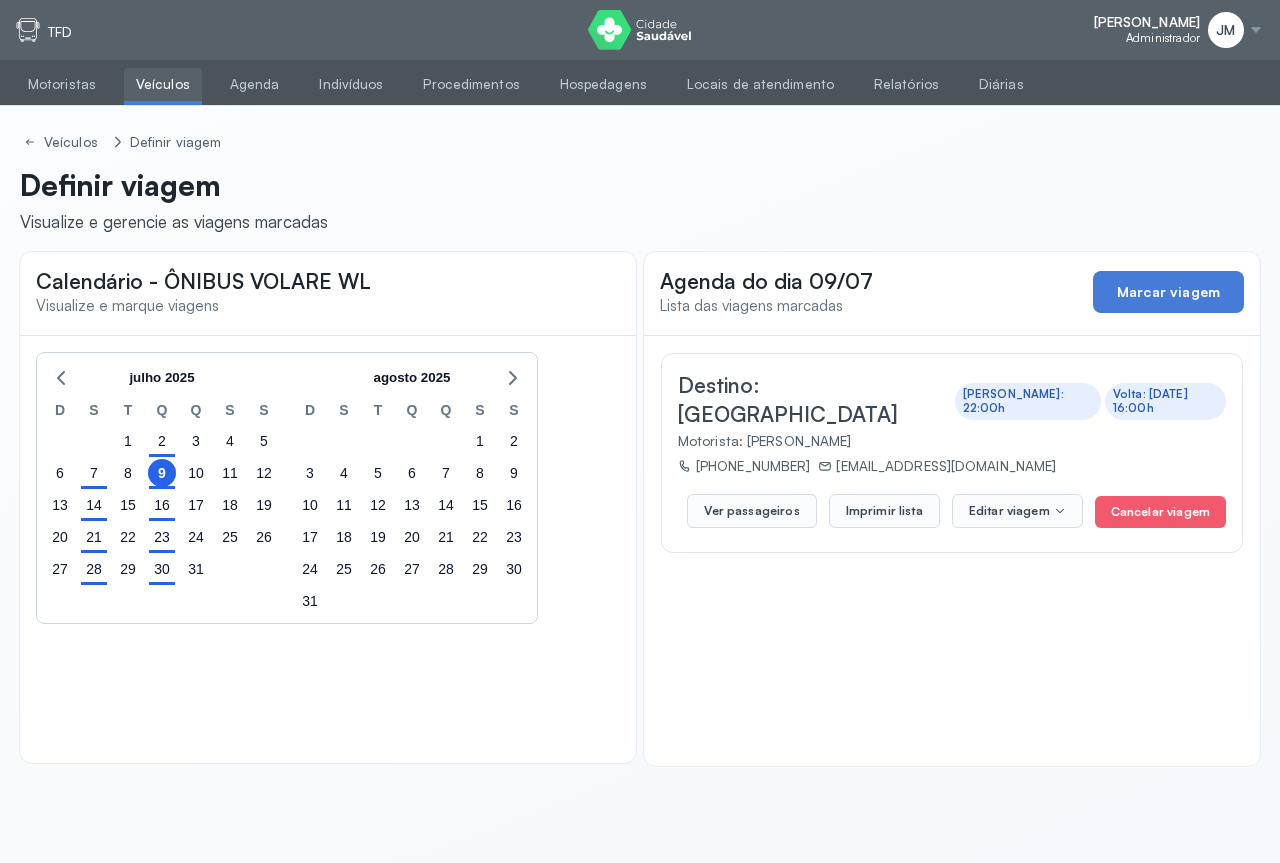 click on "Veículos" at bounding box center [163, 84] 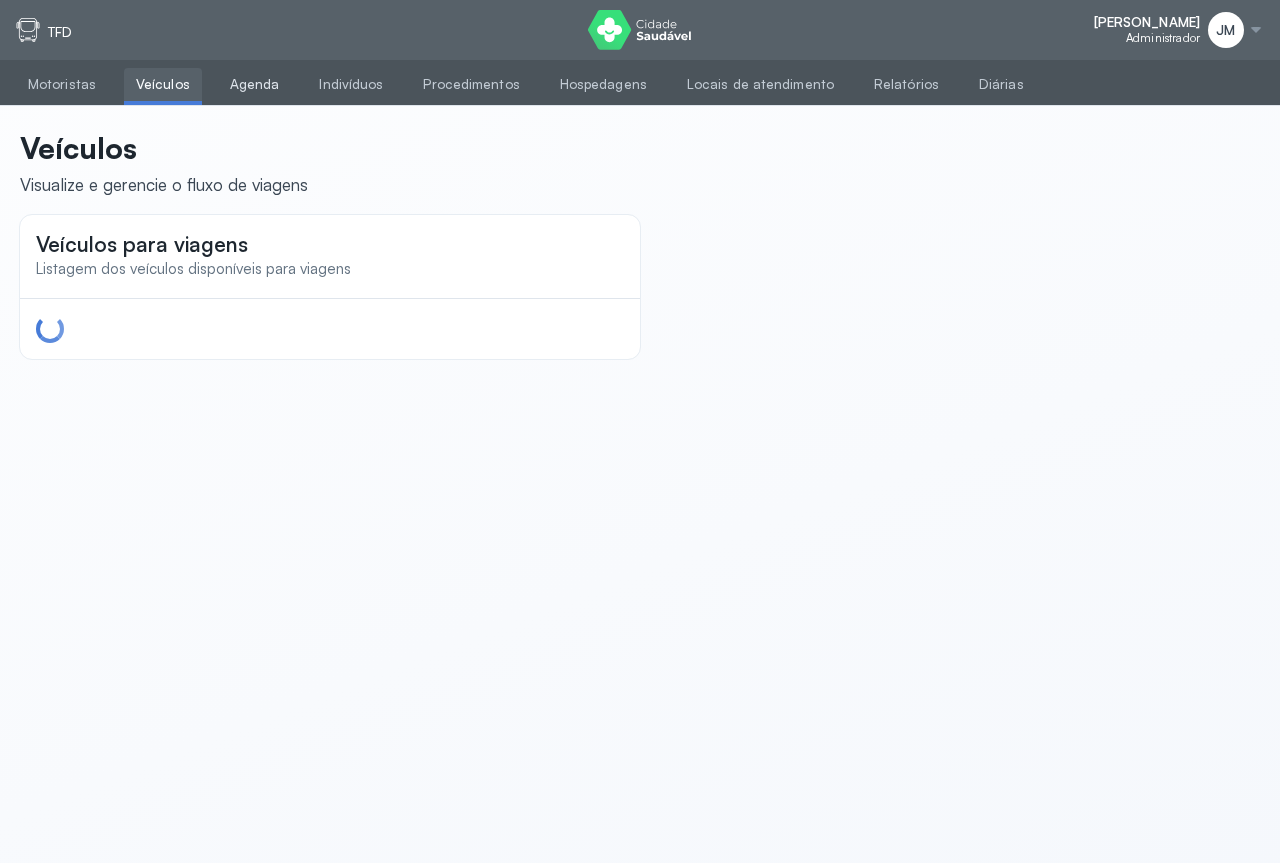click on "Agenda" at bounding box center [255, 84] 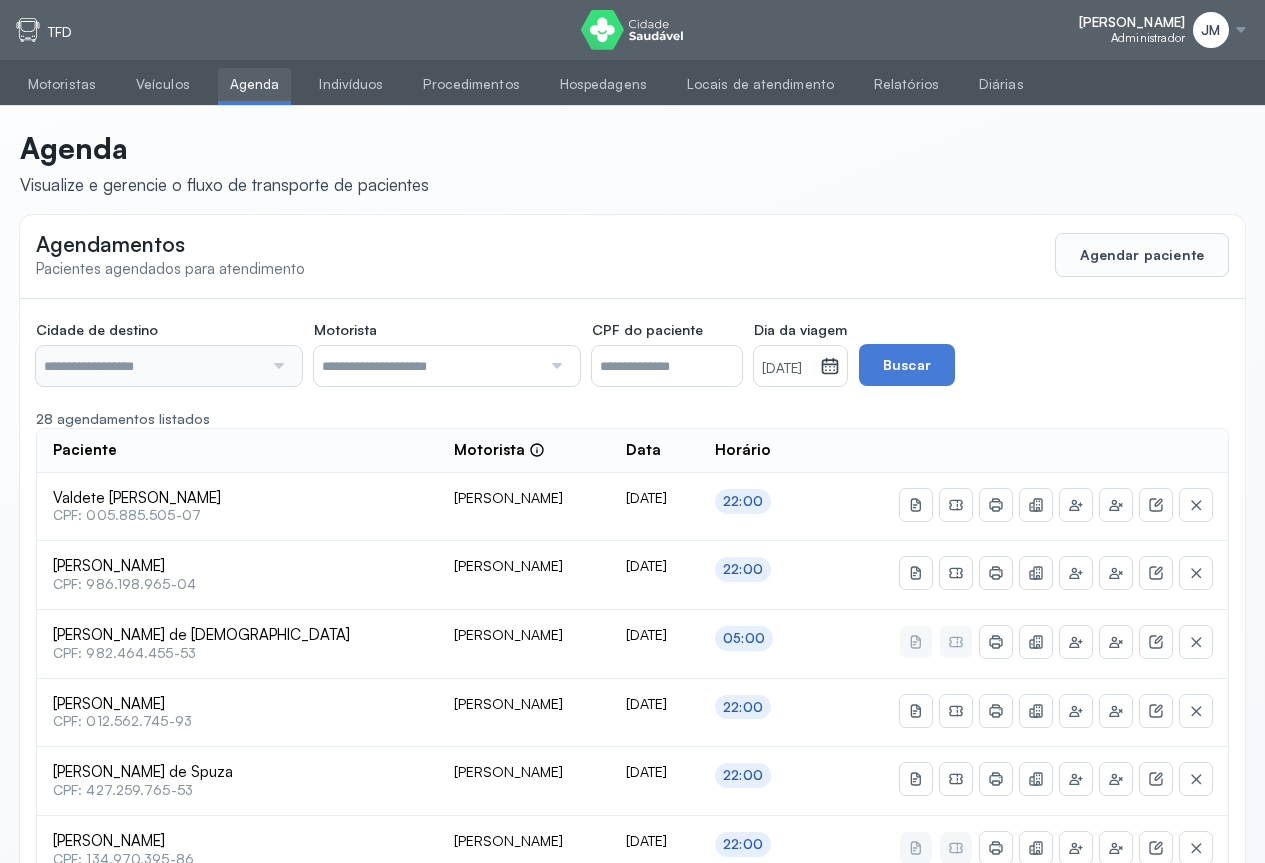 type on "********" 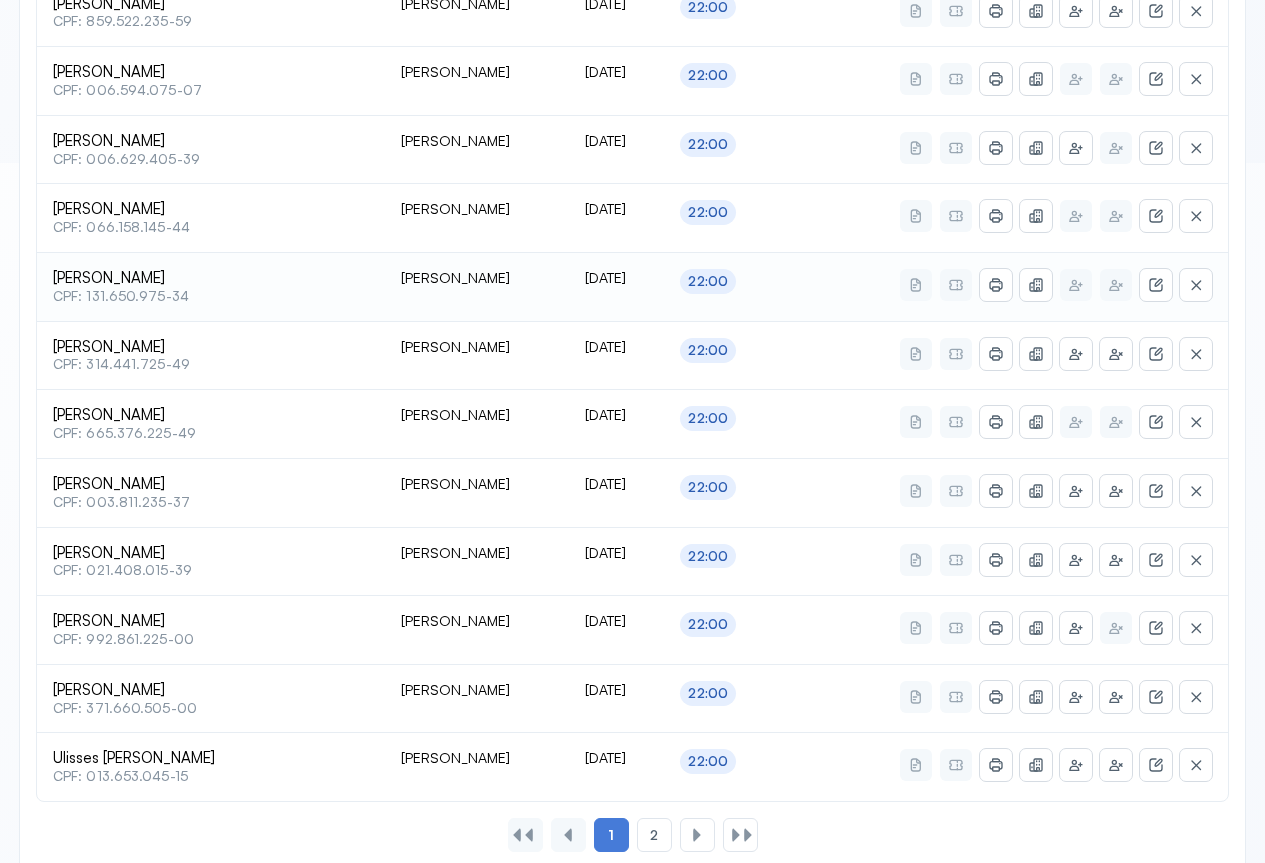 scroll, scrollTop: 741, scrollLeft: 0, axis: vertical 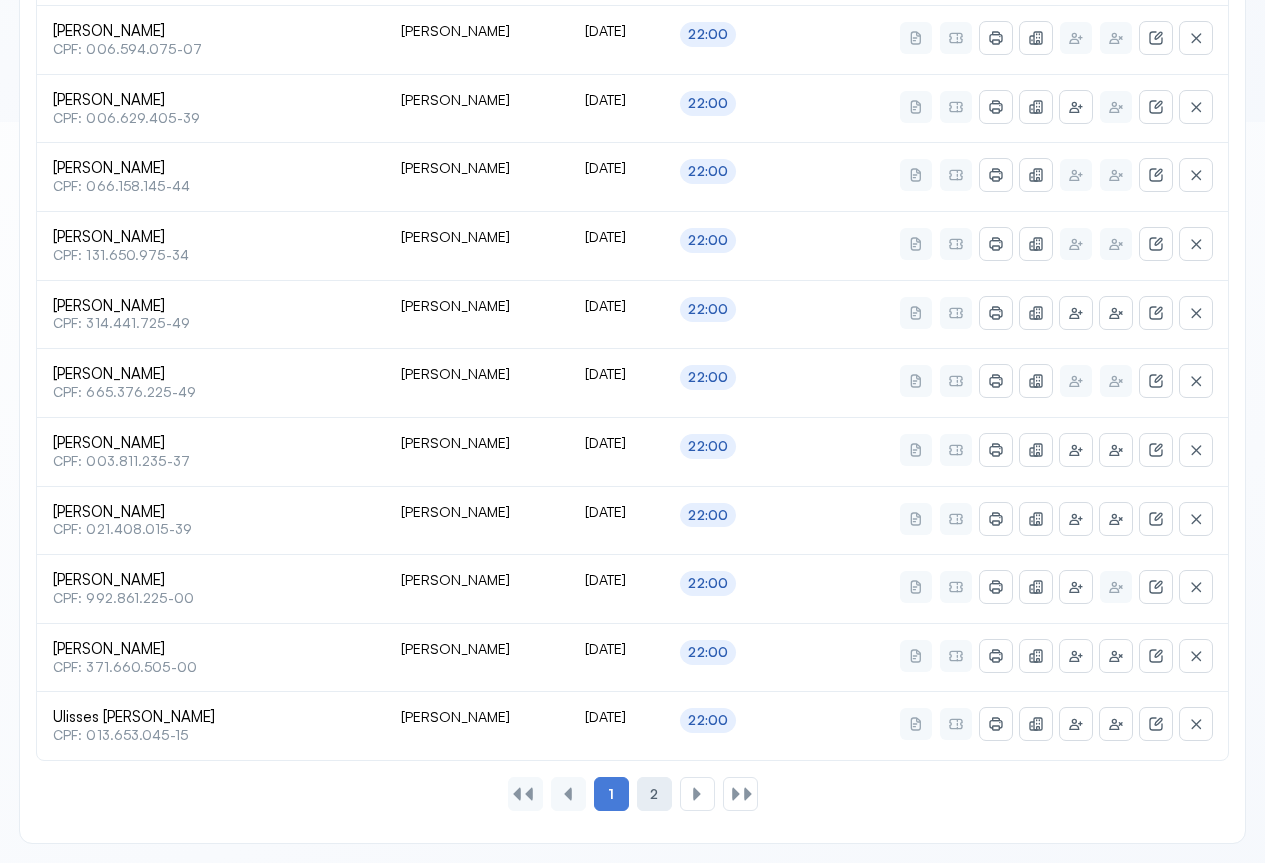 click on "2" at bounding box center (654, 794) 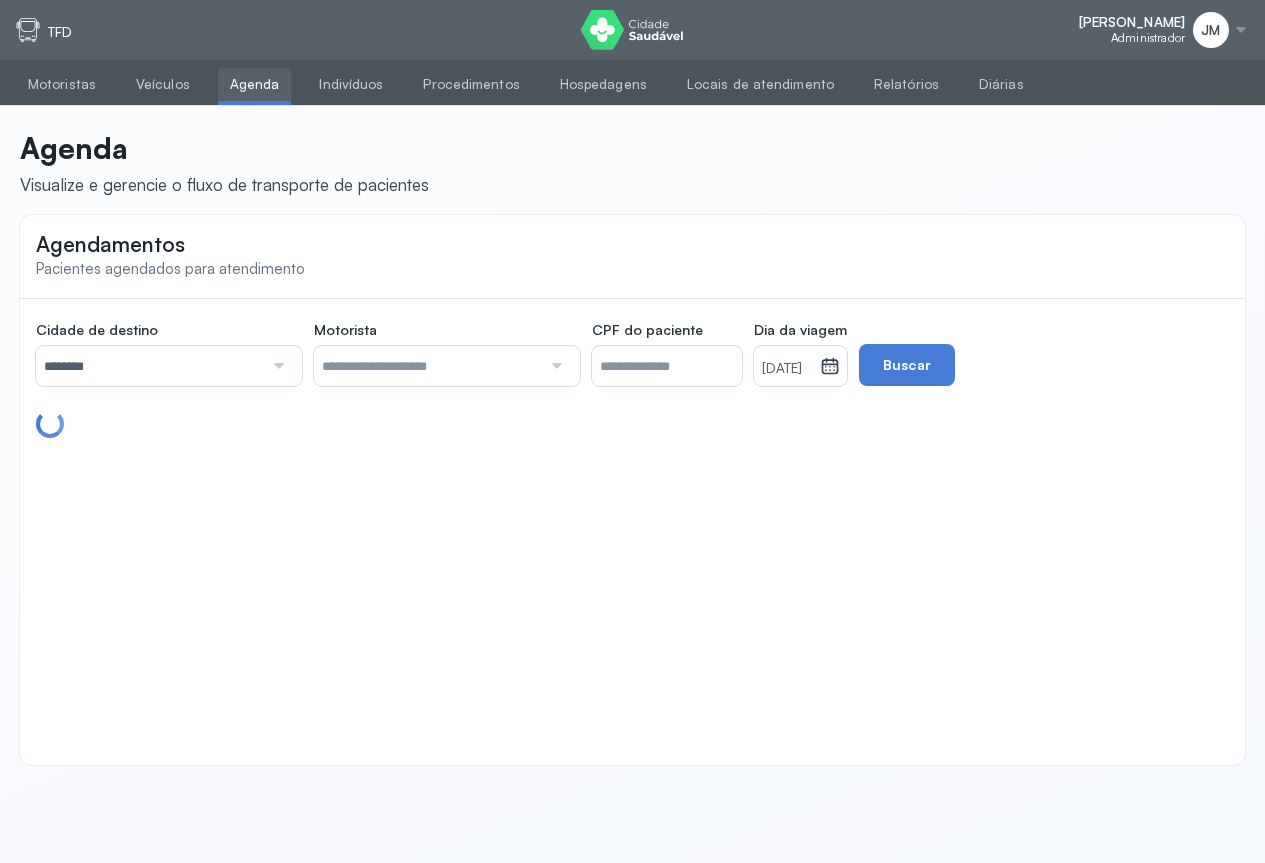 scroll, scrollTop: 0, scrollLeft: 0, axis: both 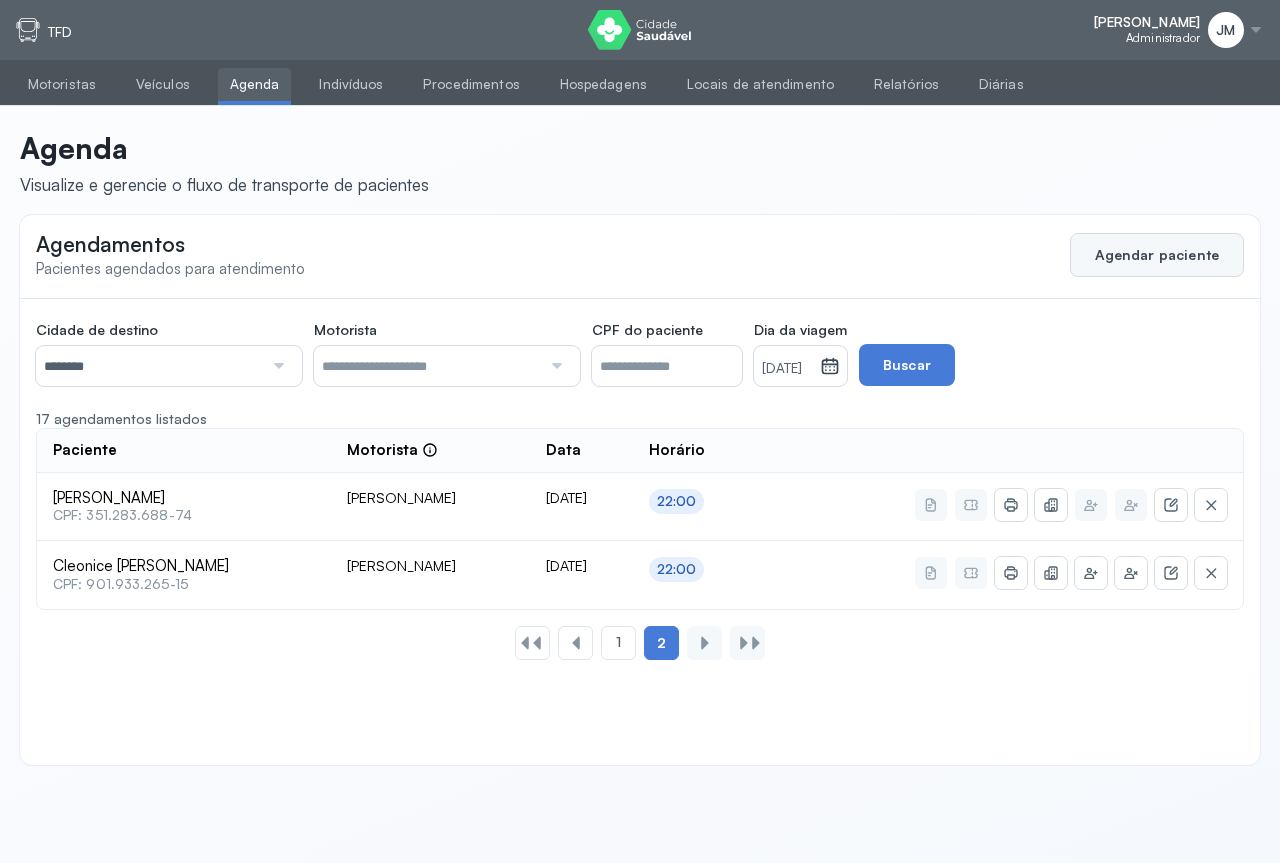 click on "Agendar paciente" 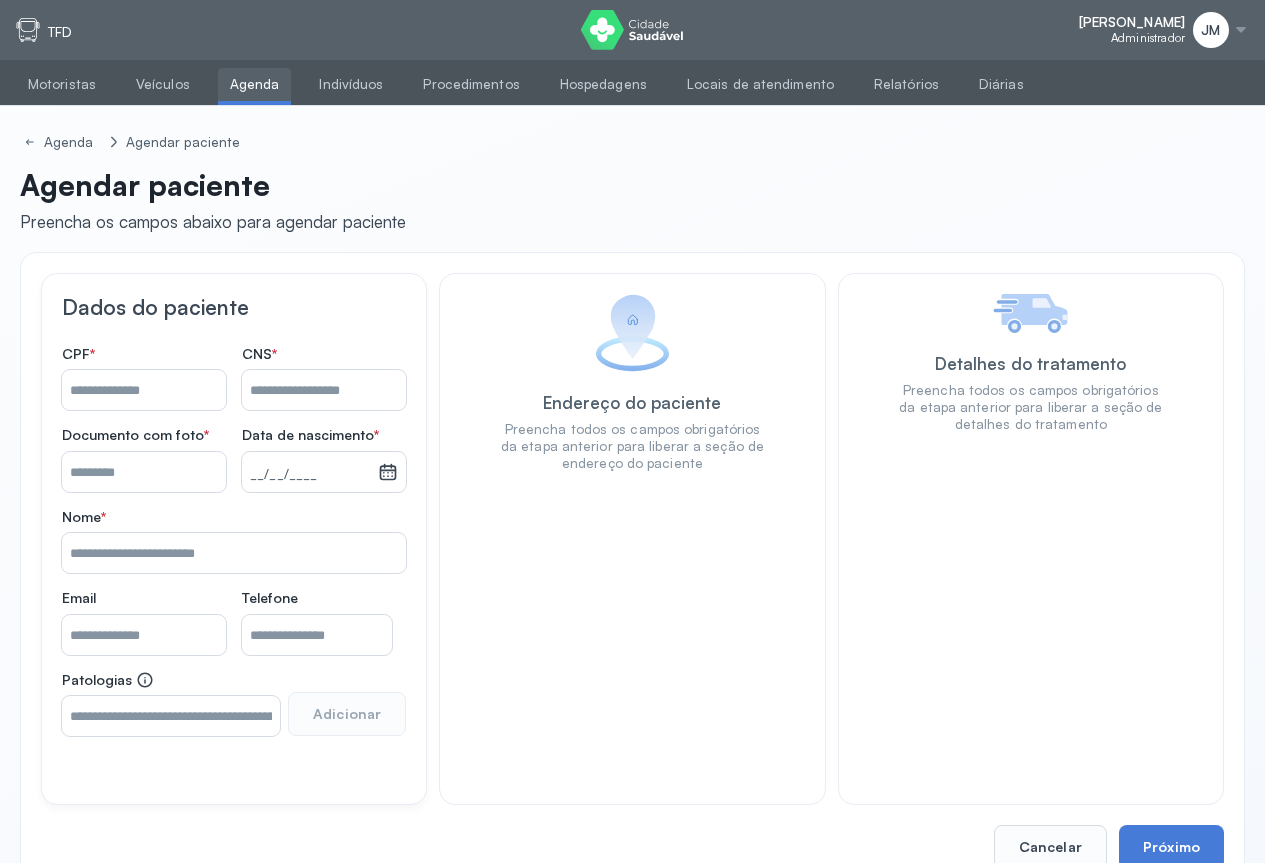 click on "Nome   *" at bounding box center [324, 390] 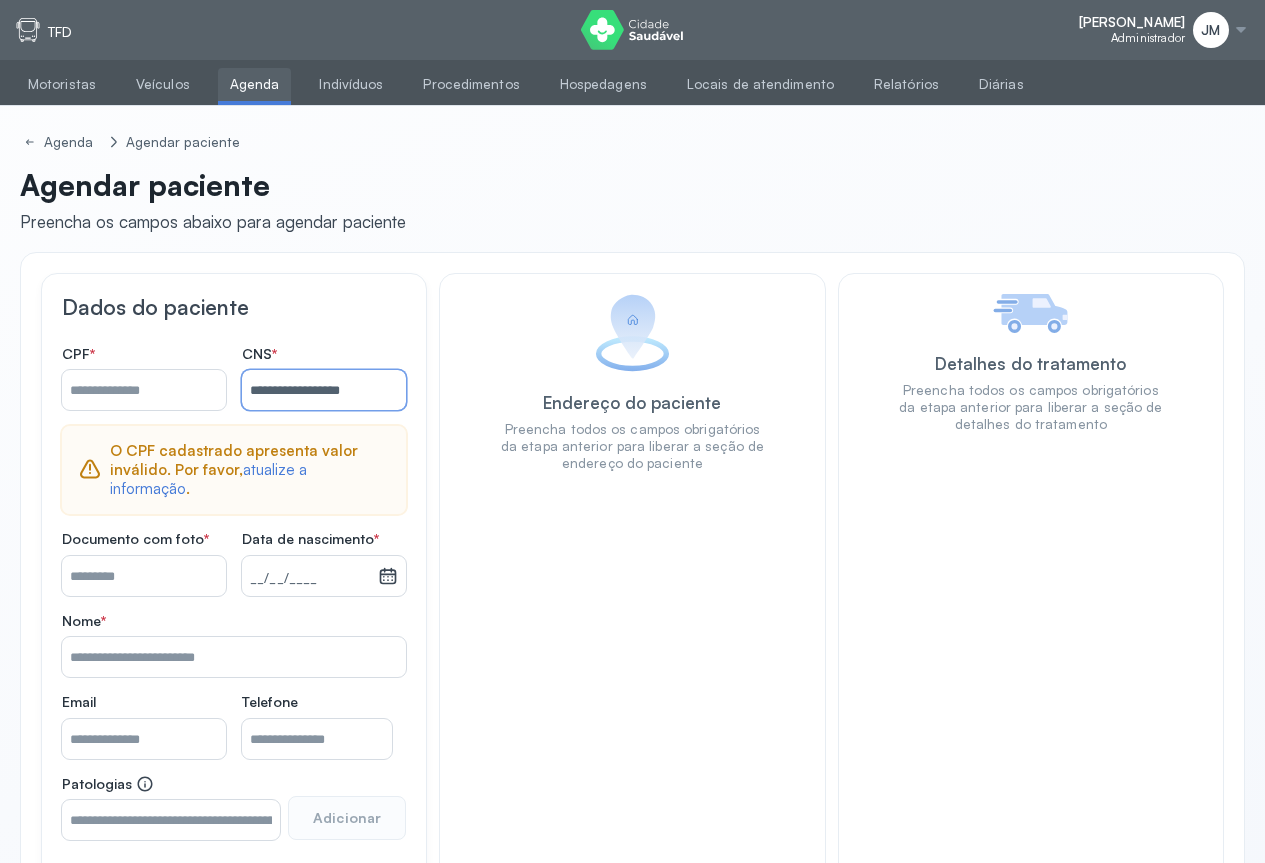 click on "**********" at bounding box center (324, 390) 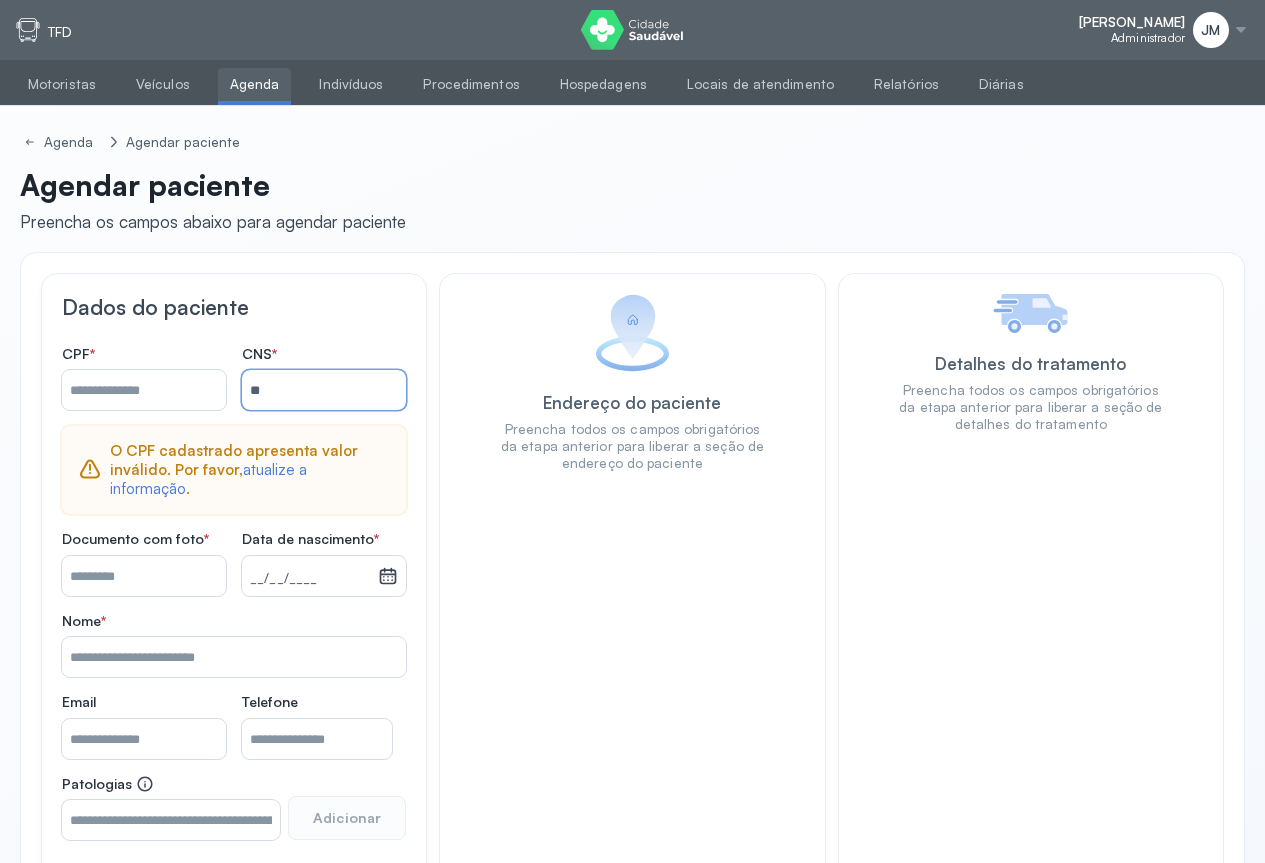 type on "*" 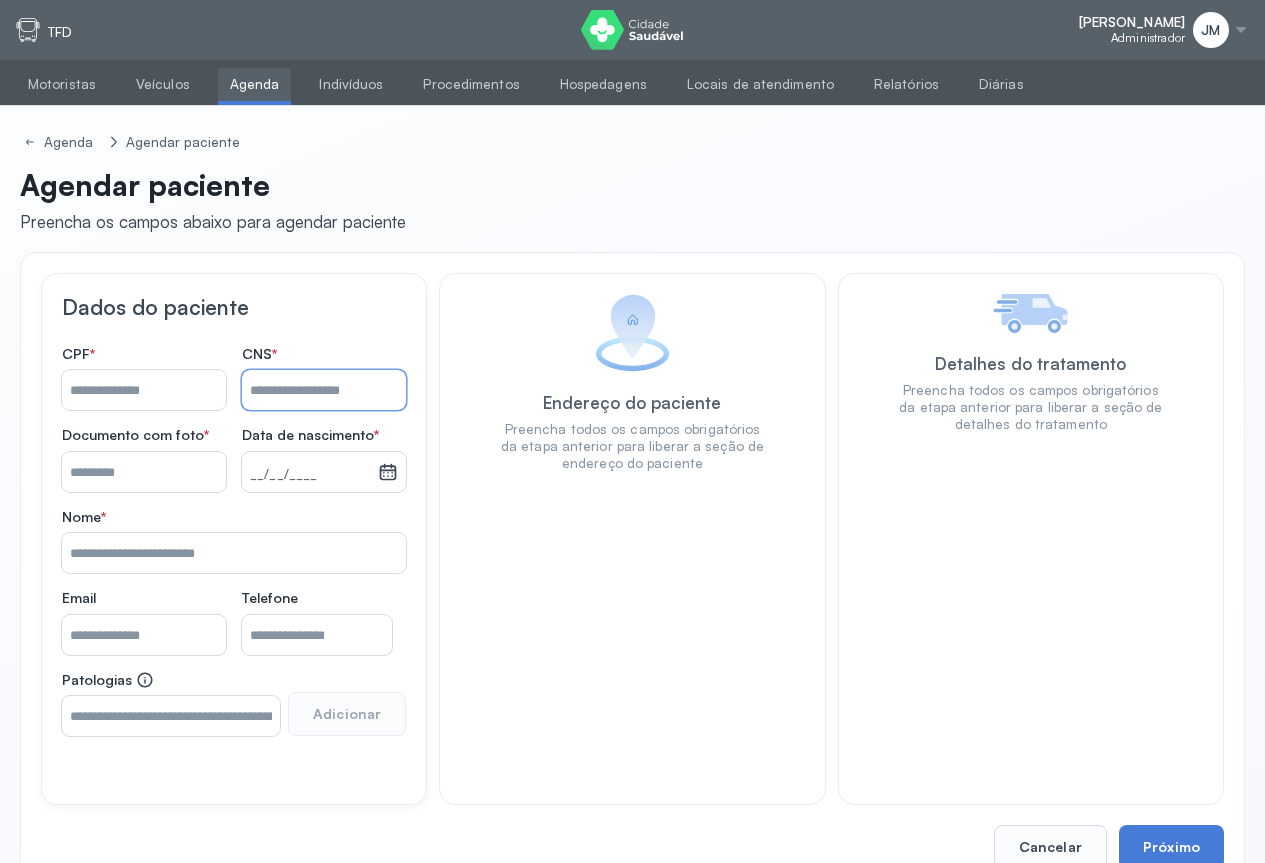 type on "*" 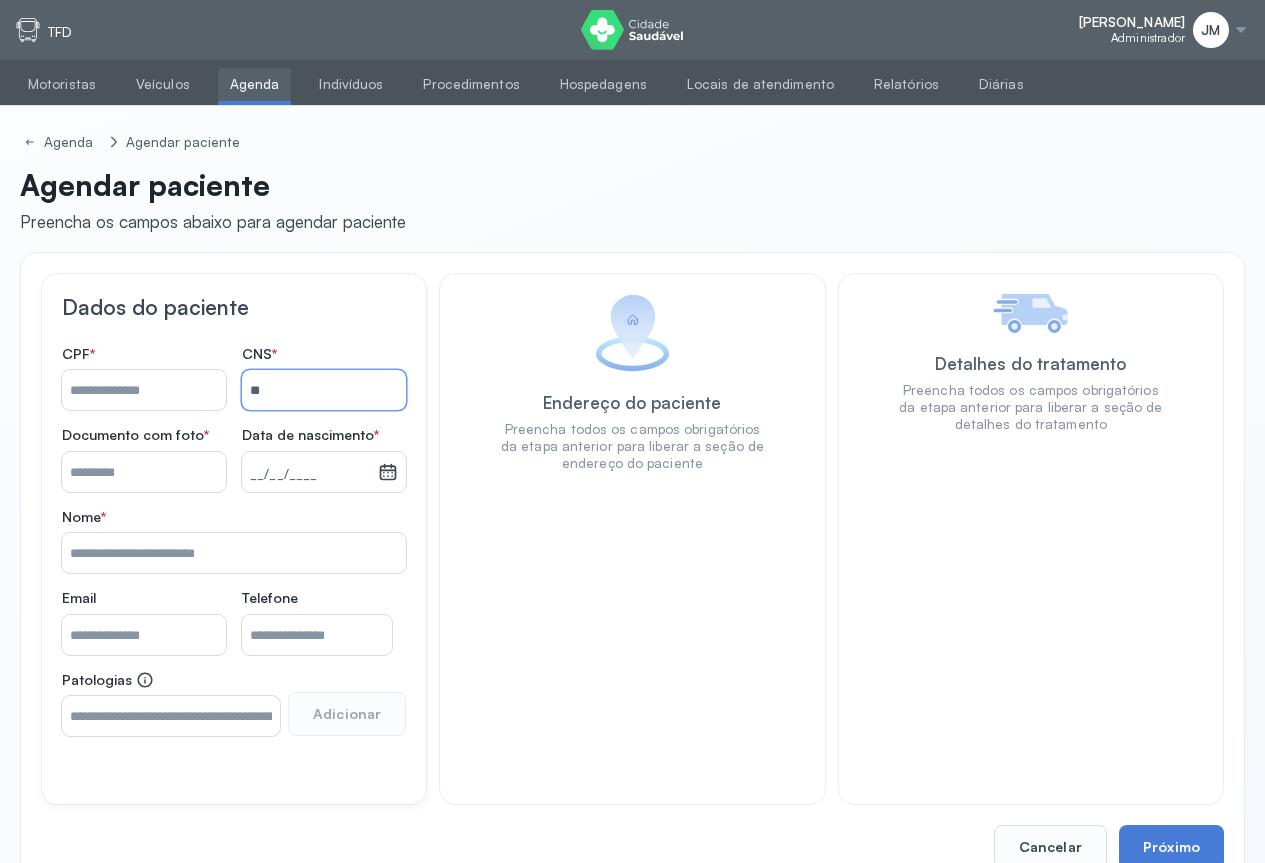 type on "*" 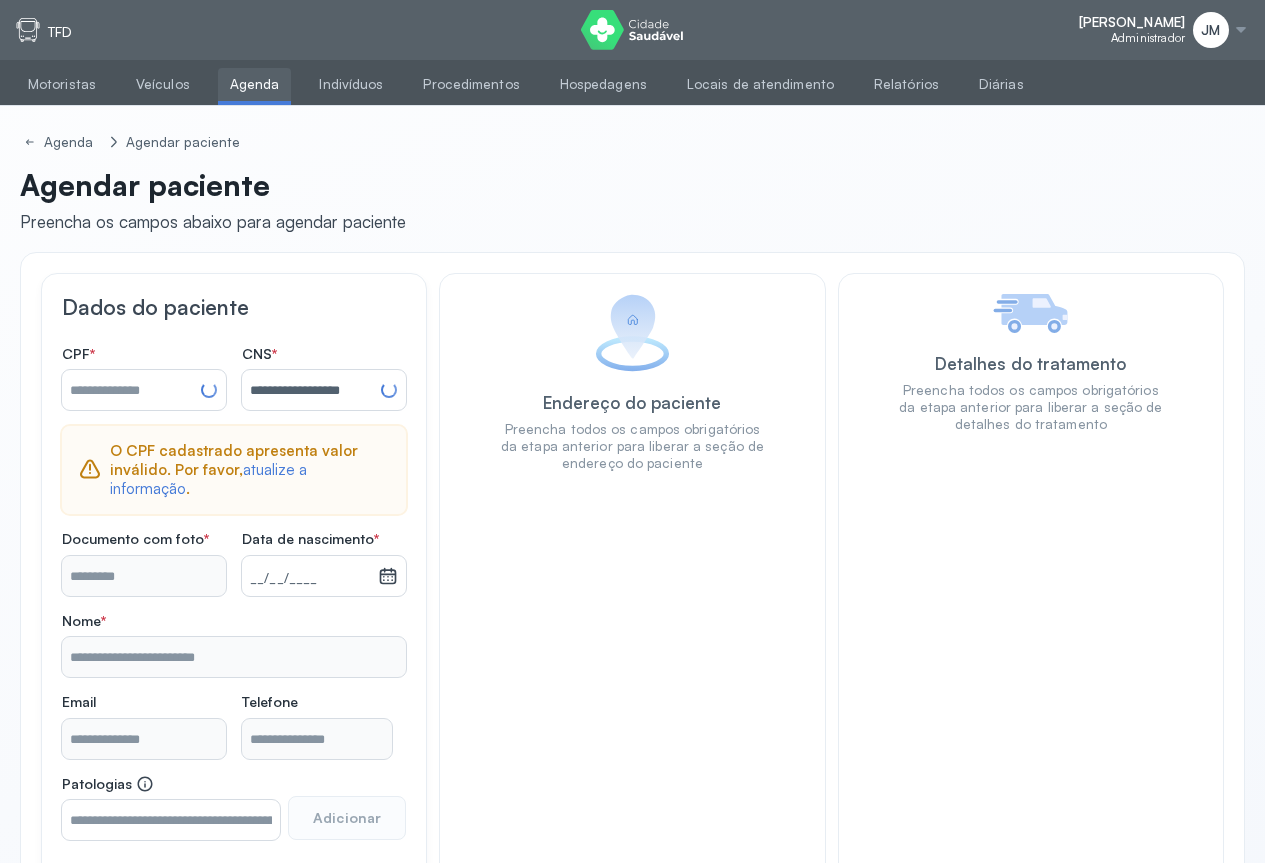type on "**********" 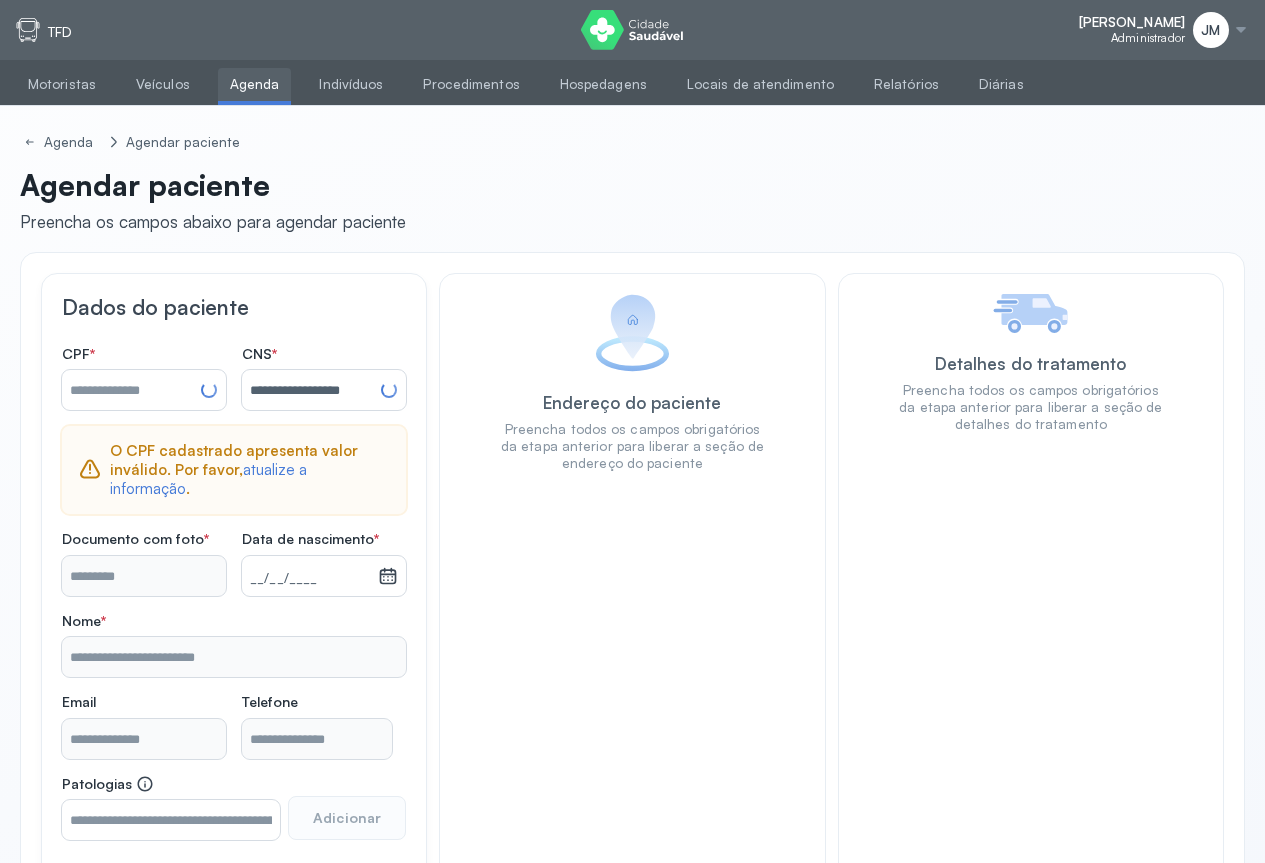 type on "**********" 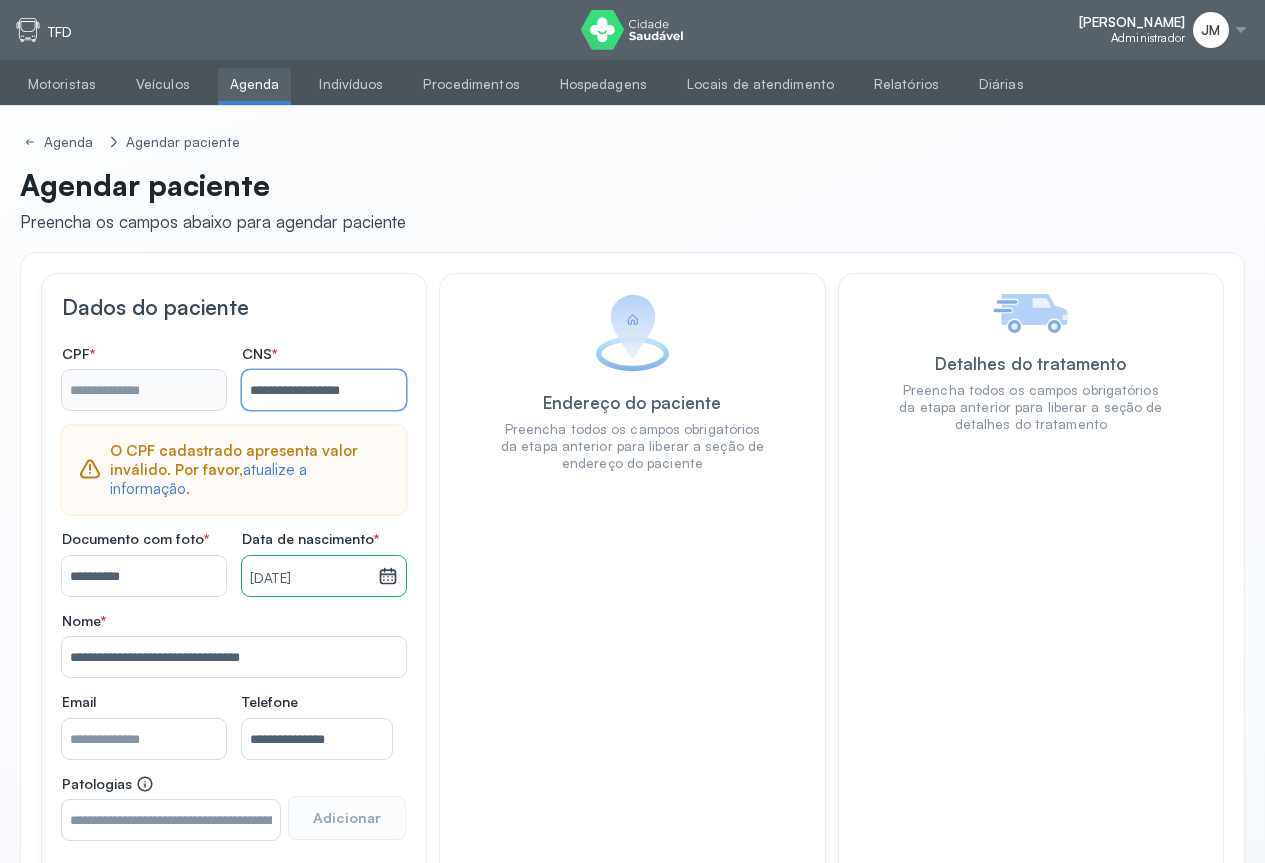 scroll, scrollTop: 133, scrollLeft: 0, axis: vertical 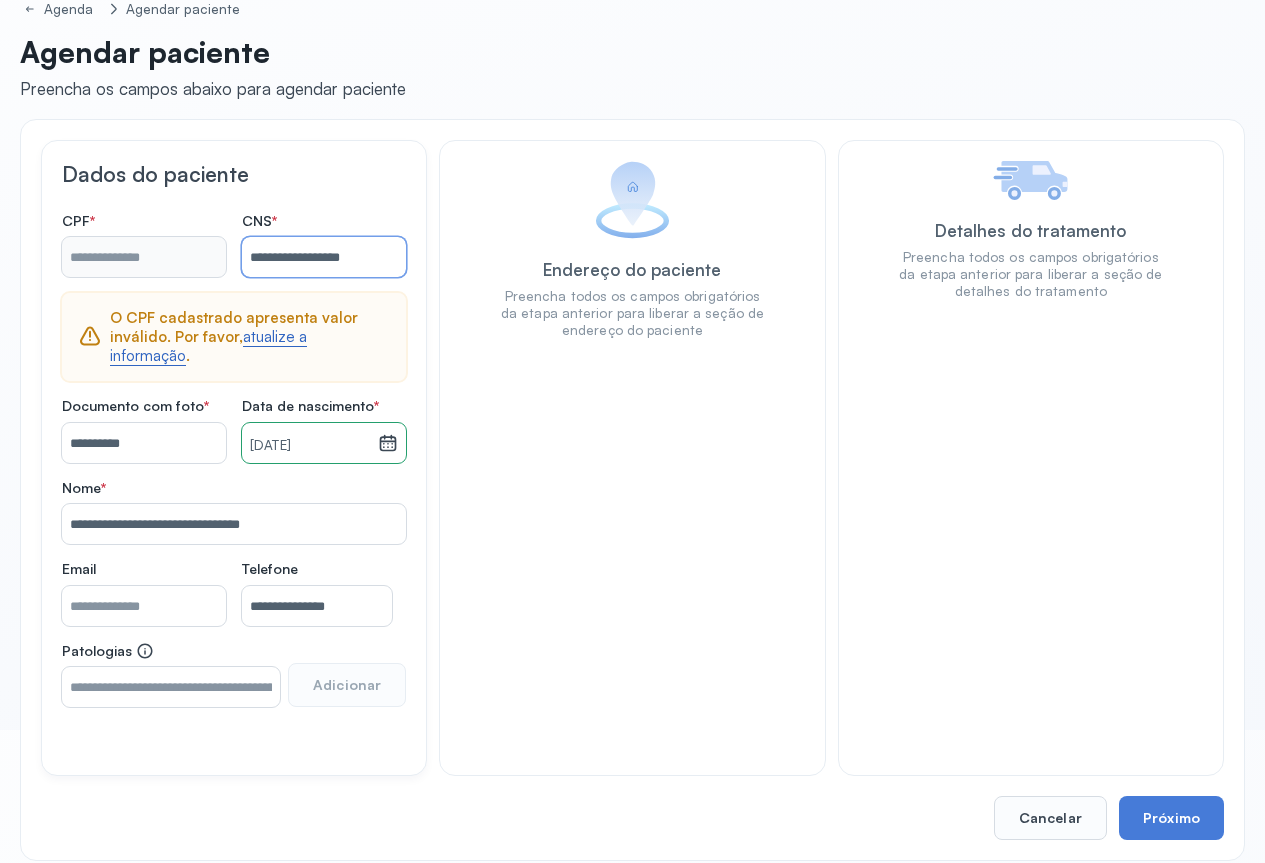 type on "**********" 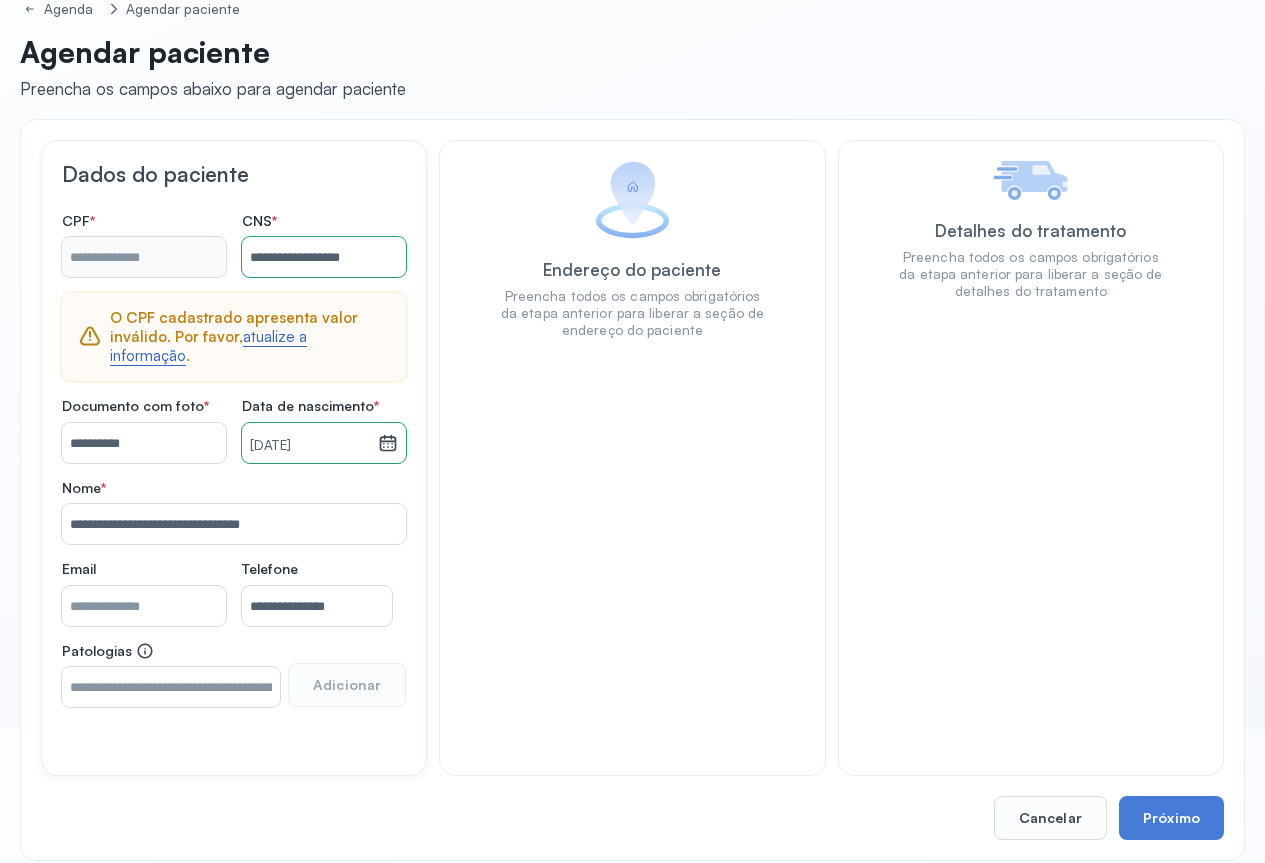 click on "atualize a informação" at bounding box center [208, 346] 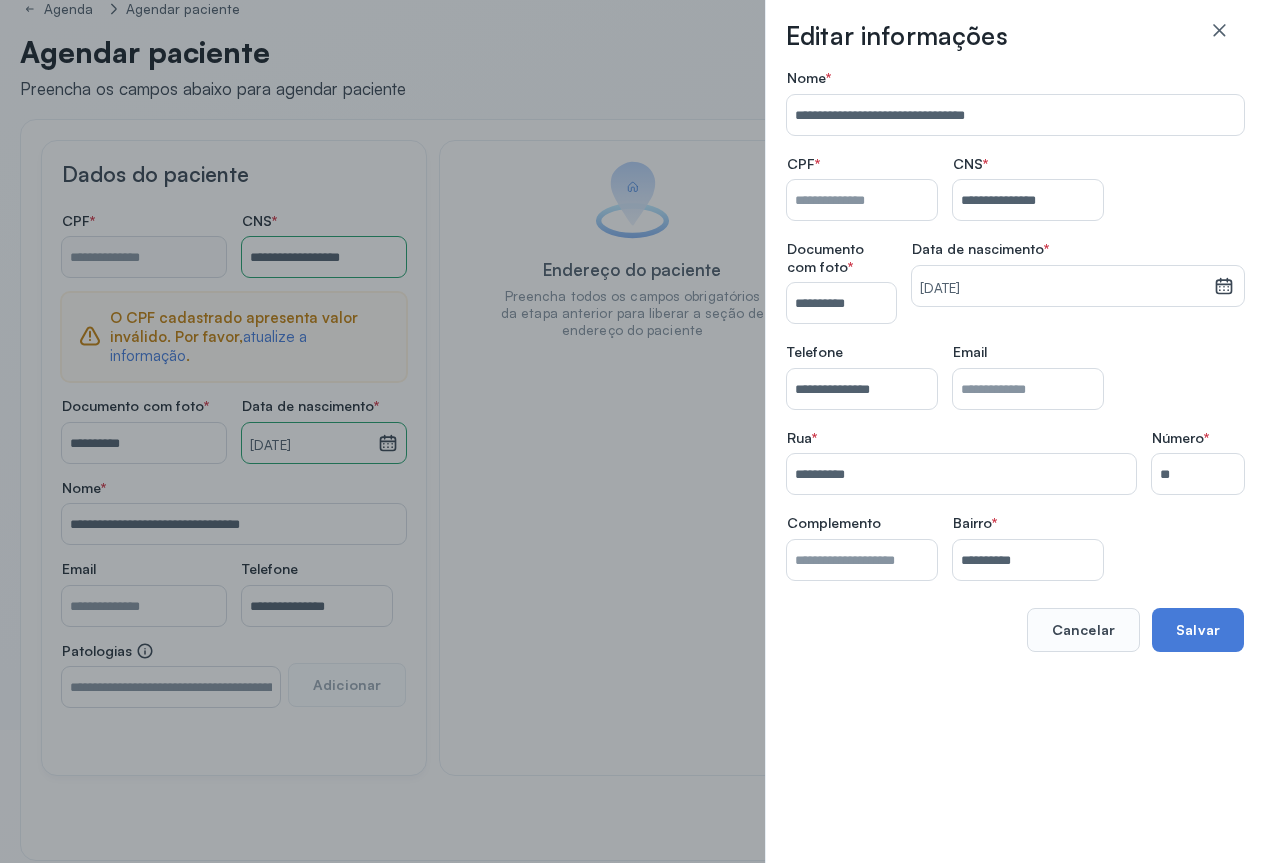 click on "Nome   *" at bounding box center [862, 200] 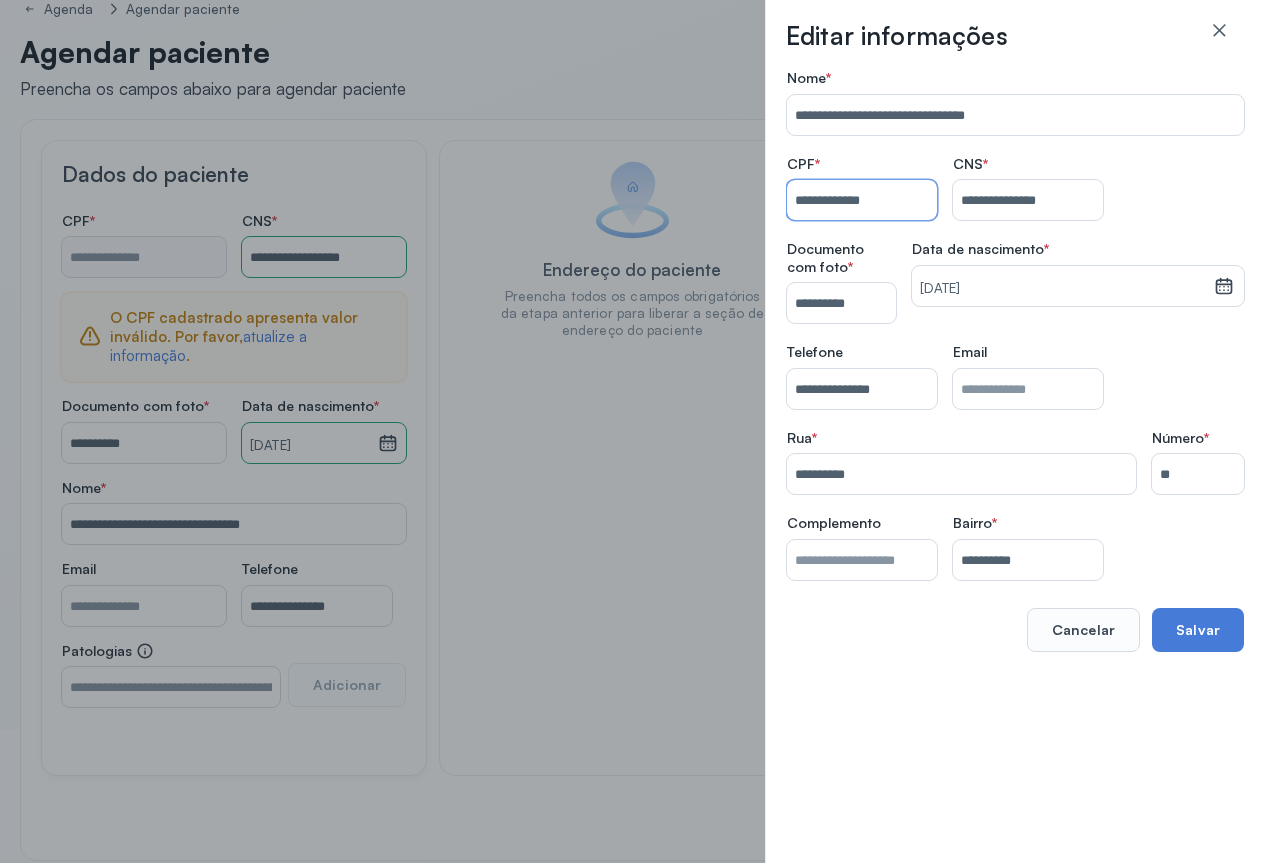 type on "**********" 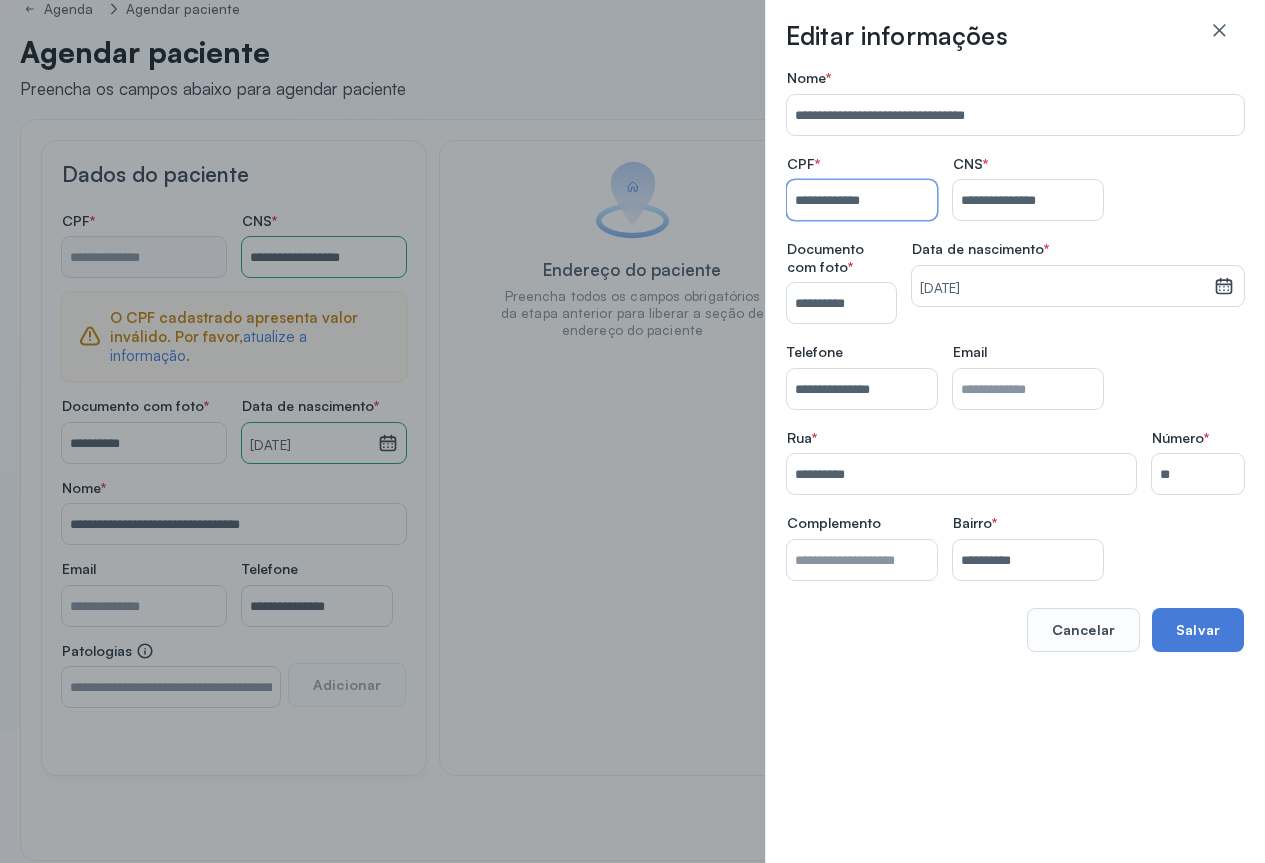 type on "**********" 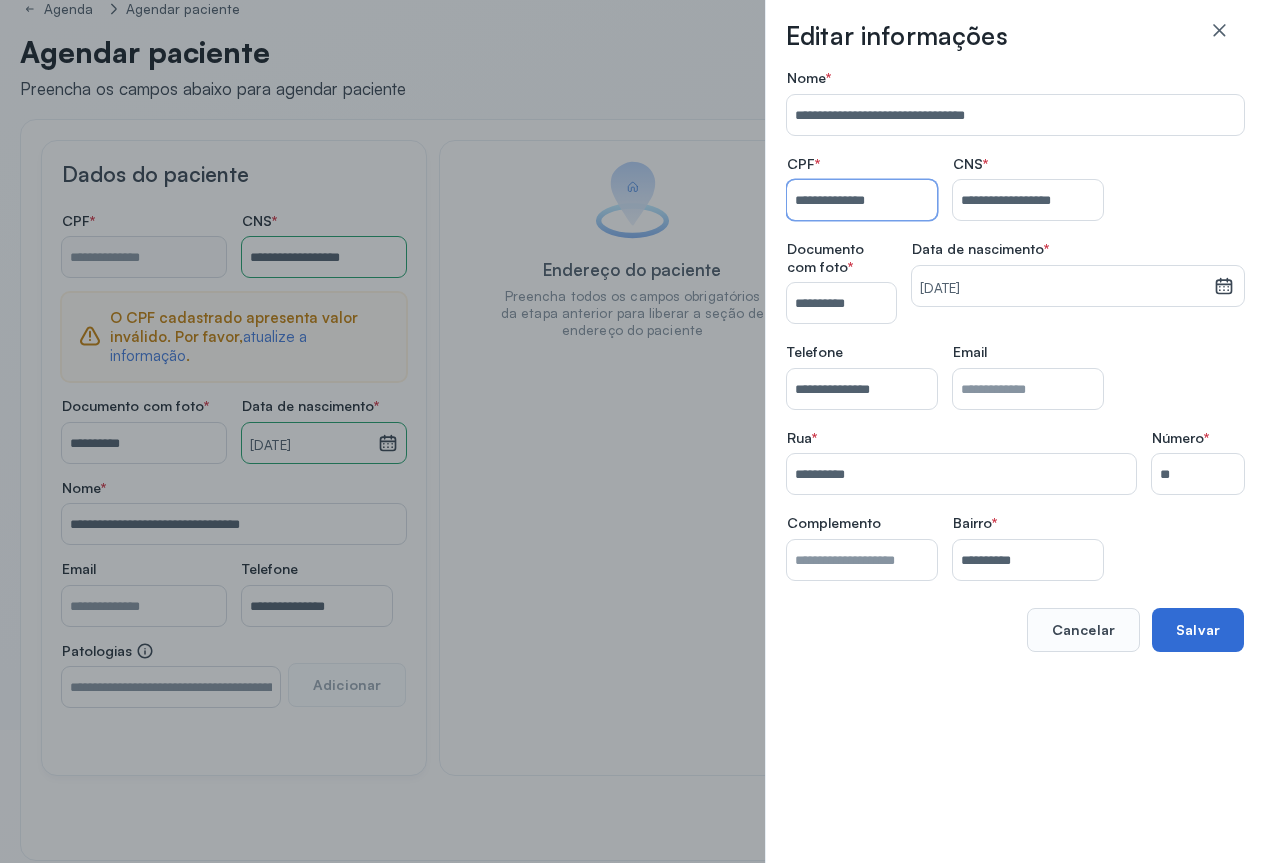 click on "Salvar" at bounding box center [1198, 630] 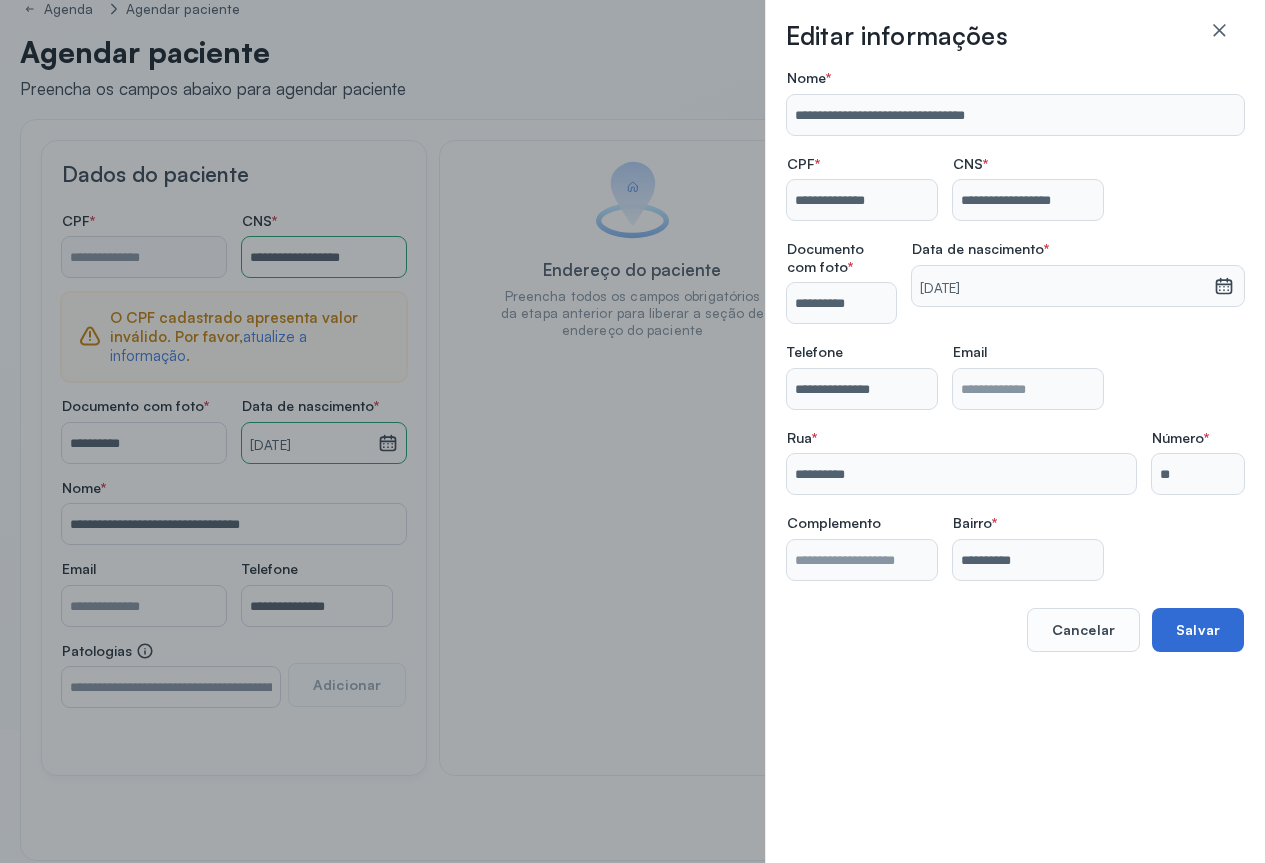 click on "Salvar" at bounding box center (1198, 630) 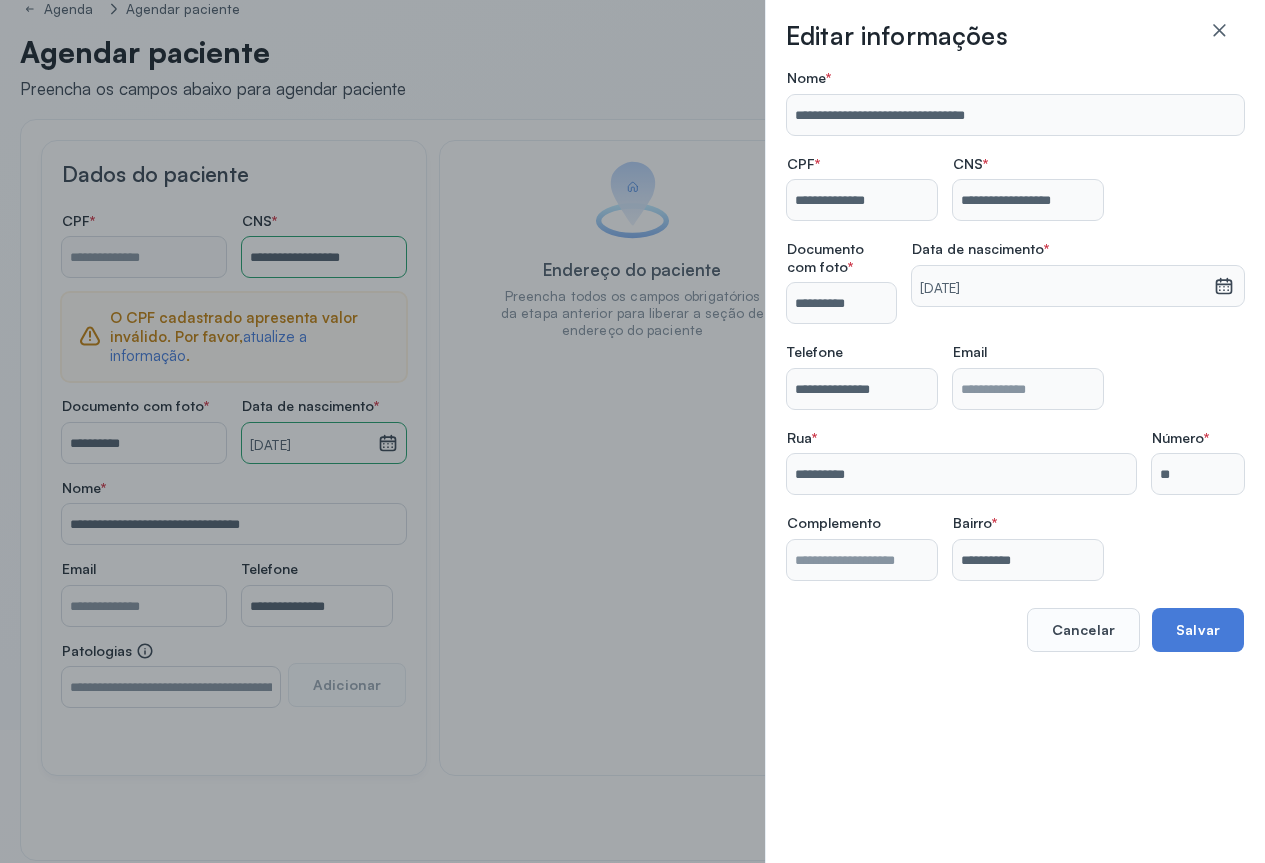 type on "**********" 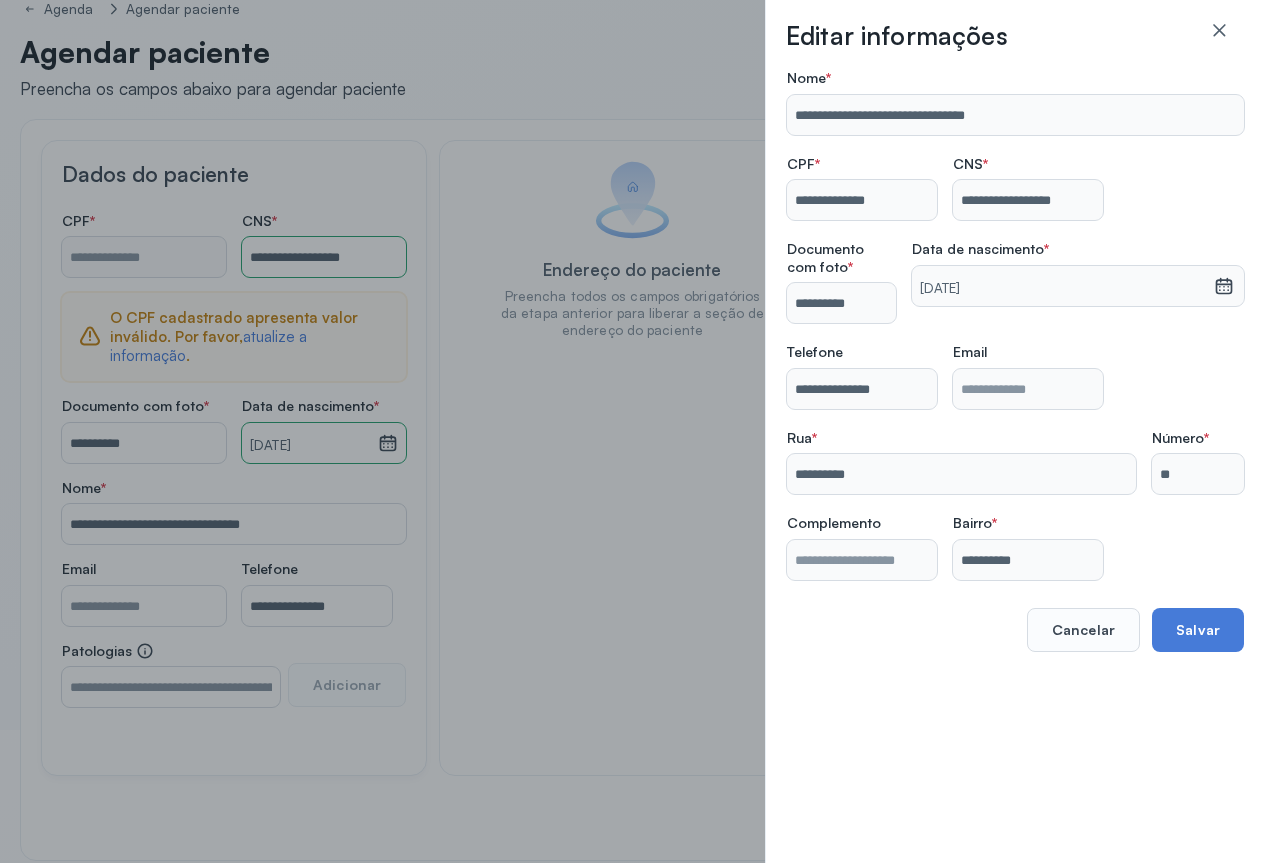 type on "**********" 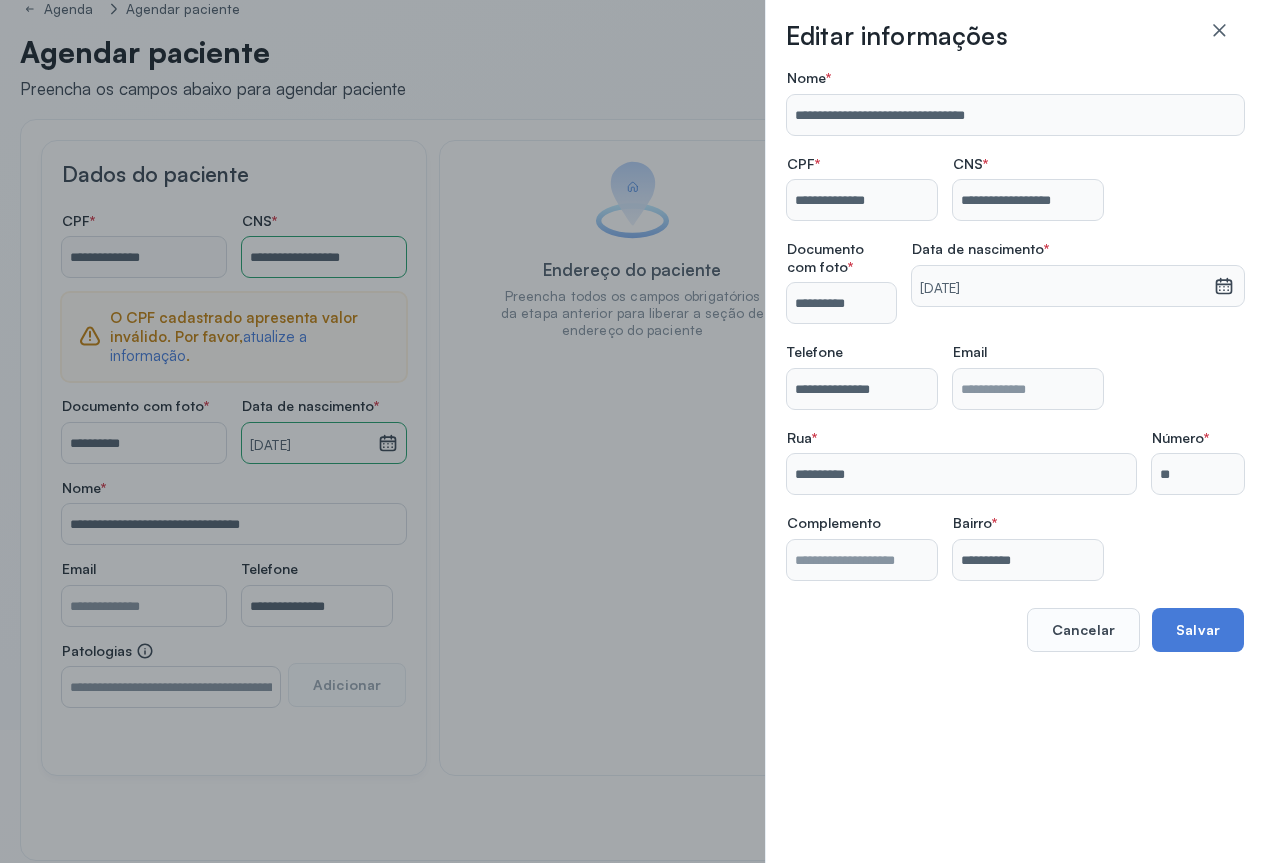 scroll, scrollTop: 47, scrollLeft: 0, axis: vertical 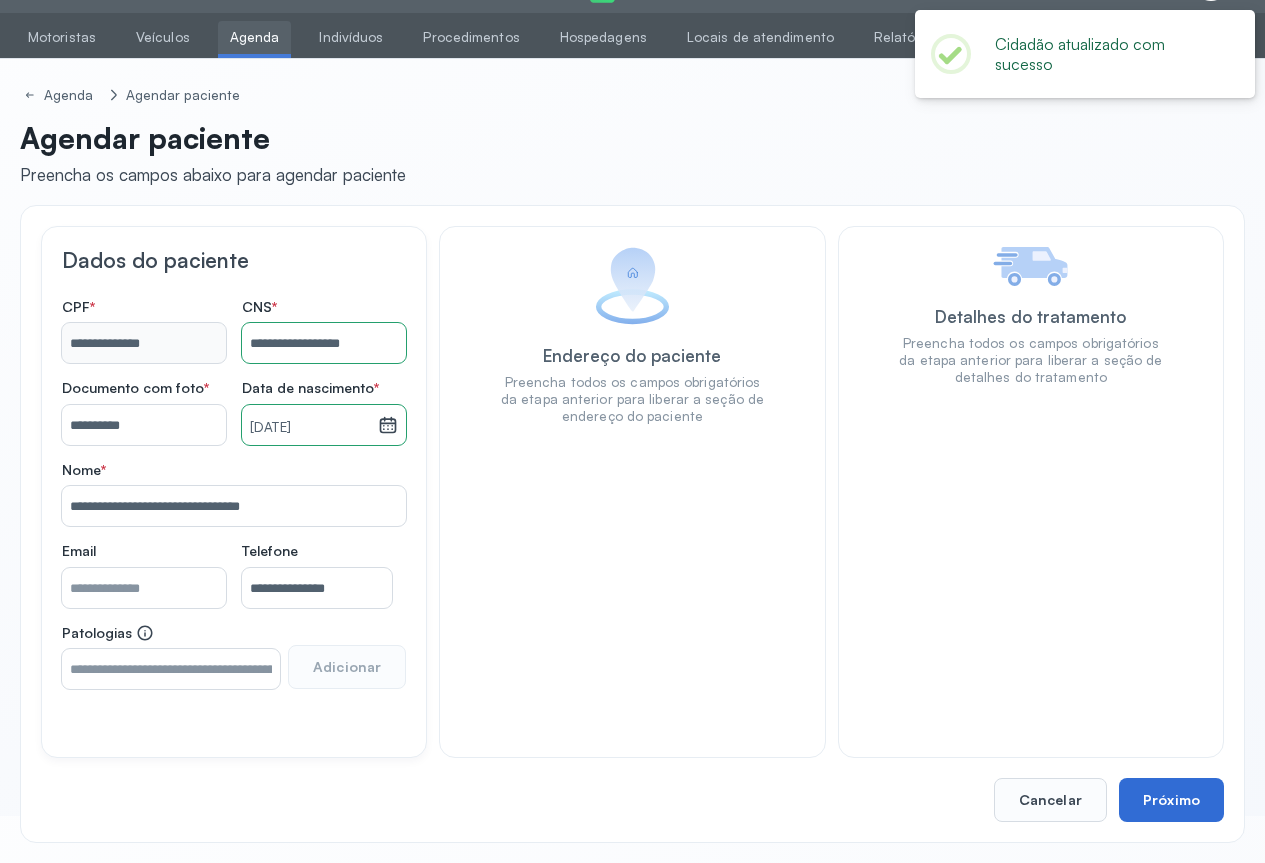 click on "Próximo" at bounding box center [1171, 800] 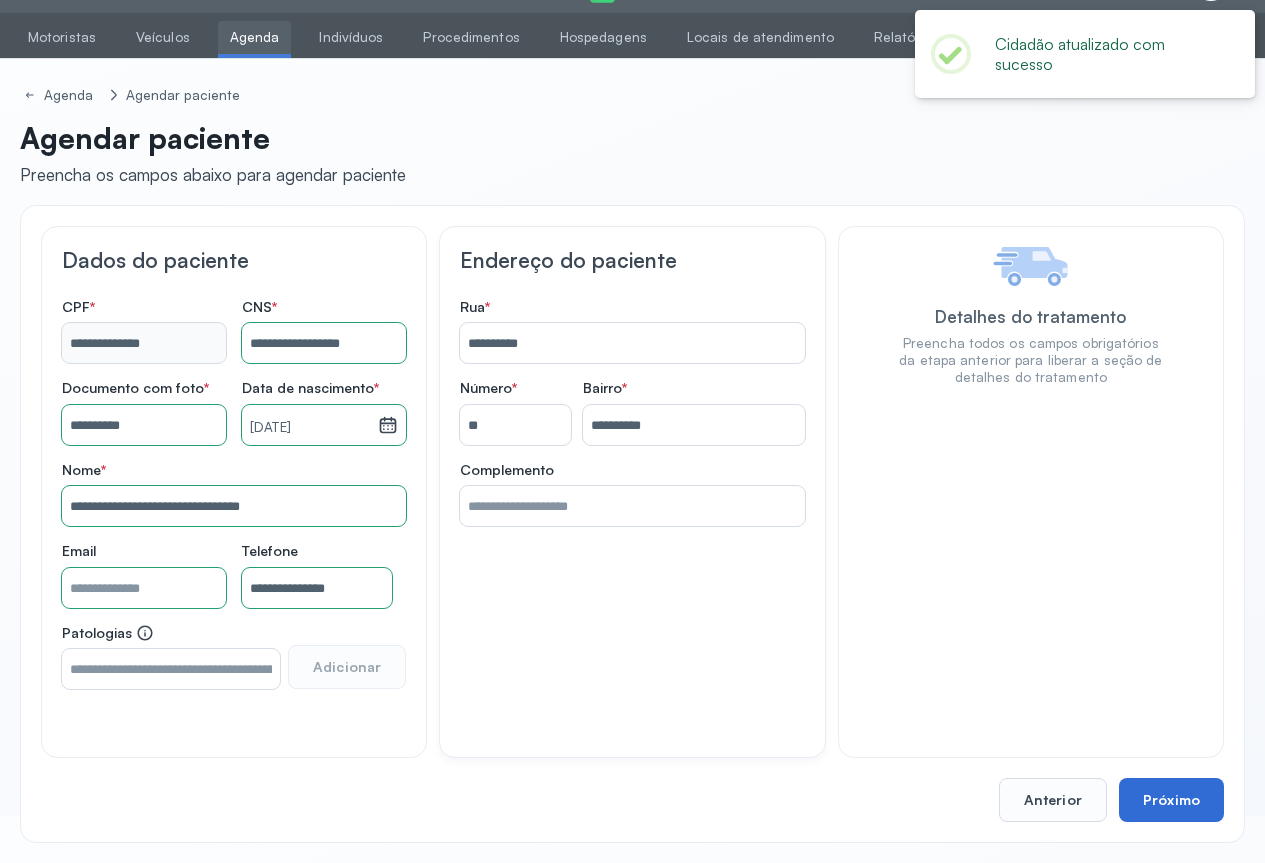 click on "Próximo" at bounding box center (1171, 800) 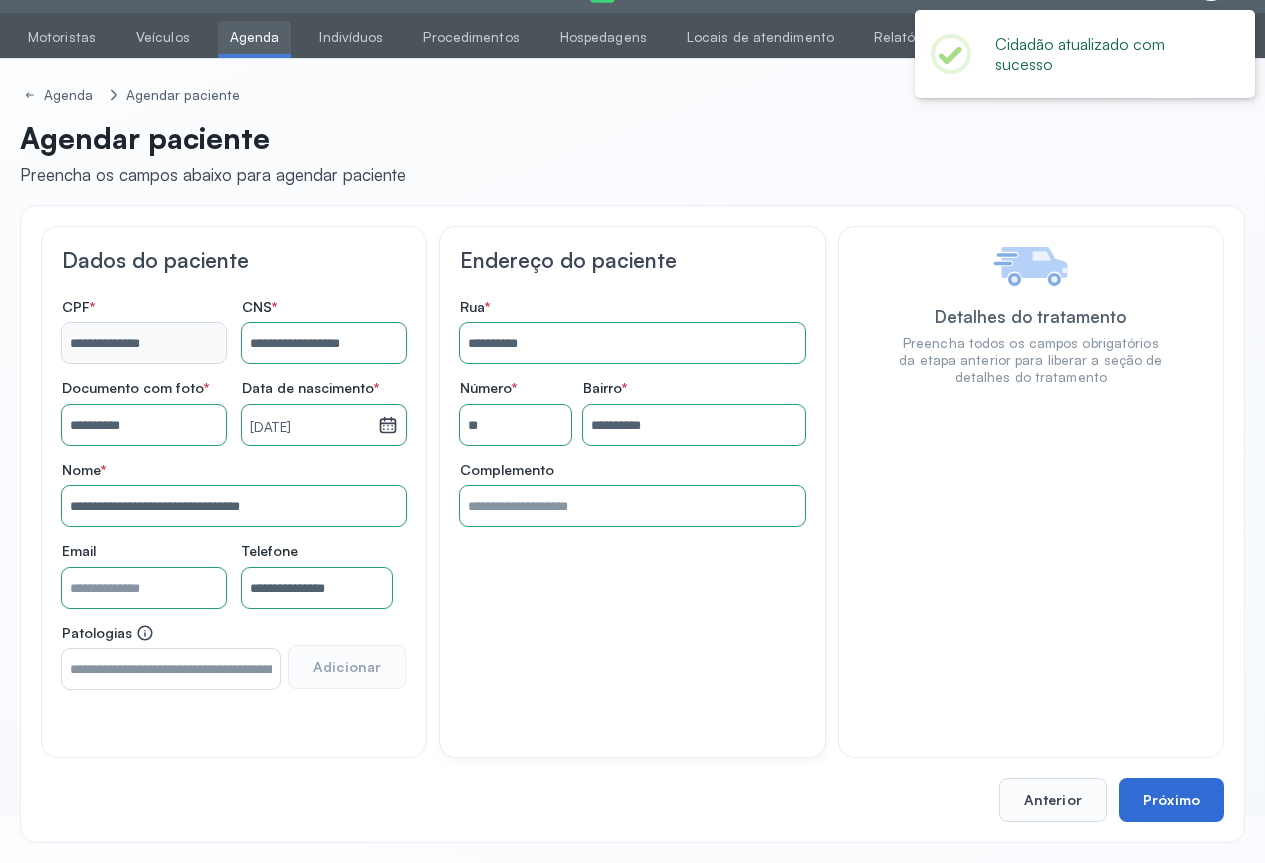 click on "Próximo" at bounding box center [1171, 800] 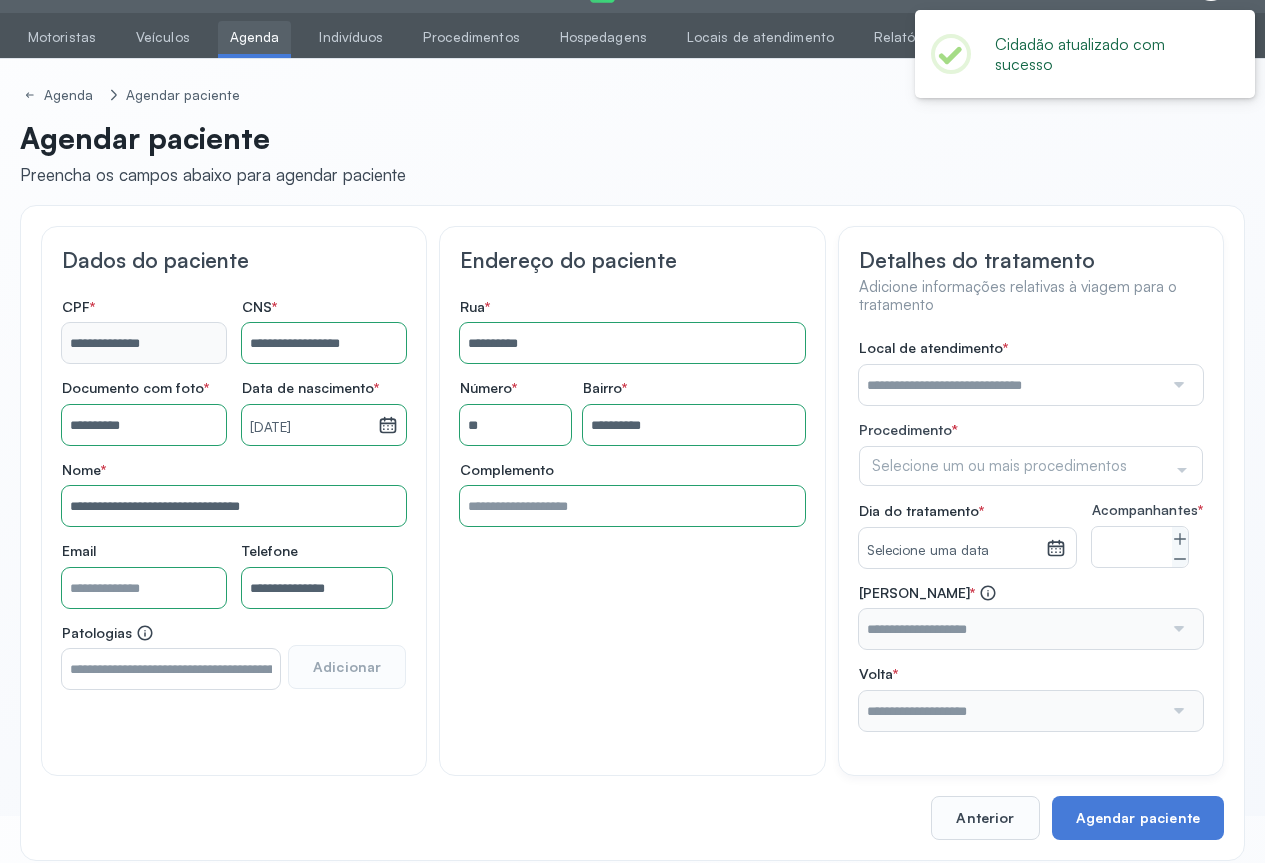 click at bounding box center (1177, 385) 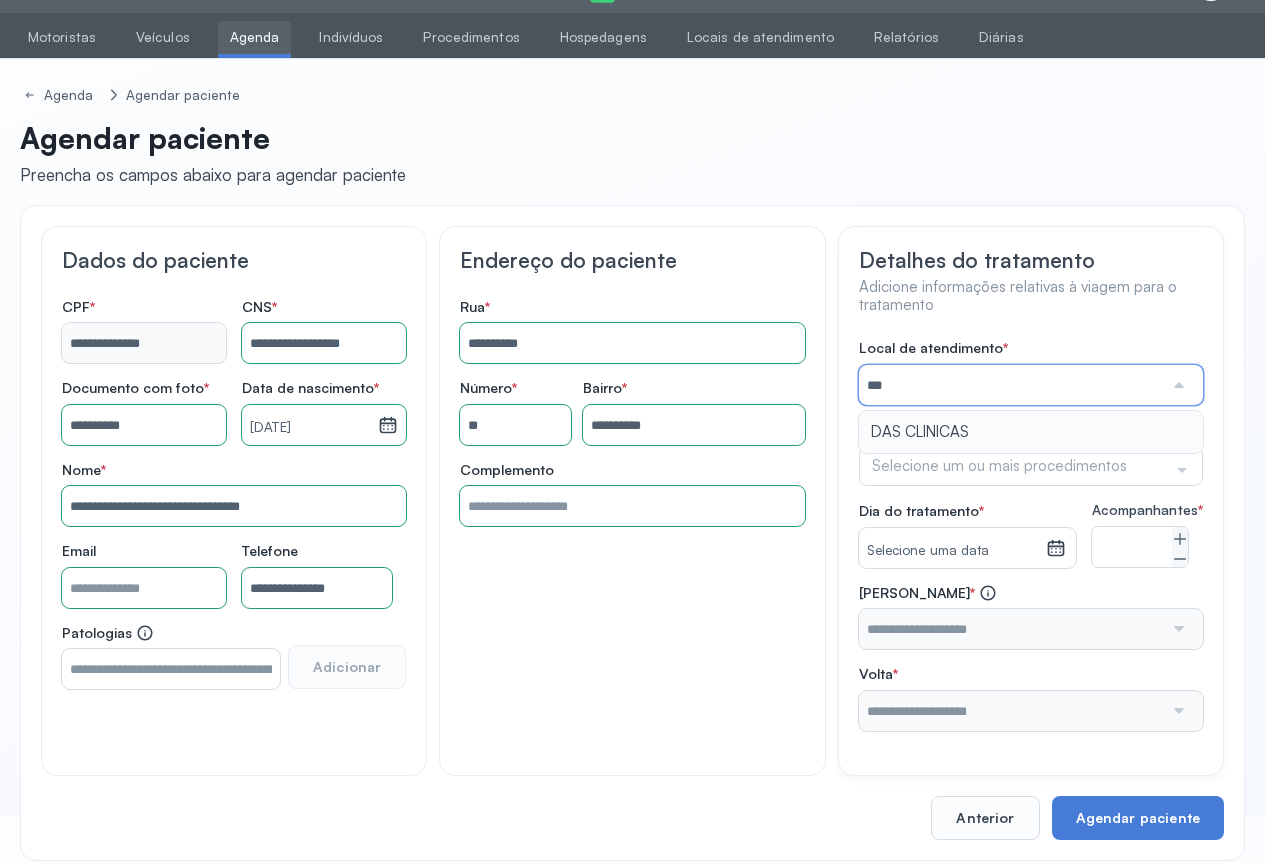 type on "**********" 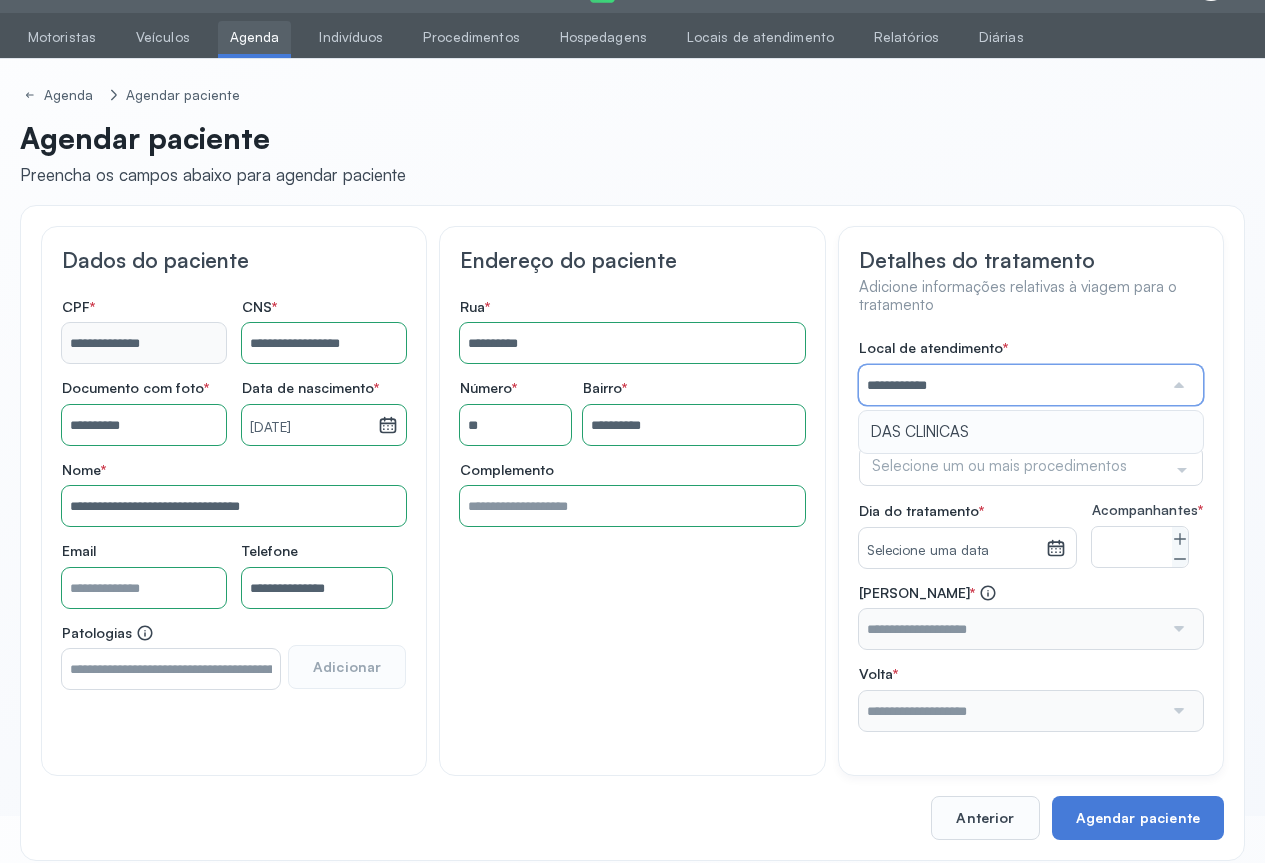click on "**********" at bounding box center (1031, 535) 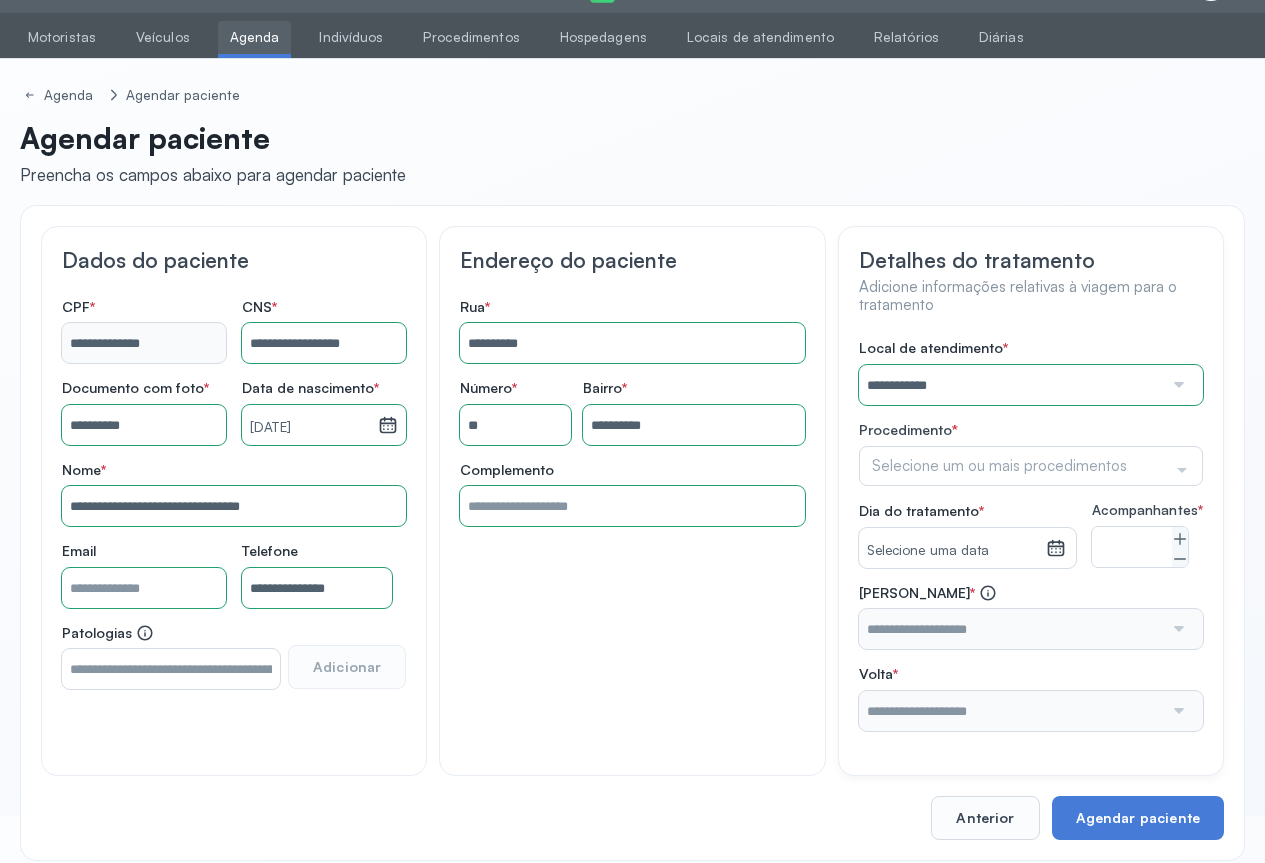 click 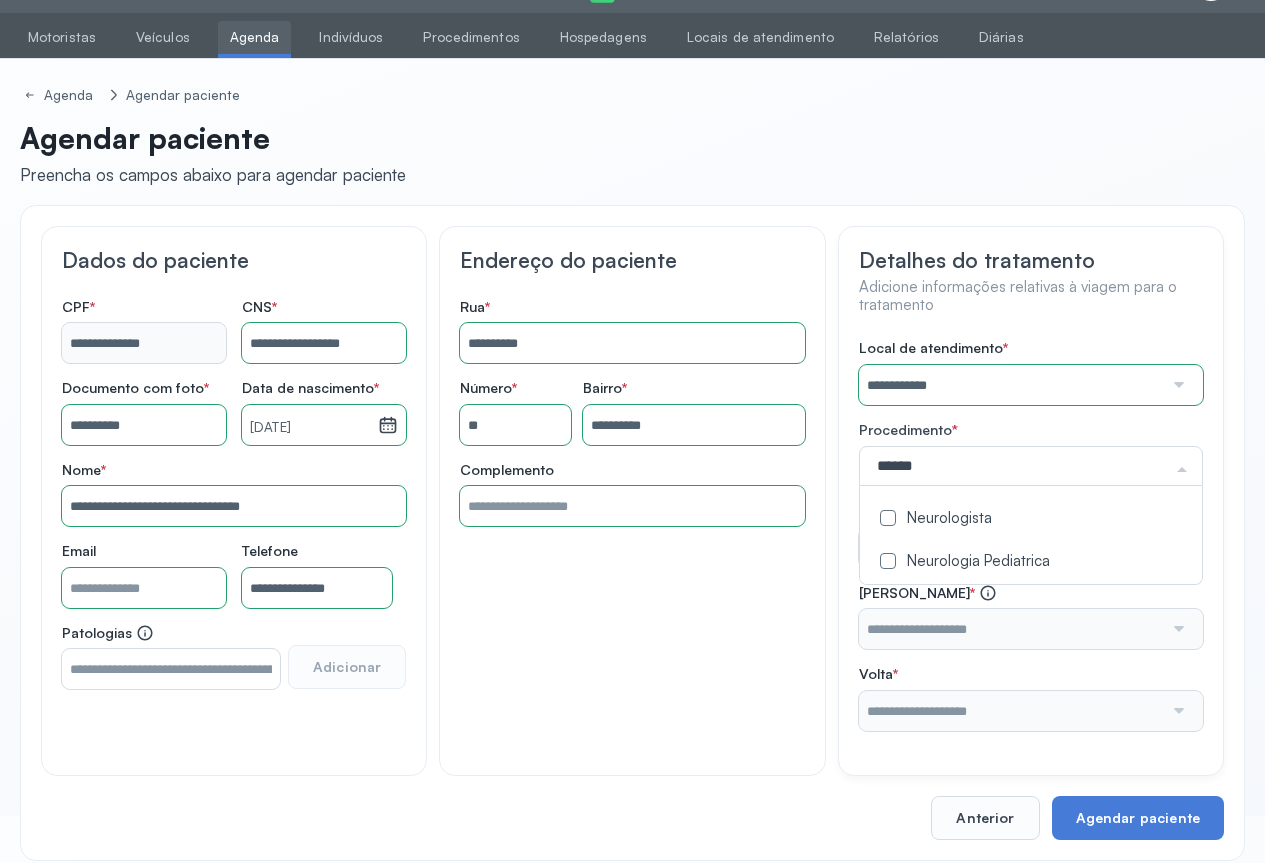 type on "*******" 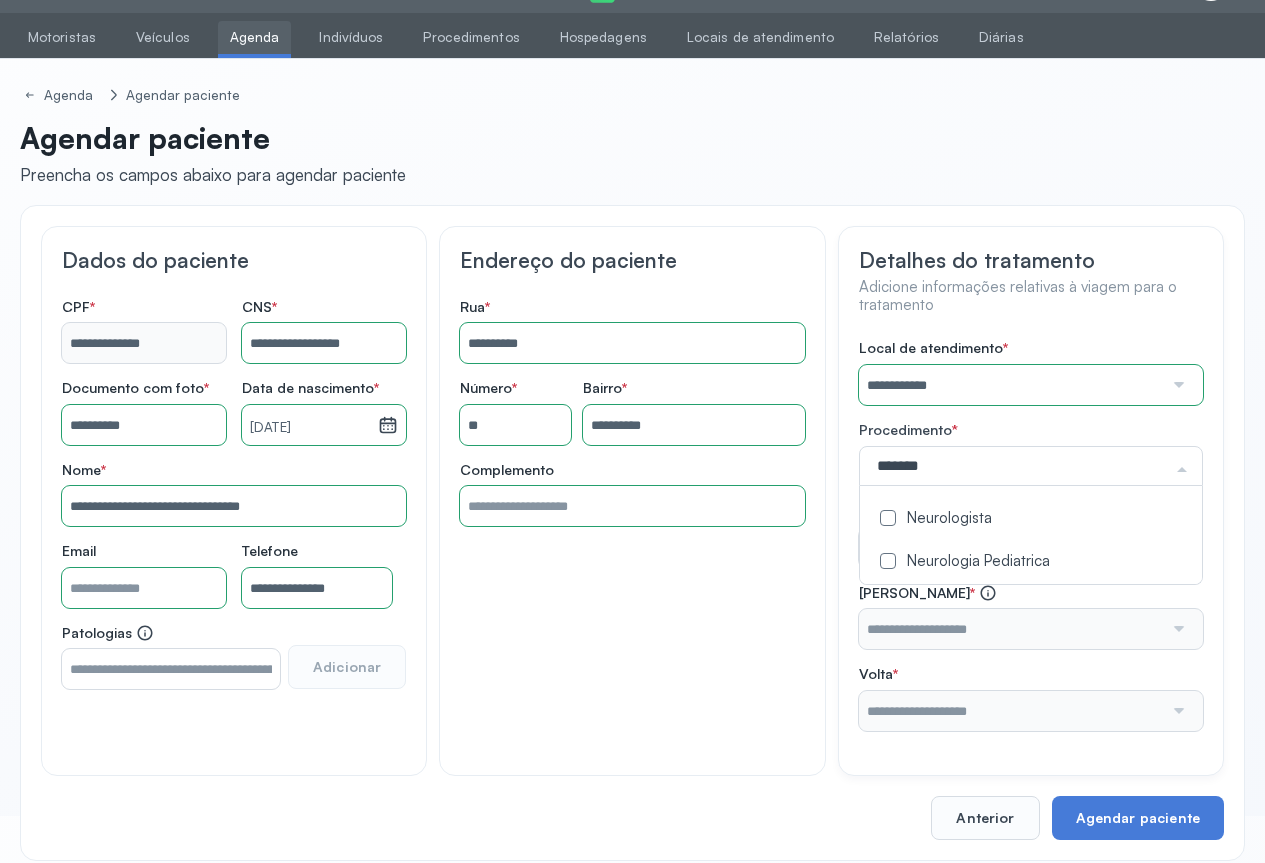 click on "Neurologista" 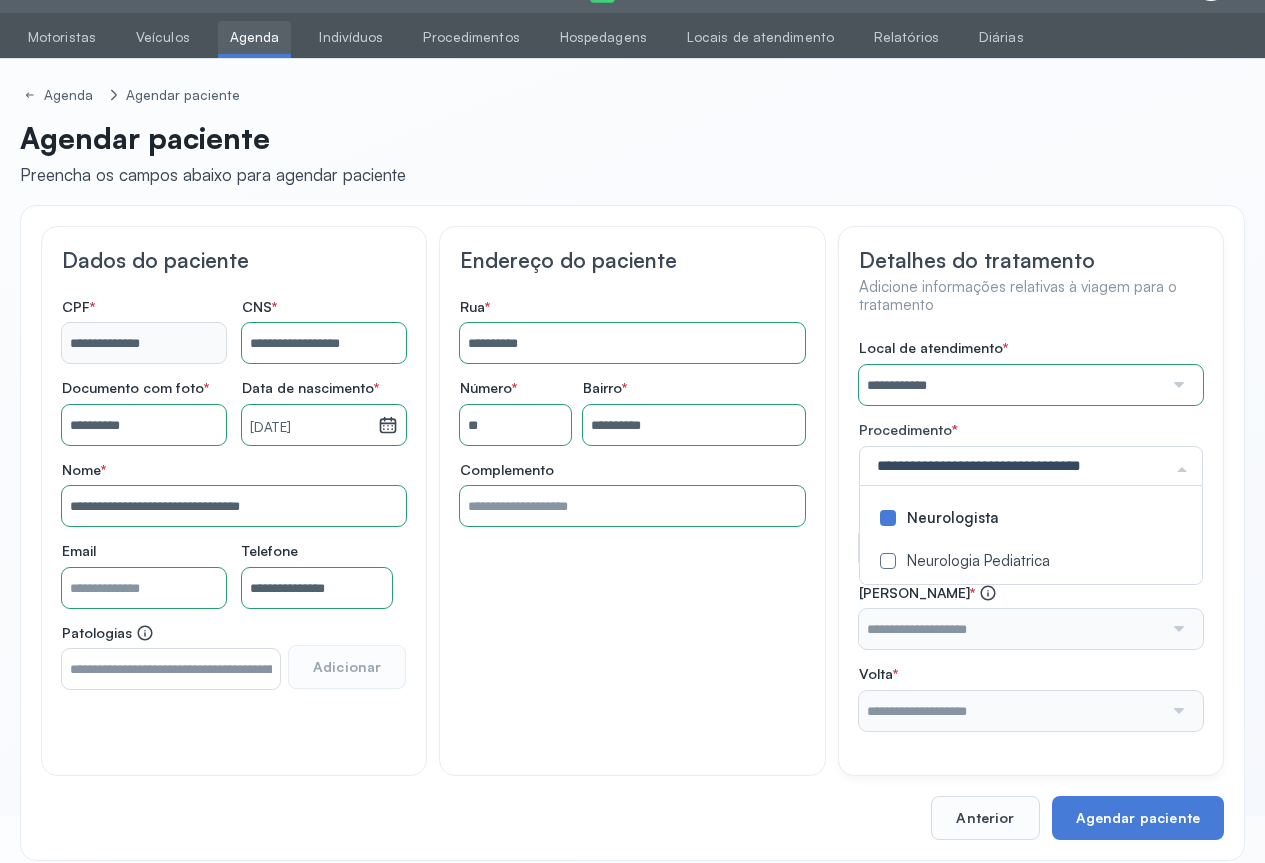 click on "**********" at bounding box center [1031, 535] 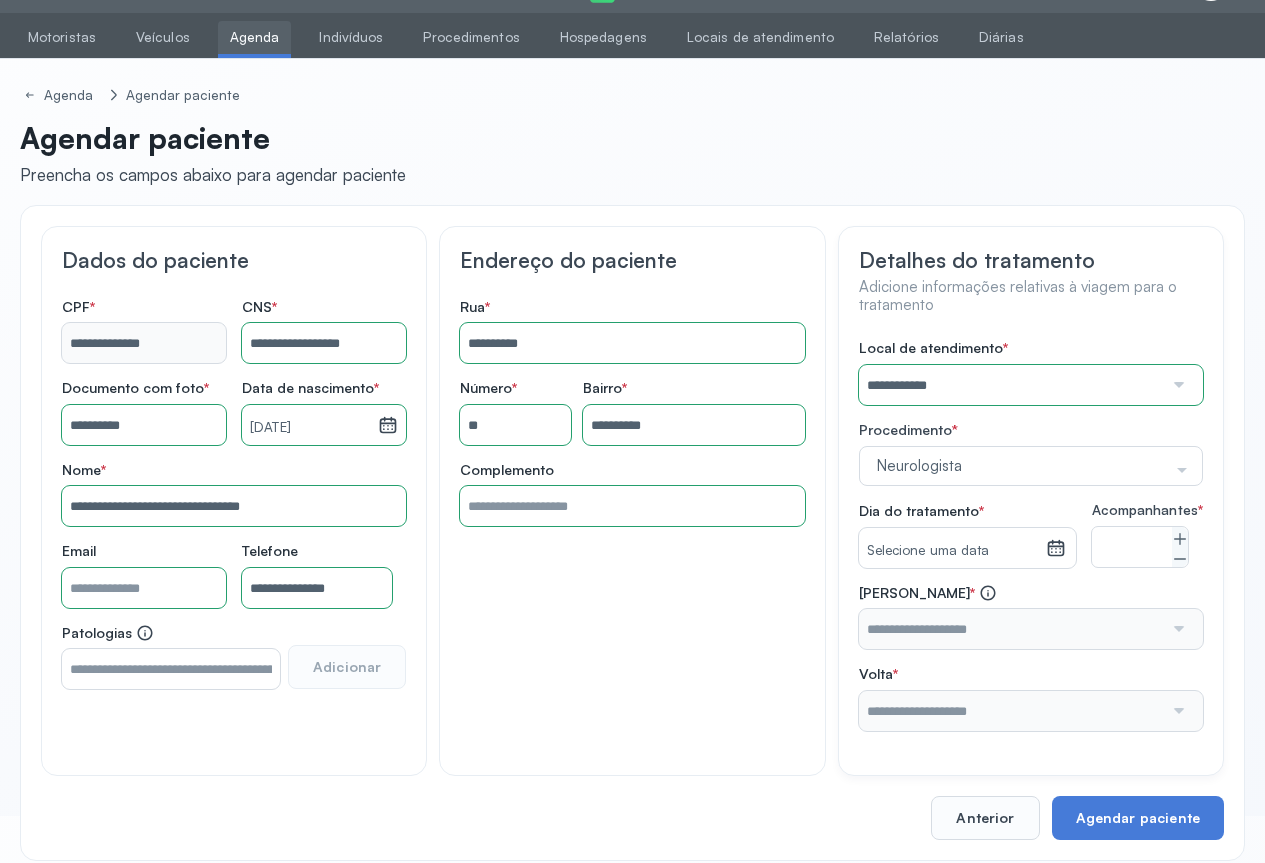 click on "Selecione uma data" 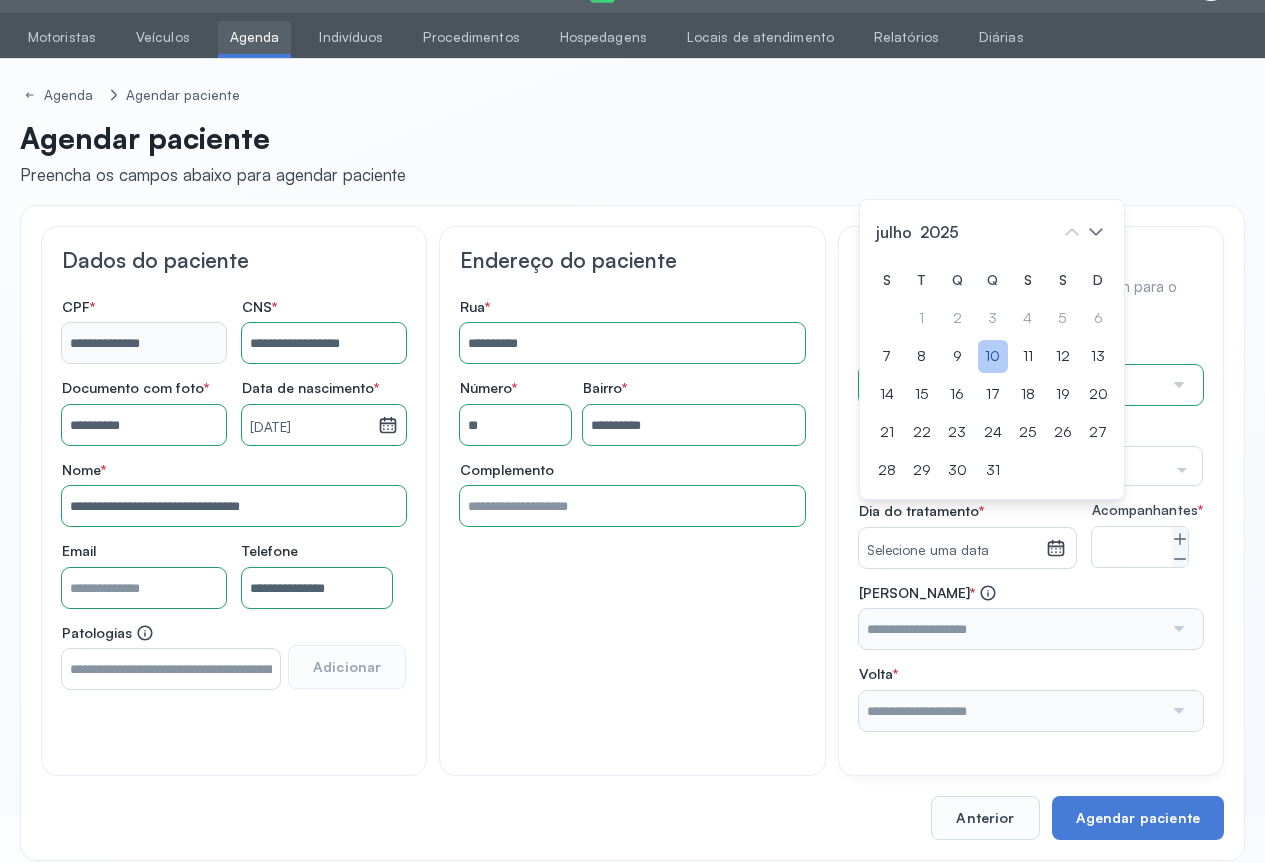 click on "10" 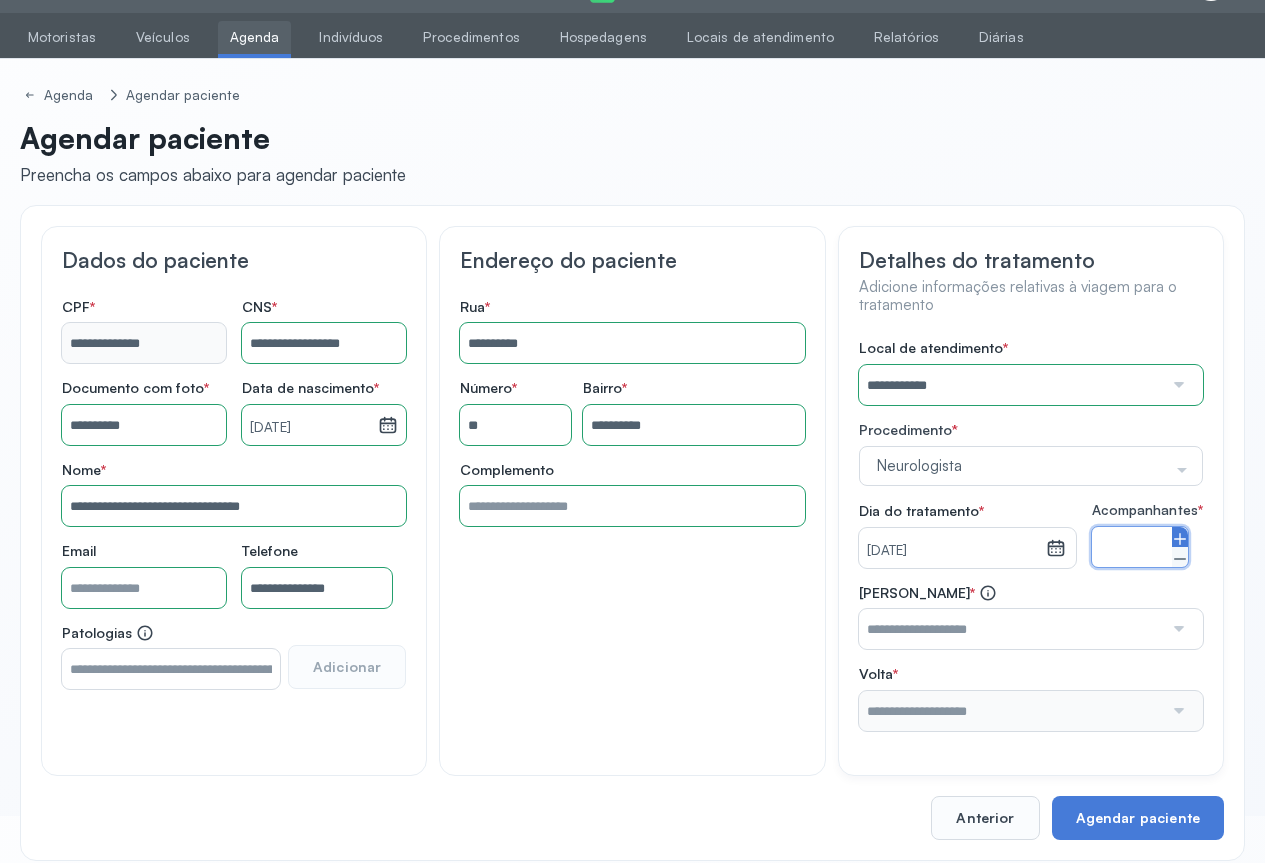 click 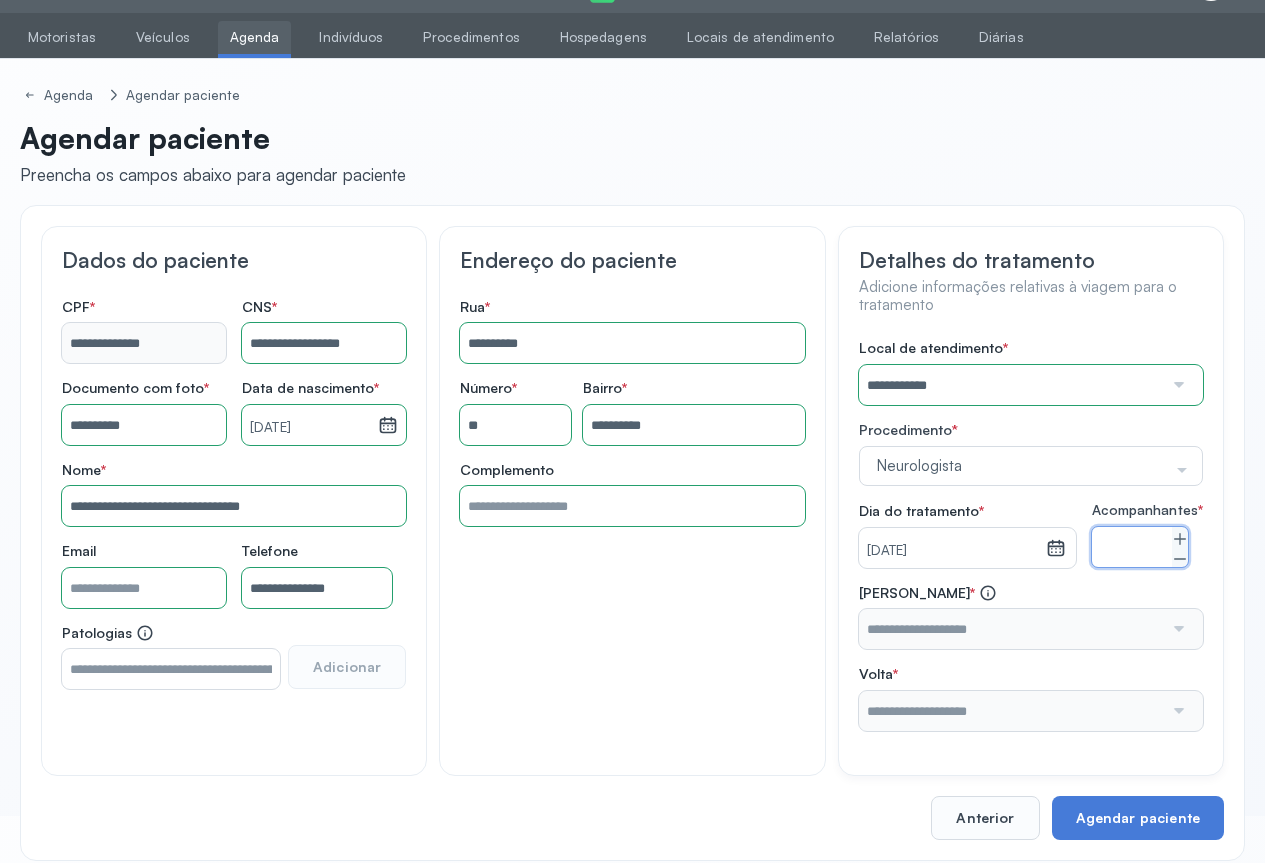 click at bounding box center [1177, 629] 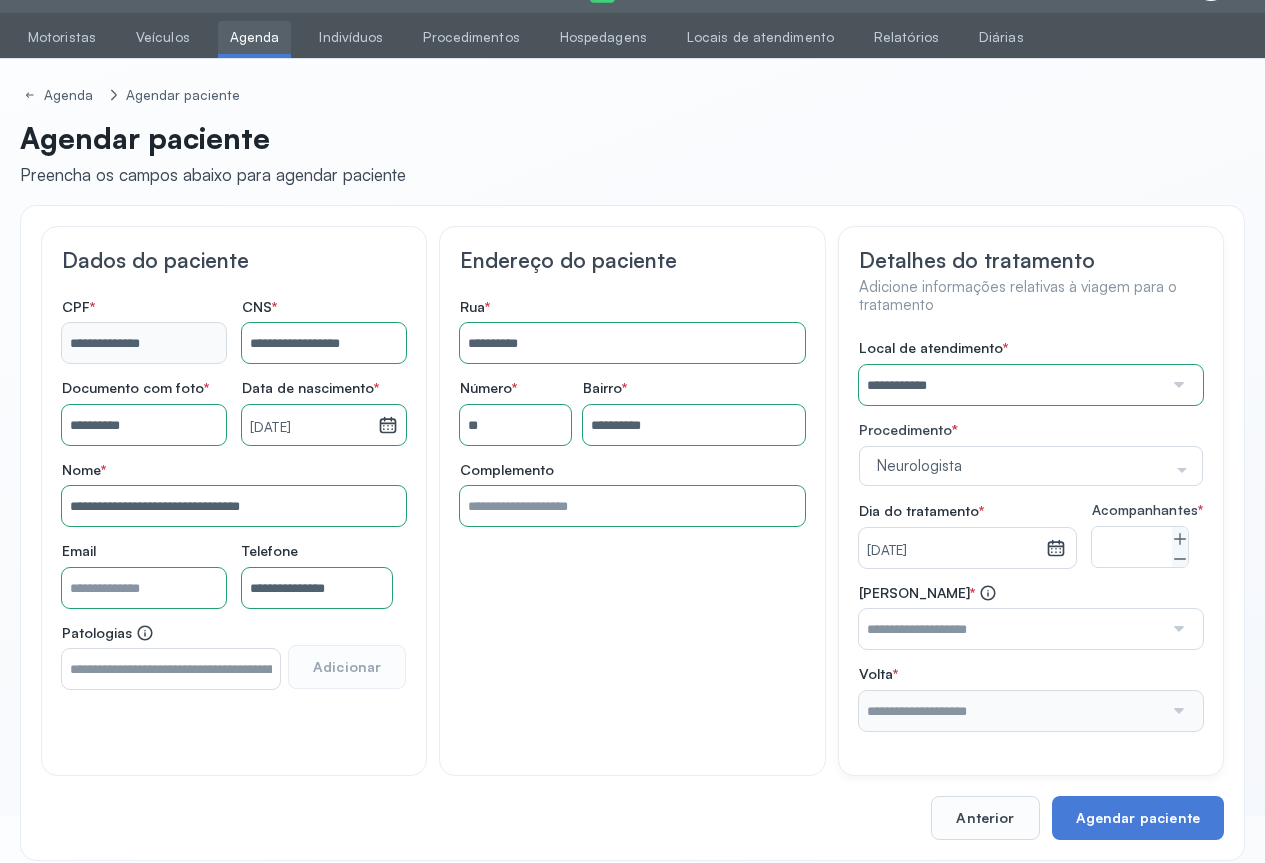 click at bounding box center (1177, 629) 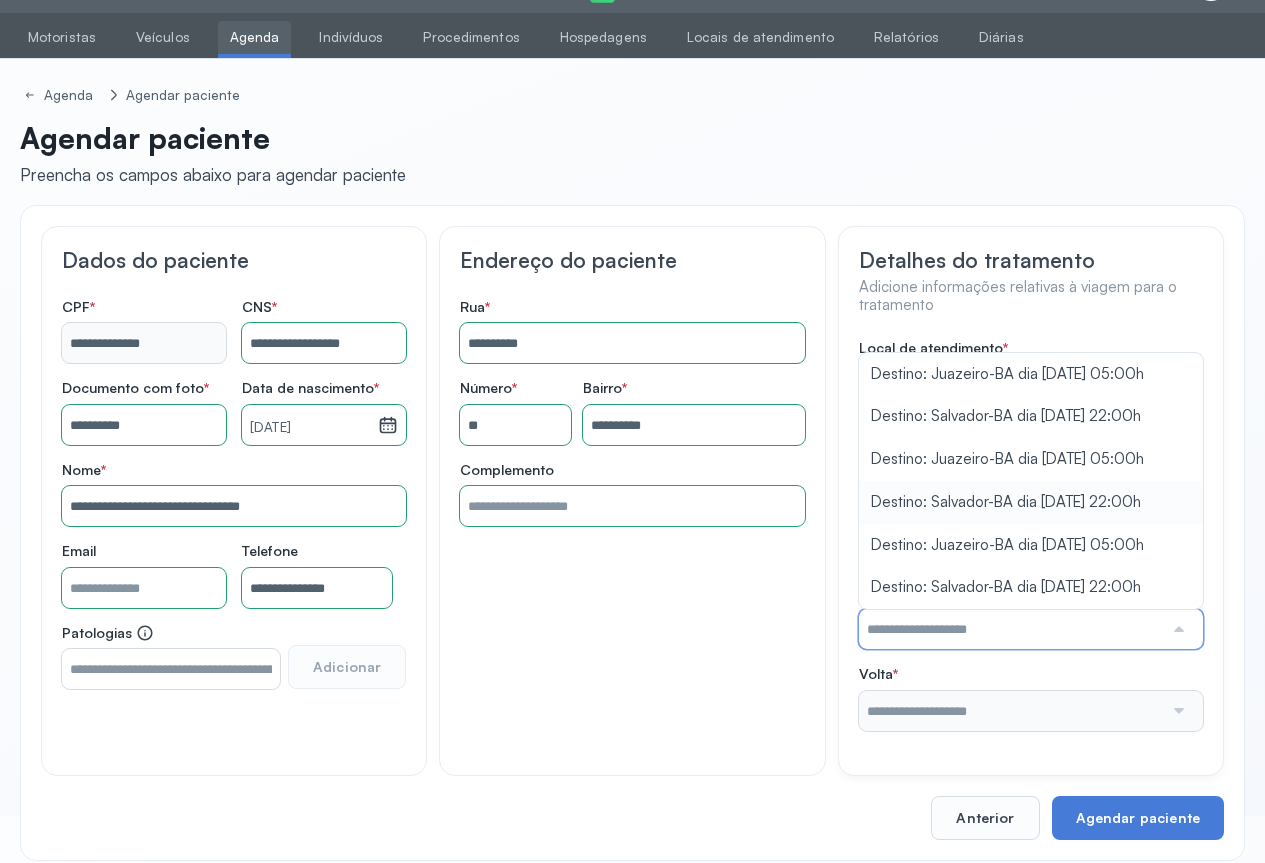 type on "**********" 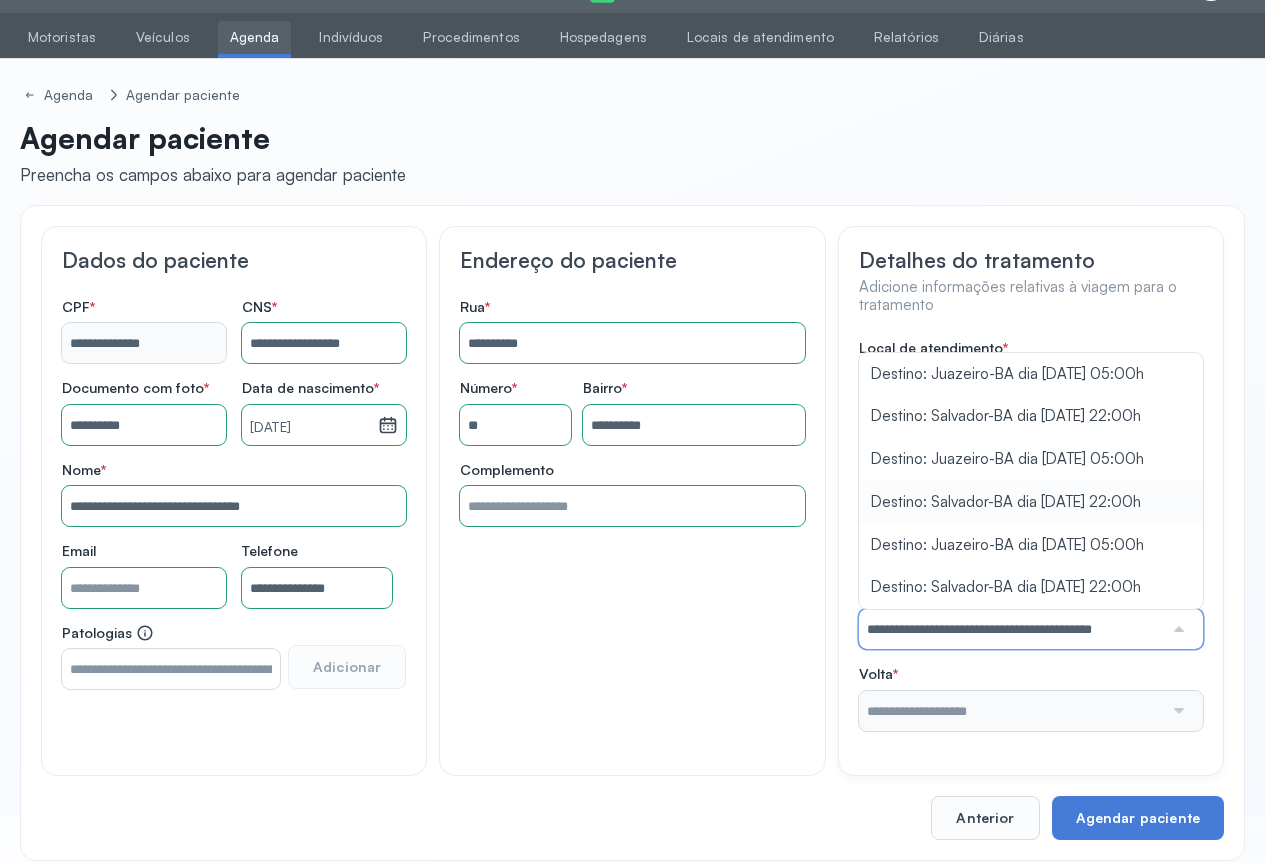 click on "**********" at bounding box center (1031, 535) 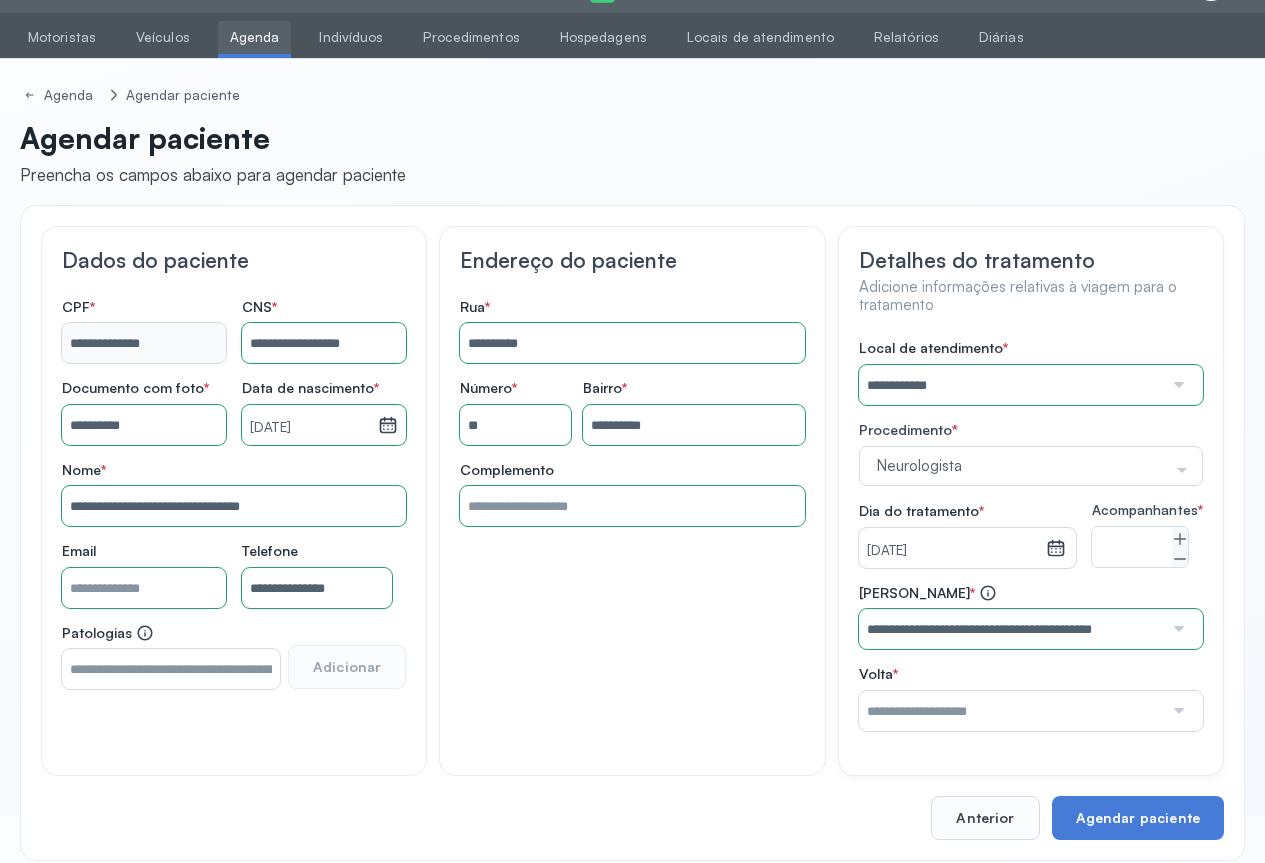 click at bounding box center [1177, 711] 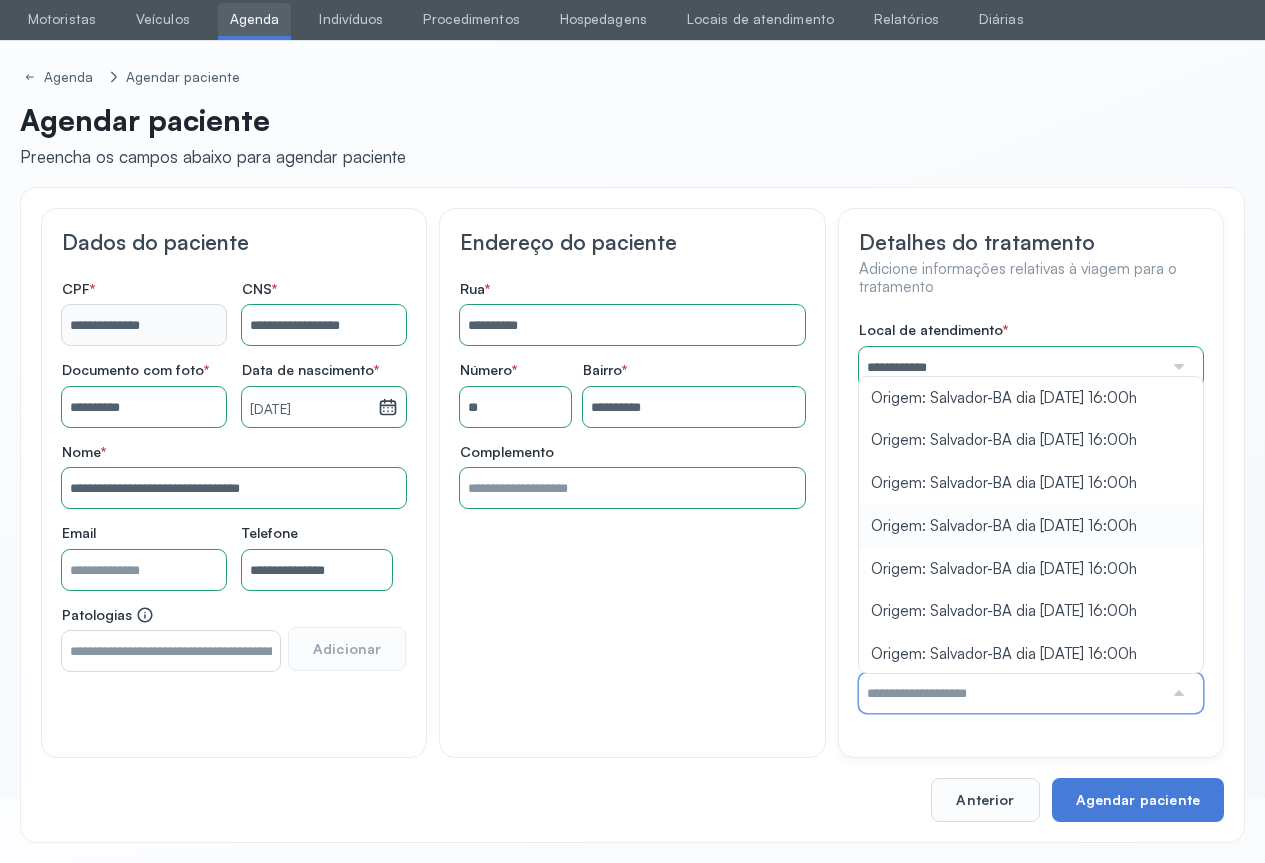 scroll, scrollTop: 0, scrollLeft: 0, axis: both 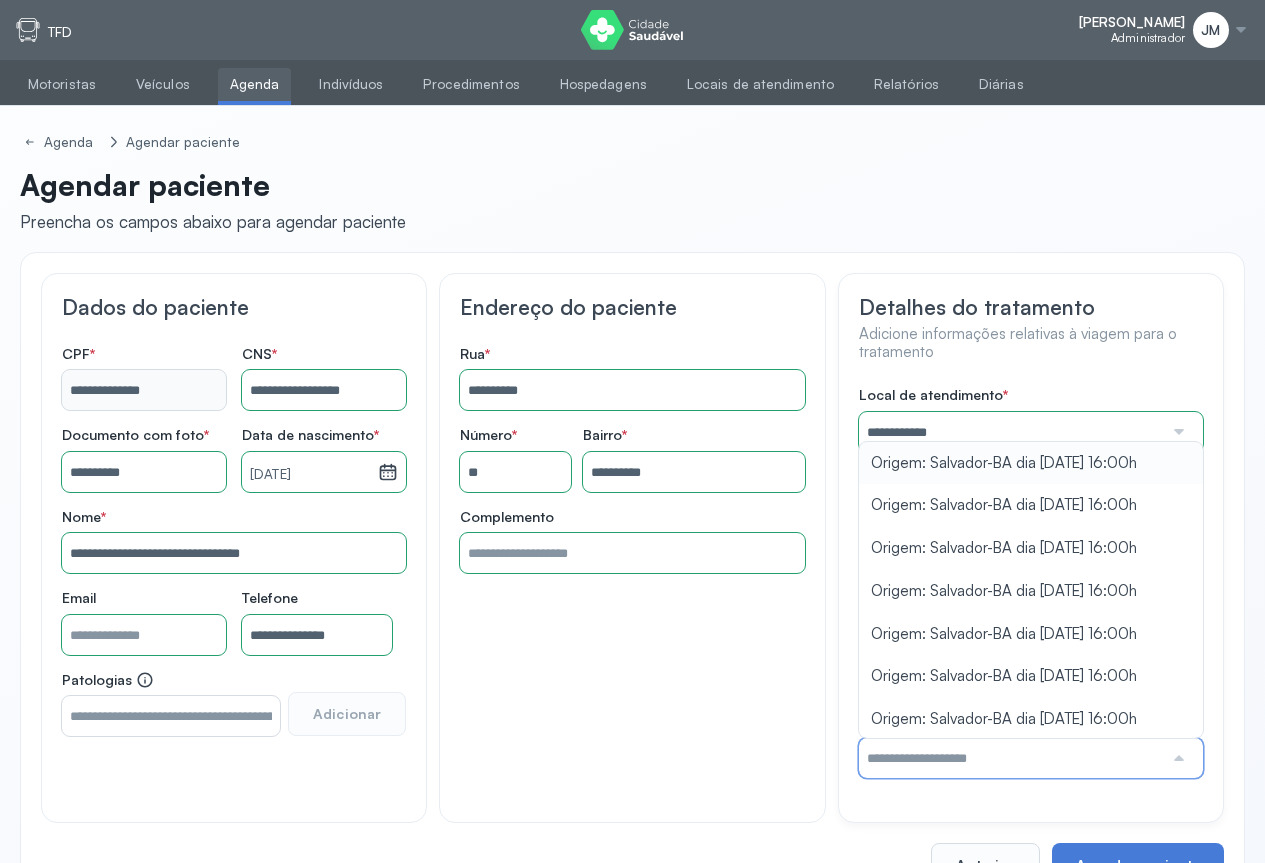 type on "**********" 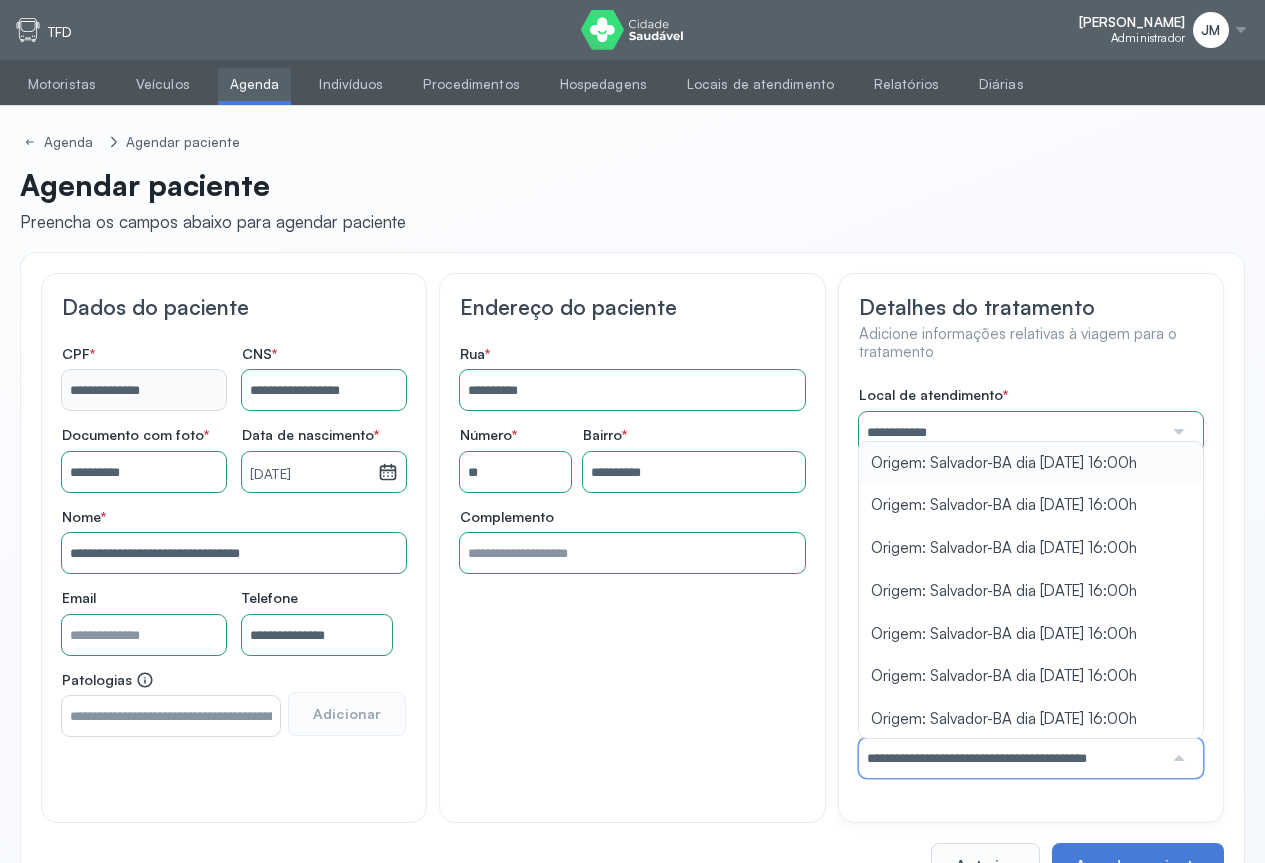 click on "**********" at bounding box center (1031, 582) 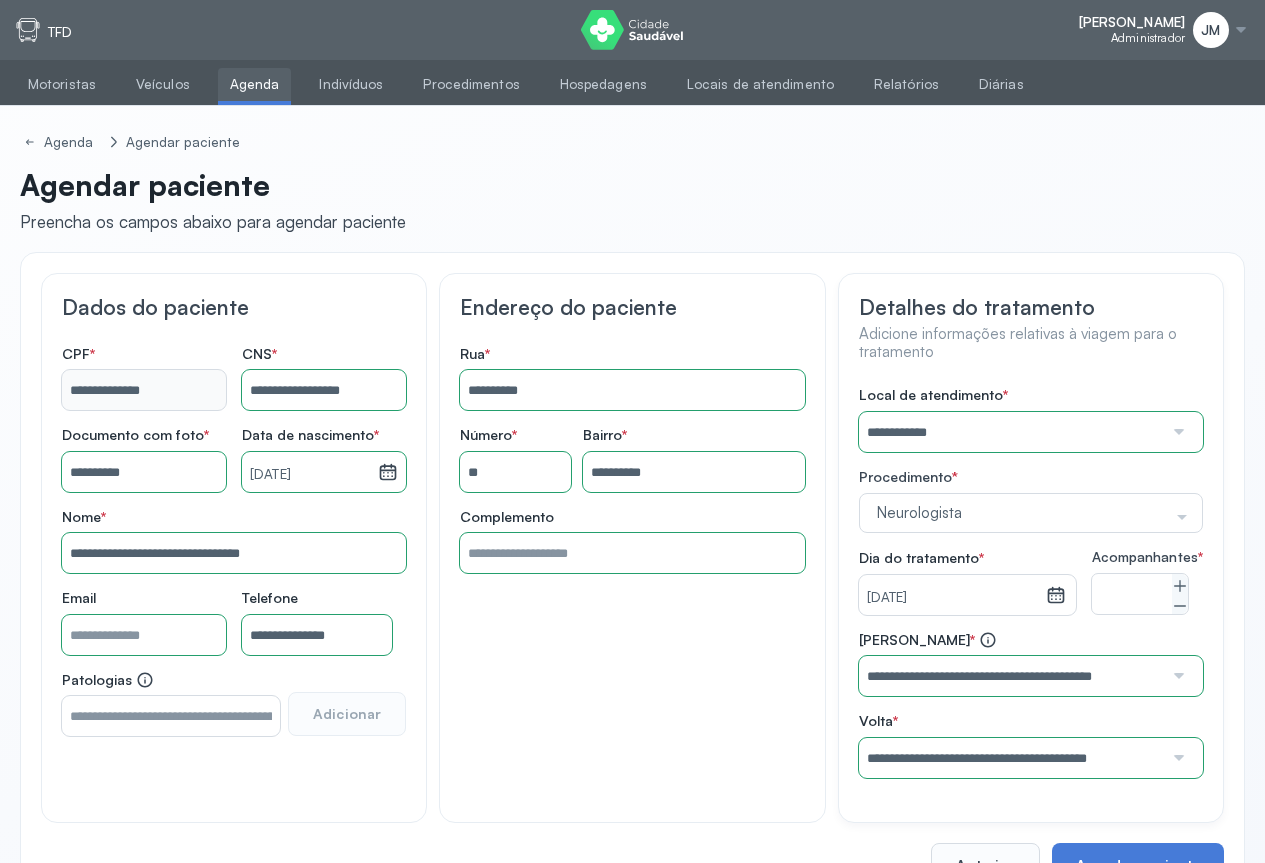 scroll, scrollTop: 81, scrollLeft: 0, axis: vertical 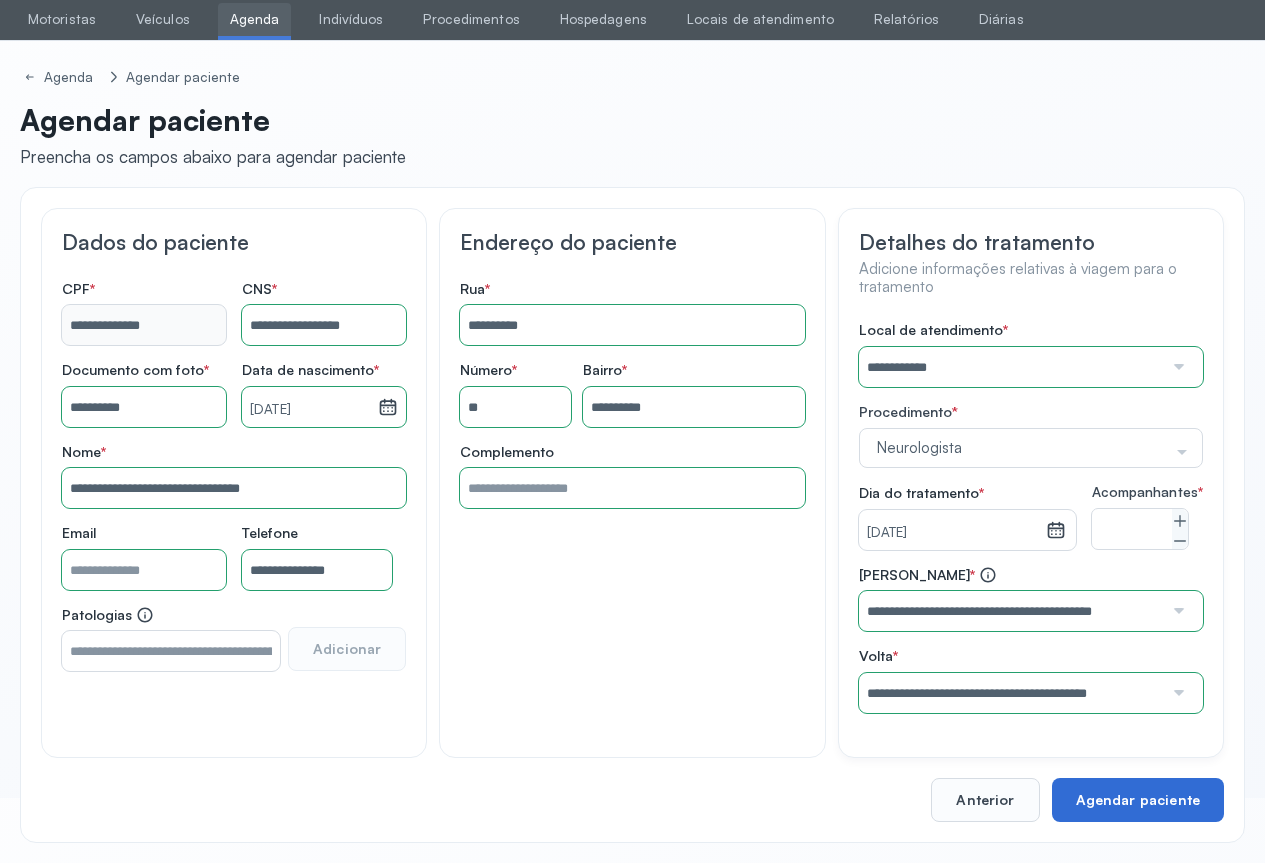 click on "Agendar paciente" at bounding box center (1138, 800) 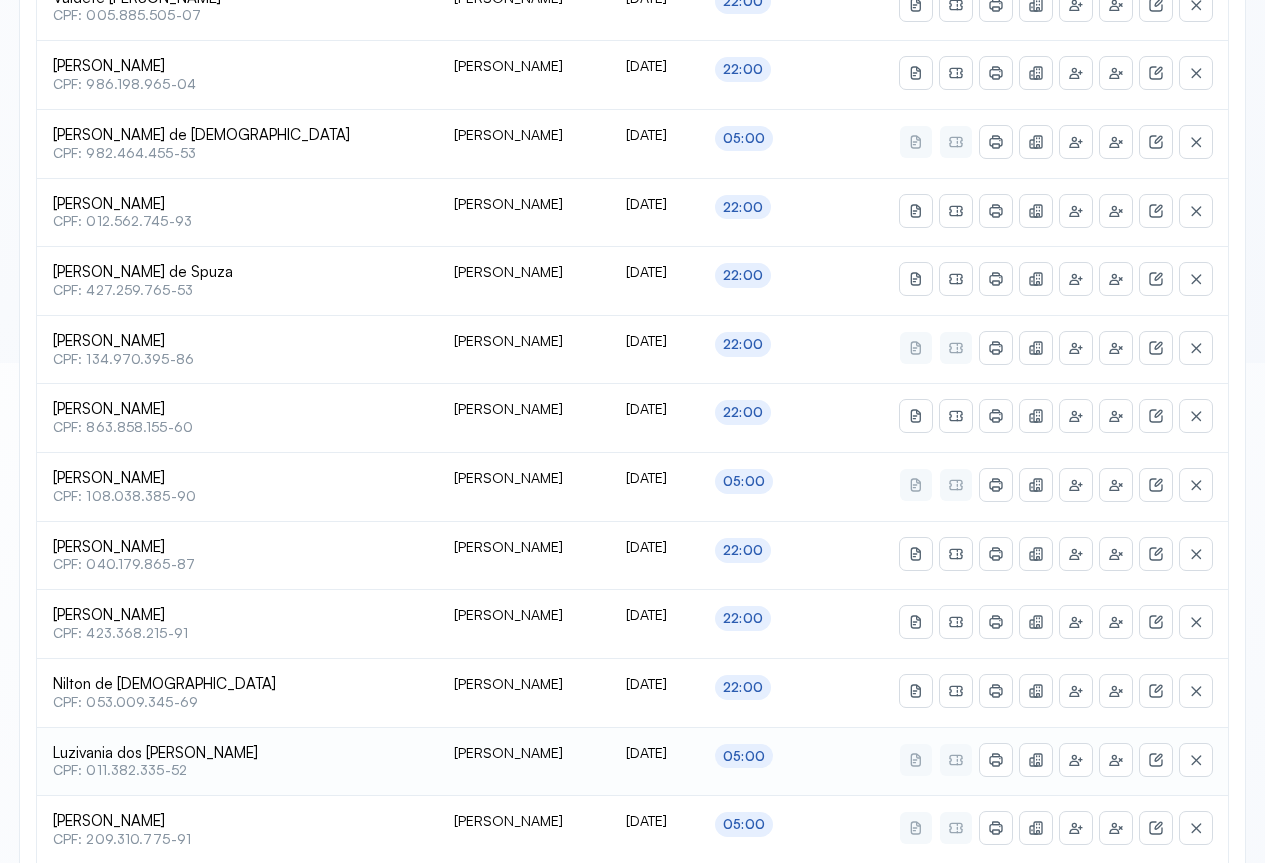 scroll, scrollTop: 600, scrollLeft: 0, axis: vertical 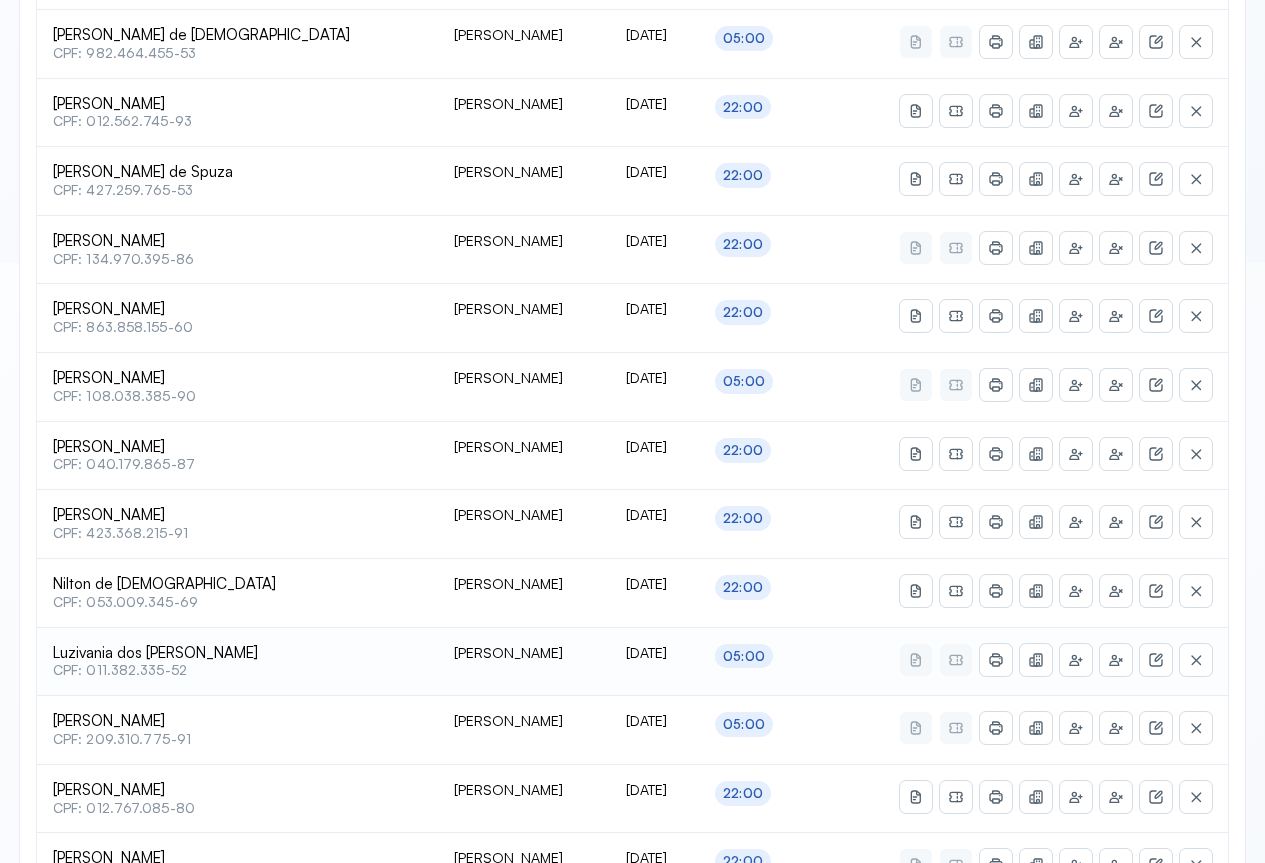 type on "********" 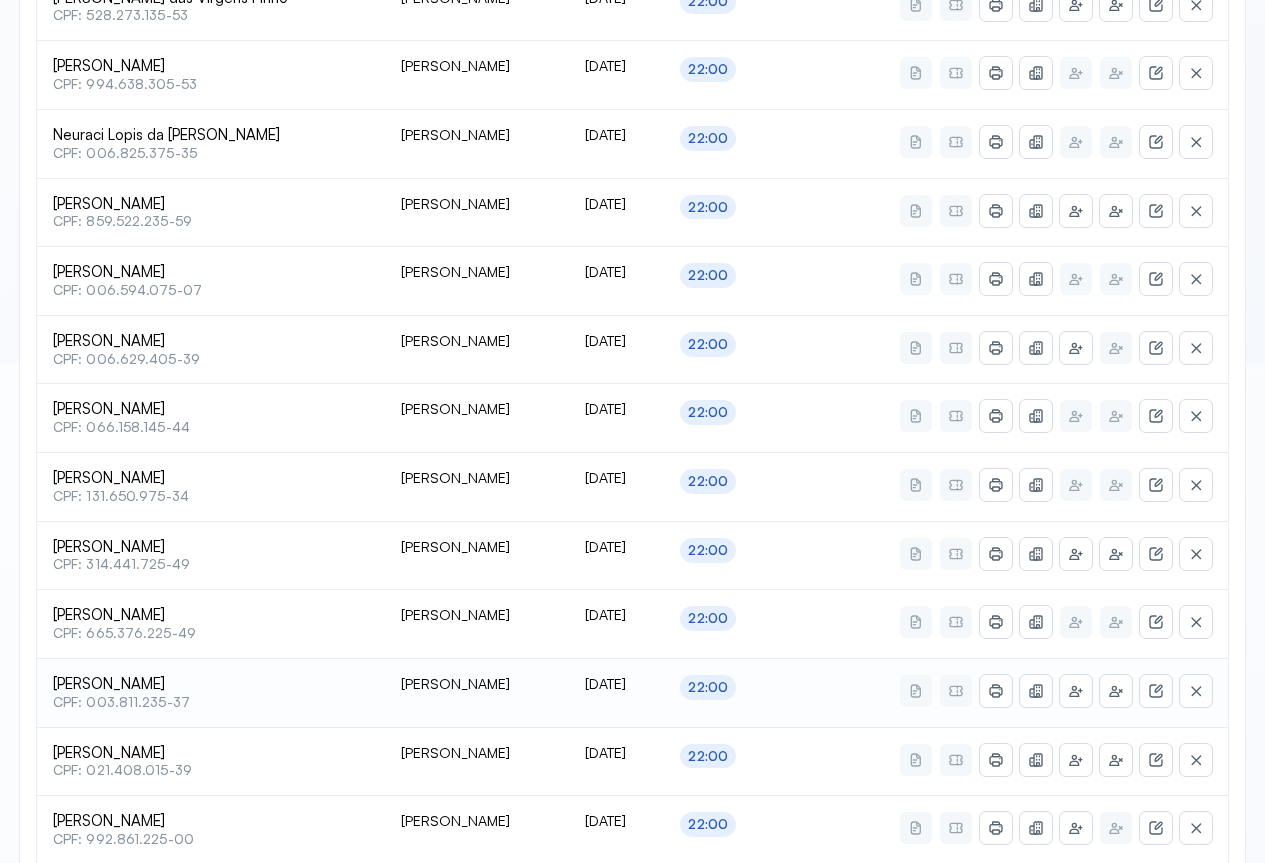 scroll, scrollTop: 741, scrollLeft: 0, axis: vertical 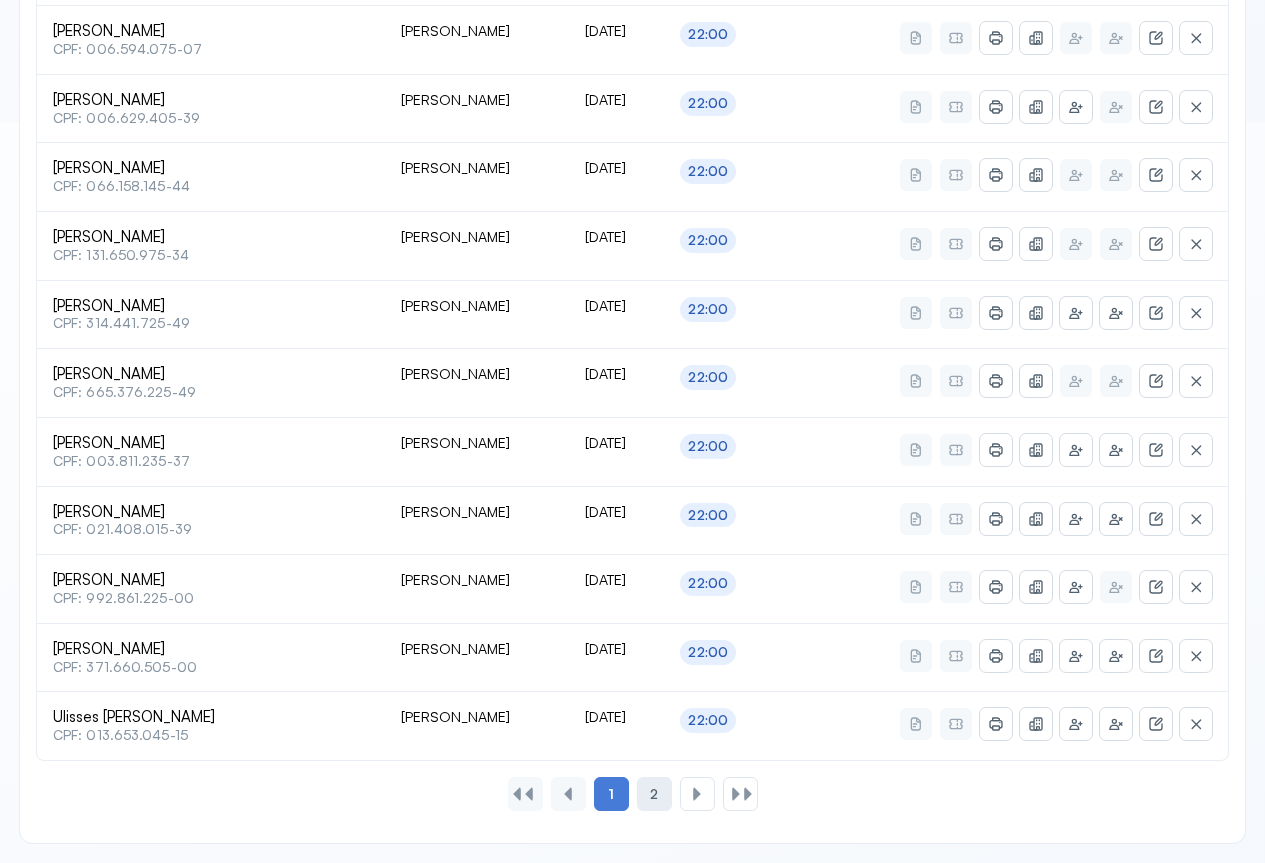 click on "2" 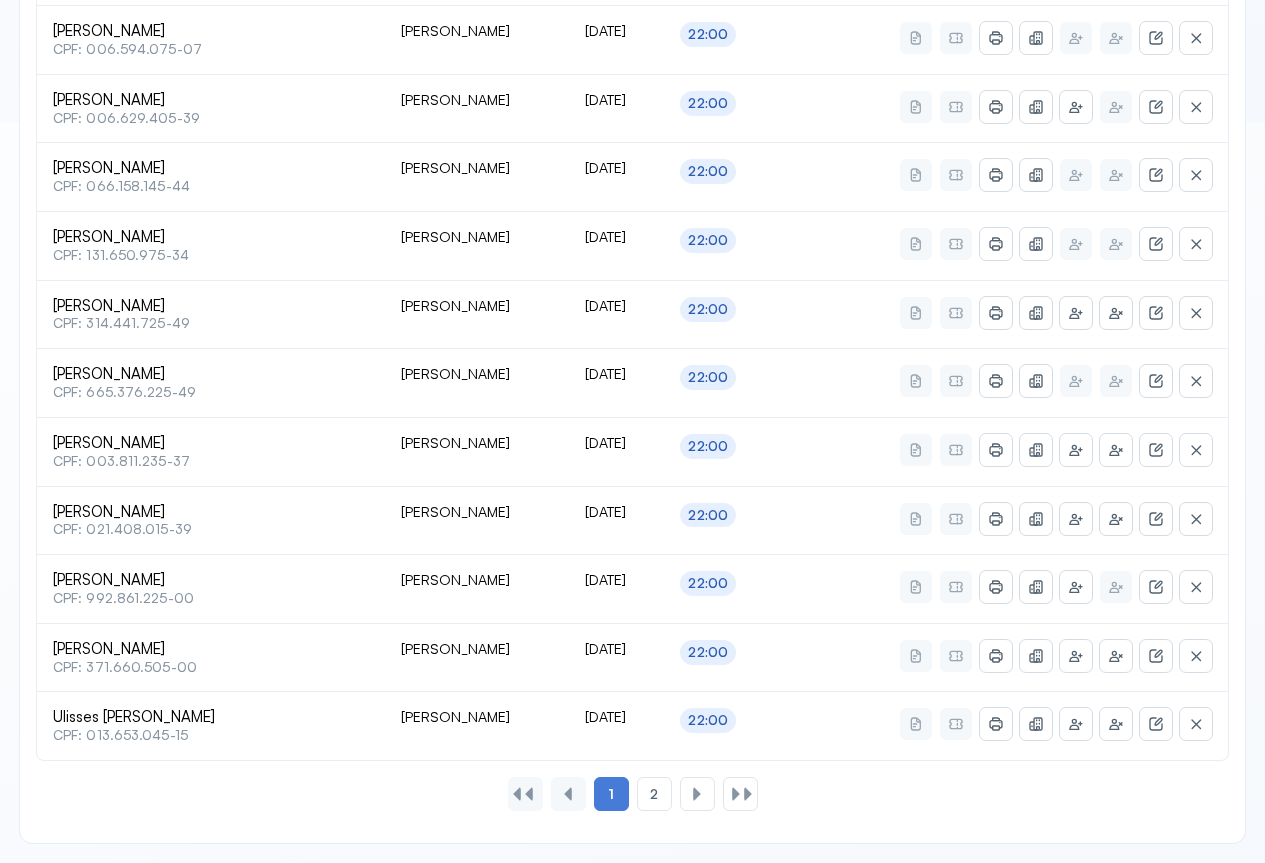 scroll, scrollTop: 0, scrollLeft: 0, axis: both 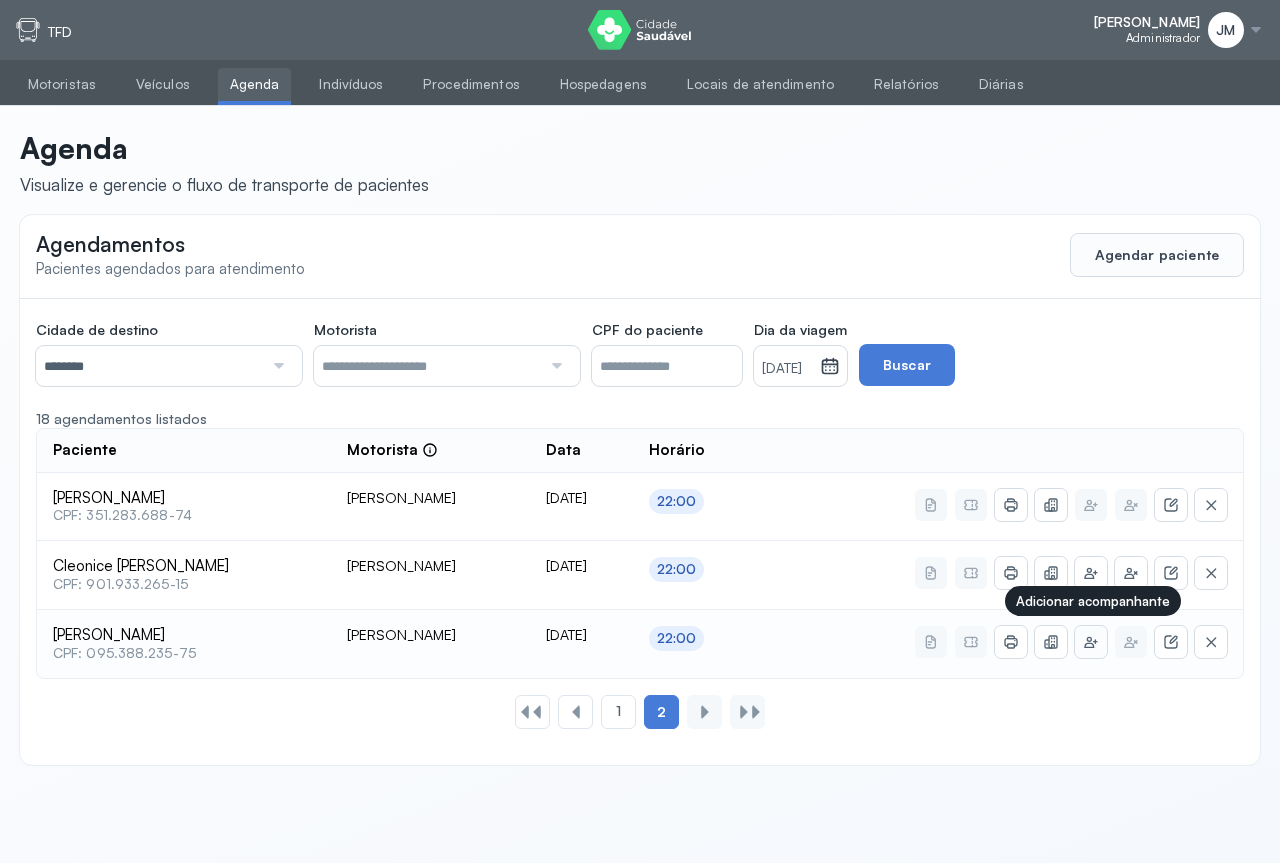 click 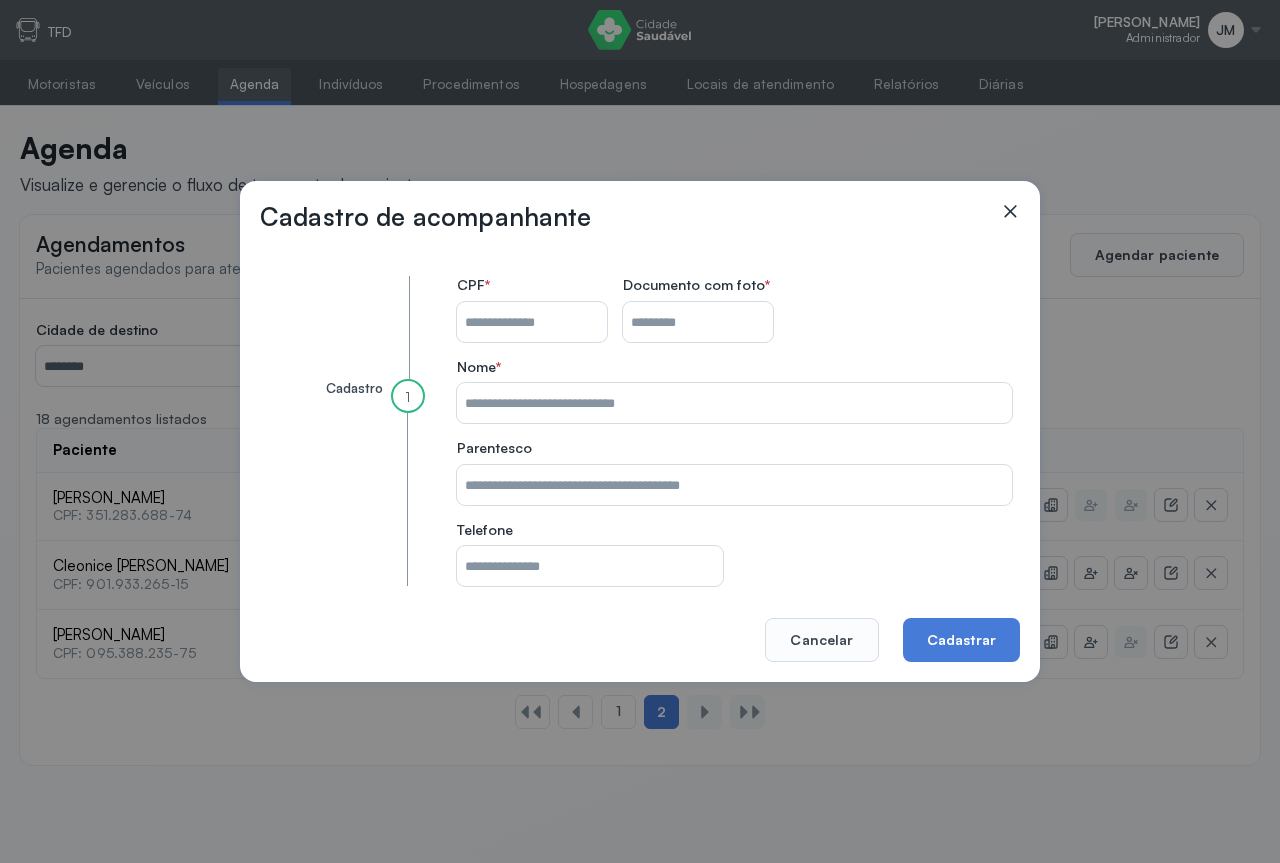 drag, startPoint x: 517, startPoint y: 355, endPoint x: 518, endPoint y: 334, distance: 21.023796 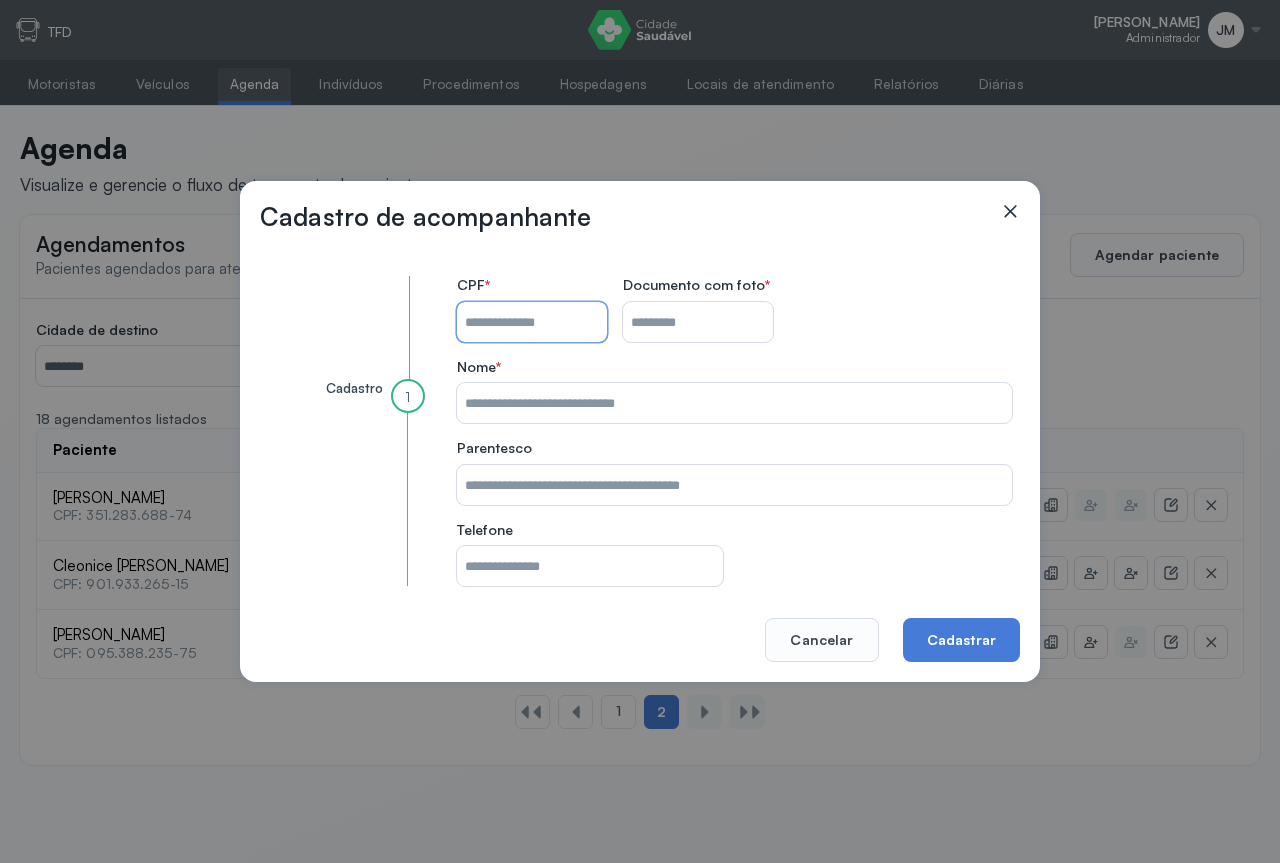 click on "CPF do paciente" at bounding box center (532, 322) 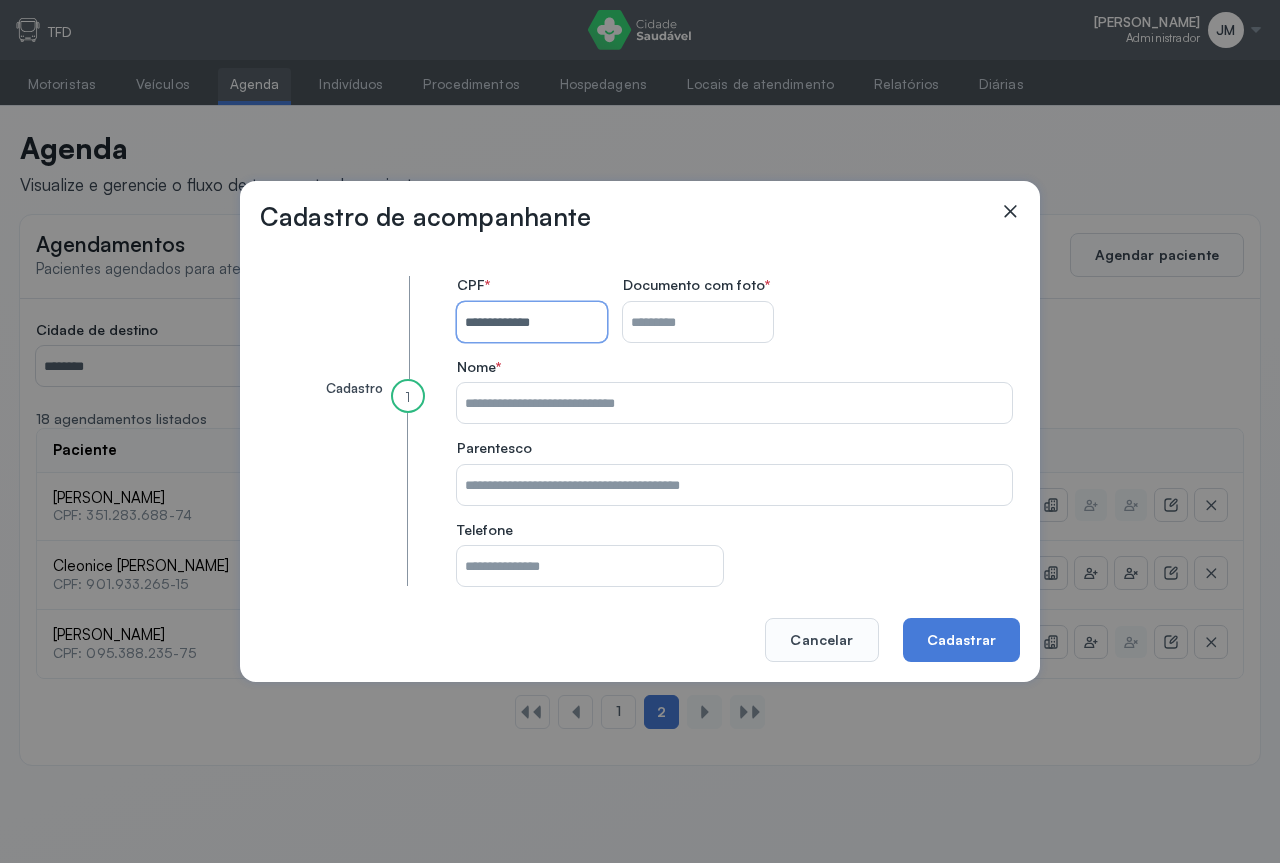 type on "**********" 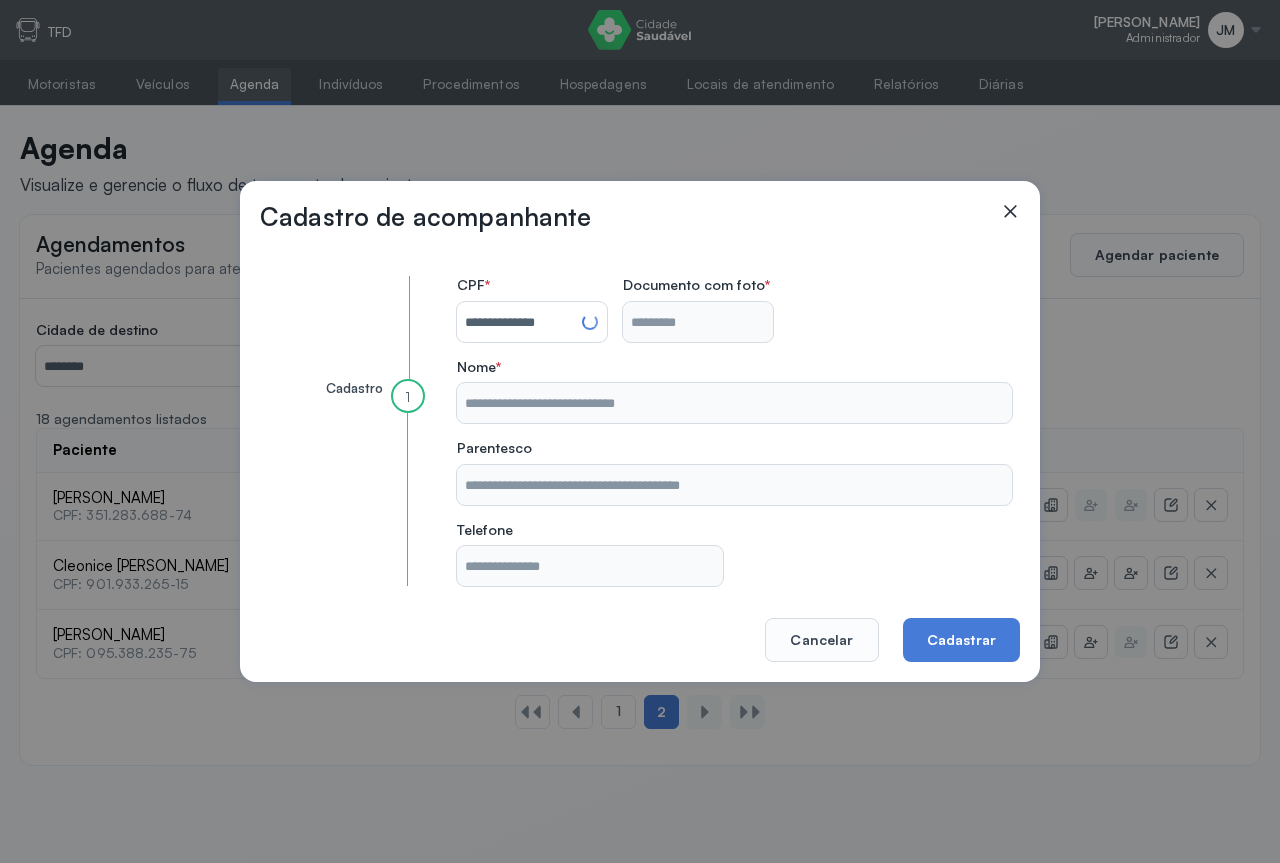 type on "**********" 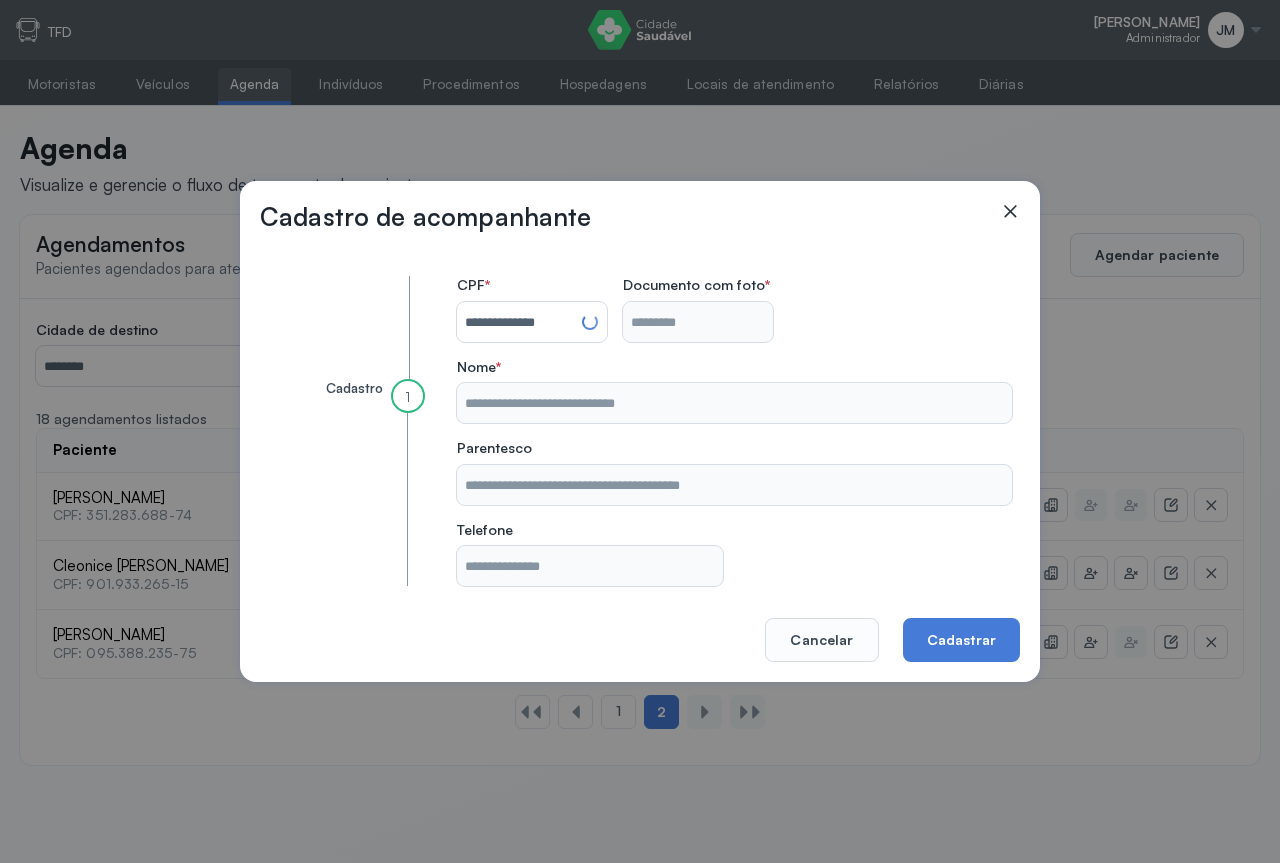 type on "**********" 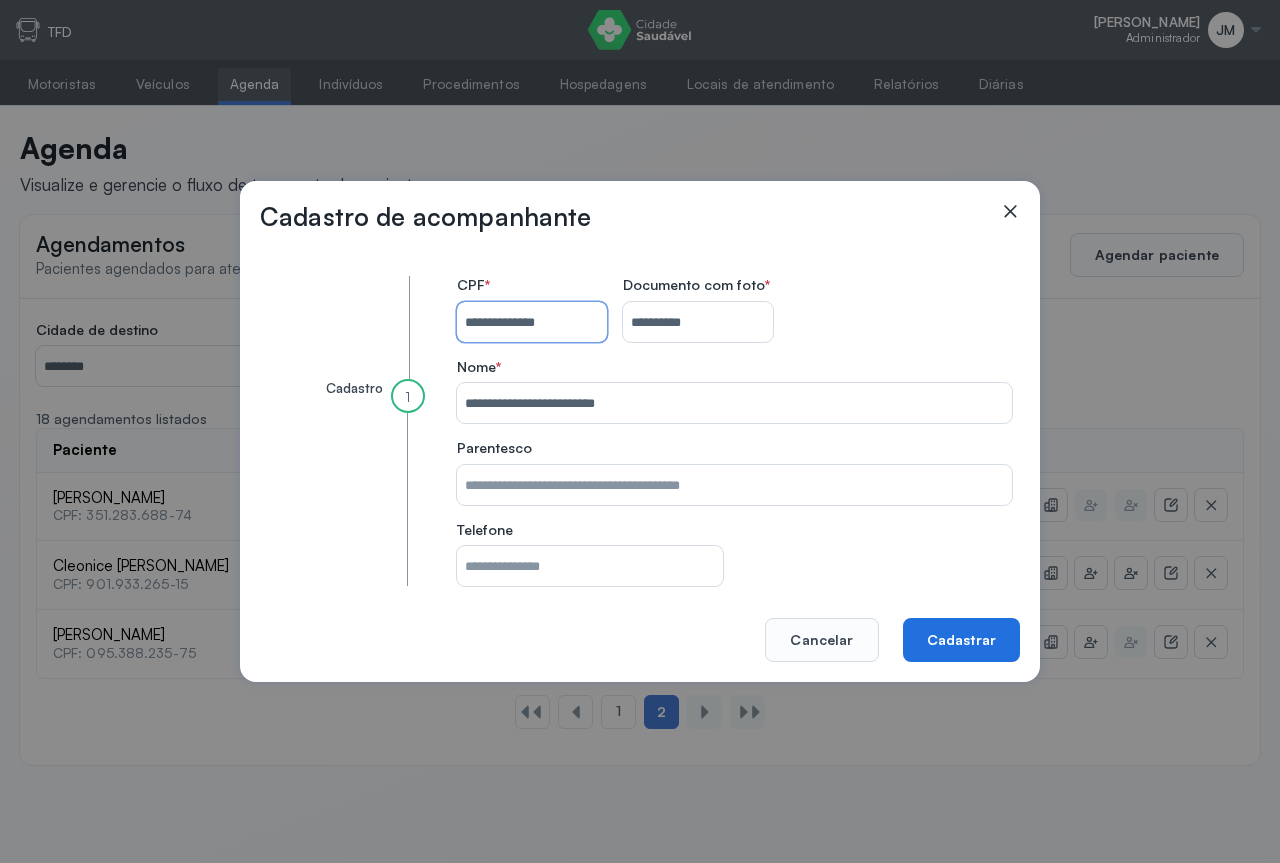 type 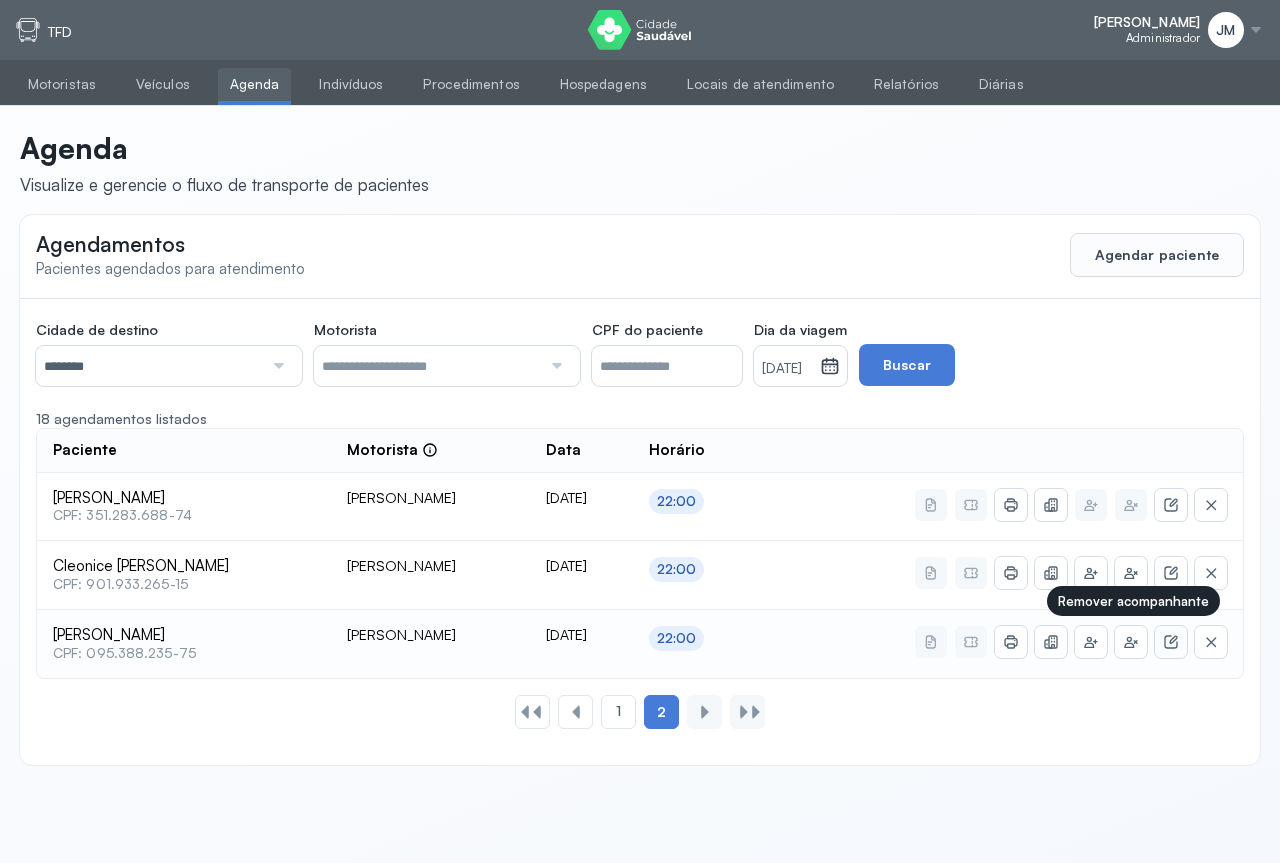 click 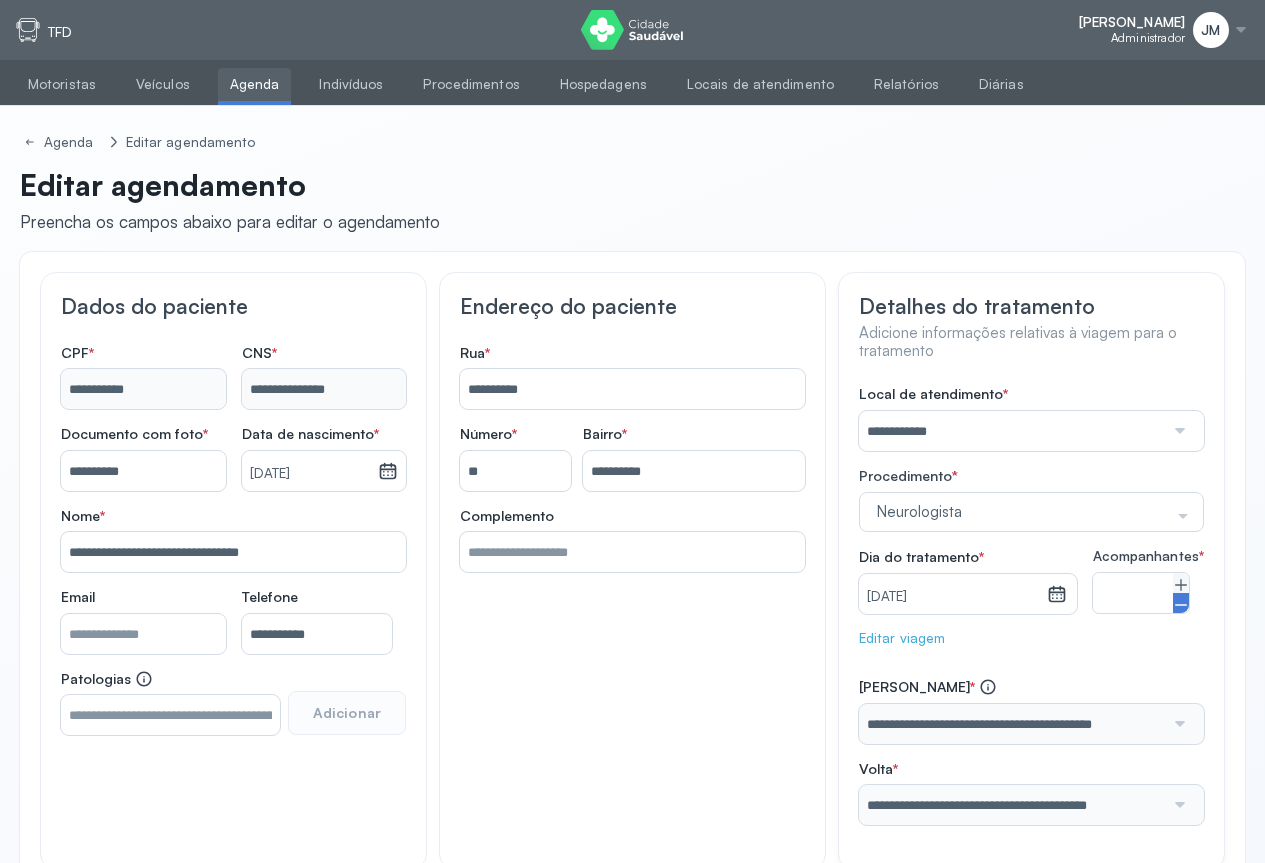 click 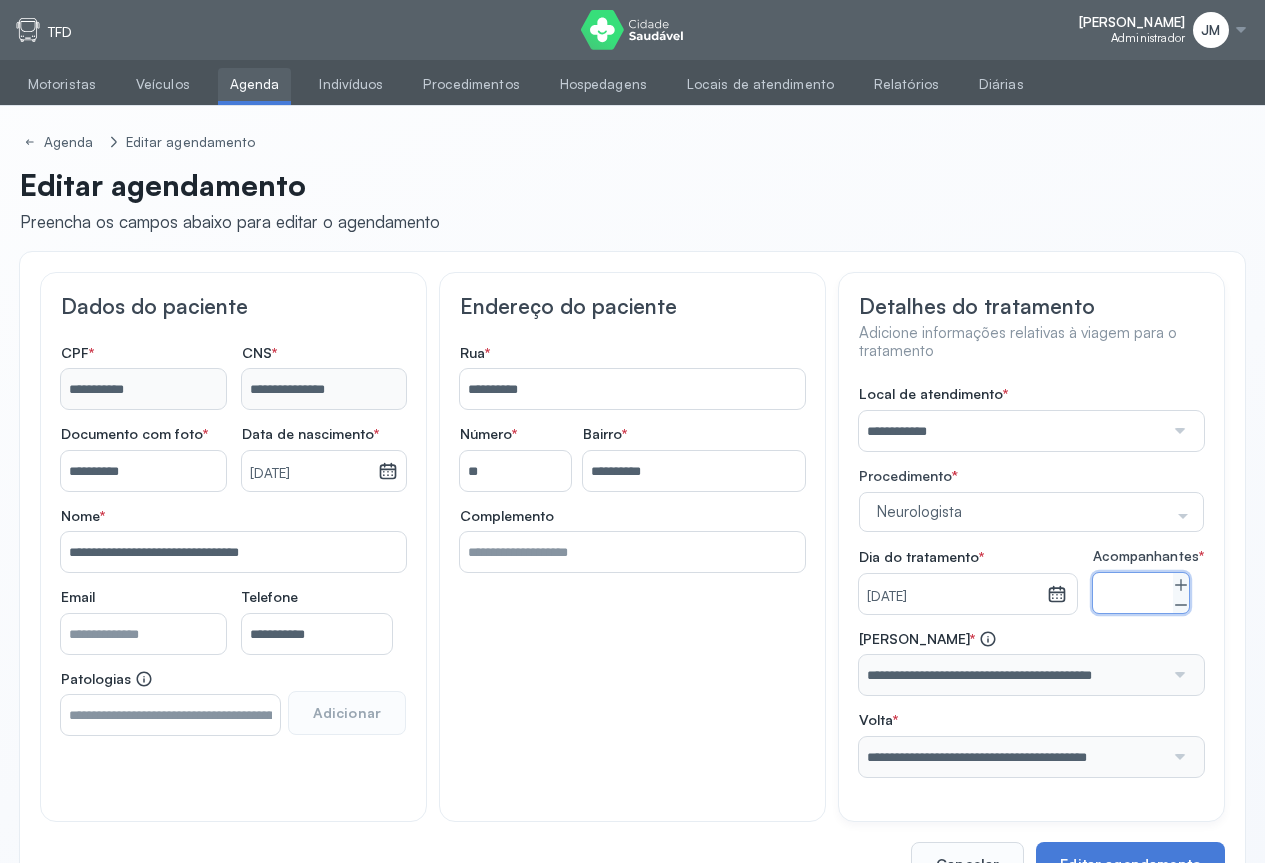 scroll, scrollTop: 79, scrollLeft: 0, axis: vertical 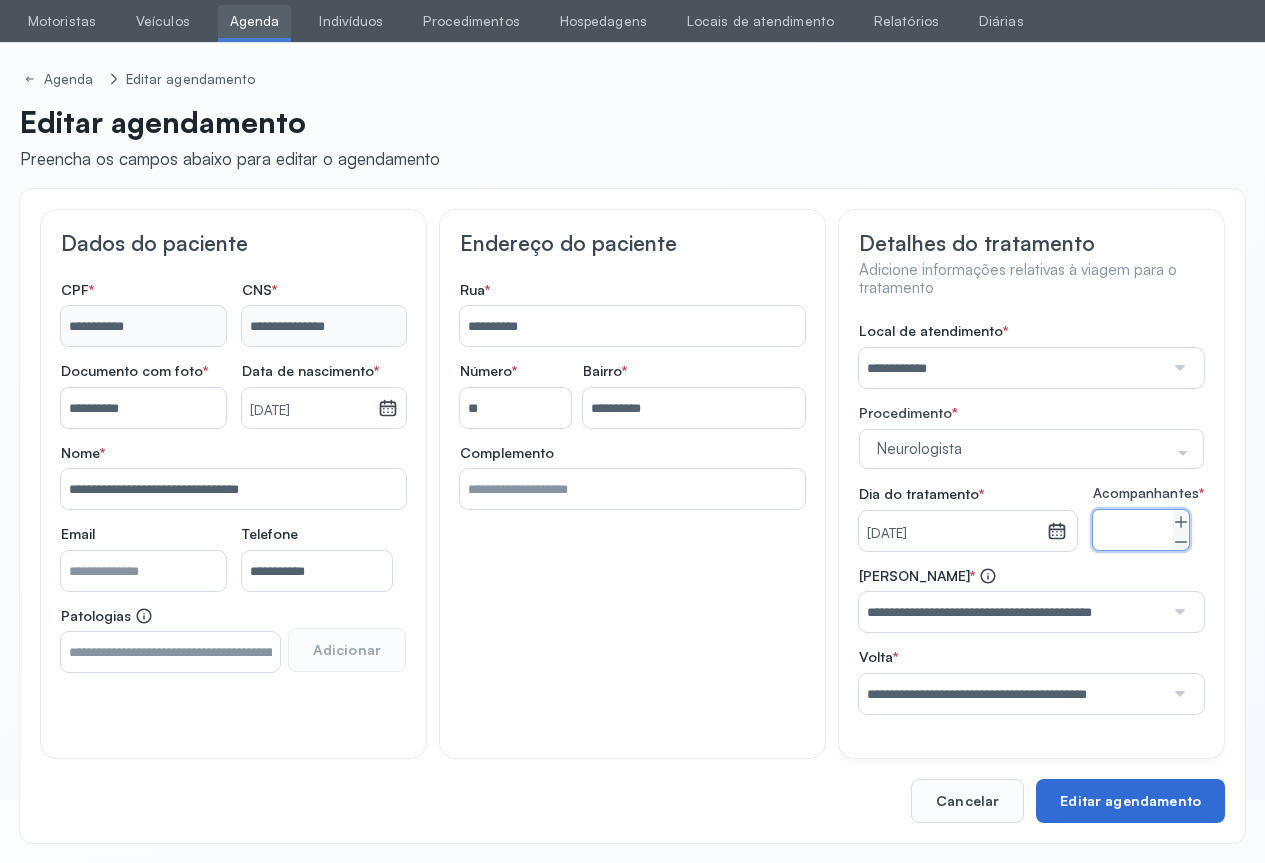click on "Editar agendamento" at bounding box center (1130, 801) 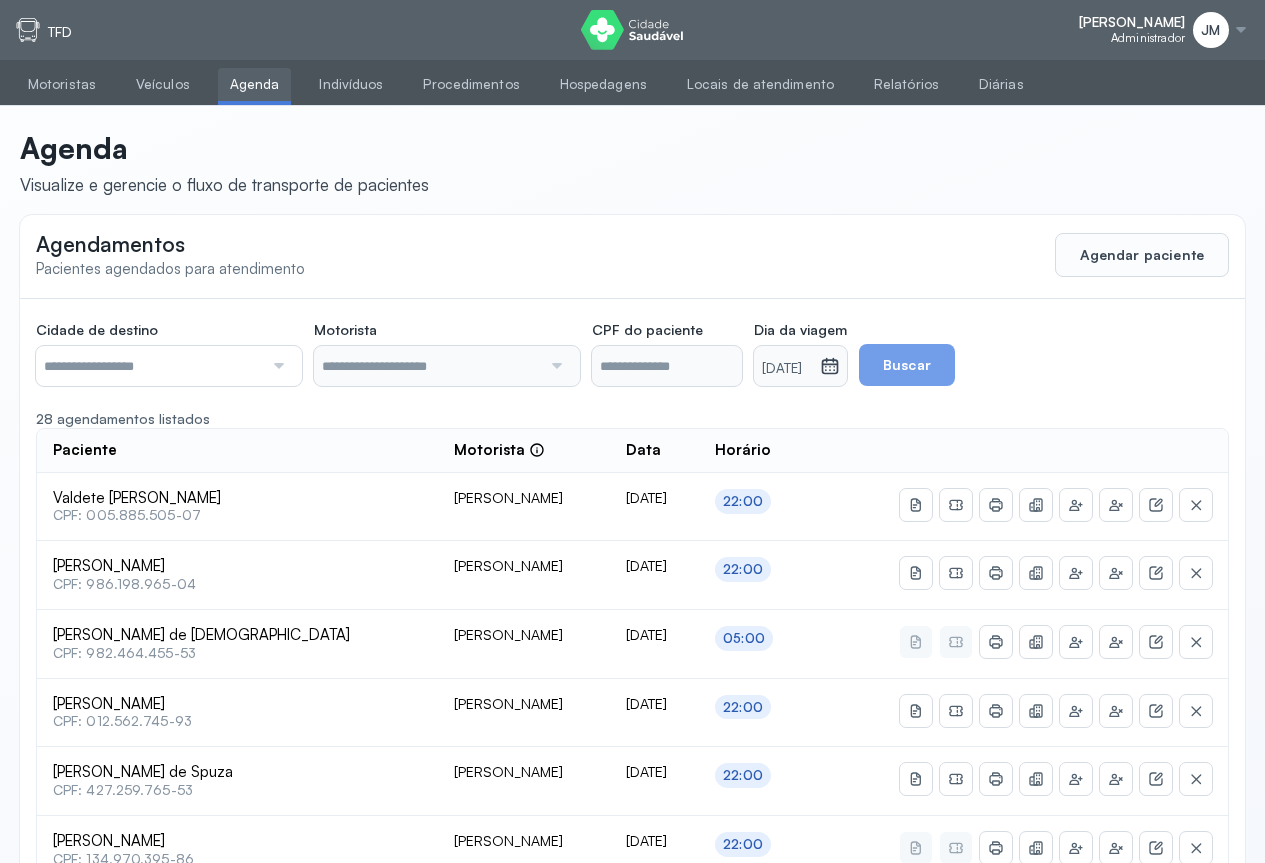 scroll, scrollTop: 741, scrollLeft: 0, axis: vertical 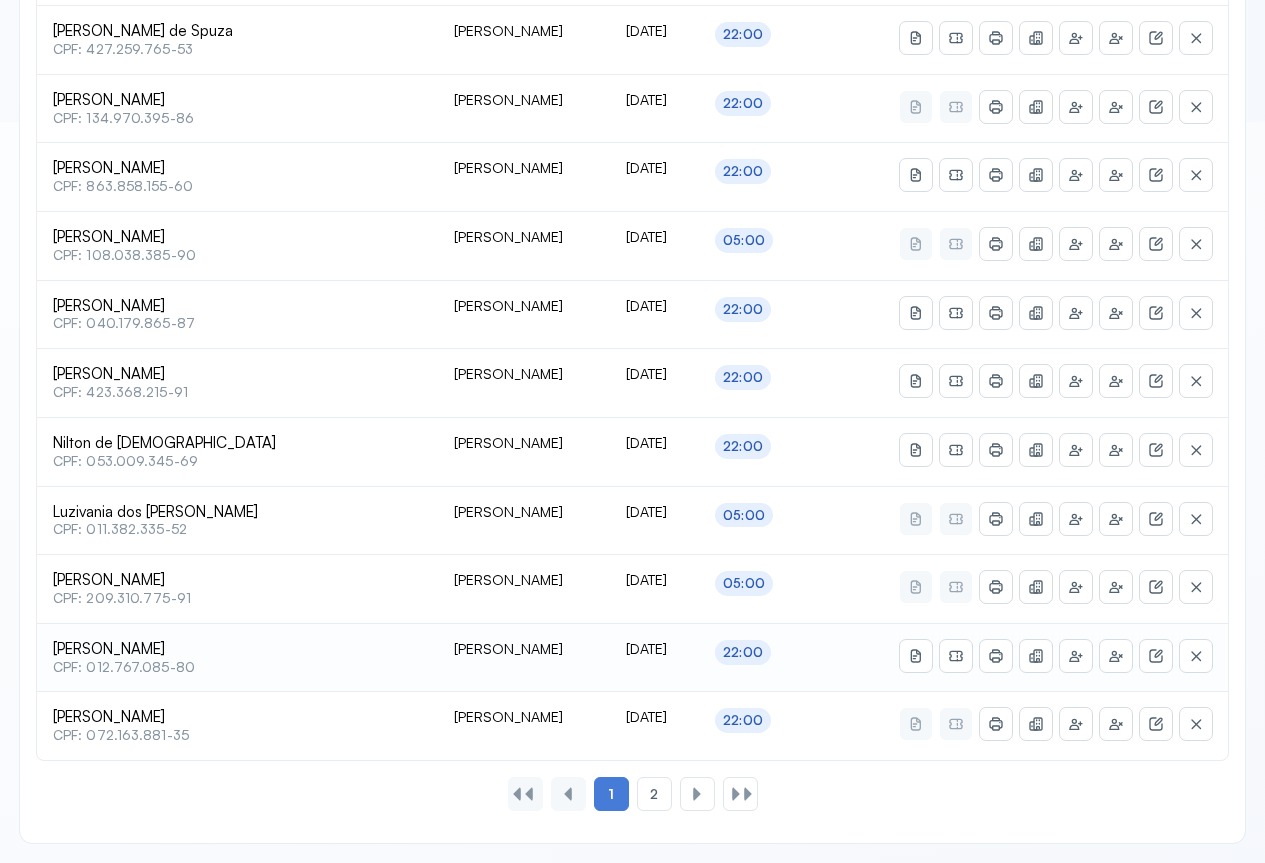 type on "********" 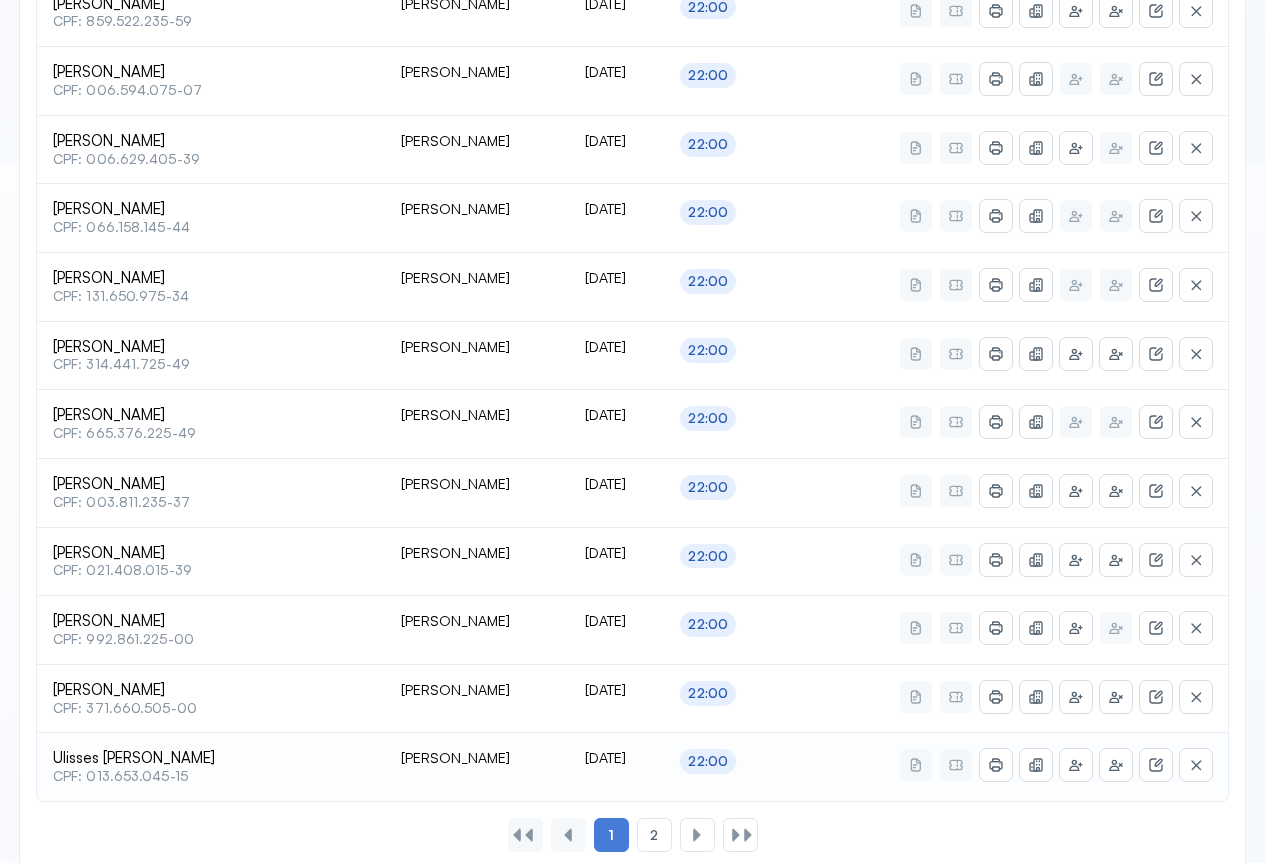 scroll, scrollTop: 741, scrollLeft: 0, axis: vertical 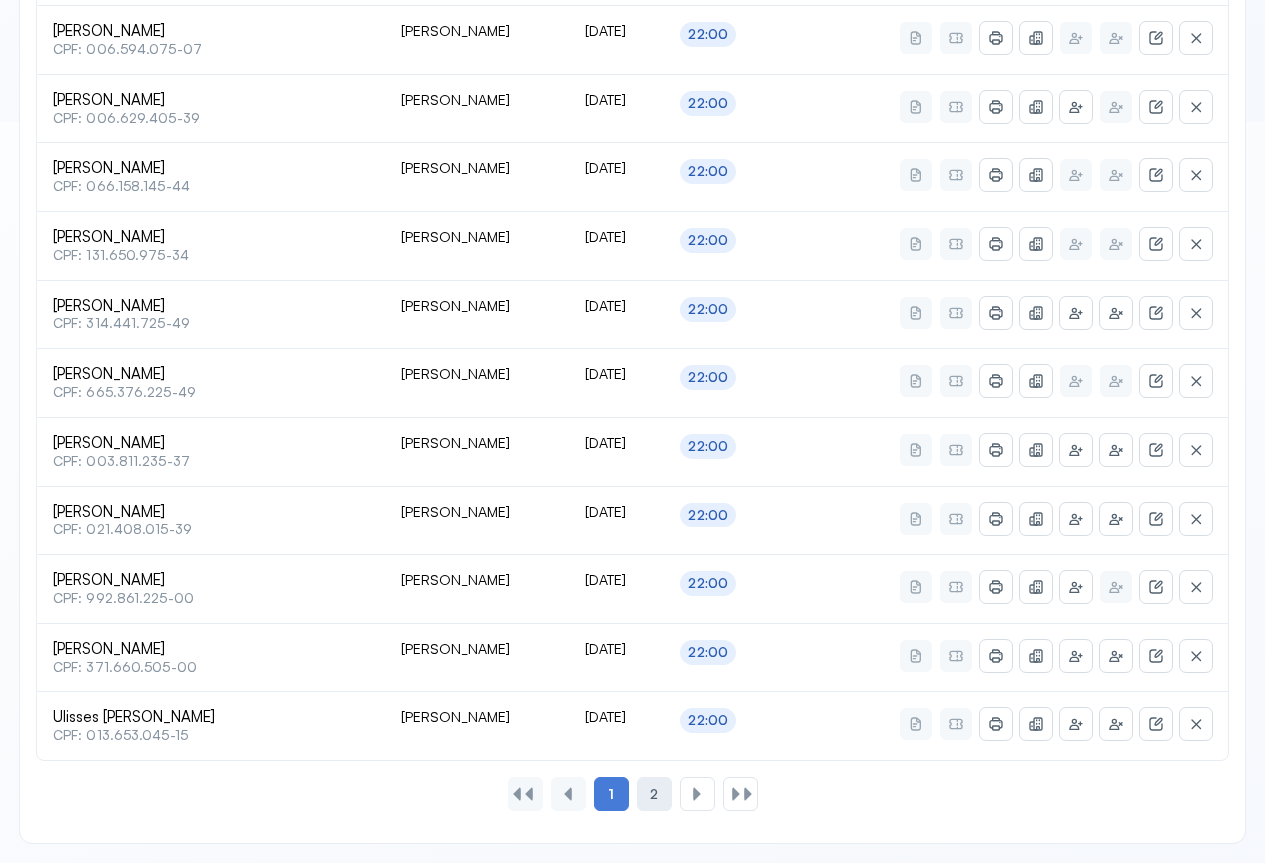 click on "2" 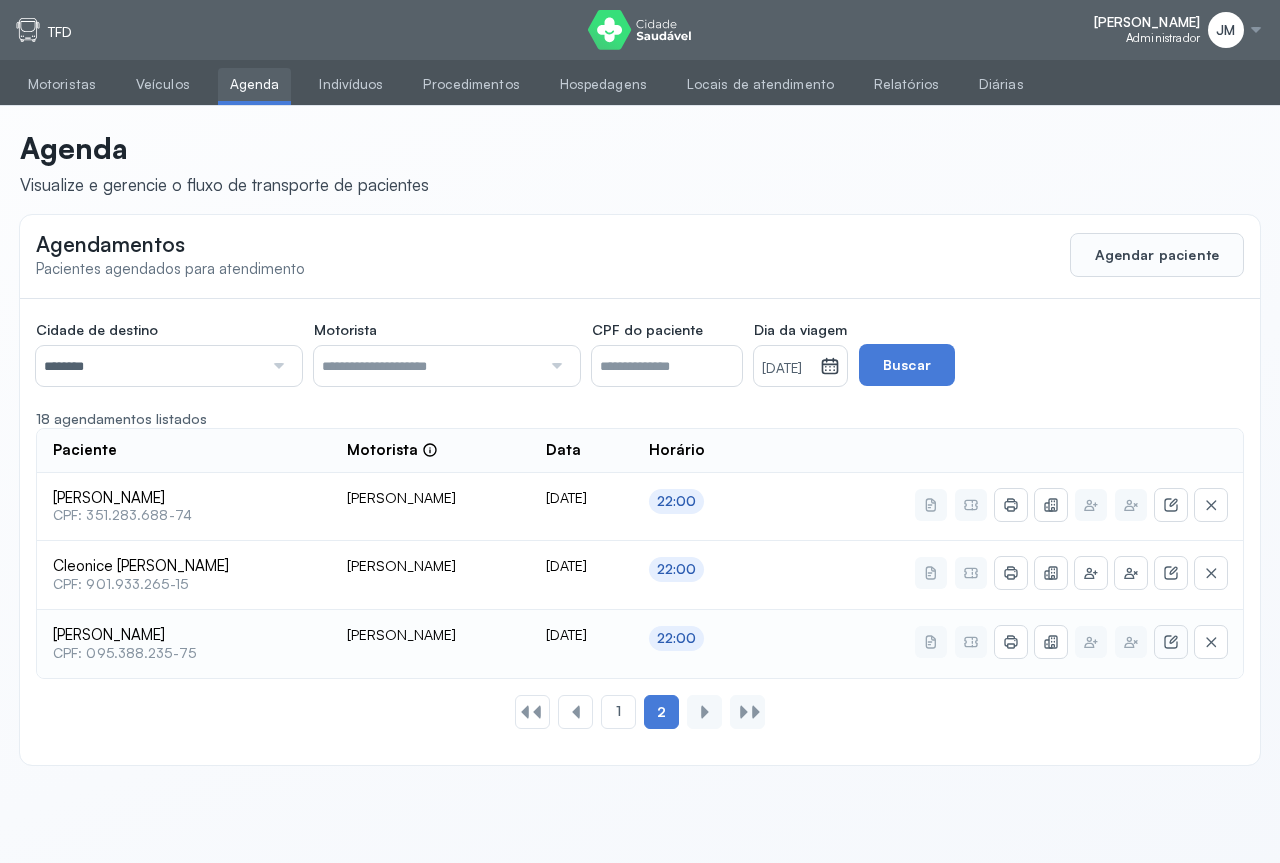 click 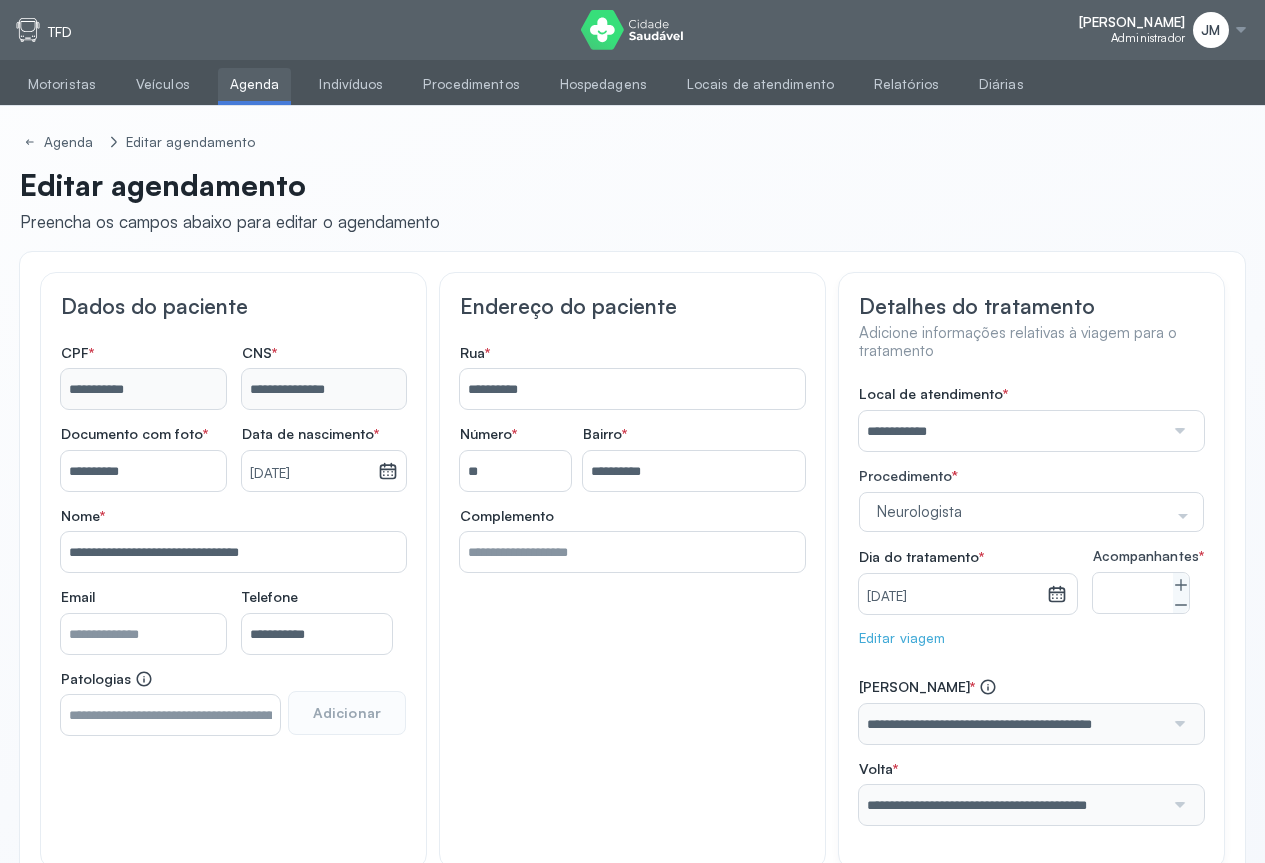 scroll, scrollTop: 128, scrollLeft: 0, axis: vertical 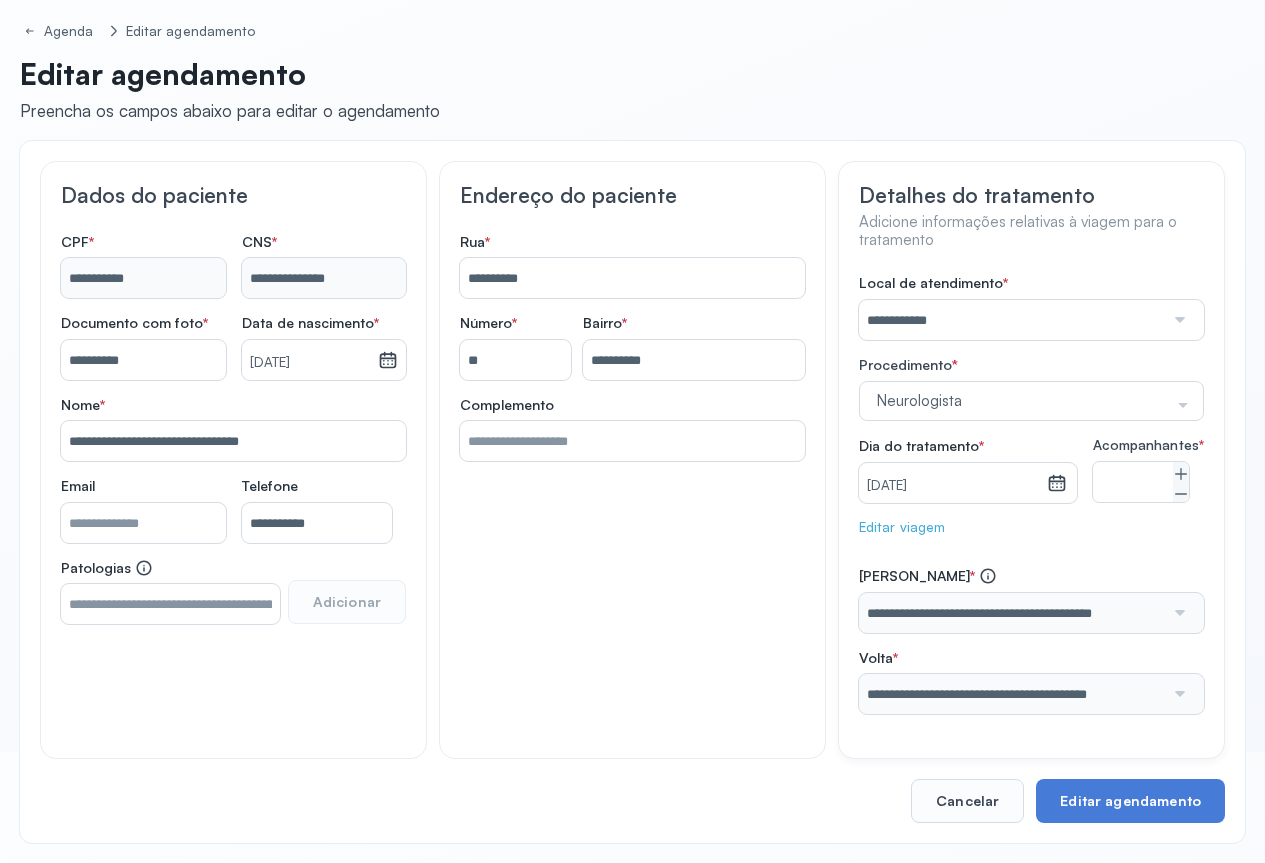 click on "Editar viagem" 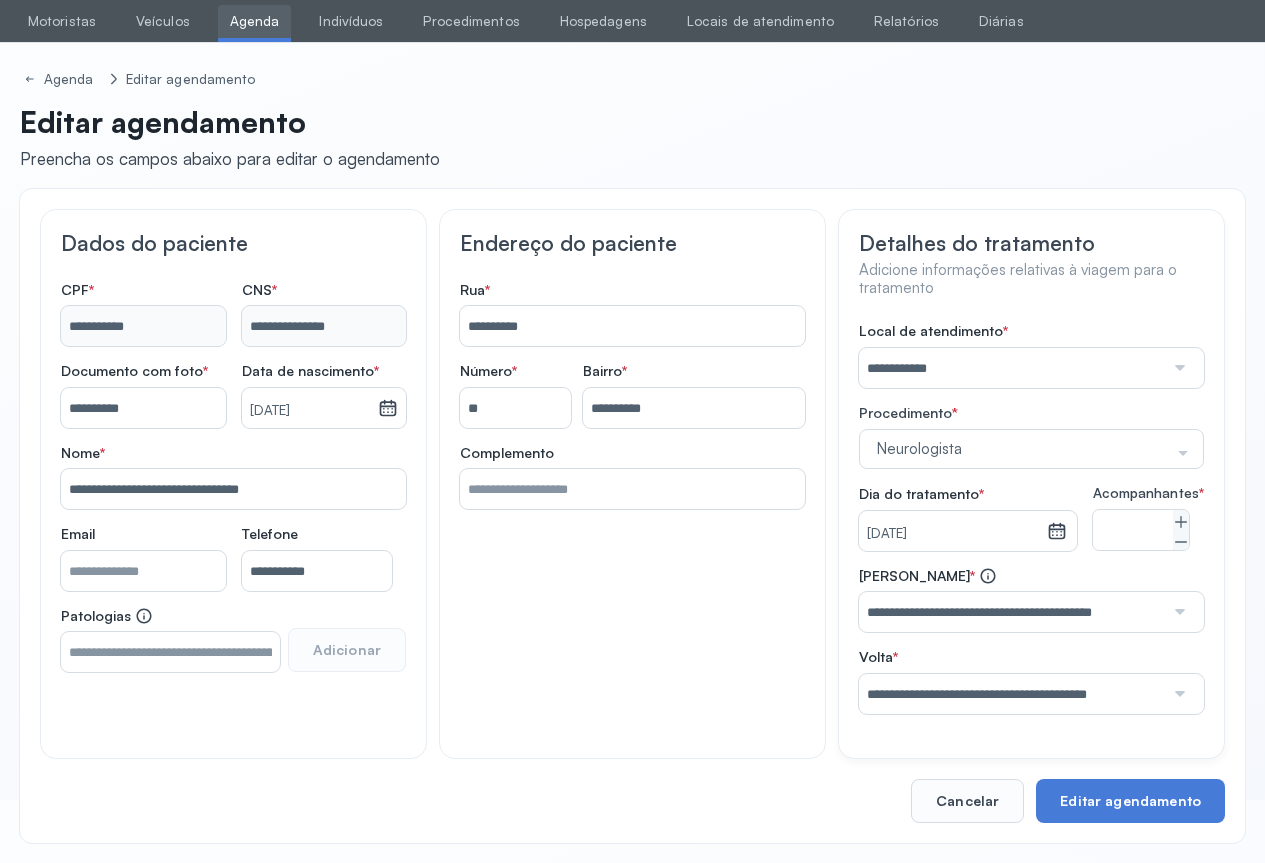 click at bounding box center [1178, 694] 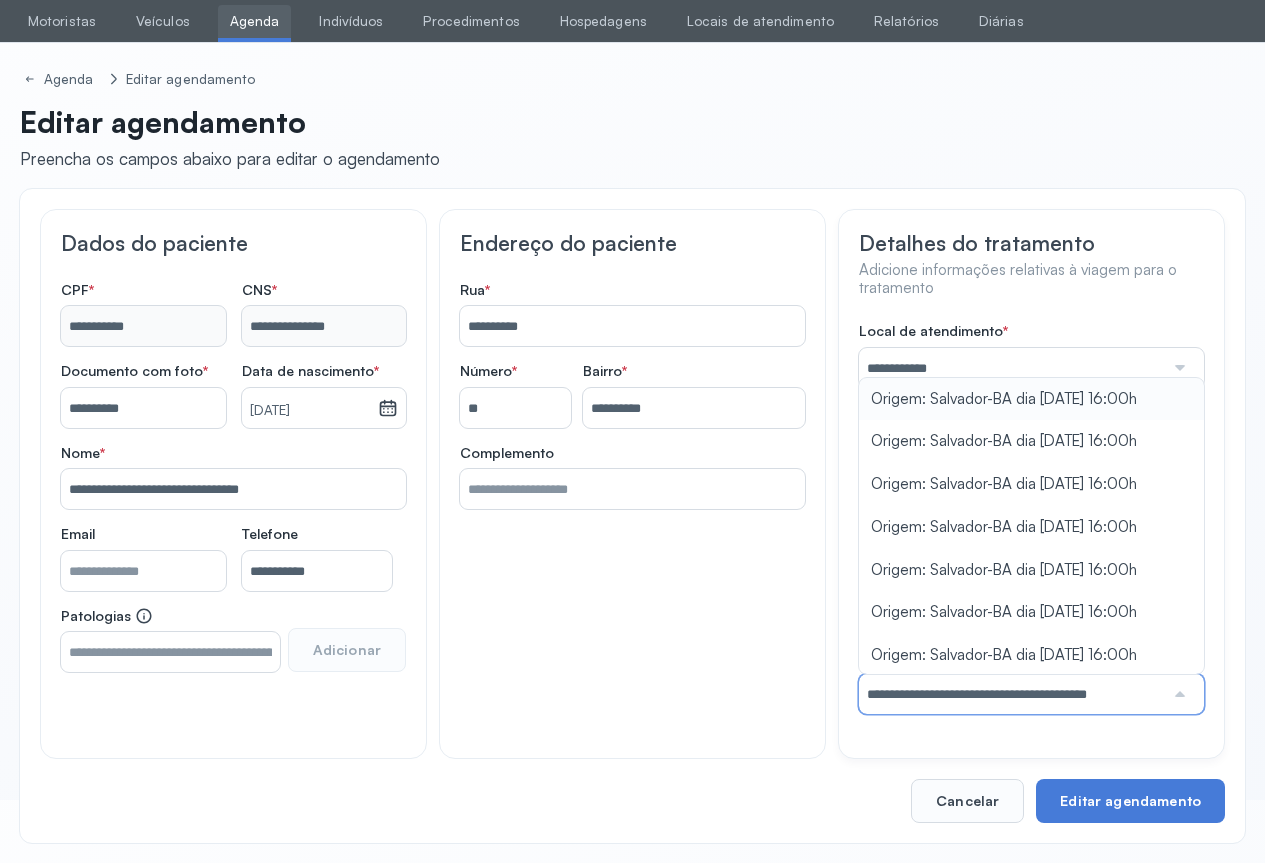 scroll, scrollTop: 0, scrollLeft: 0, axis: both 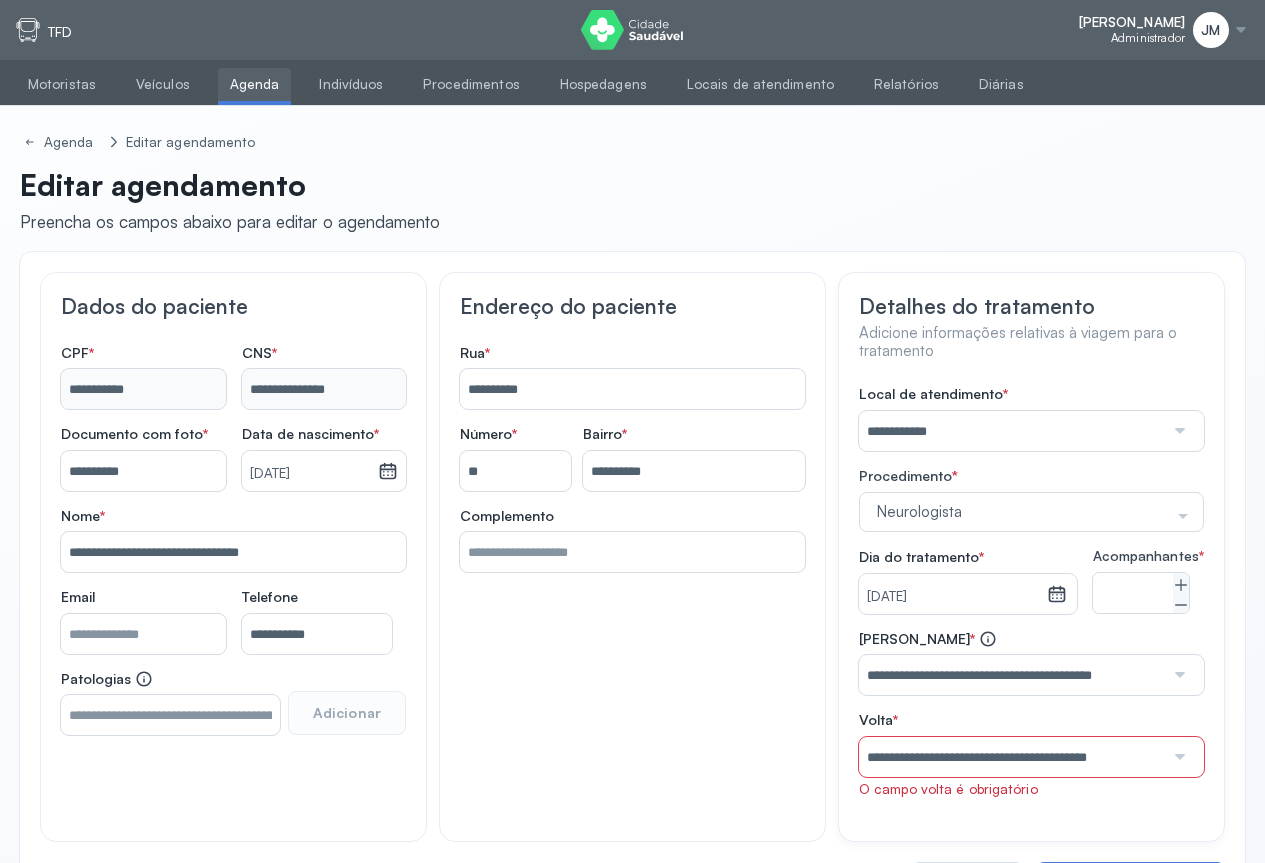 click on "**********" at bounding box center [1031, 545] 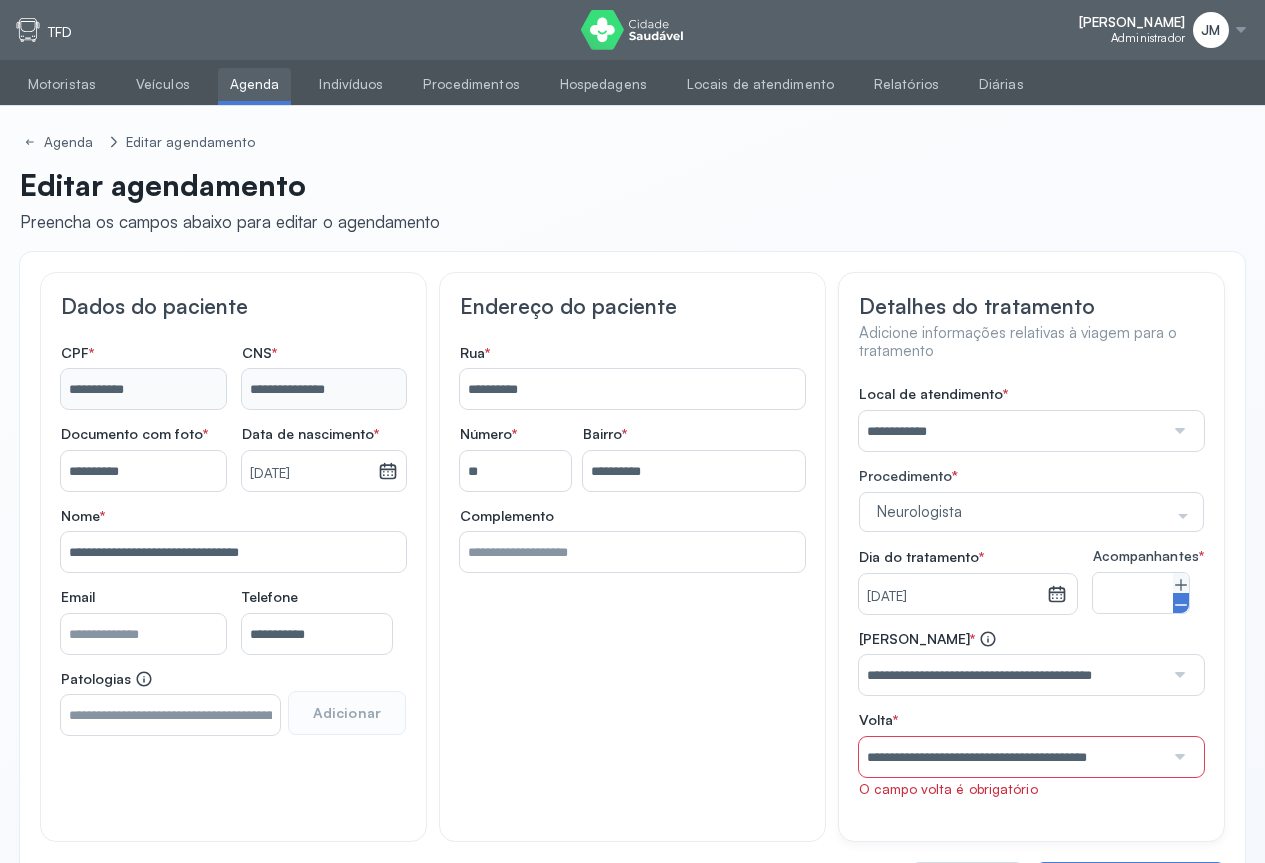 click 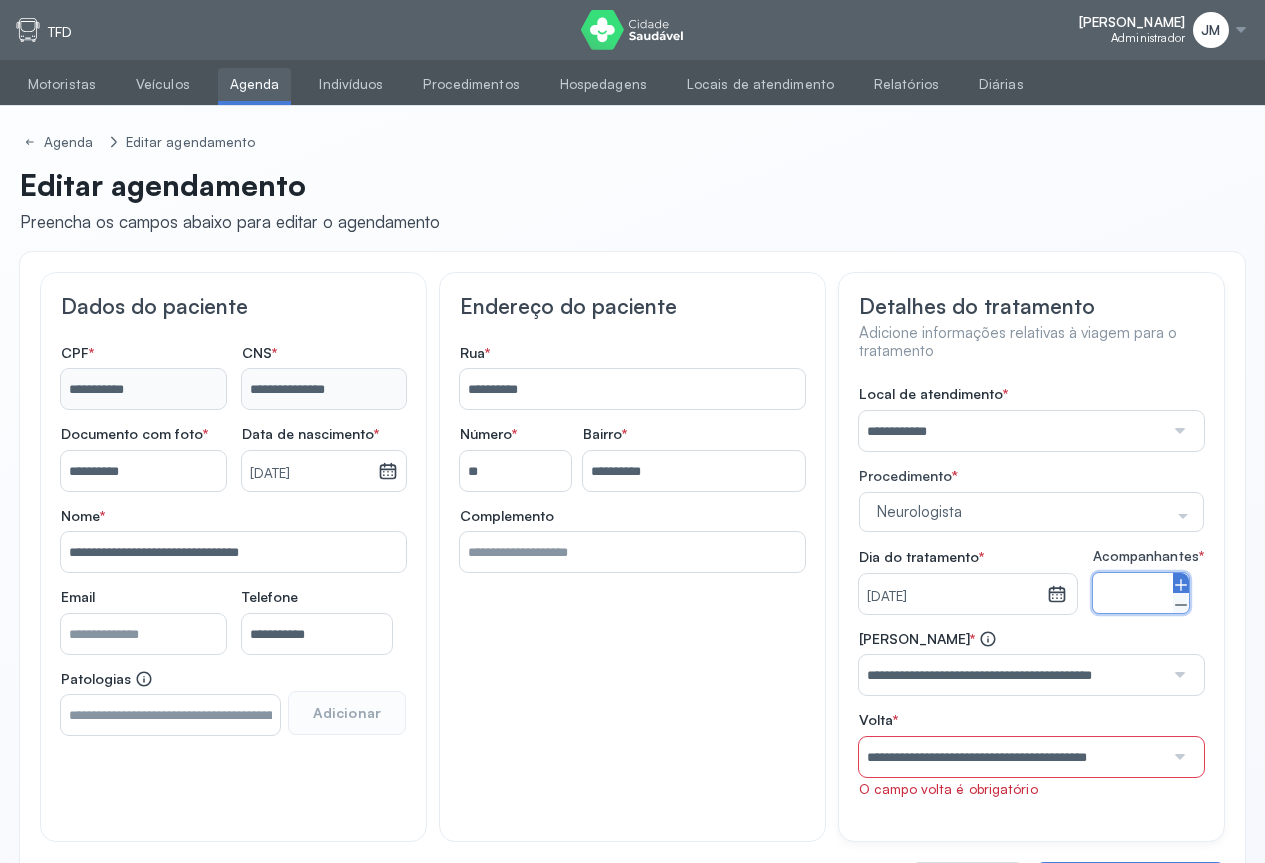 click 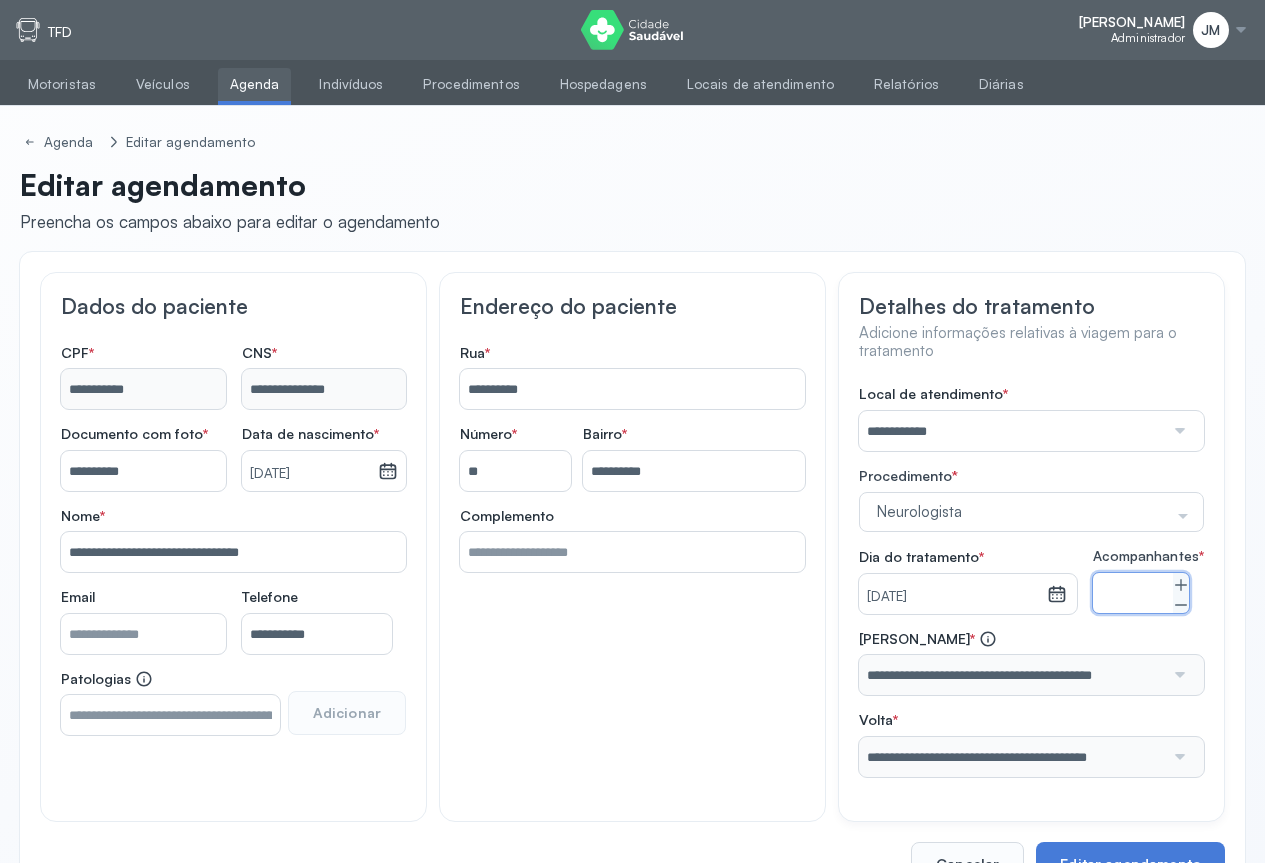 scroll, scrollTop: 79, scrollLeft: 0, axis: vertical 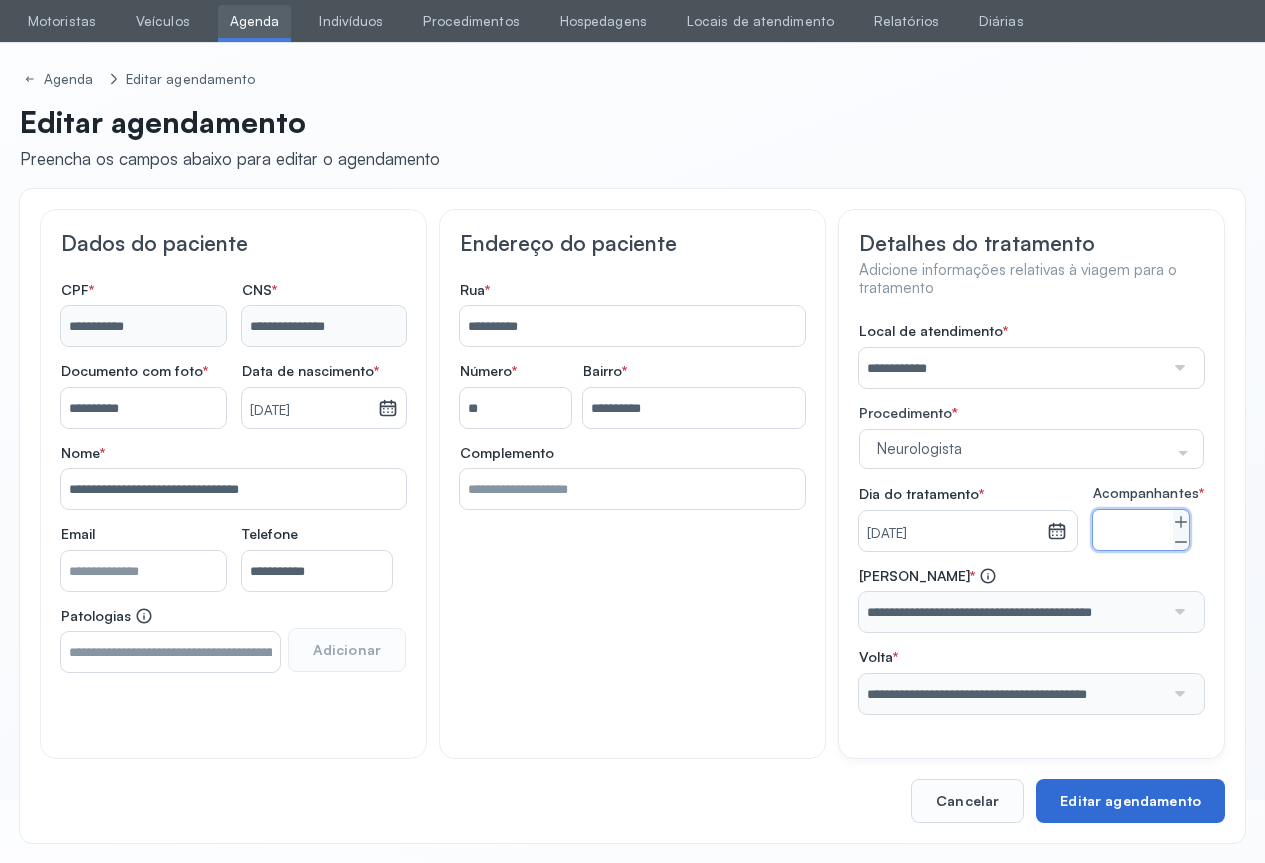 click on "Editar agendamento" at bounding box center [1130, 801] 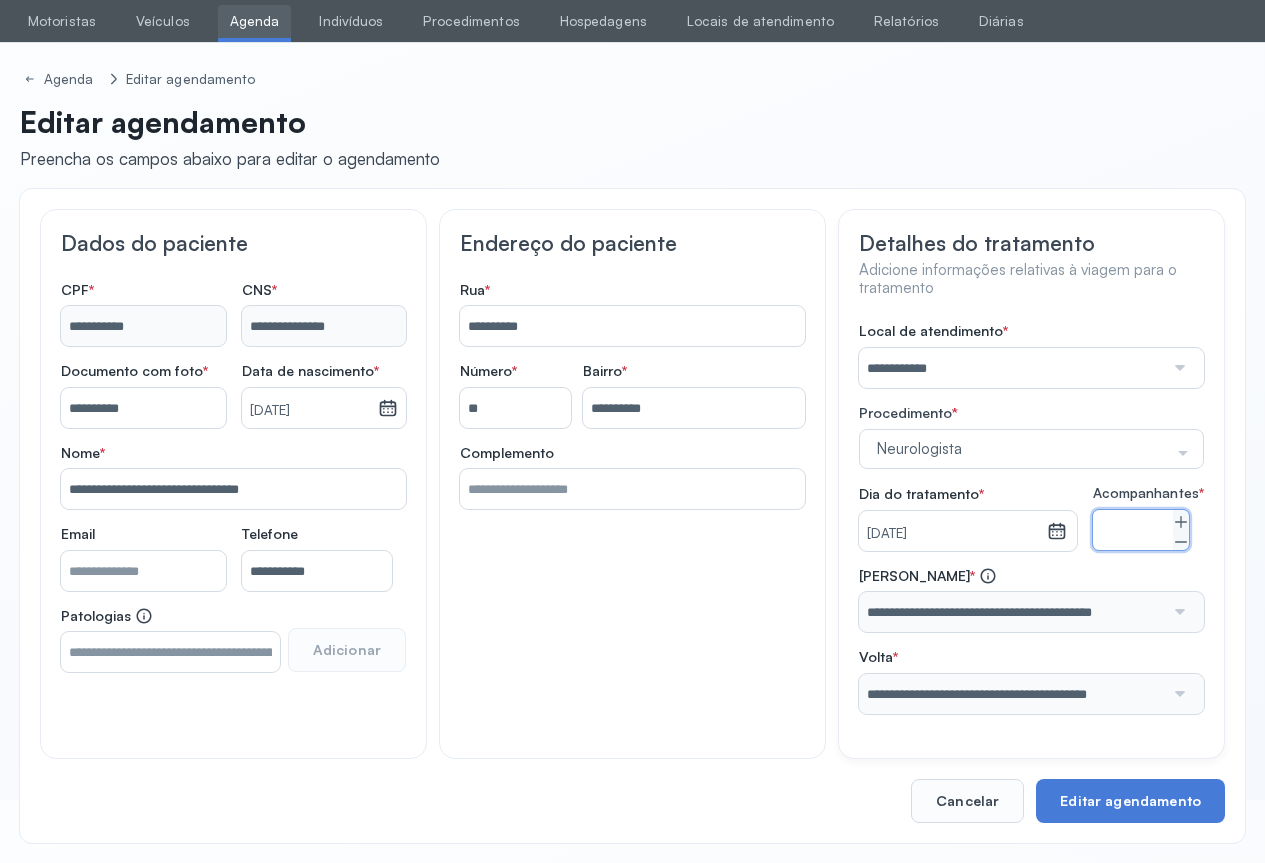 type on "**********" 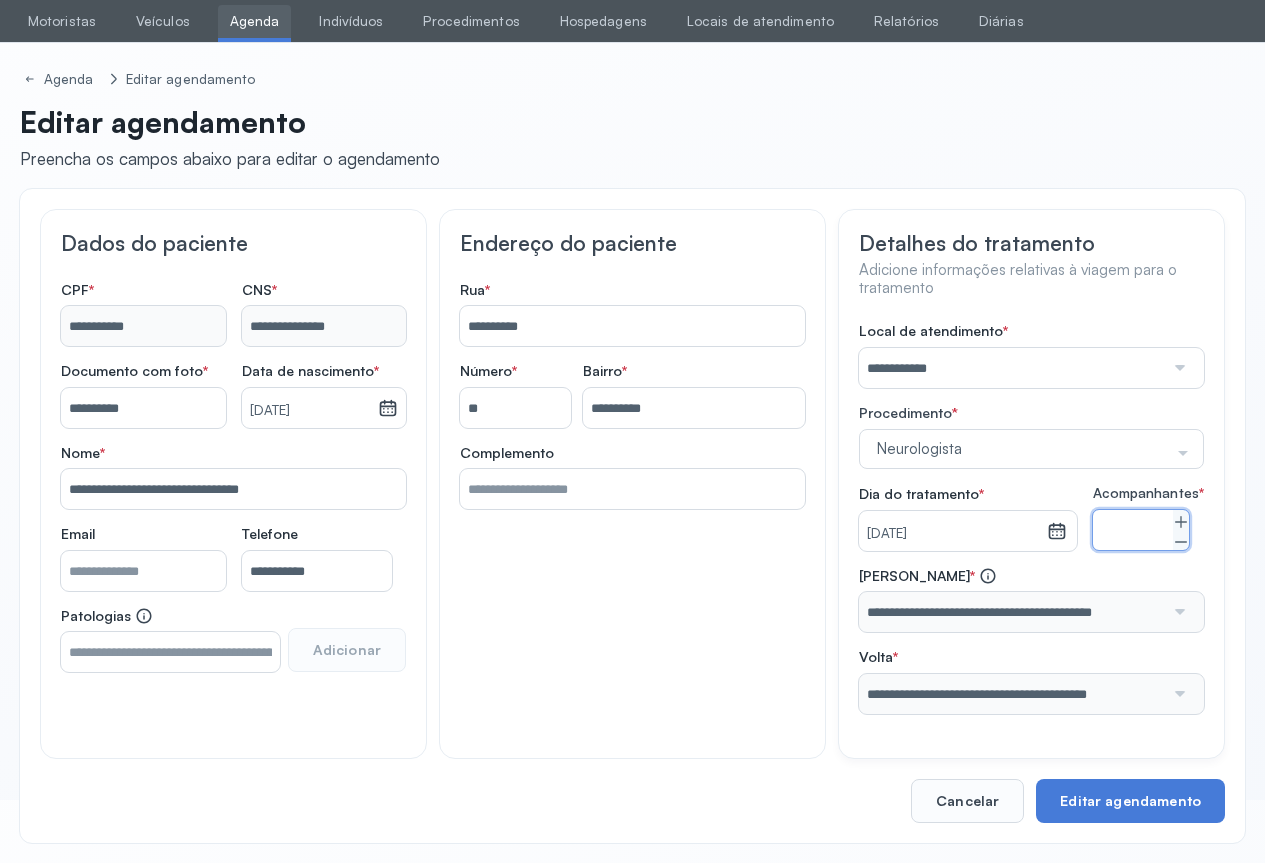 type on "**********" 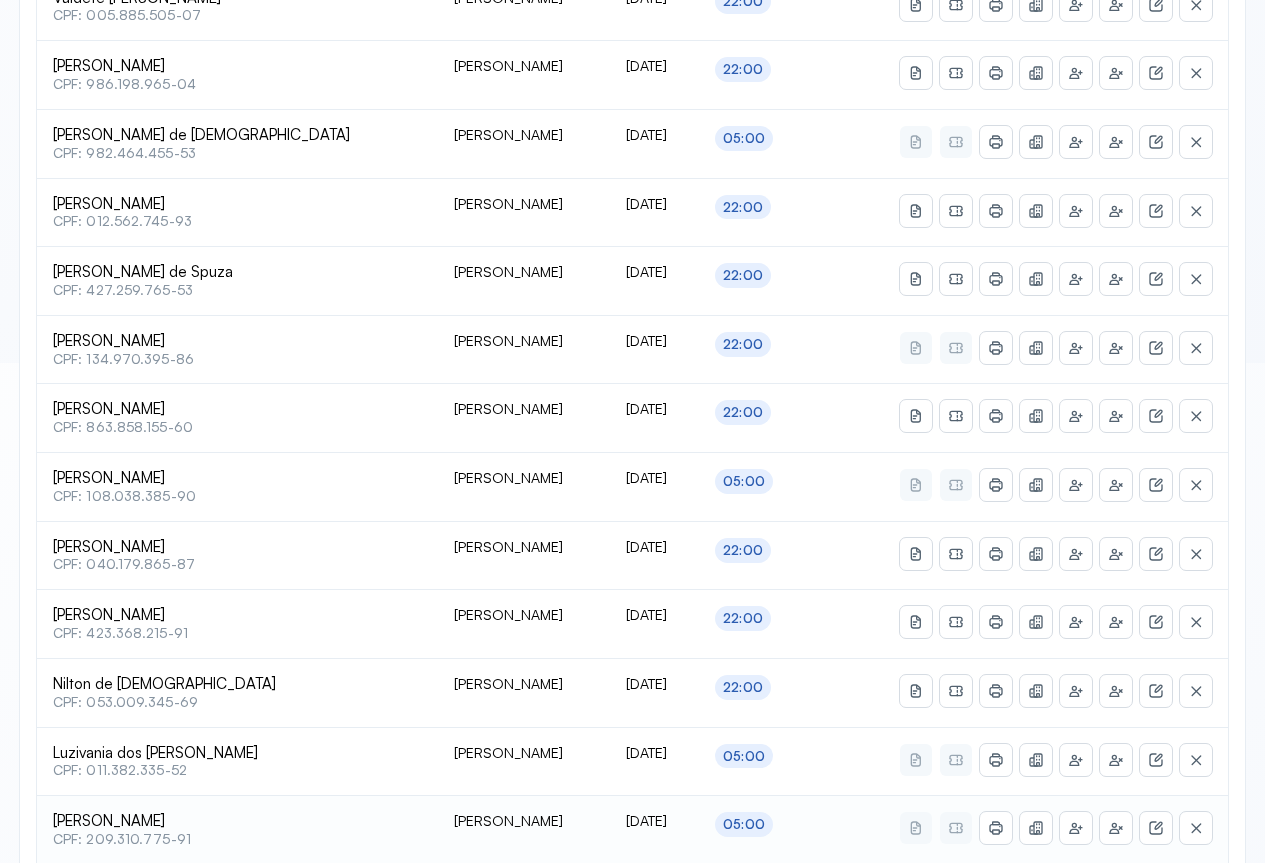 scroll, scrollTop: 741, scrollLeft: 0, axis: vertical 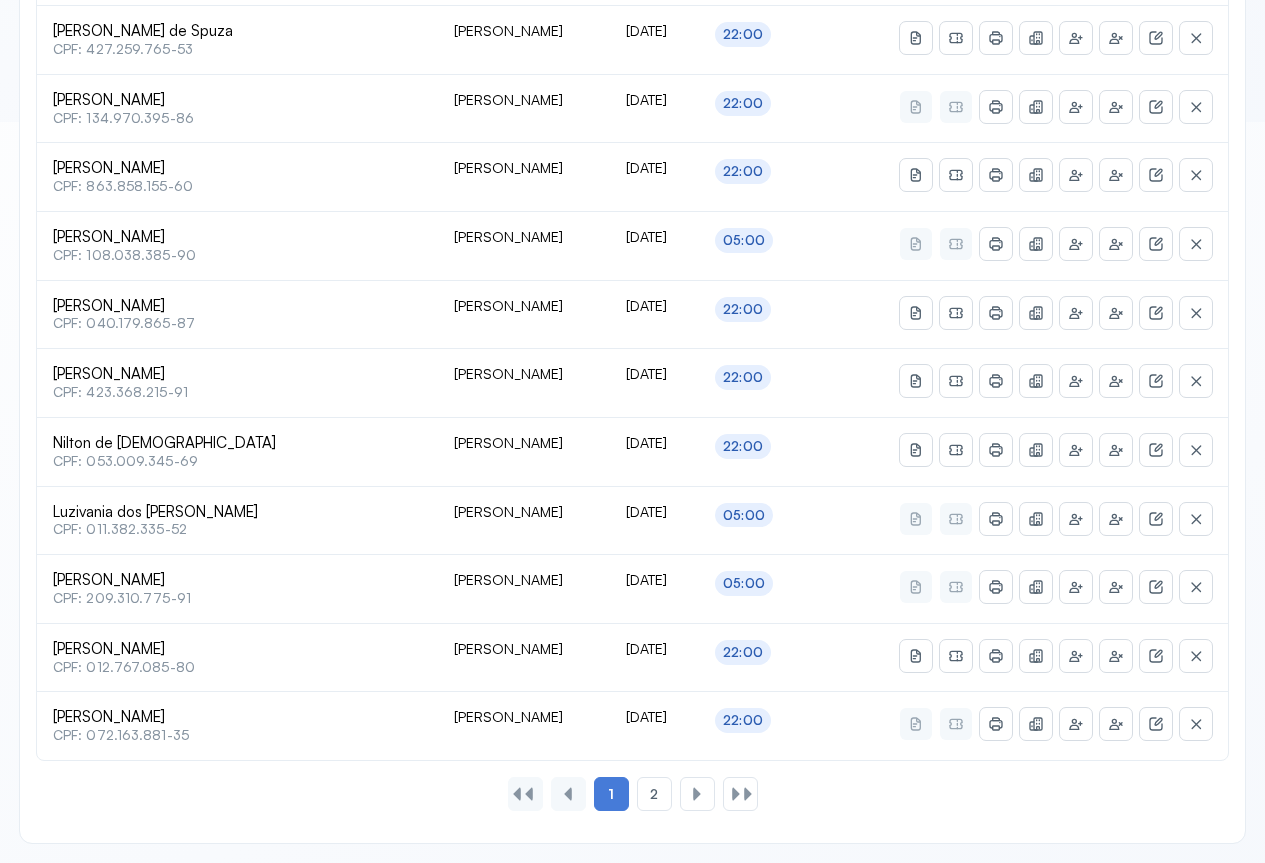 type on "********" 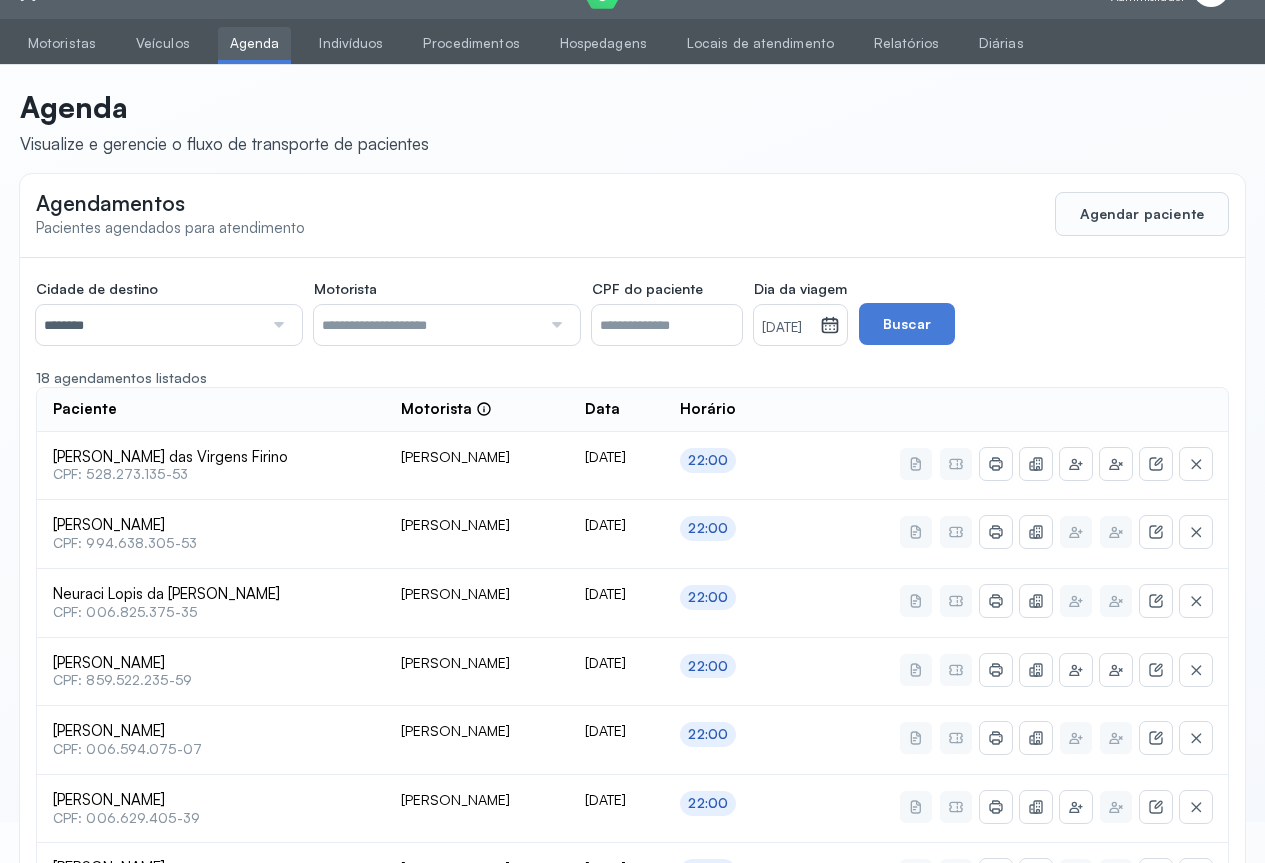 scroll, scrollTop: 0, scrollLeft: 0, axis: both 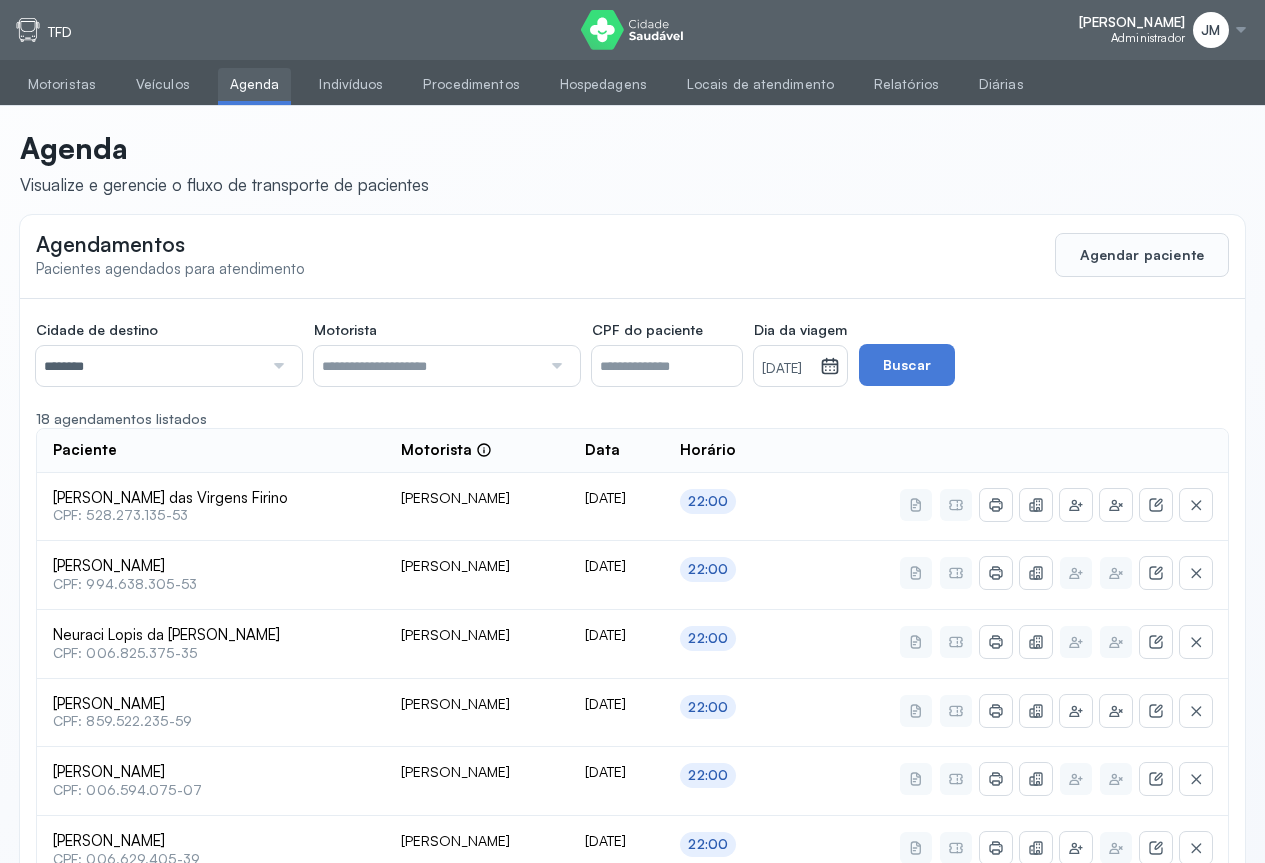 click on "********" at bounding box center [149, 366] 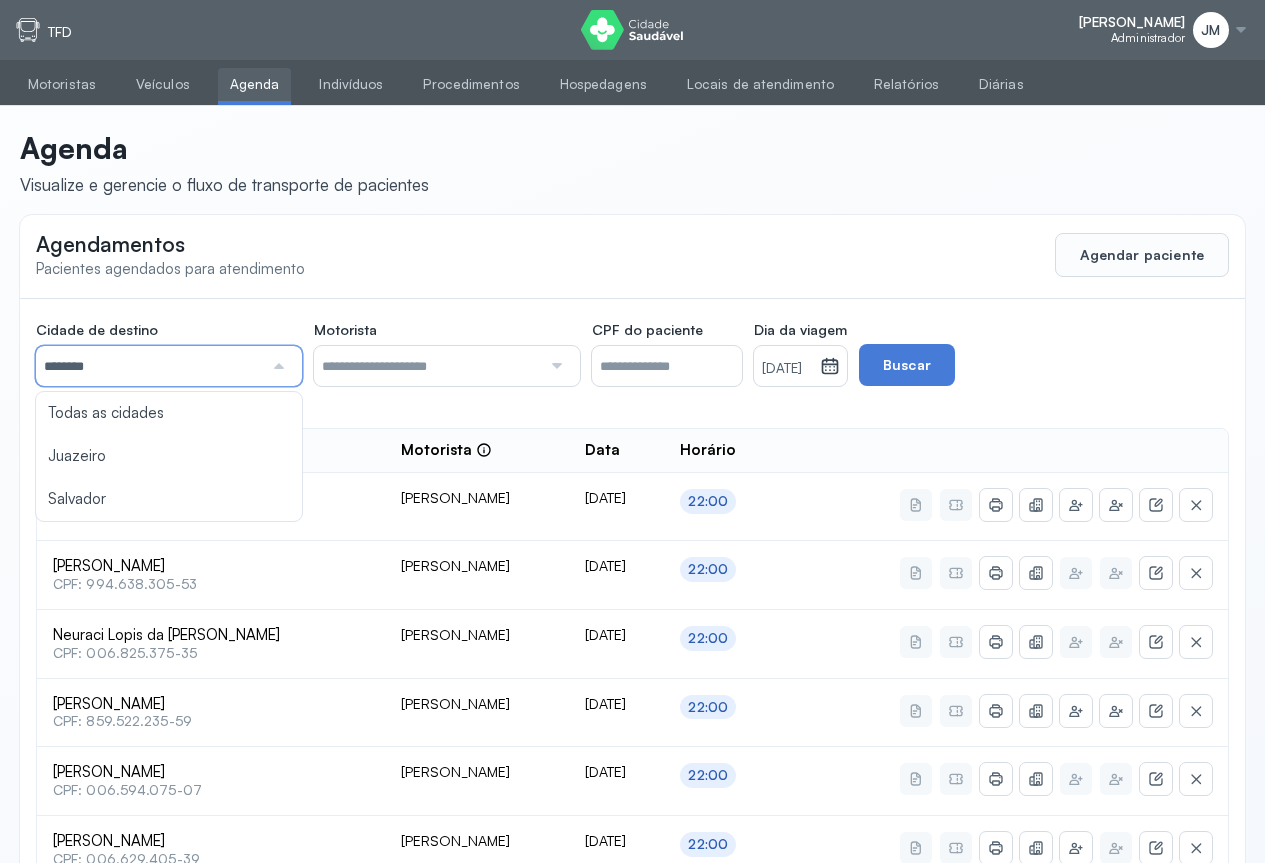 click on "Cidade de destino  ******** Todas as cidades [GEOGRAPHIC_DATA] Salvador Motorista  Todos os motoristas [PERSON_NAME] [PERSON_NAME] [PERSON_NAME] CPF do paciente  Dia da viagem  [DATE] [DATE] S T Q Q S S D 1 2 3 4 5 6 7 8 9 10 11 12 13 14 15 16 17 18 19 20 21 22 23 24 25 26 27 28 29 30 [DATE][PERSON_NAME] mar abr maio jun [DATE] ago set out nov [DATE] 2019 2020 2021 2022 2023 2024 2025 2026 2027 2028 2029  Buscar  18 agendamentos listados Paciente  Motorista  Data Horário [PERSON_NAME] das Virgens Firino  CPF: 528.273.135-53 [PERSON_NAME] [DATE] 22:00 [PERSON_NAME]  CPF: 994.638.305-53 [PERSON_NAME] [DATE] 22:00 Neuraci Lopis da Silva  CPF: 006.825.375-35 [PERSON_NAME] [DATE] 22:00 [PERSON_NAME]  CPF: 859.522.235-59 [PERSON_NAME] [DATE] 22:00 [PERSON_NAME]  CPF: 006.594.075-07 [PERSON_NAME] [DATE] 22:00  CPF: 006.629.405-39 1" 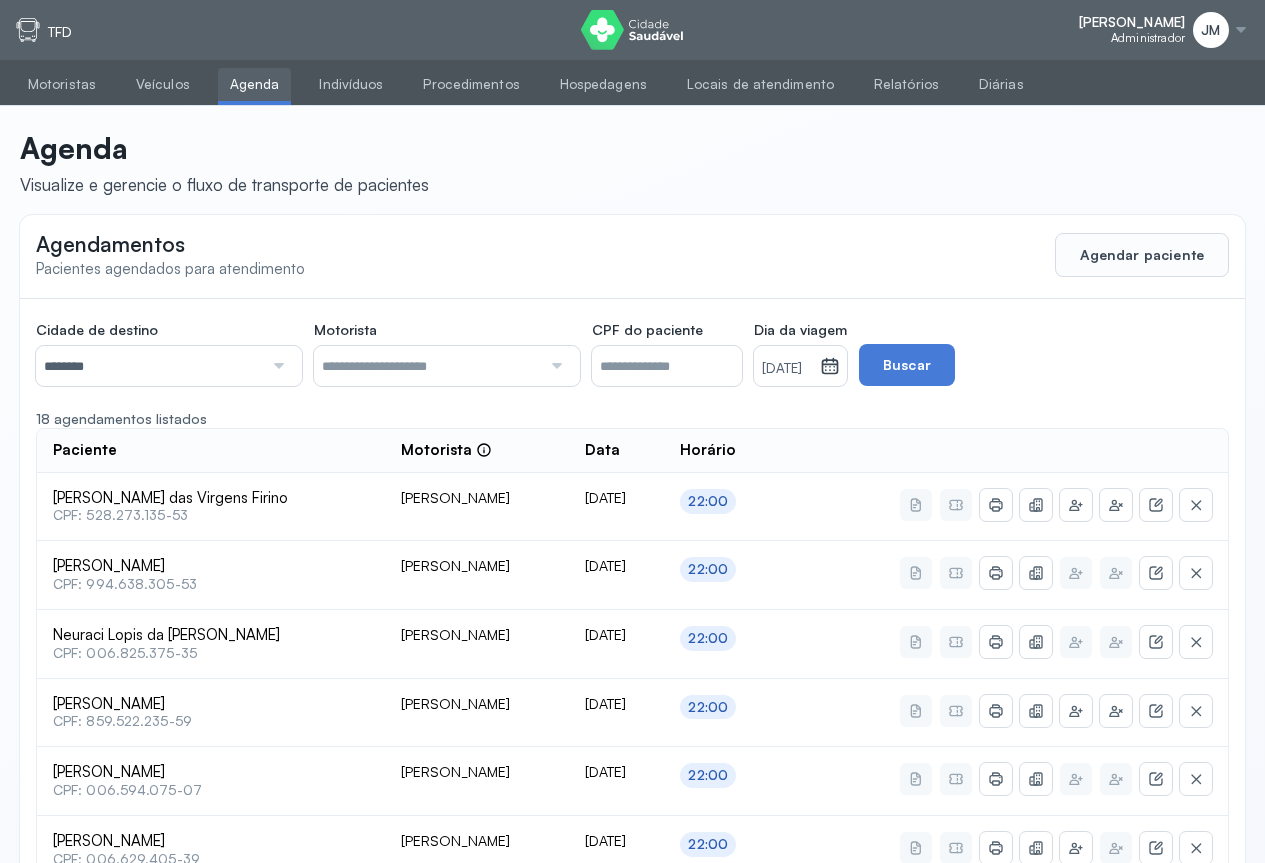 click 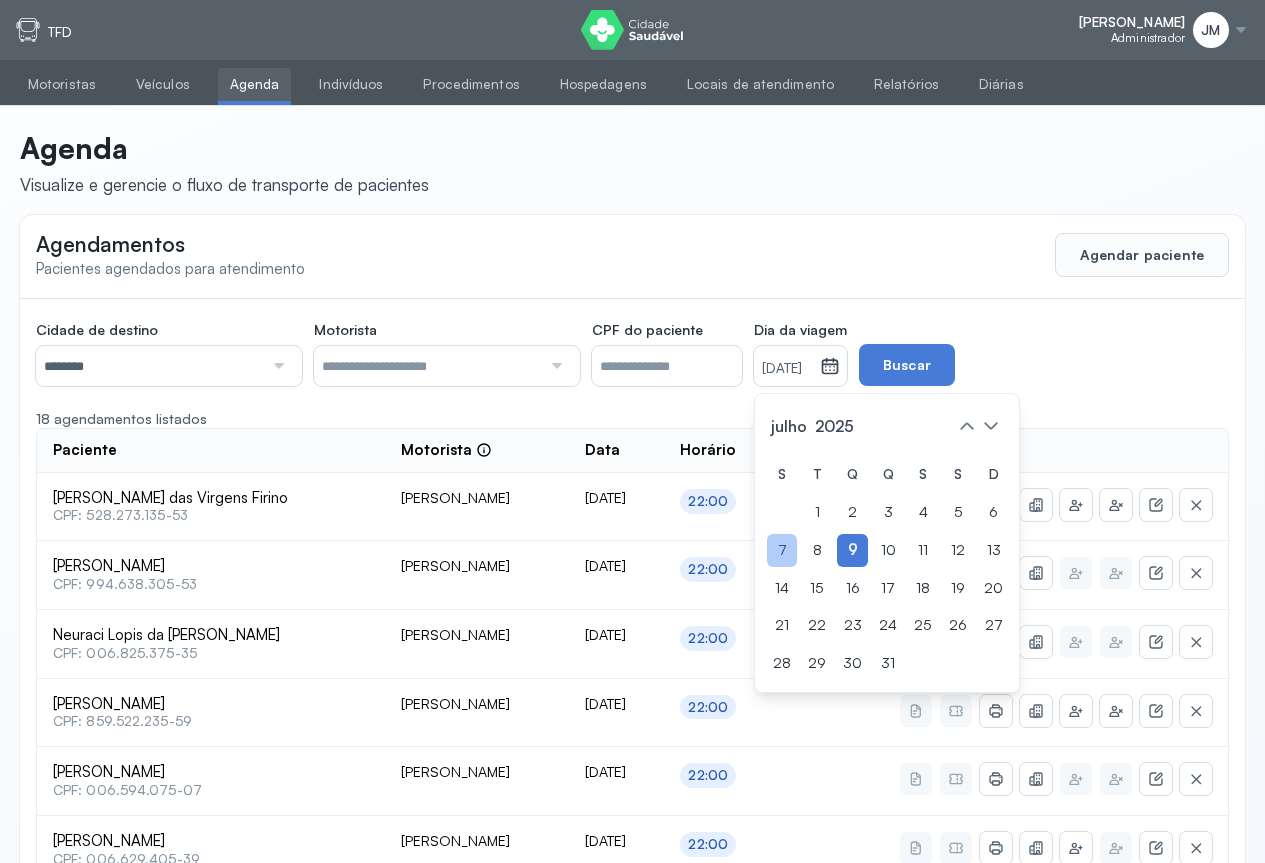 click on "7" 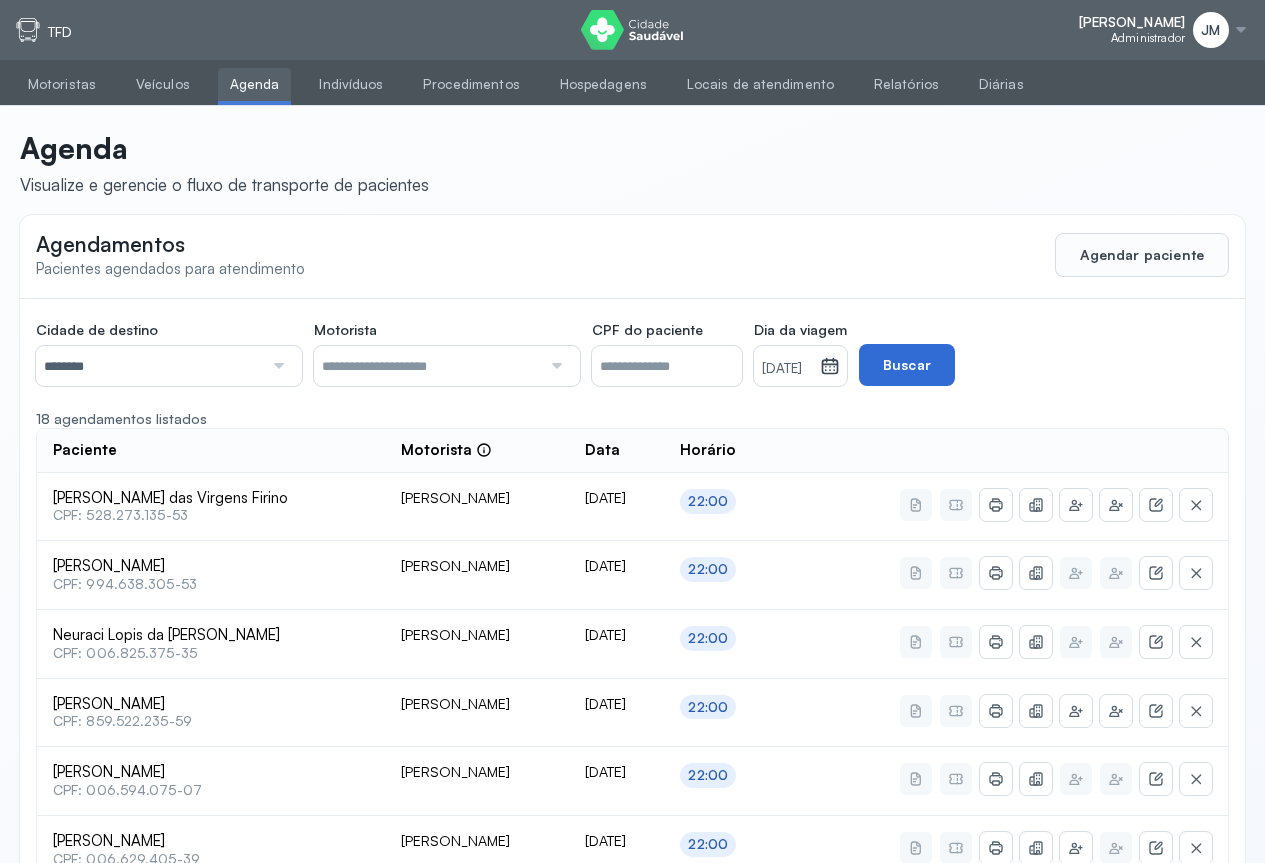 click on "Buscar" at bounding box center [907, 365] 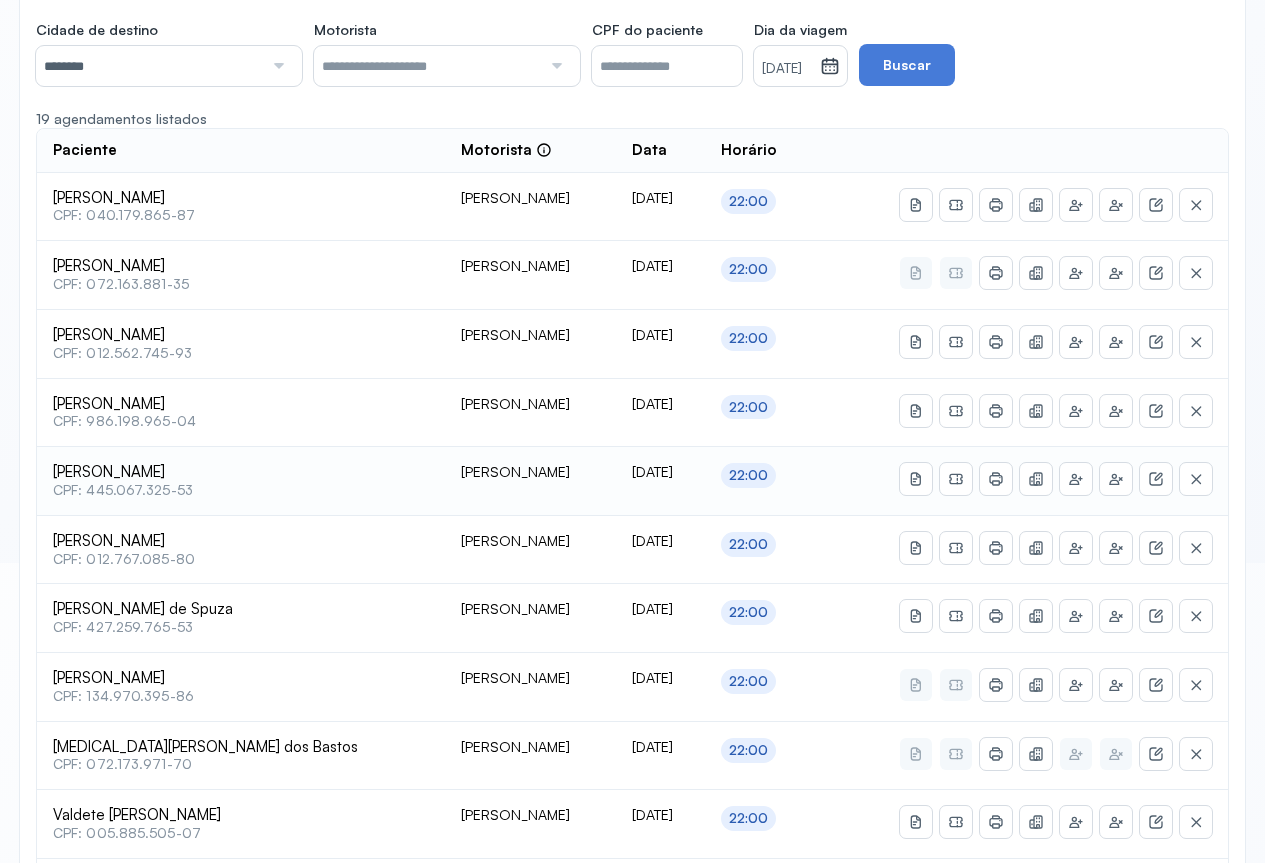 scroll, scrollTop: 500, scrollLeft: 0, axis: vertical 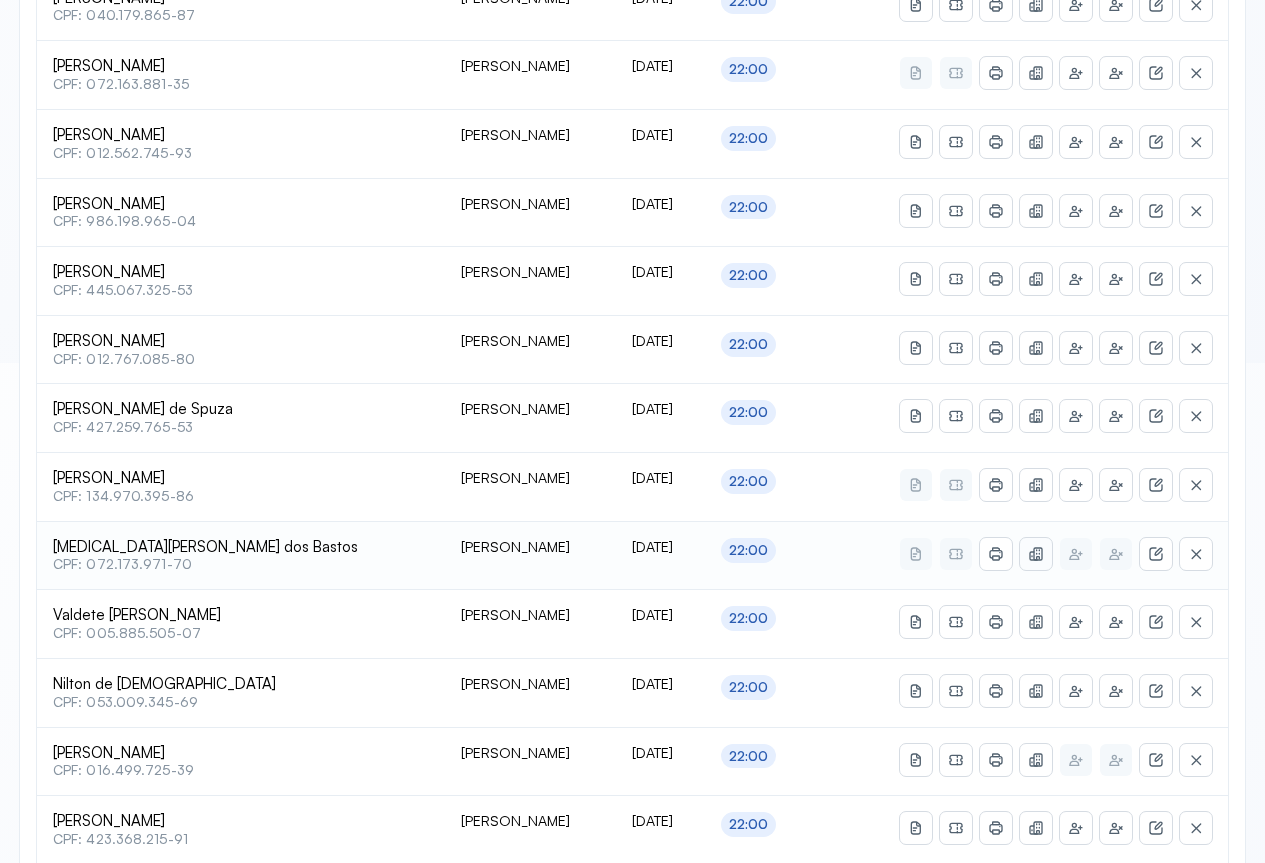 click 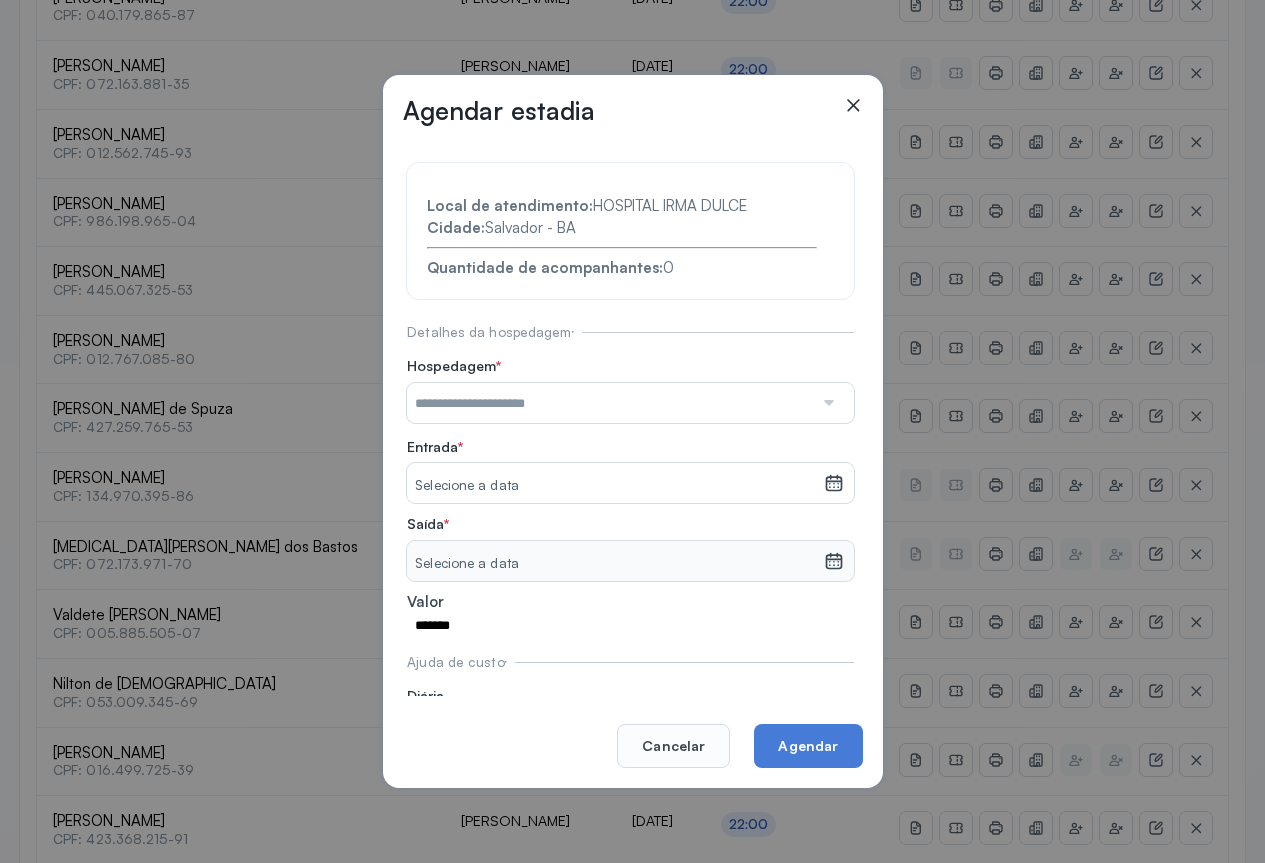drag, startPoint x: 823, startPoint y: 407, endPoint x: 787, endPoint y: 411, distance: 36.221542 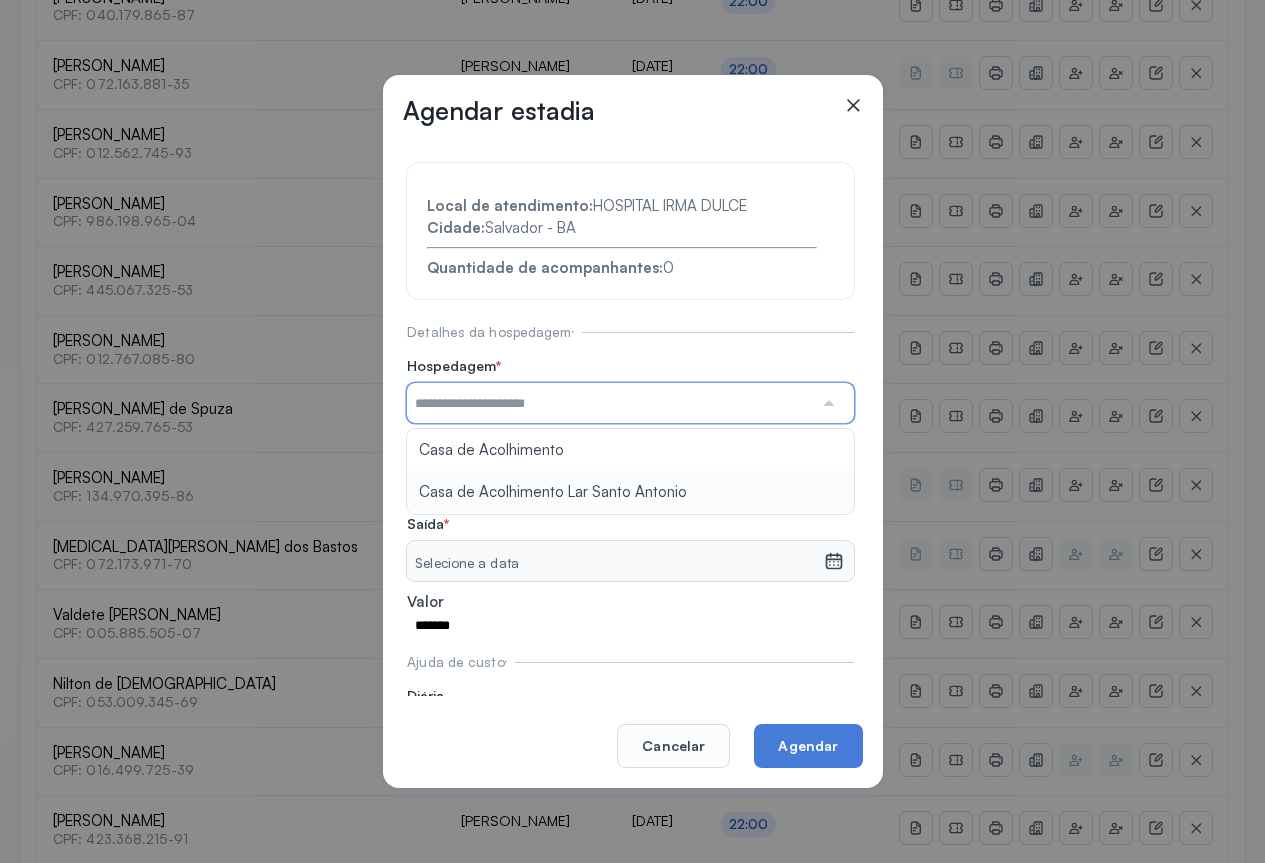 type on "**********" 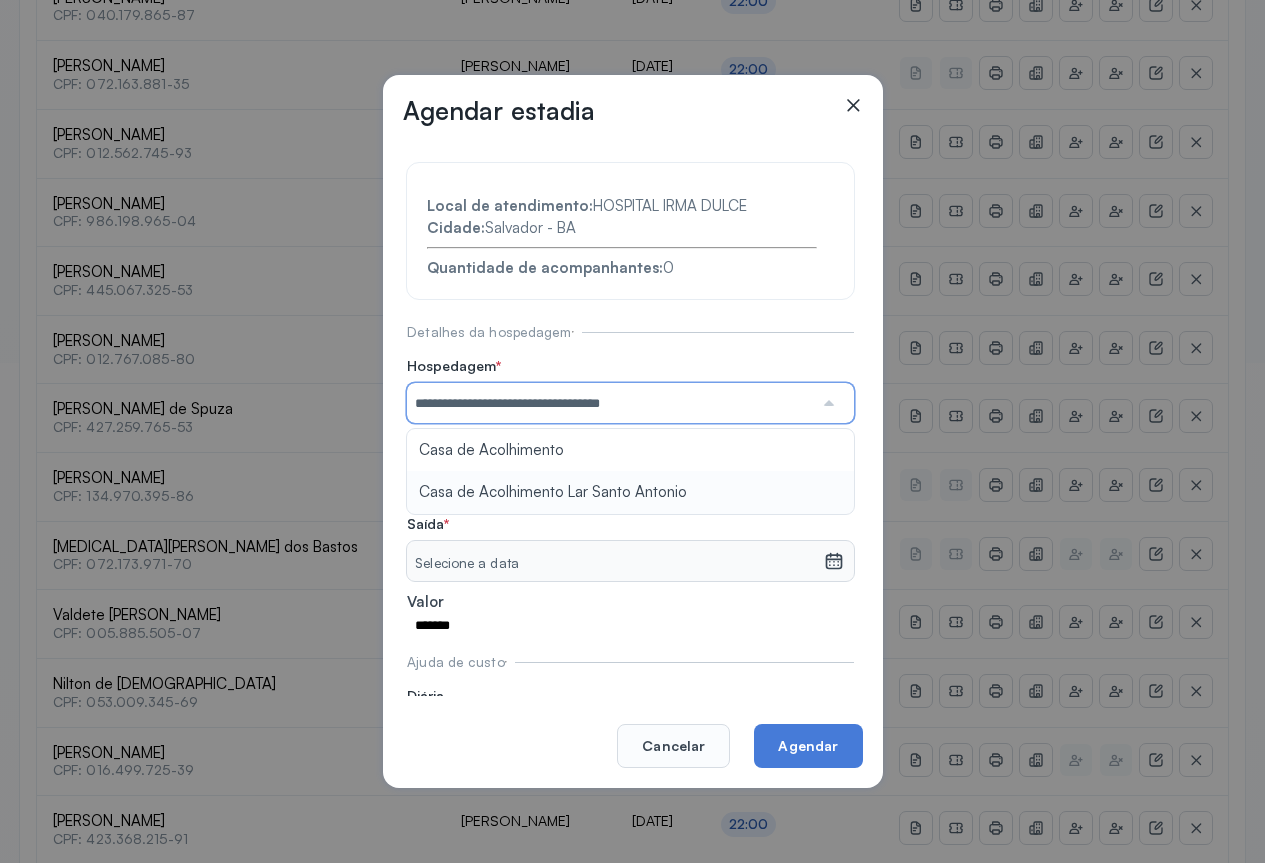 click on "**********" at bounding box center [630, 458] 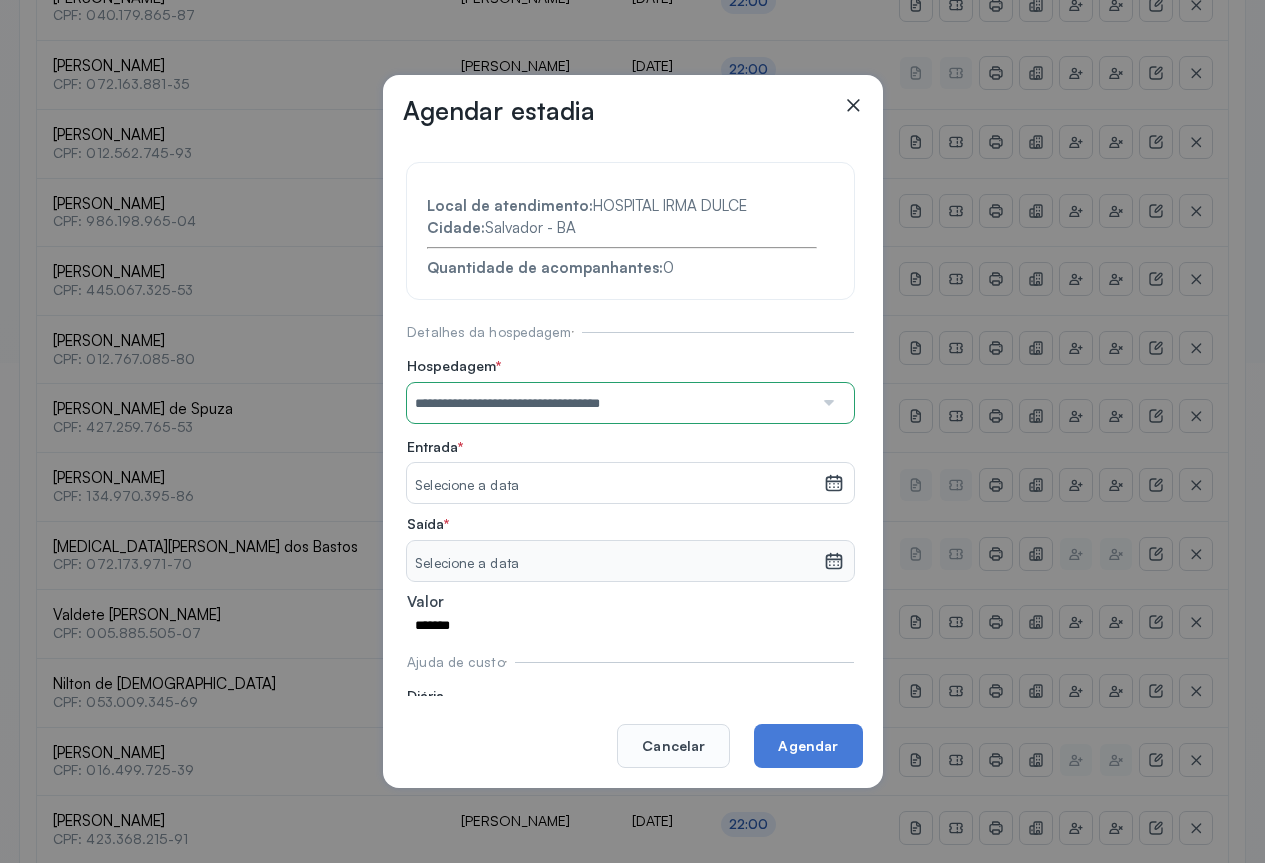 click 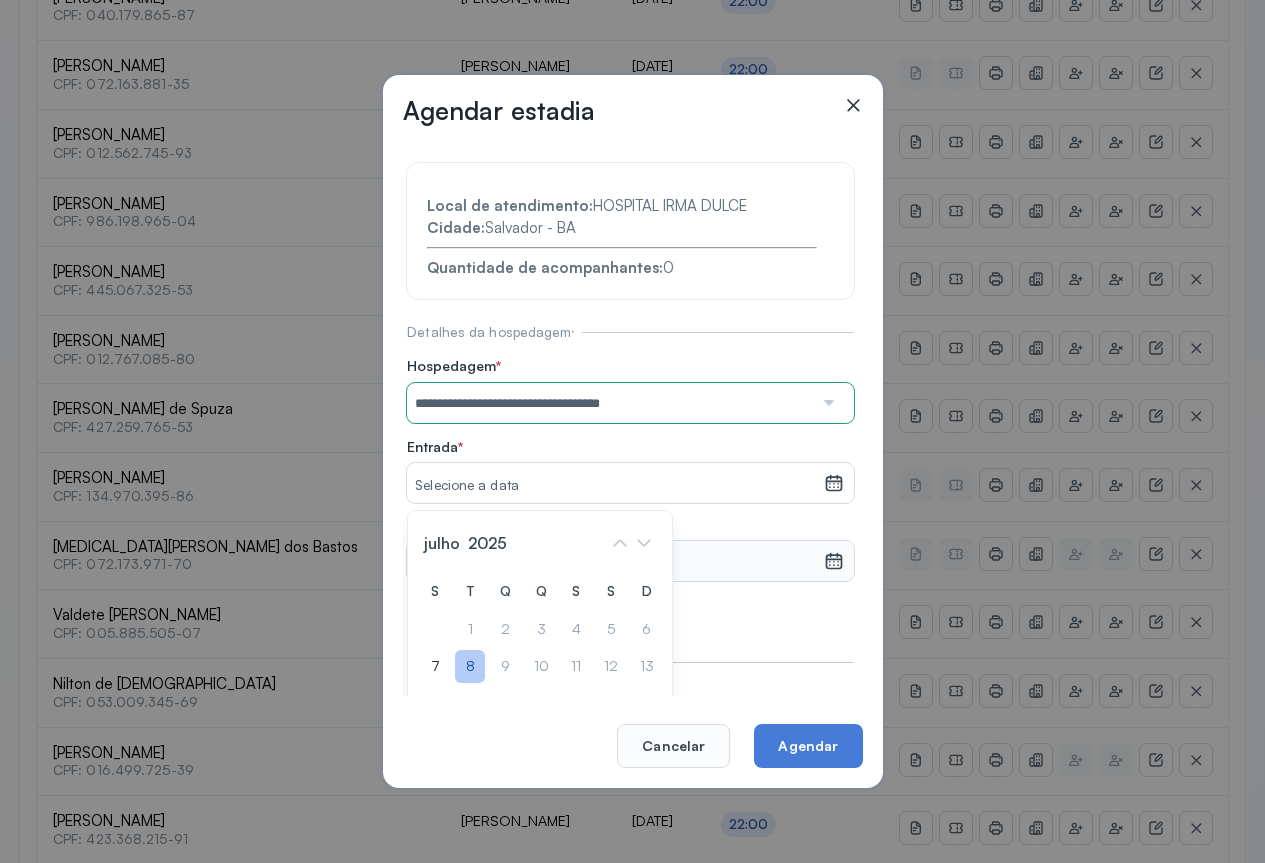 click on "8" 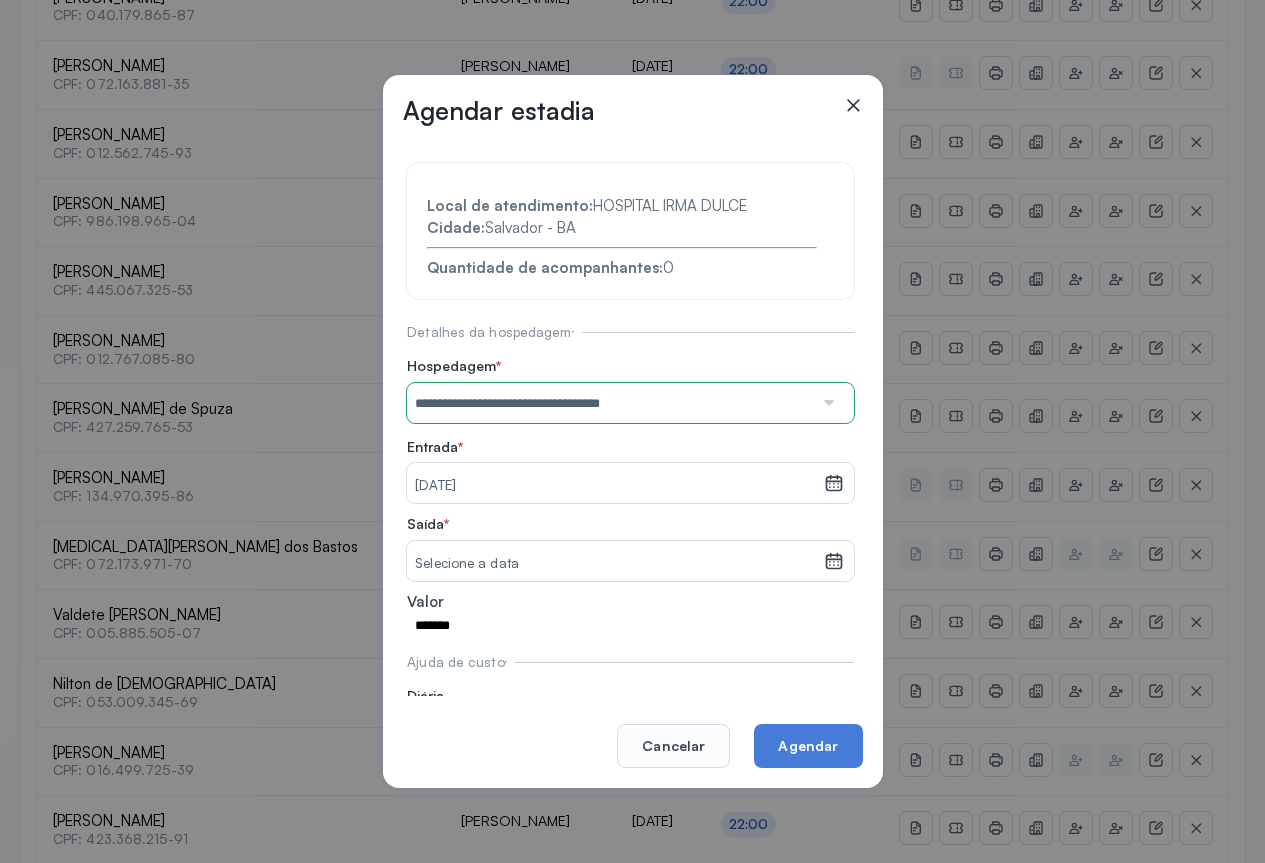 click 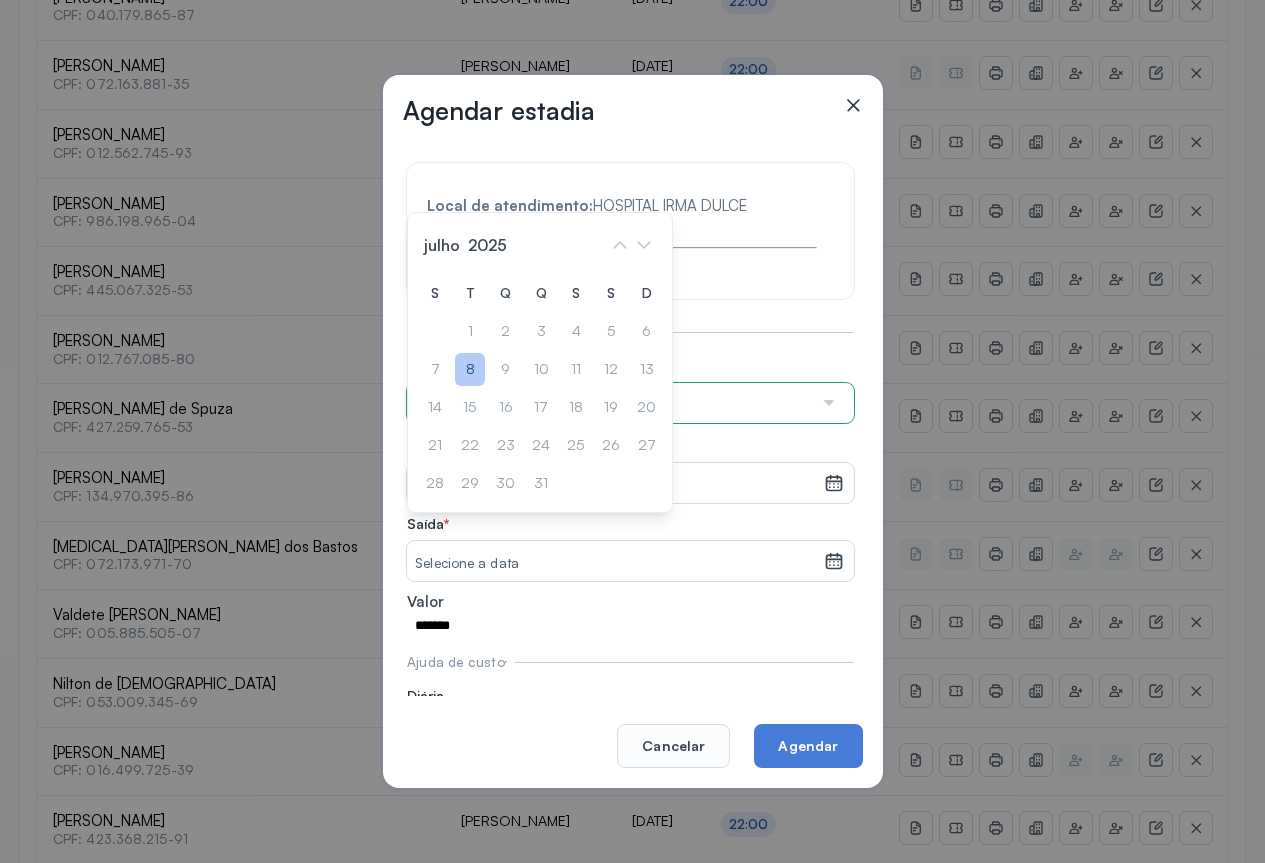 click on "8" 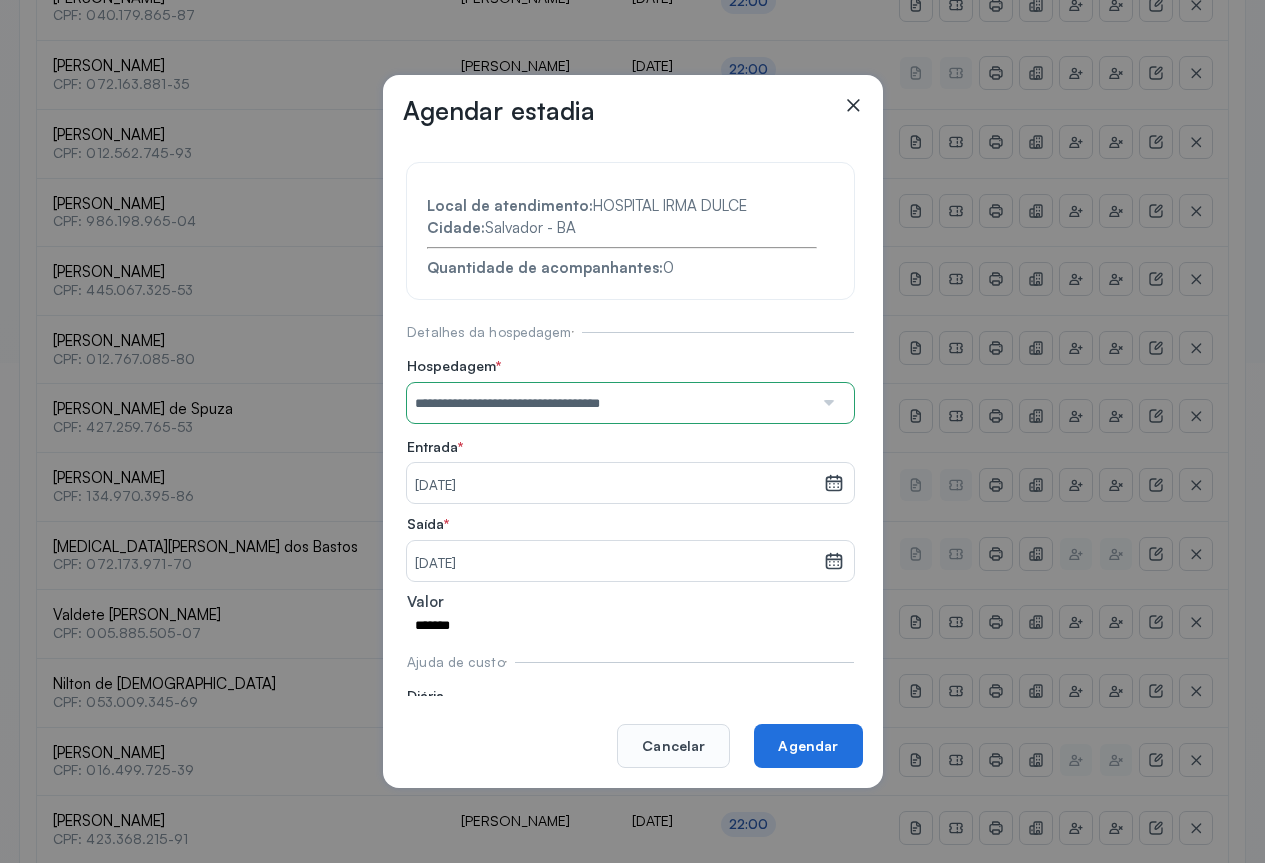 click on "Agendar" 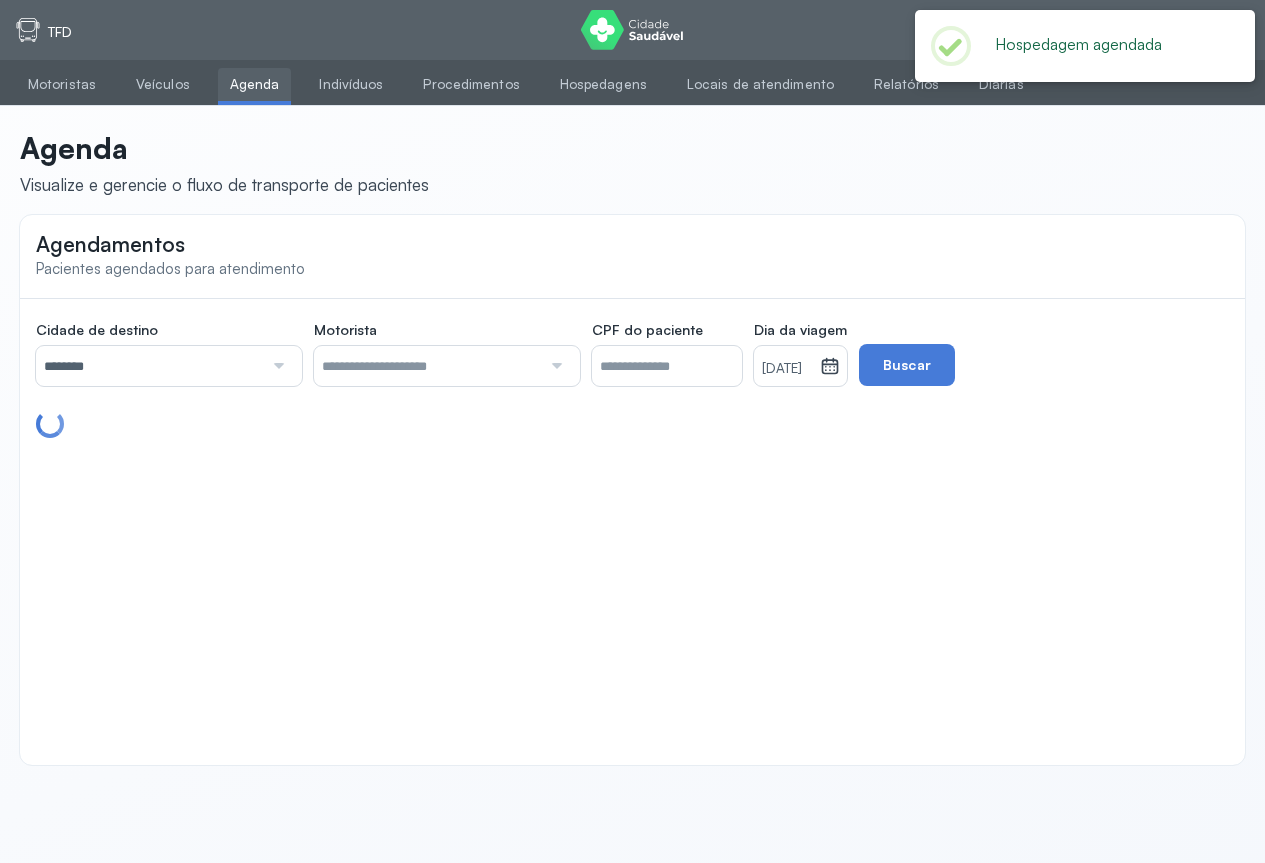 scroll, scrollTop: 0, scrollLeft: 0, axis: both 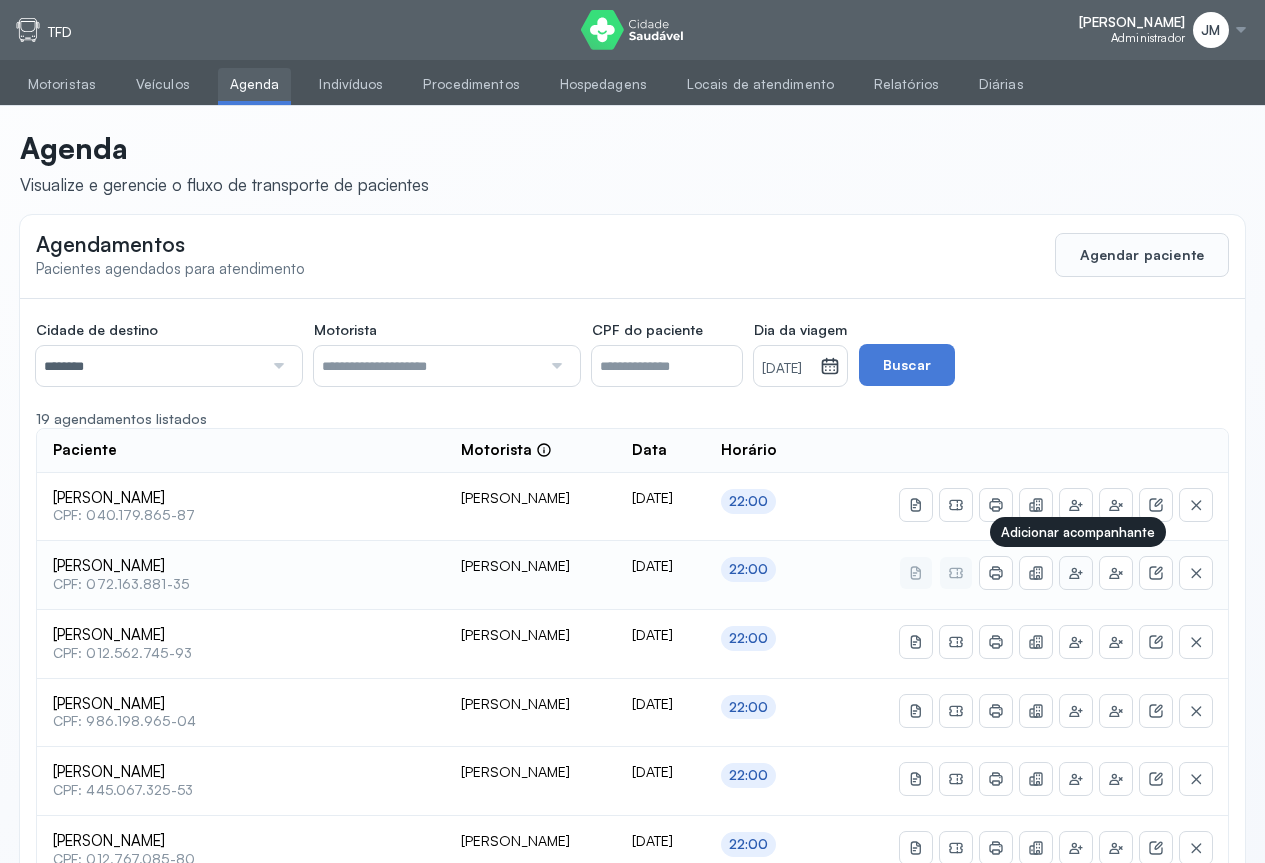 click 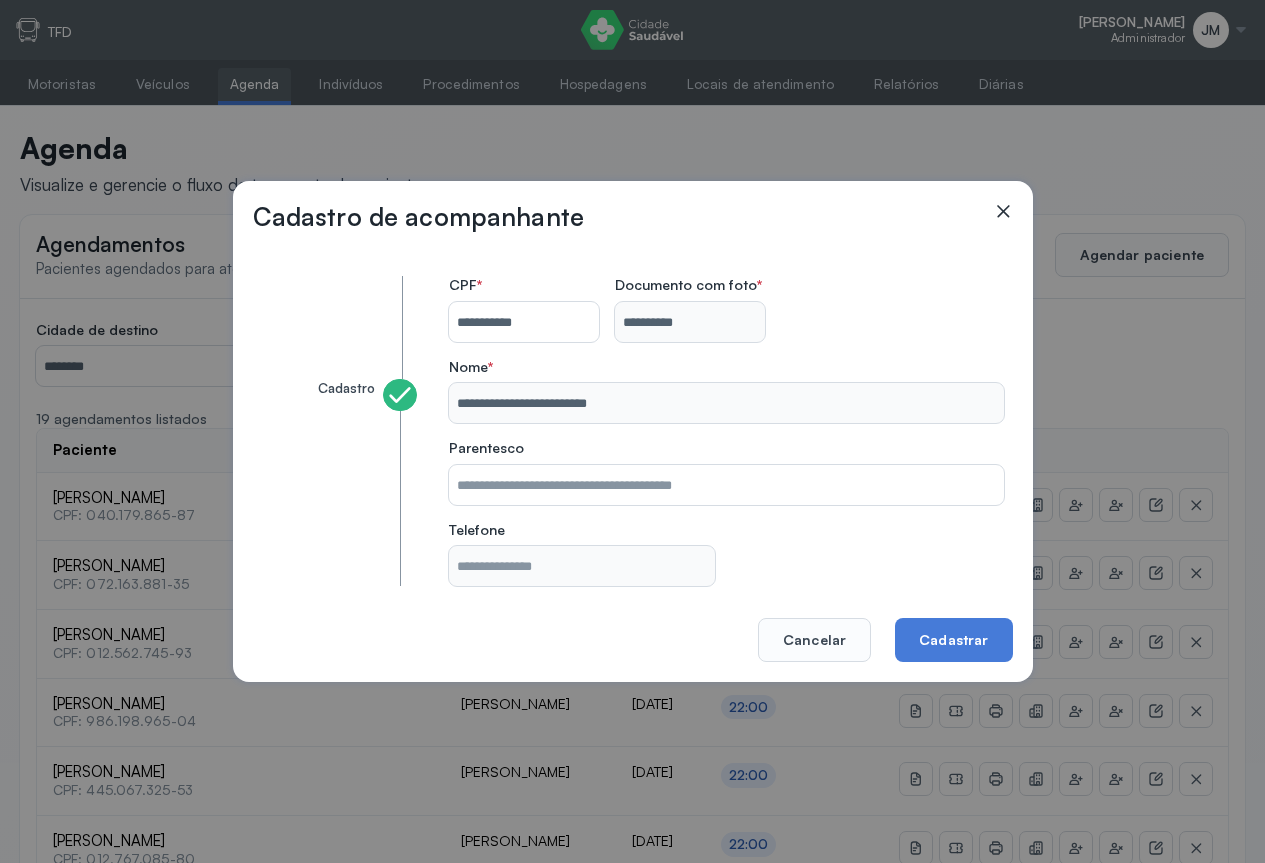 click 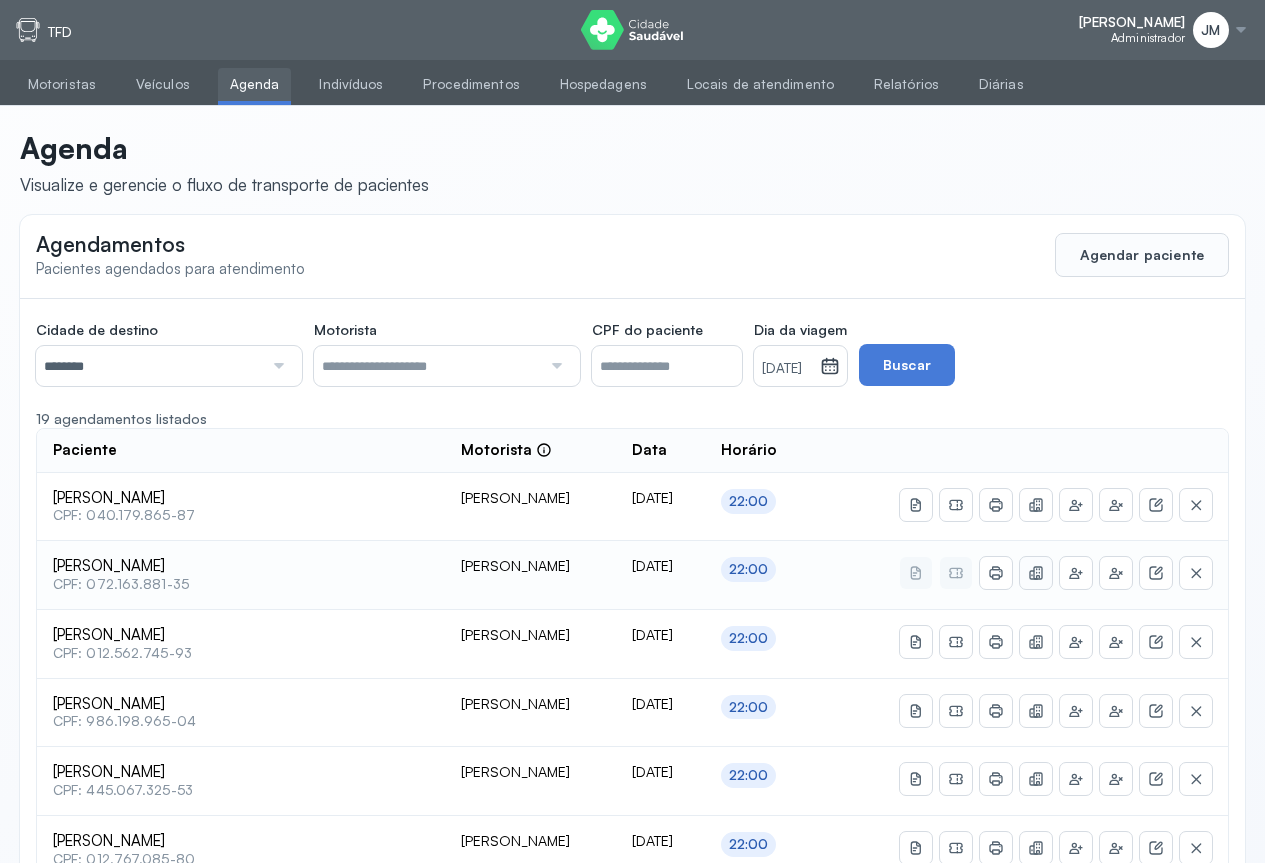 click 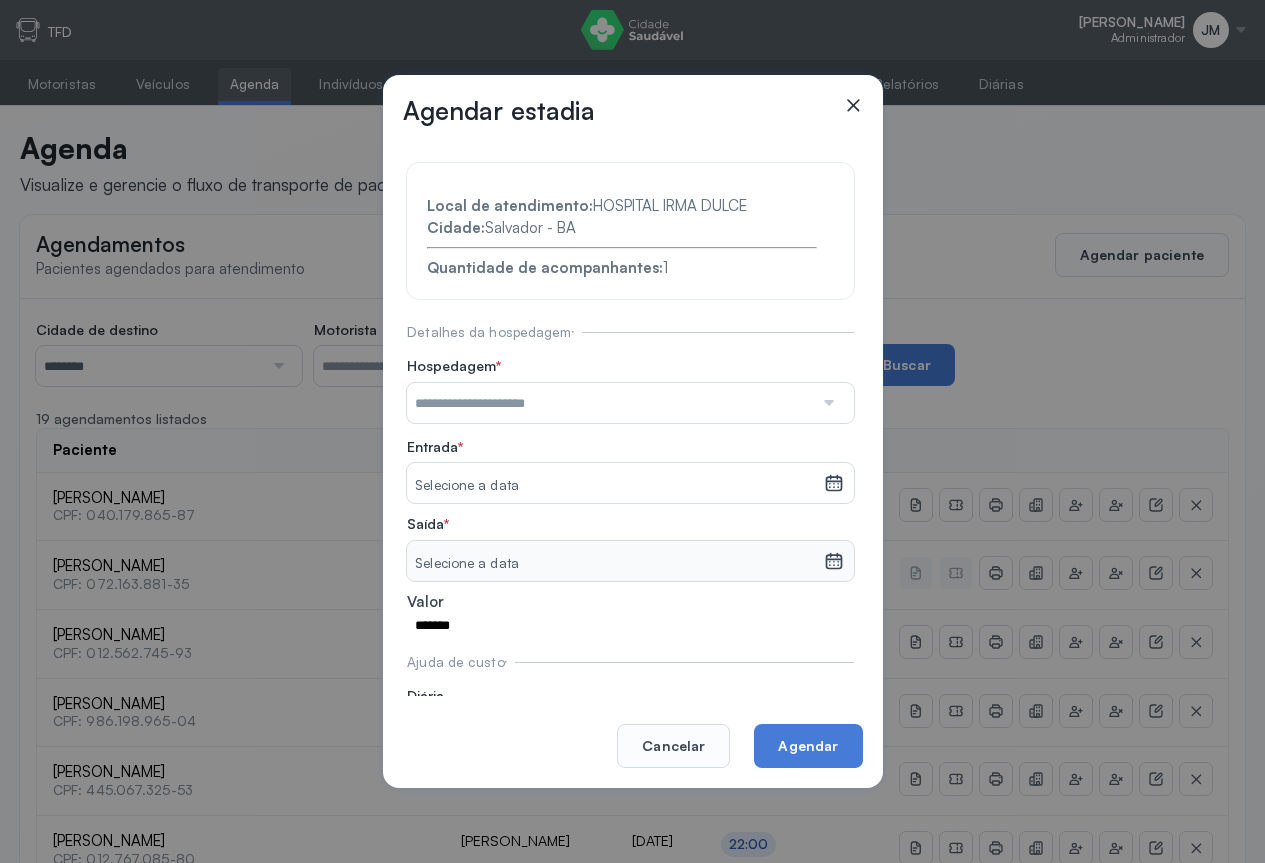 click at bounding box center (610, 403) 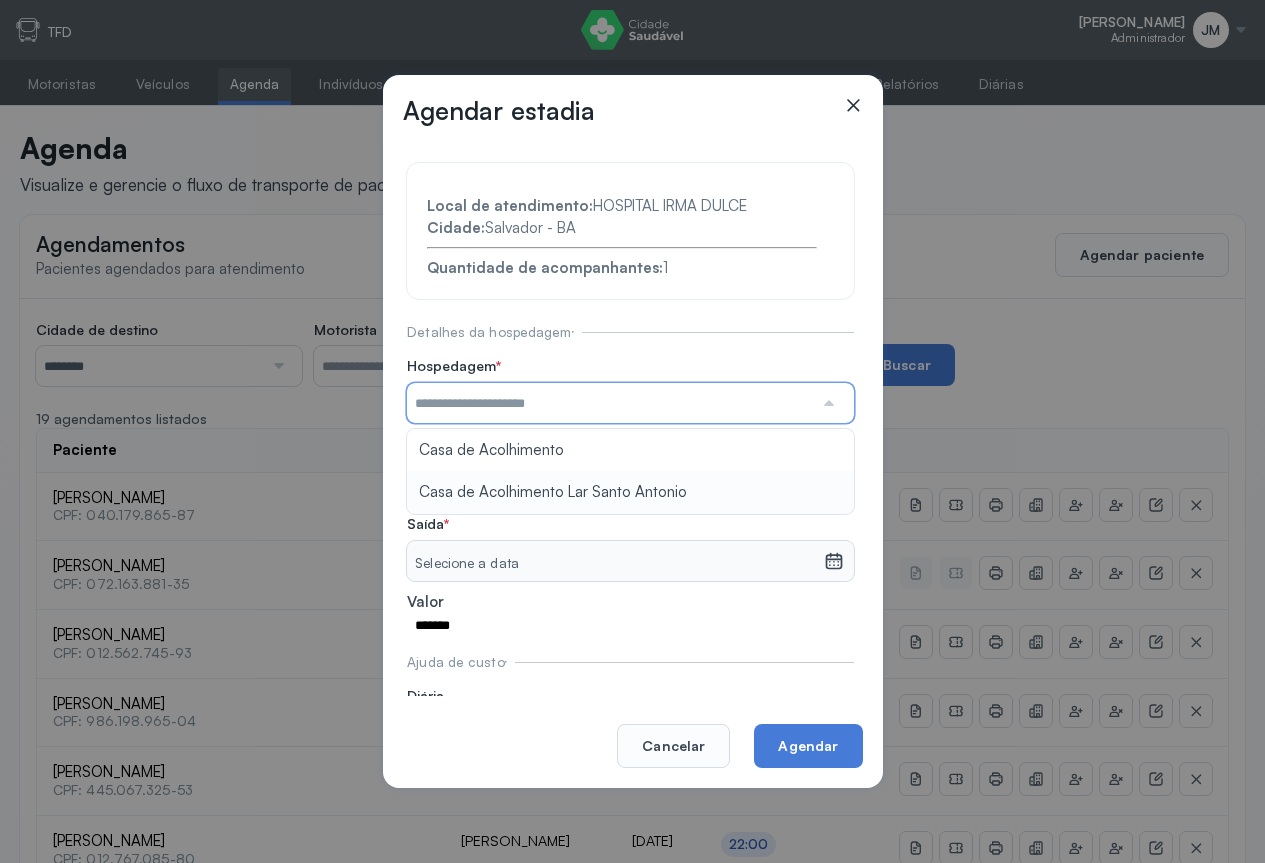type on "**********" 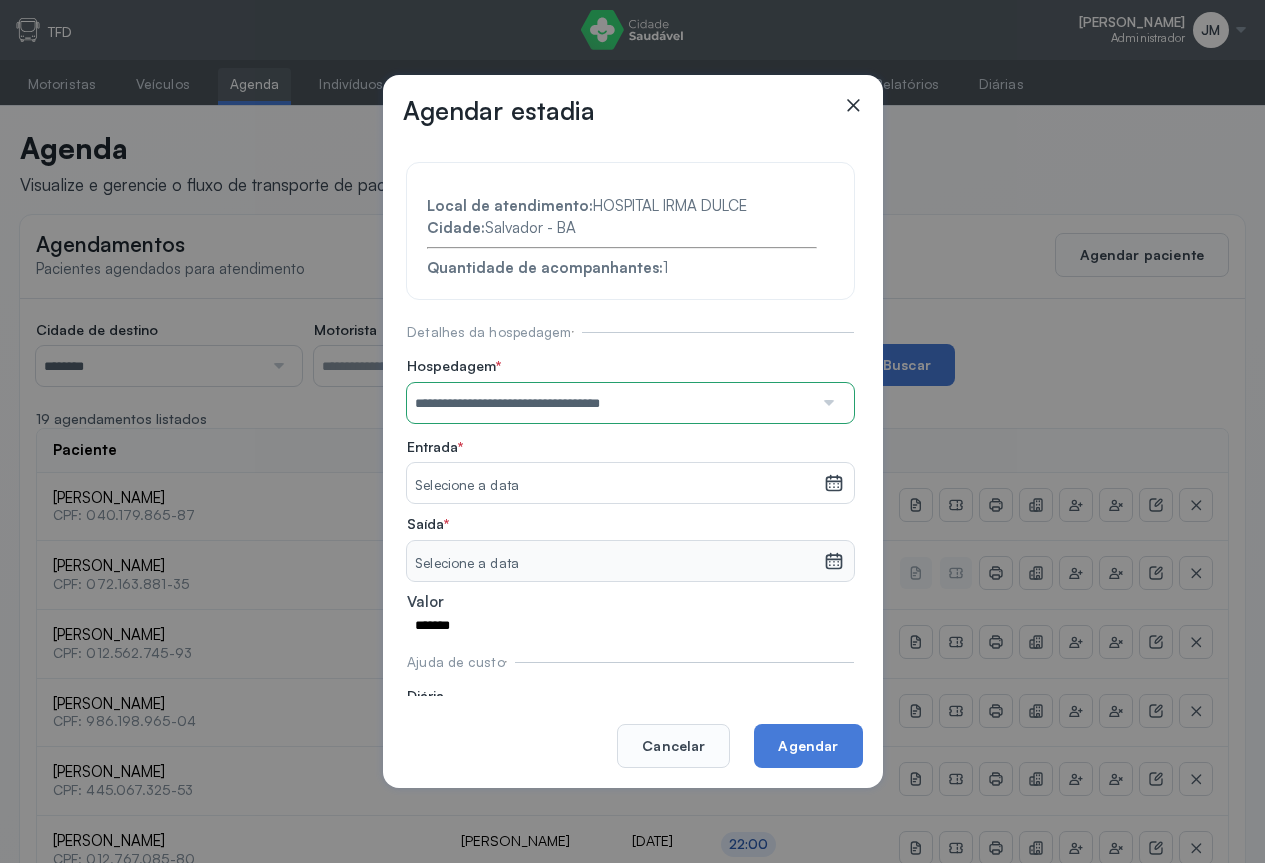 drag, startPoint x: 504, startPoint y: 484, endPoint x: 583, endPoint y: 465, distance: 81.25269 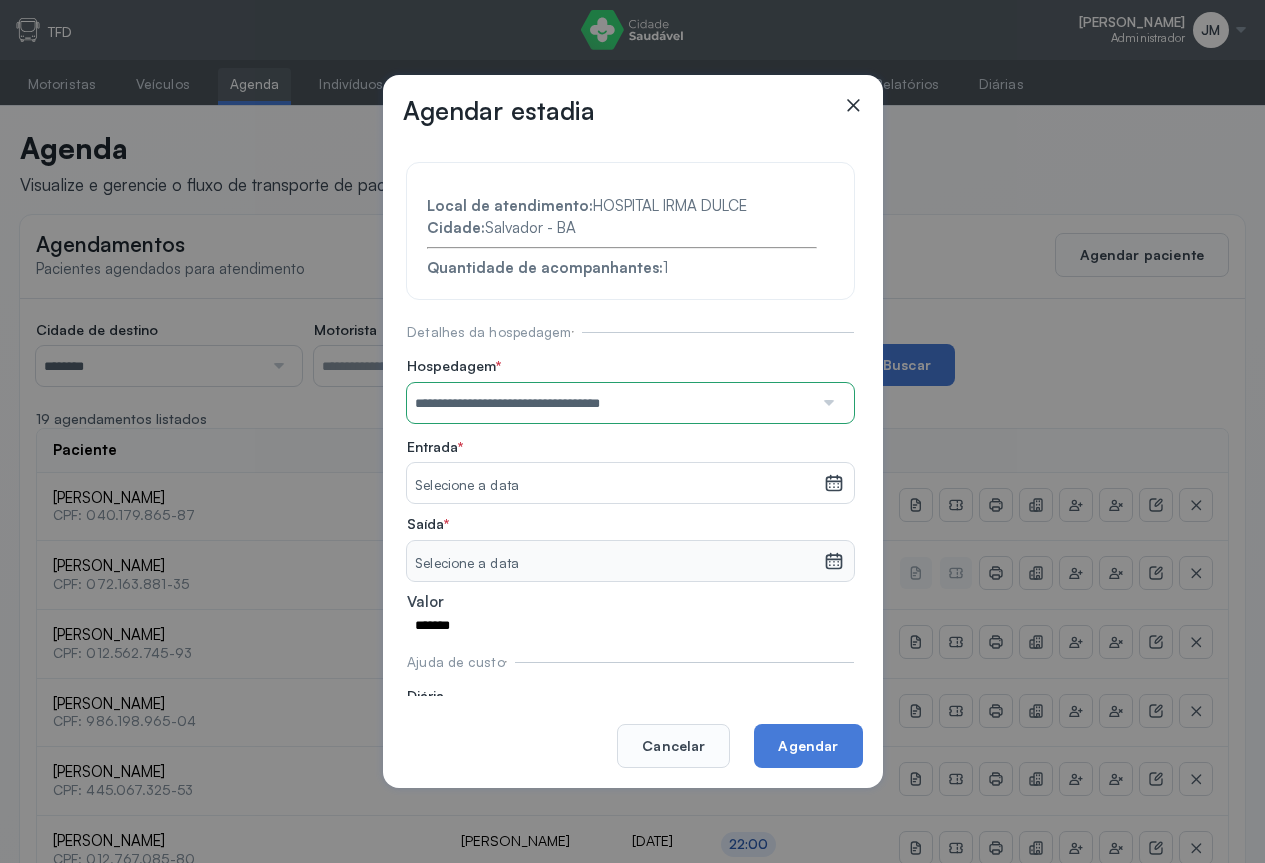 drag, startPoint x: 815, startPoint y: 490, endPoint x: 789, endPoint y: 496, distance: 26.683329 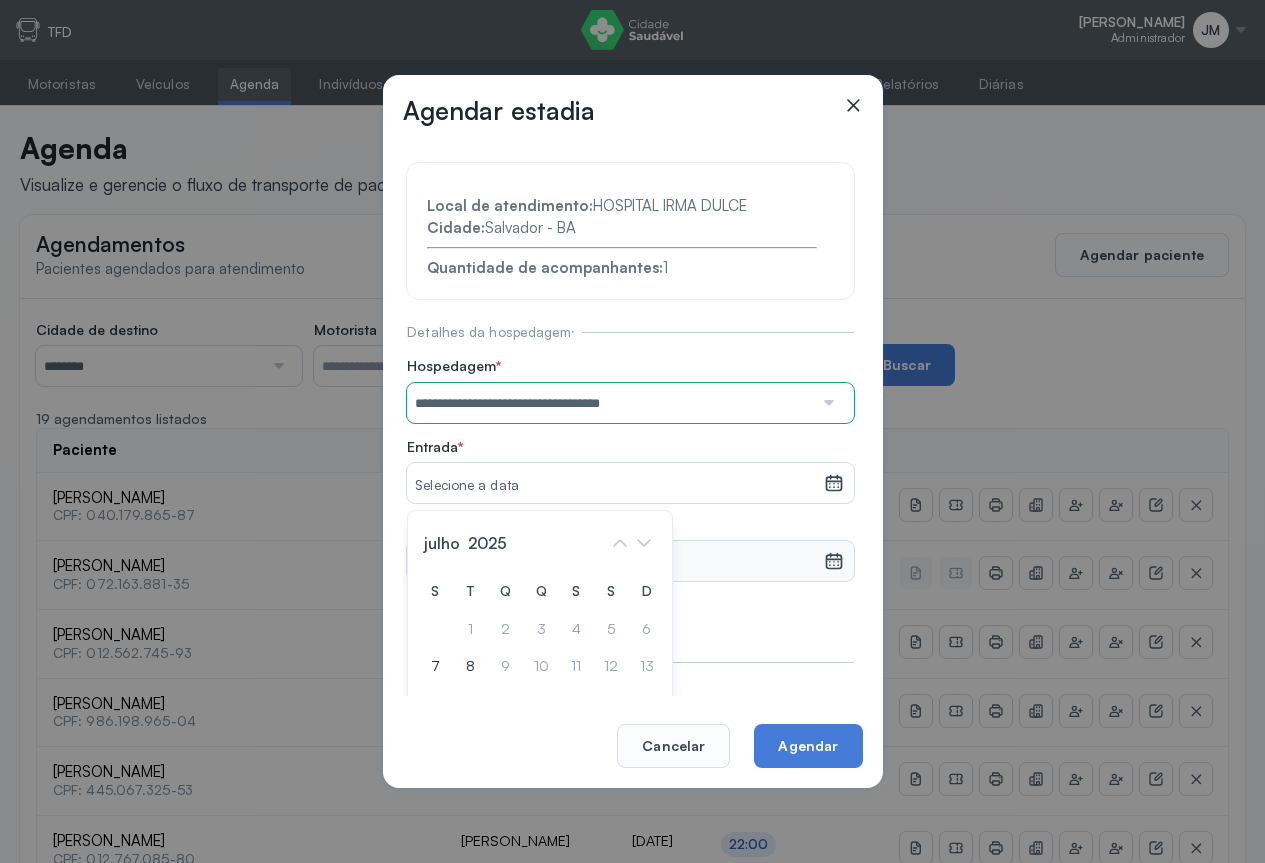 drag, startPoint x: 472, startPoint y: 662, endPoint x: 547, endPoint y: 641, distance: 77.88453 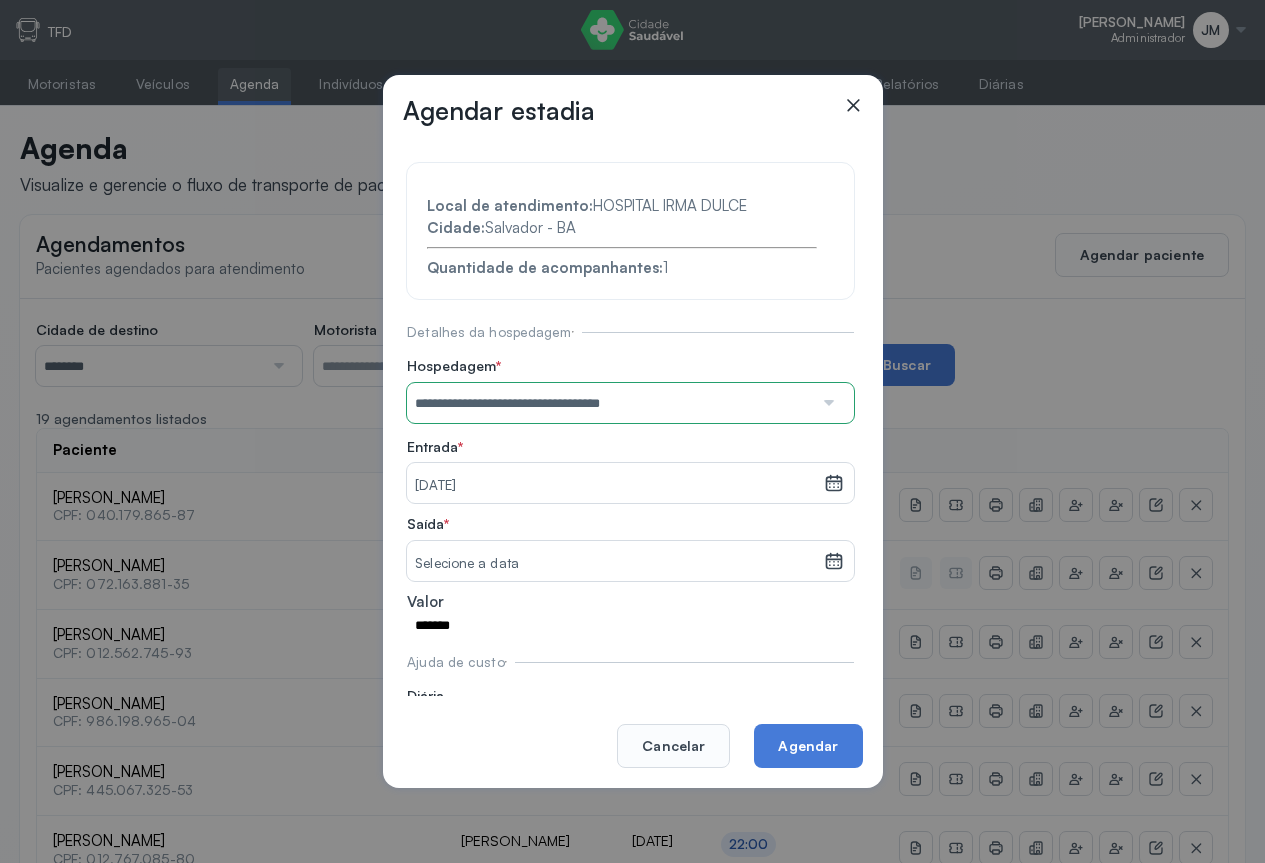 click on "Selecione a data" at bounding box center (615, 561) 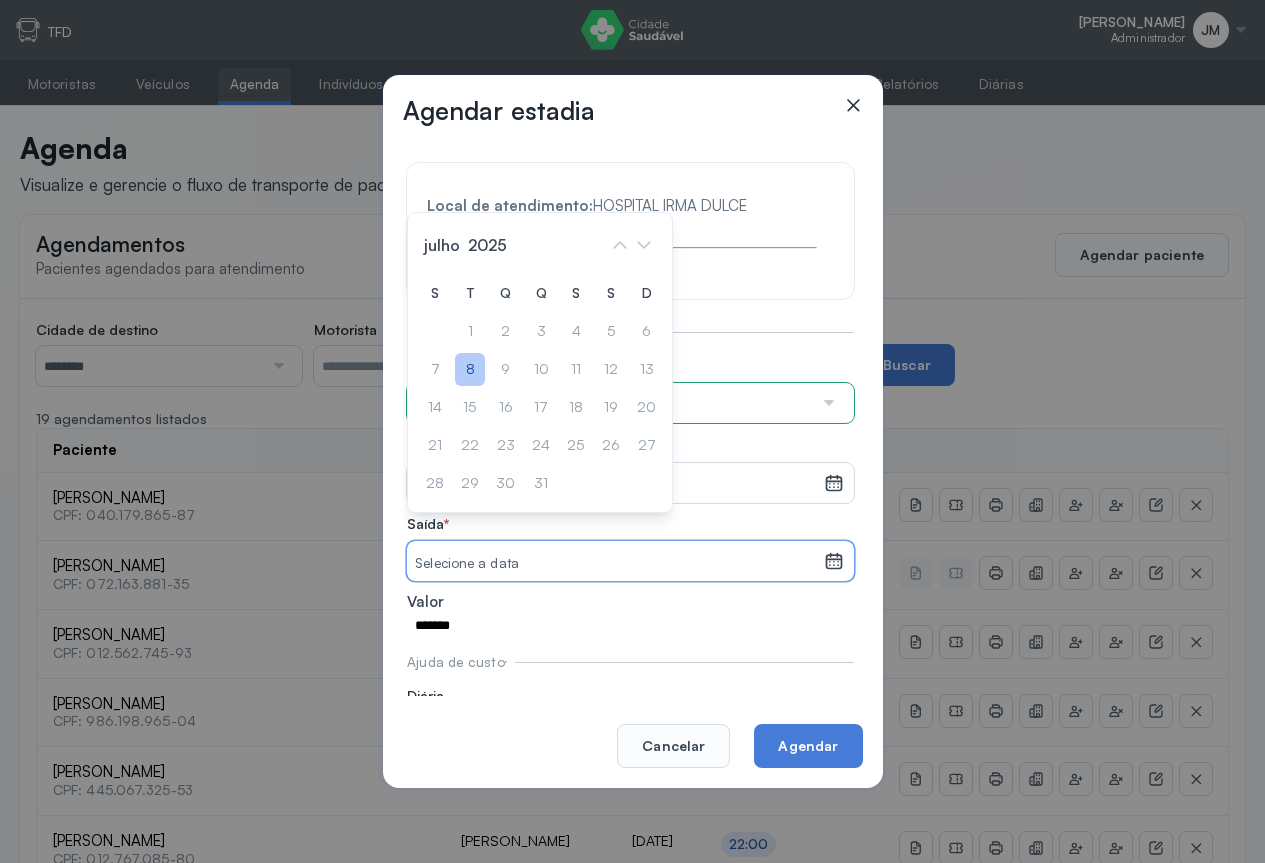 click on "8" 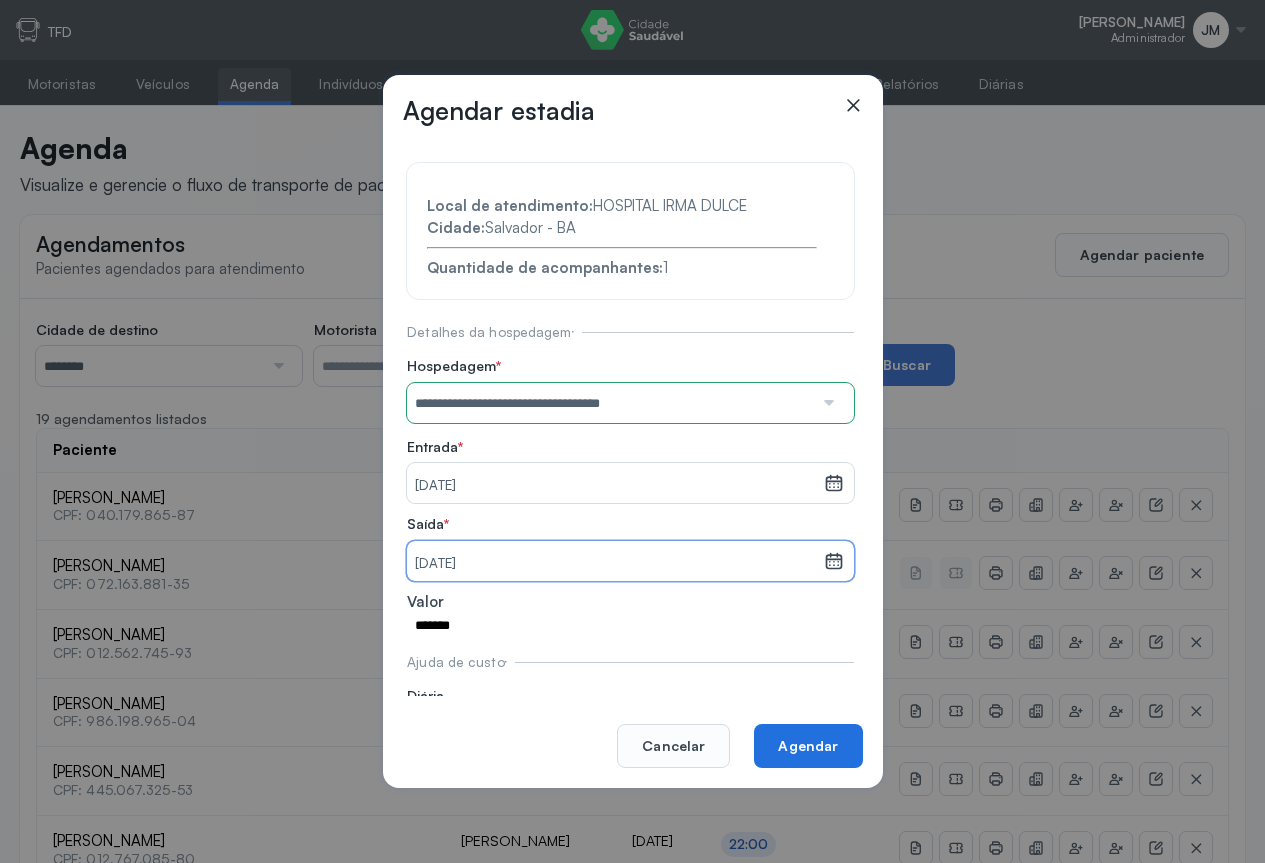 click on "Agendar" 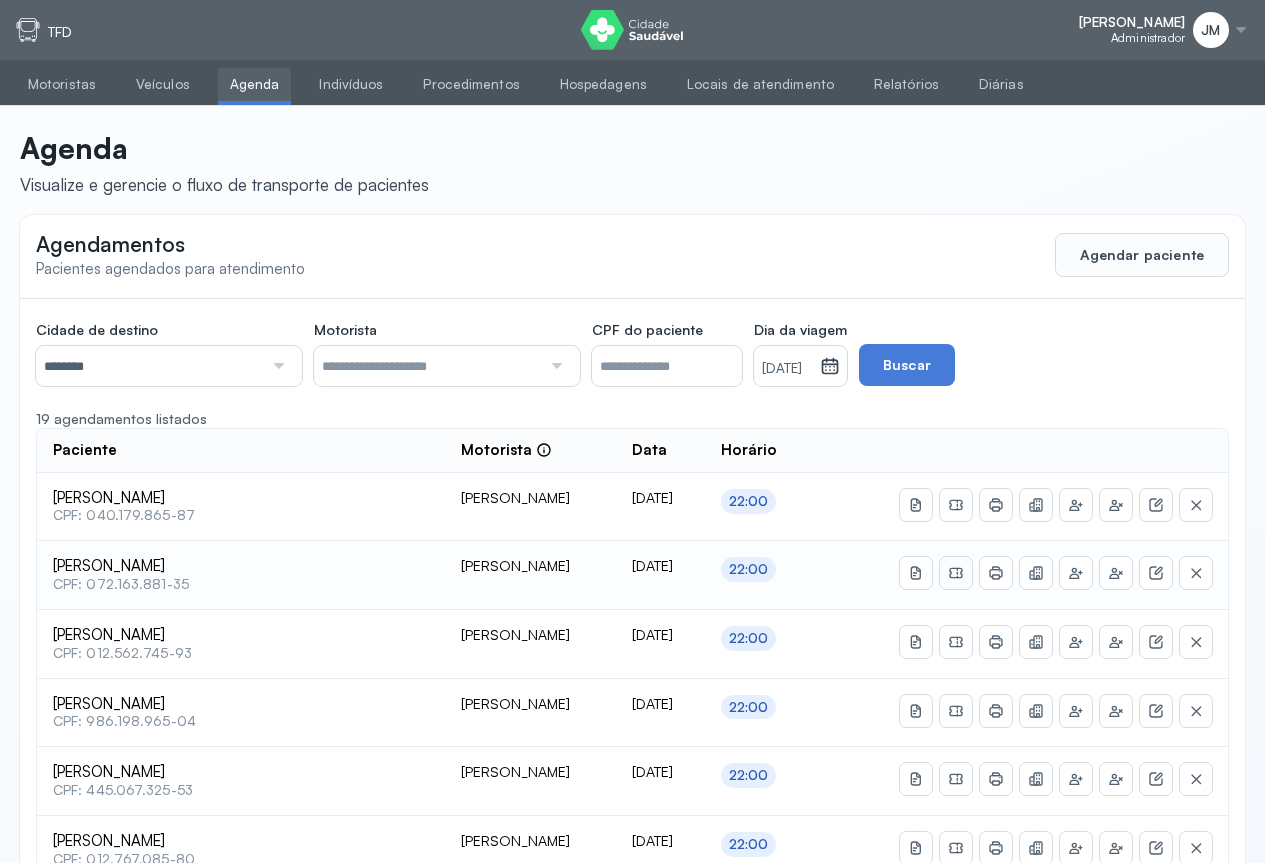 click 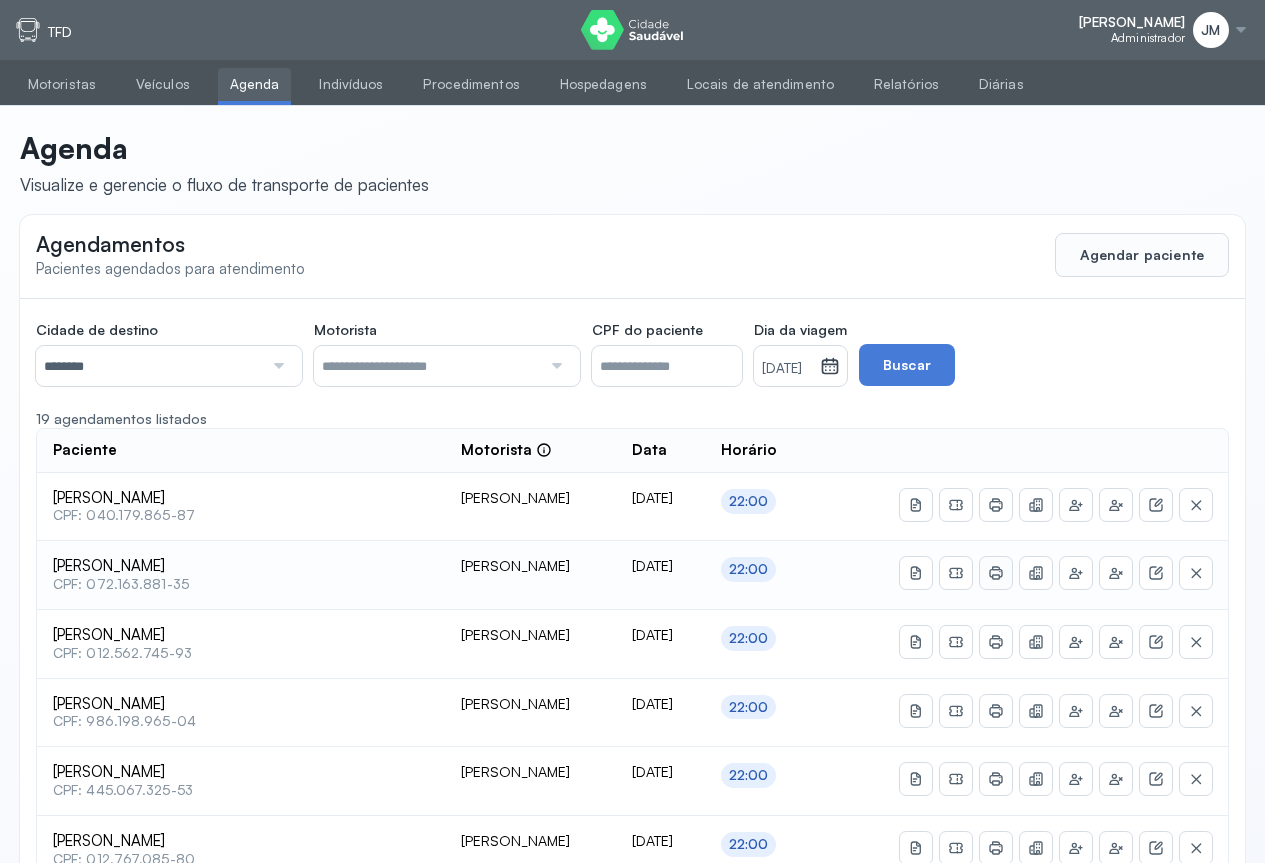 click 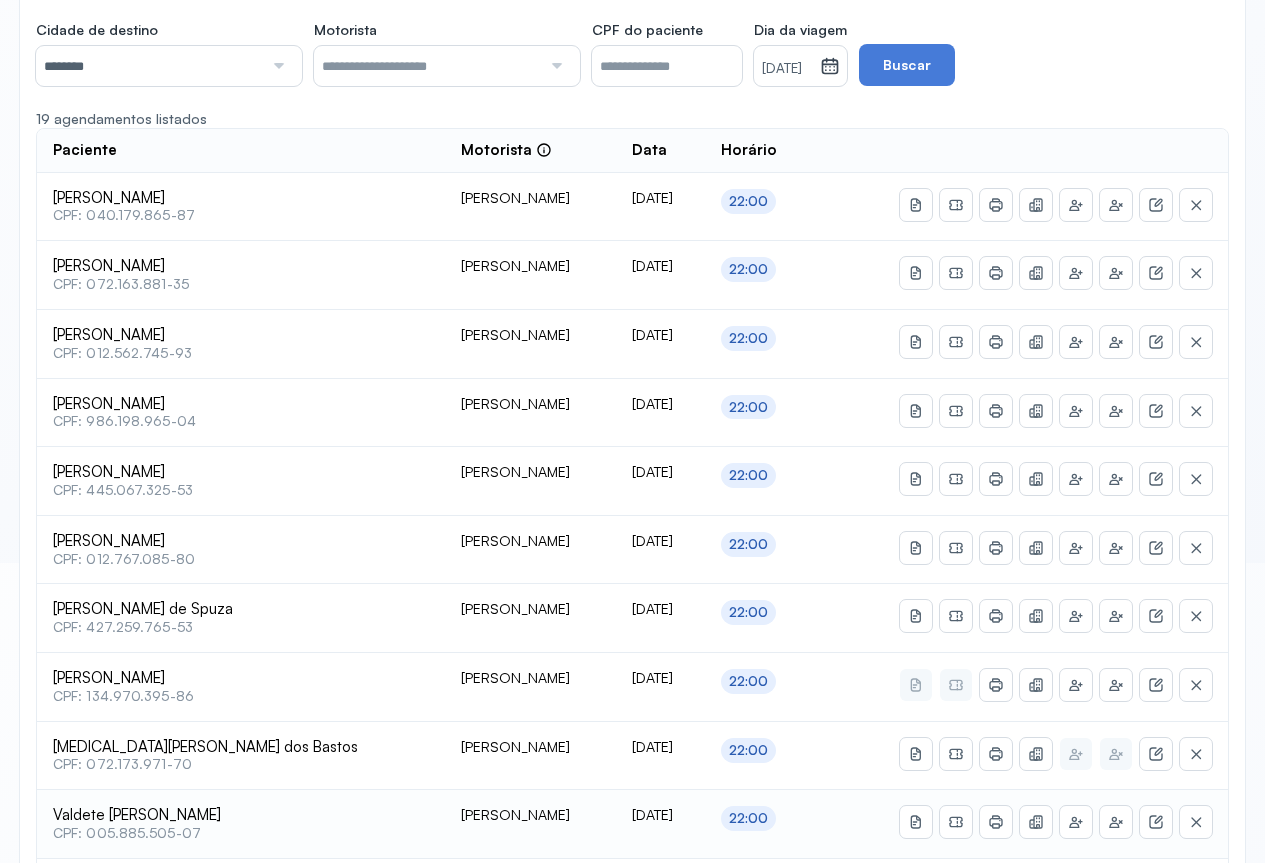 scroll, scrollTop: 400, scrollLeft: 0, axis: vertical 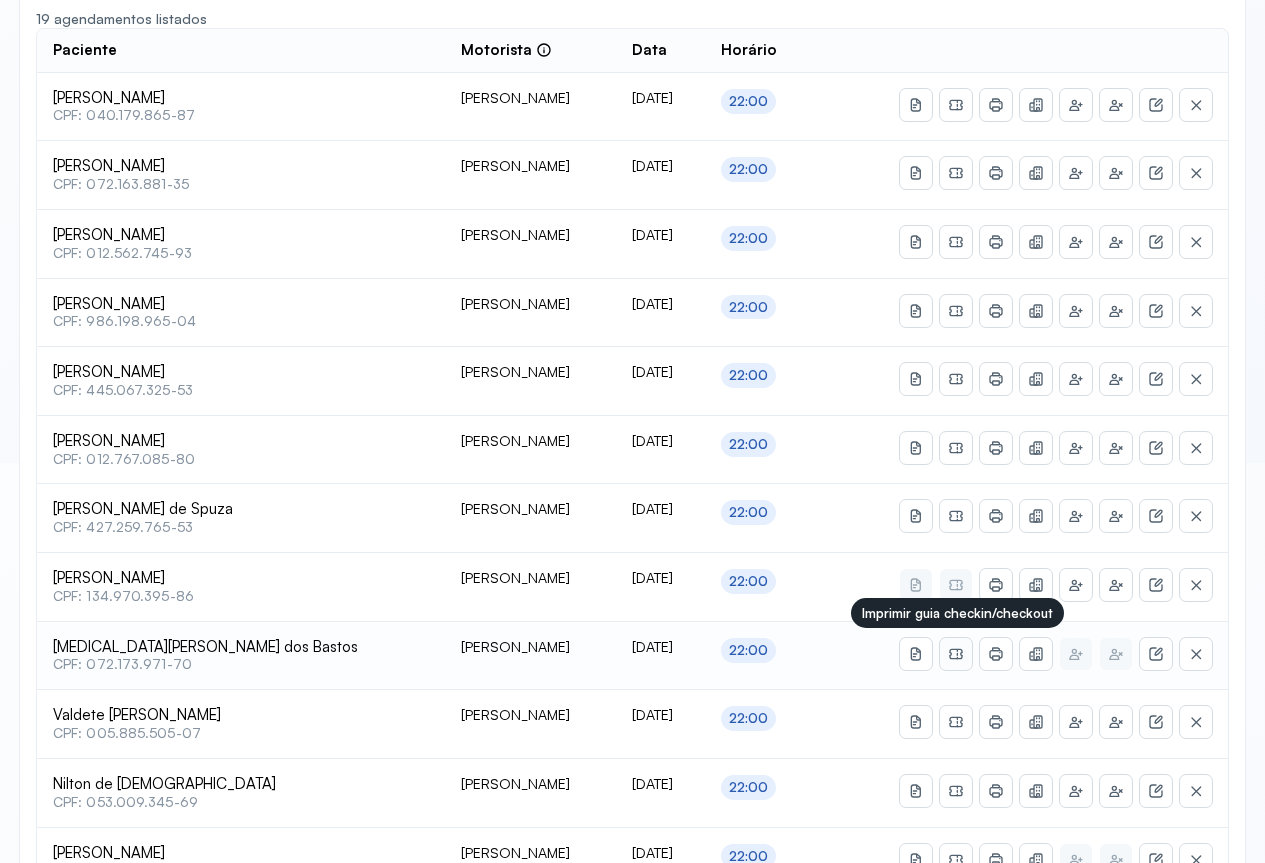 click 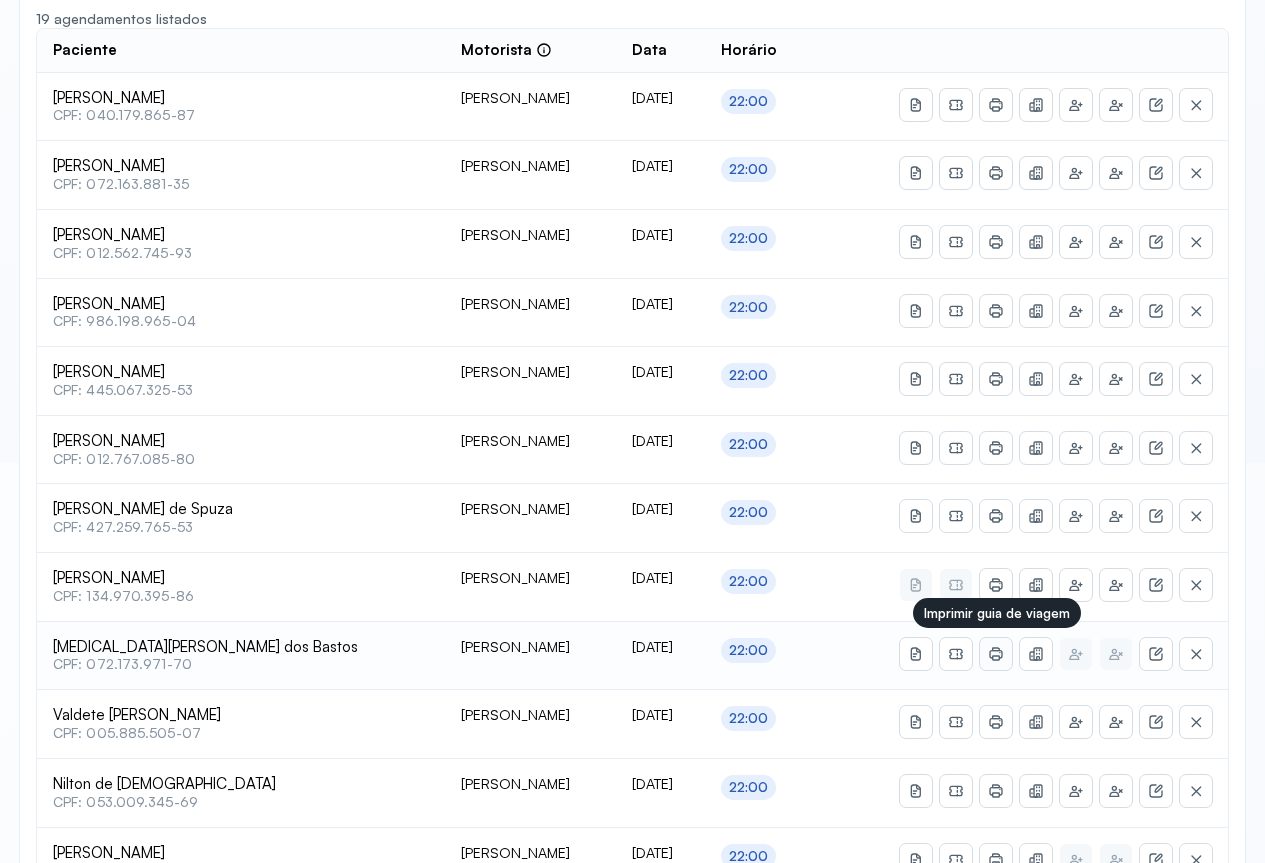 click 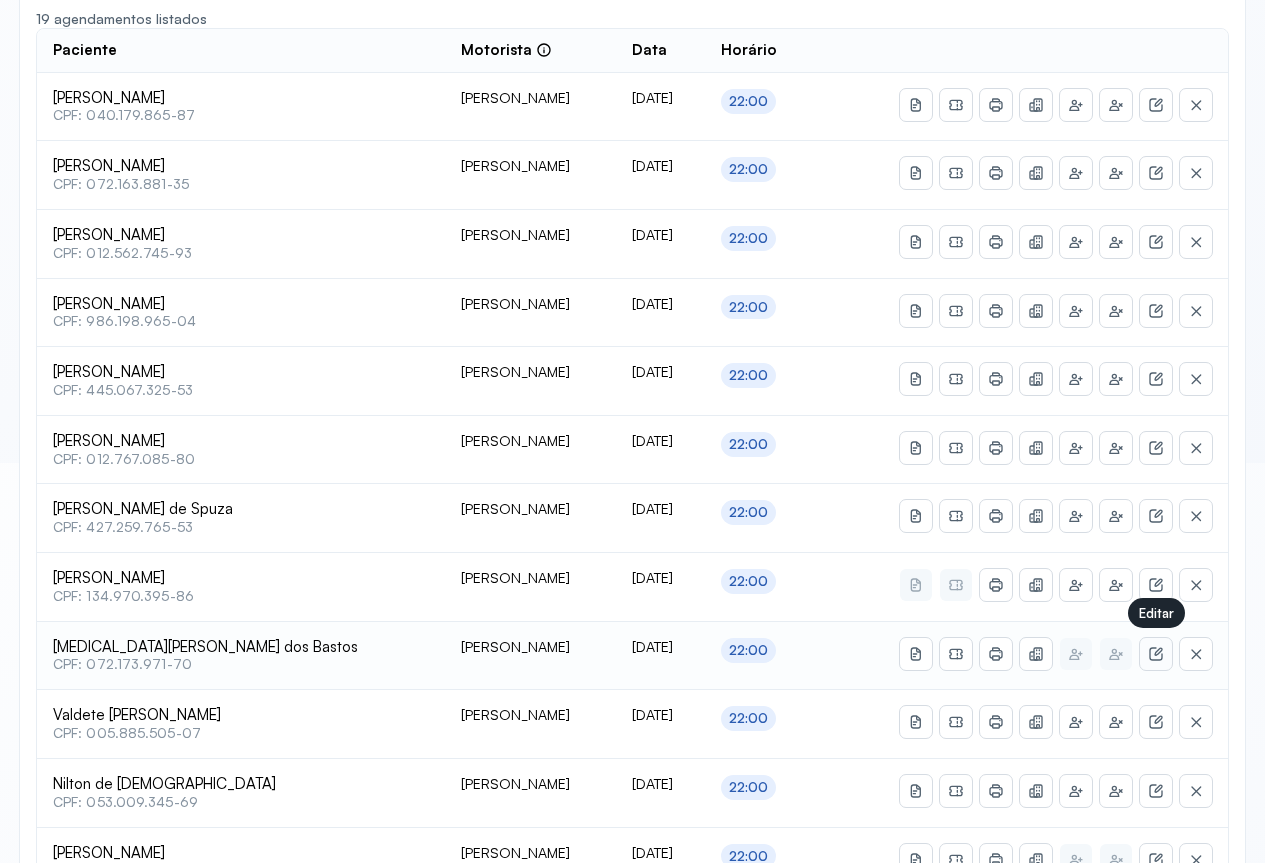 click 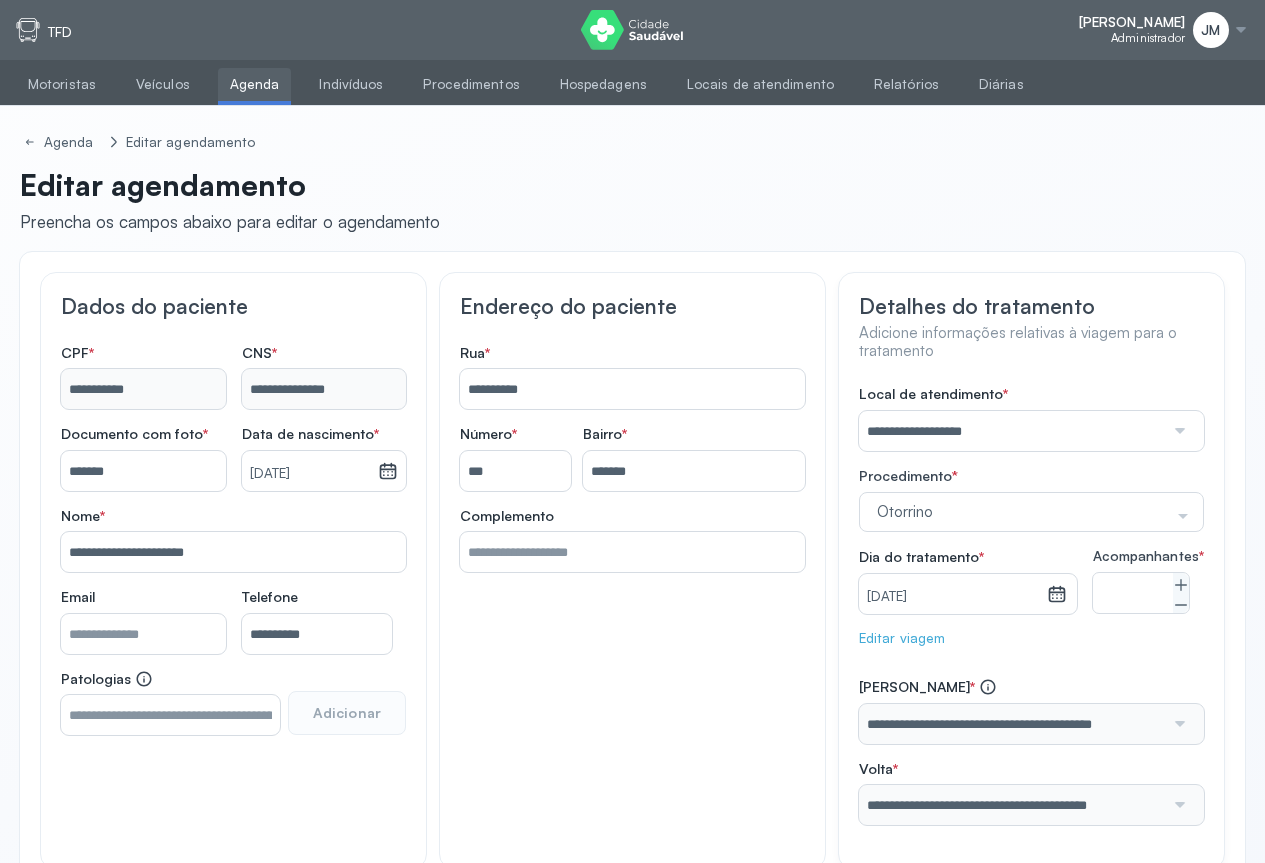 scroll, scrollTop: 128, scrollLeft: 0, axis: vertical 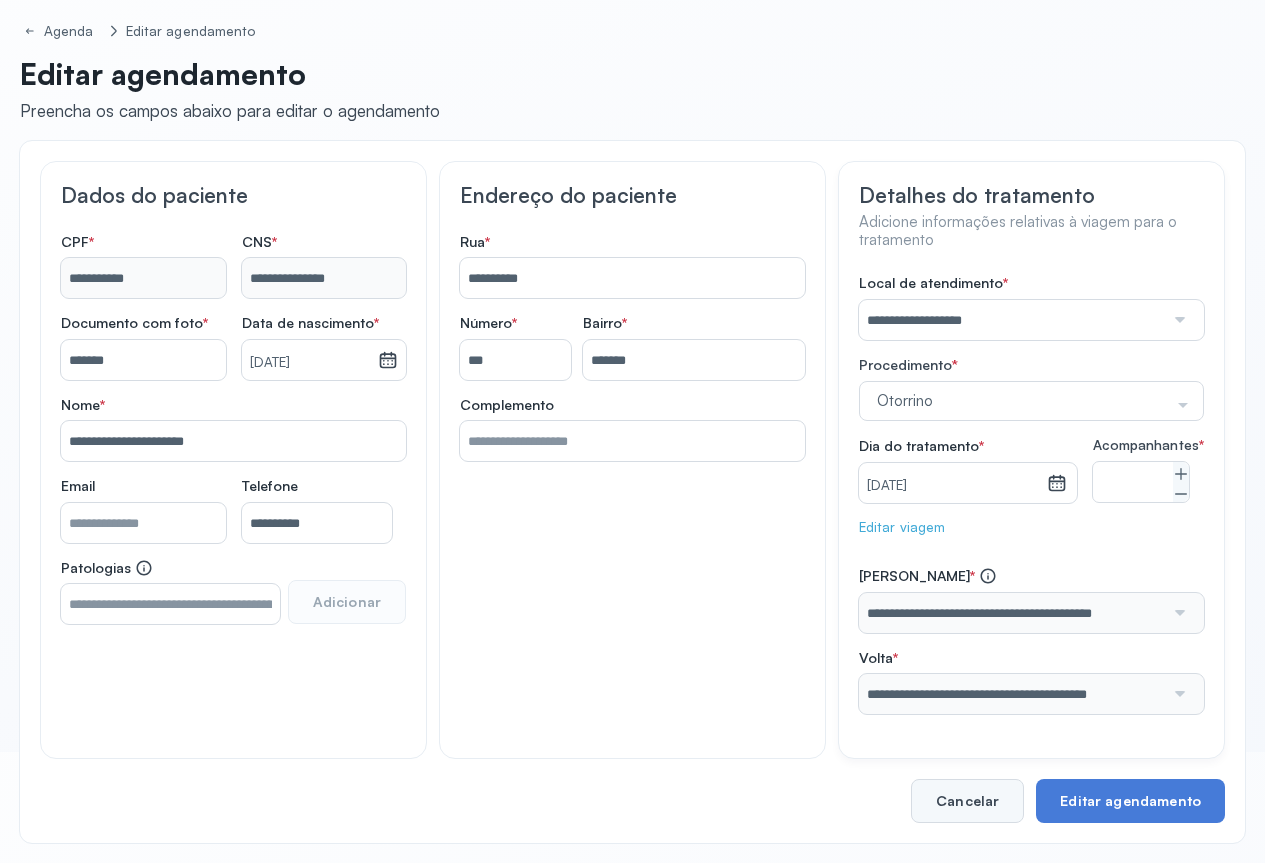 click on "Cancelar" at bounding box center [967, 801] 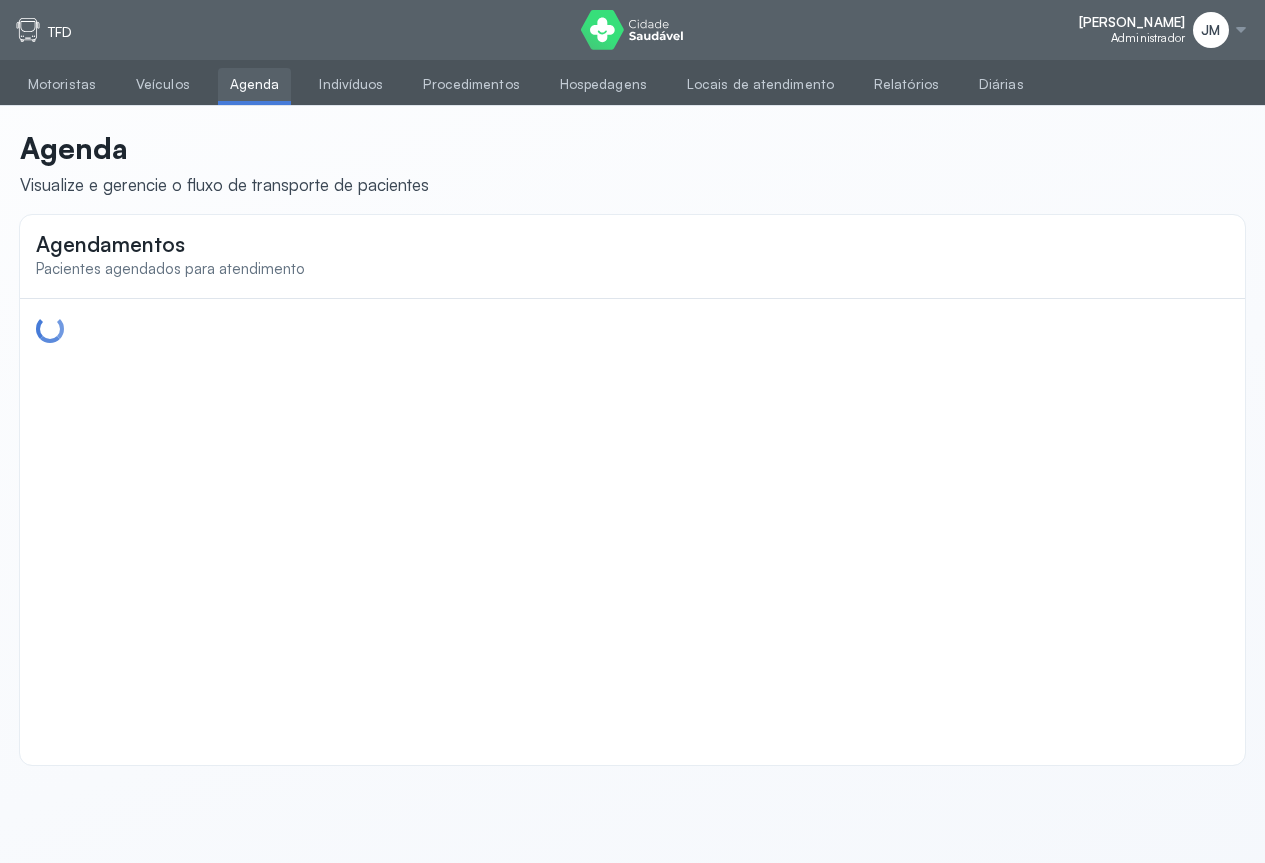 scroll, scrollTop: 0, scrollLeft: 0, axis: both 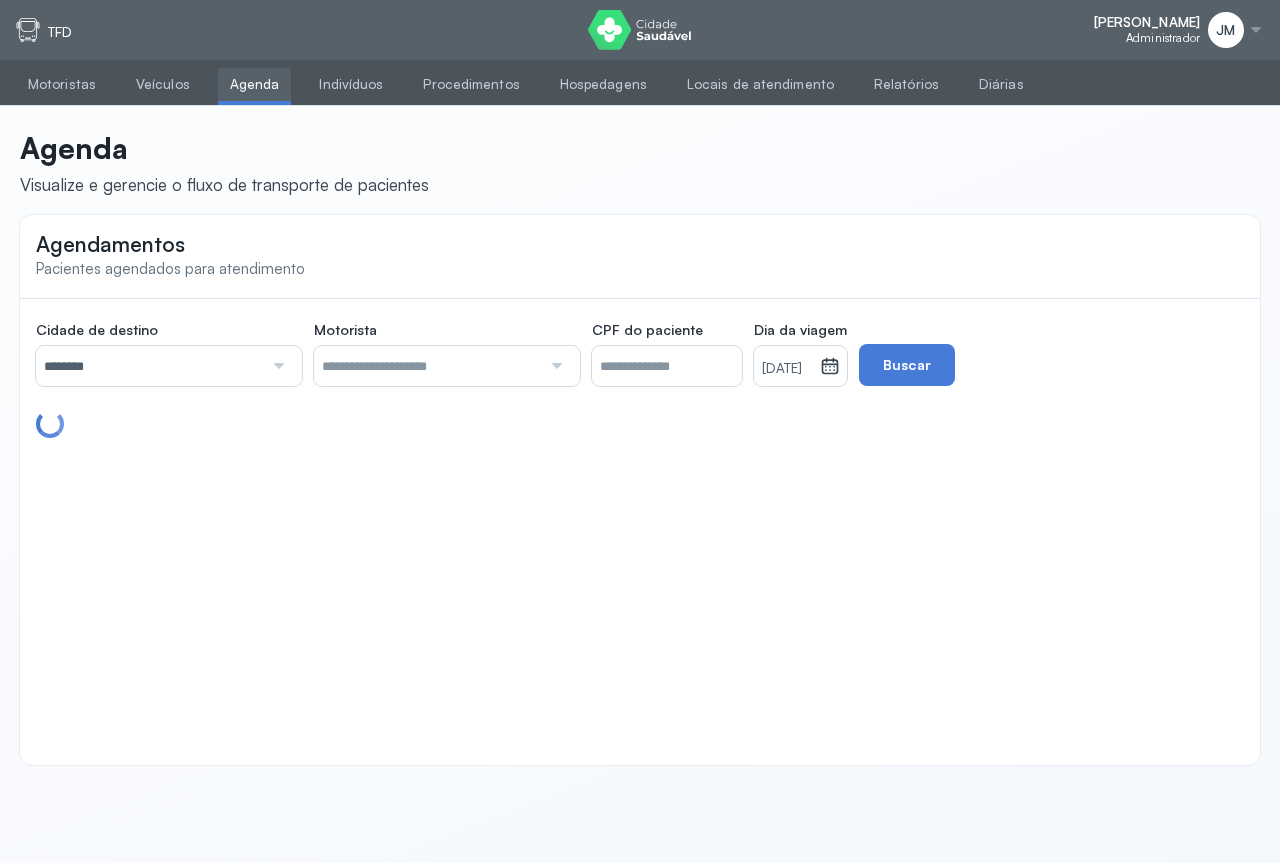 click at bounding box center [276, 366] 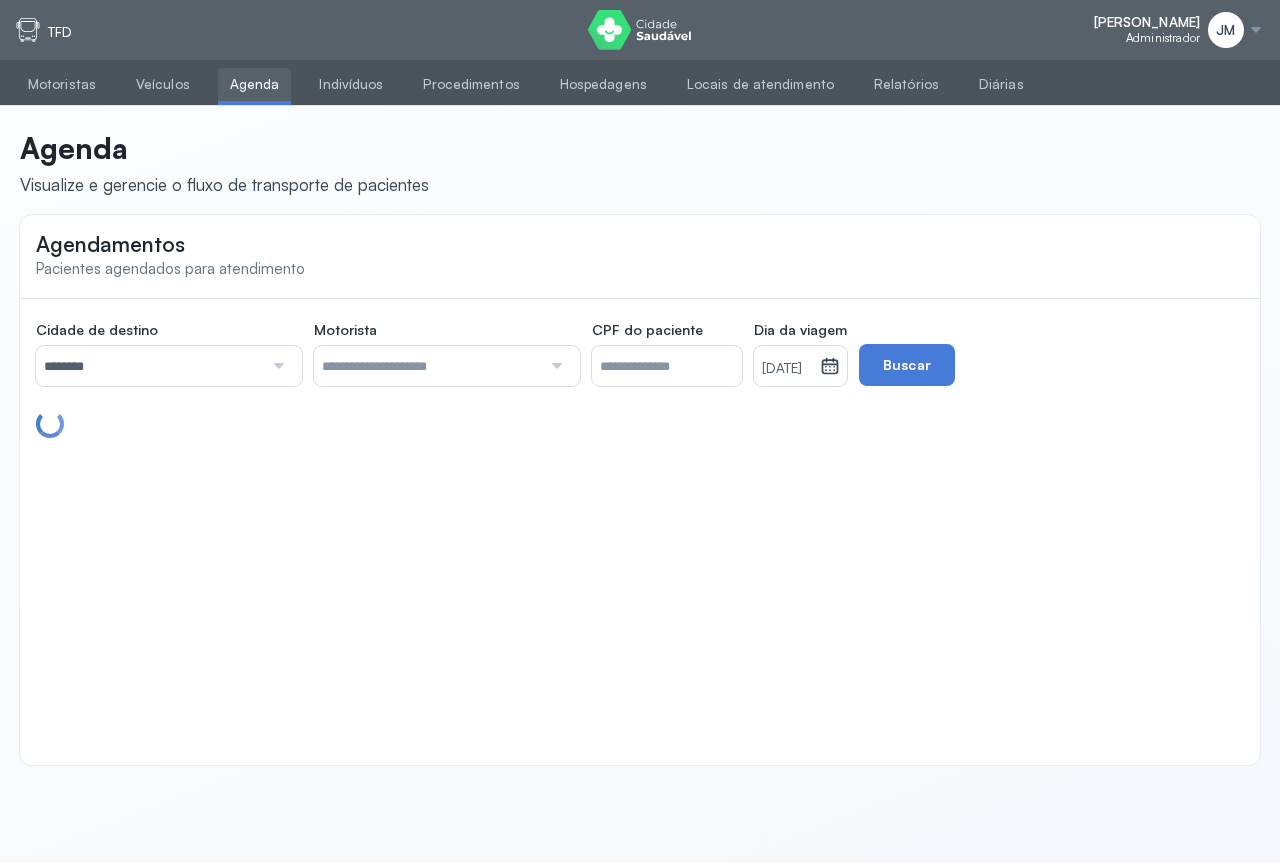 drag, startPoint x: 113, startPoint y: 444, endPoint x: 401, endPoint y: 425, distance: 288.62607 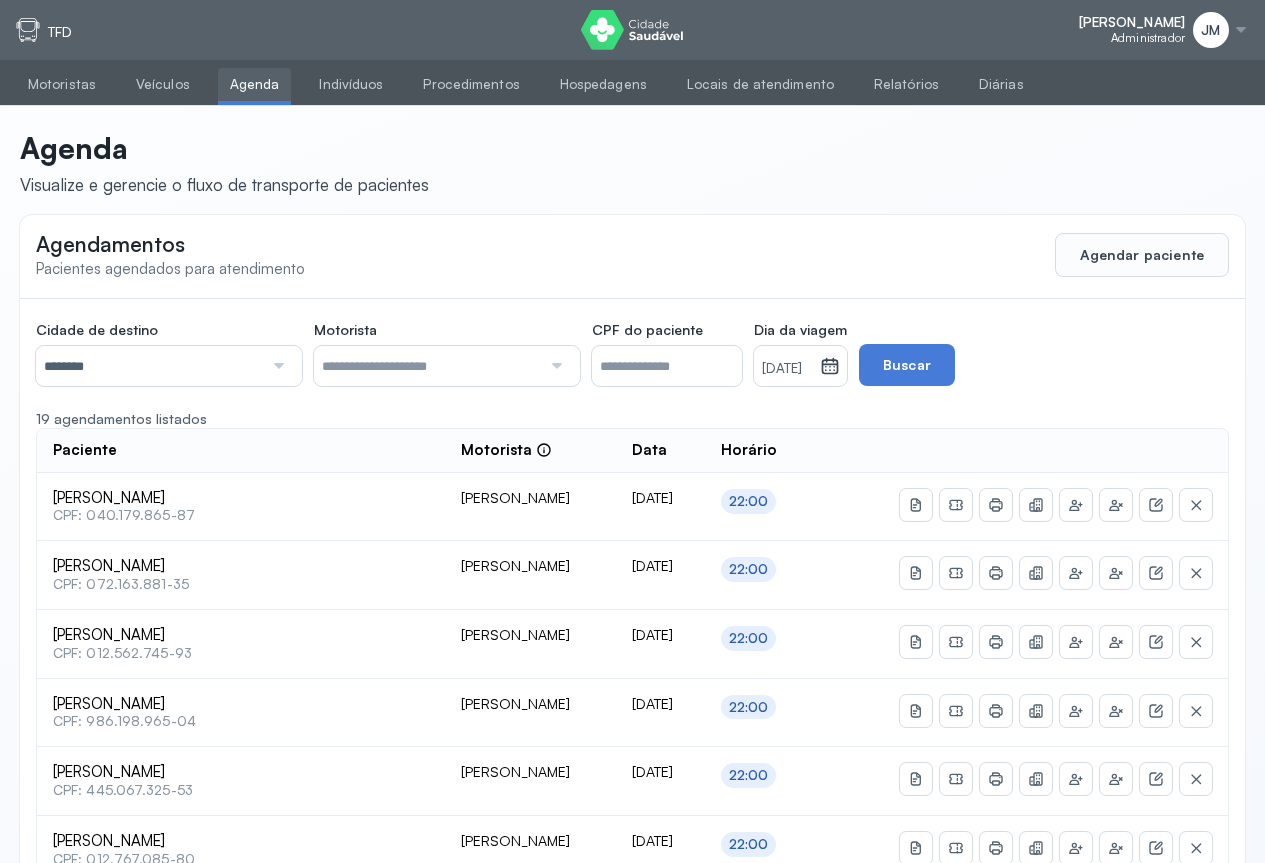 click 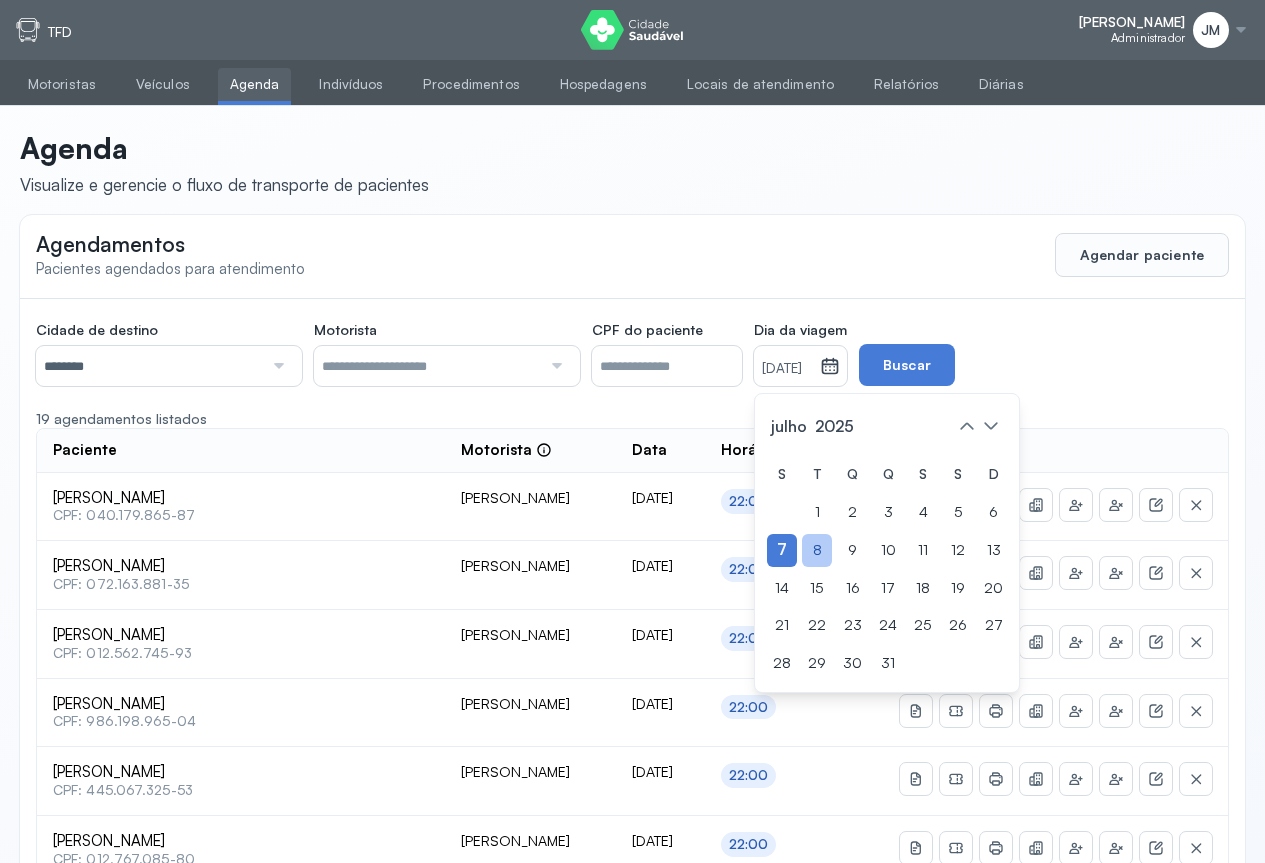 click on "8" 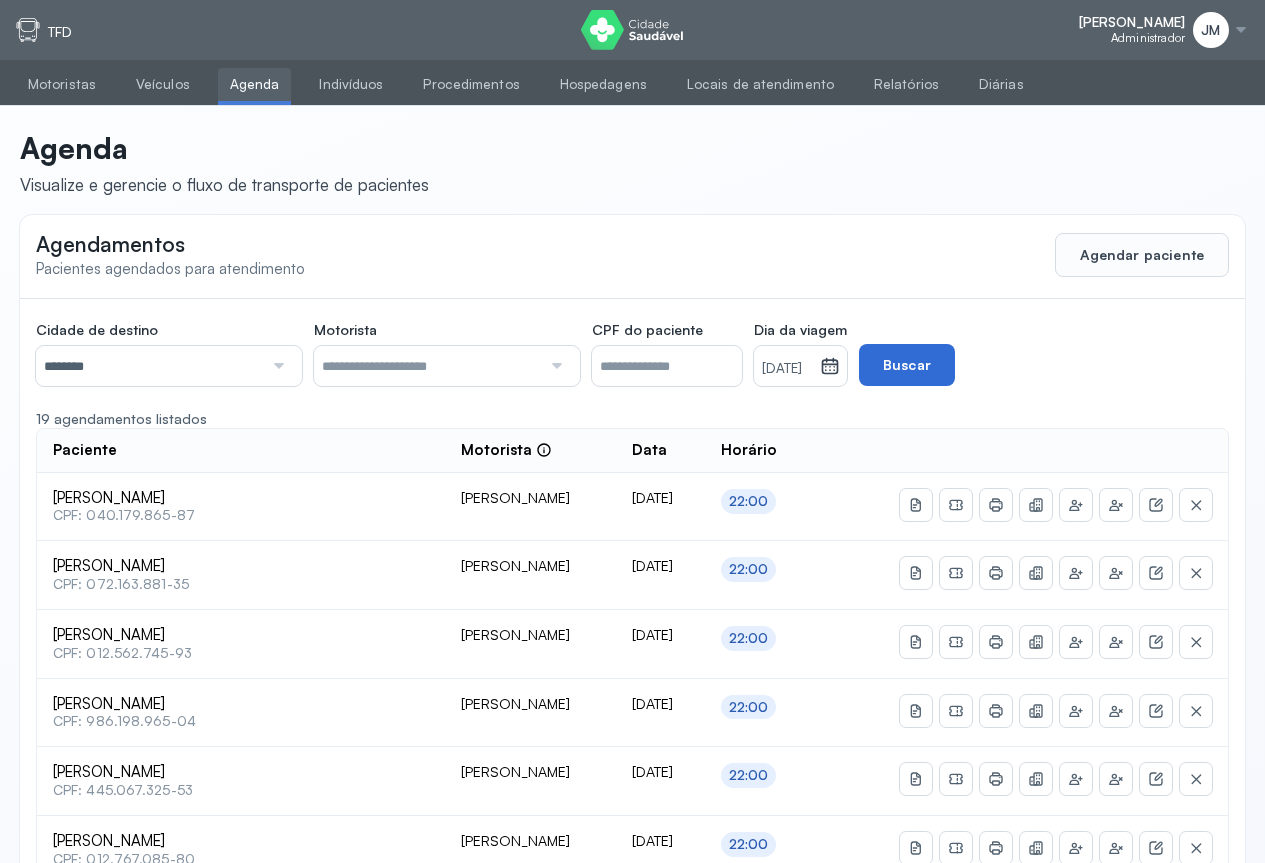 click on "Buscar" at bounding box center [907, 365] 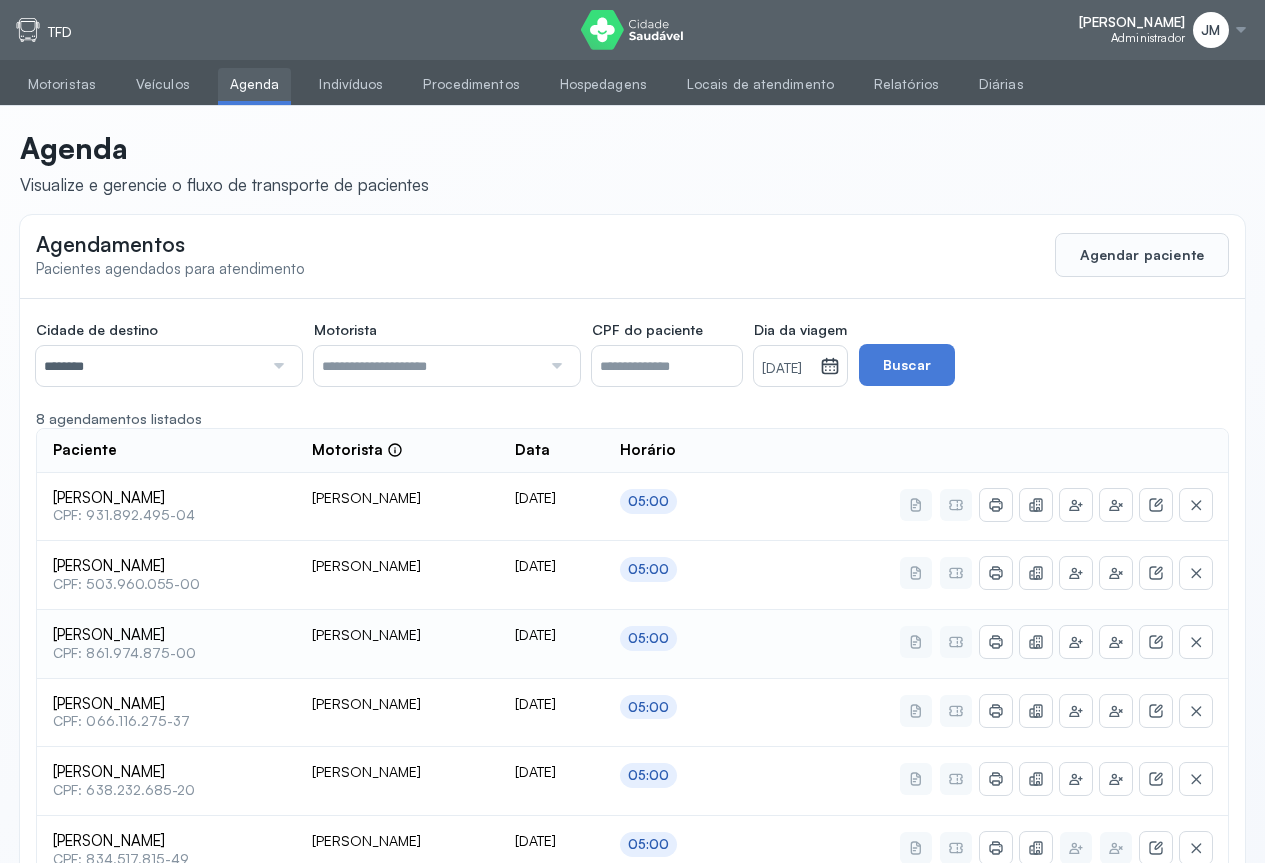 scroll, scrollTop: 200, scrollLeft: 0, axis: vertical 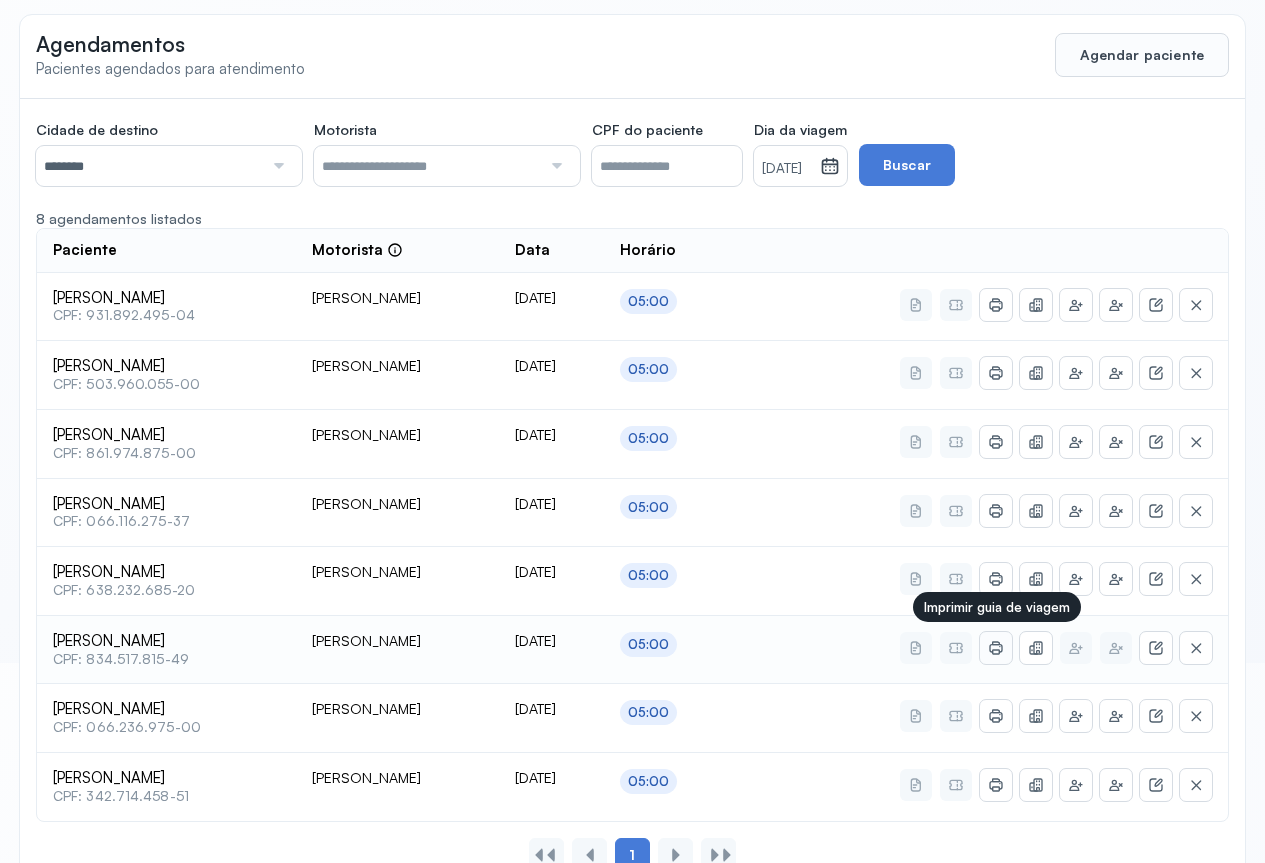 click 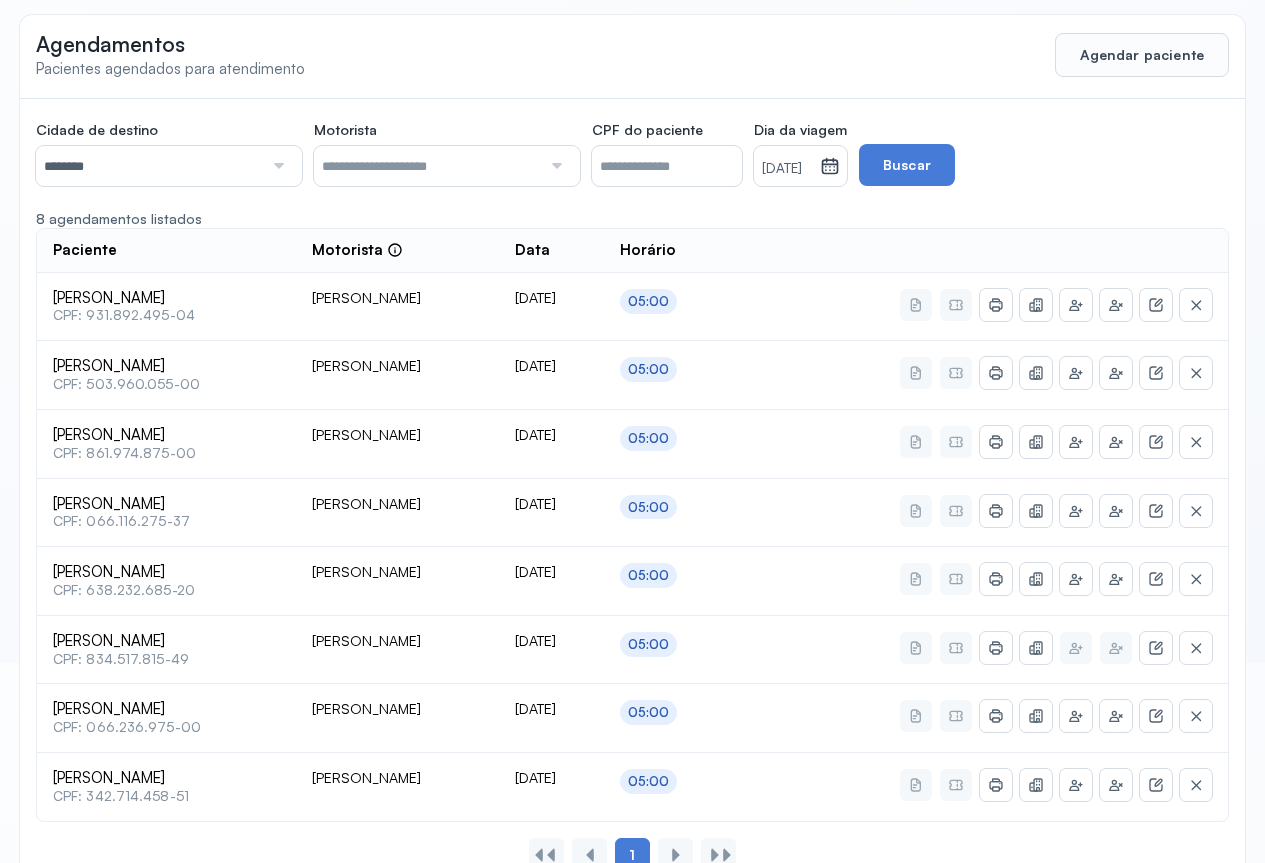 click at bounding box center (276, 166) 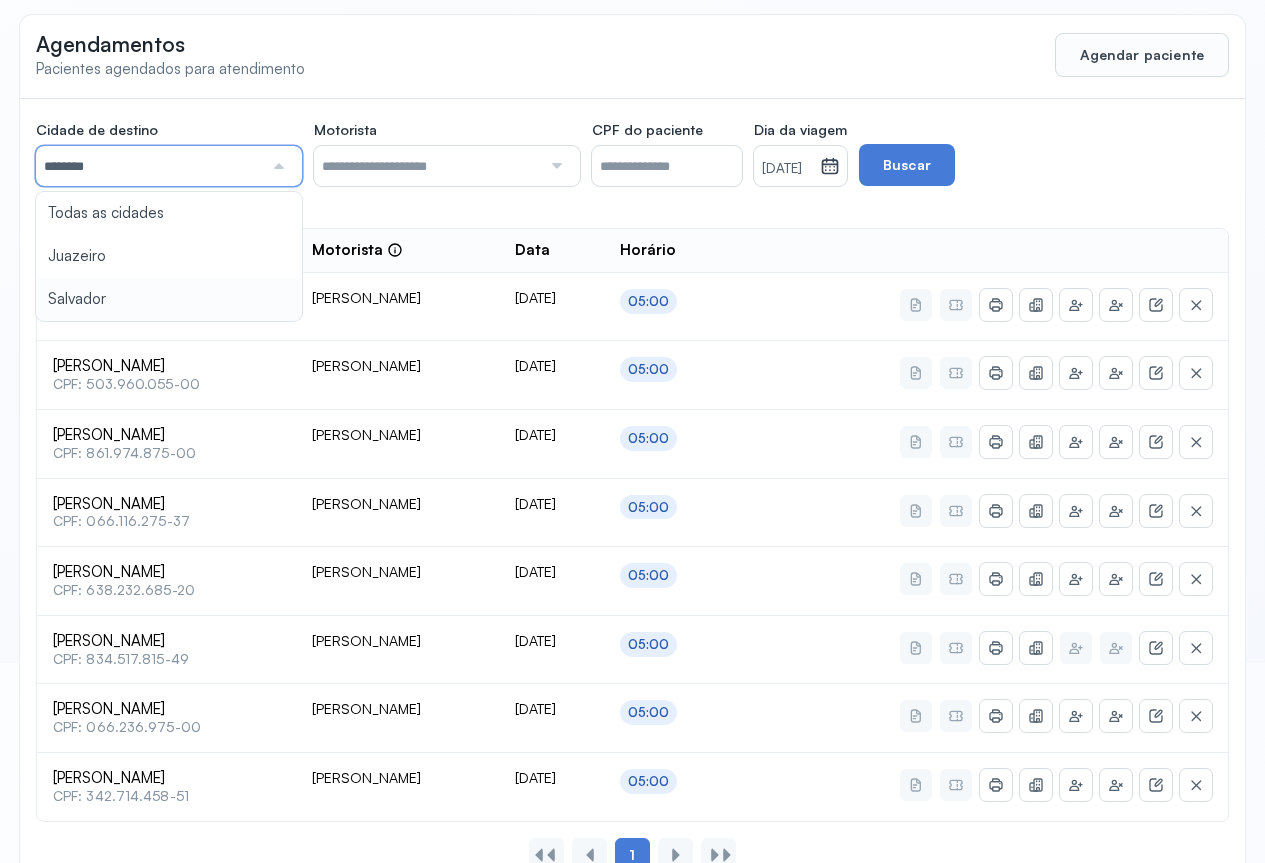 type on "********" 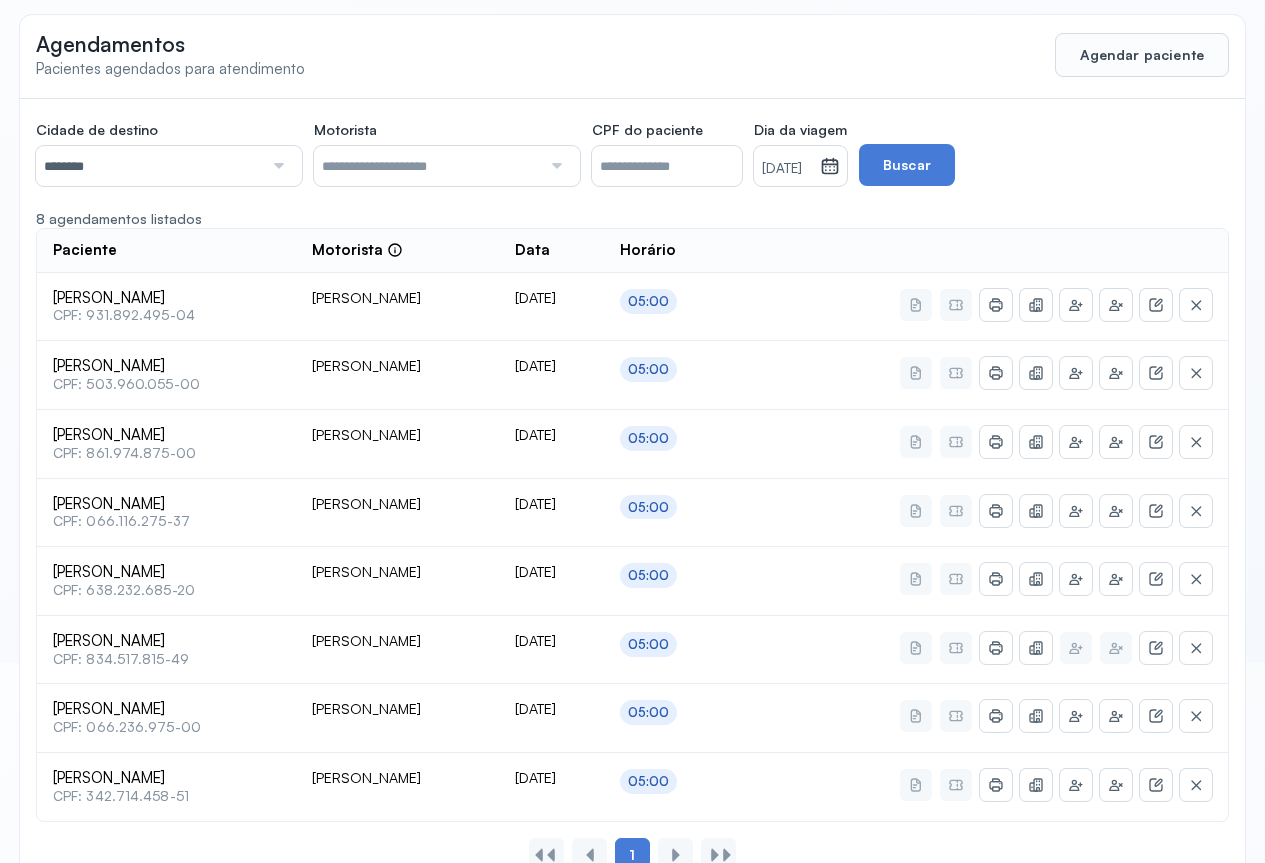 drag, startPoint x: 75, startPoint y: 299, endPoint x: 167, endPoint y: 266, distance: 97.73945 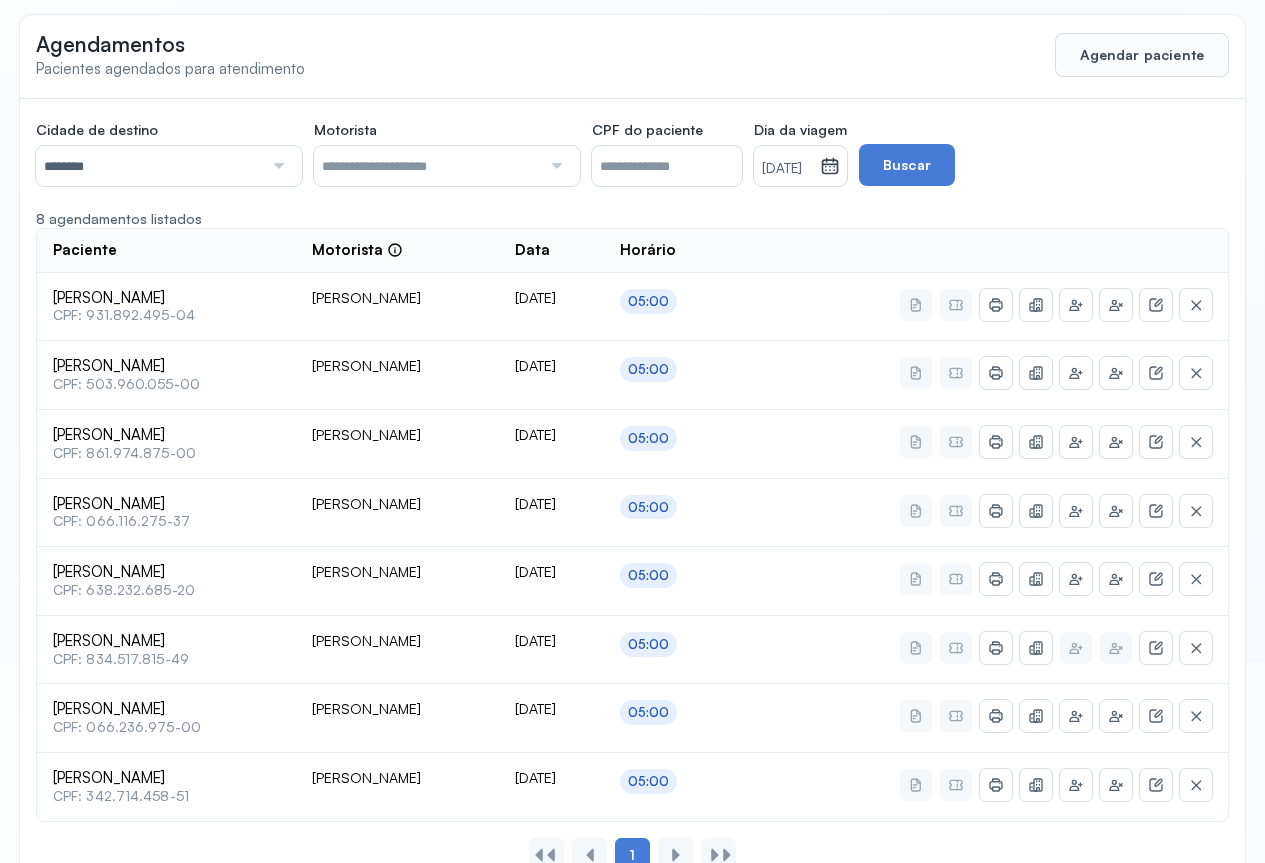 click 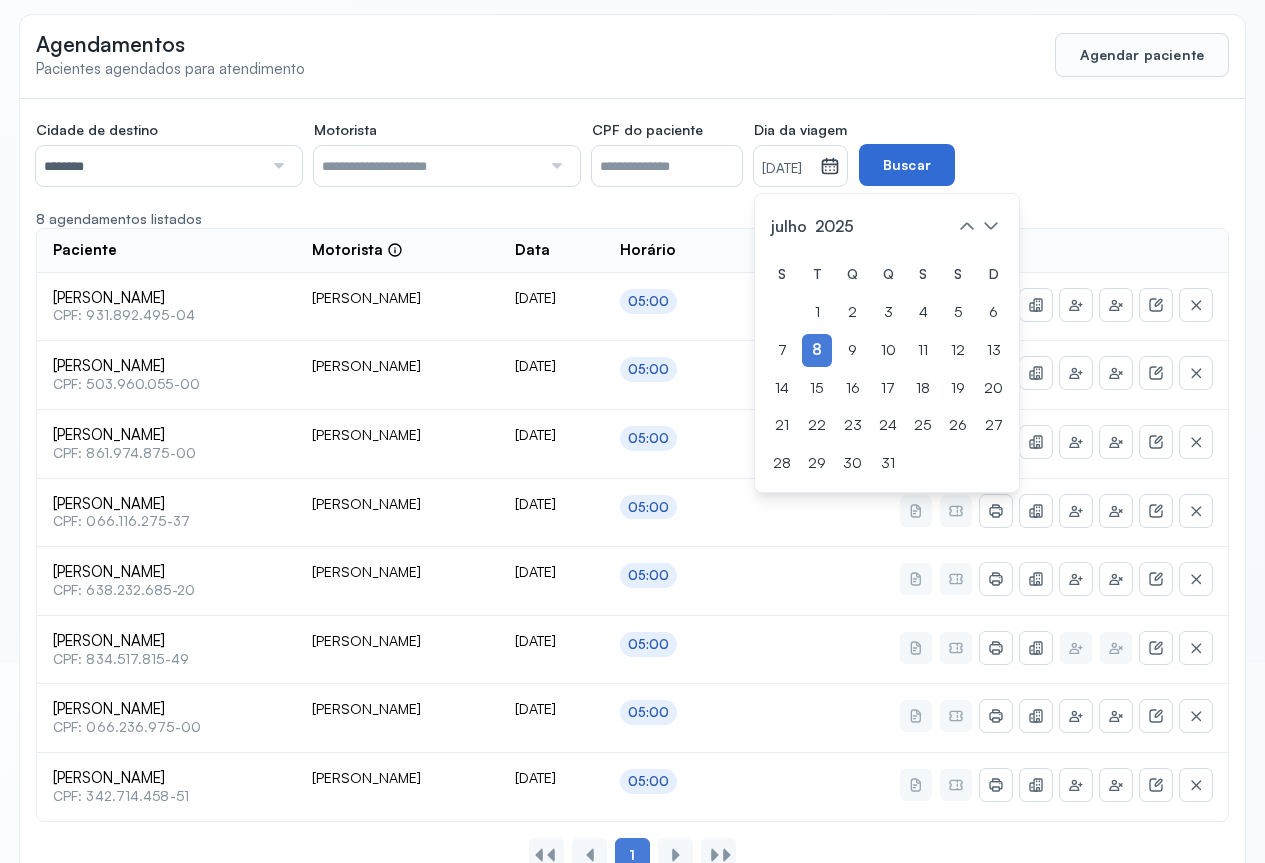 click on "Buscar" at bounding box center (907, 165) 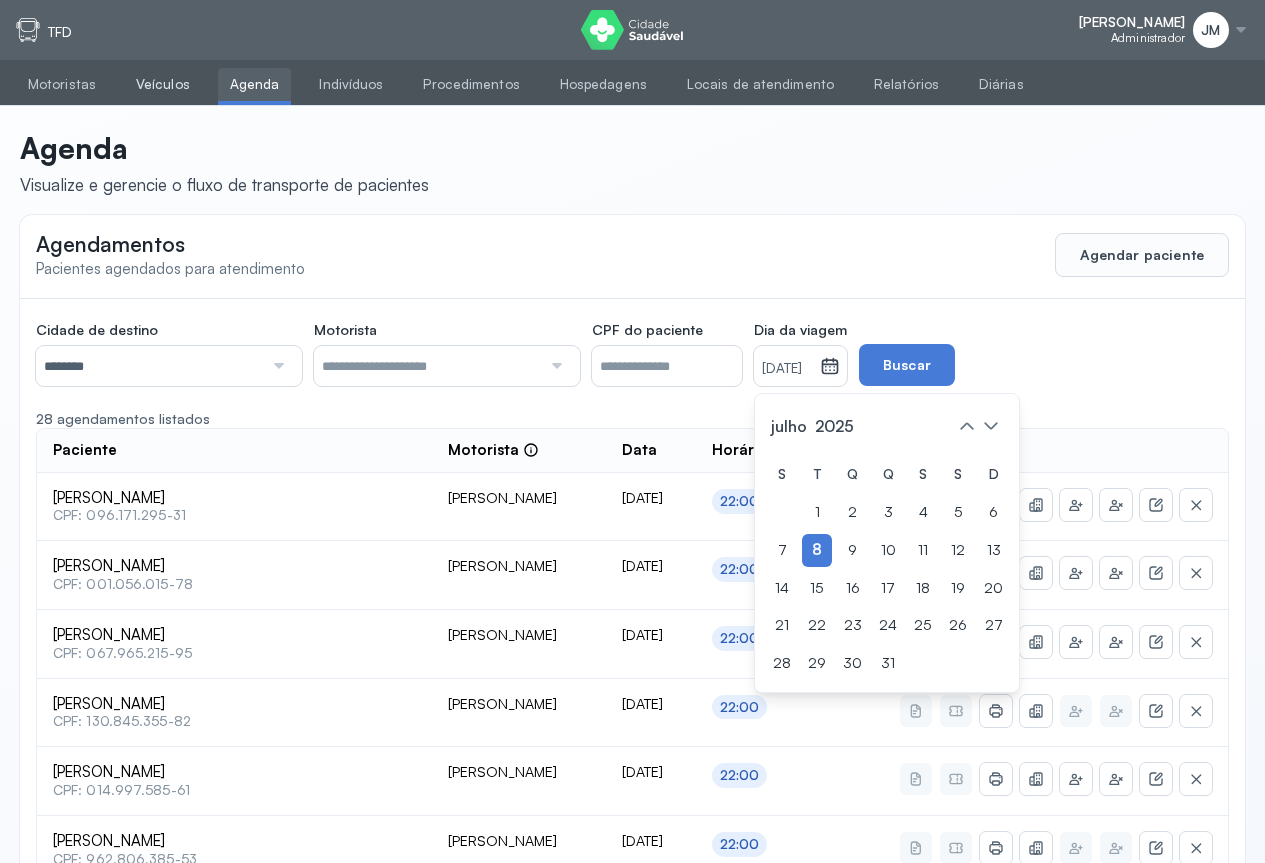 click on "Veículos" at bounding box center (163, 84) 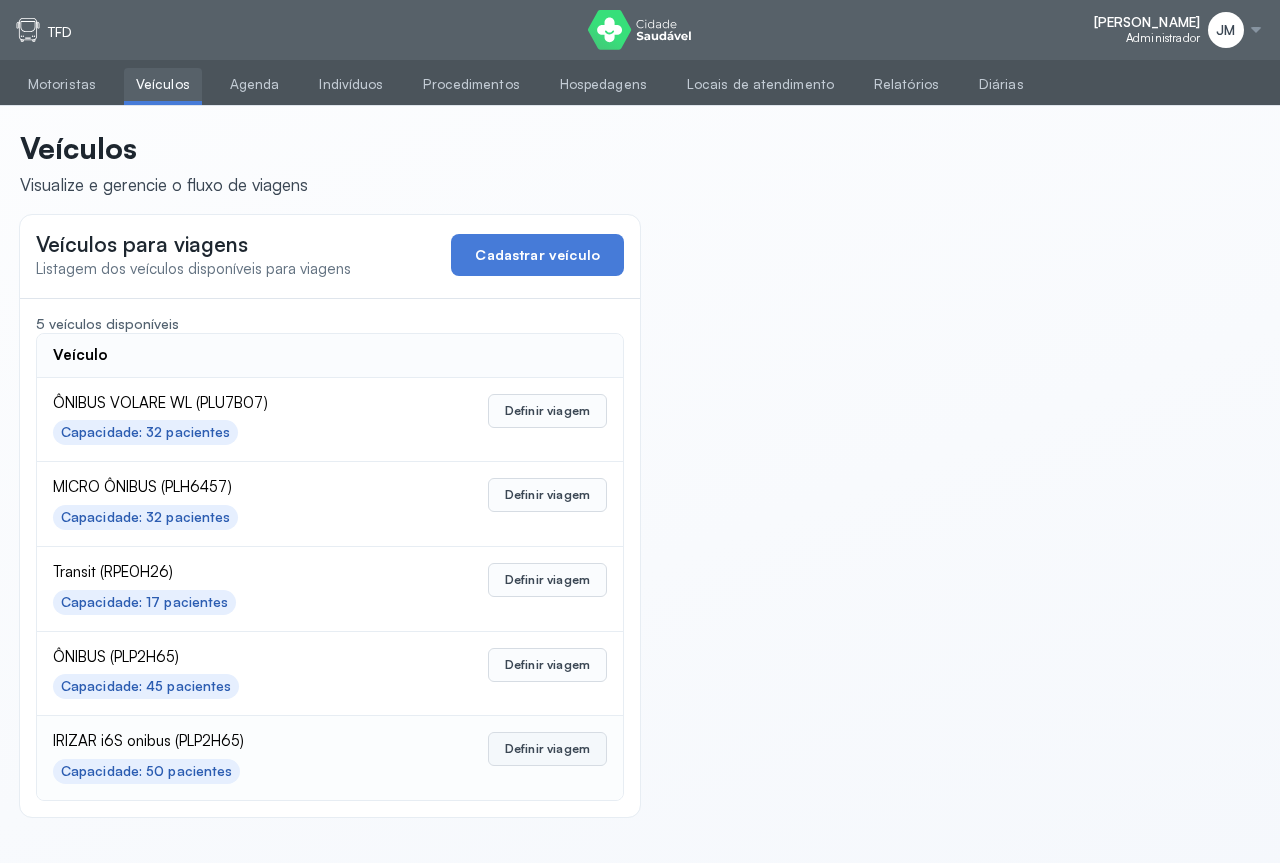 click on "Definir viagem" at bounding box center (547, 749) 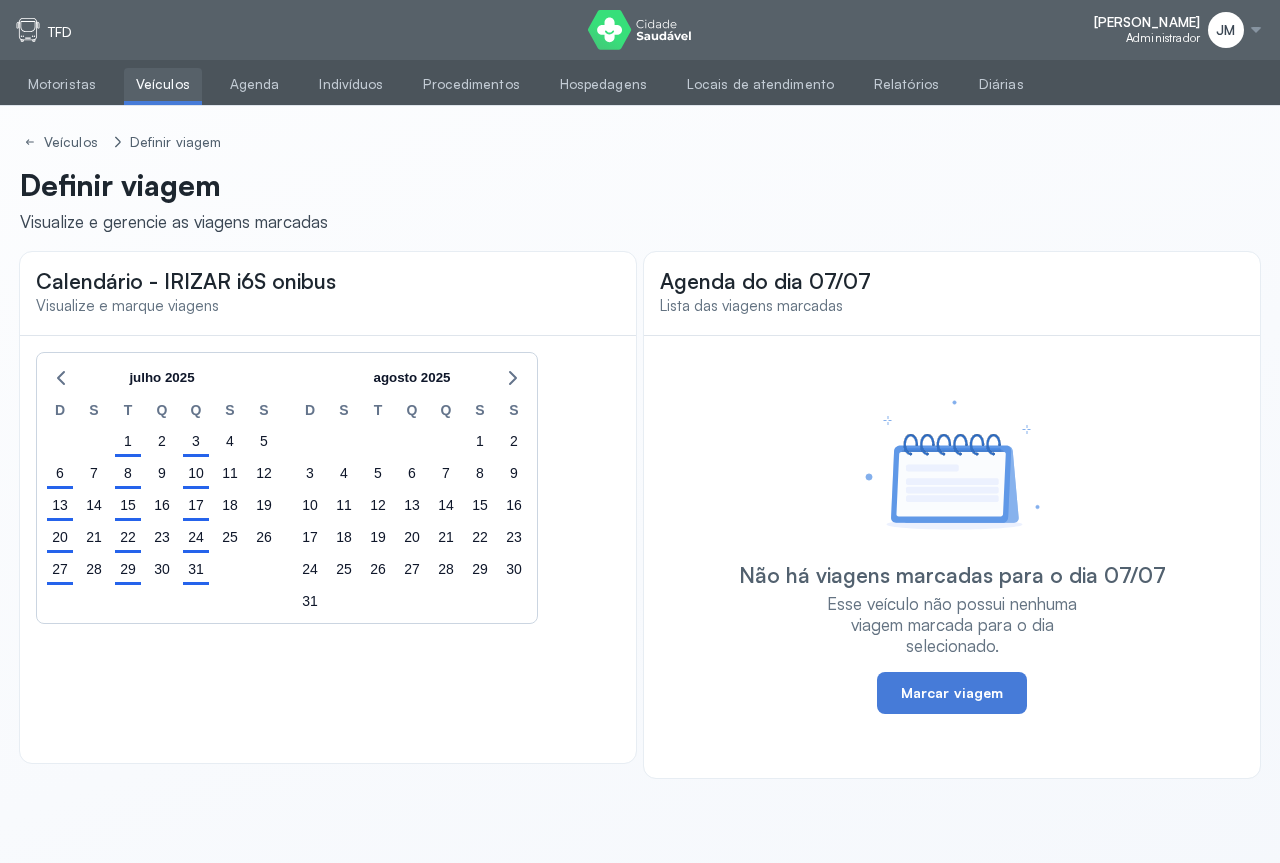 click on "15" 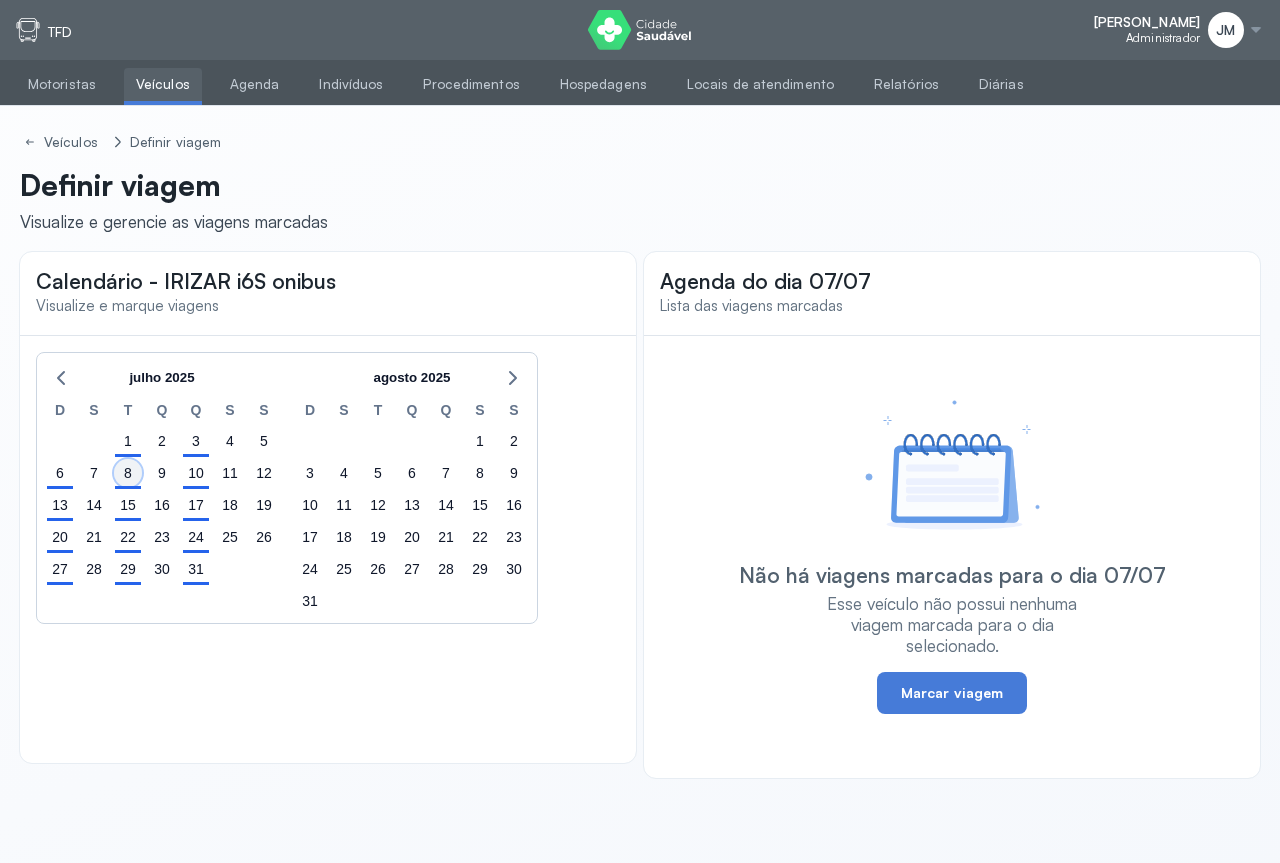 click on "8" 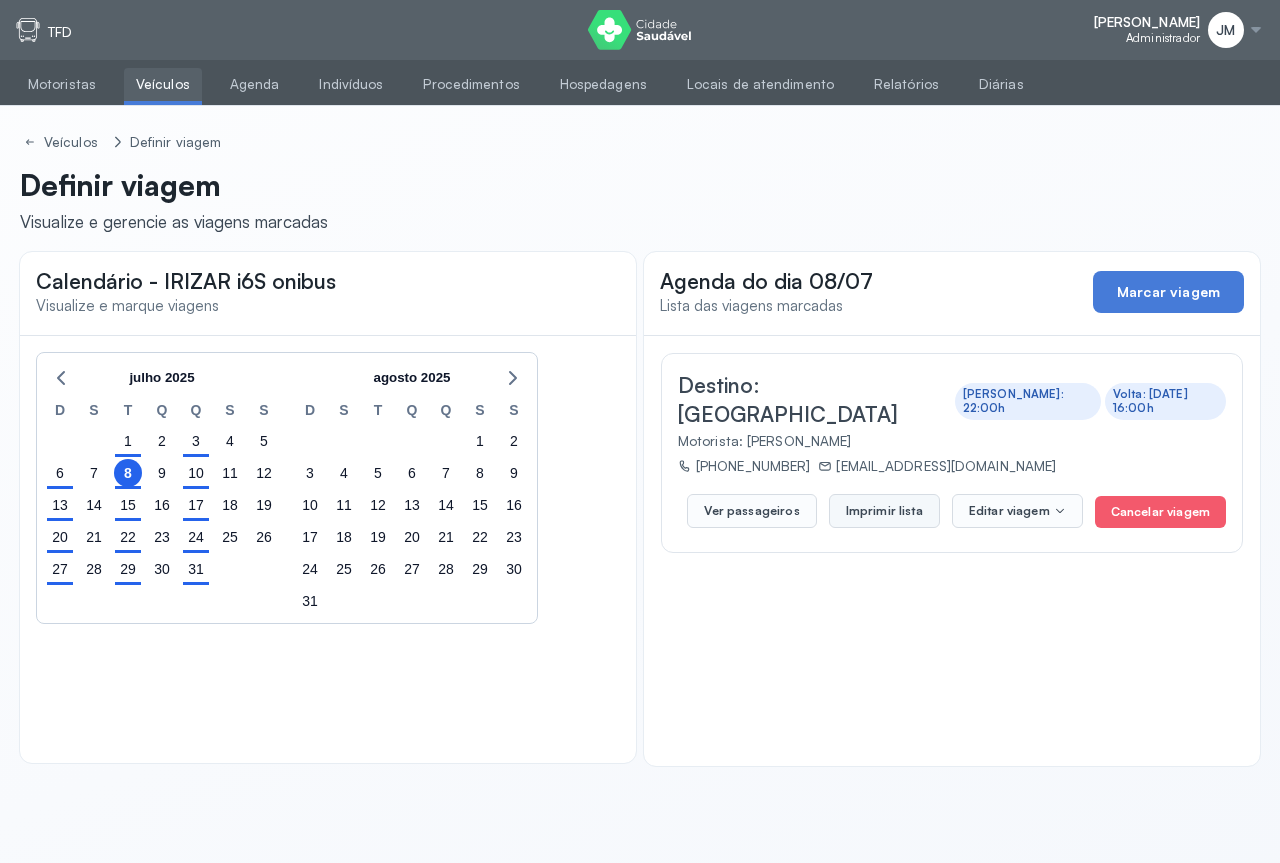 click on "Imprimir lista" at bounding box center [884, 511] 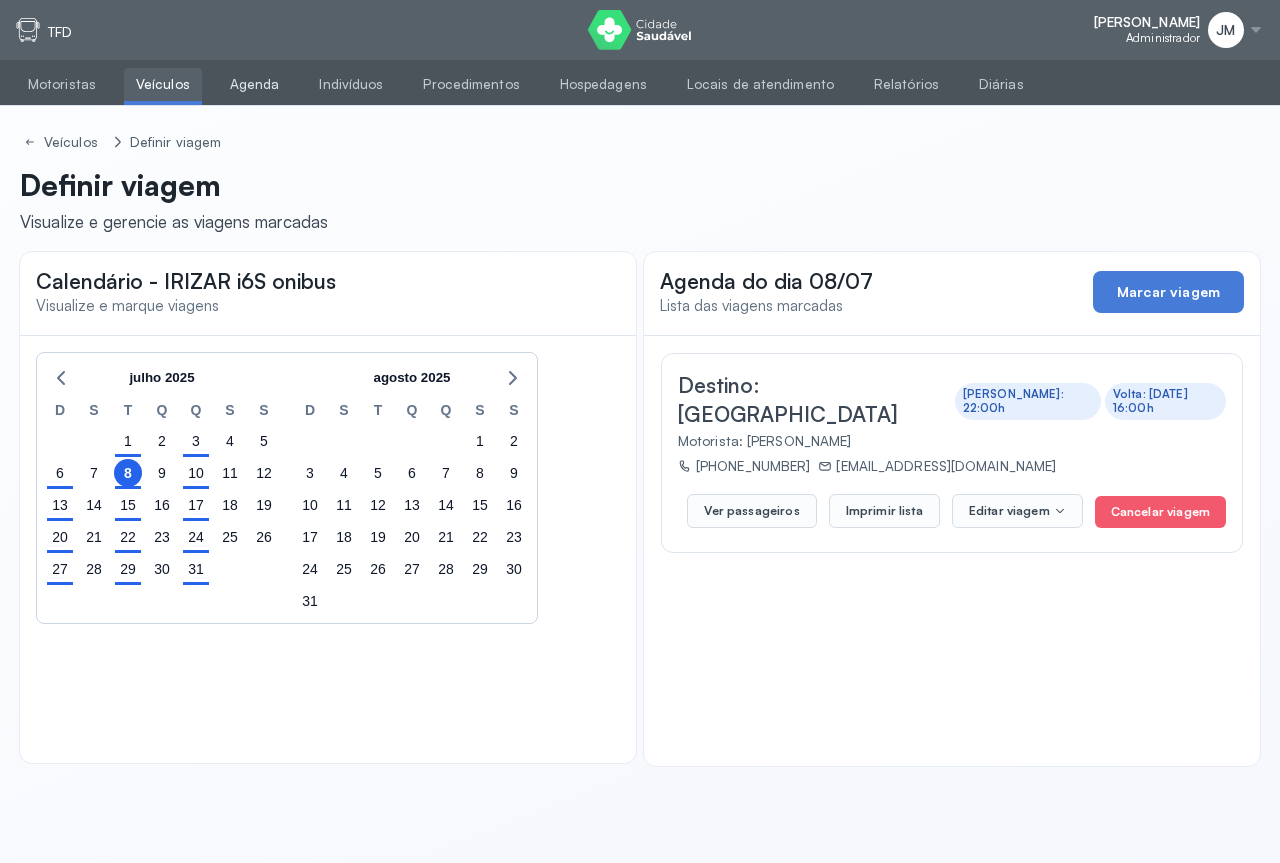 click on "Agenda" at bounding box center (255, 84) 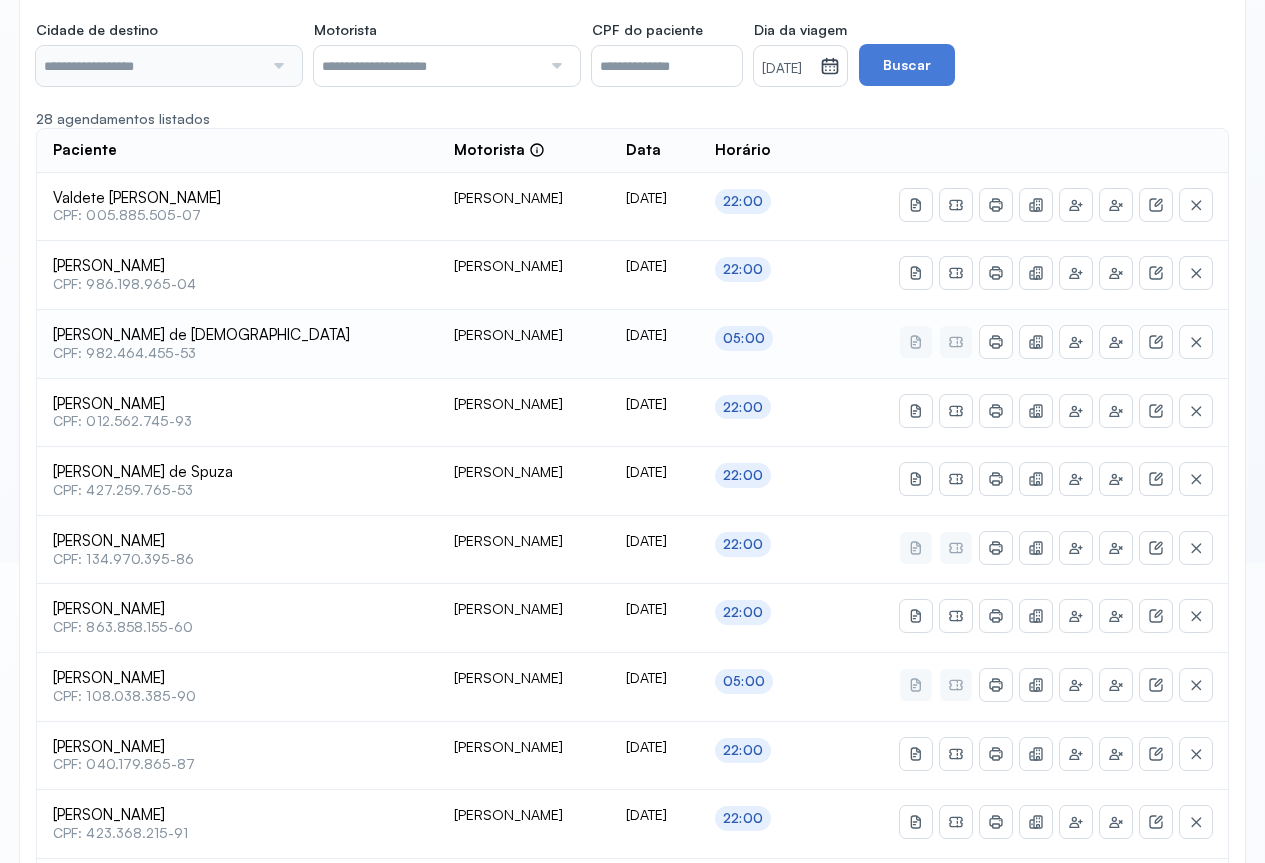scroll, scrollTop: 500, scrollLeft: 0, axis: vertical 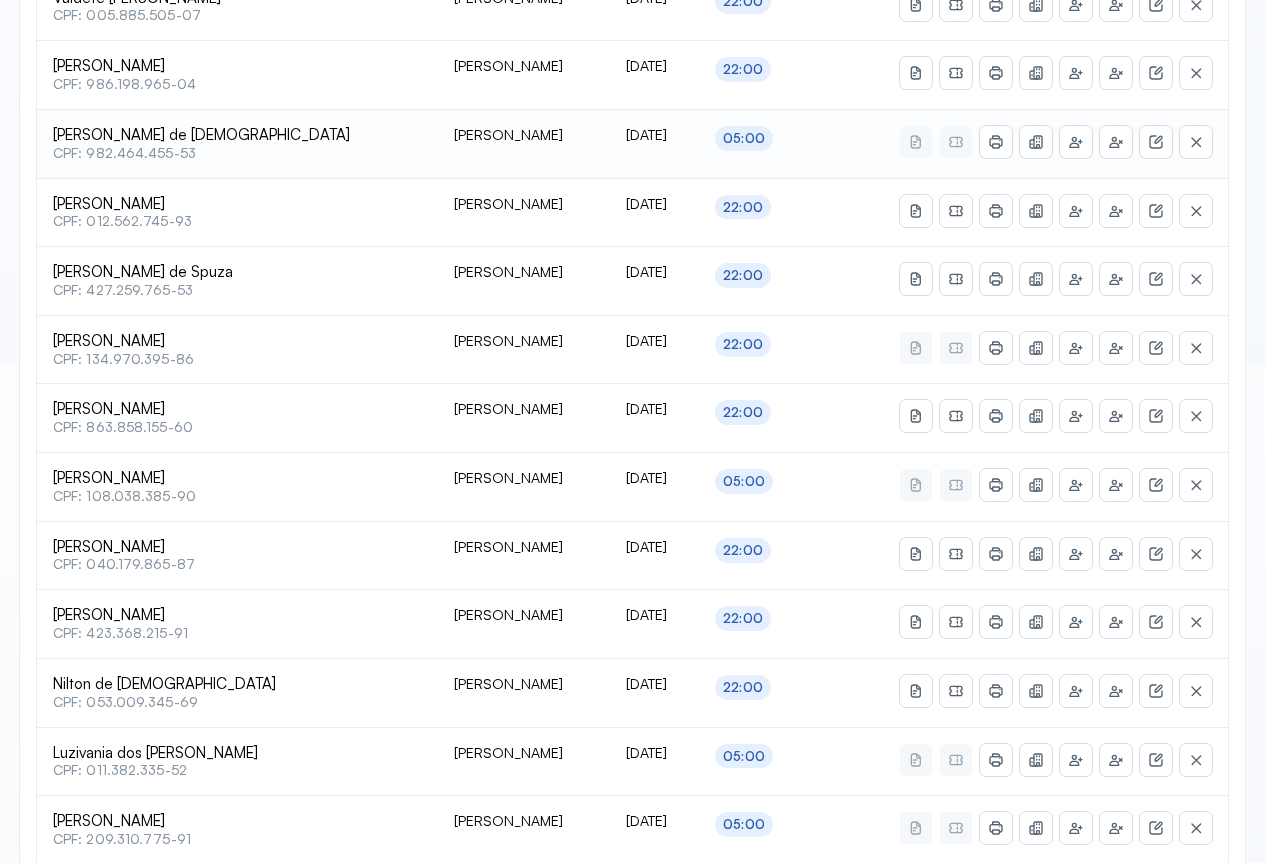 type on "********" 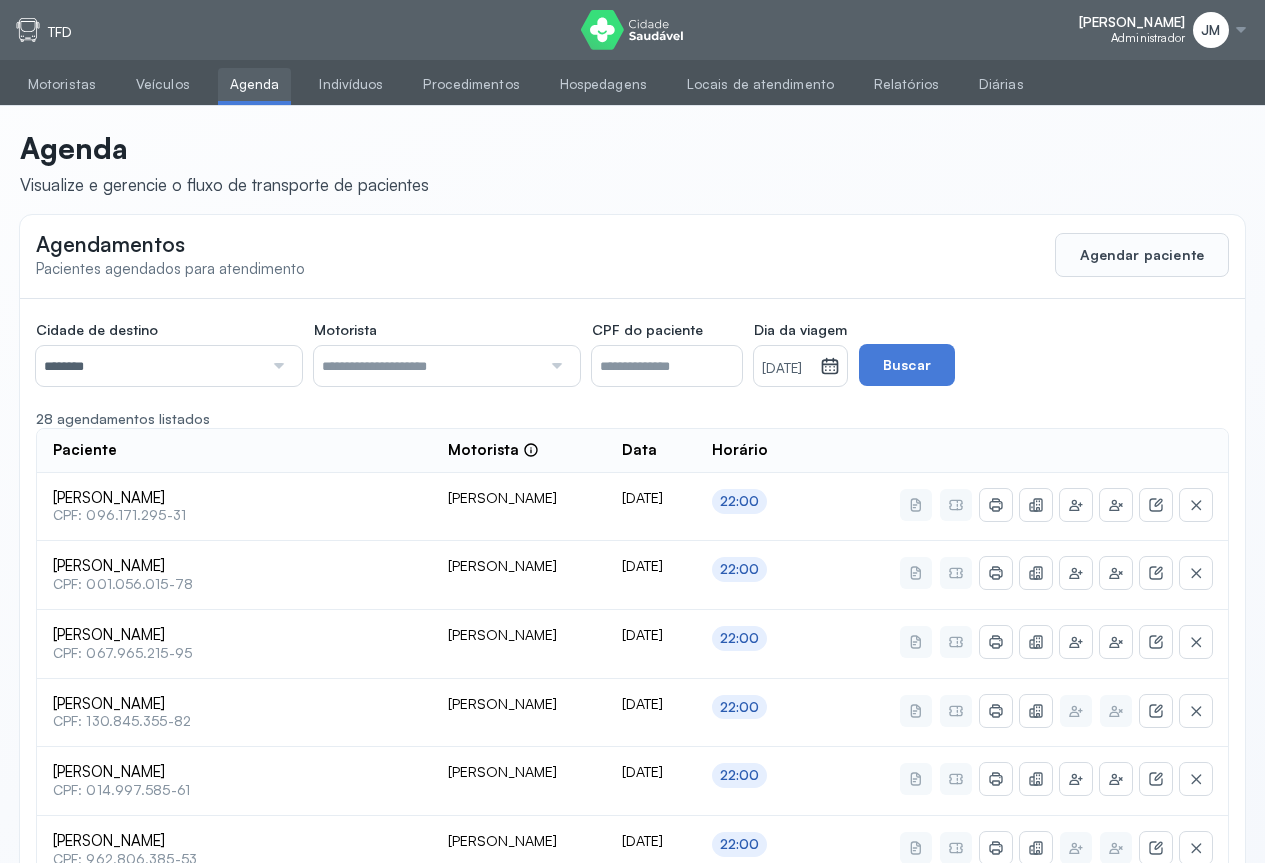 click 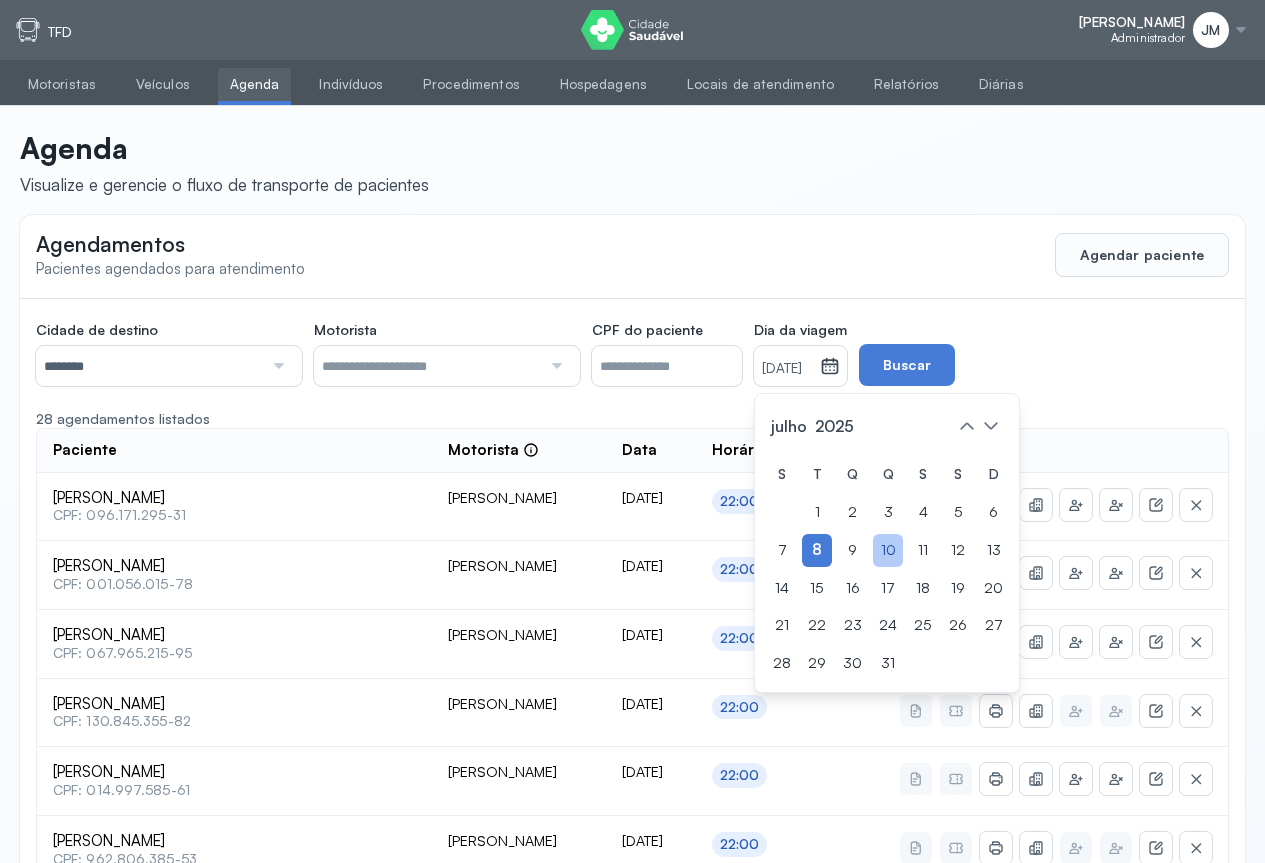 click on "10" 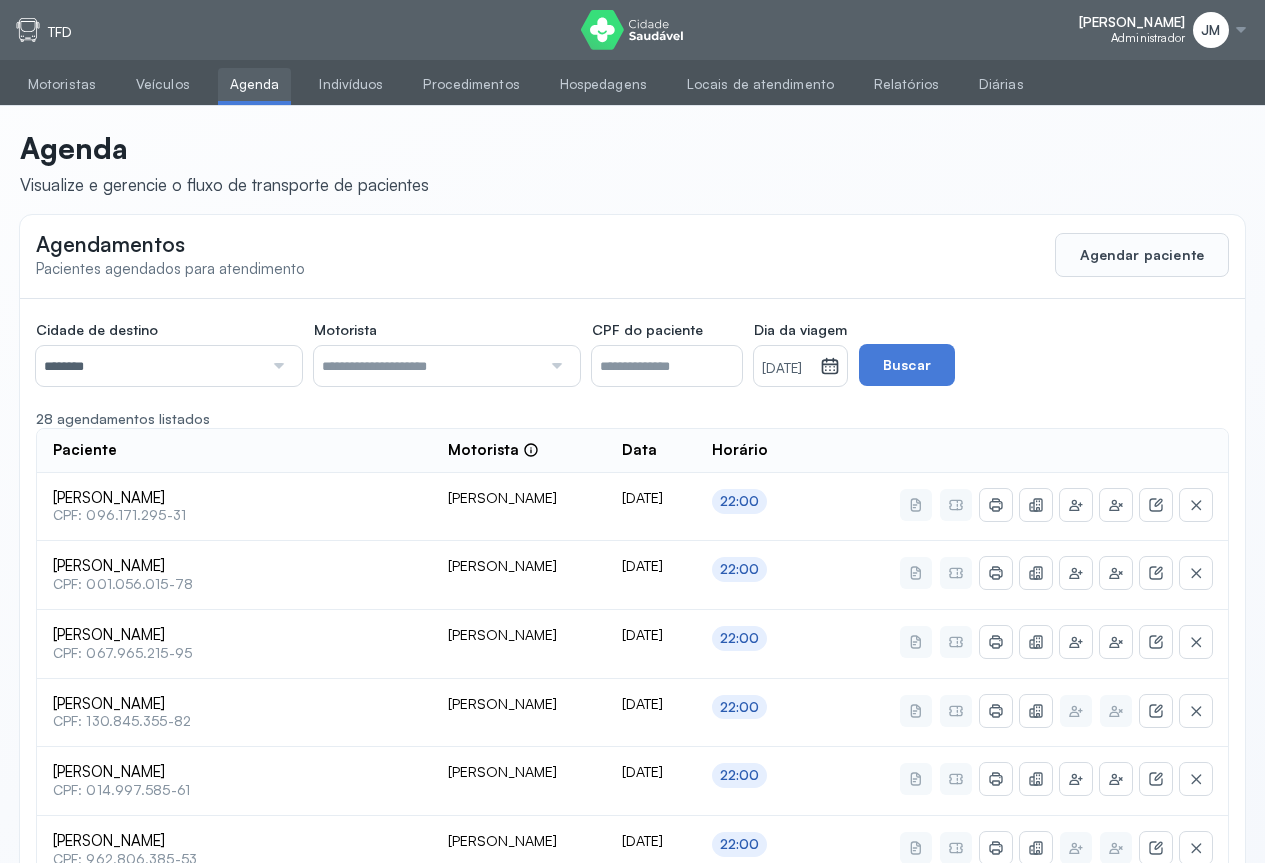 click 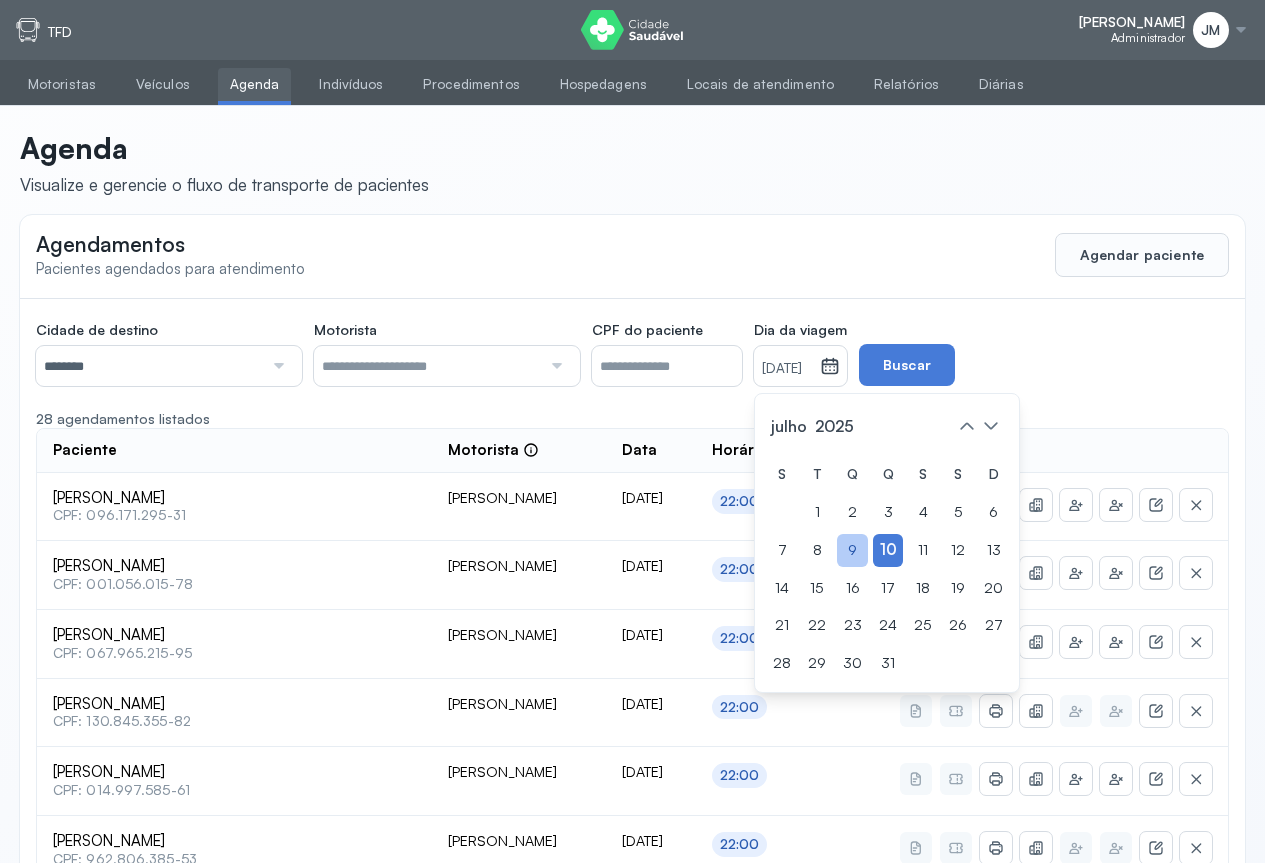 click on "9" 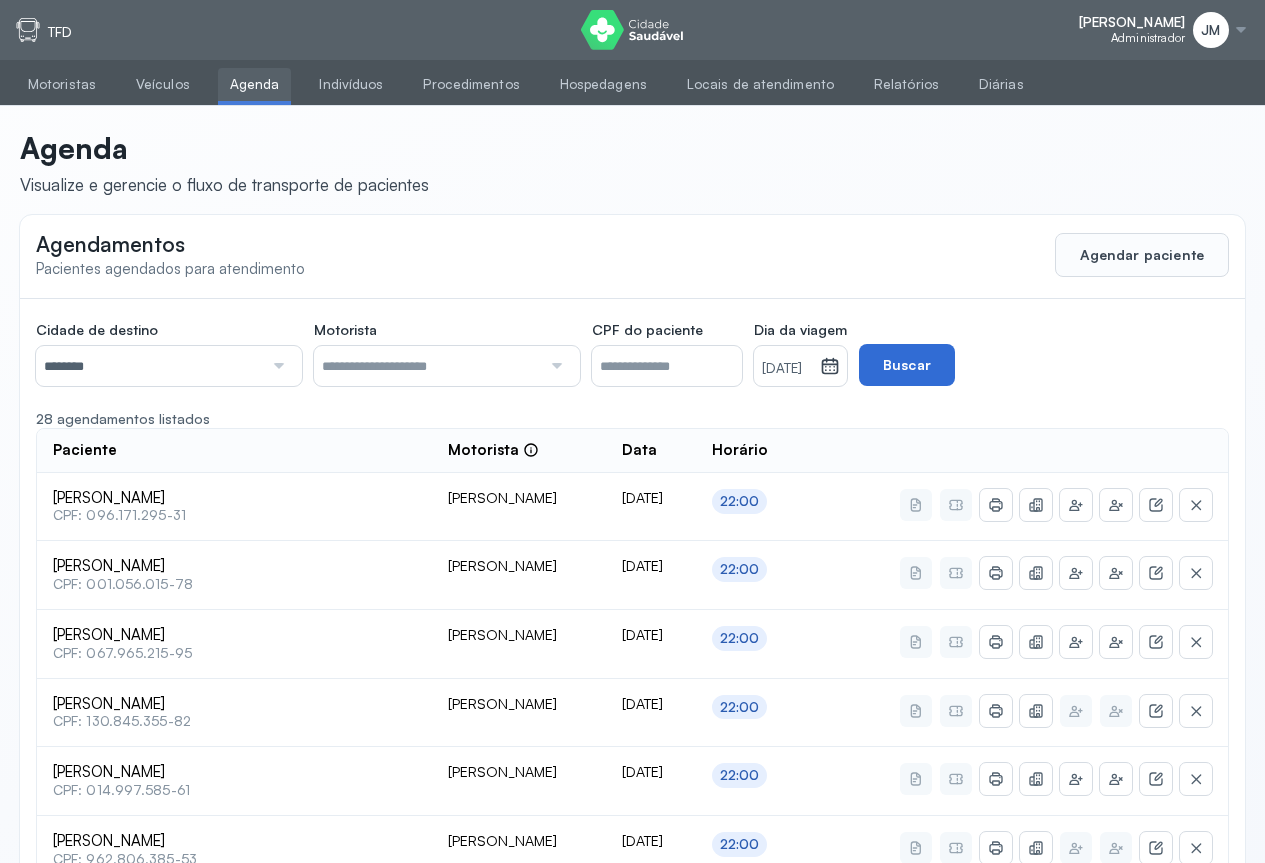 click on "Buscar" at bounding box center (907, 365) 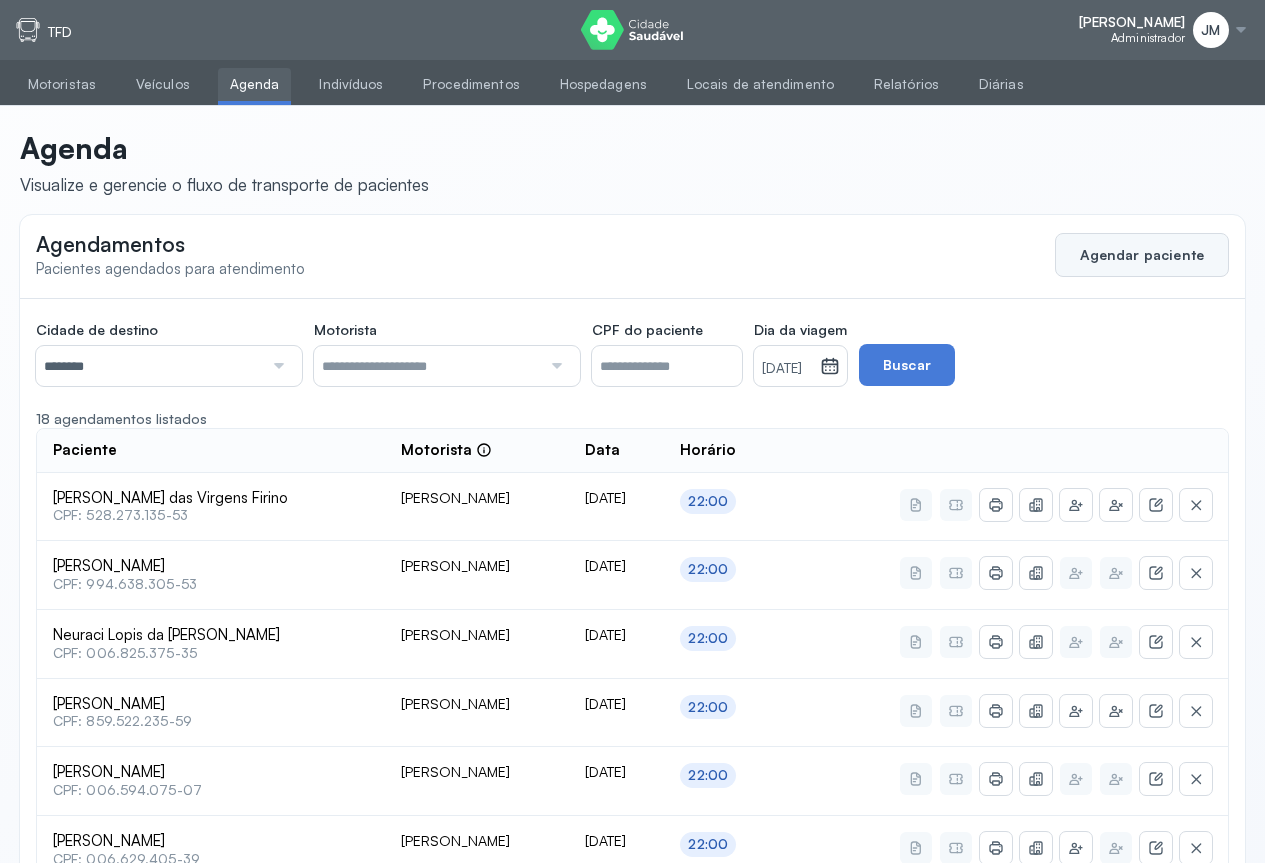 click on "Agendar paciente" 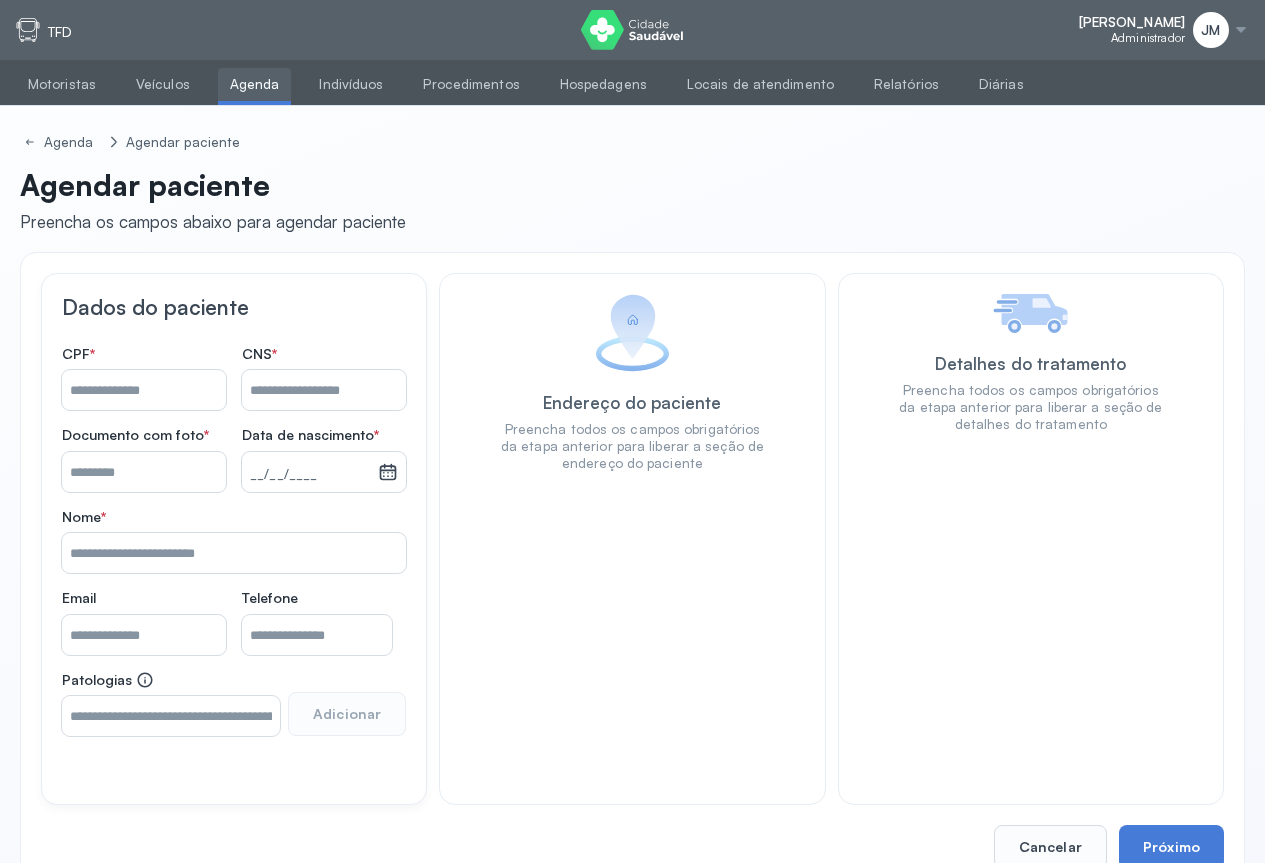 click on "Nome   *" at bounding box center (324, 390) 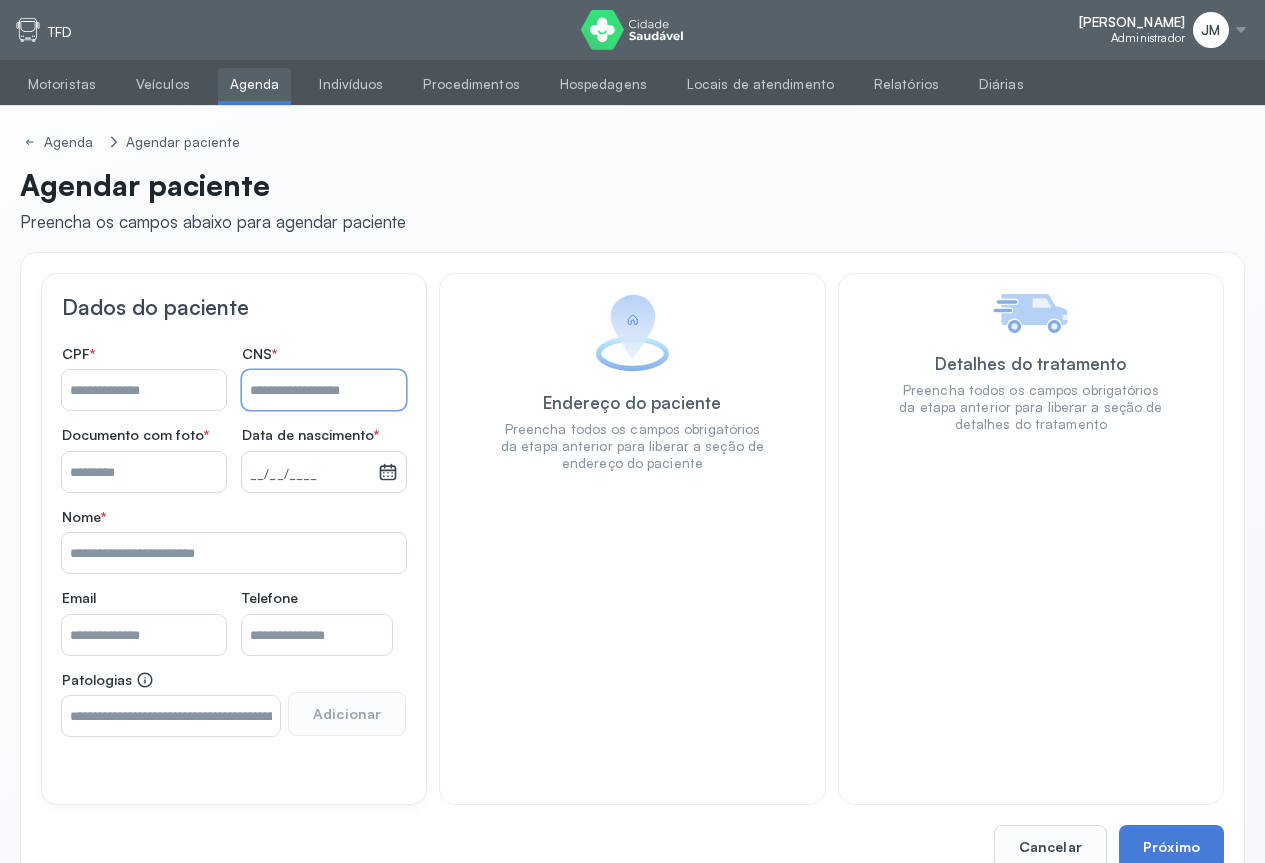 click on "Nome   *" at bounding box center [324, 390] 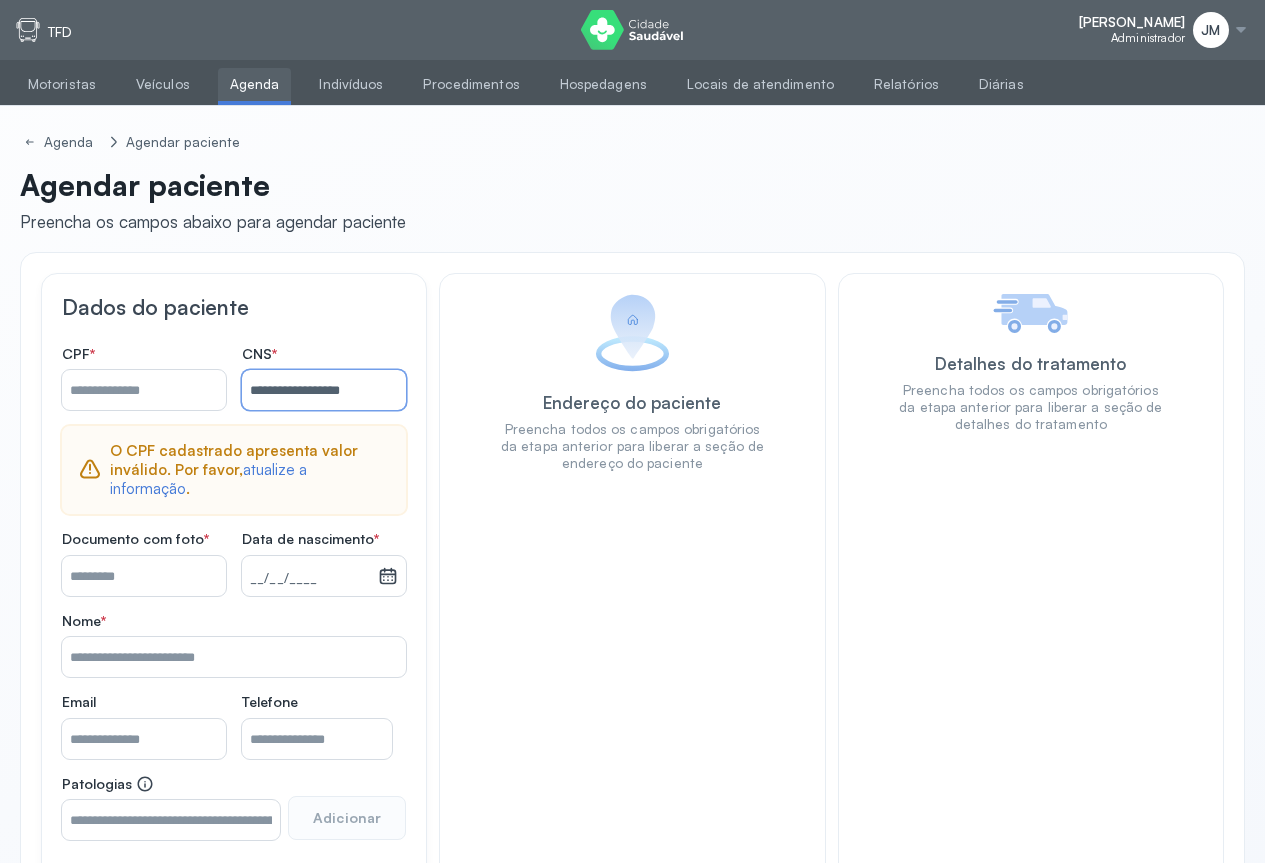 click on "**********" at bounding box center (324, 390) 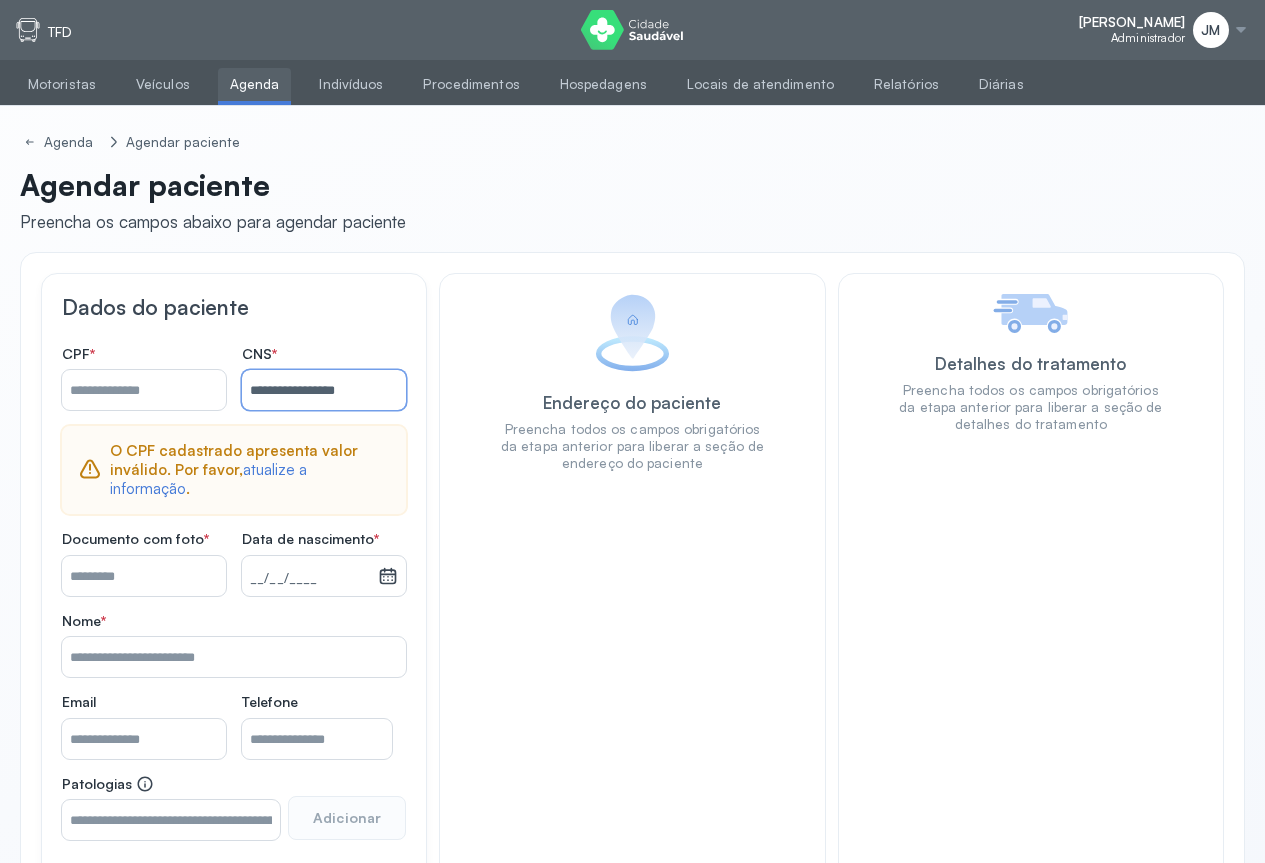 type on "**********" 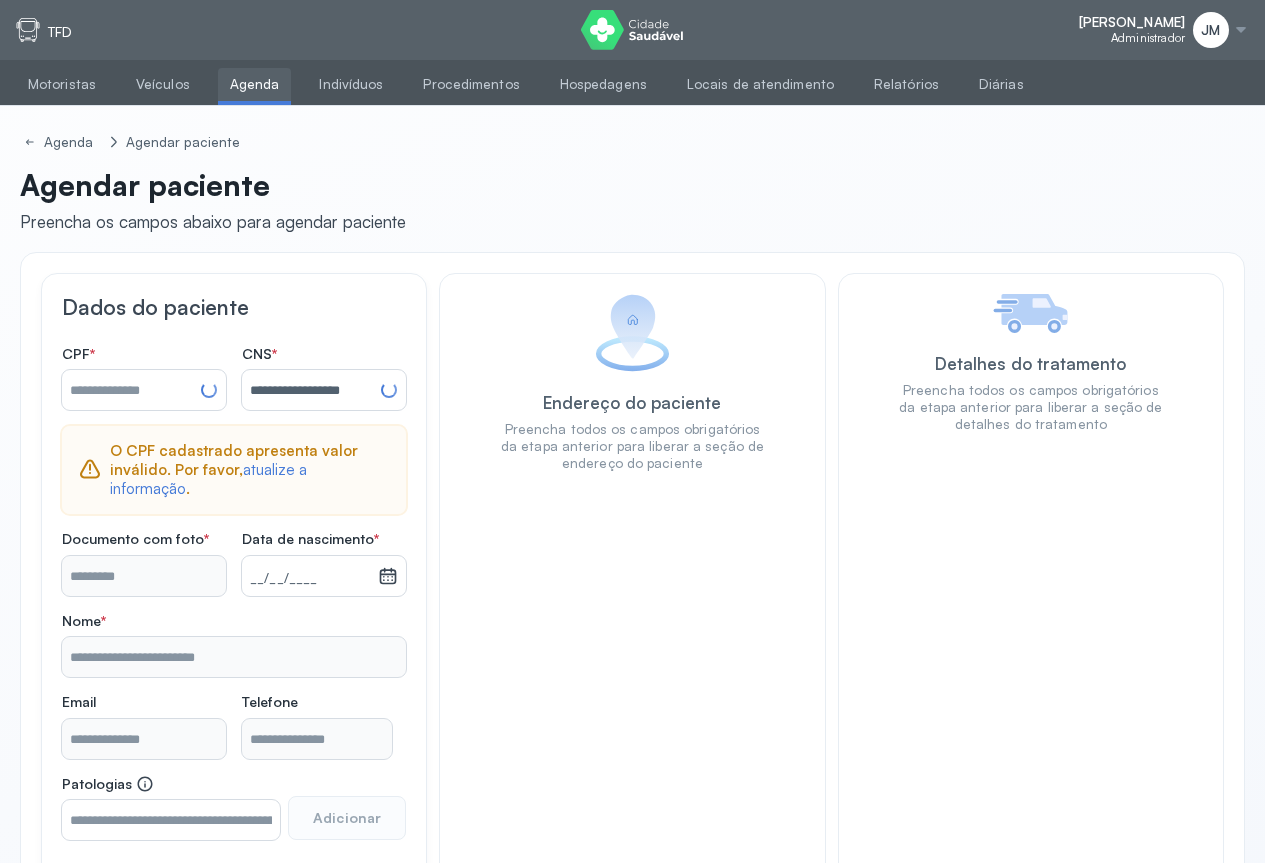 type on "**********" 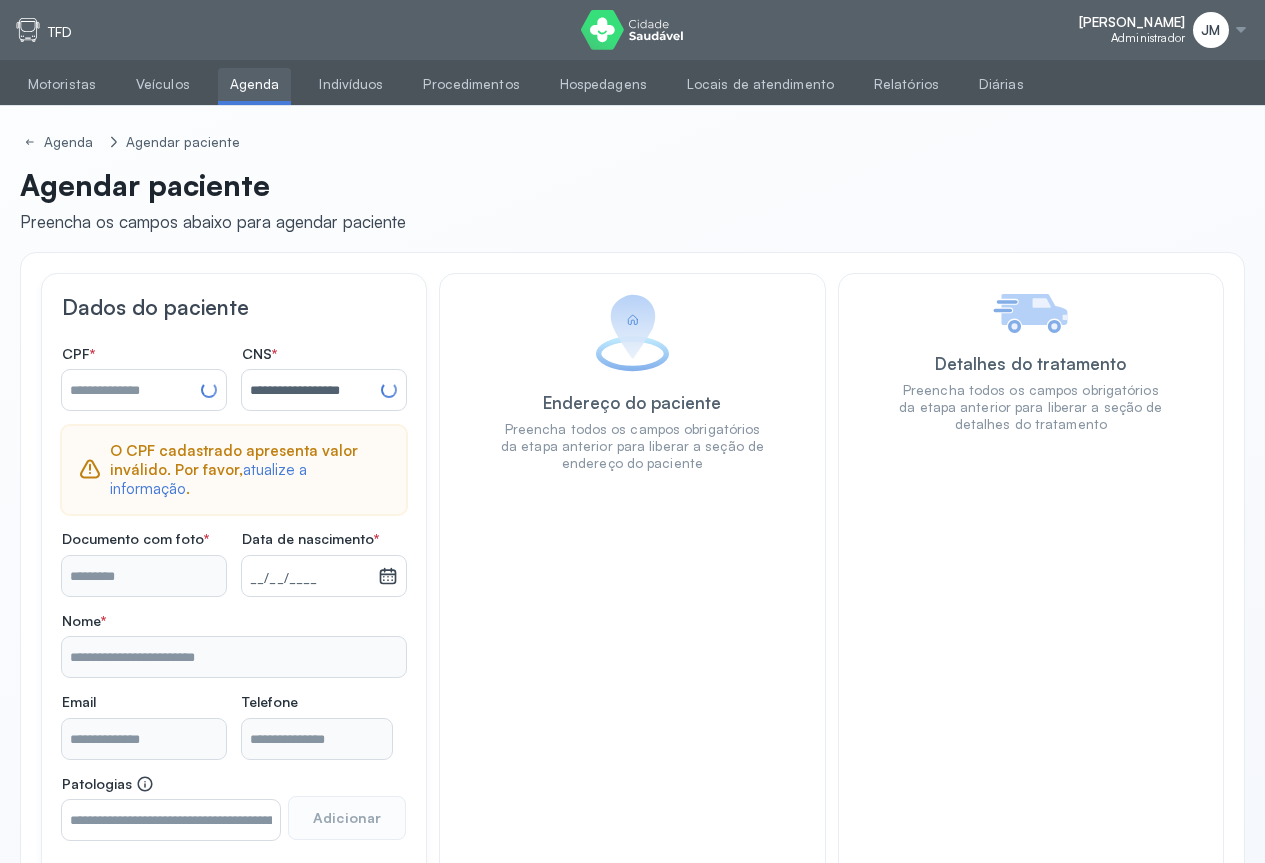 type on "**********" 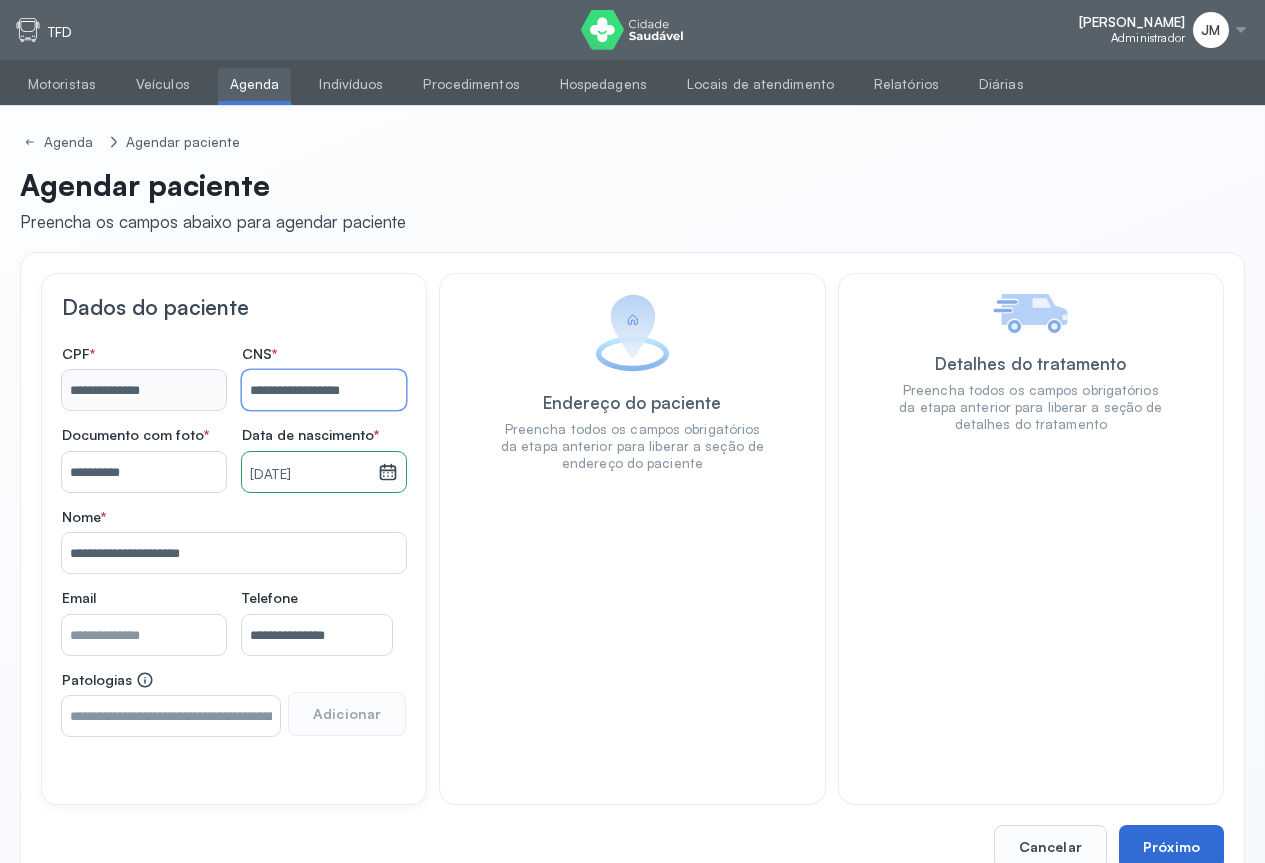 type on "**********" 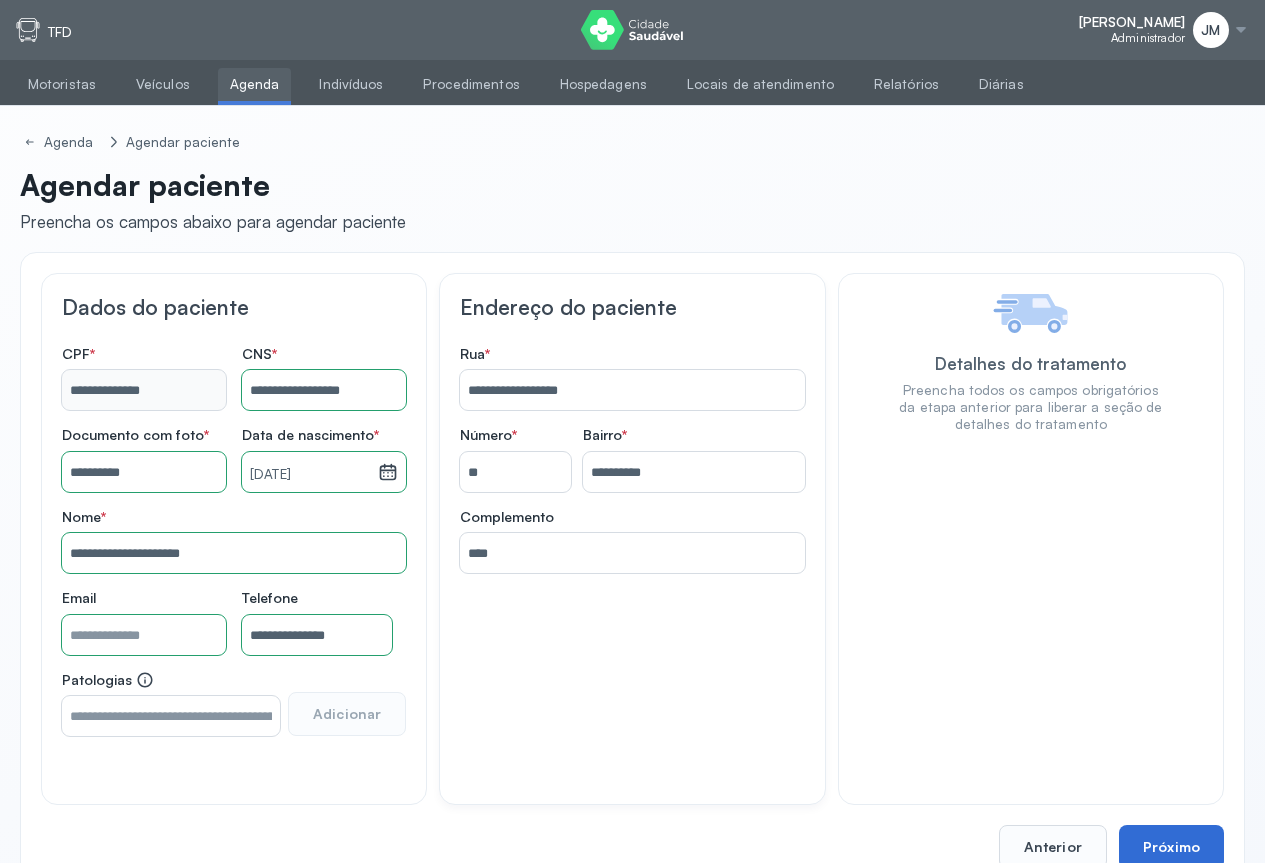 click on "Próximo" at bounding box center (1171, 847) 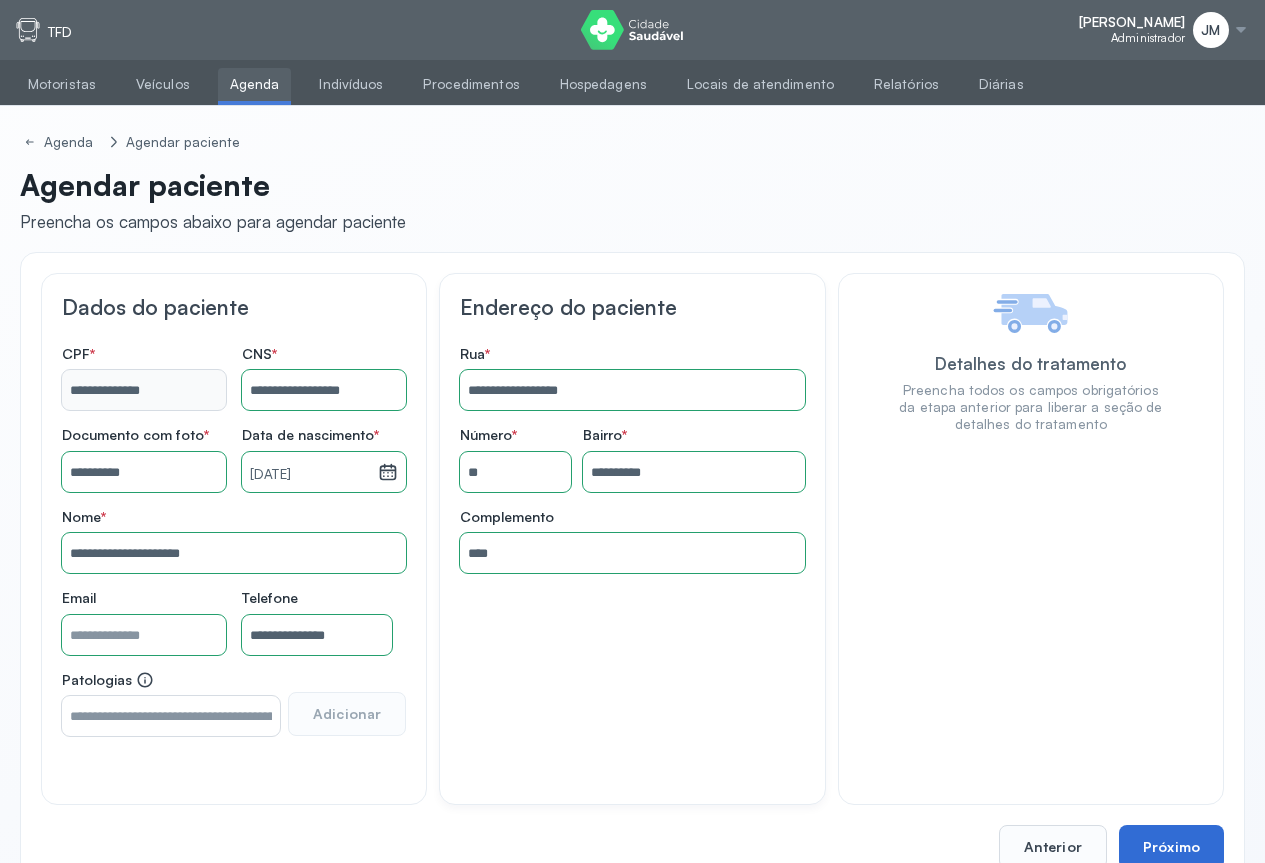 click on "Próximo" at bounding box center (1171, 847) 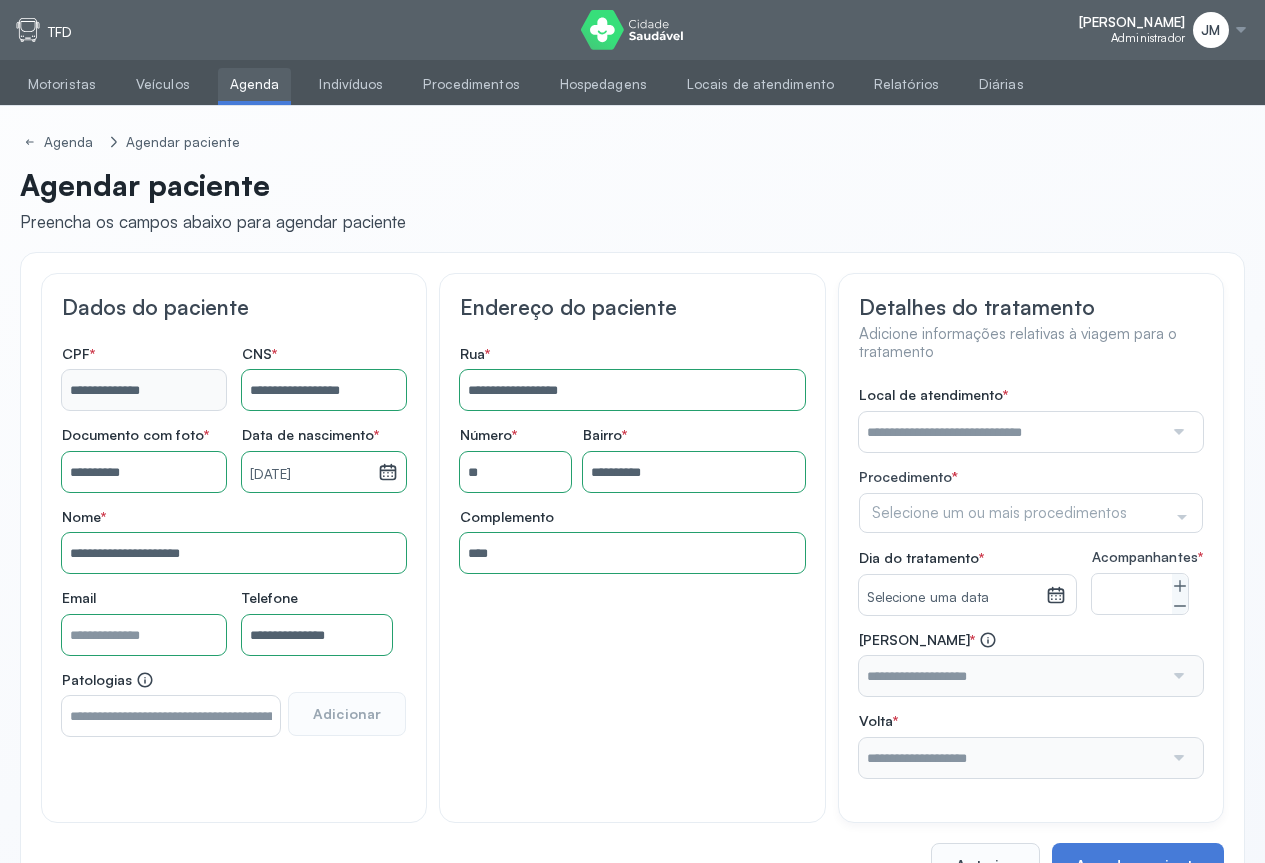 click at bounding box center [1177, 432] 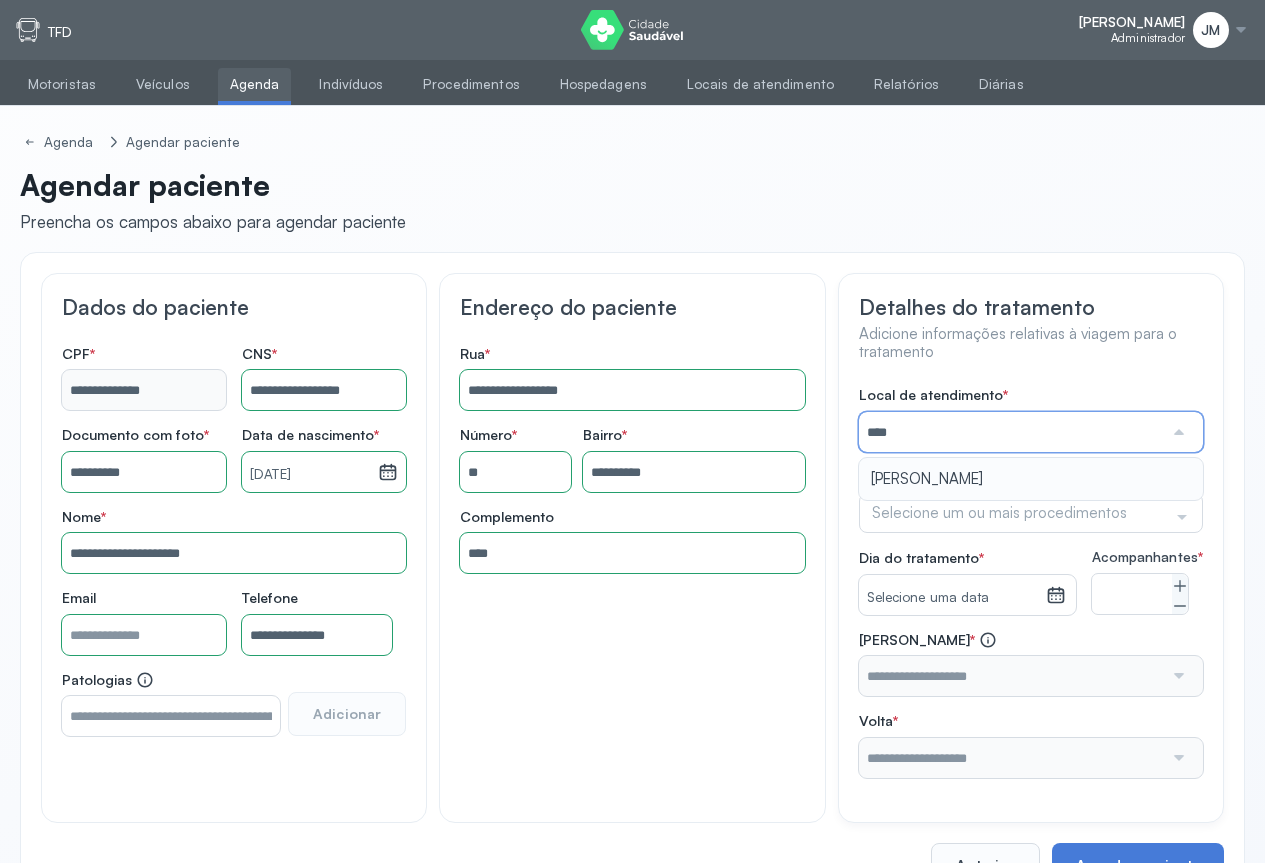 type on "*********" 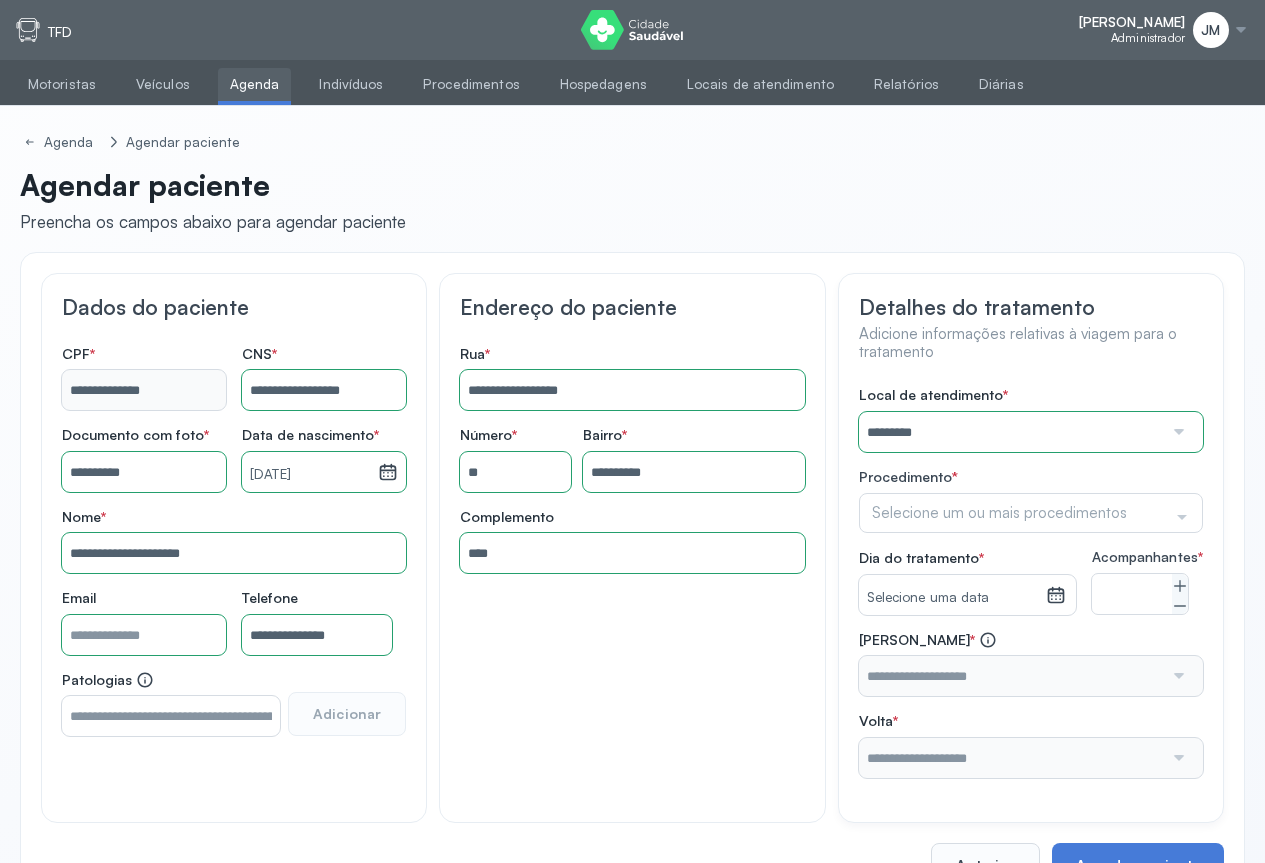 drag, startPoint x: 939, startPoint y: 470, endPoint x: 1073, endPoint y: 491, distance: 135.63554 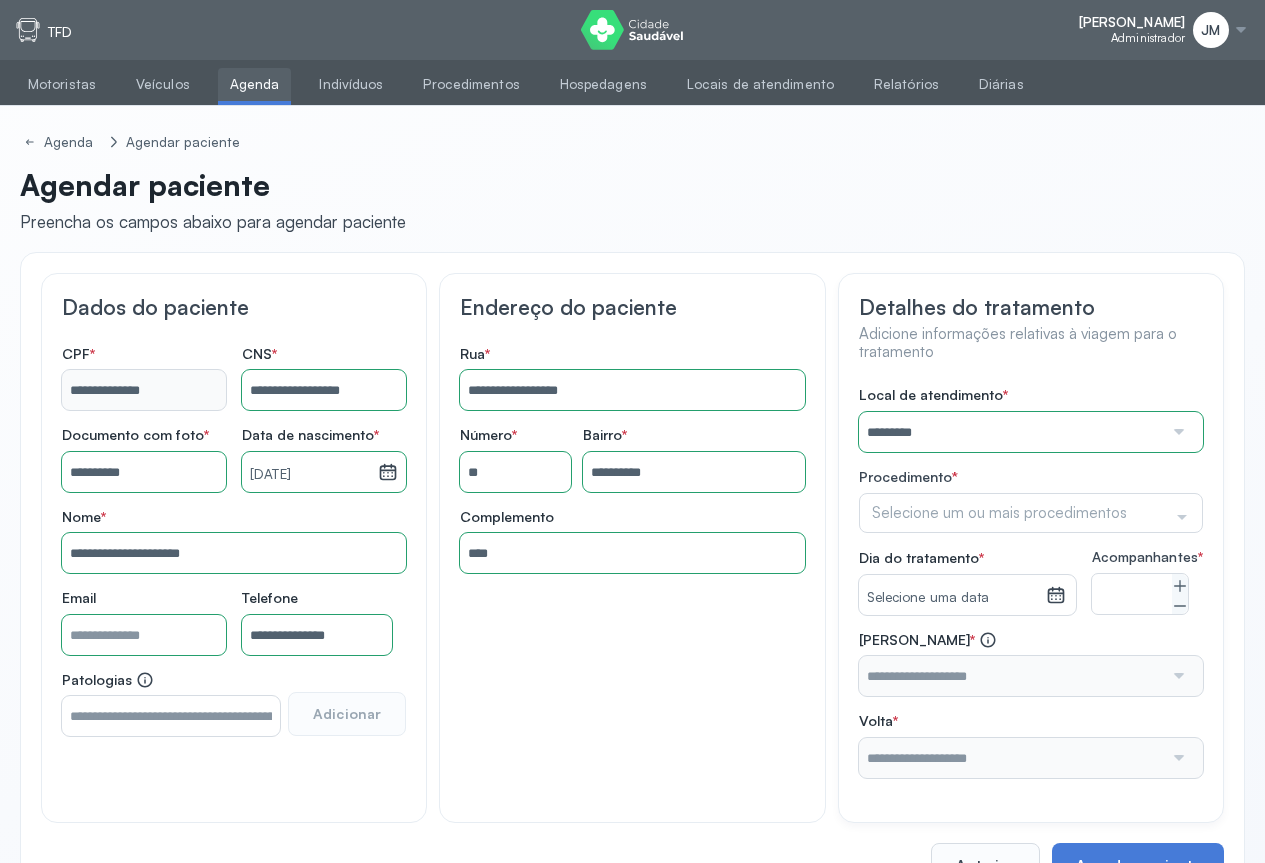 click on "Local de atendimento   *  ********* A CLINICA DA MULHER ABO AMOR SAUDE ANACON ANDRE PRINCIPE ANGIO CLINICA APAE APAME DE PETROLINA APAMI PETROLINA ARISTIDES AUDIBEM AUDIBEM AUDICENTRO AUDIFON PETROLINA AZZO SAUDE PETROLINA BRINCARE CABULA CALIPER ESCOLA DE IMAGEM CAPS CDI CDTO CEDAP CEDEBA CENTRO BAIANO DE ESTUDOS CENTRO DE APOIO A AUDIÇAO CENTRO DE MEDICINA NUCLEAR DE PETROLINA CENTRO DE SAUDE CLEMENTINO FRAGA CENTRO INTEGRADO DA COLUNA VERTEBRAL CENTRO MEDICO [PERSON_NAME] CENTRO OFTALMOLOGICO [GEOGRAPHIC_DATA] CEPARH CEPRED CEPRIS CERPRIS CIDI CIMED CLIMED CLINATA CLINEFRO CLINICA  AFETUS PETROLINA CLINICA  ALFA CLINICA  ALFA CENTRO MÉDICO CLINICA  SHOPPING DA BAHIA CLINICA  [PERSON_NAME] FILHO CLINICA AGEUS CLINICA AMO CLINICA AMOR A SAUDE CLINICA AMOR E SAUDE PETROLINA CLINICA ANGICLIN CLINICA BIOCHEK UP CLINICA CAM CLINICA CARDIO PULMONAR CLINICA CASA GERIATRICA DE PETROLINA CLINICA [GEOGRAPHIC_DATA] CENTRO MEDICO VITRAUX CLINICA CINTILO PETROLINA CLINICA CLIMED BRASIL CLINICA COLP S" at bounding box center (1031, 582) 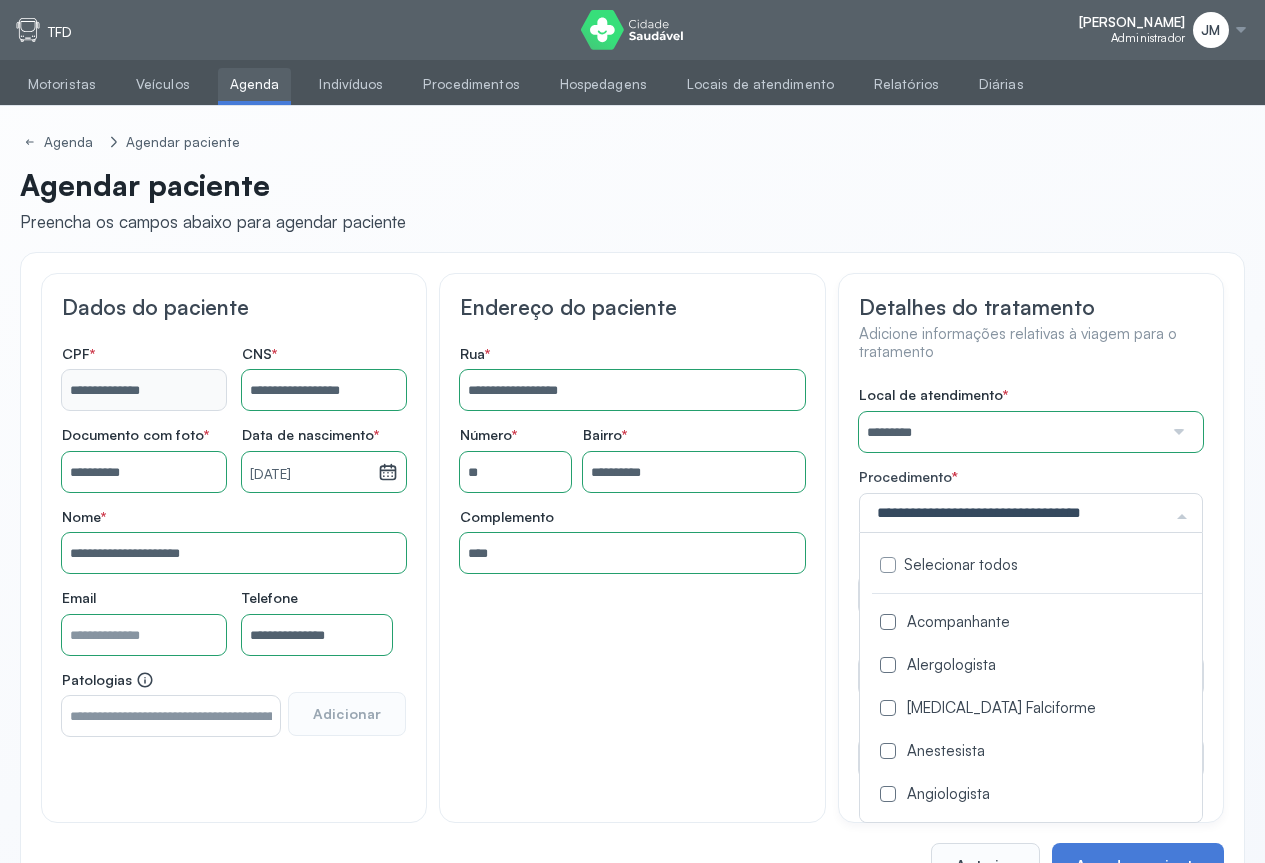 click 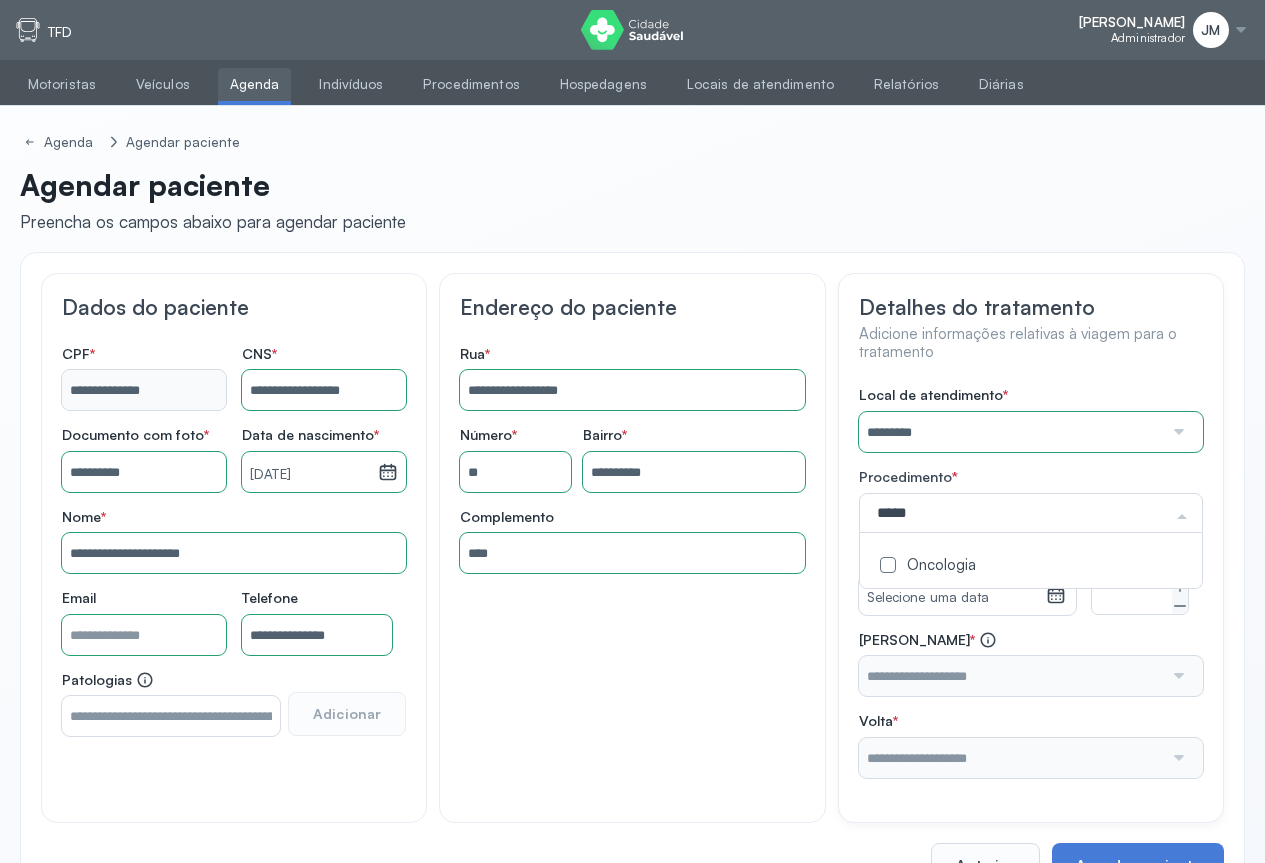 type on "******" 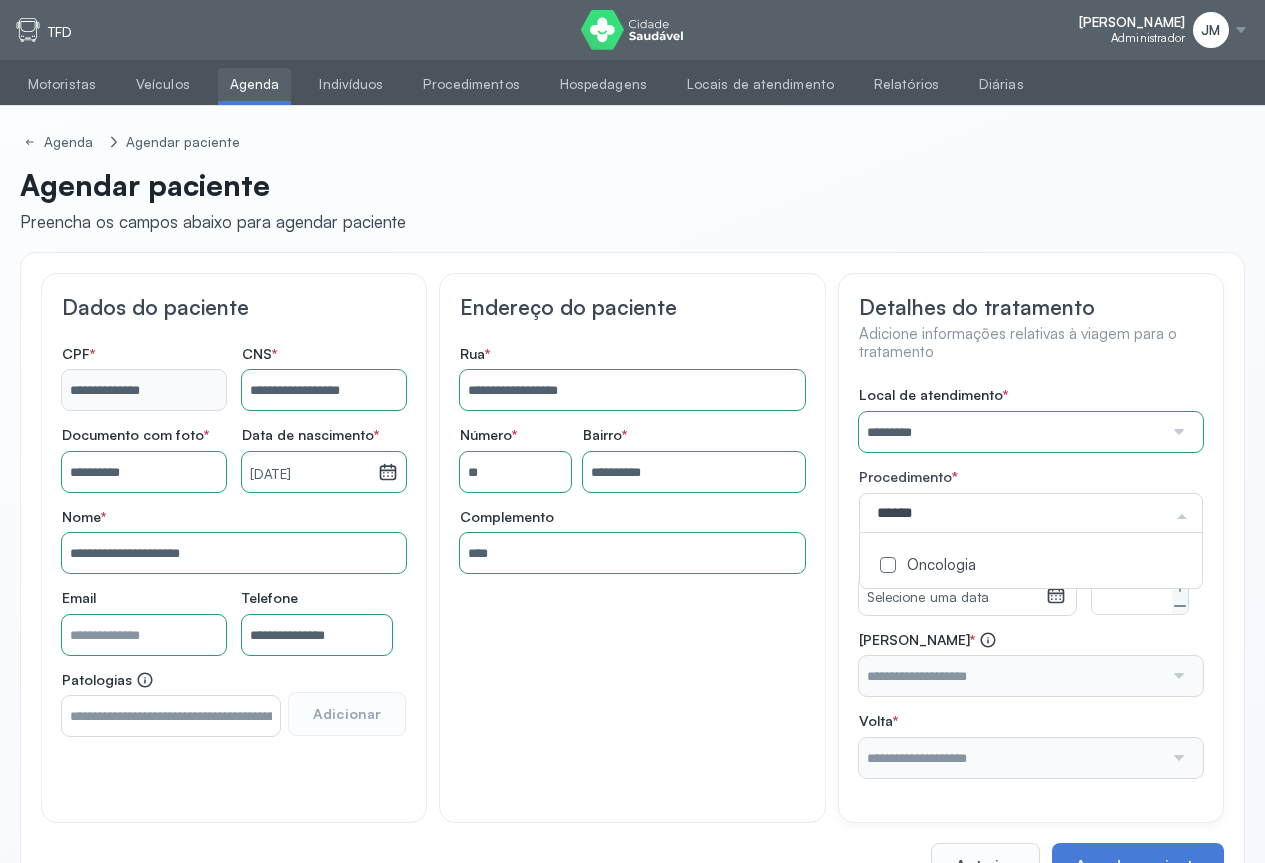 click on "Oncologia" 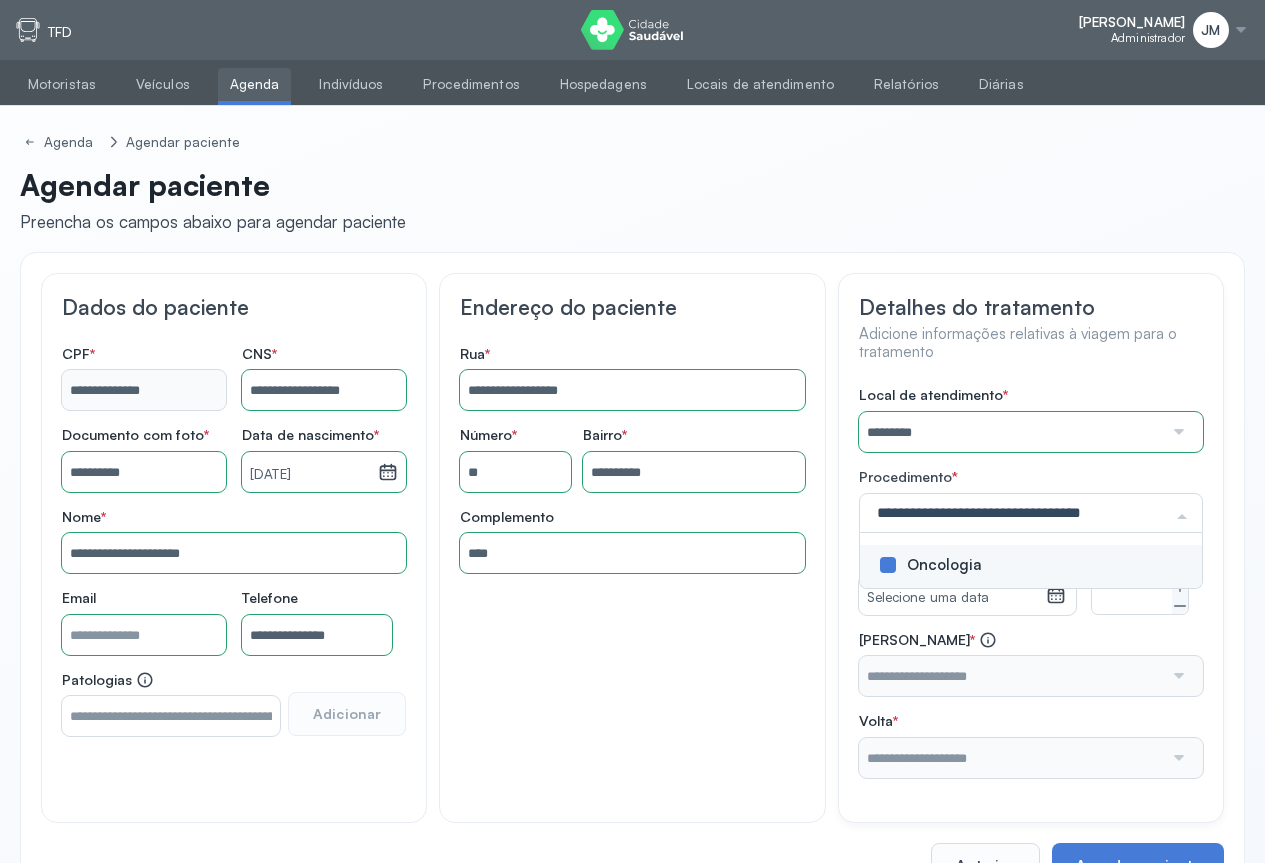 click on "Local de atendimento   *  ********* A CLINICA DA MULHER ABO AMOR SAUDE ANACON ANDRE PRINCIPE ANGIO CLINICA APAE APAME DE PETROLINA APAMI PETROLINA ARISTIDES AUDIBEM AUDIBEM AUDICENTRO AUDIFON PETROLINA AZZO SAUDE PETROLINA BRINCARE CABULA CALIPER ESCOLA DE IMAGEM CAPS CDI CDTO CEDAP CEDEBA CENTRO BAIANO DE ESTUDOS CENTRO DE APOIO A AUDIÇAO CENTRO DE MEDICINA NUCLEAR DE PETROLINA CENTRO DE SAUDE CLEMENTINO FRAGA CENTRO INTEGRADO DA COLUNA VERTEBRAL CENTRO MEDICO [PERSON_NAME] CENTRO OFTALMOLOGICO [GEOGRAPHIC_DATA] CEPARH CEPRED CEPRIS CERPRIS CIDI CIMED CLIMED CLINATA CLINEFRO CLINICA  AFETUS PETROLINA CLINICA  ALFA CLINICA  ALFA CENTRO MÉDICO CLINICA  SHOPPING DA BAHIA CLINICA  [PERSON_NAME] FILHO CLINICA AGEUS CLINICA AMO CLINICA AMOR A SAUDE CLINICA AMOR E SAUDE PETROLINA CLINICA ANGICLIN CLINICA BIOCHEK UP CLINICA CAM CLINICA CARDIO PULMONAR CLINICA CASA GERIATRICA DE PETROLINA CLINICA [GEOGRAPHIC_DATA] CENTRO MEDICO VITRAUX CLINICA CINTILO PETROLINA CLINICA CLIMED BRASIL CLINICA COLP S" at bounding box center (1031, 582) 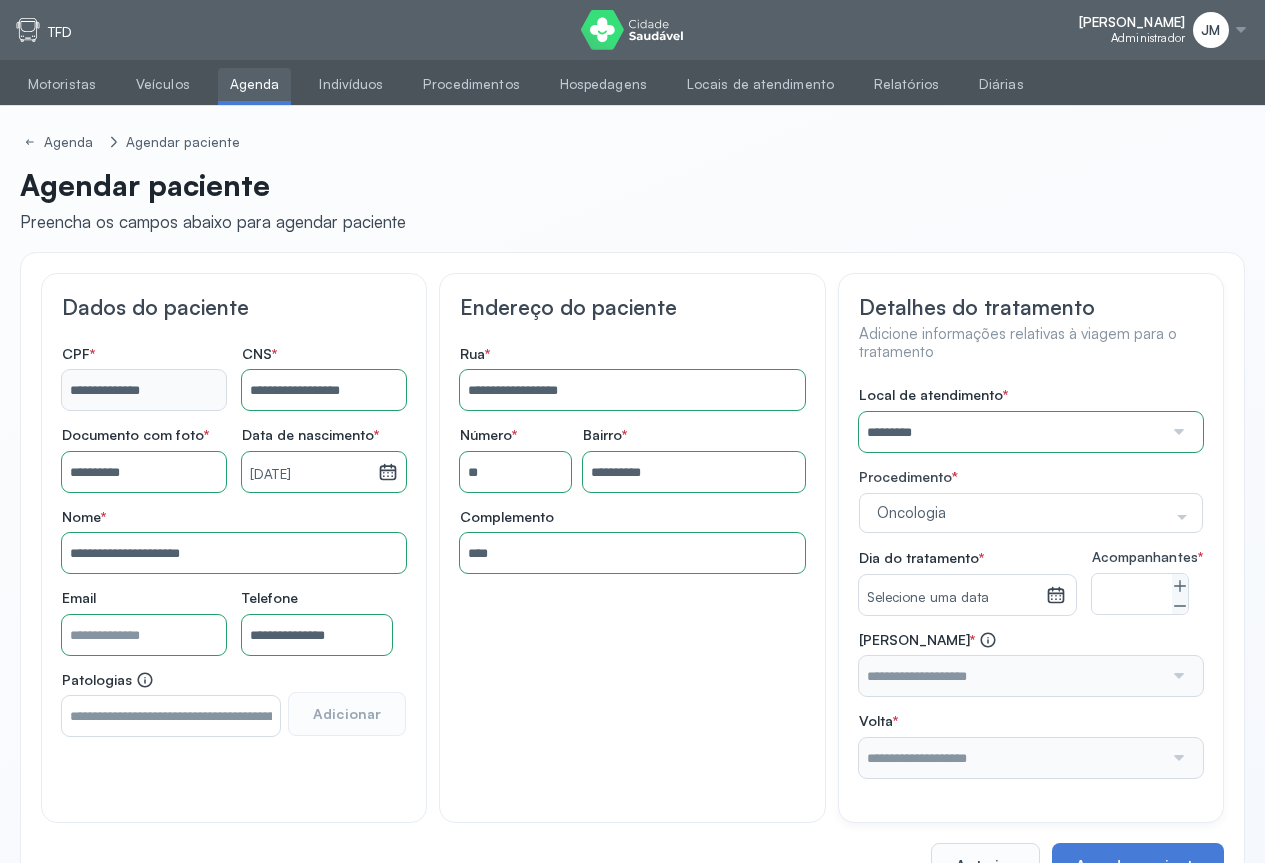 click 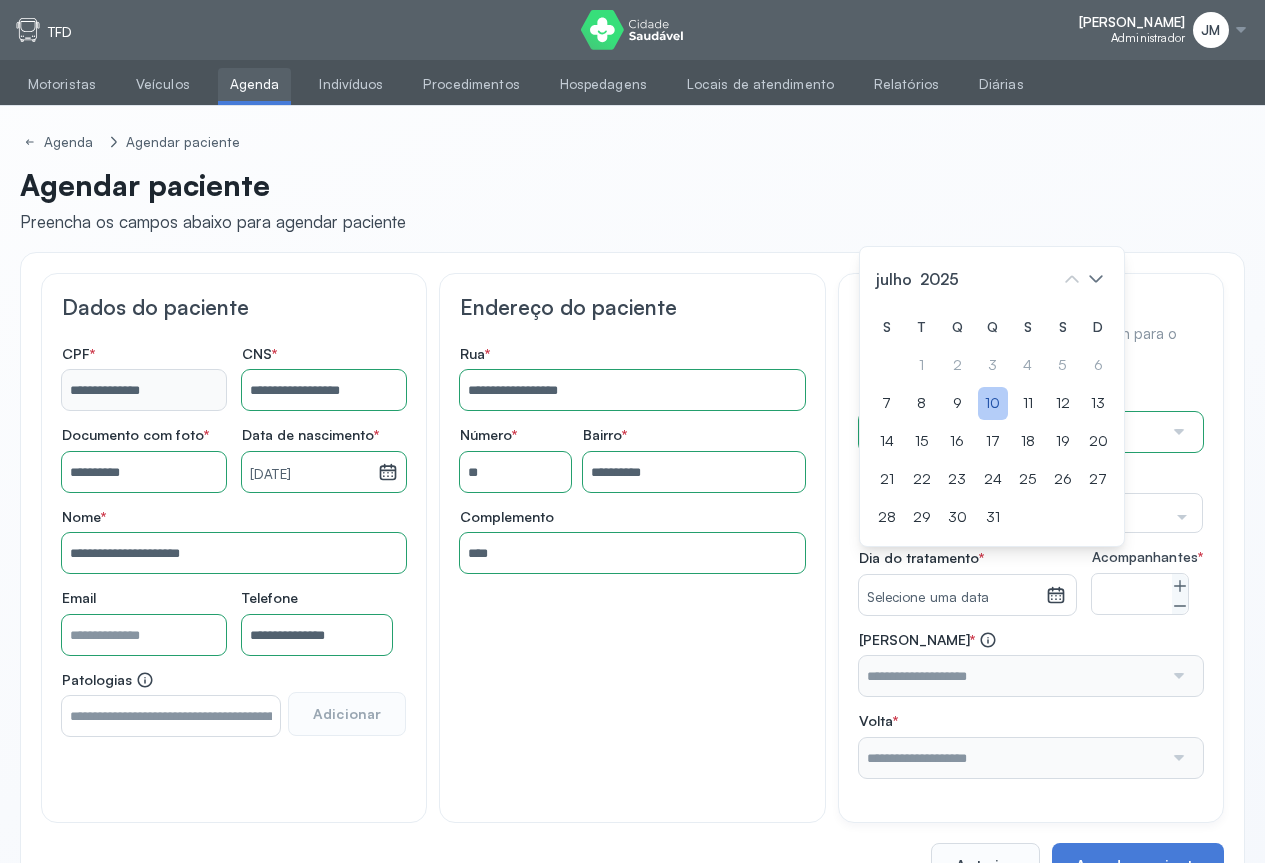 click on "10" 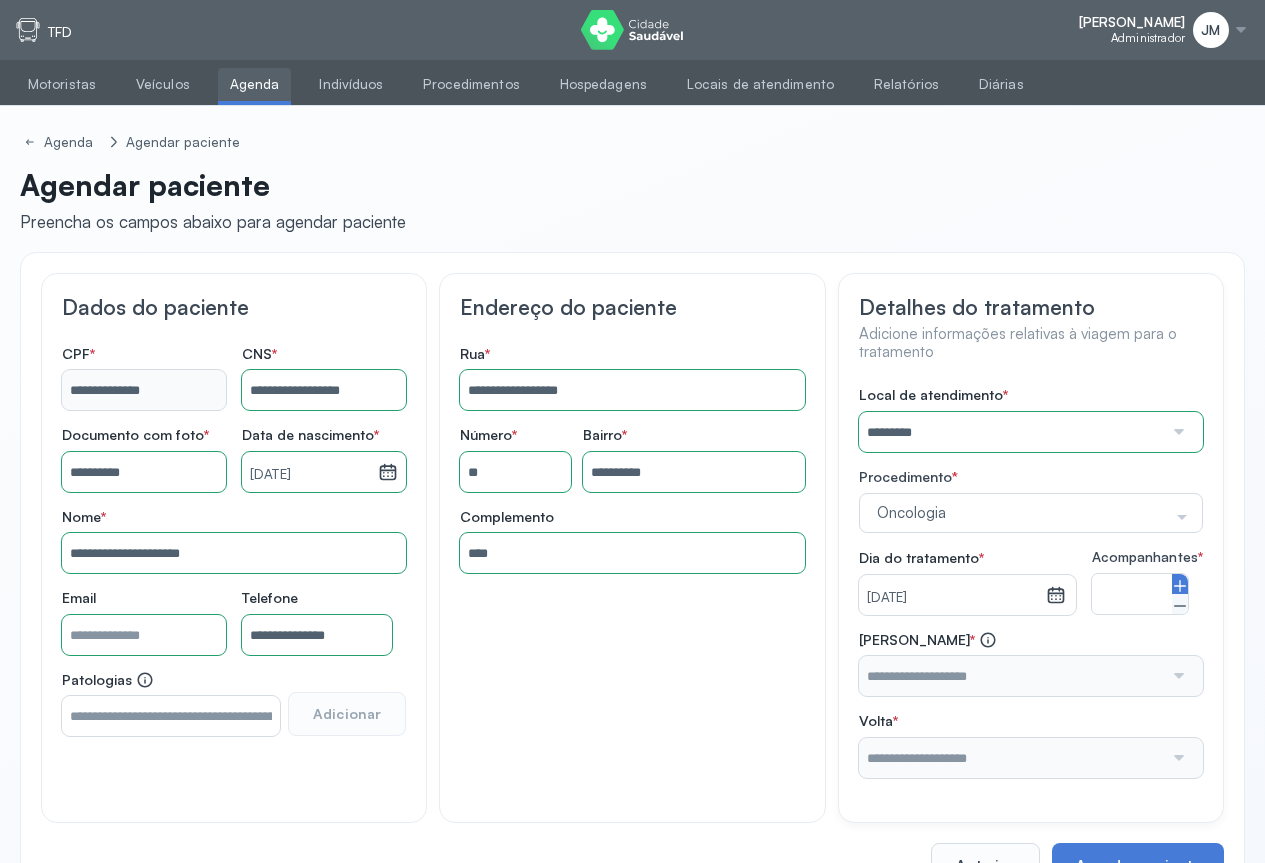 click 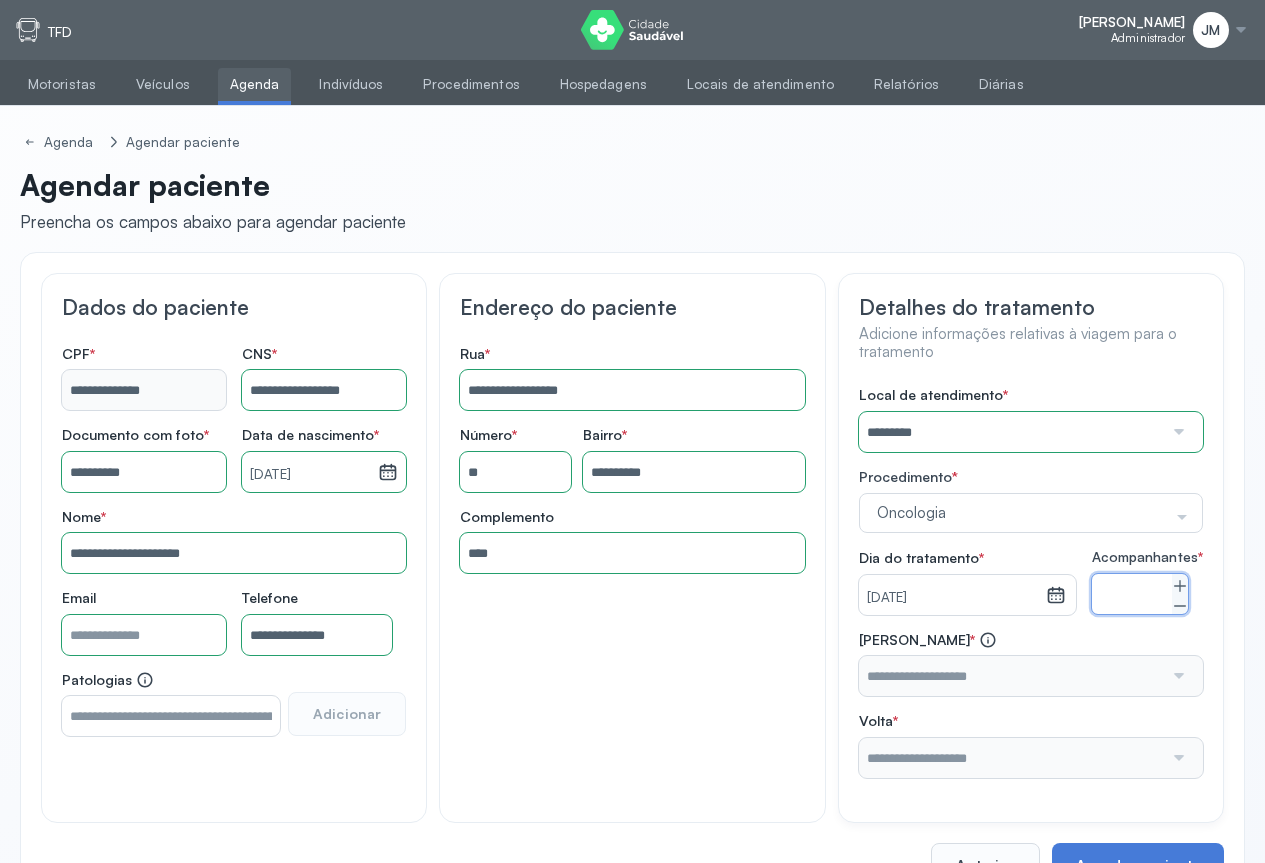 click at bounding box center [1177, 676] 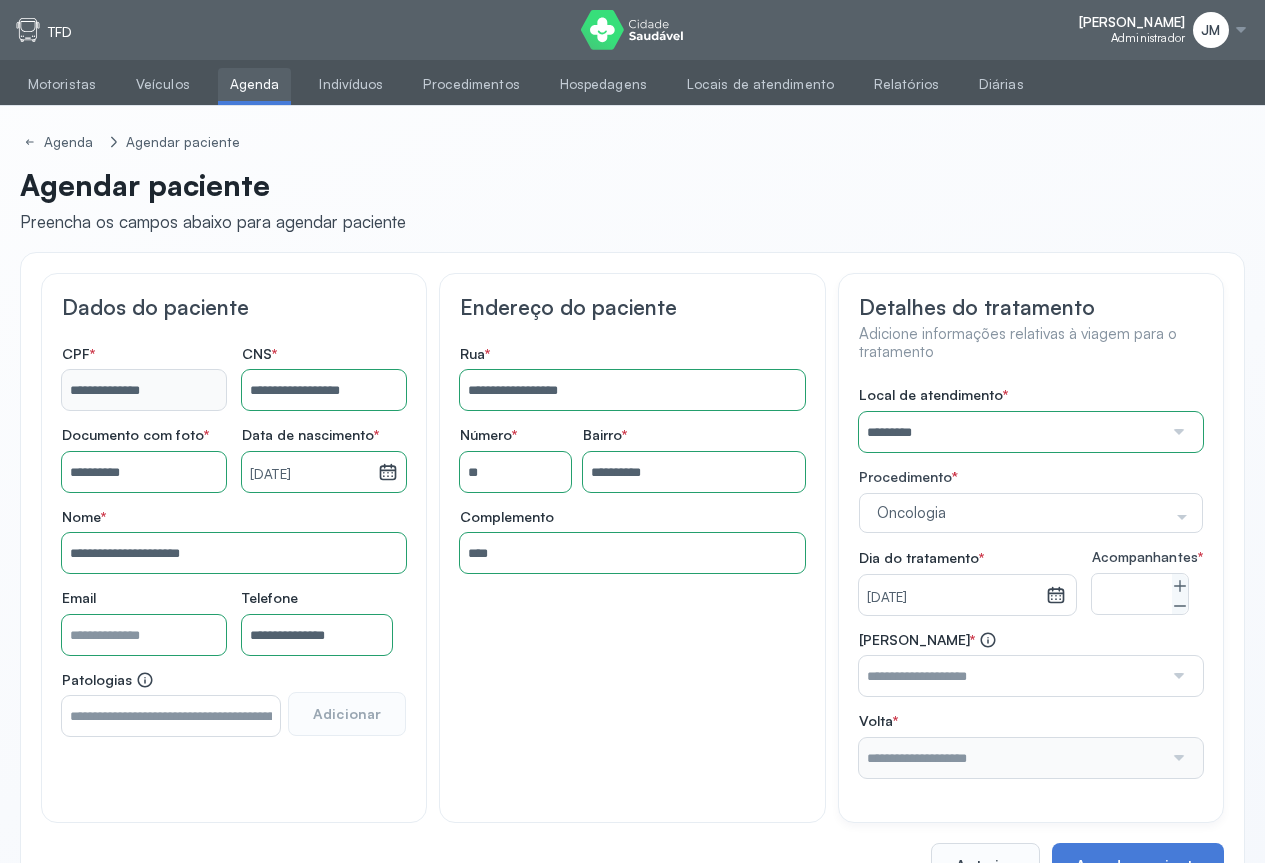 click at bounding box center [1177, 676] 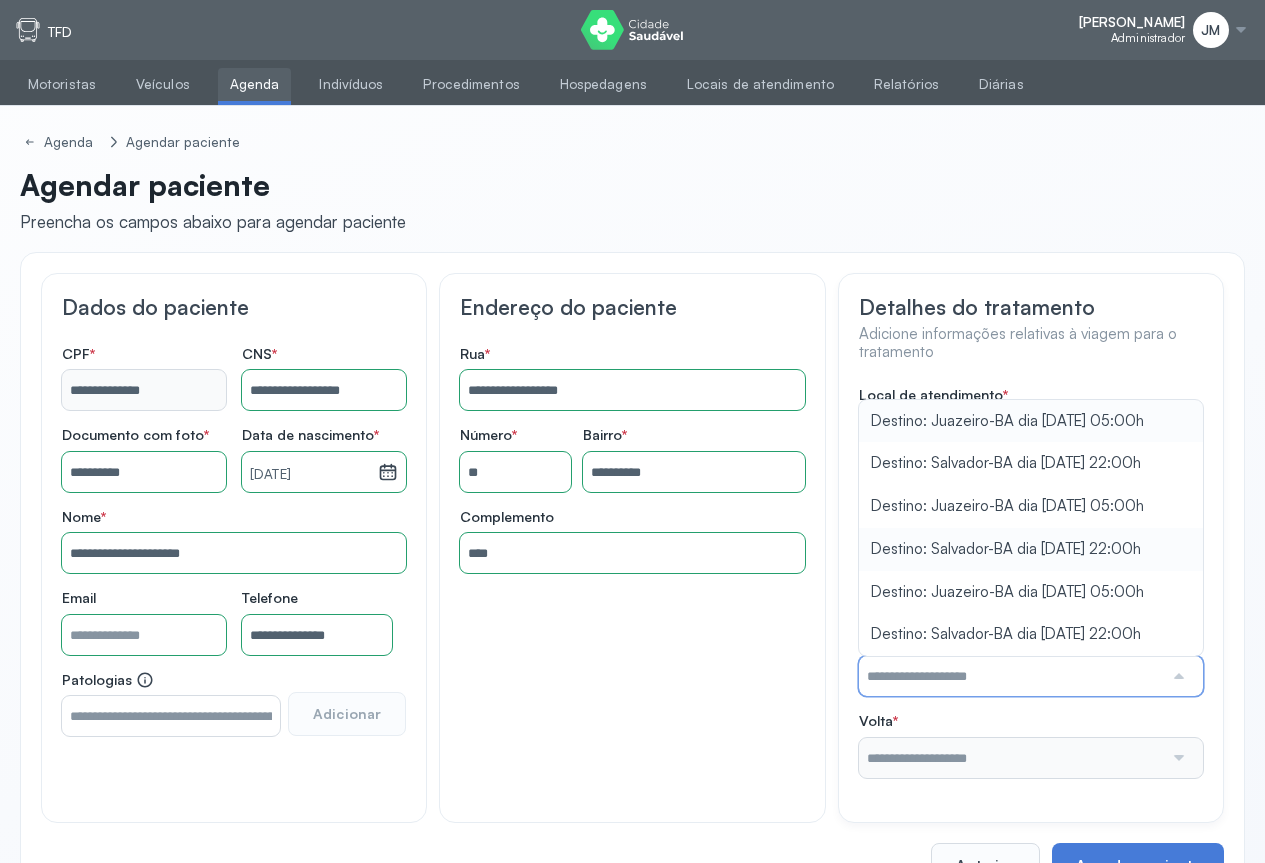 type on "**********" 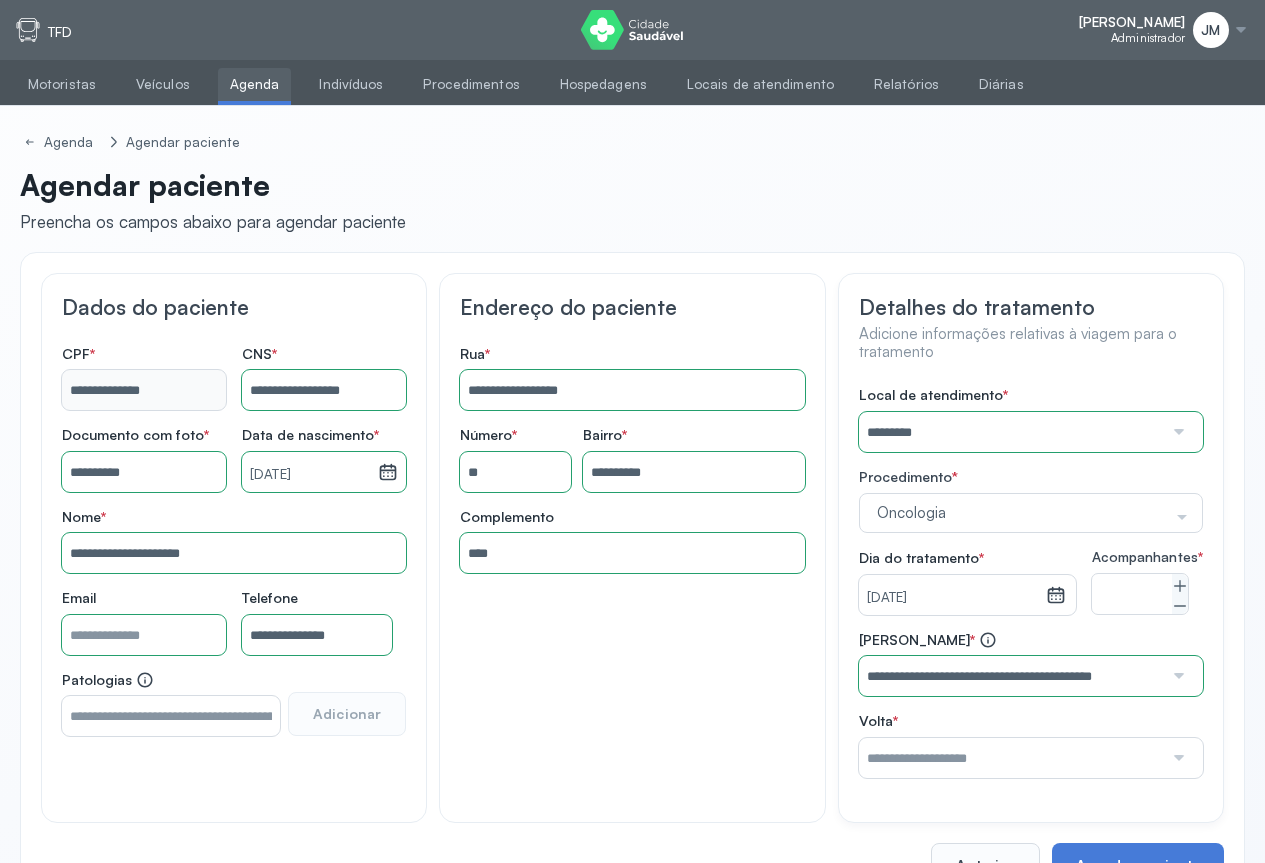 click on "Local de atendimento   *  ********* A CLINICA DA MULHER ABO AMOR SAUDE ANACON ANDRE PRINCIPE ANGIO CLINICA APAE APAME DE PETROLINA APAMI PETROLINA ARISTIDES AUDIBEM AUDIBEM AUDICENTRO AUDIFON PETROLINA AZZO SAUDE PETROLINA BRINCARE CABULA CALIPER ESCOLA DE IMAGEM CAPS CDI CDTO CEDAP CEDEBA CENTRO BAIANO DE ESTUDOS CENTRO DE APOIO A AUDIÇAO CENTRO DE MEDICINA NUCLEAR DE PETROLINA CENTRO DE SAUDE CLEMENTINO FRAGA CENTRO INTEGRADO DA COLUNA VERTEBRAL CENTRO MEDICO [PERSON_NAME] CENTRO OFTALMOLOGICO [GEOGRAPHIC_DATA] CEPARH CEPRED CEPRIS CERPRIS CIDI CIMED CLIMED CLINATA CLINEFRO CLINICA  AFETUS PETROLINA CLINICA  ALFA CLINICA  ALFA CENTRO MÉDICO CLINICA  SHOPPING DA BAHIA CLINICA  [PERSON_NAME] FILHO CLINICA AGEUS CLINICA AMO CLINICA AMOR A SAUDE CLINICA AMOR E SAUDE PETROLINA CLINICA ANGICLIN CLINICA BIOCHEK UP CLINICA CAM CLINICA CARDIO PULMONAR CLINICA CASA GERIATRICA DE PETROLINA CLINICA [GEOGRAPHIC_DATA] CENTRO MEDICO VITRAUX CLINICA CINTILO PETROLINA CLINICA CLIMED BRASIL CLINICA COLP S" at bounding box center (1031, 582) 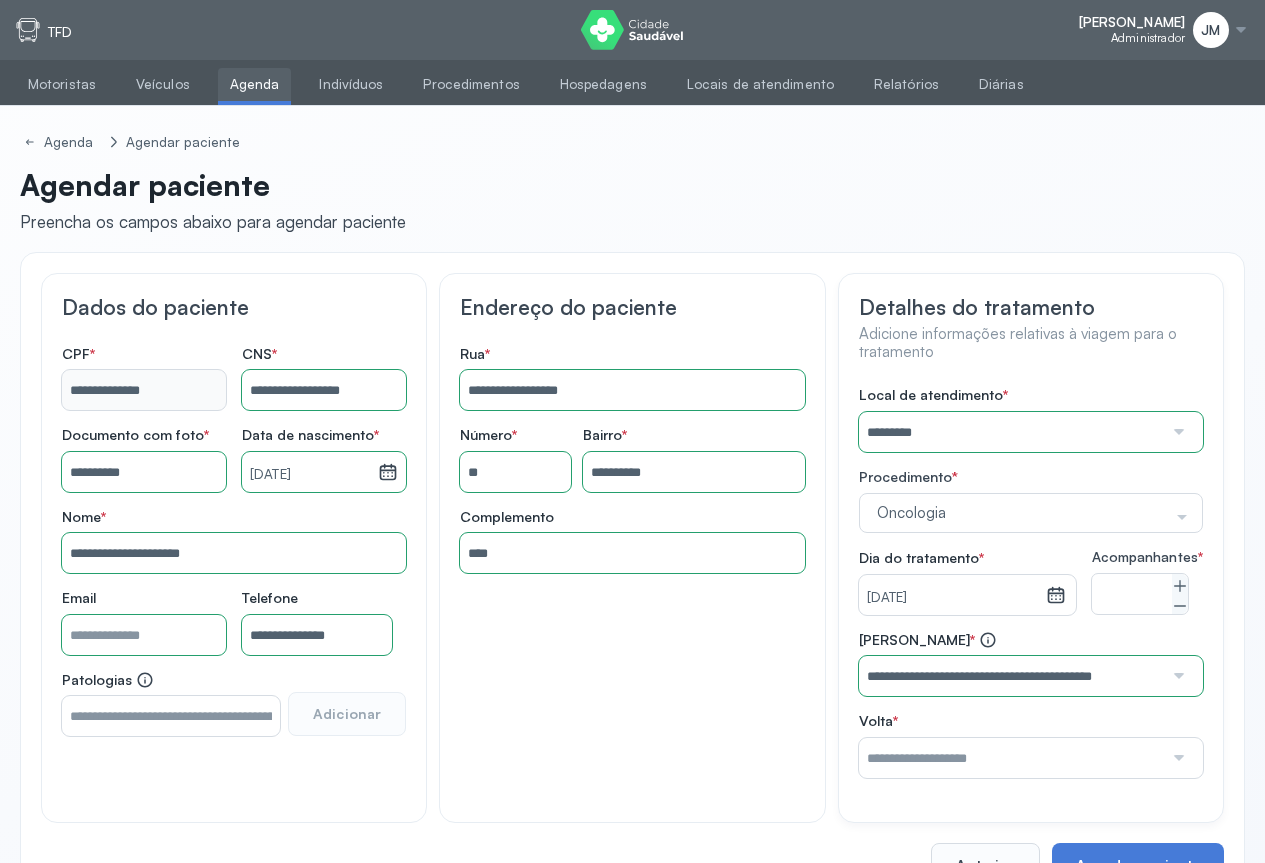 click at bounding box center (1177, 758) 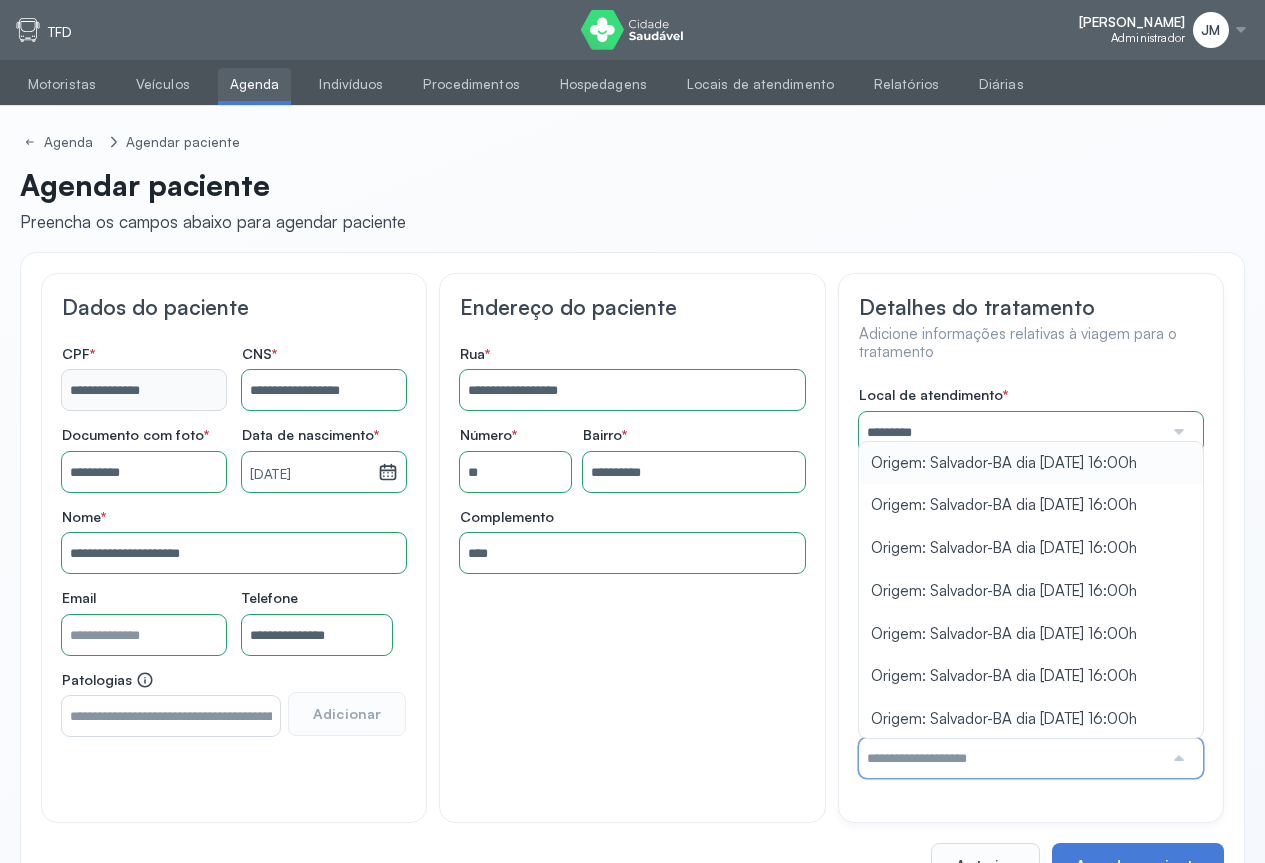 type on "**********" 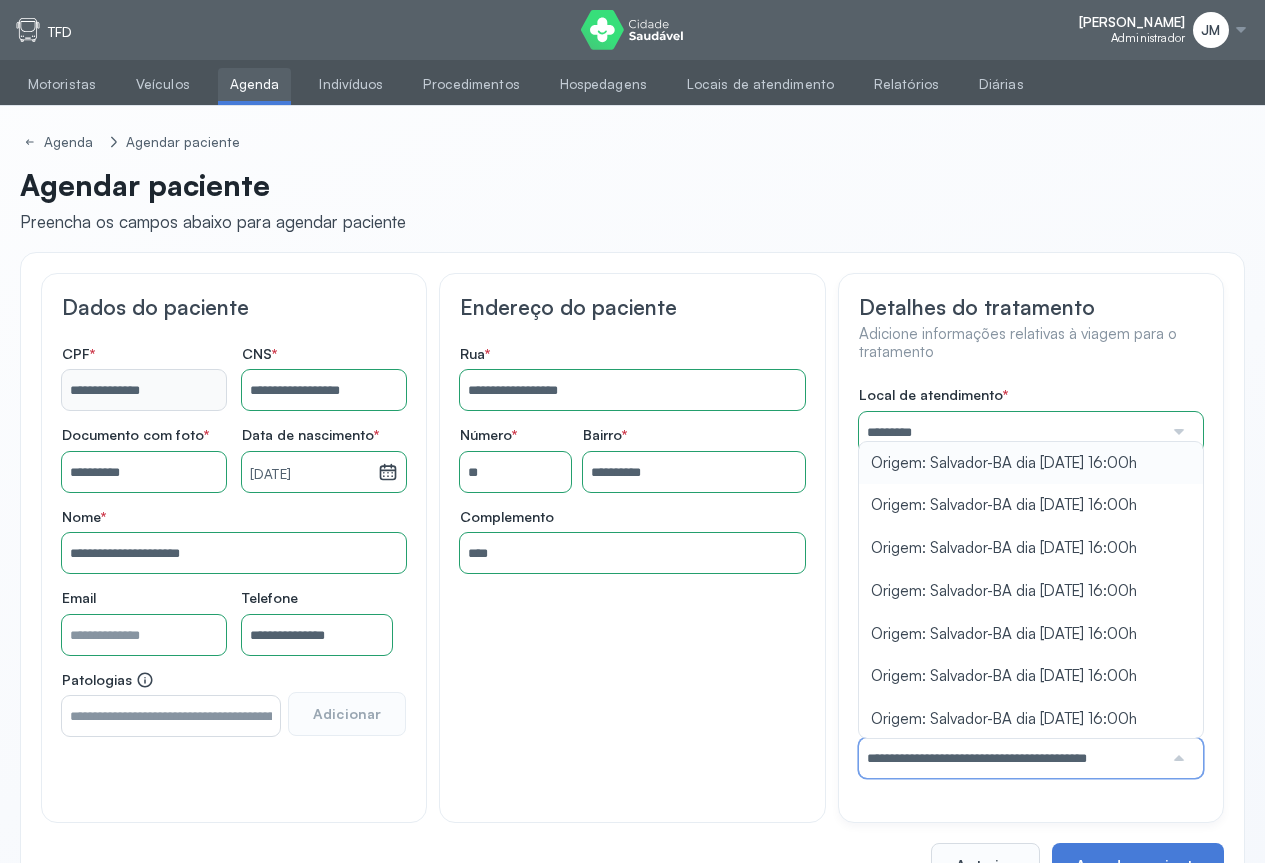 click on "Local de atendimento   *  ********* A CLINICA DA MULHER ABO AMOR SAUDE ANACON ANDRE PRINCIPE ANGIO CLINICA APAE APAME DE PETROLINA APAMI PETROLINA ARISTIDES AUDIBEM AUDIBEM AUDICENTRO AUDIFON PETROLINA AZZO SAUDE PETROLINA BRINCARE CABULA CALIPER ESCOLA DE IMAGEM CAPS CDI CDTO CEDAP CEDEBA CENTRO BAIANO DE ESTUDOS CENTRO DE APOIO A AUDIÇAO CENTRO DE MEDICINA NUCLEAR DE PETROLINA CENTRO DE SAUDE CLEMENTINO FRAGA CENTRO INTEGRADO DA COLUNA VERTEBRAL CENTRO MEDICO [PERSON_NAME] CENTRO OFTALMOLOGICO [GEOGRAPHIC_DATA] CEPARH CEPRED CEPRIS CERPRIS CIDI CIMED CLIMED CLINATA CLINEFRO CLINICA  AFETUS PETROLINA CLINICA  ALFA CLINICA  ALFA CENTRO MÉDICO CLINICA  SHOPPING DA BAHIA CLINICA  [PERSON_NAME] FILHO CLINICA AGEUS CLINICA AMO CLINICA AMOR A SAUDE CLINICA AMOR E SAUDE PETROLINA CLINICA ANGICLIN CLINICA BIOCHEK UP CLINICA CAM CLINICA CARDIO PULMONAR CLINICA CASA GERIATRICA DE PETROLINA CLINICA [GEOGRAPHIC_DATA] CENTRO MEDICO VITRAUX CLINICA CINTILO PETROLINA CLINICA CLIMED BRASIL CLINICA COLP S" at bounding box center [1031, 582] 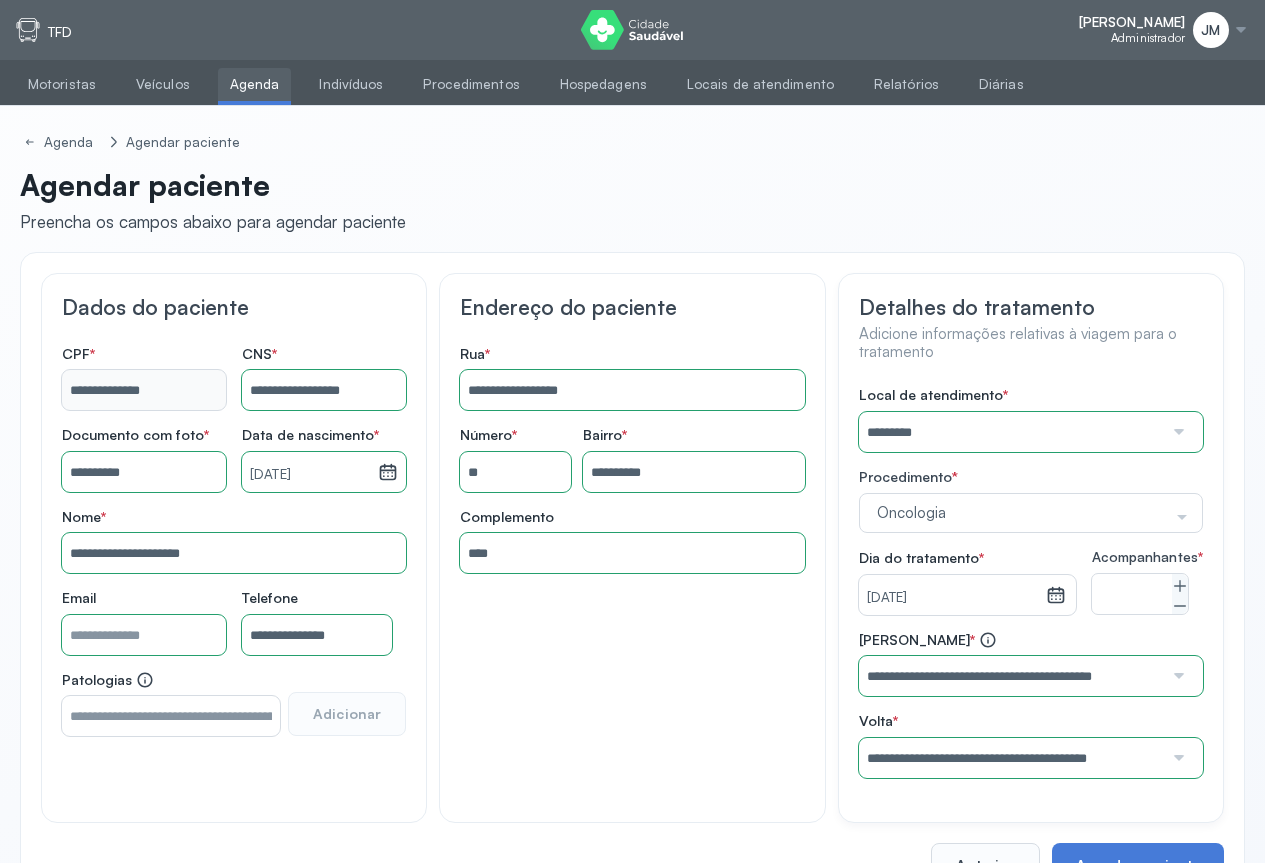 scroll, scrollTop: 81, scrollLeft: 0, axis: vertical 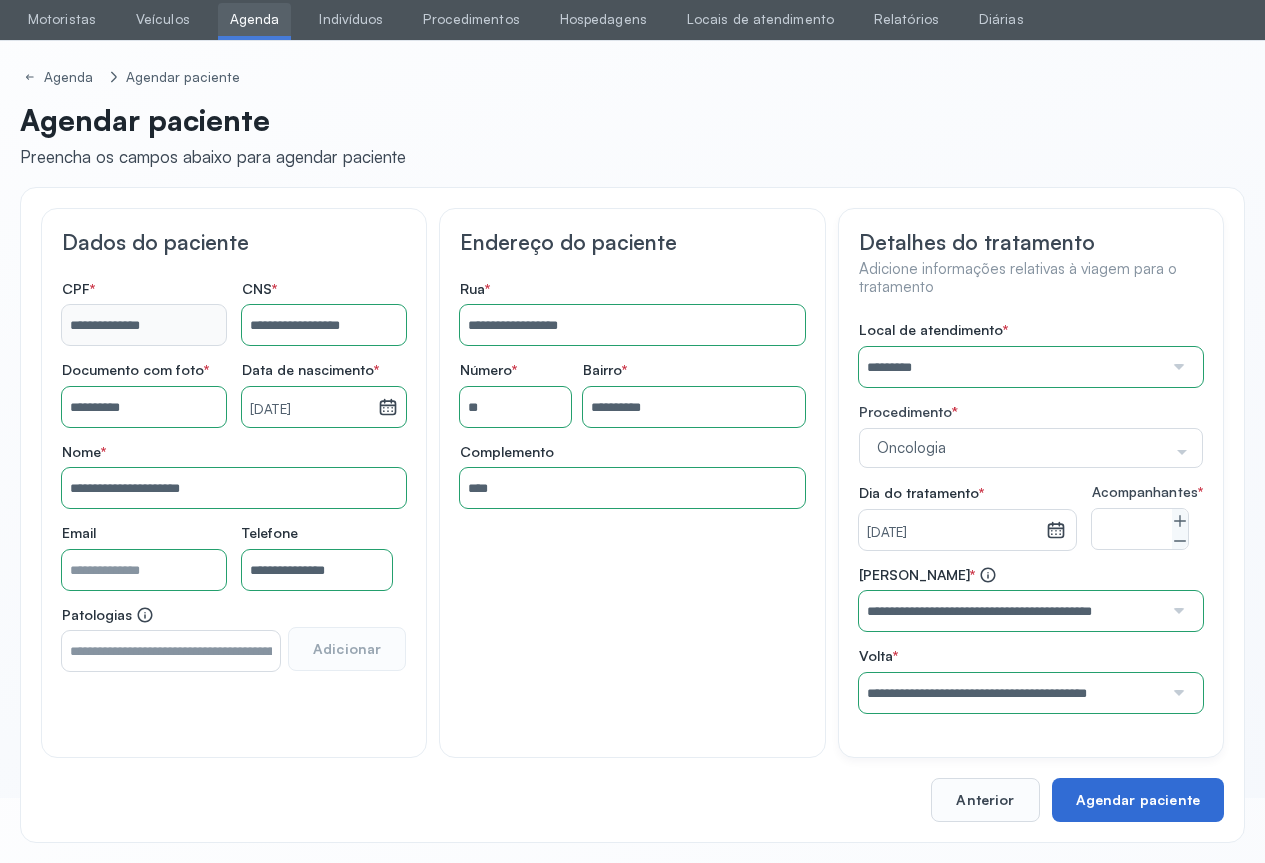 click on "Agendar paciente" at bounding box center (1138, 800) 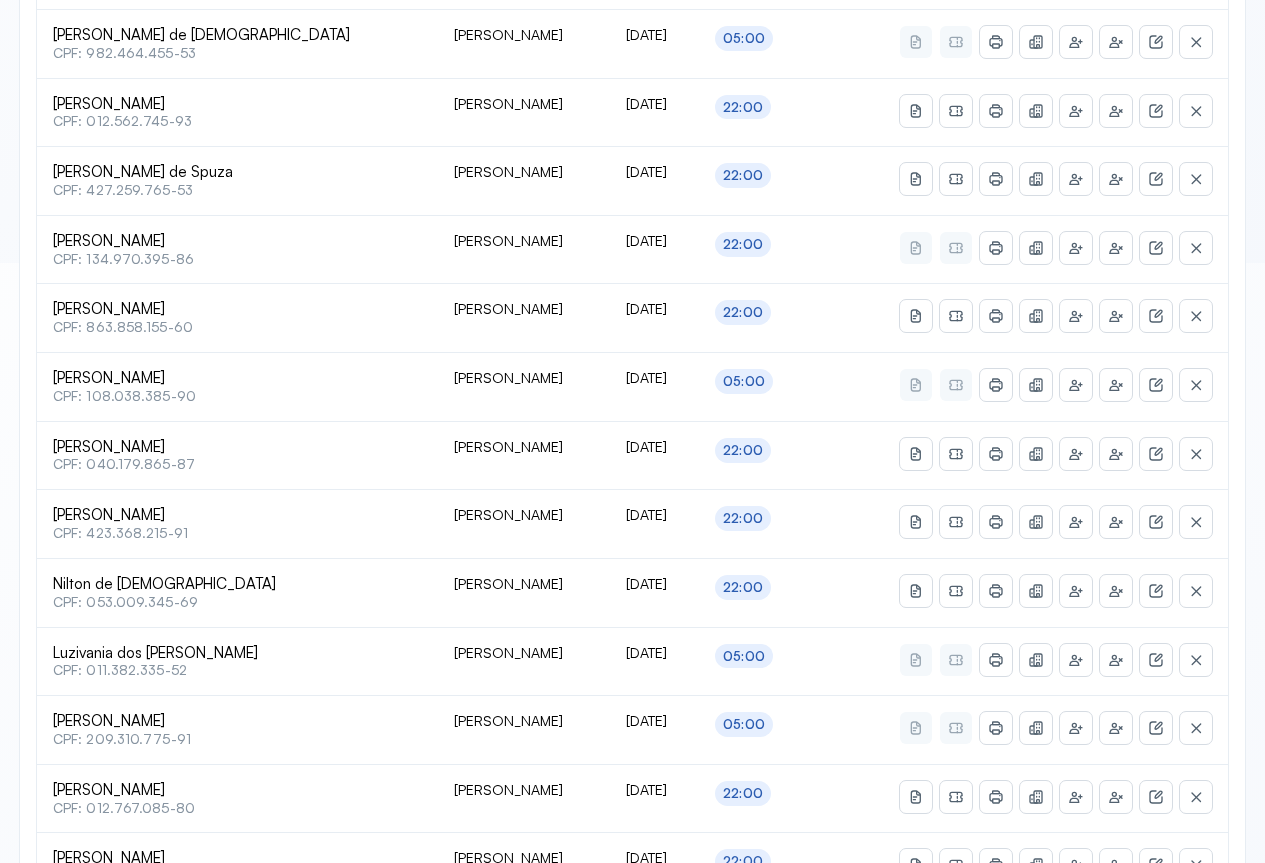 scroll, scrollTop: 741, scrollLeft: 0, axis: vertical 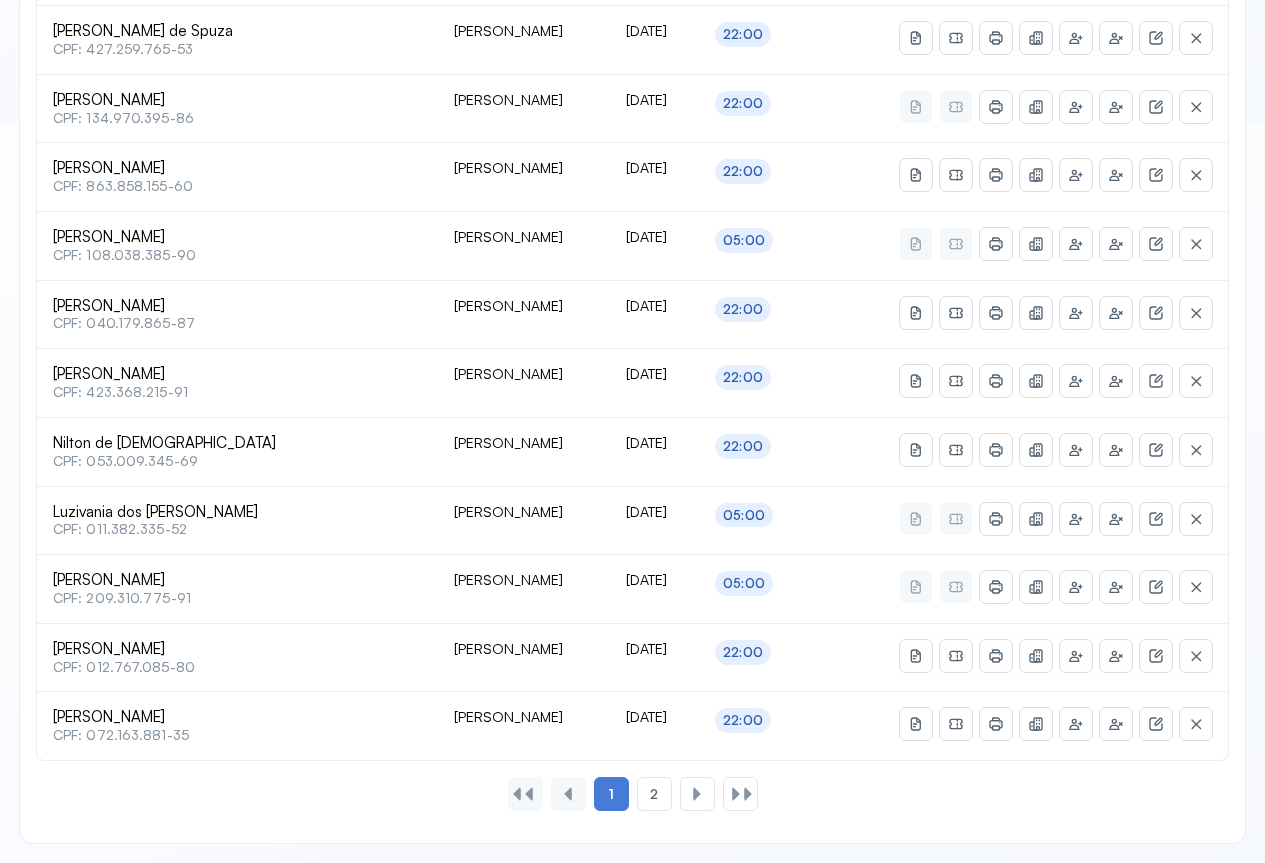 type on "********" 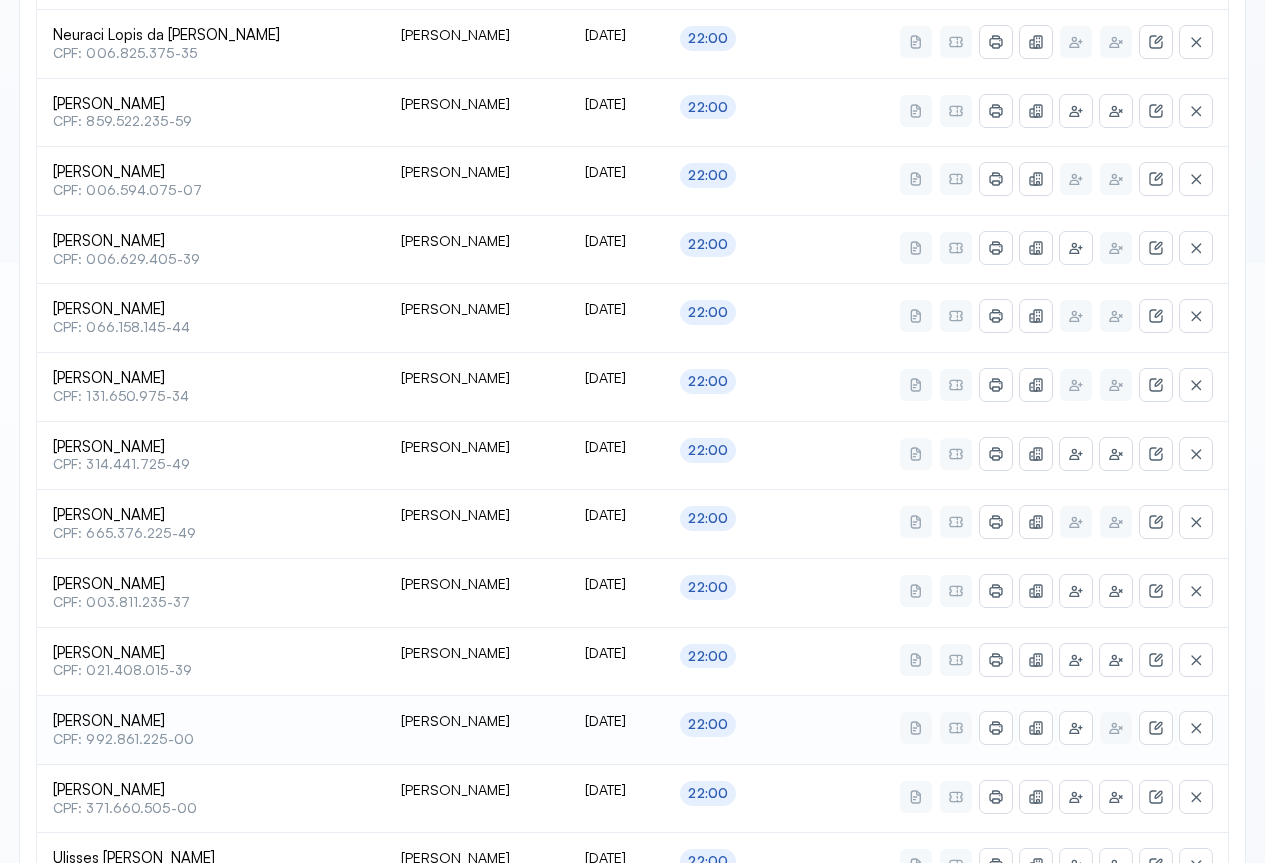 scroll, scrollTop: 741, scrollLeft: 0, axis: vertical 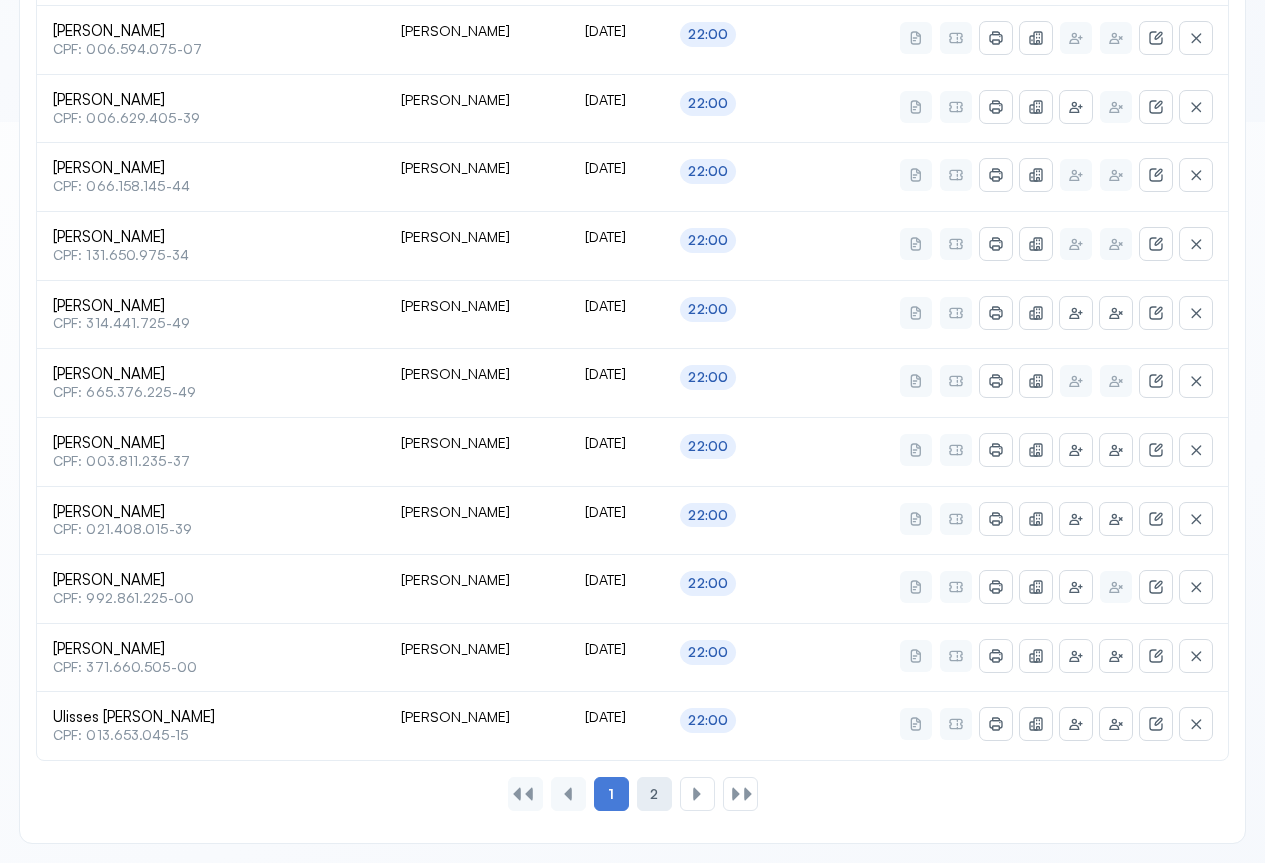 click on "2" 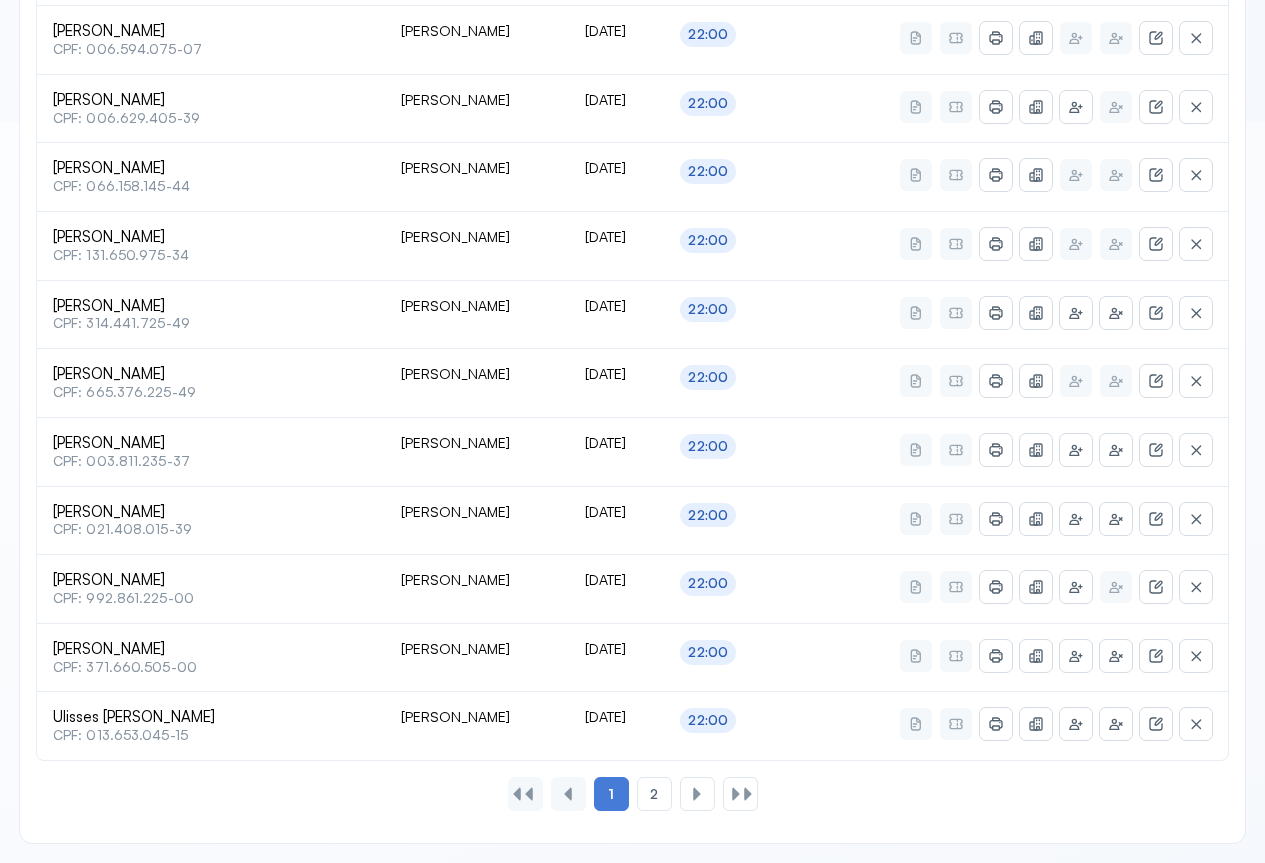 scroll, scrollTop: 0, scrollLeft: 0, axis: both 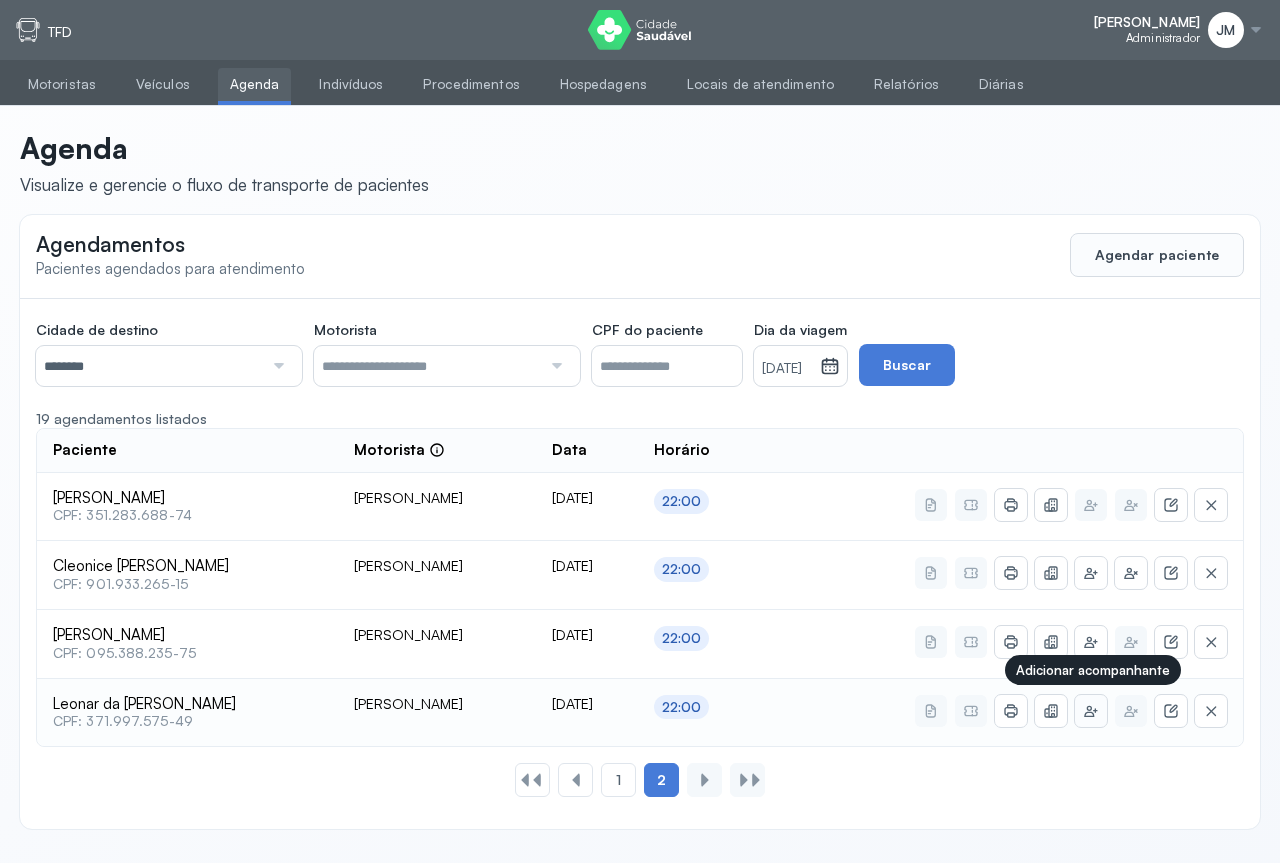 click 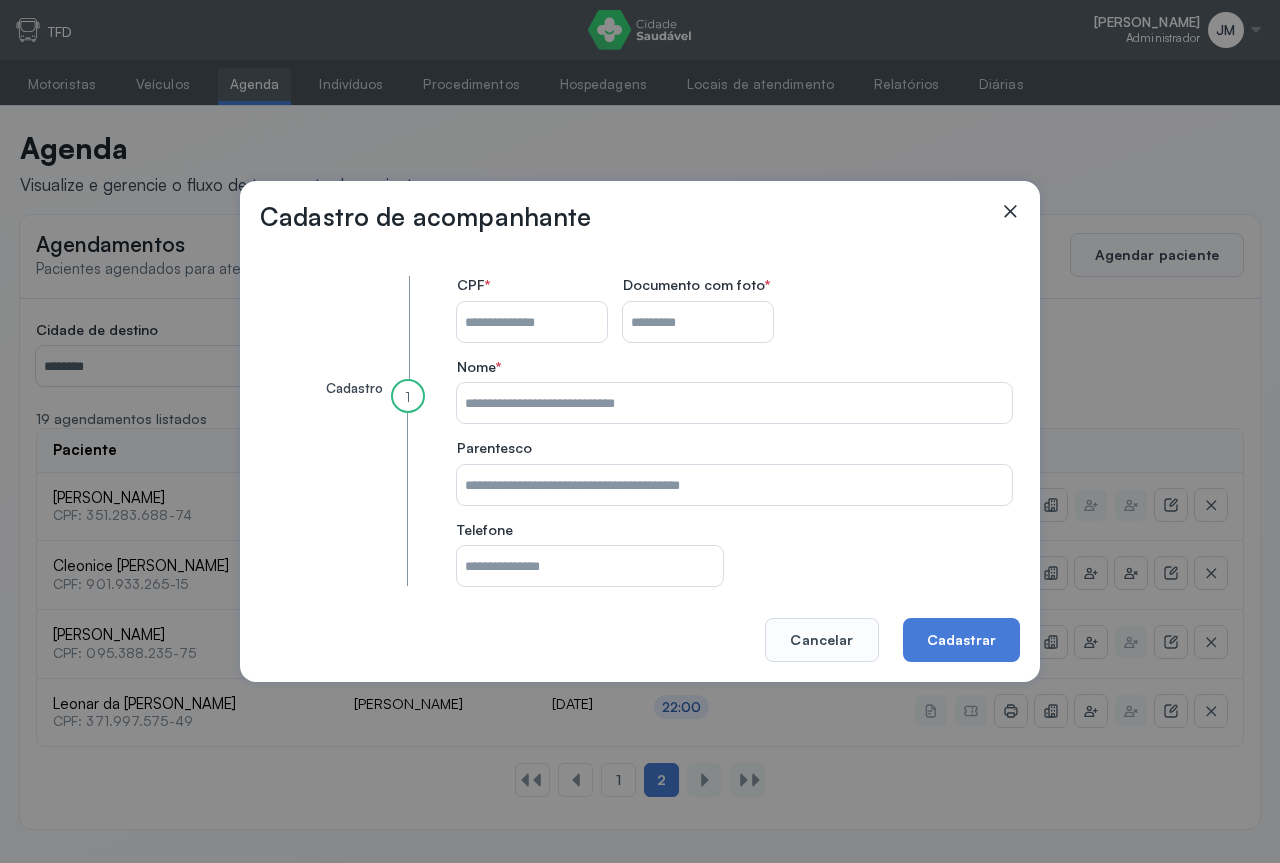 drag, startPoint x: 499, startPoint y: 318, endPoint x: 552, endPoint y: 316, distance: 53.037724 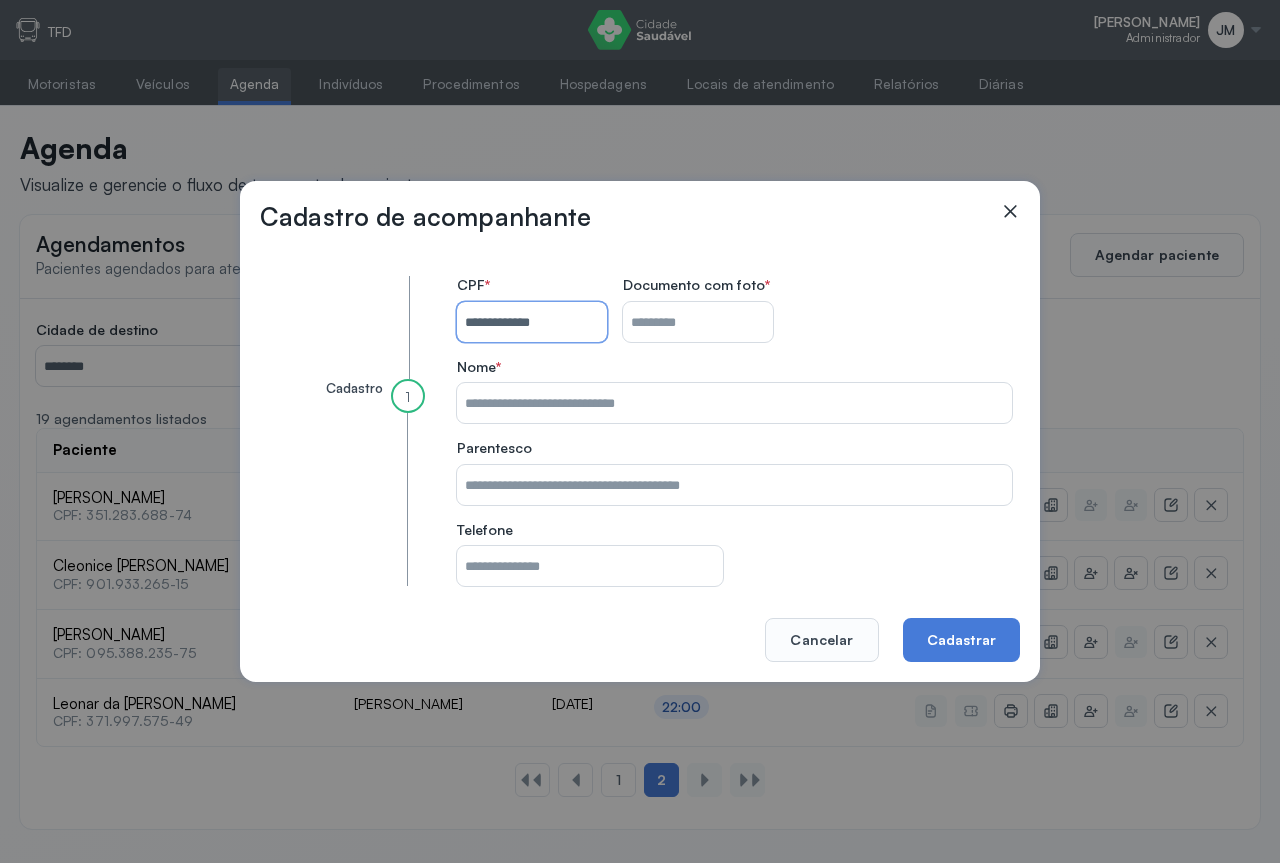 type on "**********" 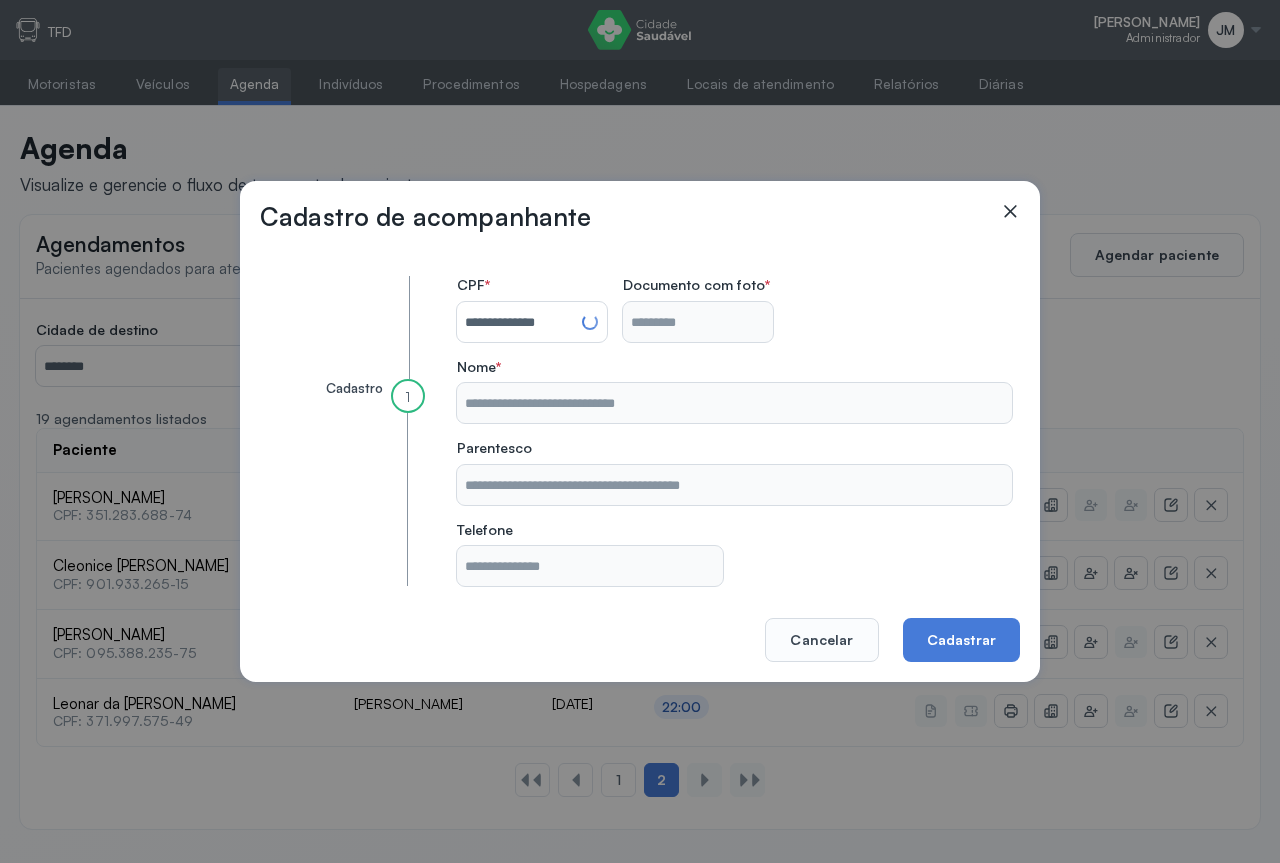 type on "**********" 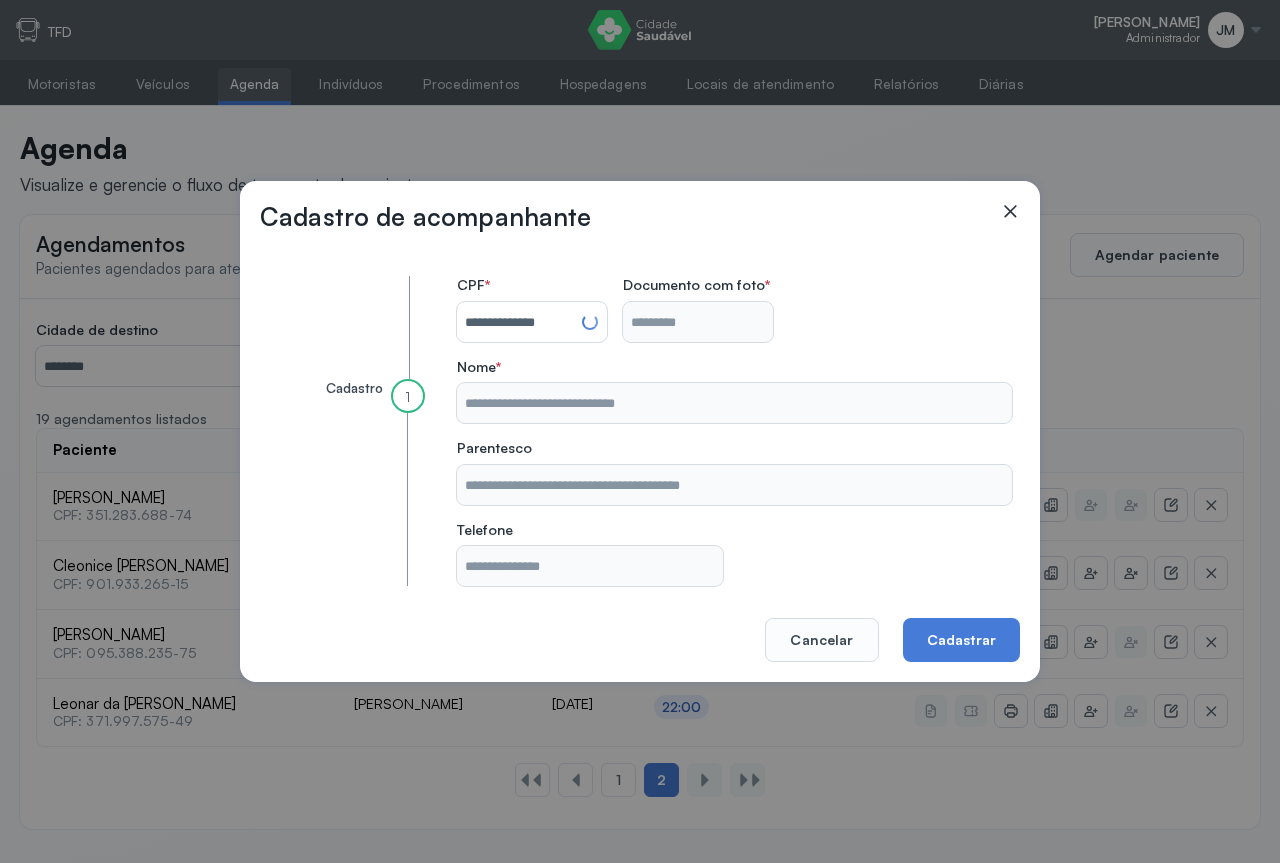 type on "**********" 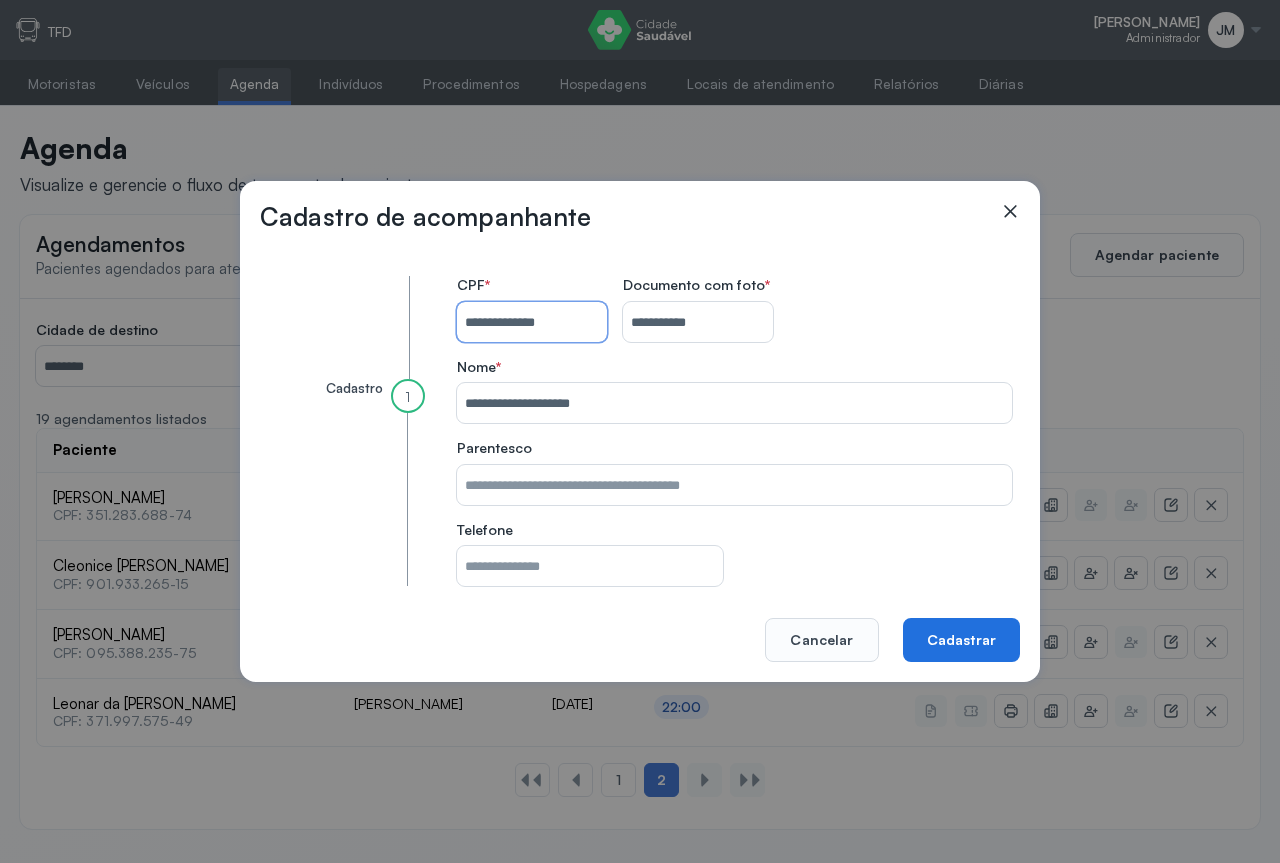 type on "**********" 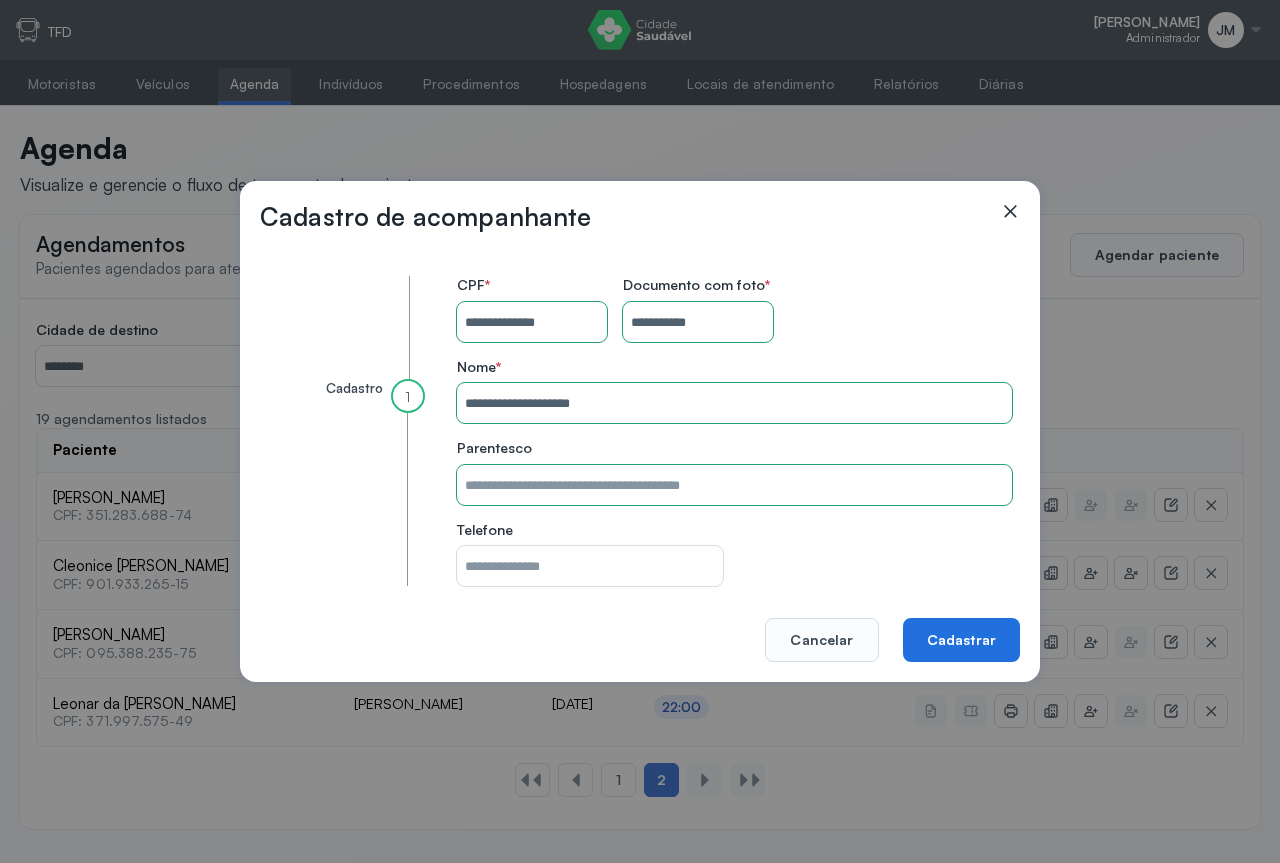 type 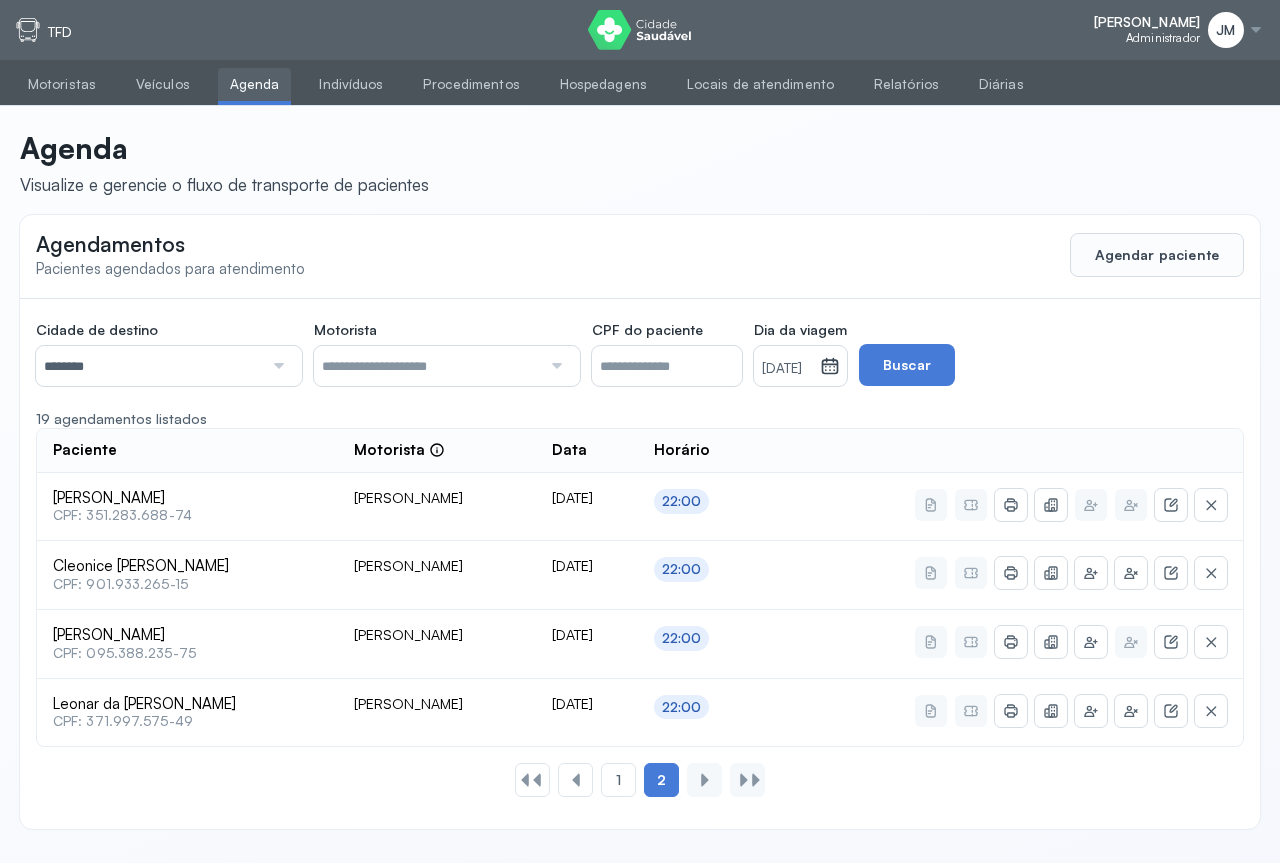 click 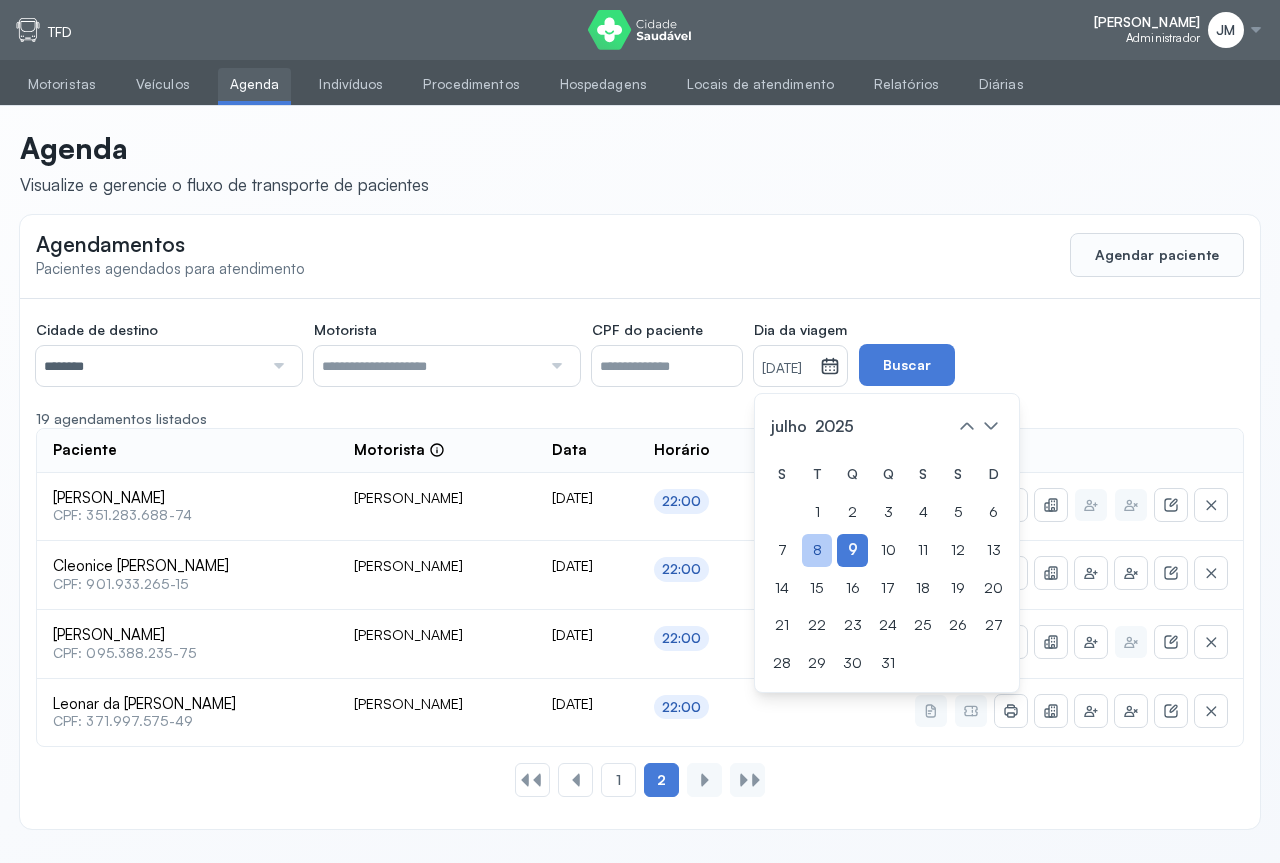 drag, startPoint x: 847, startPoint y: 553, endPoint x: 864, endPoint y: 546, distance: 18.384777 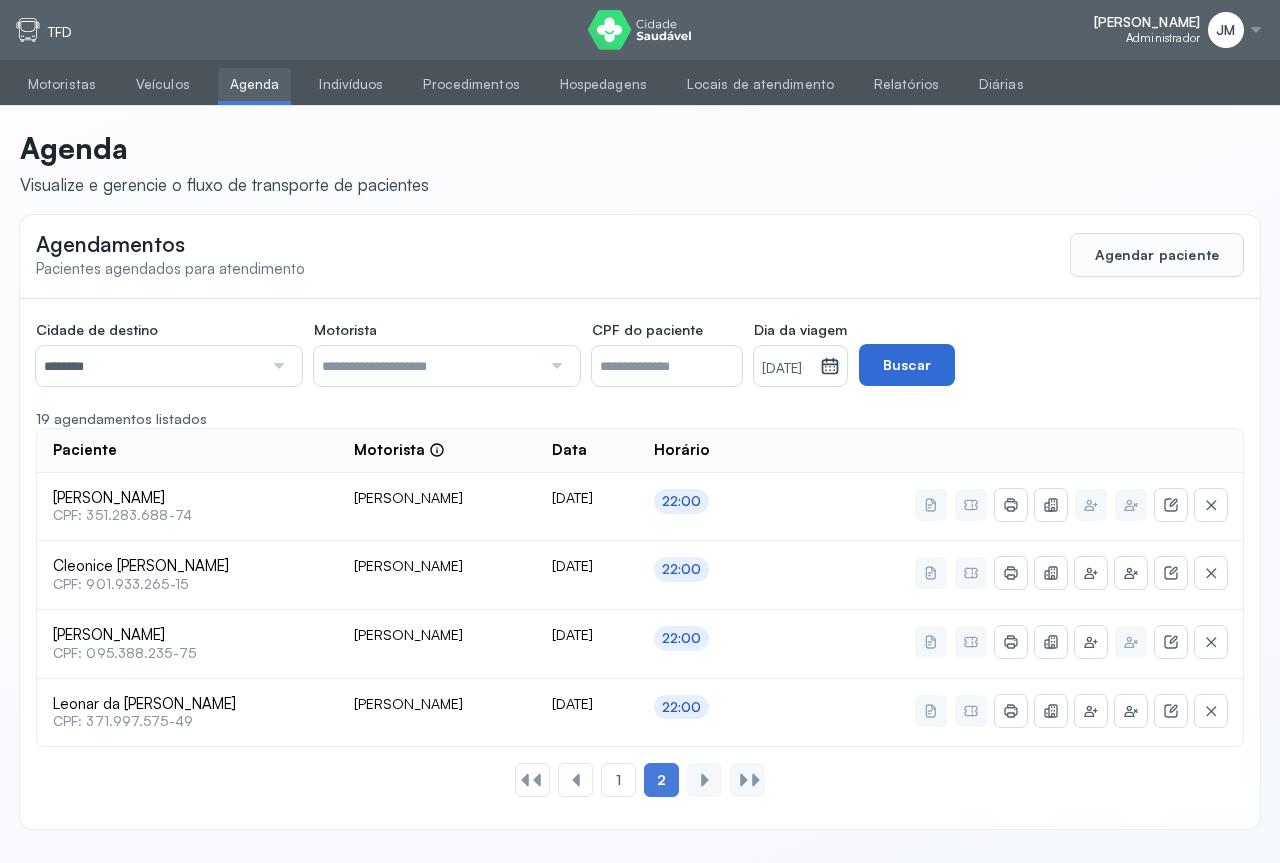 click on "Buscar" at bounding box center (907, 365) 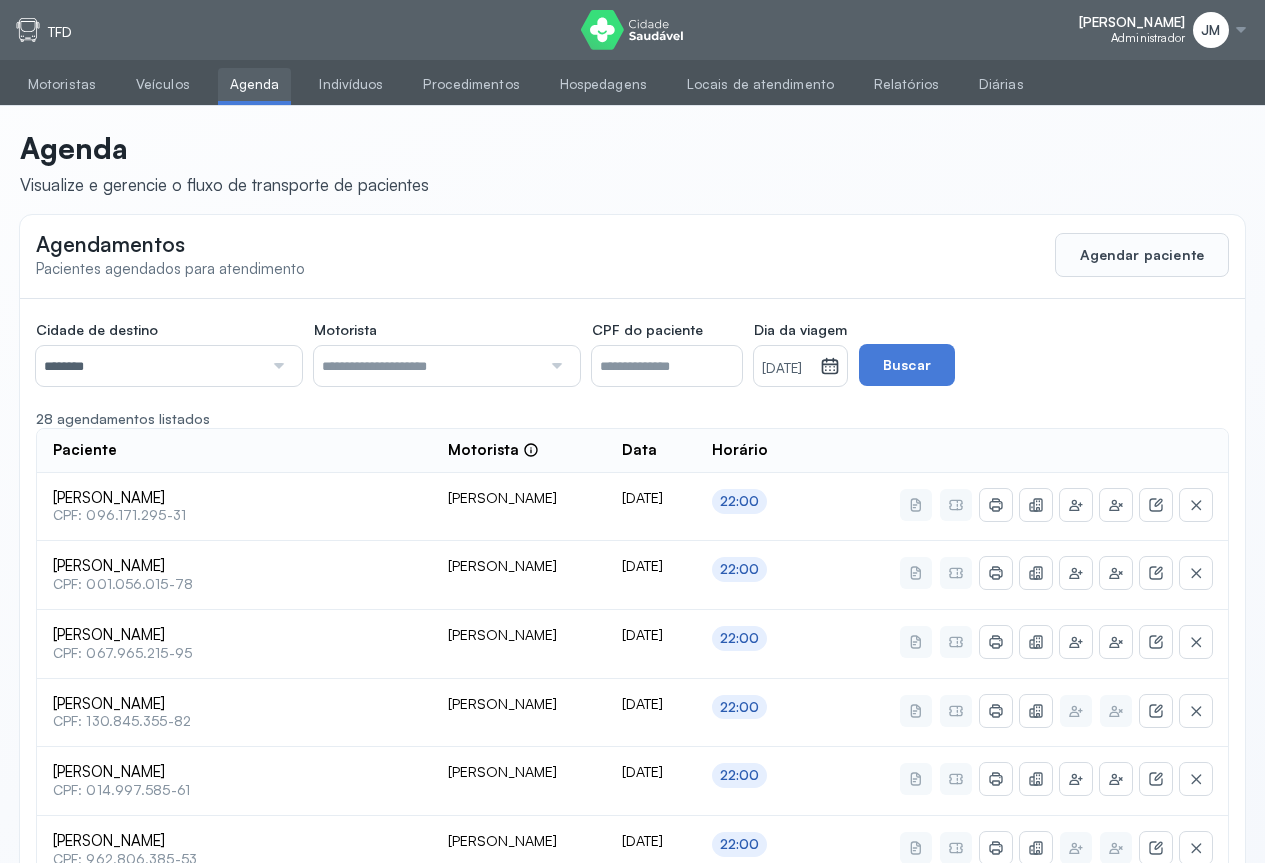 scroll, scrollTop: 100, scrollLeft: 0, axis: vertical 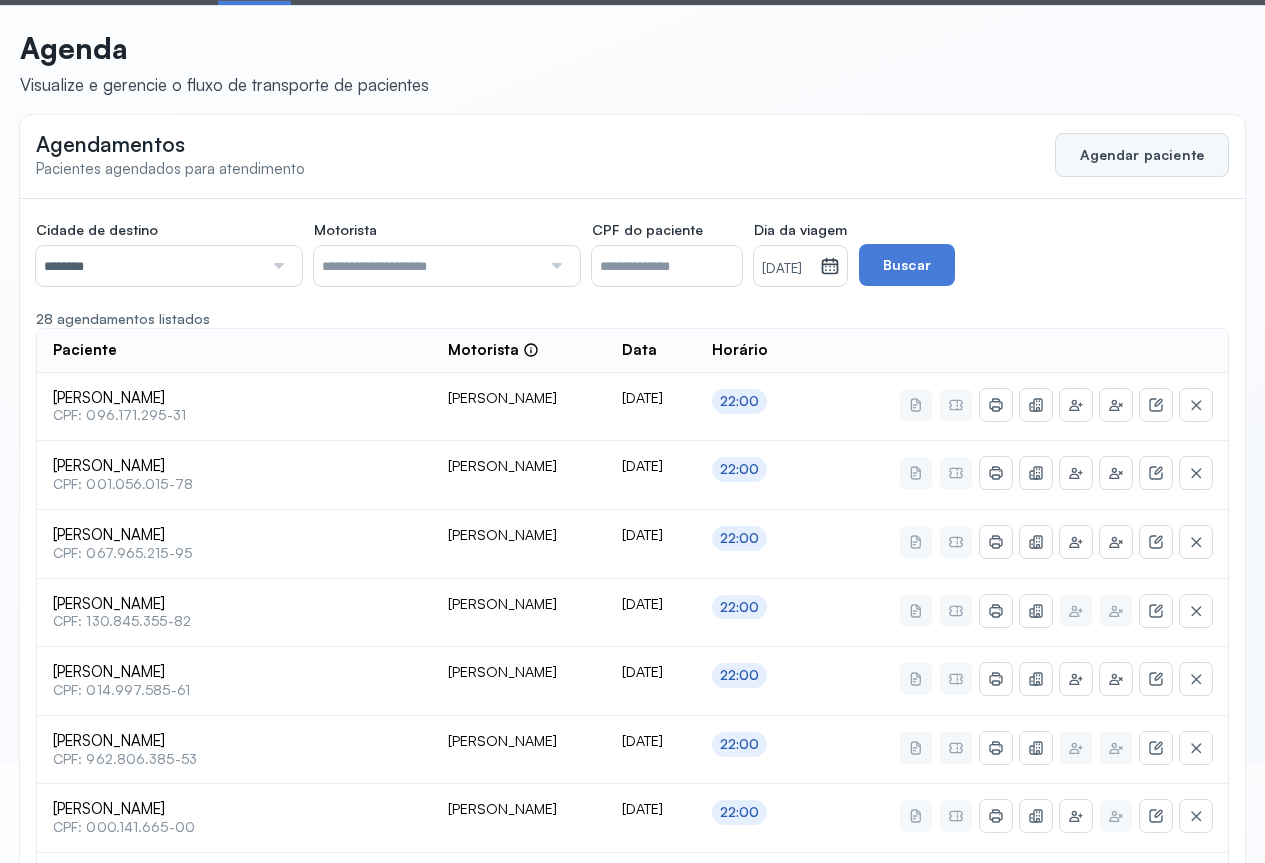 click on "Agendar paciente" 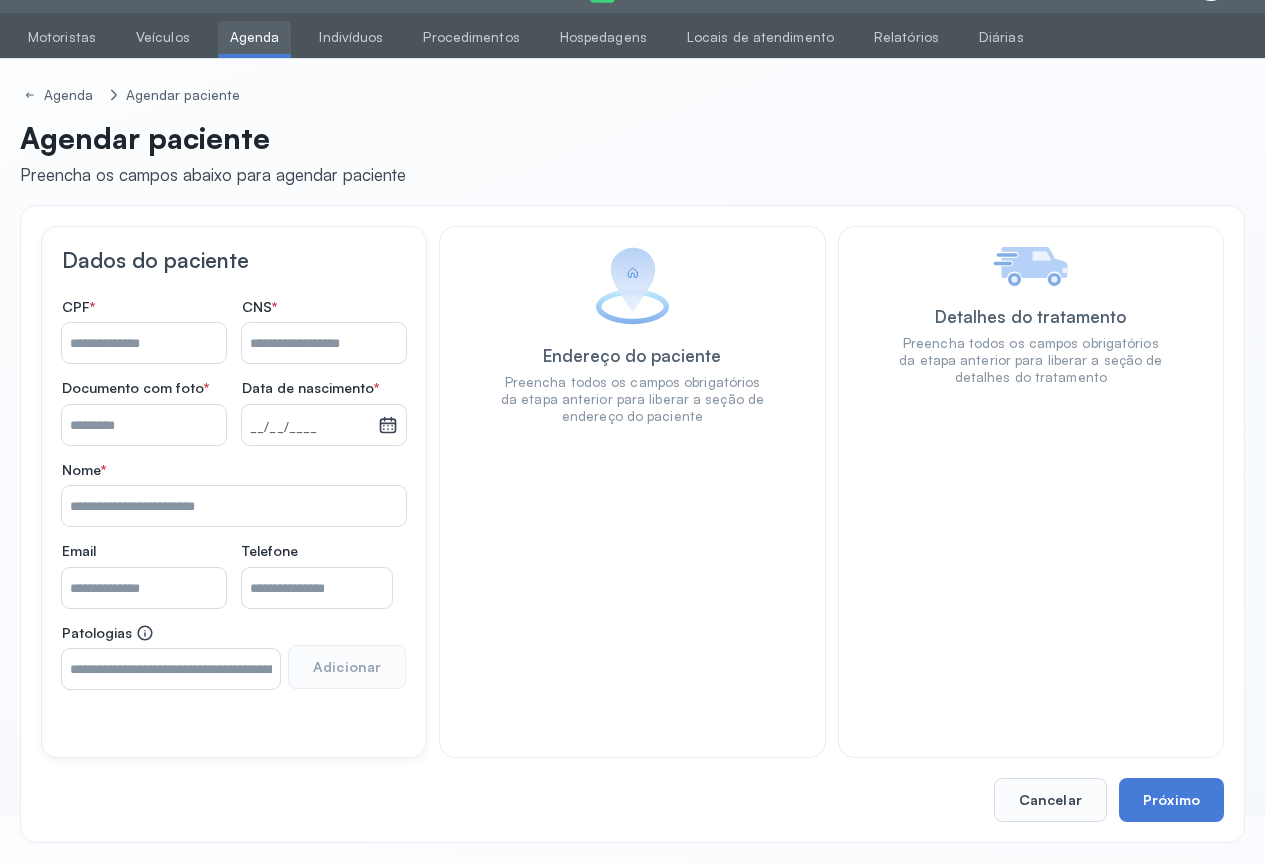 scroll, scrollTop: 47, scrollLeft: 0, axis: vertical 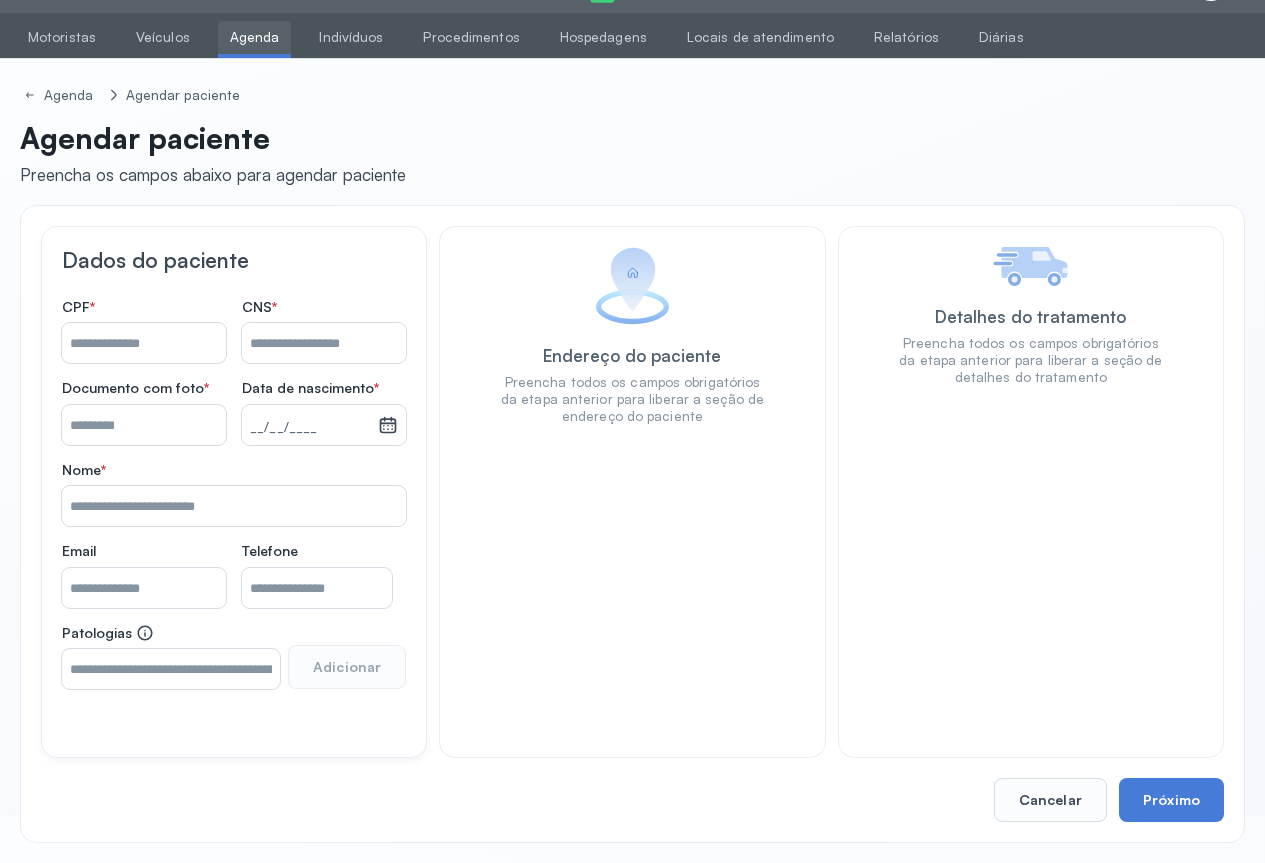 click on "Nome   *" at bounding box center [324, 343] 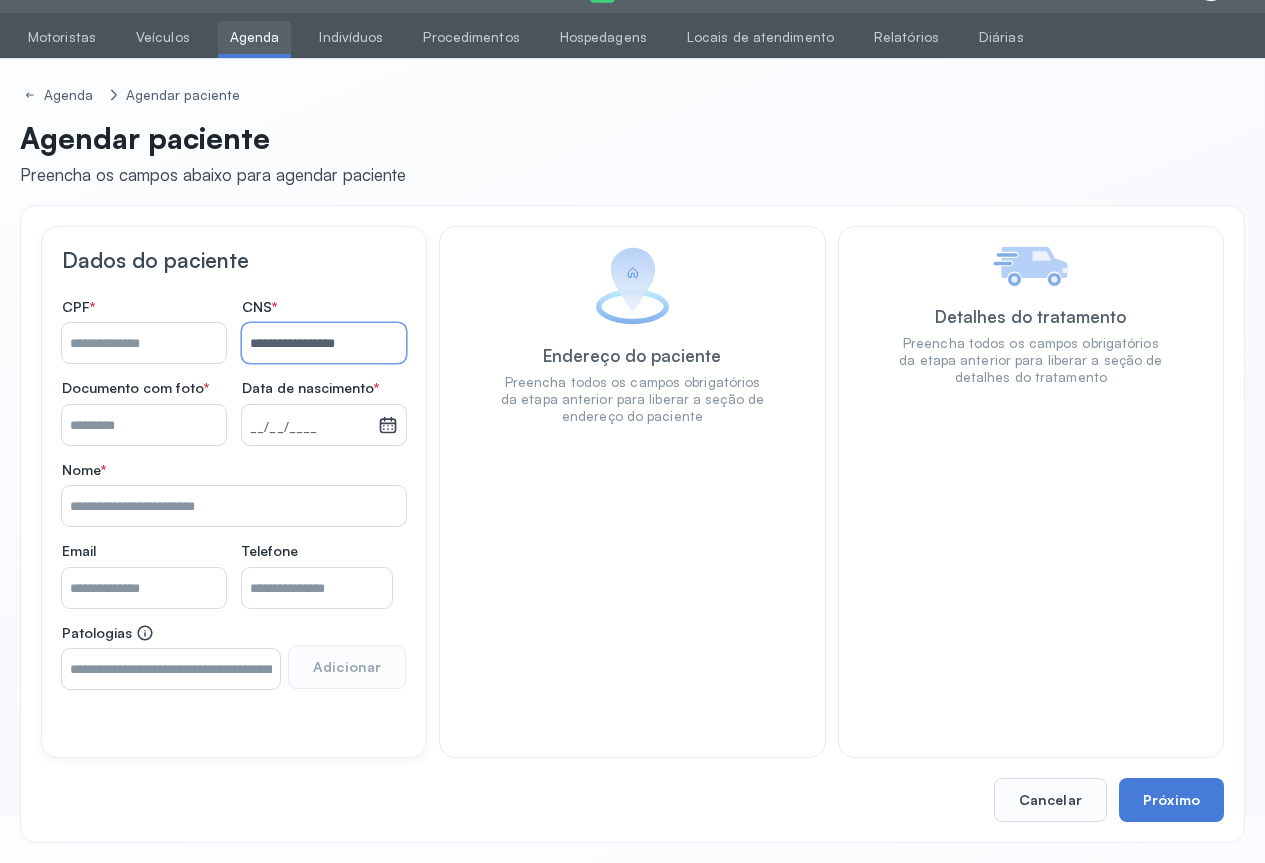 type on "**********" 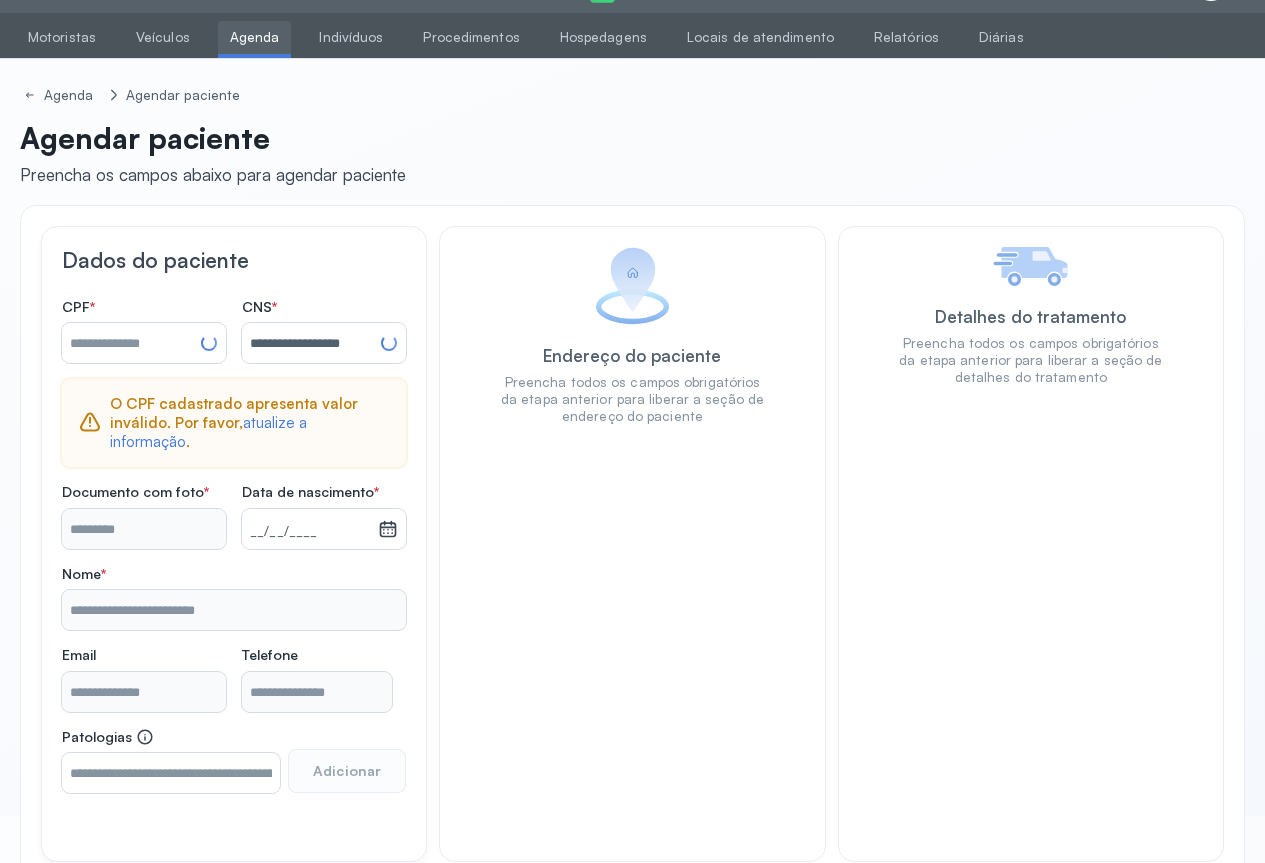 type on "**********" 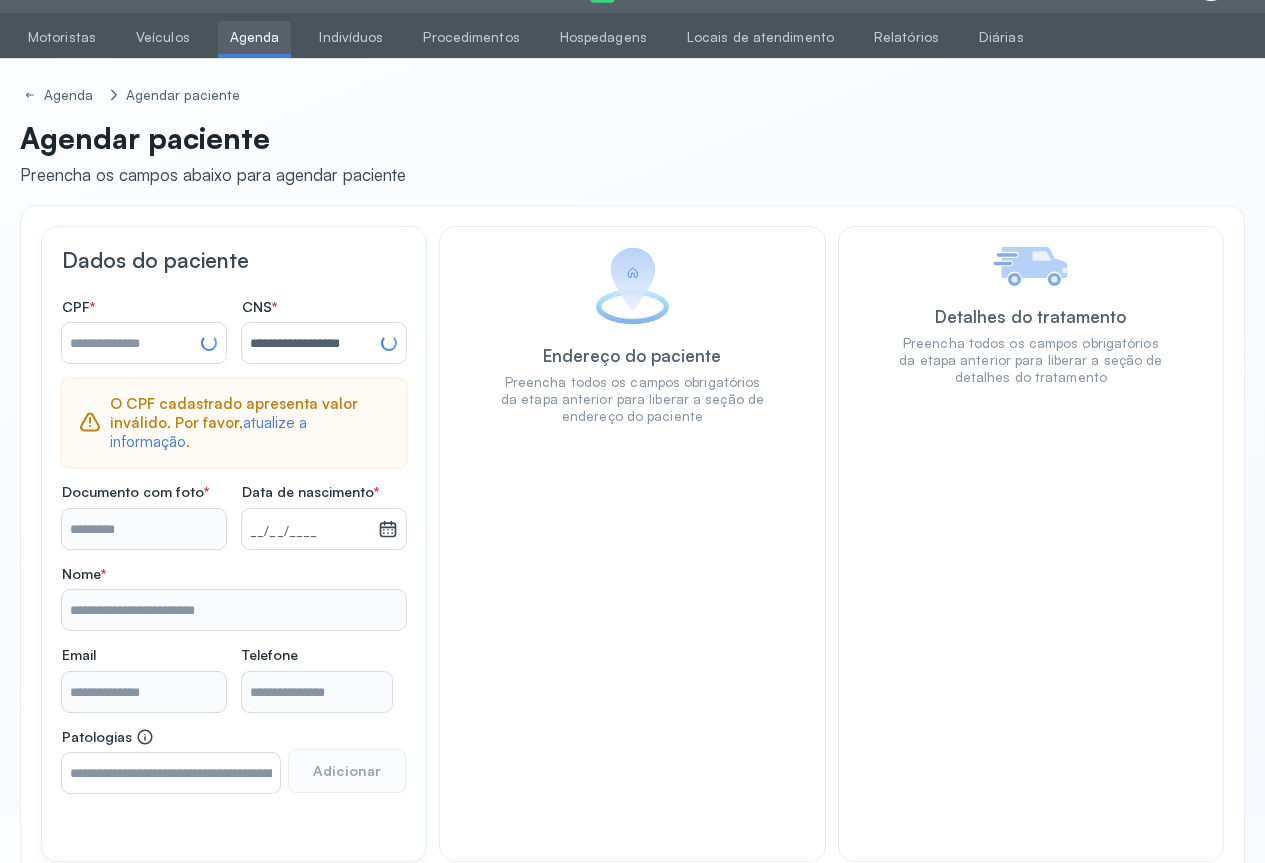 type on "**********" 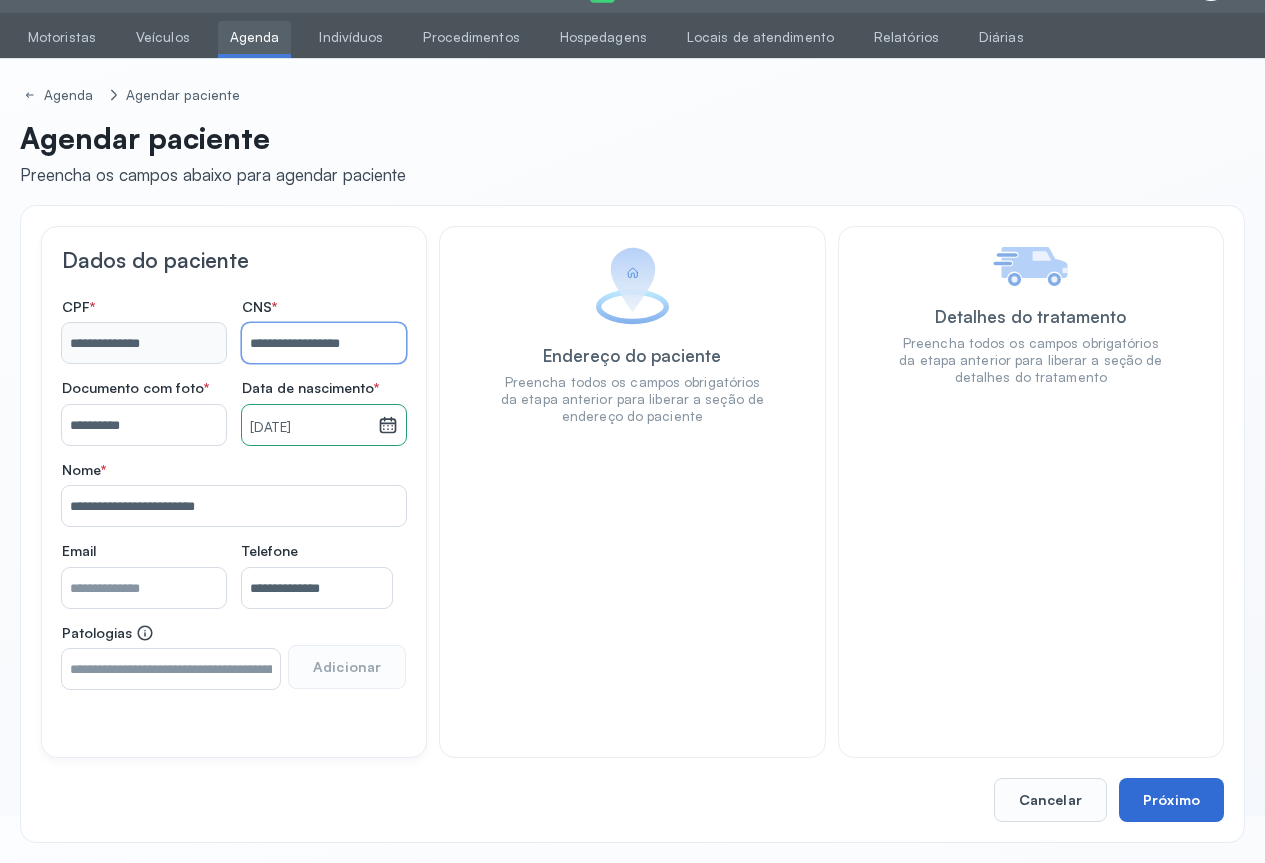 type on "**********" 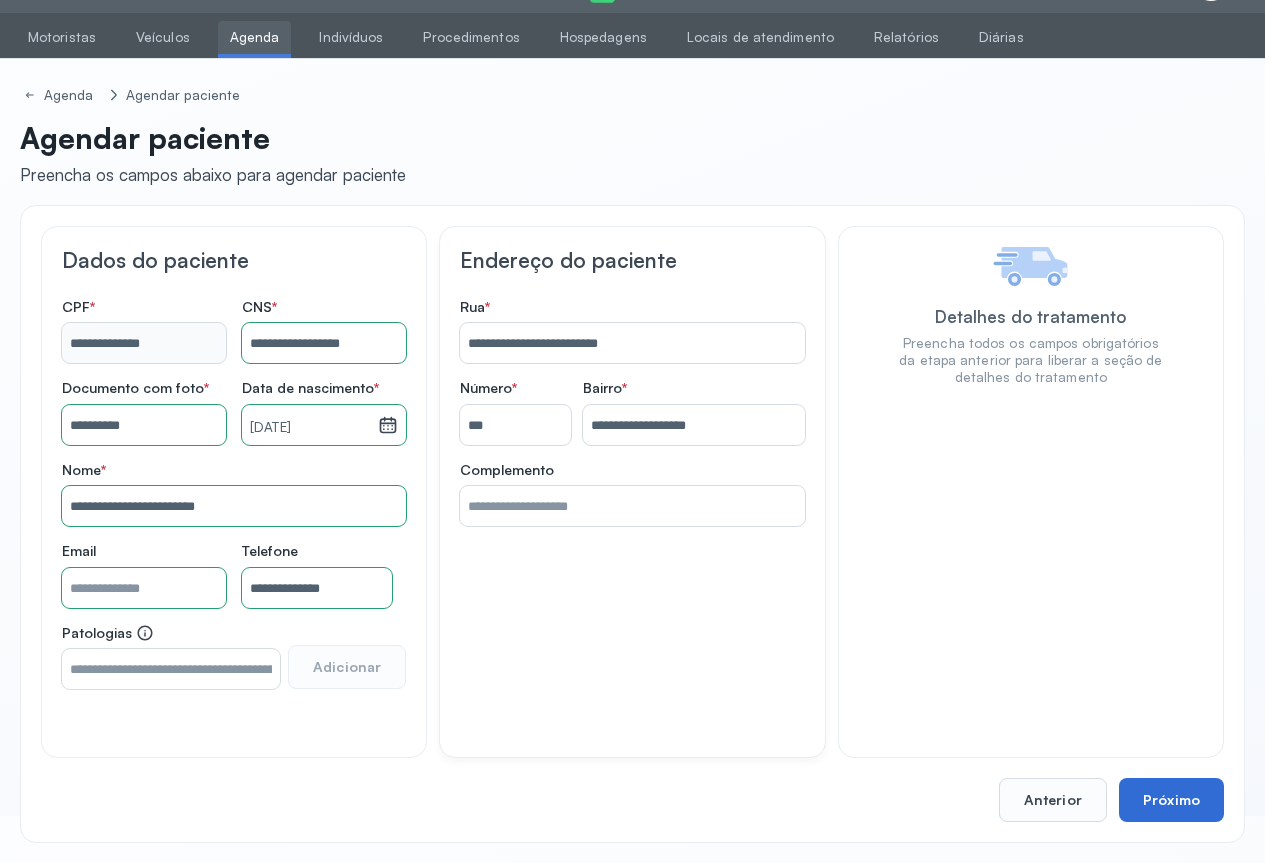 click on "Próximo" at bounding box center [1171, 800] 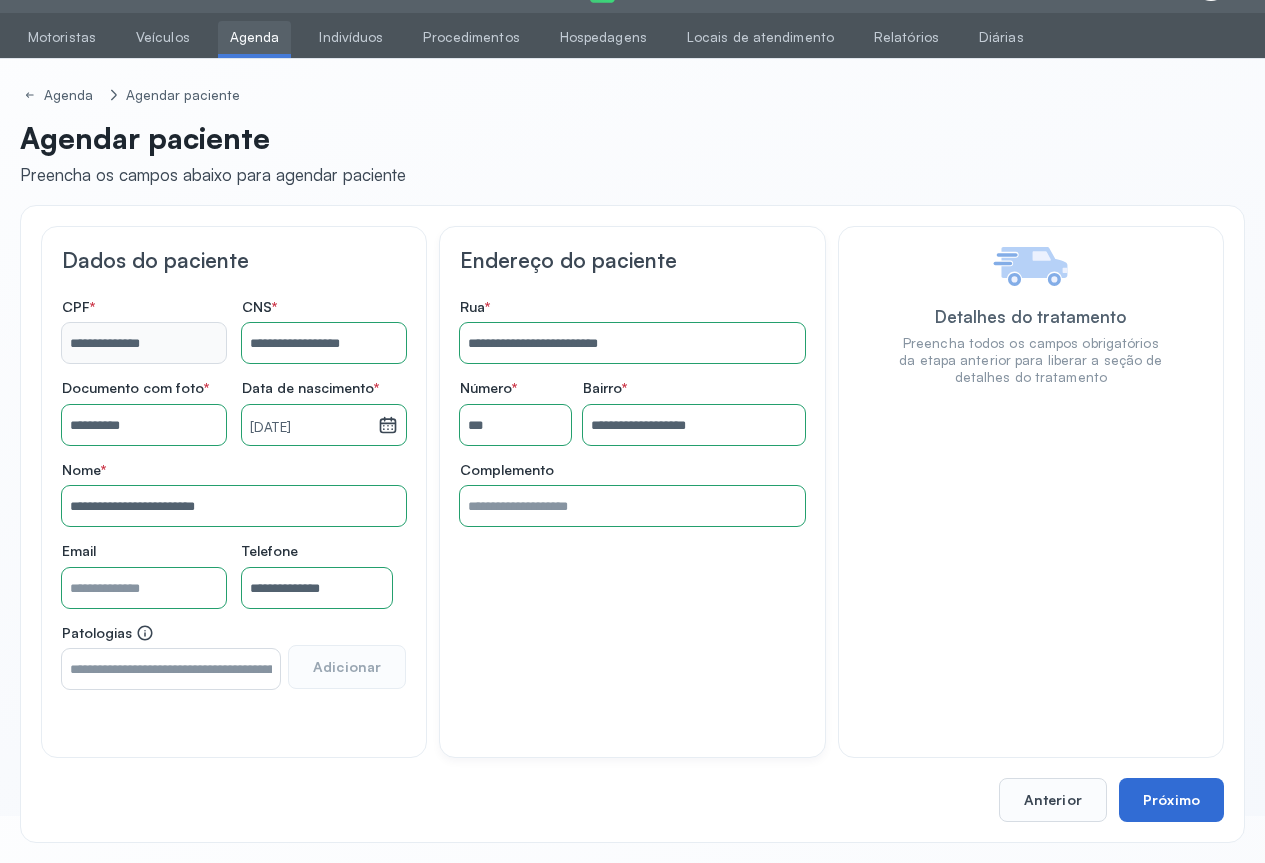 click on "Próximo" at bounding box center (1171, 800) 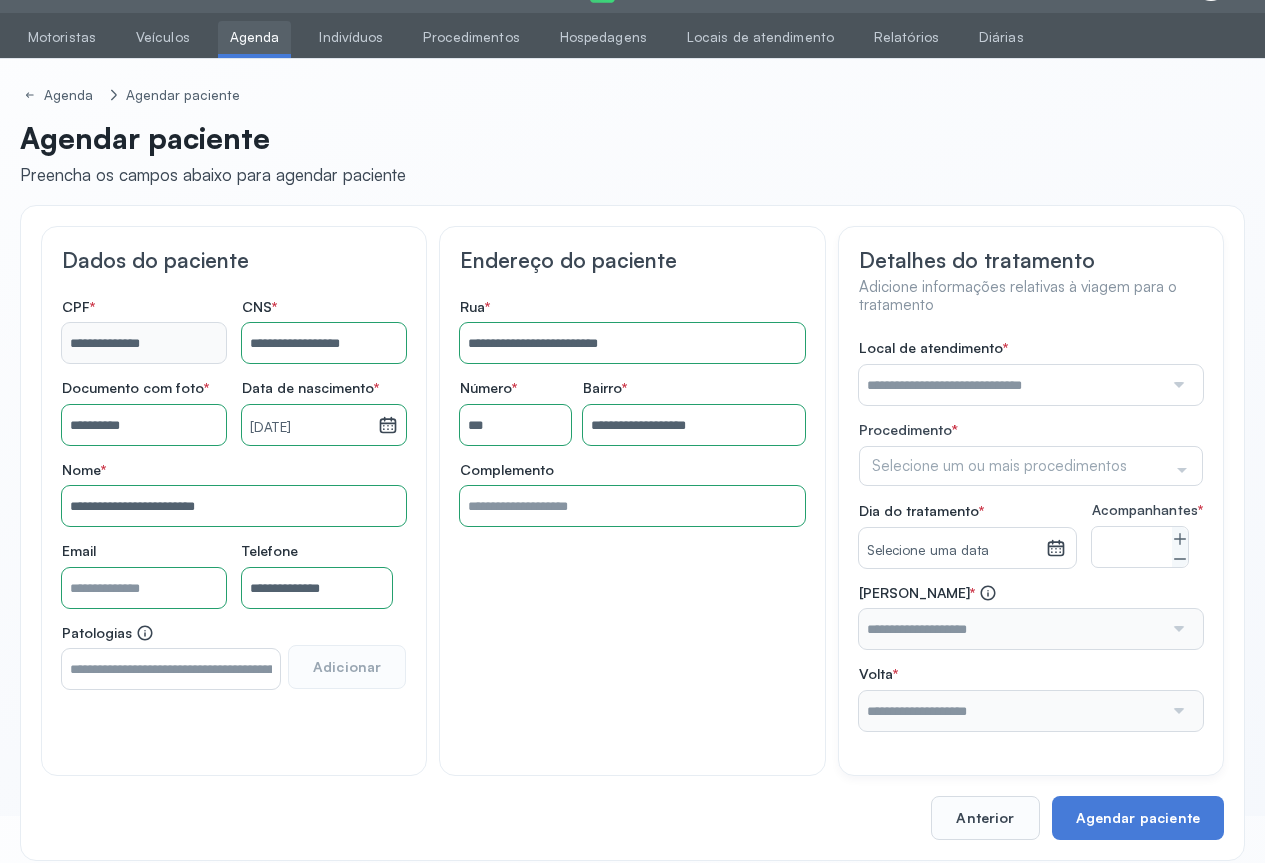 click at bounding box center [1177, 385] 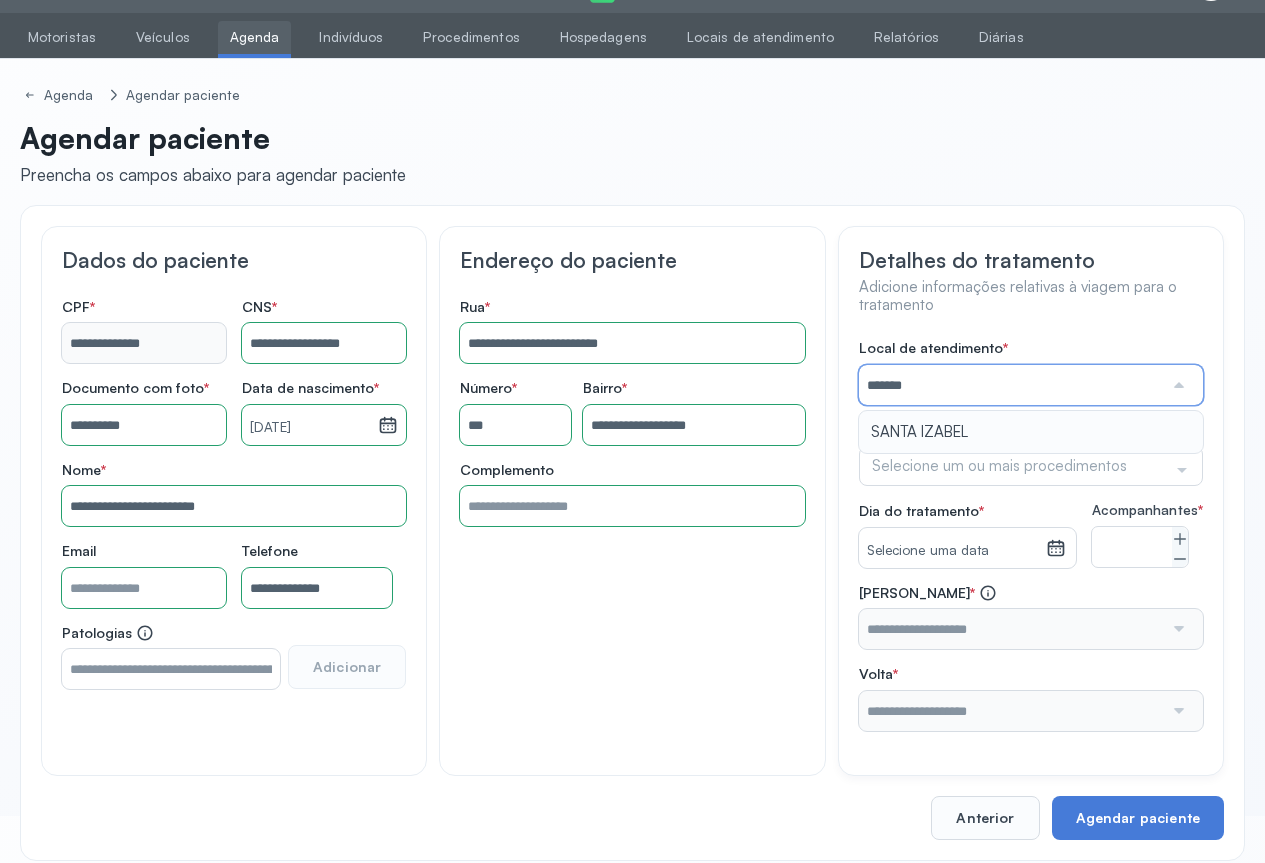 type on "**********" 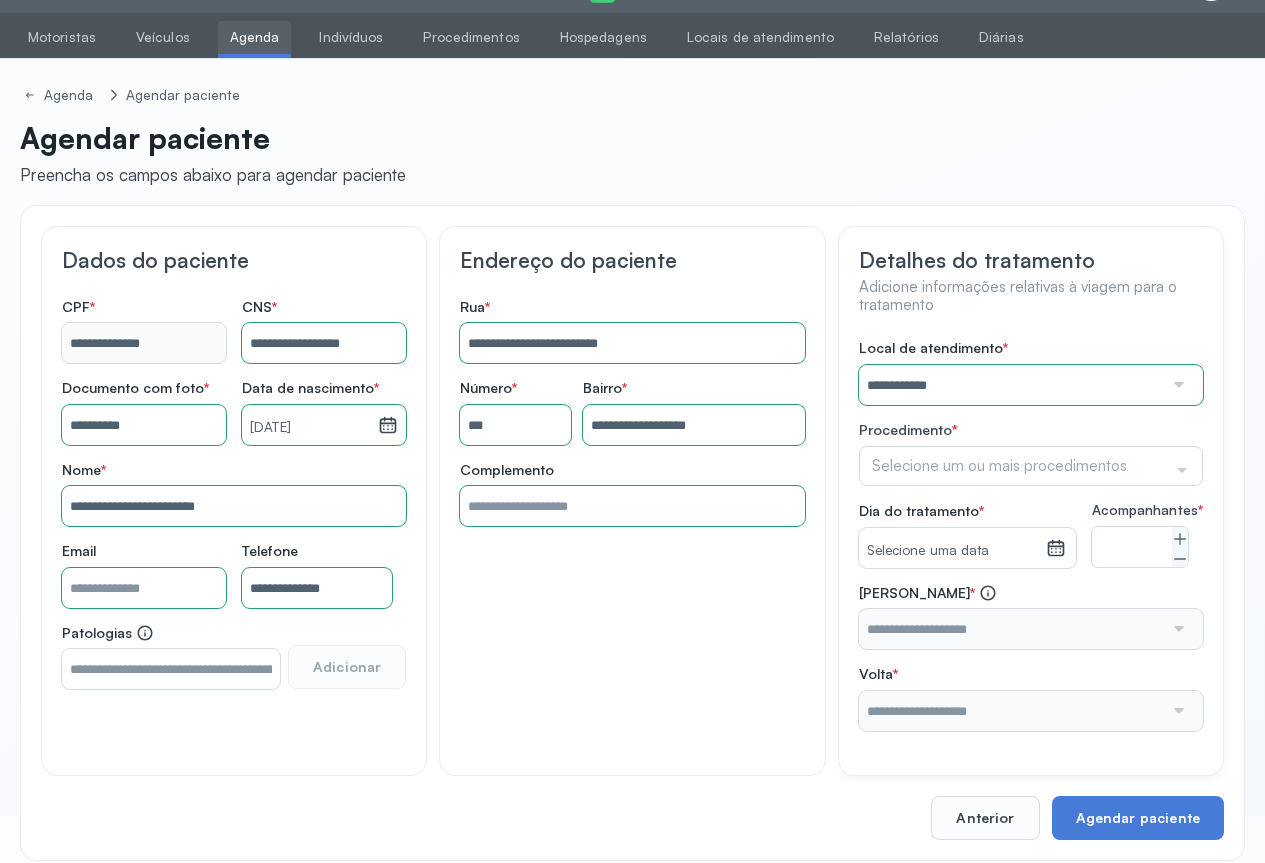 drag, startPoint x: 954, startPoint y: 426, endPoint x: 1072, endPoint y: 429, distance: 118.03813 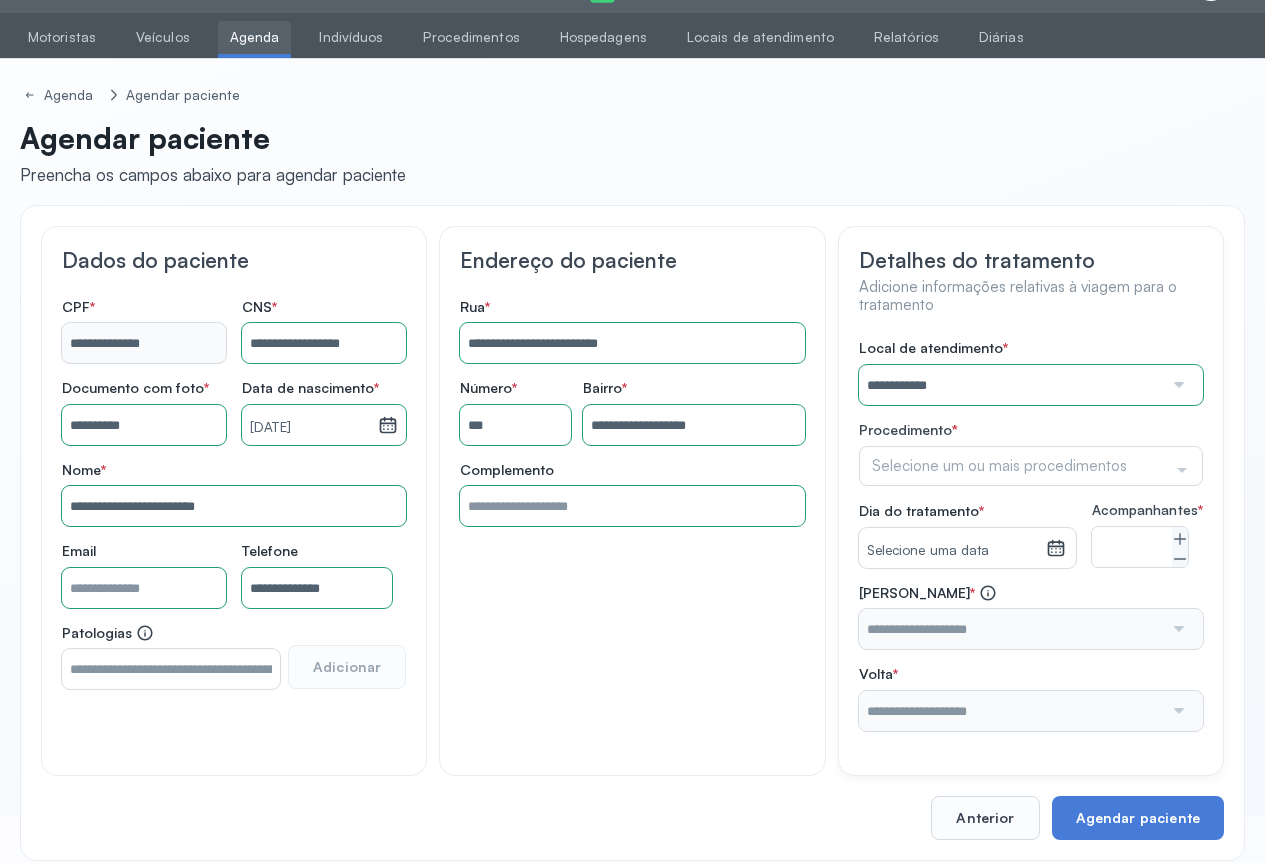 click on "**********" at bounding box center (1031, 535) 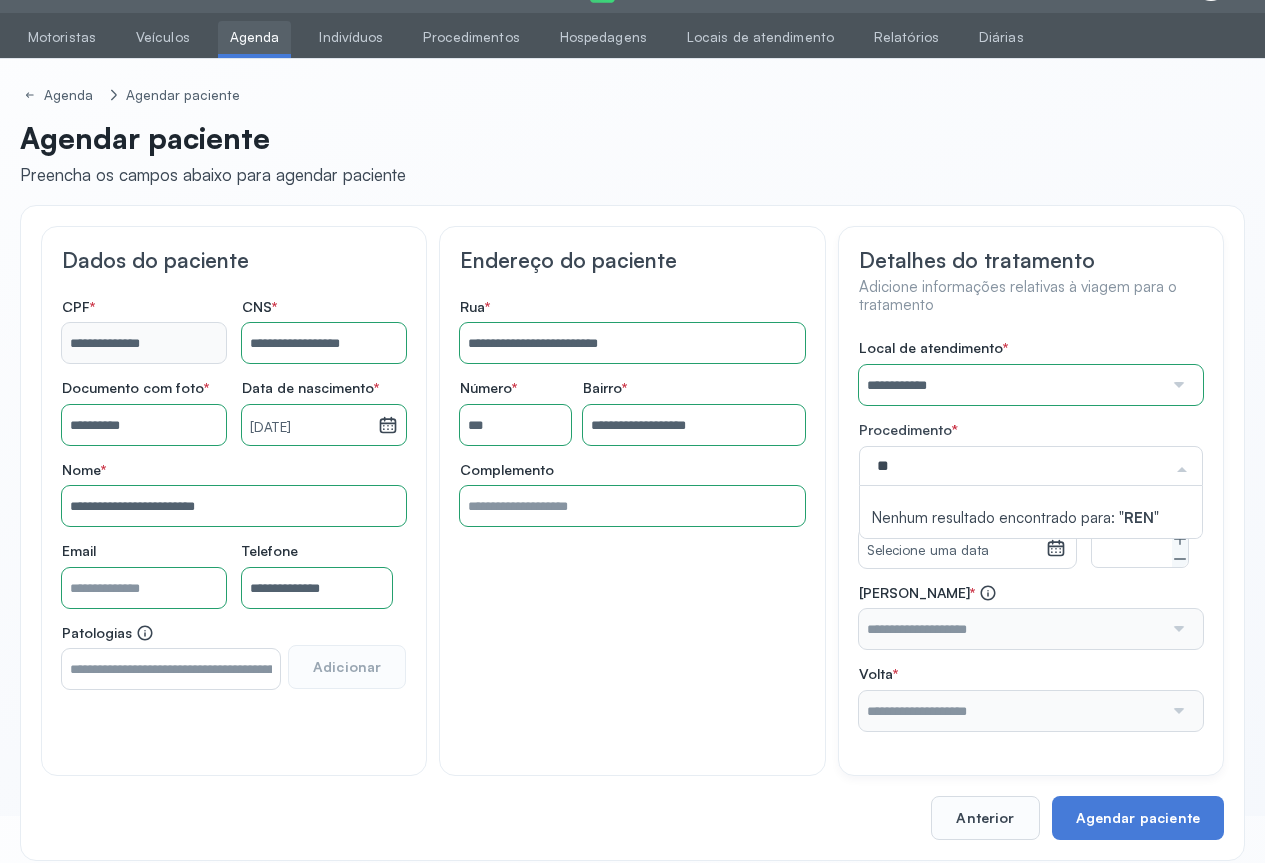 type on "*" 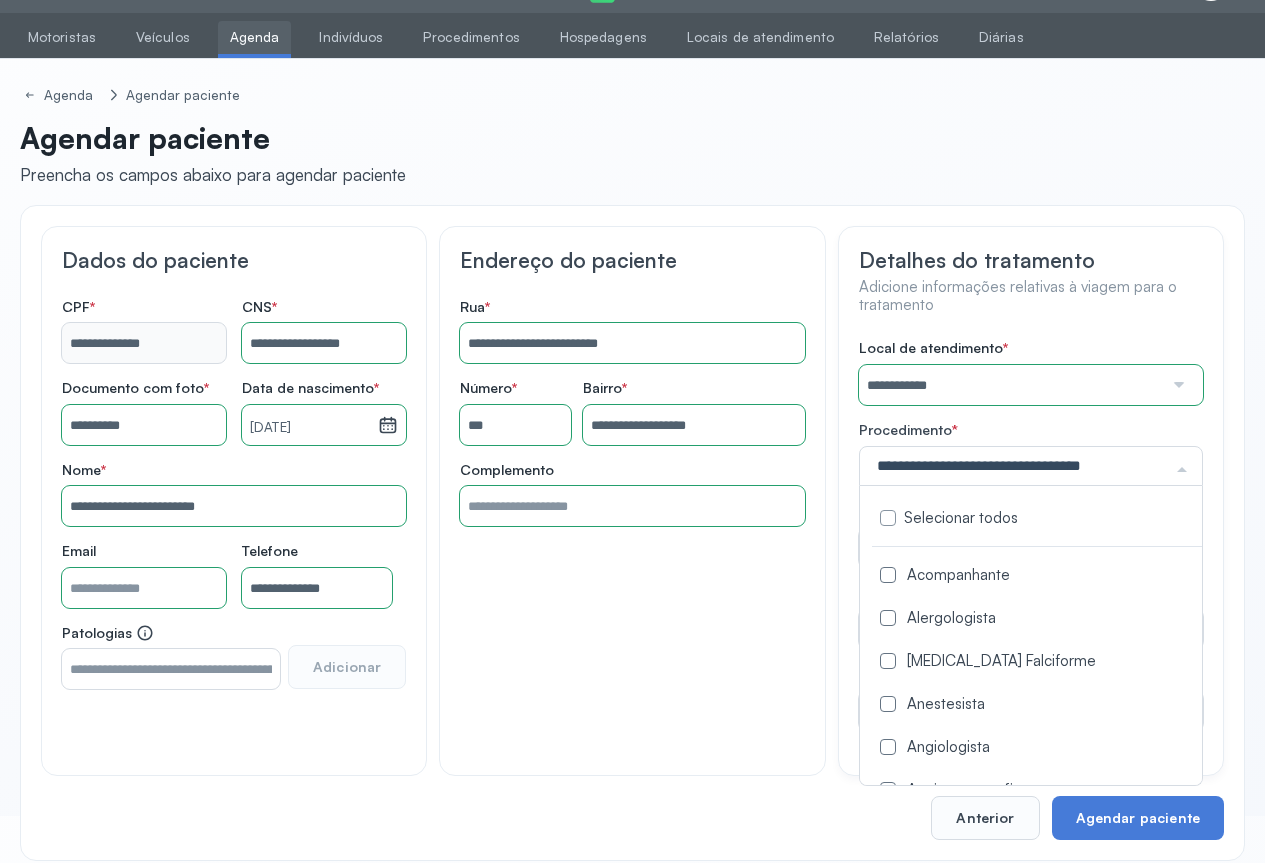 type on "*" 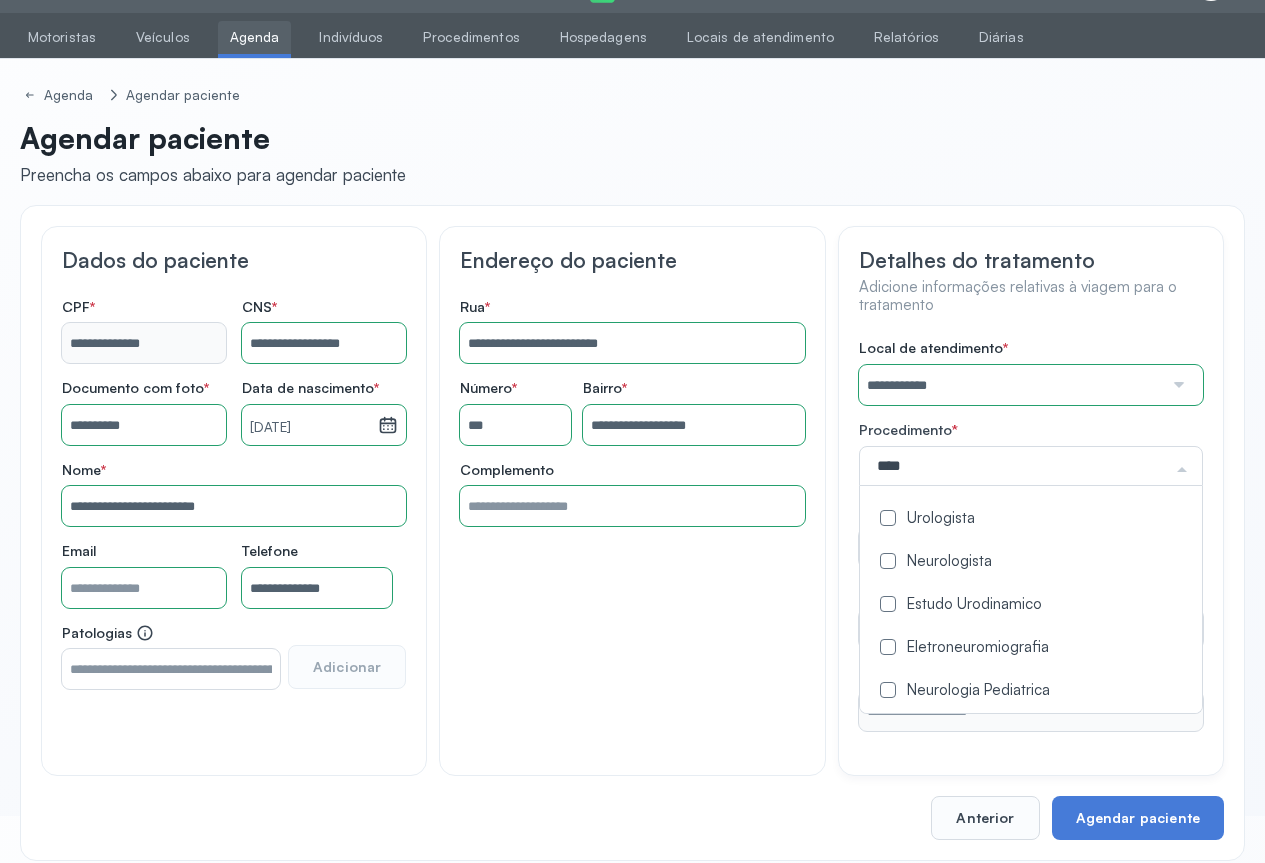 type on "*****" 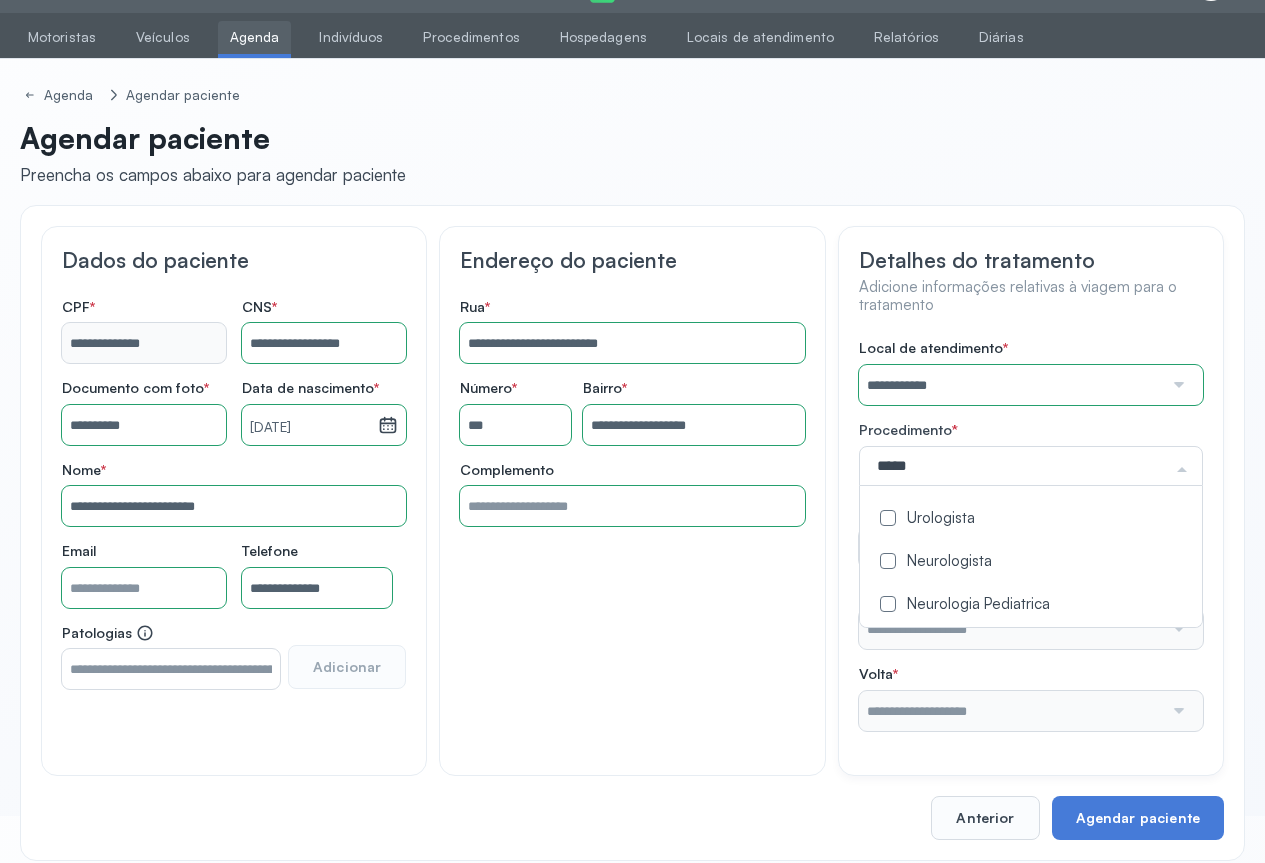 click on "Urologista" 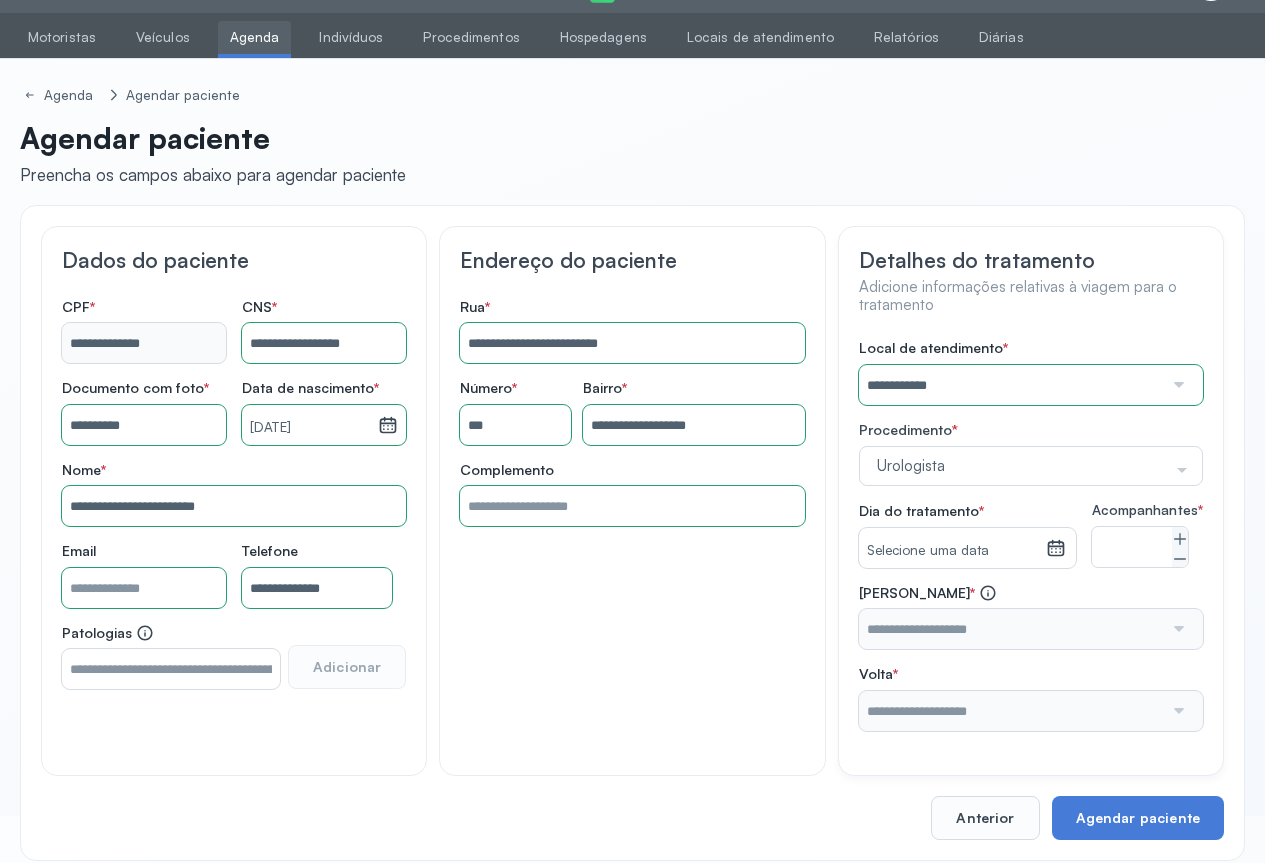click on "**********" 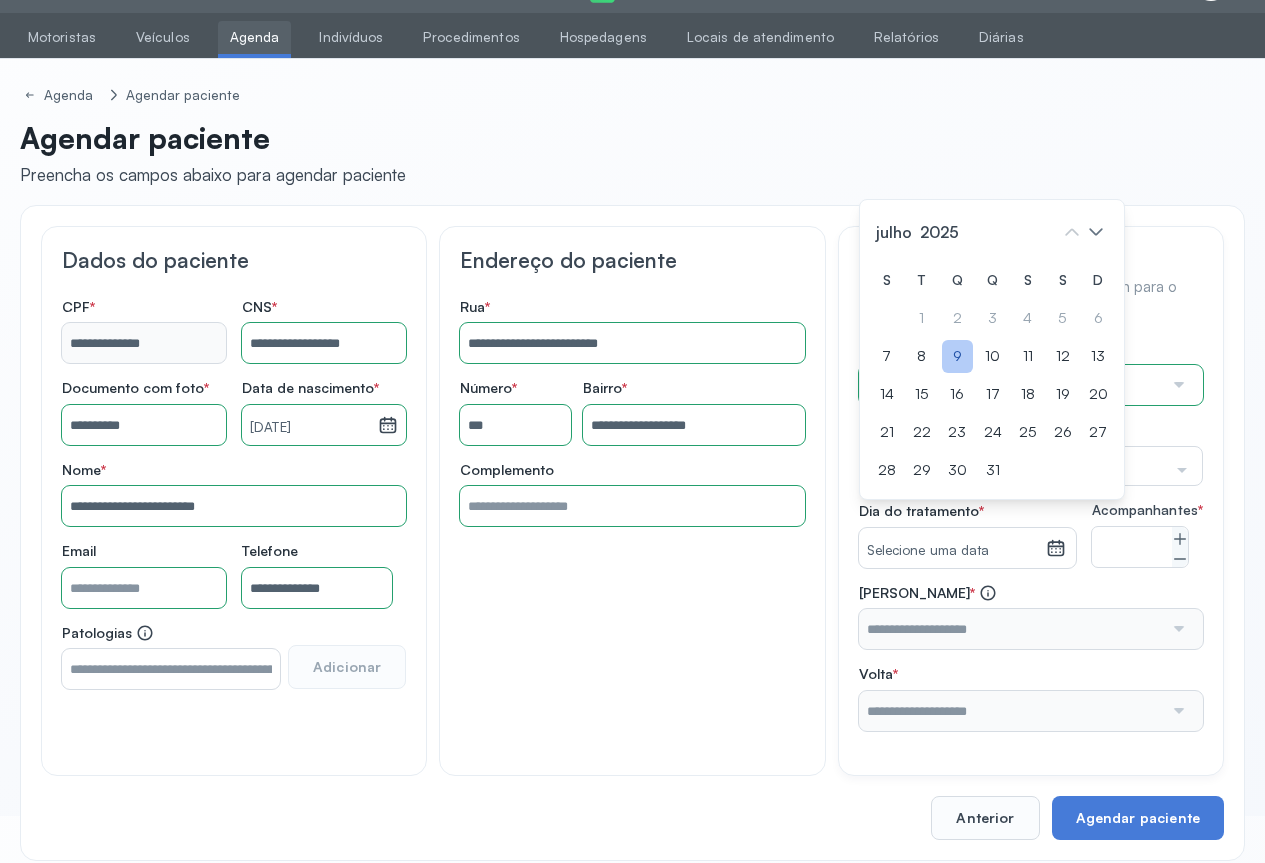 click on "9" 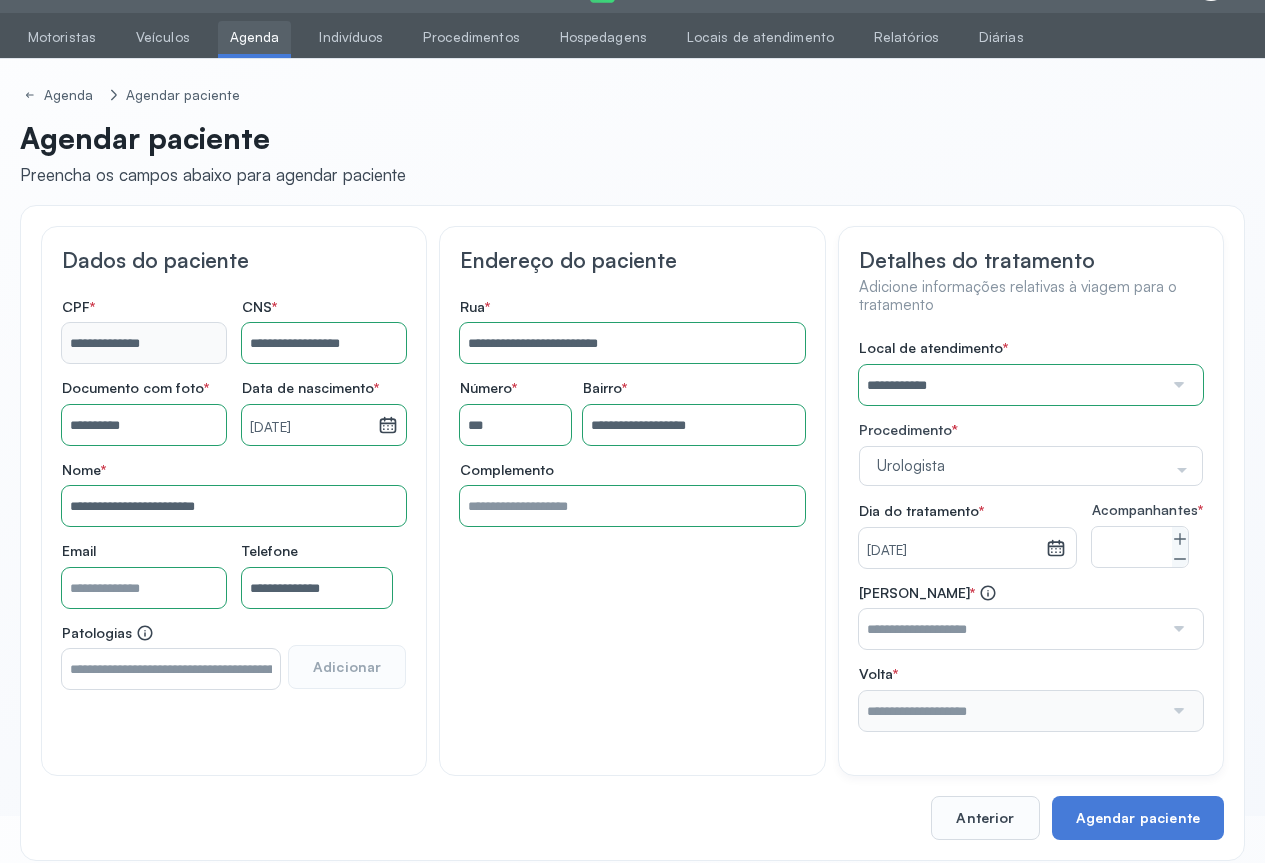 click at bounding box center [1177, 629] 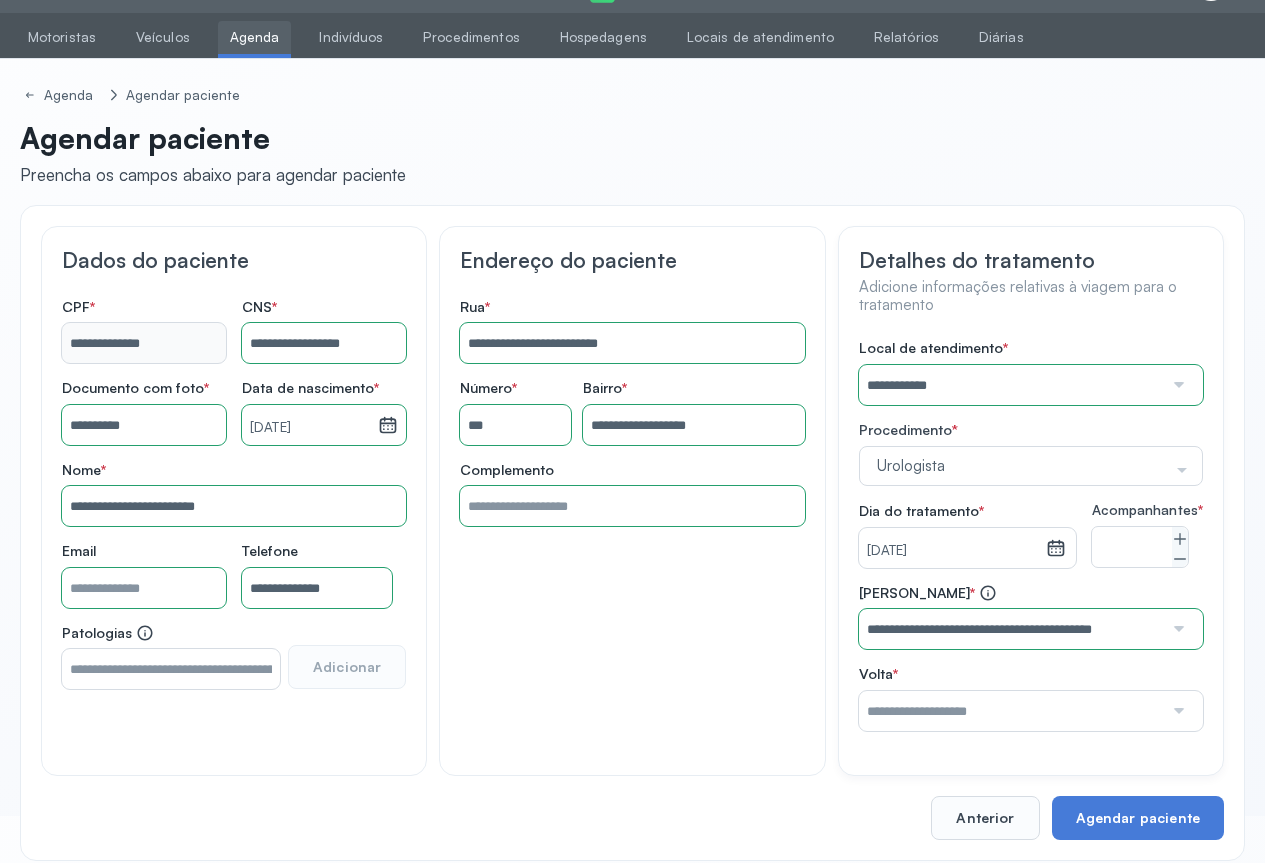 click on "**********" at bounding box center [1031, 535] 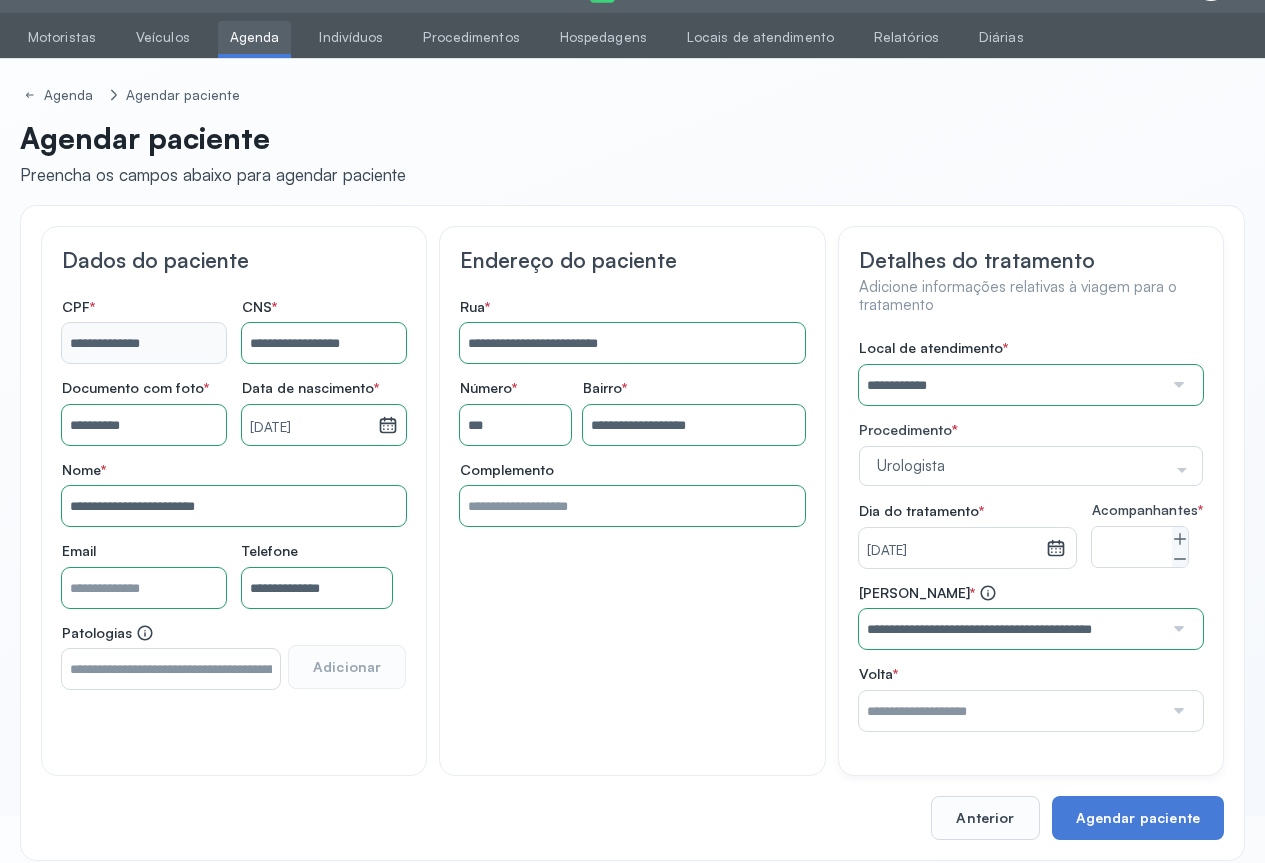 click at bounding box center (1177, 629) 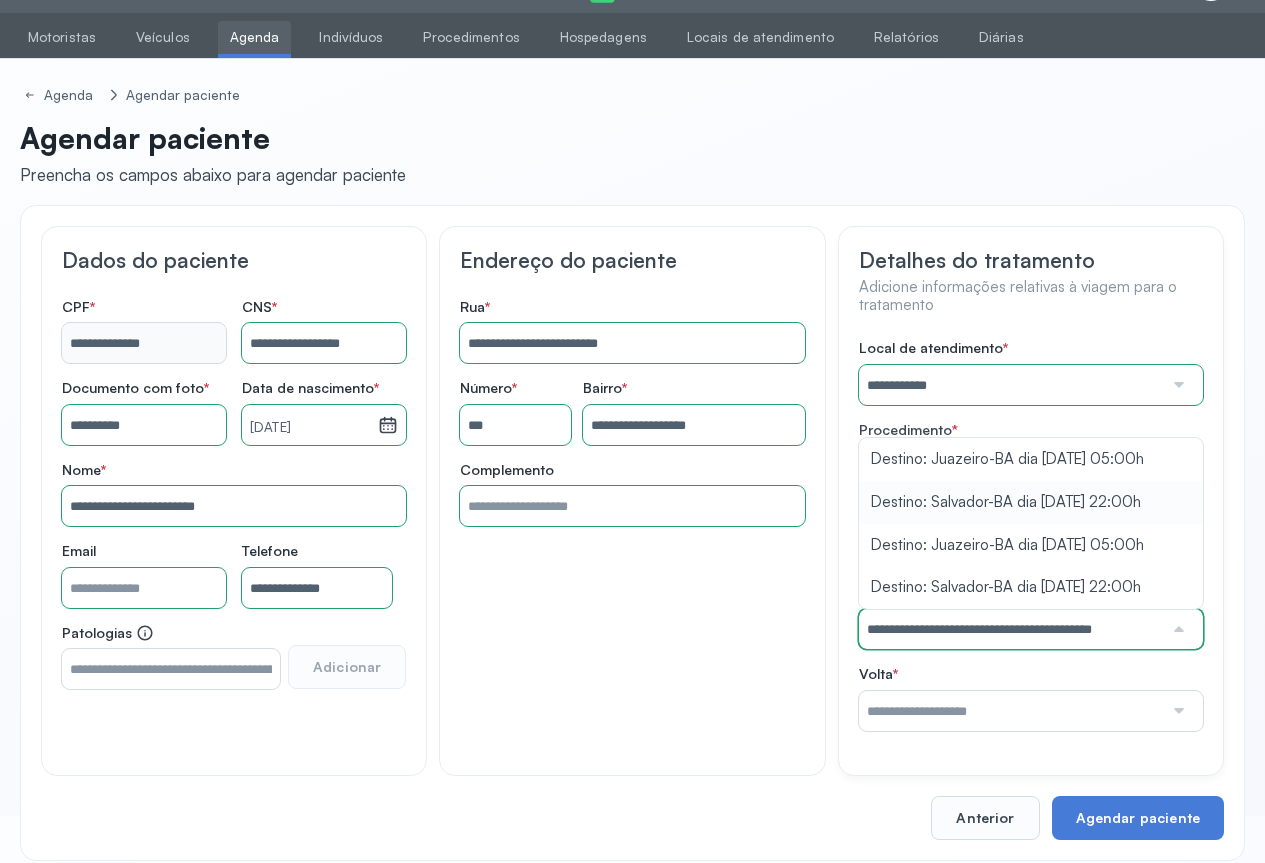type on "**********" 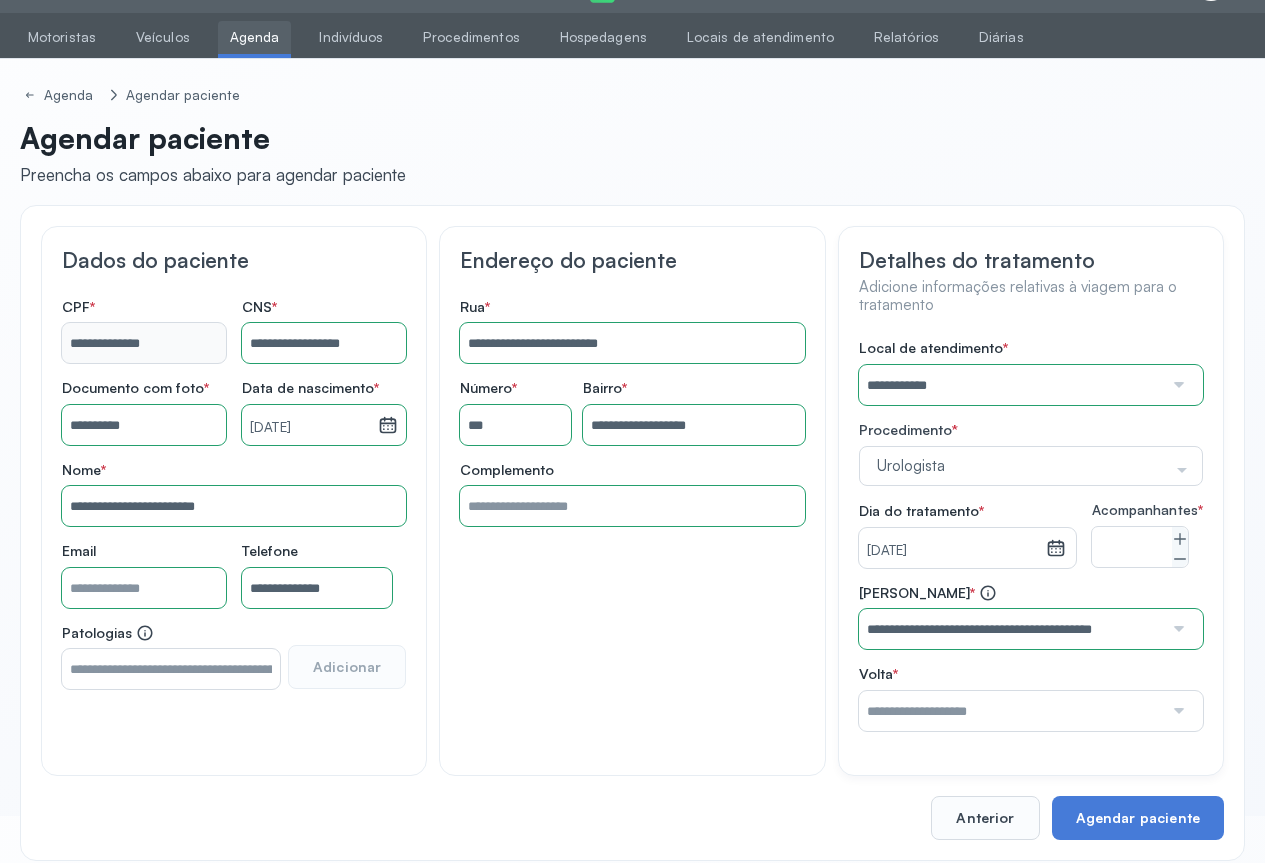 drag, startPoint x: 986, startPoint y: 464, endPoint x: 1070, endPoint y: 500, distance: 91.389275 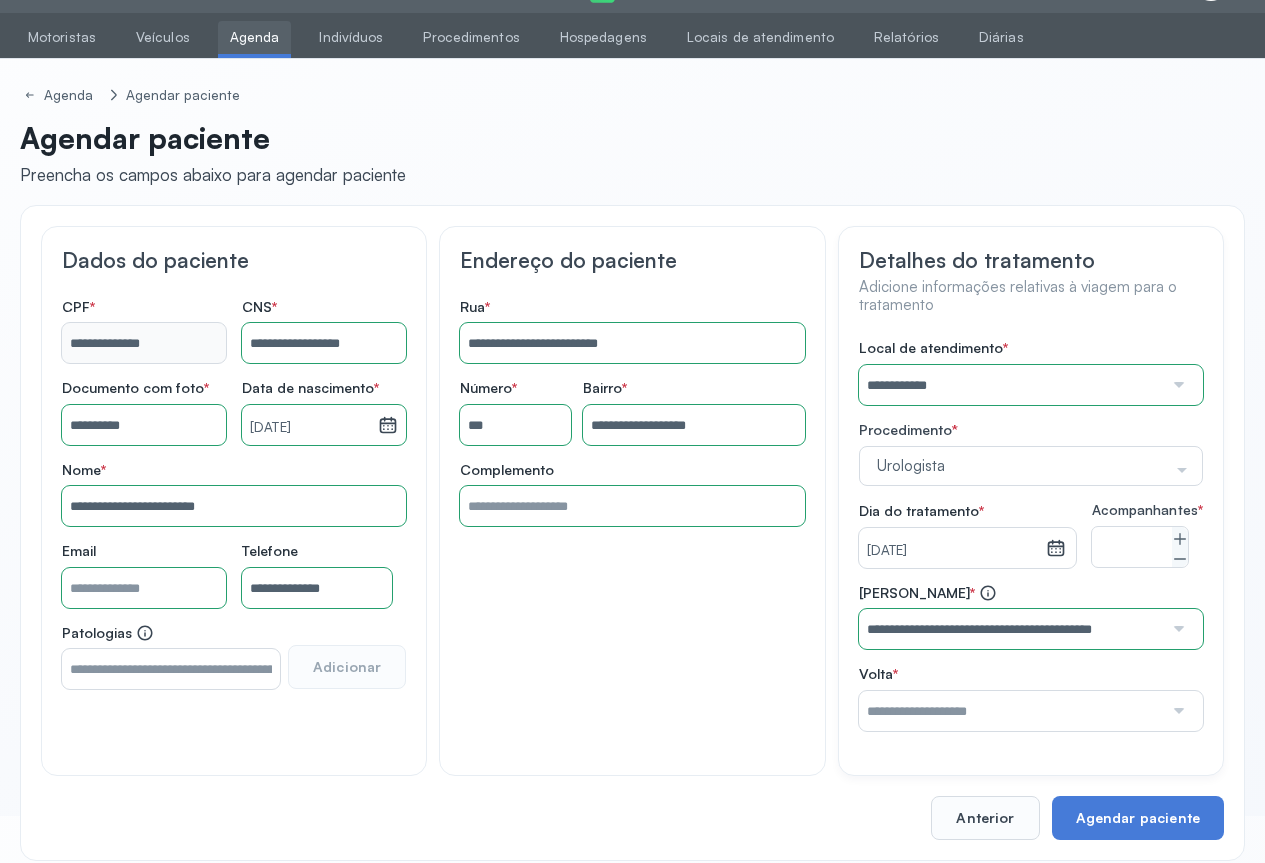 click on "**********" at bounding box center (1031, 535) 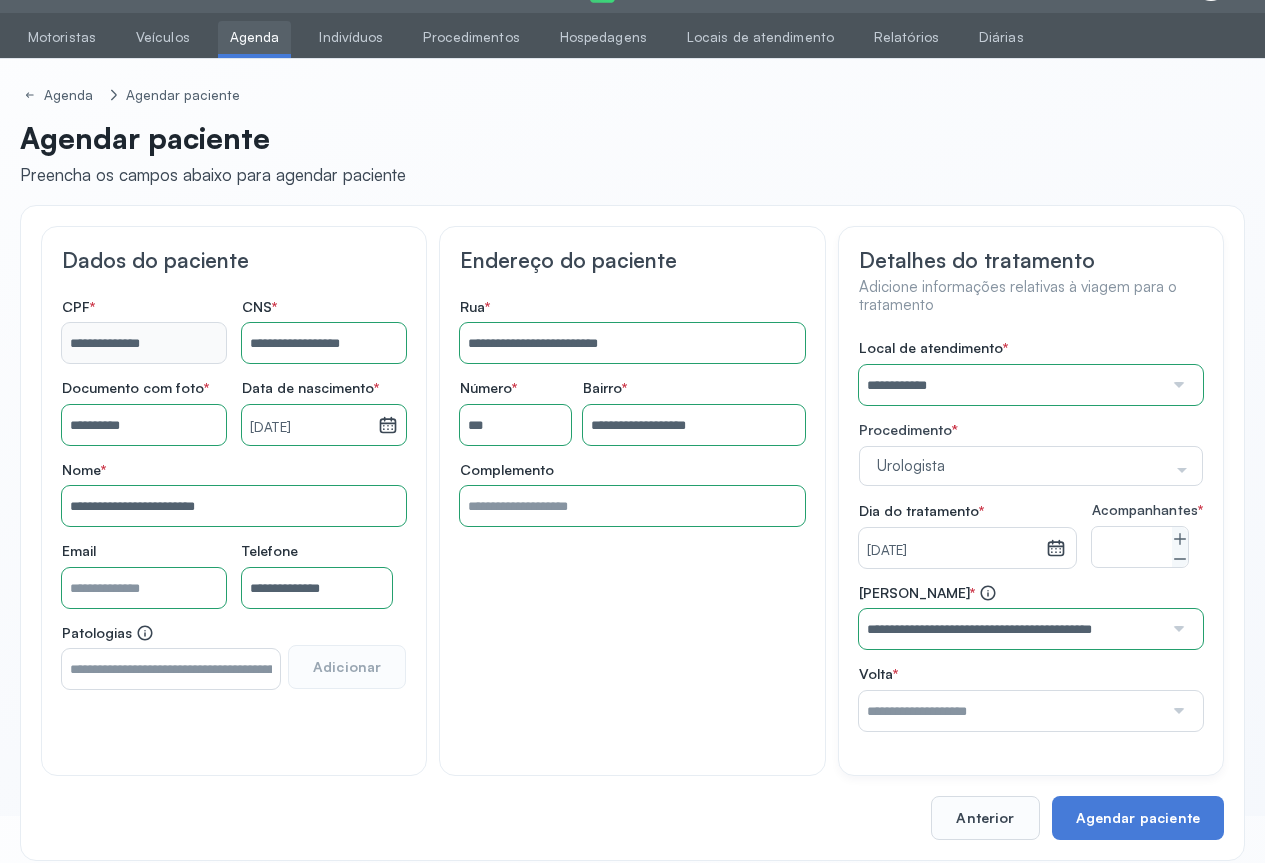 click at bounding box center [1177, 711] 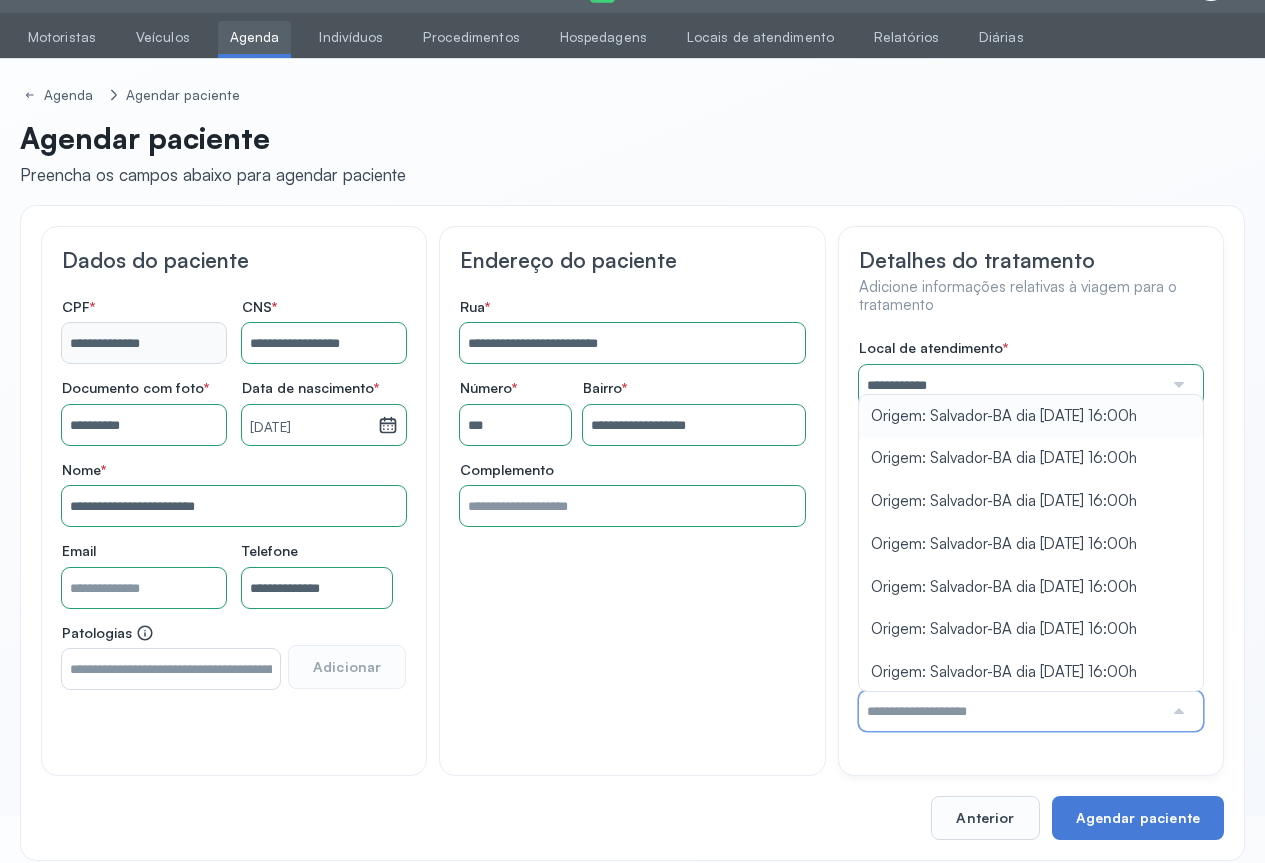 type on "**********" 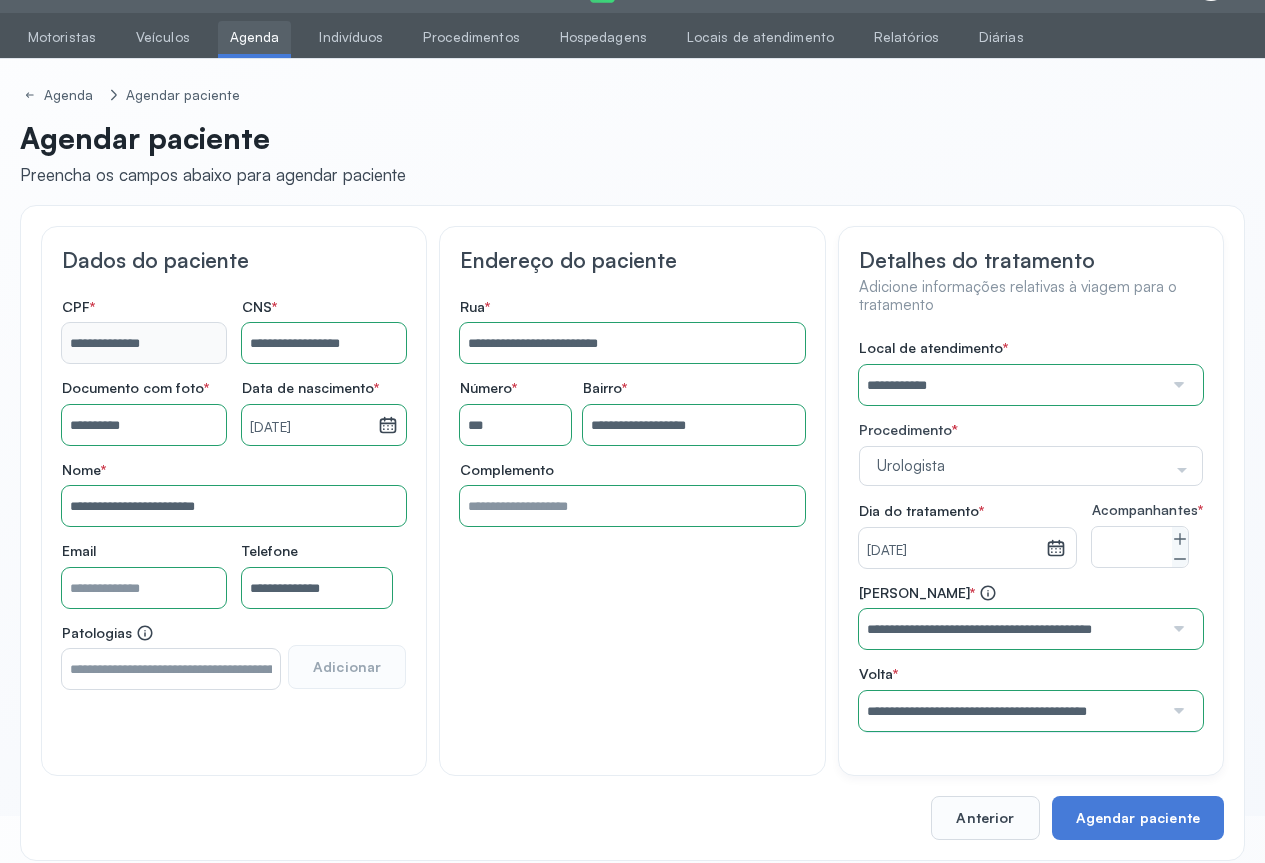 click on "**********" at bounding box center [1031, 535] 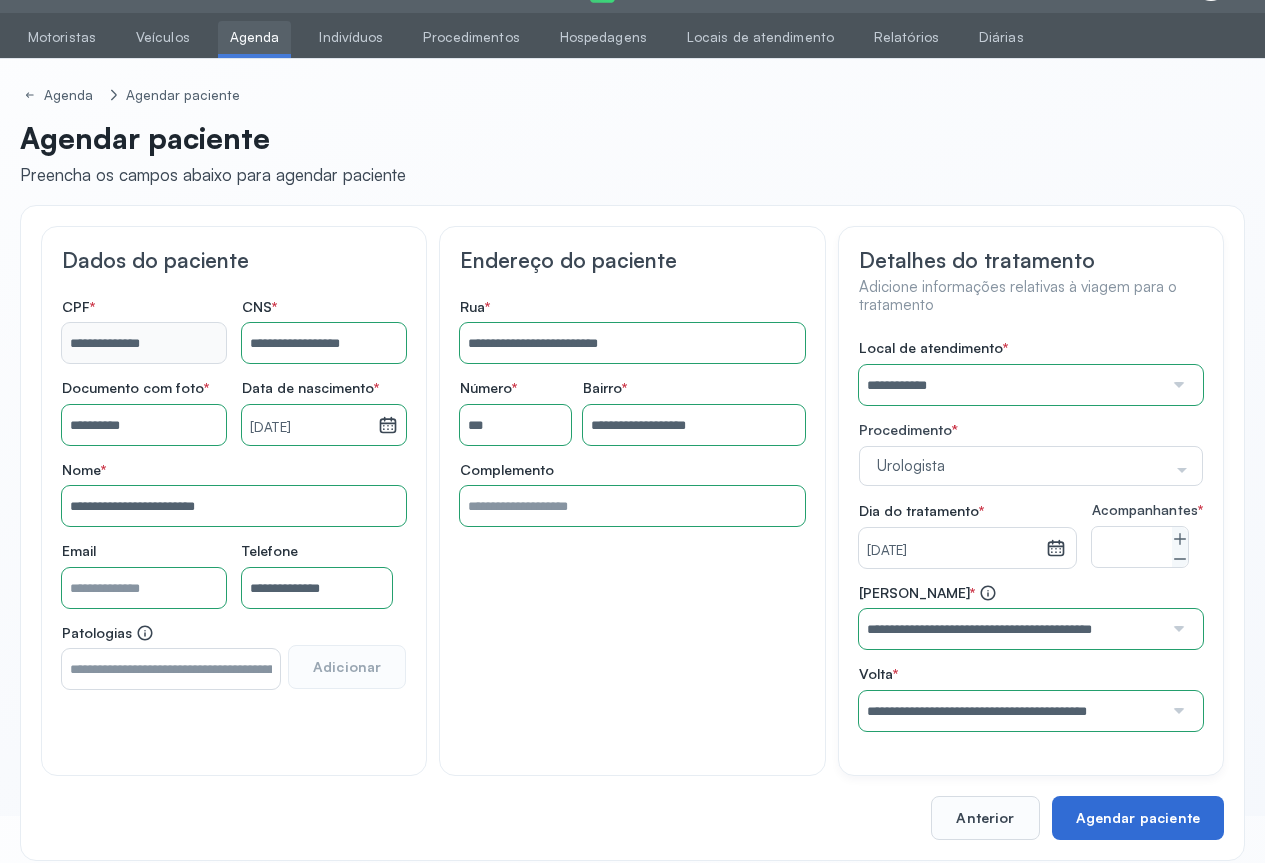 click on "Agendar paciente" at bounding box center [1138, 818] 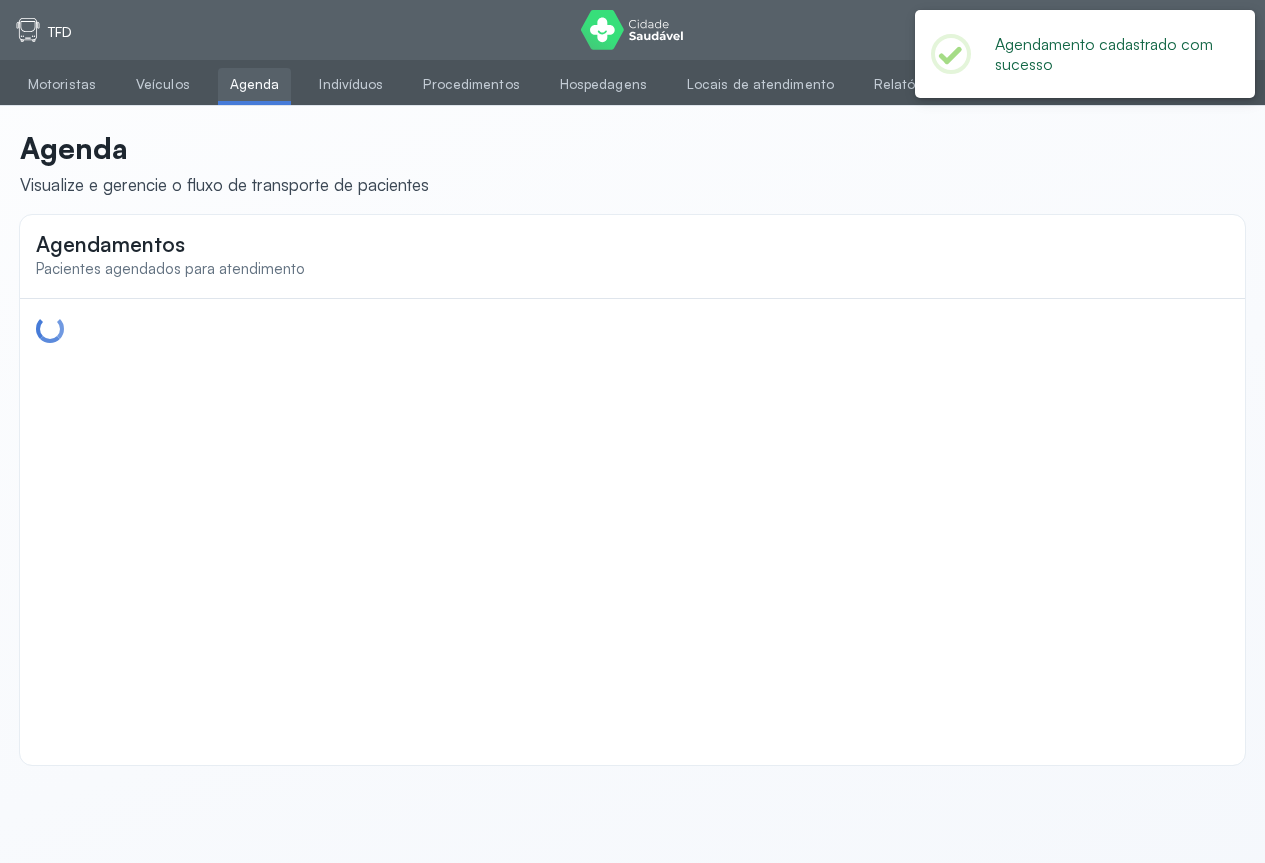 scroll, scrollTop: 0, scrollLeft: 0, axis: both 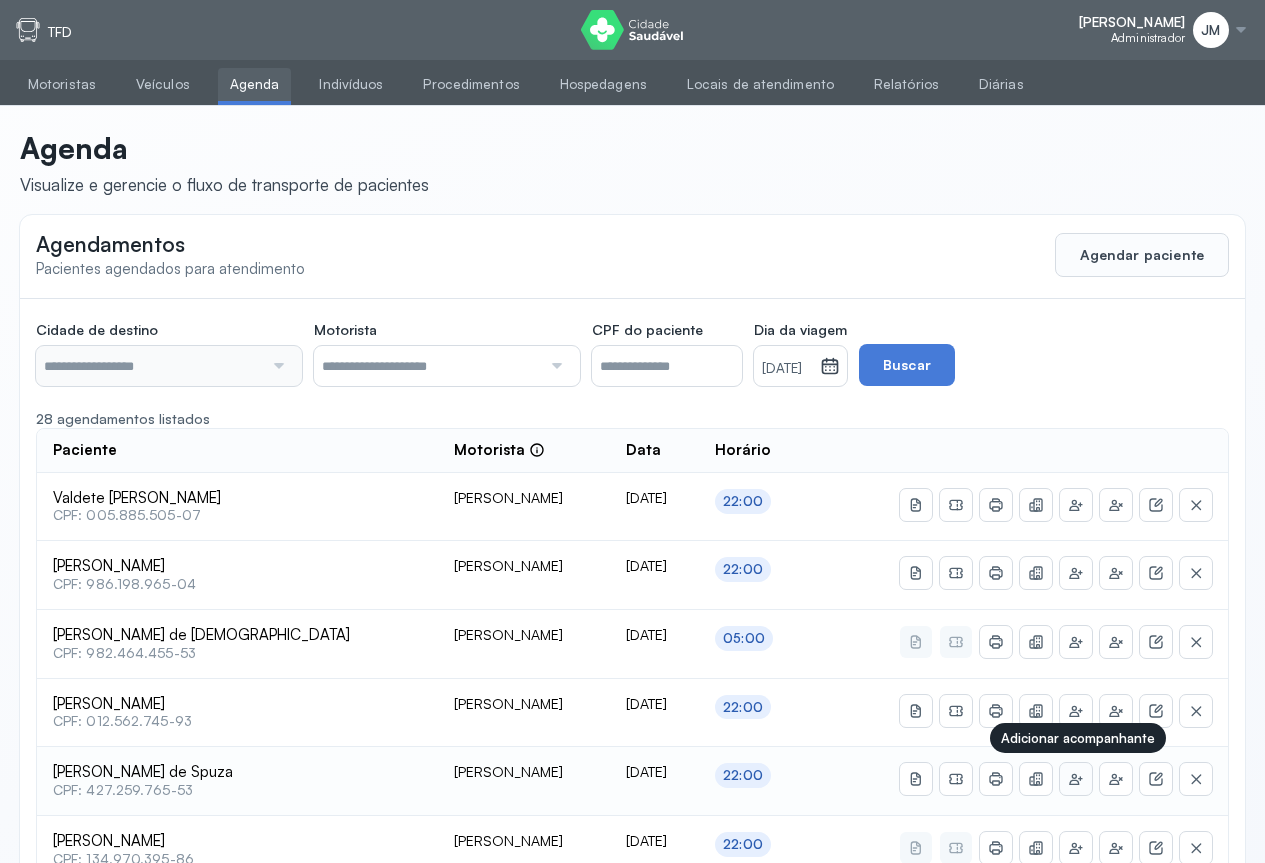 type on "********" 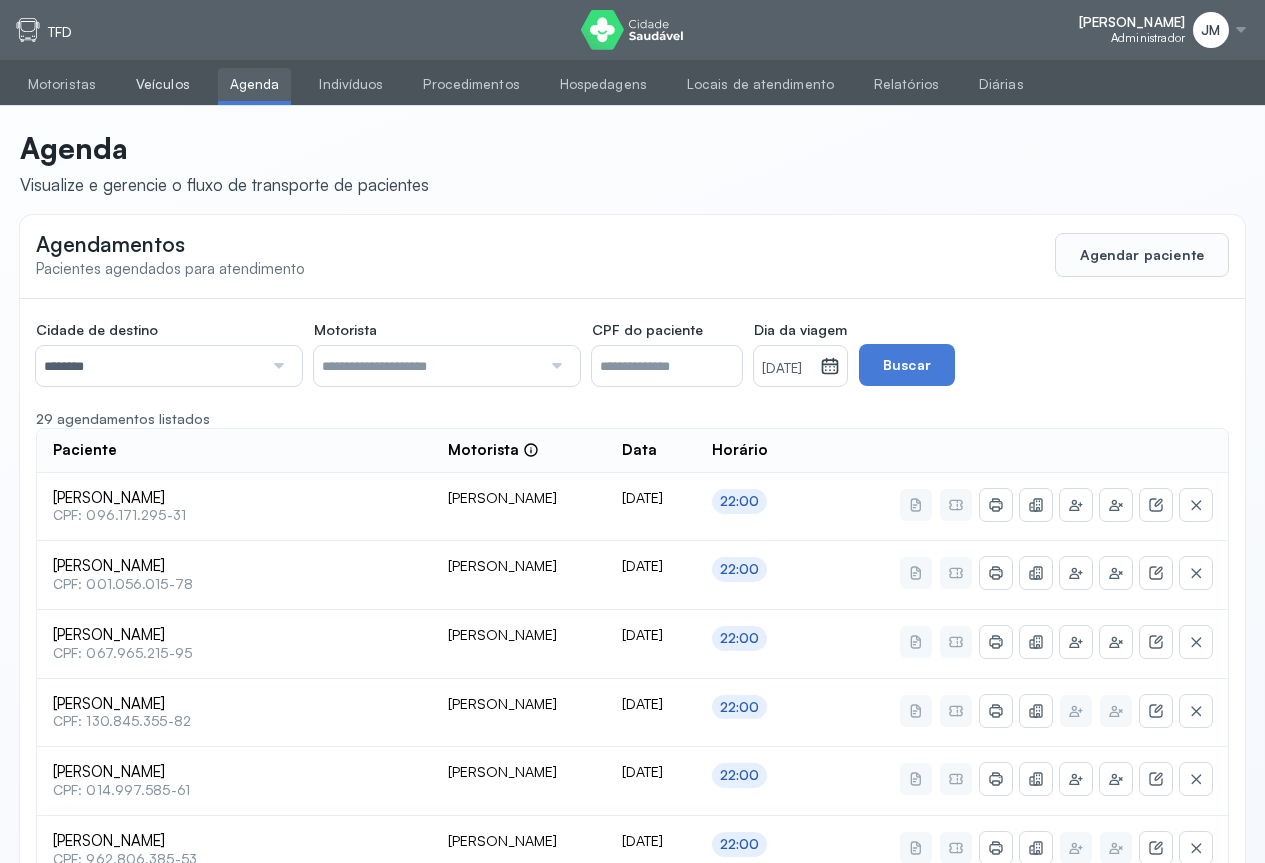 click on "Veículos" at bounding box center (163, 84) 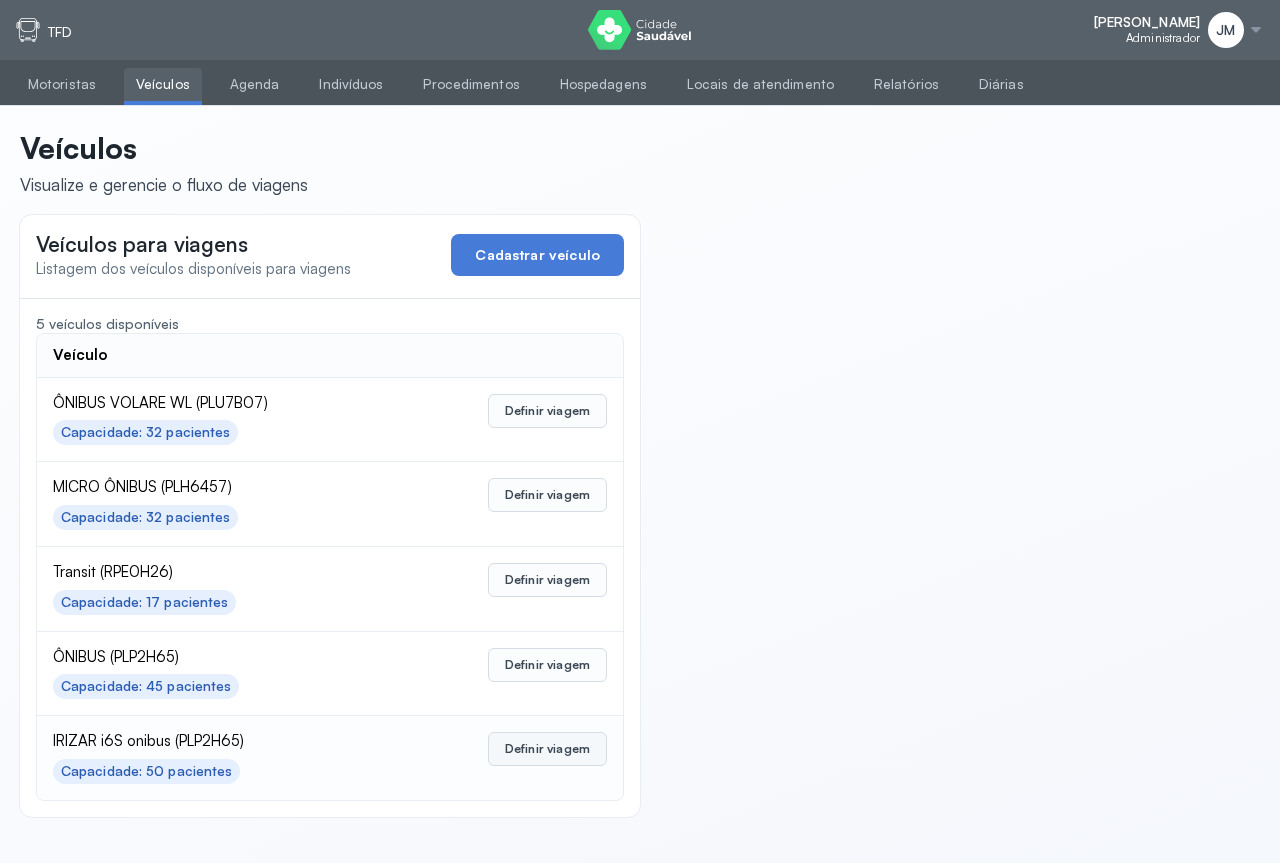 click on "Definir viagem" at bounding box center [547, 749] 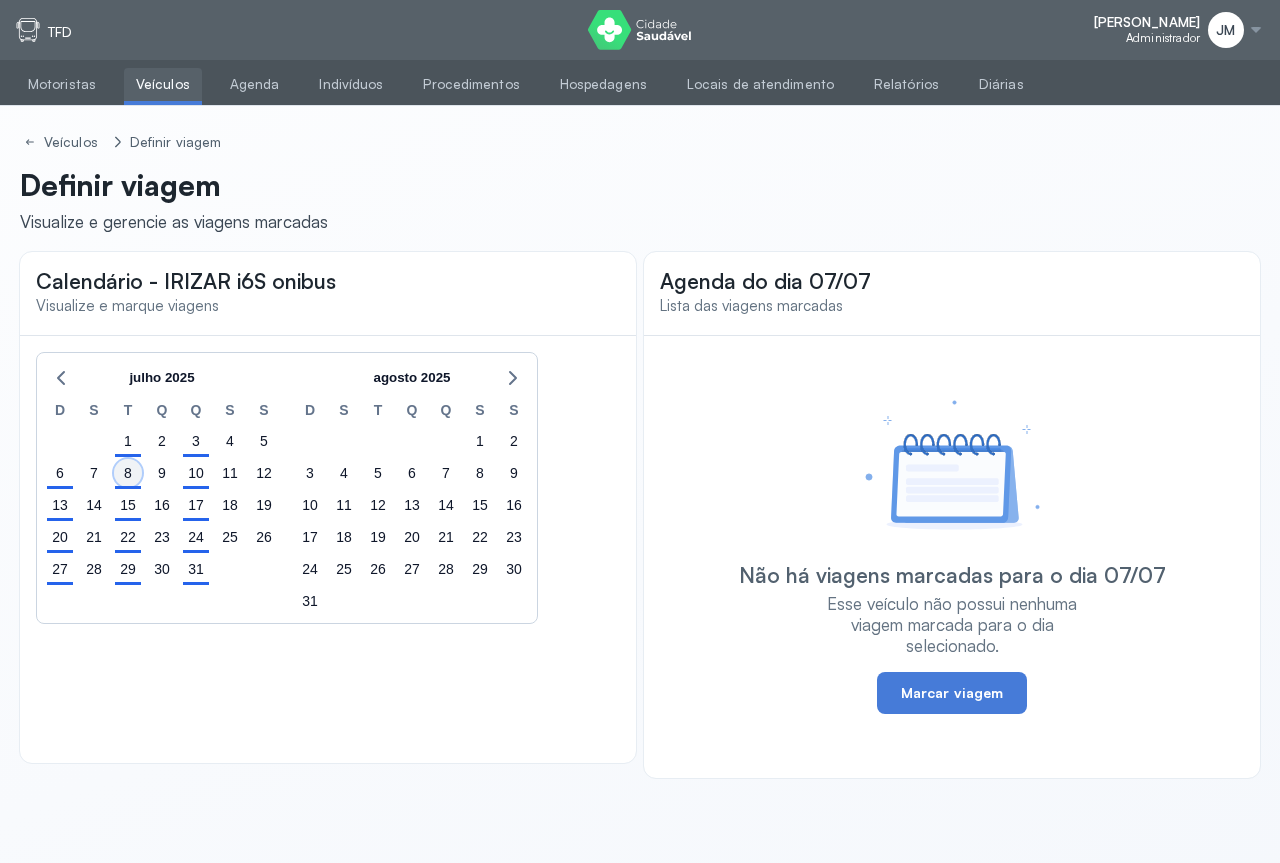 click on "8" 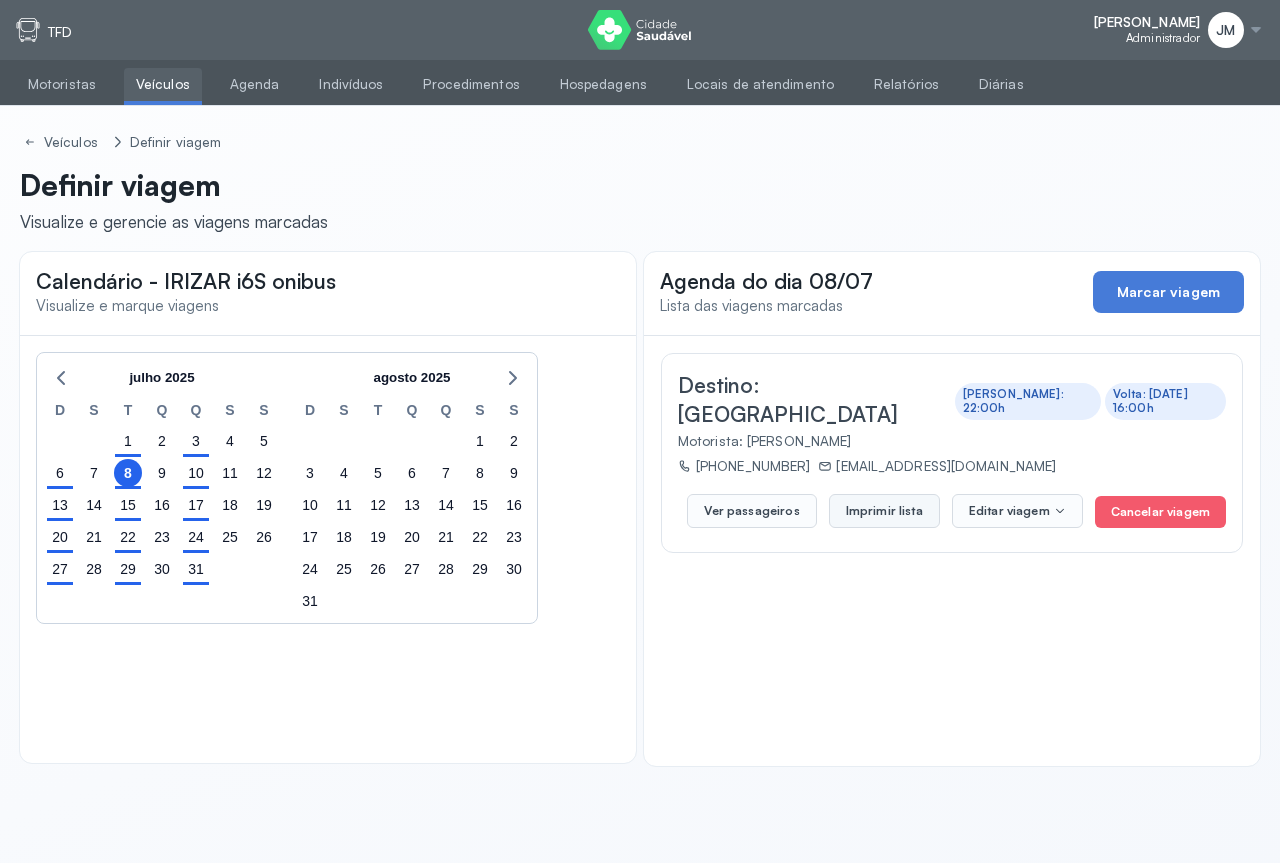 click on "Imprimir lista" at bounding box center (884, 511) 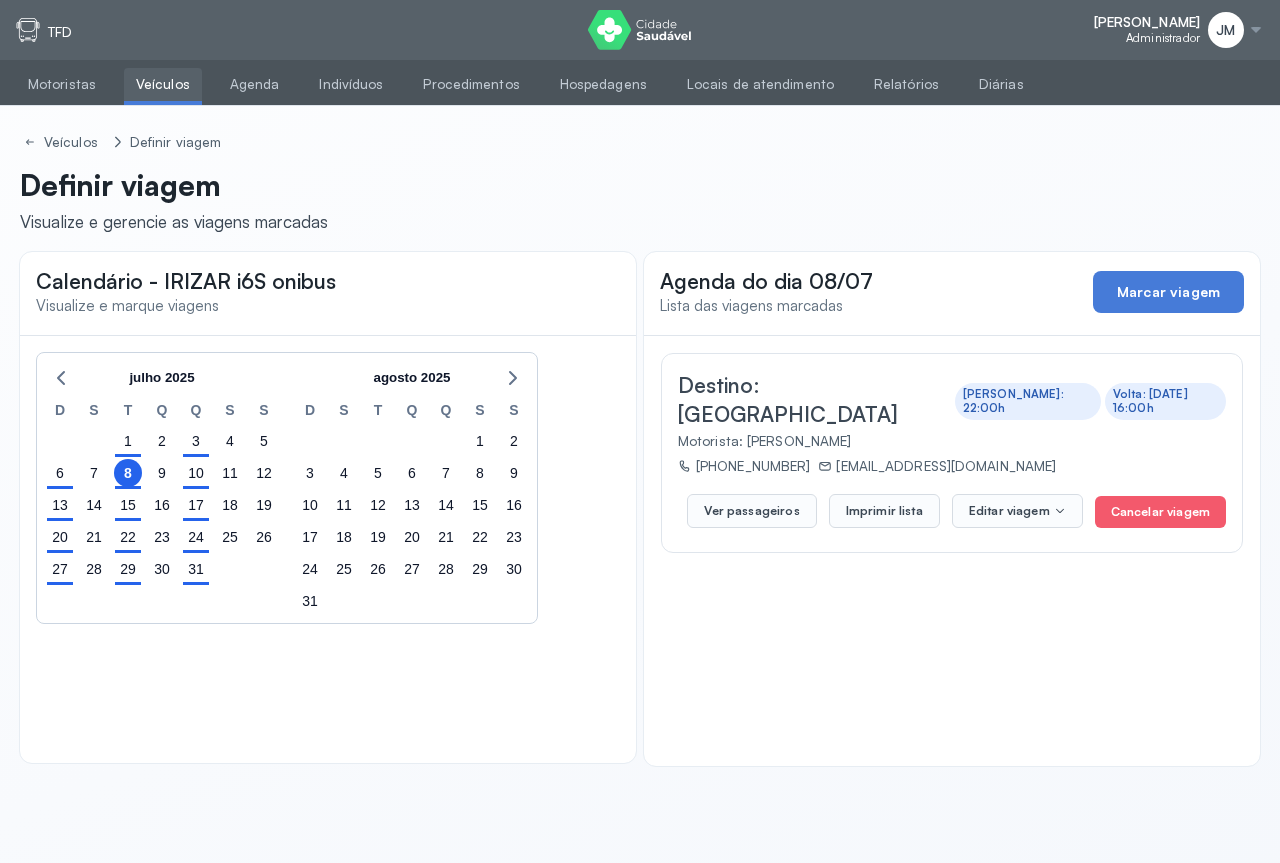 click on "Veículos" at bounding box center [163, 84] 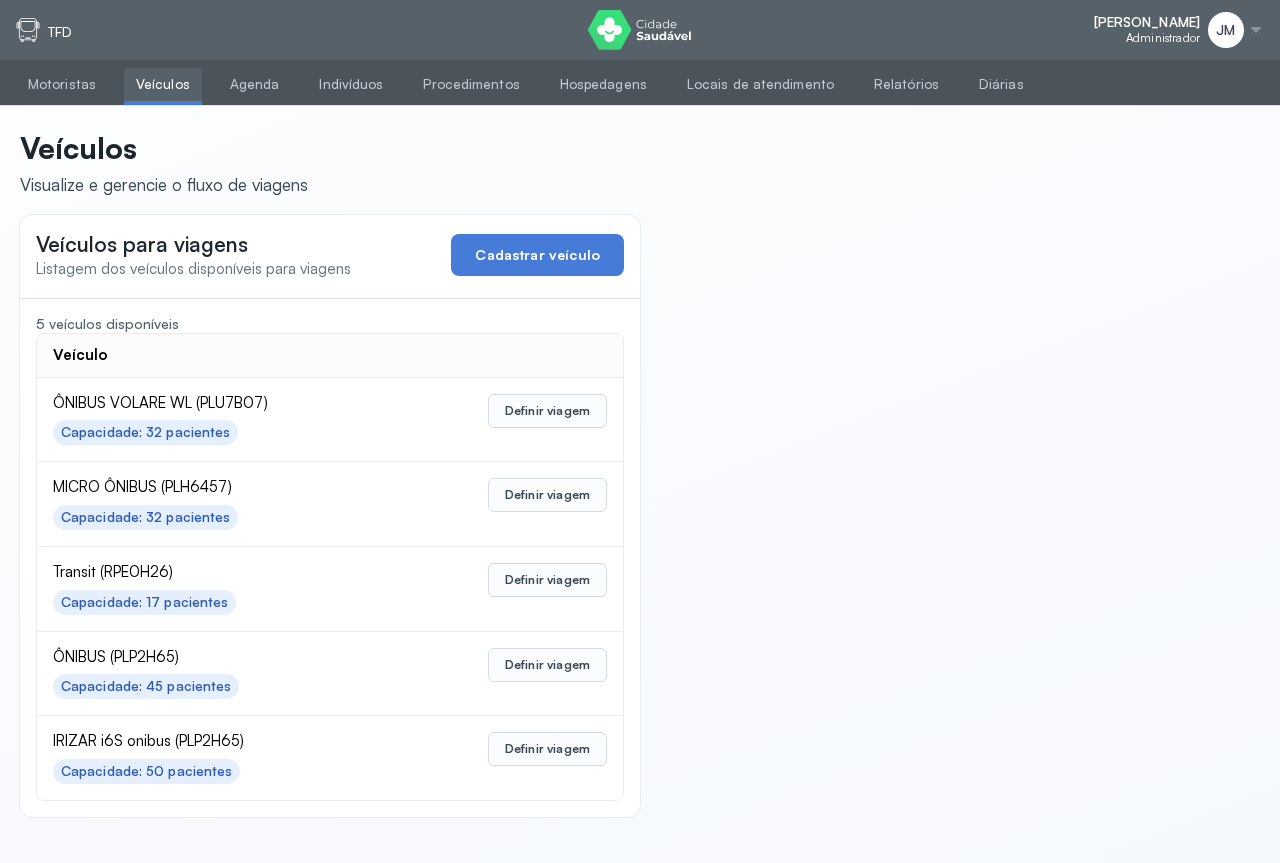 click on "Veículos" at bounding box center (163, 84) 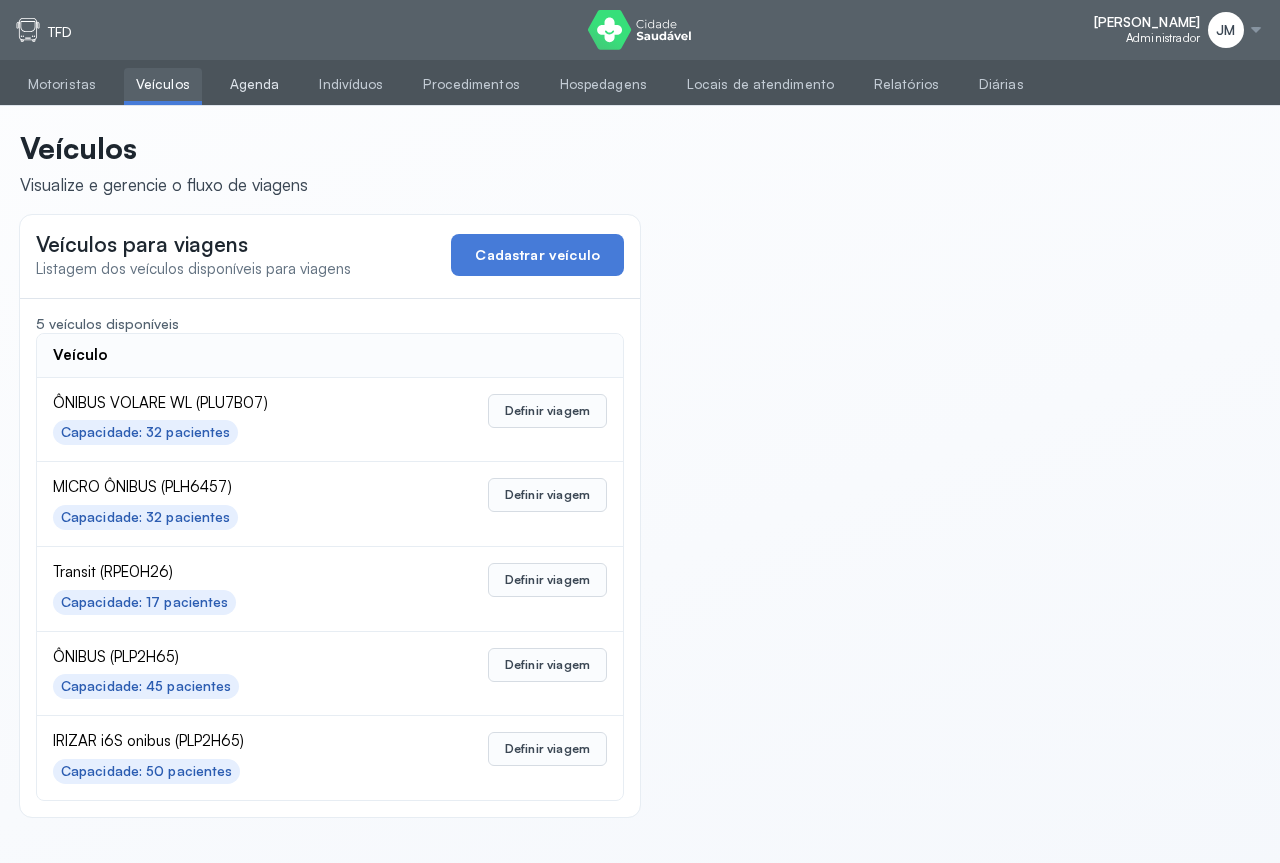 click on "Agenda" at bounding box center [255, 84] 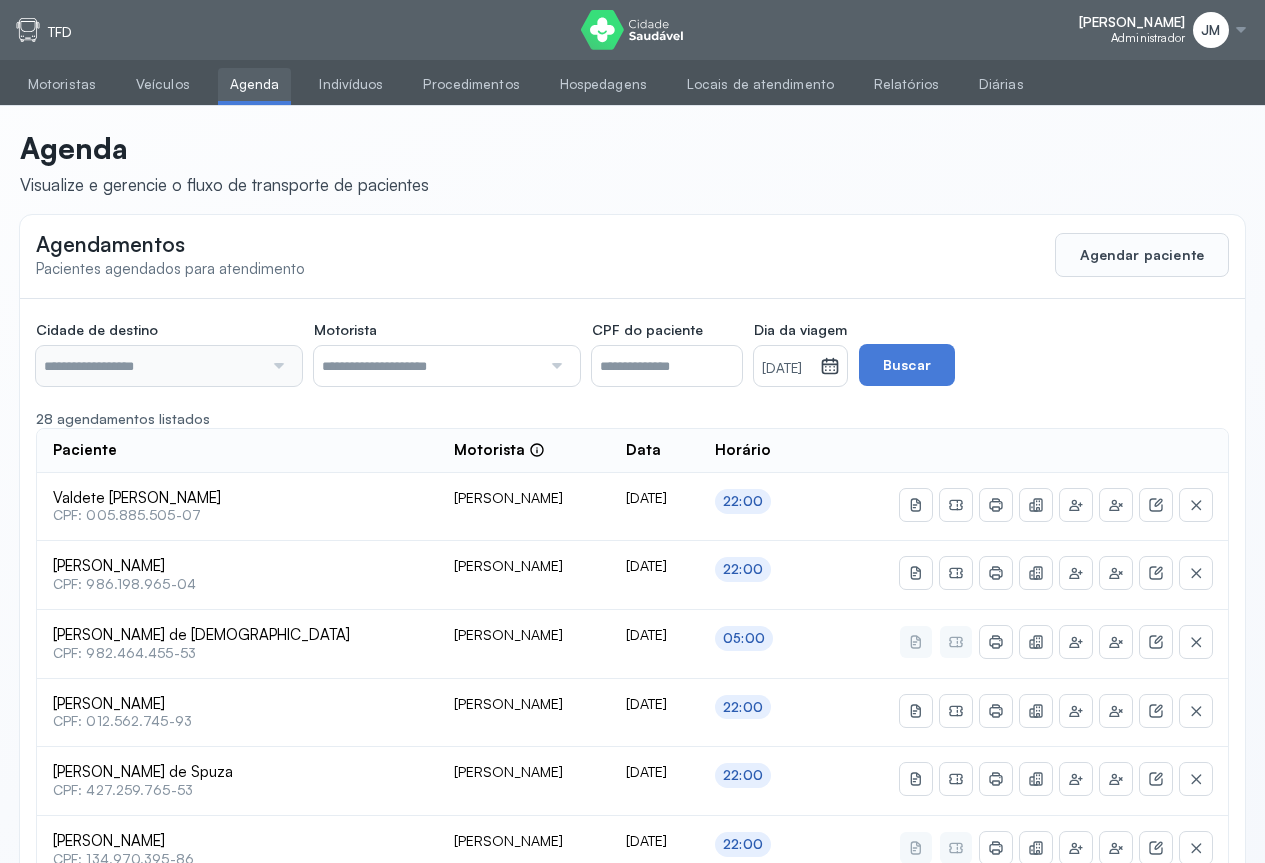type on "********" 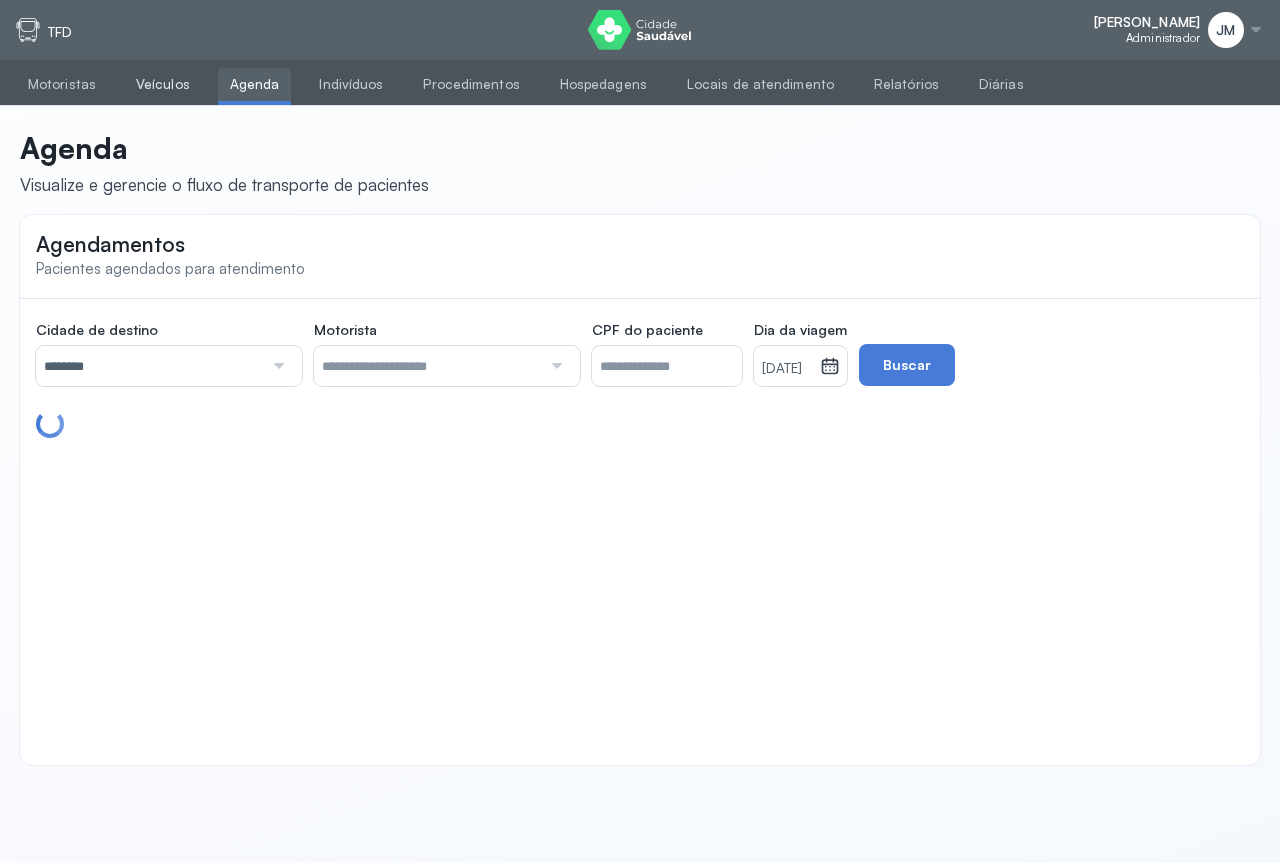 click on "Veículos" at bounding box center [163, 84] 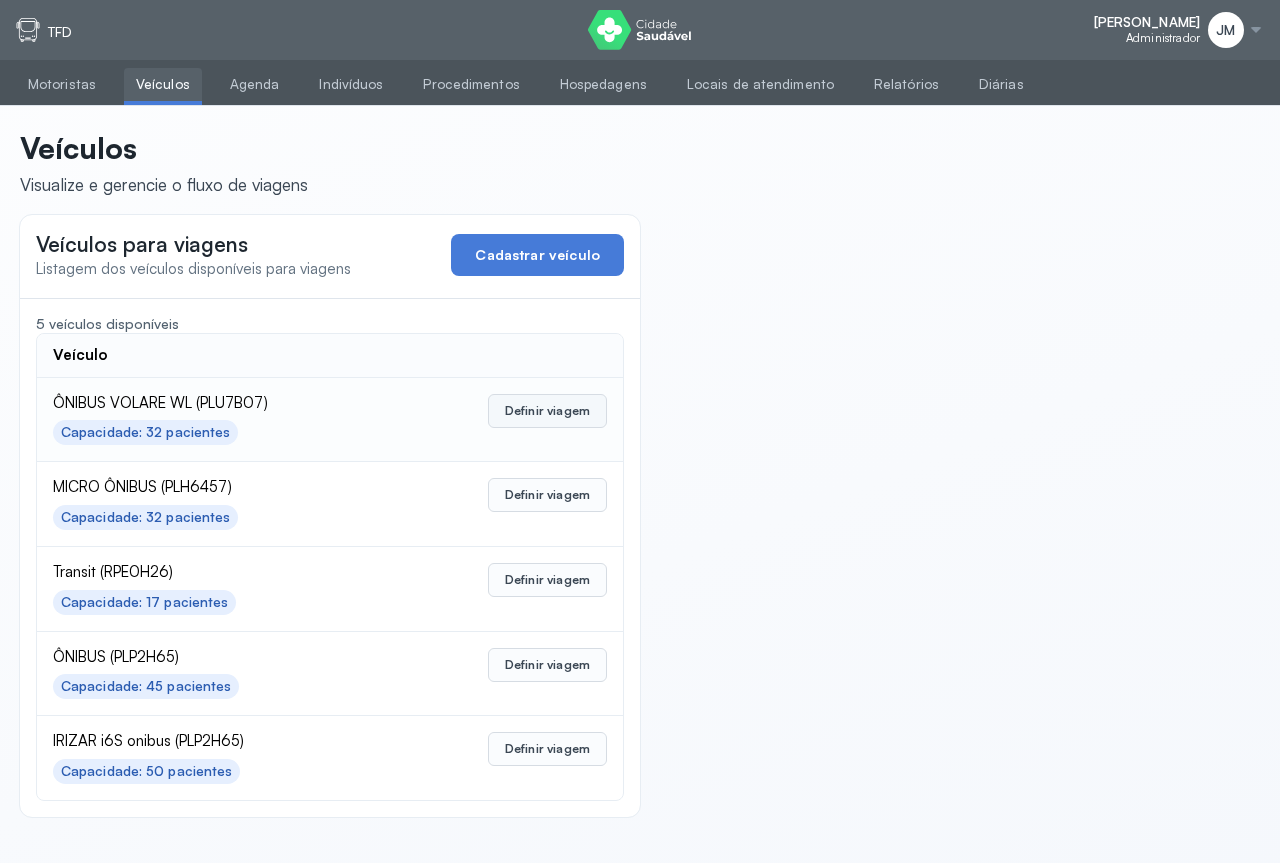 click on "Definir viagem" at bounding box center (547, 411) 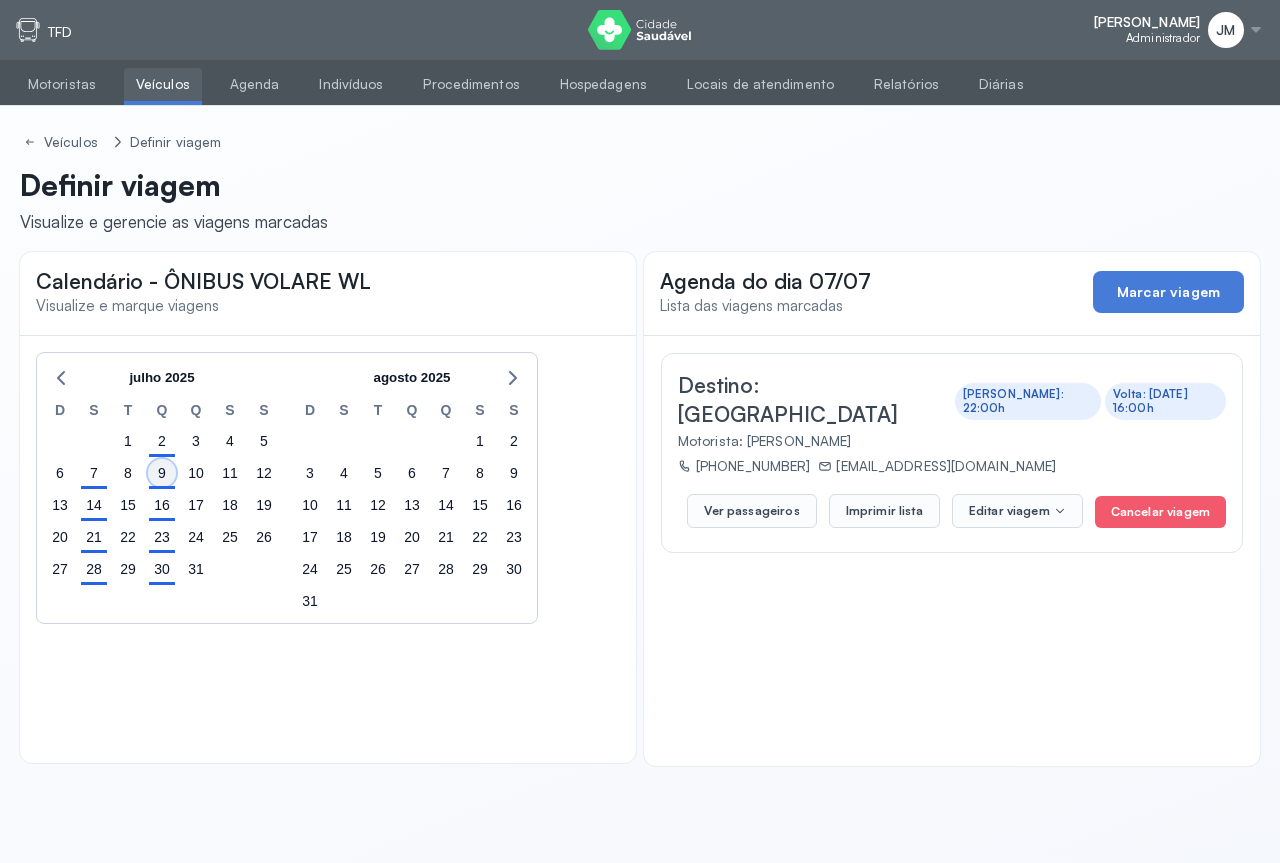 click on "9" 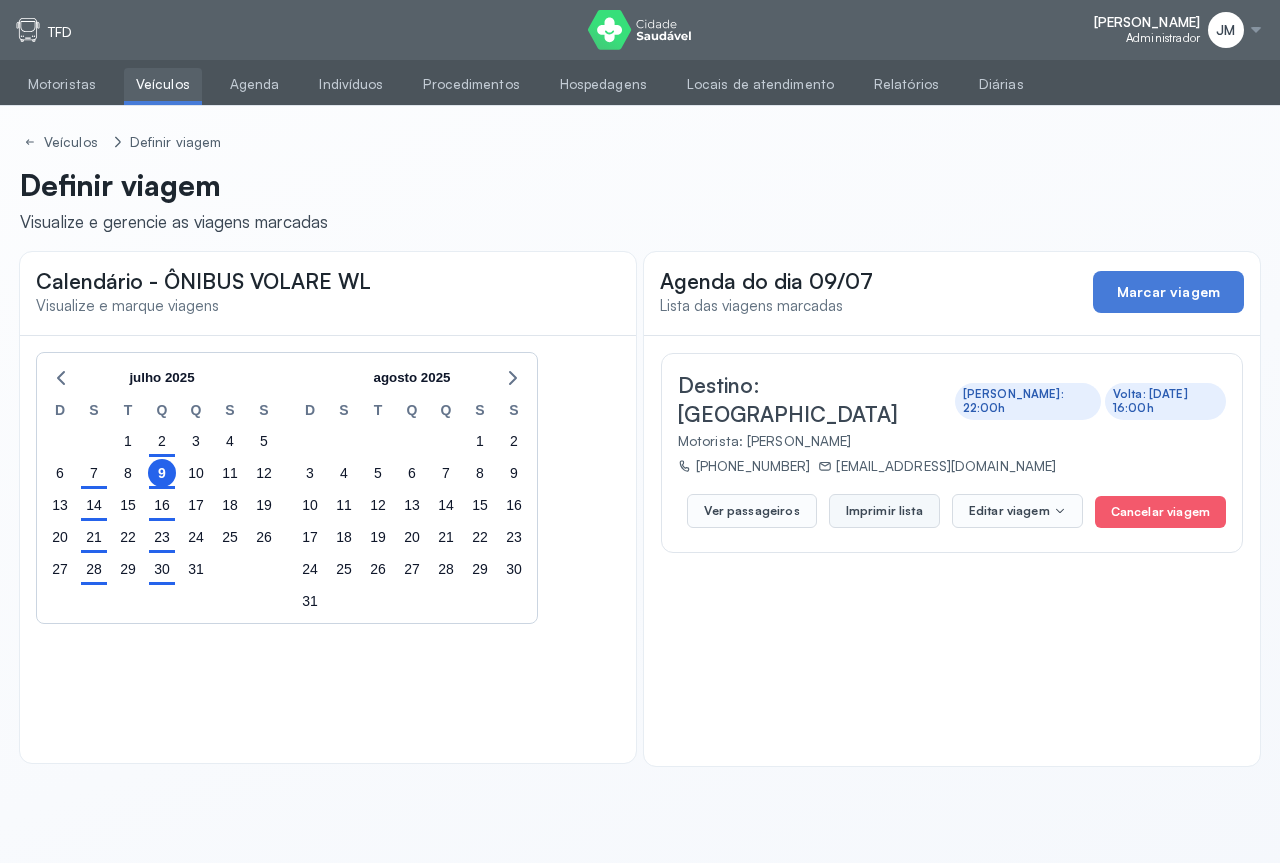 click on "Imprimir lista" at bounding box center (884, 511) 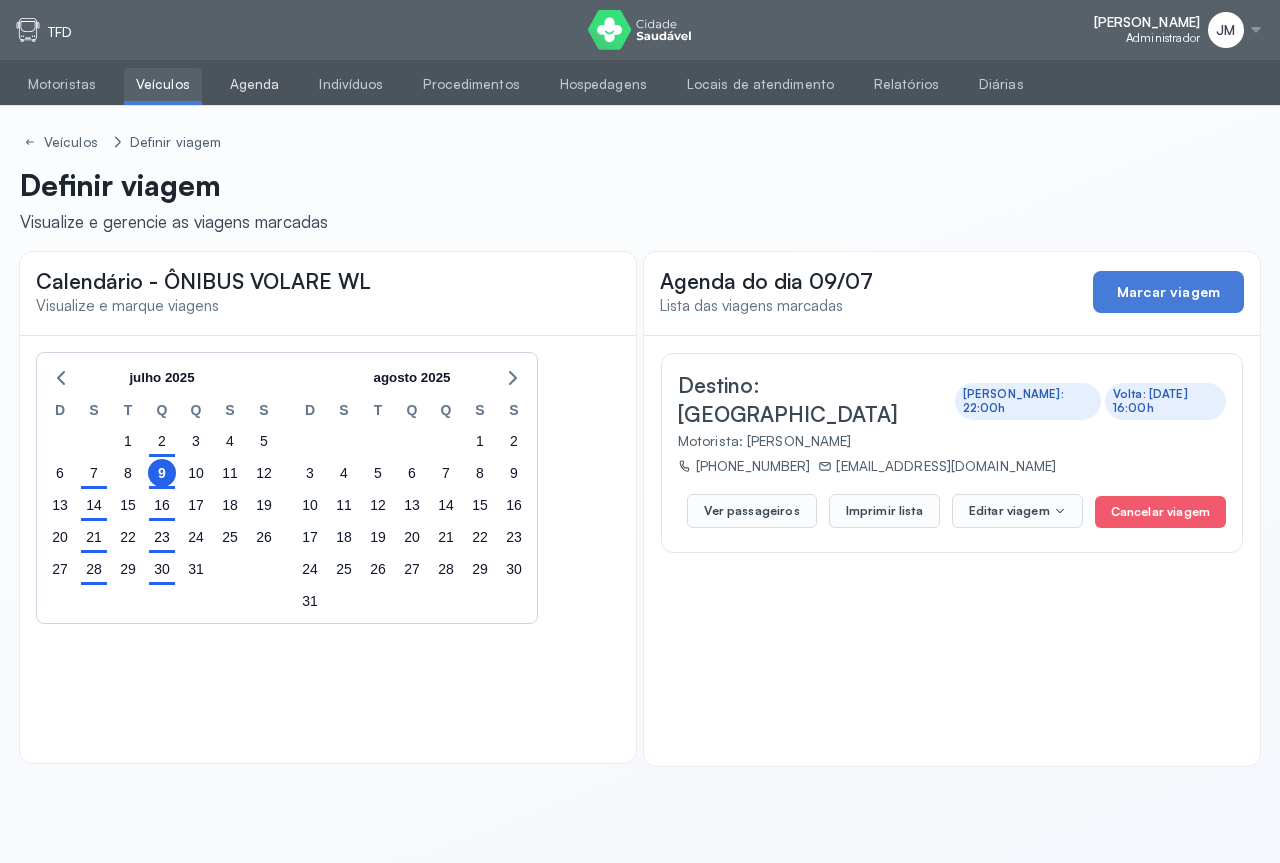 click on "Agenda" at bounding box center [255, 84] 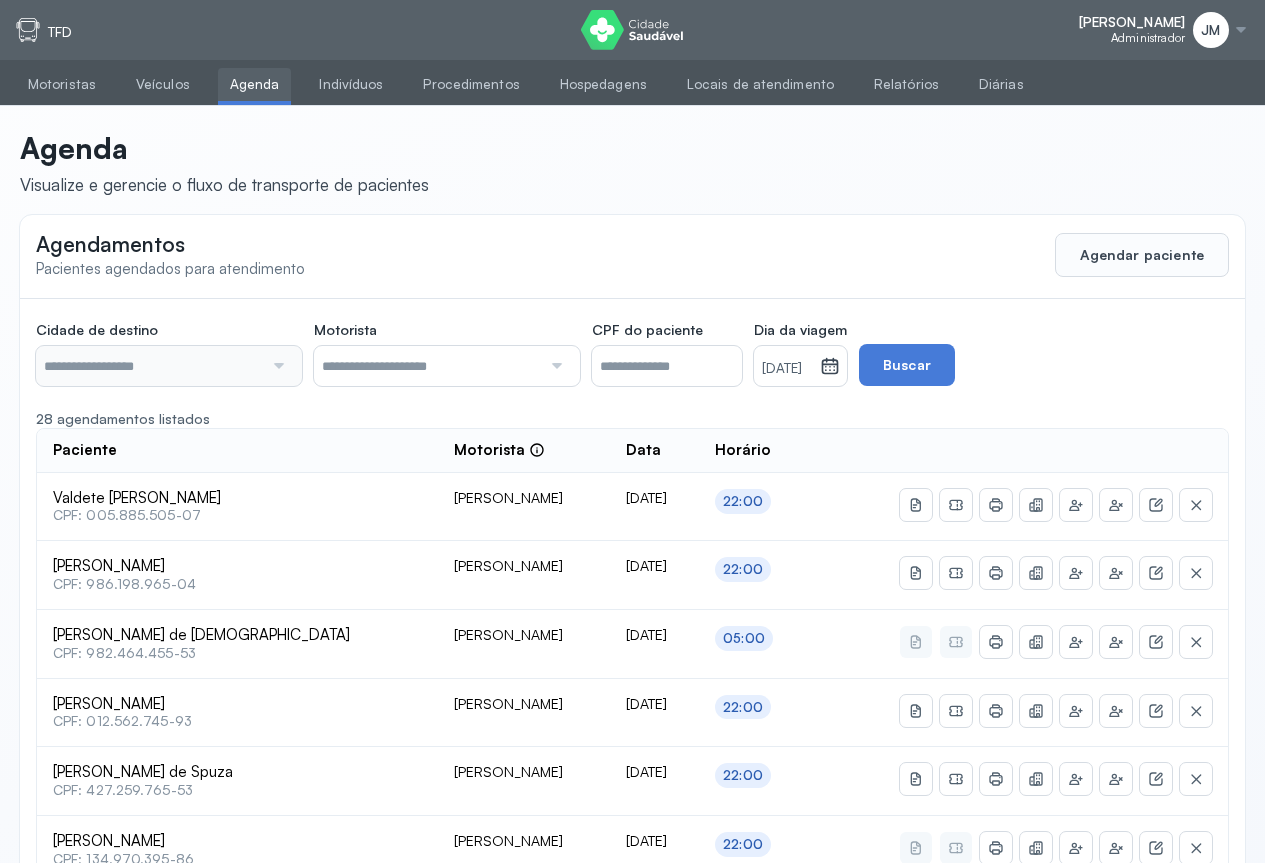 type on "********" 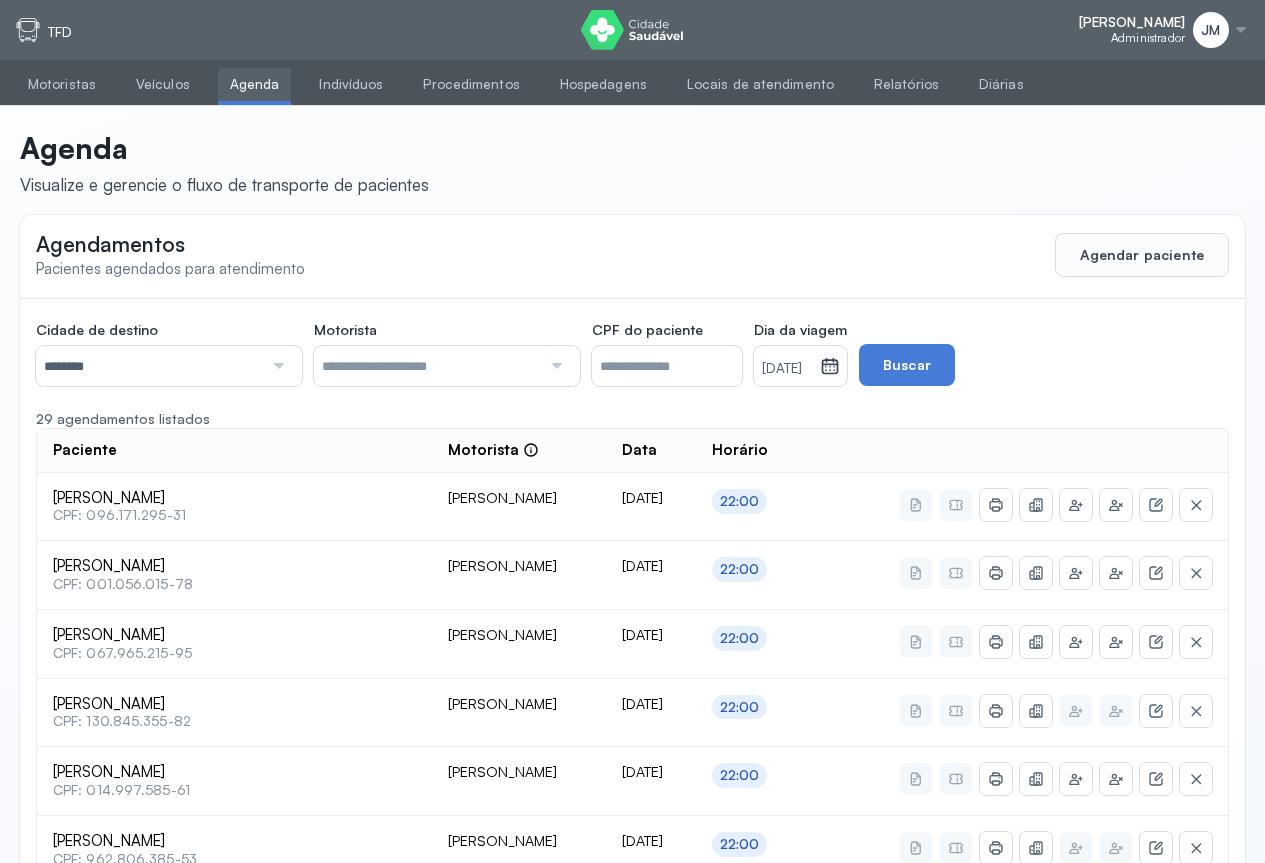 click 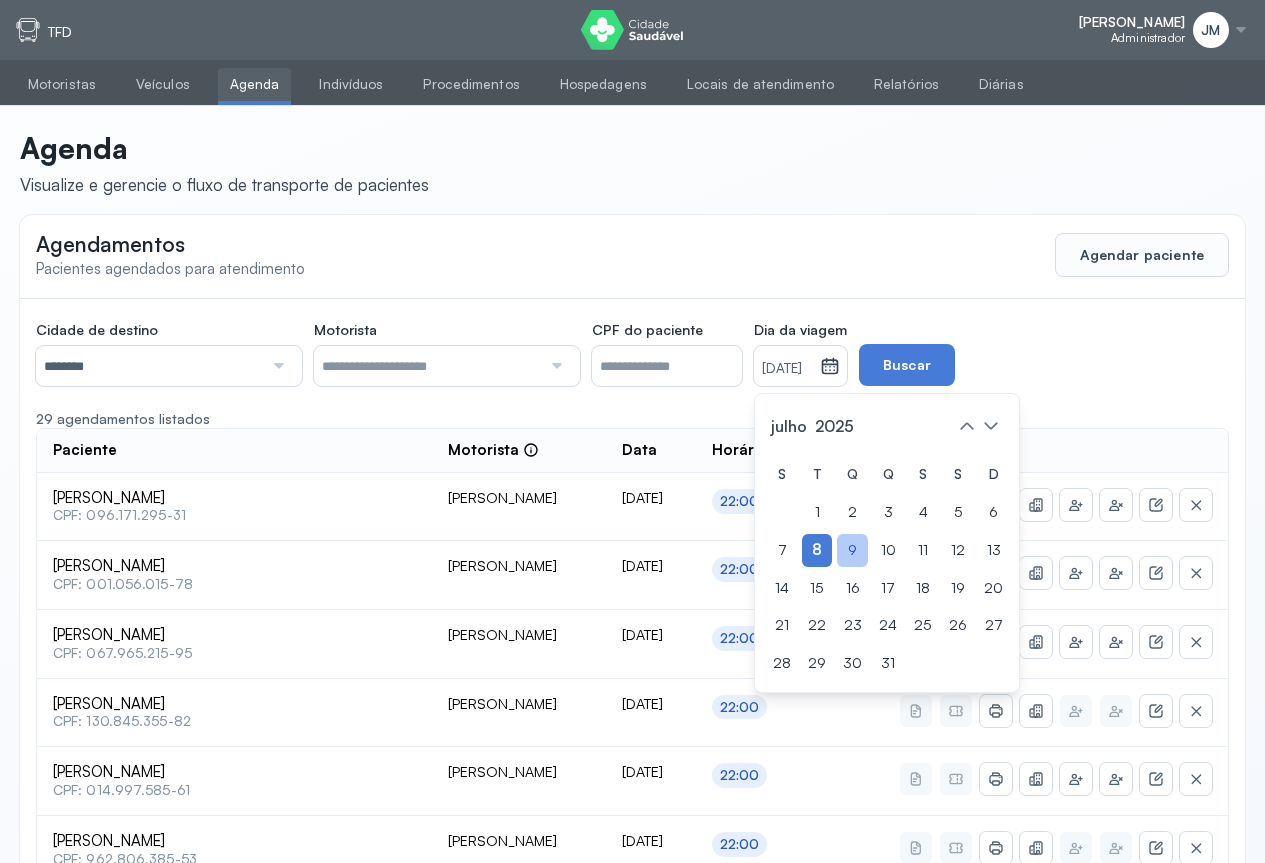 click on "9" 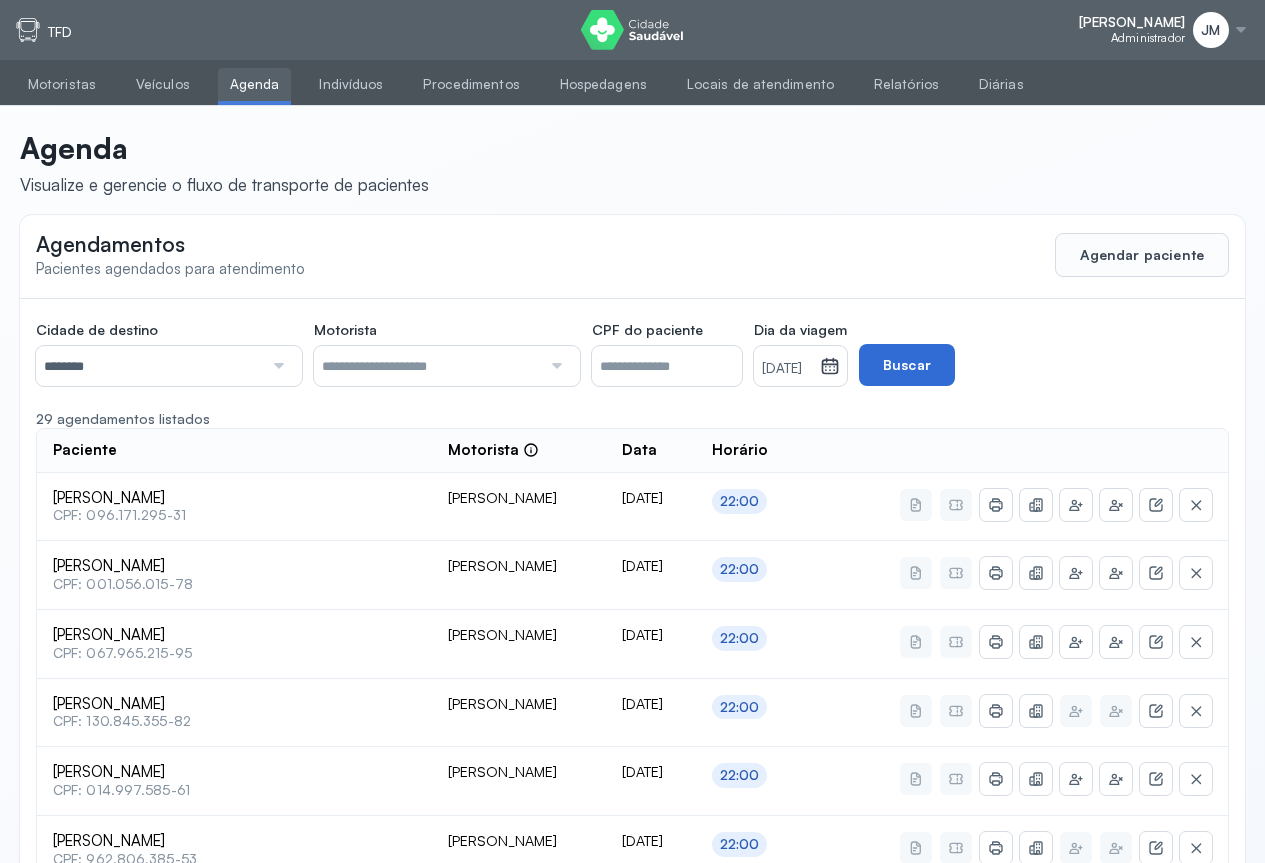 click on "Buscar" at bounding box center (907, 365) 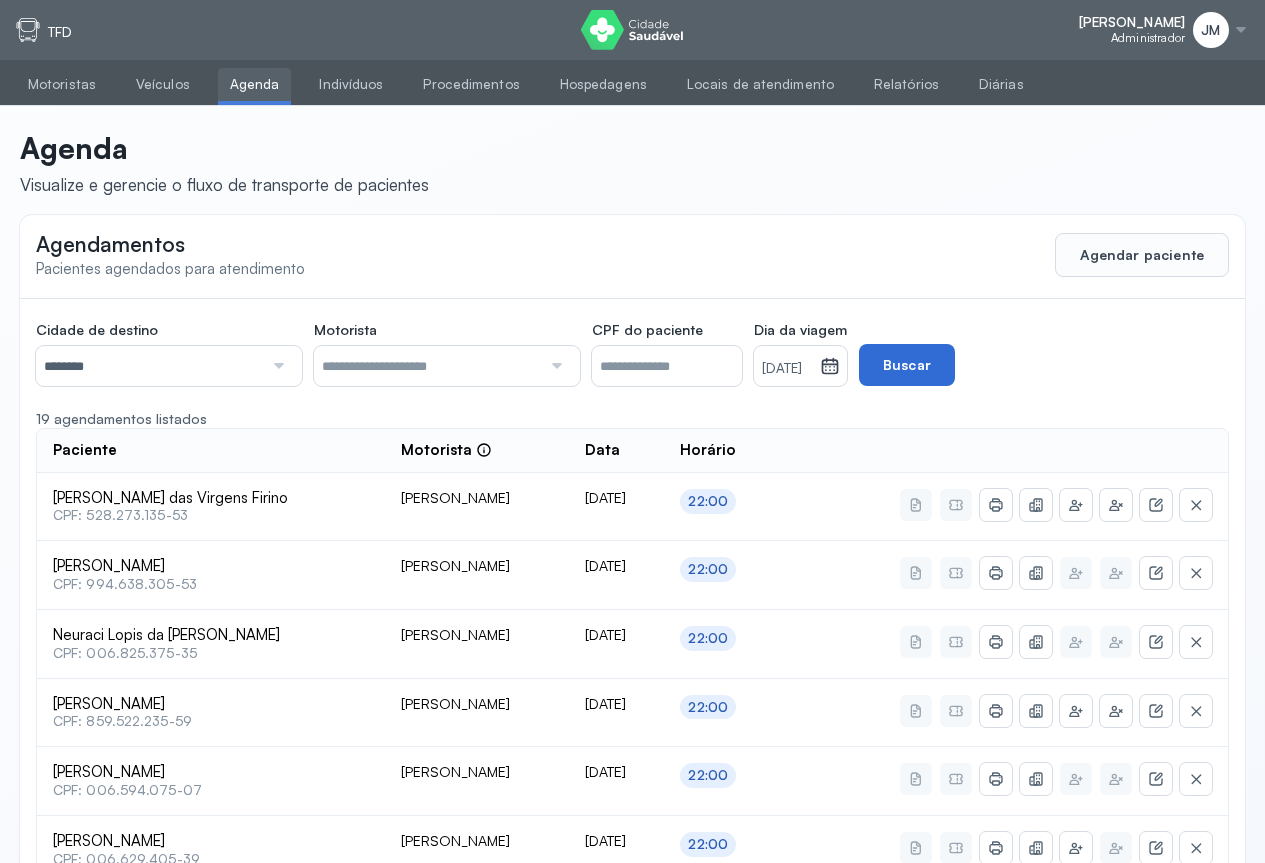 click on "Buscar" at bounding box center [907, 365] 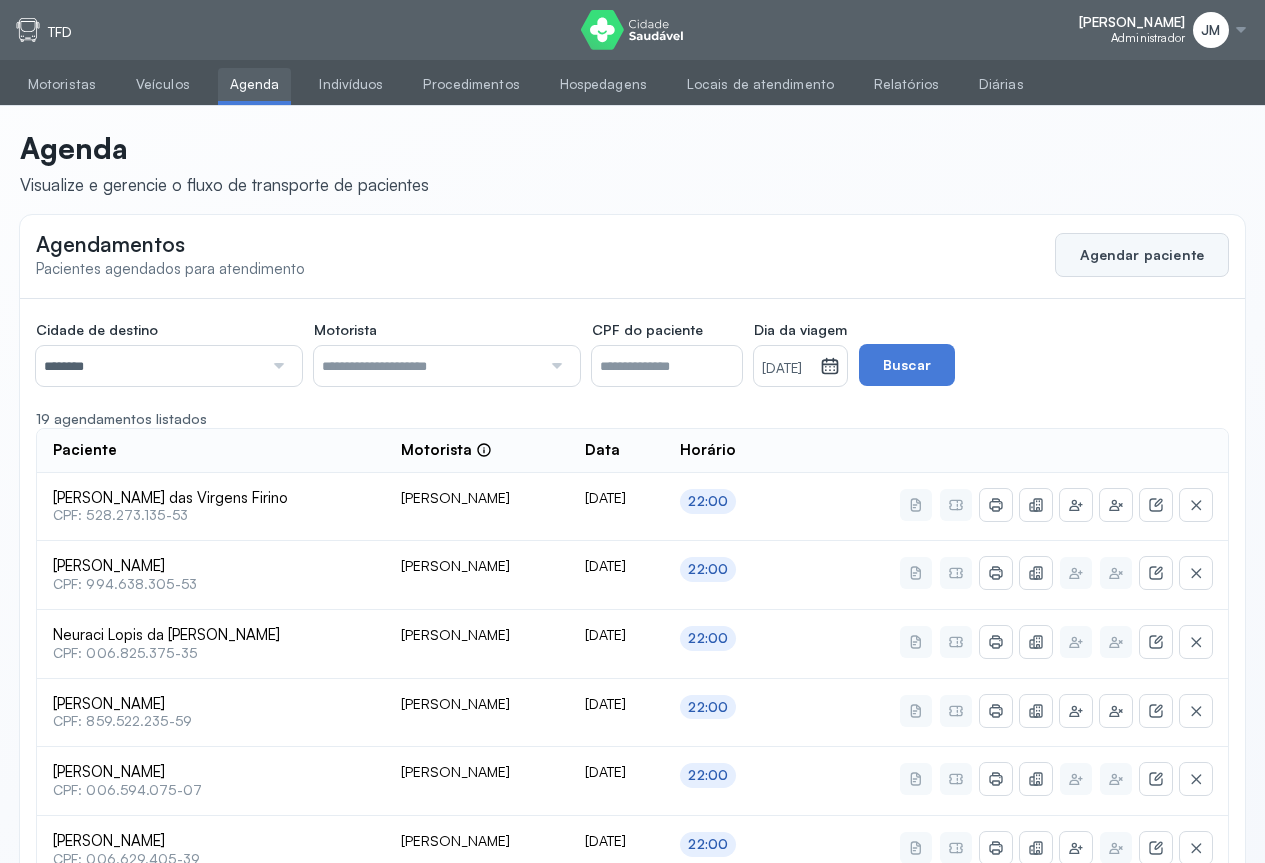 click on "Agendar paciente" 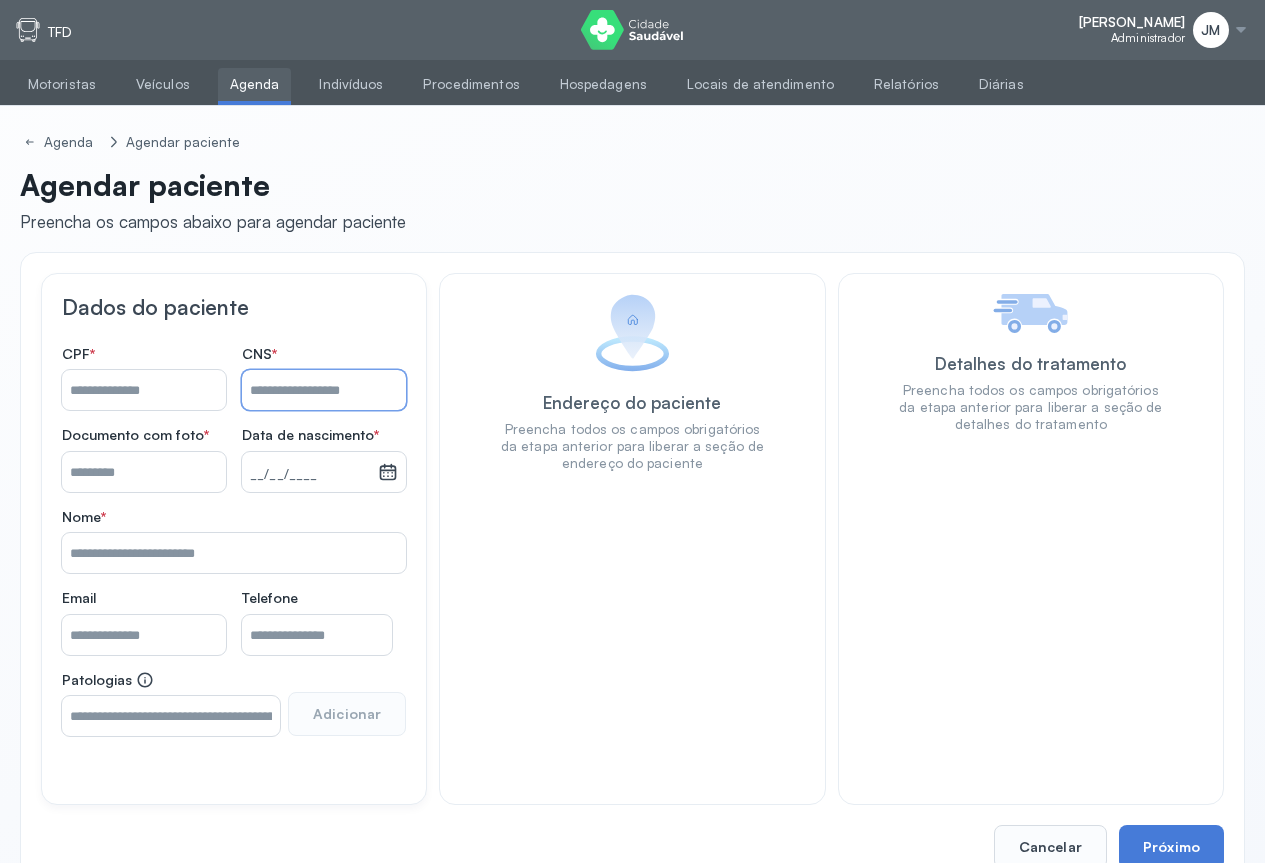 click on "Nome   *" at bounding box center (324, 390) 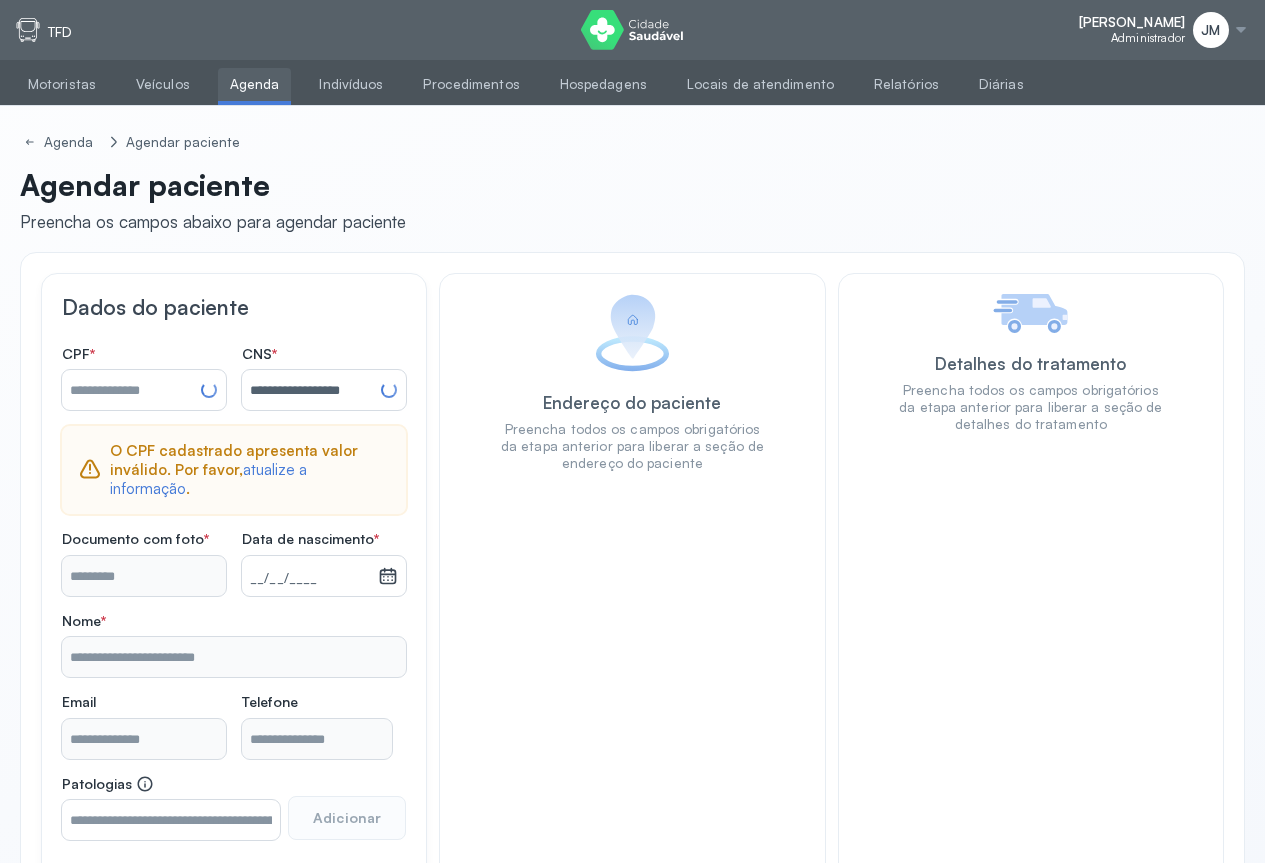 type on "**********" 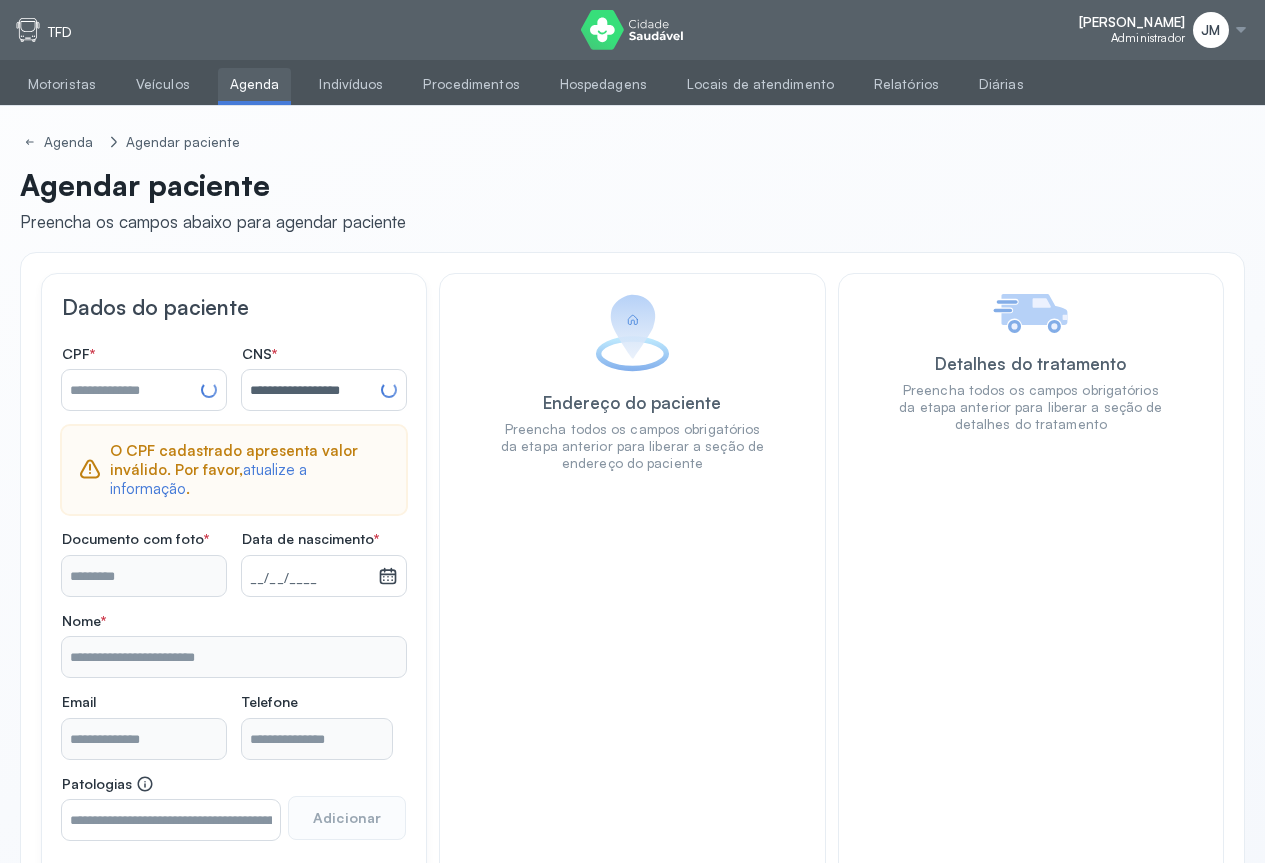 type on "**********" 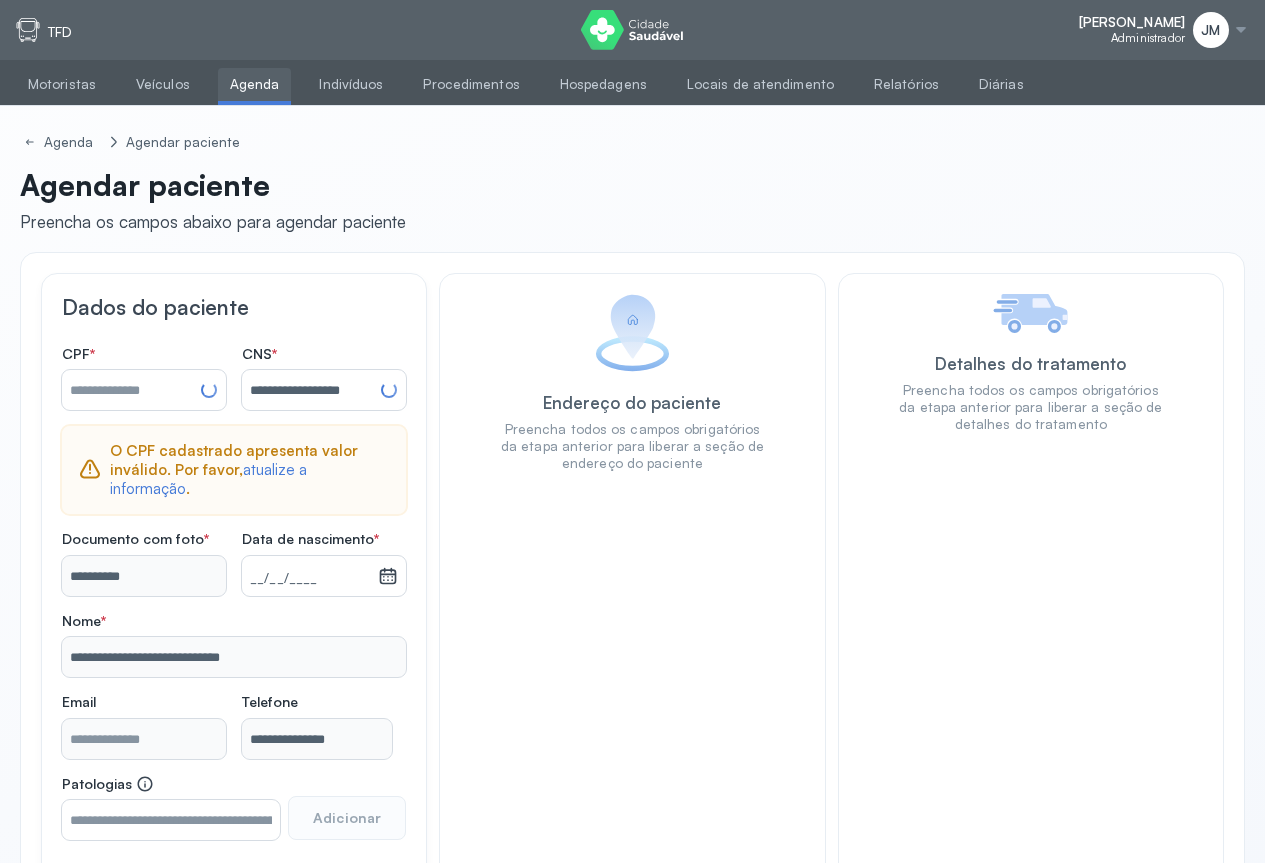 scroll, scrollTop: 100, scrollLeft: 0, axis: vertical 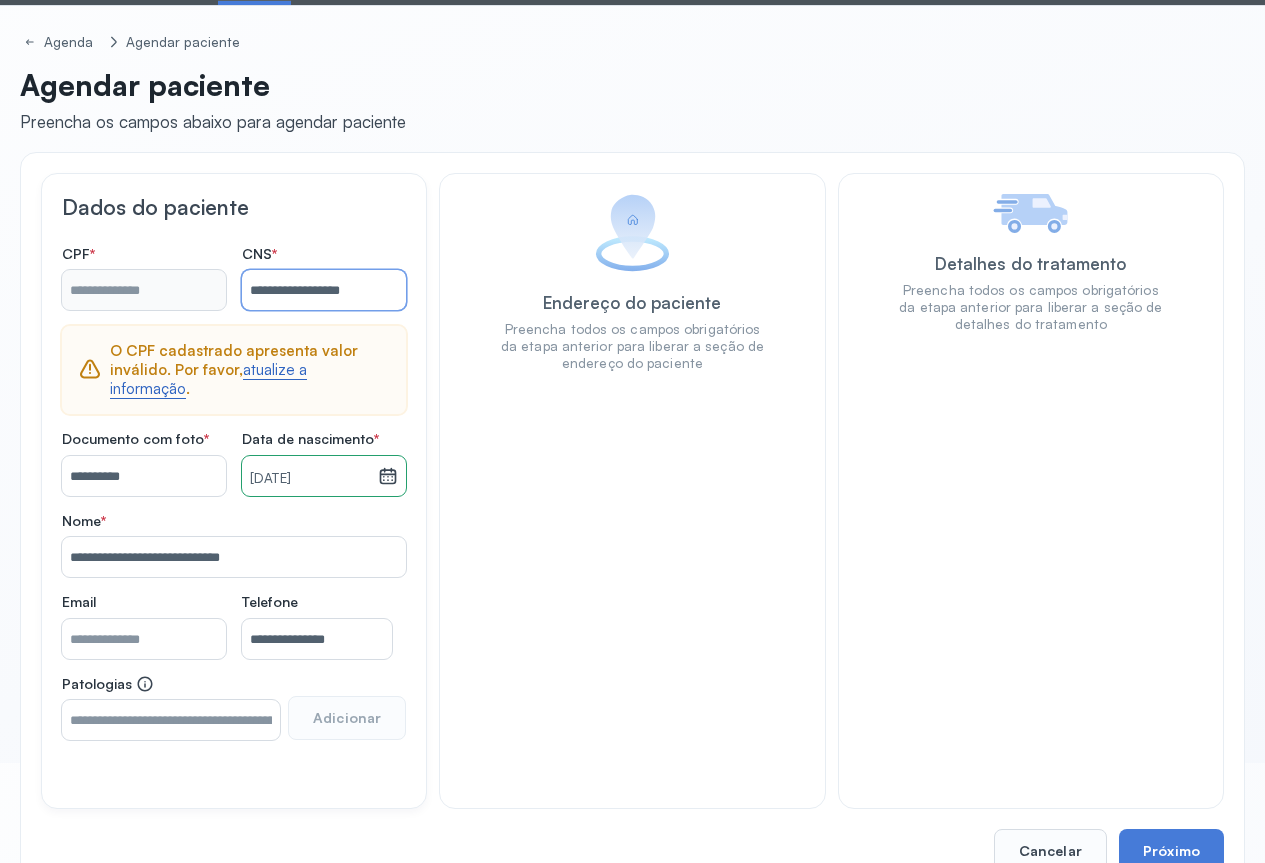 type on "**********" 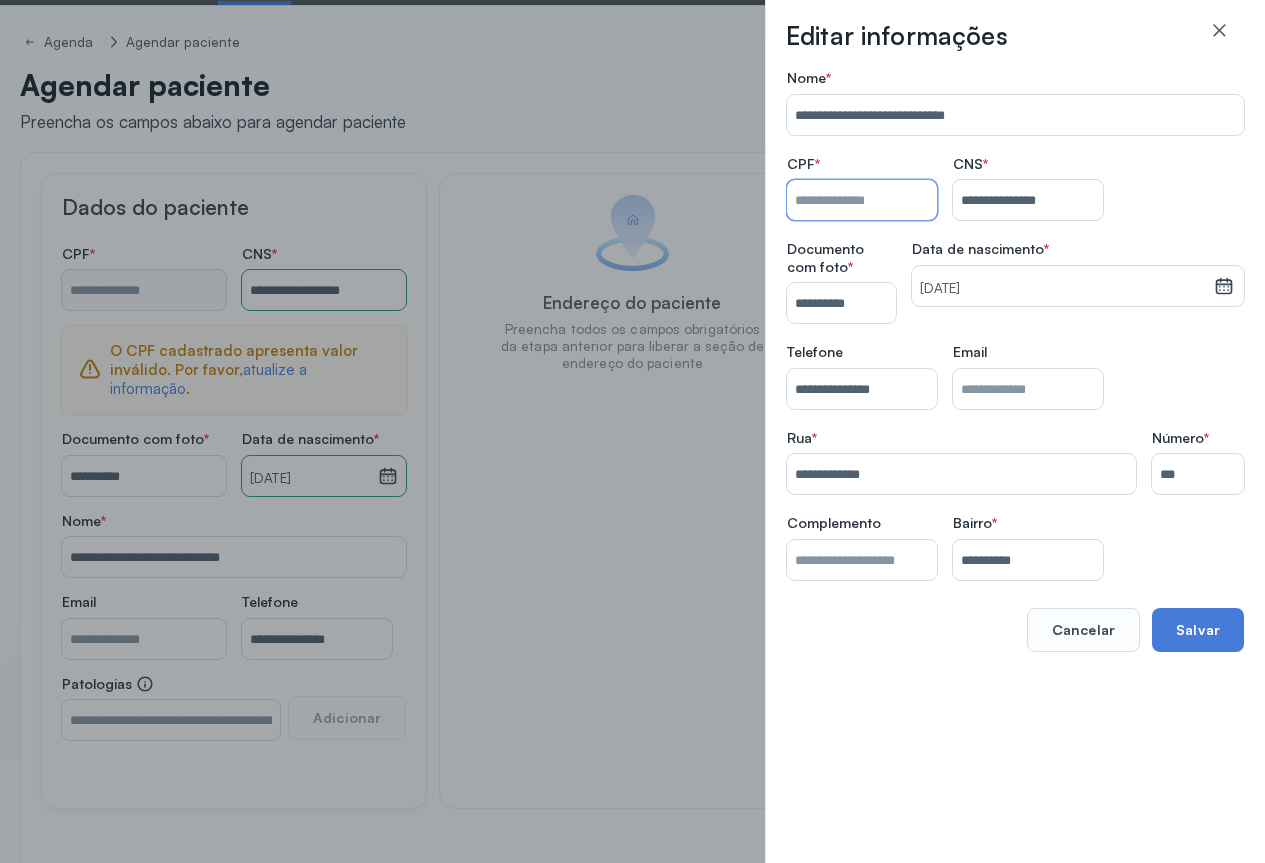 click on "Nome   *" at bounding box center (862, 200) 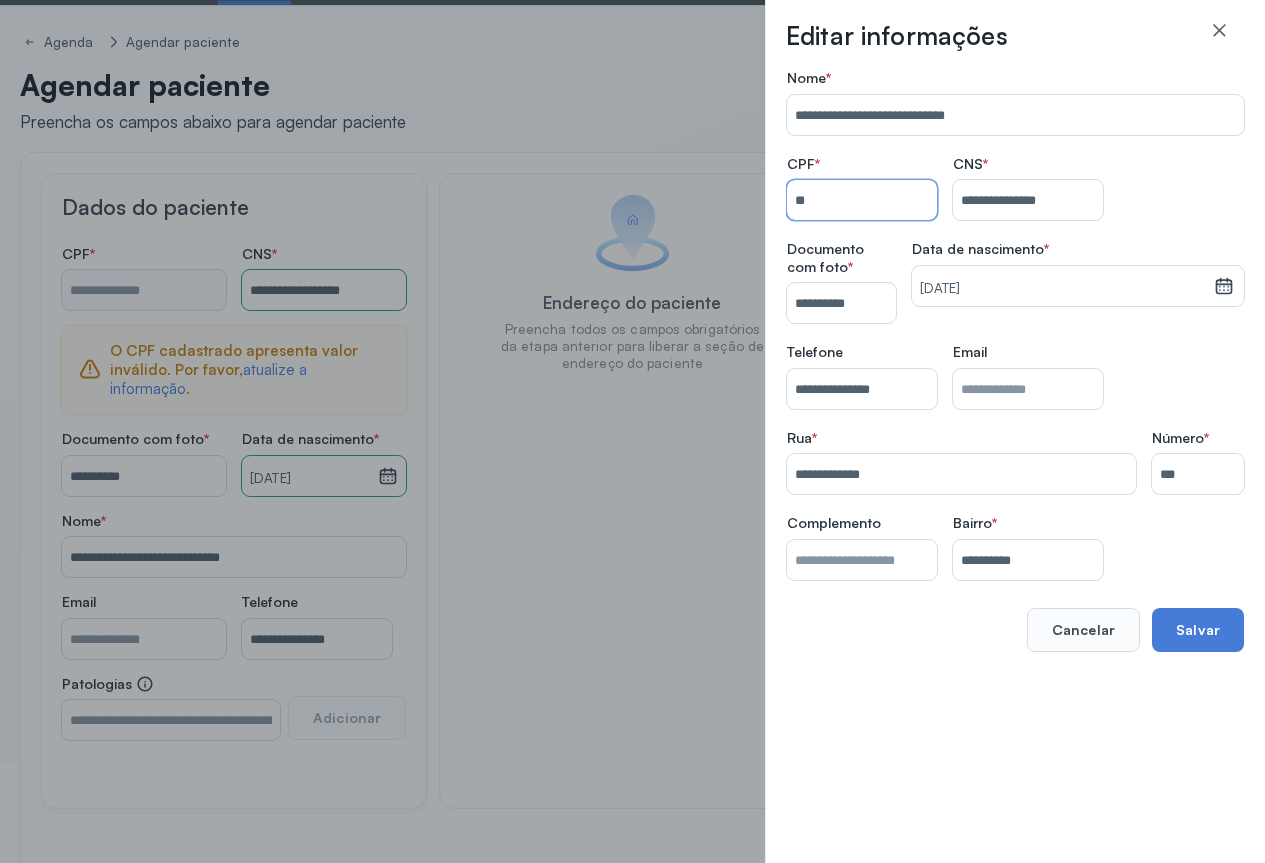 type on "*" 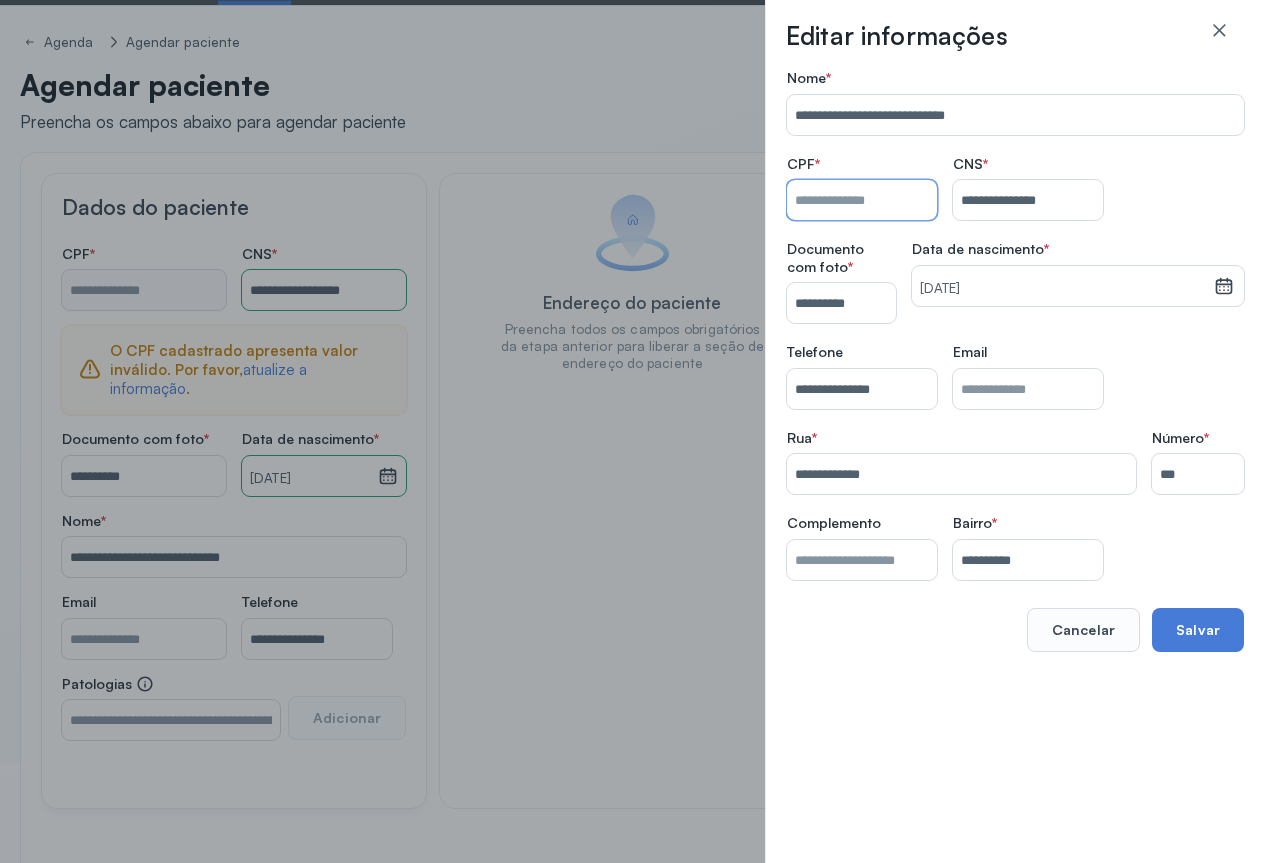 click on "Nome   *" at bounding box center (862, 200) 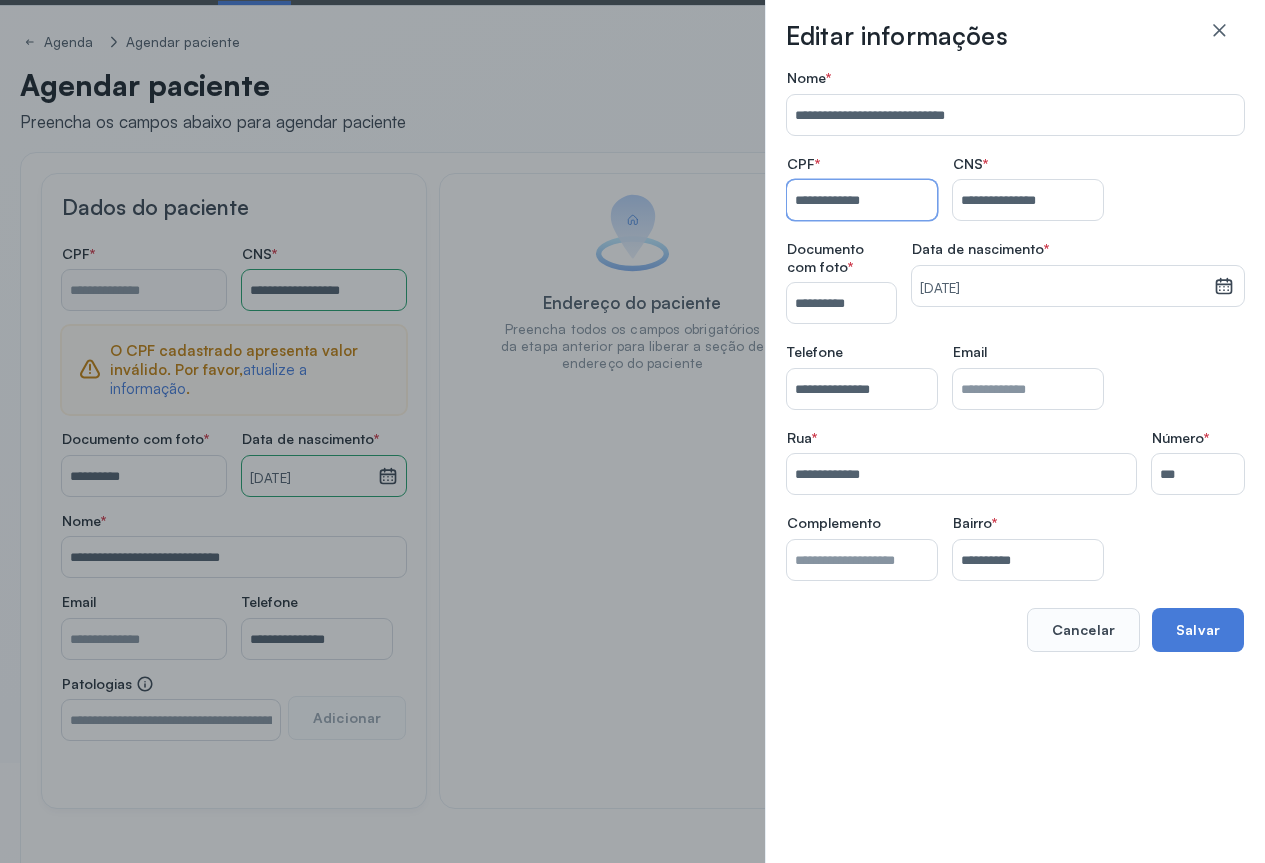 type on "**********" 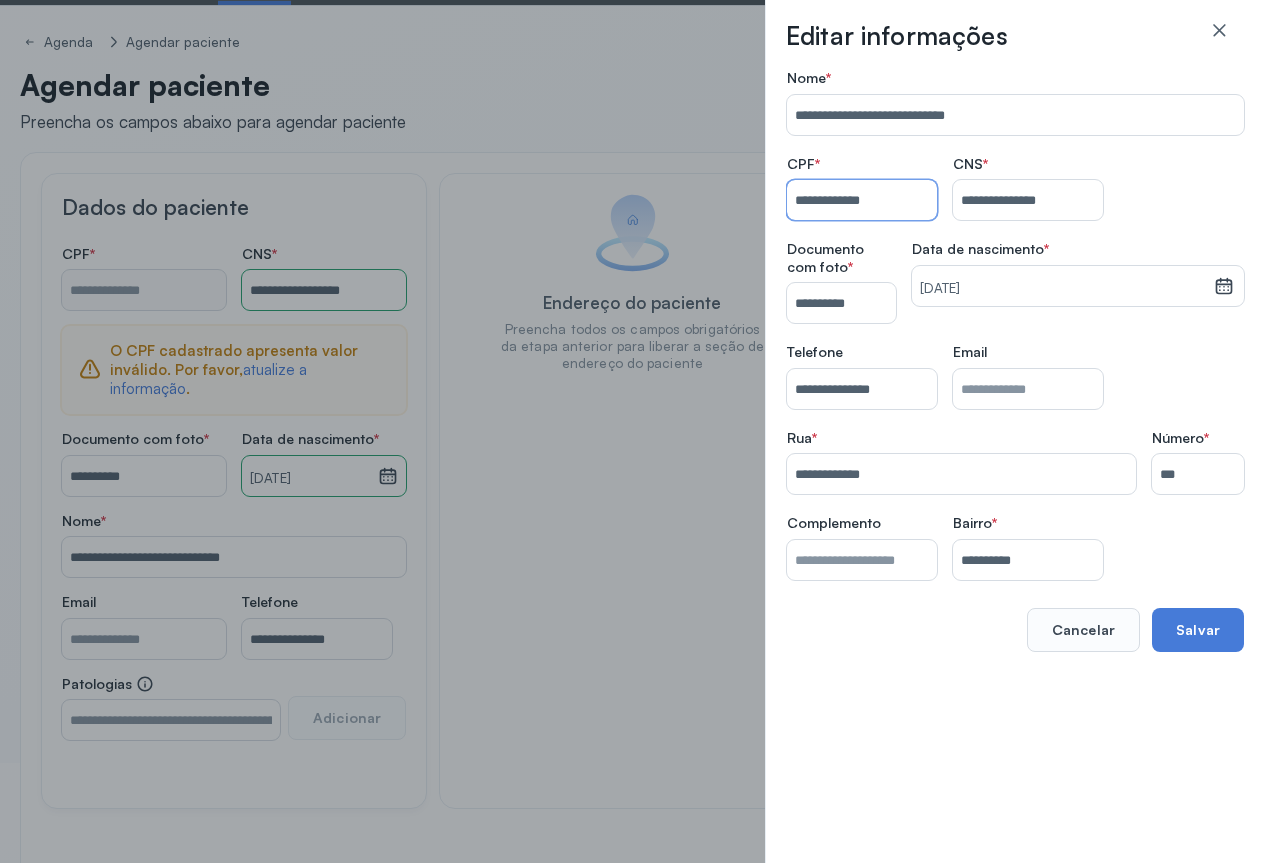 type on "**********" 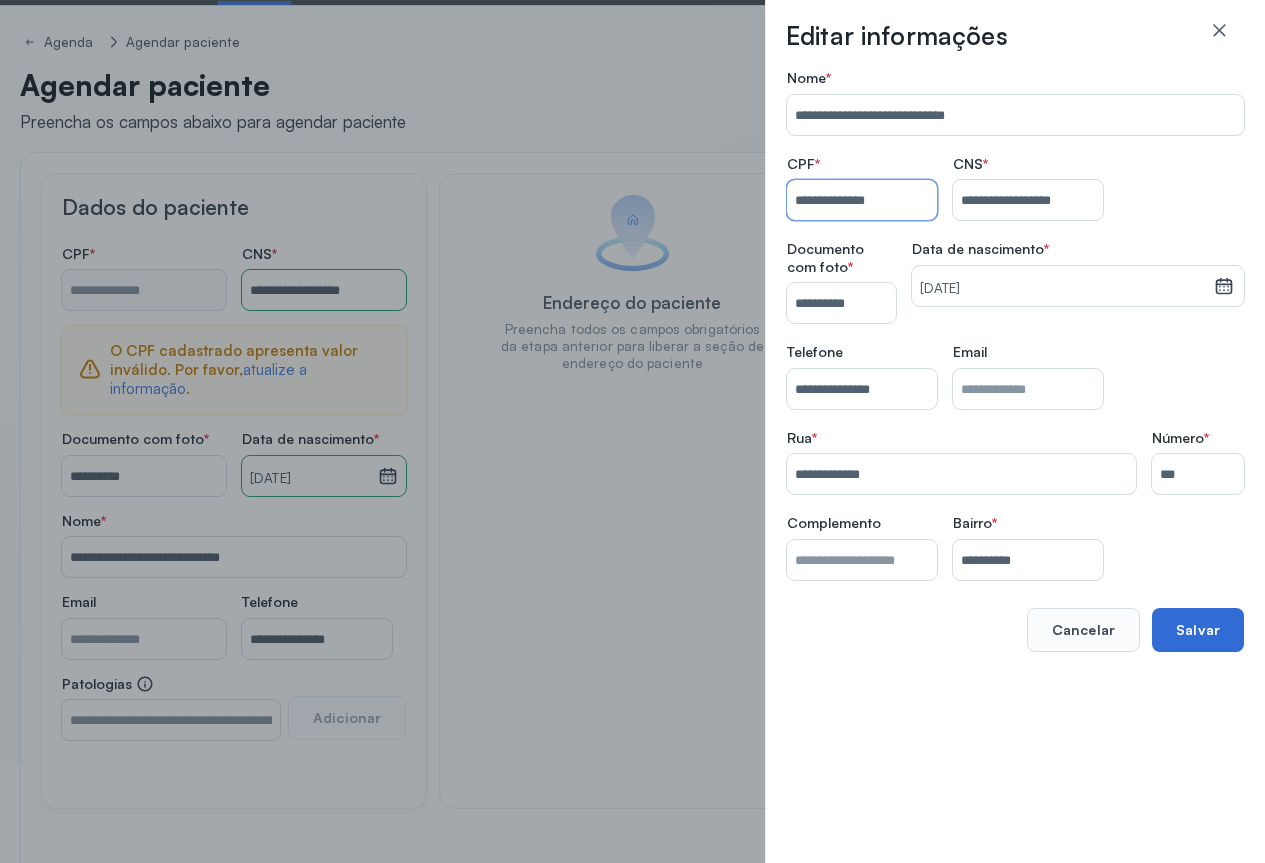 click on "Salvar" at bounding box center (1198, 630) 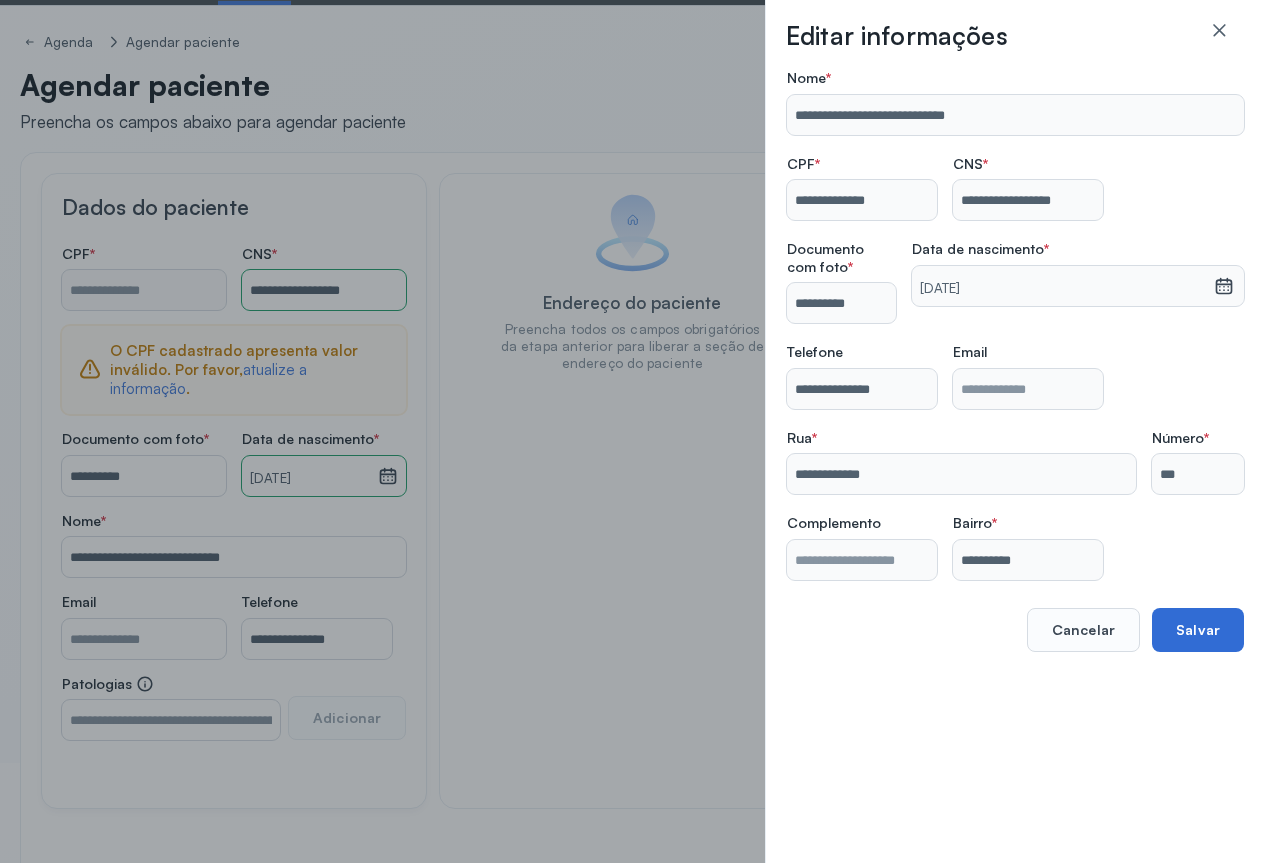 click on "Salvar" at bounding box center [1198, 630] 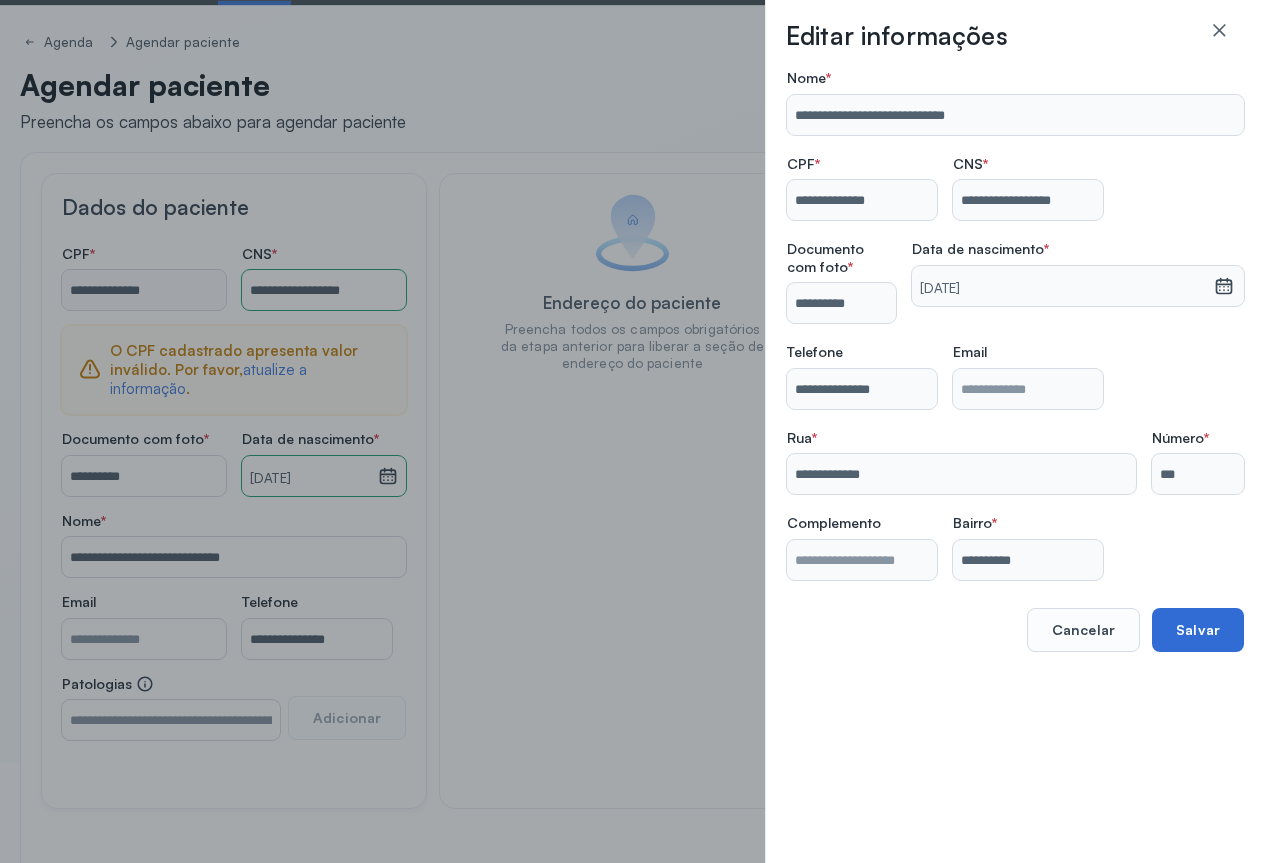 type on "**********" 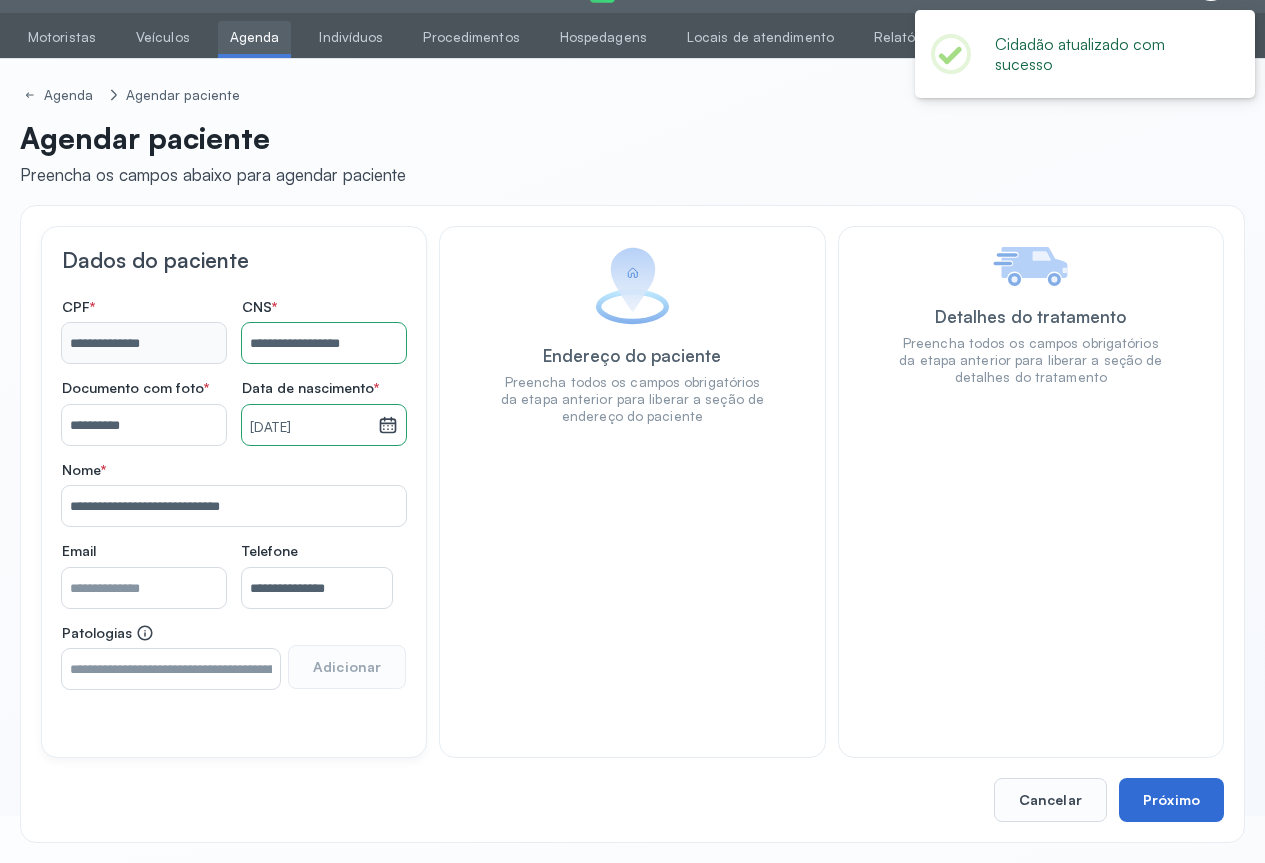 click on "Próximo" at bounding box center (1171, 800) 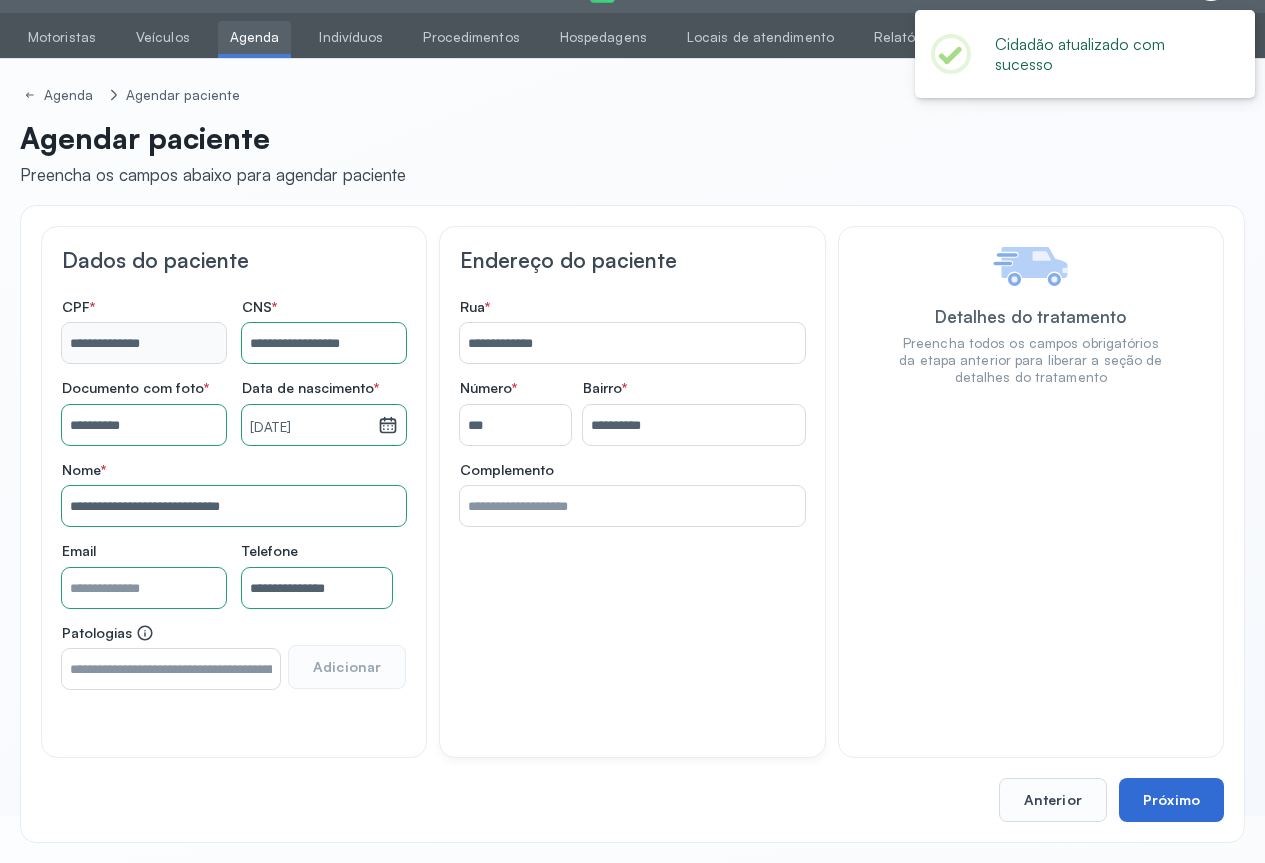 click on "Próximo" at bounding box center [1171, 800] 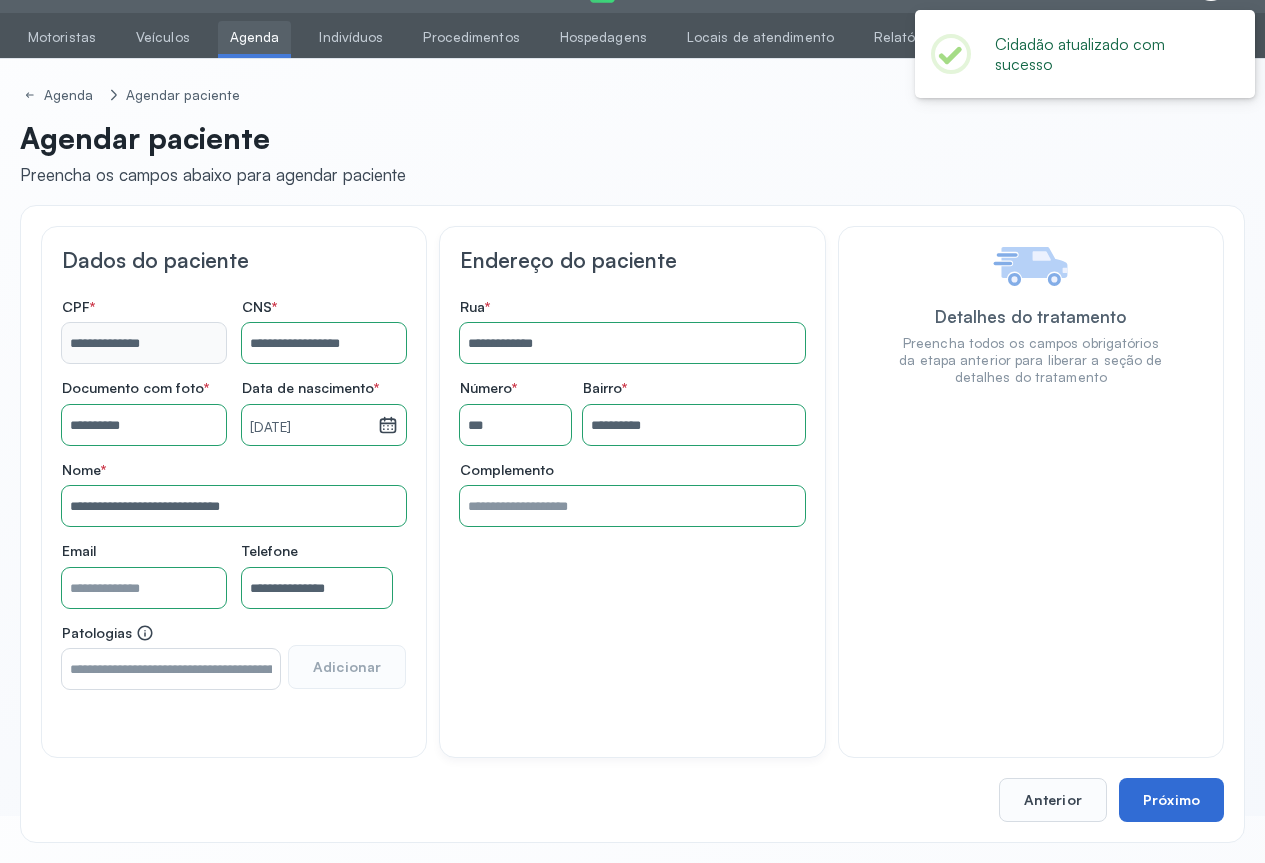 click on "Próximo" at bounding box center (1171, 800) 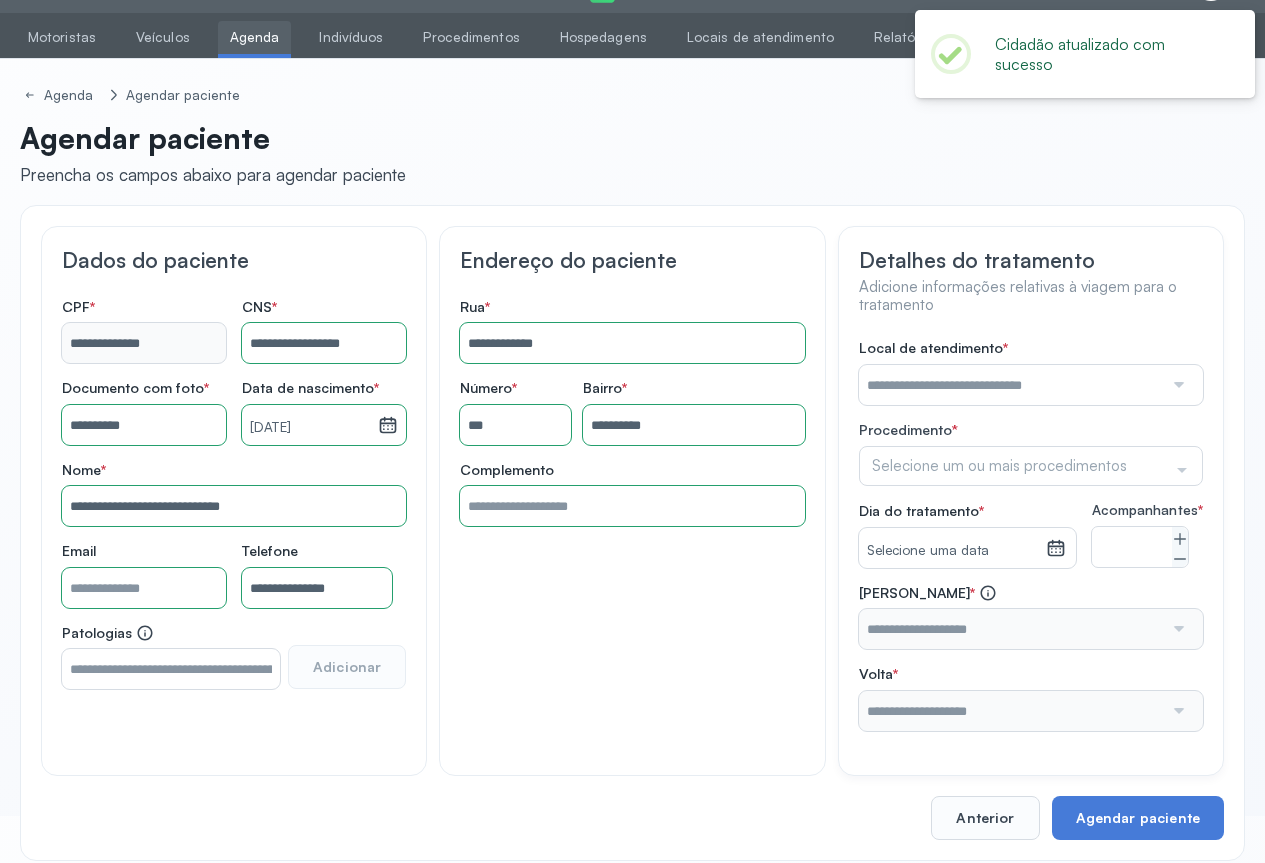click at bounding box center (1177, 385) 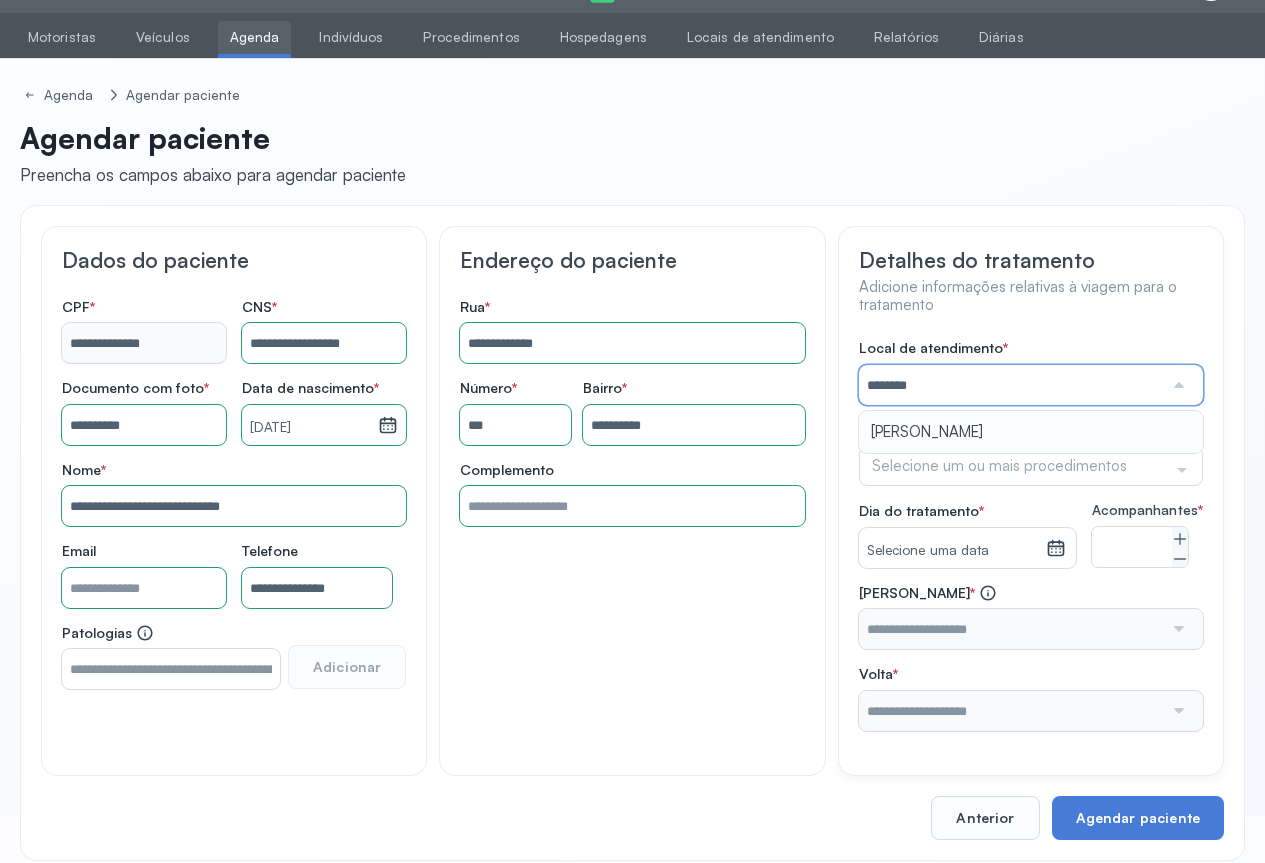 type on "*********" 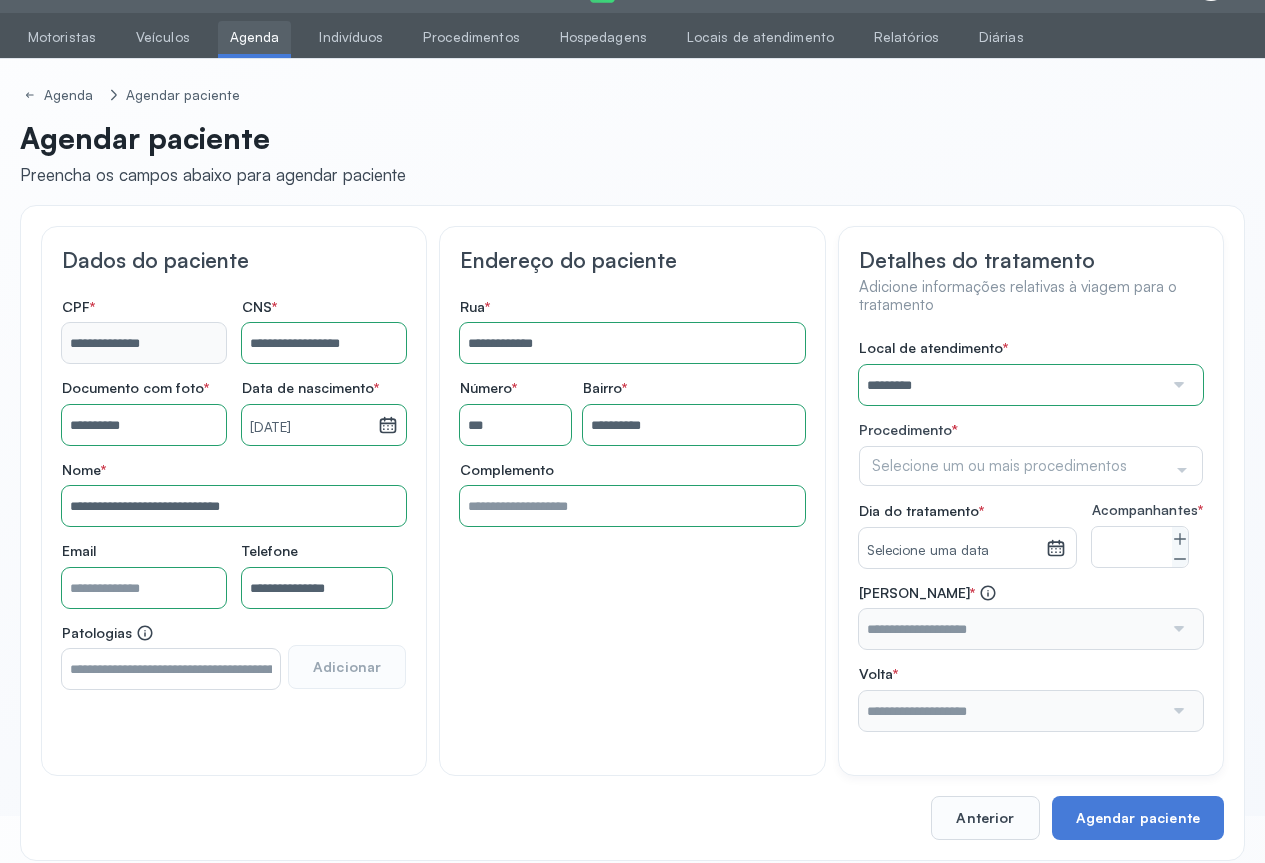 drag, startPoint x: 936, startPoint y: 432, endPoint x: 1061, endPoint y: 443, distance: 125.48307 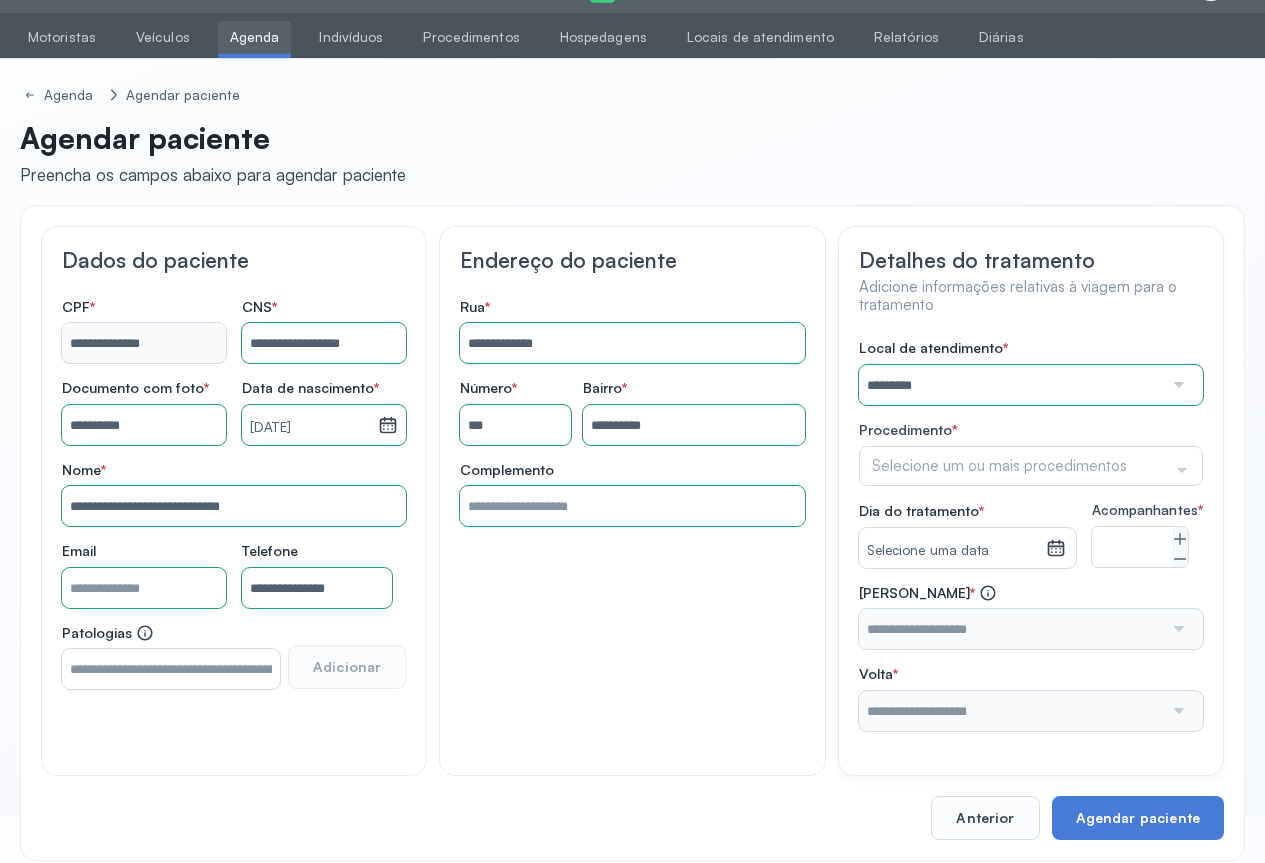click on "Local de atendimento   *  ********* A CLINICA DA MULHER ABO AMOR SAUDE ANACON ANDRE PRINCIPE ANGIO CLINICA APAE APAME DE PETROLINA APAMI PETROLINA ARISTIDES AUDIBEM AUDIBEM AUDICENTRO AUDIFON PETROLINA AZZO SAUDE PETROLINA BRINCARE CABULA CALIPER ESCOLA DE IMAGEM CAPS CDI CDTO CEDAP CEDEBA CENTRO BAIANO DE ESTUDOS CENTRO DE APOIO A AUDIÇAO CENTRO DE MEDICINA NUCLEAR DE PETROLINA CENTRO DE SAUDE CLEMENTINO FRAGA CENTRO INTEGRADO DA COLUNA VERTEBRAL CENTRO MEDICO [PERSON_NAME] CENTRO OFTALMOLOGICO [GEOGRAPHIC_DATA] CEPARH CEPRED CEPRIS CERPRIS CIDI CIMED CLIMED CLINATA CLINEFRO CLINICA  AFETUS PETROLINA CLINICA  ALFA CLINICA  ALFA CENTRO MÉDICO CLINICA  SHOPPING DA BAHIA CLINICA  [PERSON_NAME] FILHO CLINICA AGEUS CLINICA AMO CLINICA AMOR A SAUDE CLINICA AMOR E SAUDE PETROLINA CLINICA ANGICLIN CLINICA BIOCHEK UP CLINICA CAM CLINICA CARDIO PULMONAR CLINICA CASA GERIATRICA DE PETROLINA CLINICA [GEOGRAPHIC_DATA] CENTRO MEDICO VITRAUX CLINICA CINTILO PETROLINA CLINICA CLIMED BRASIL CLINICA COLP S" at bounding box center (1031, 535) 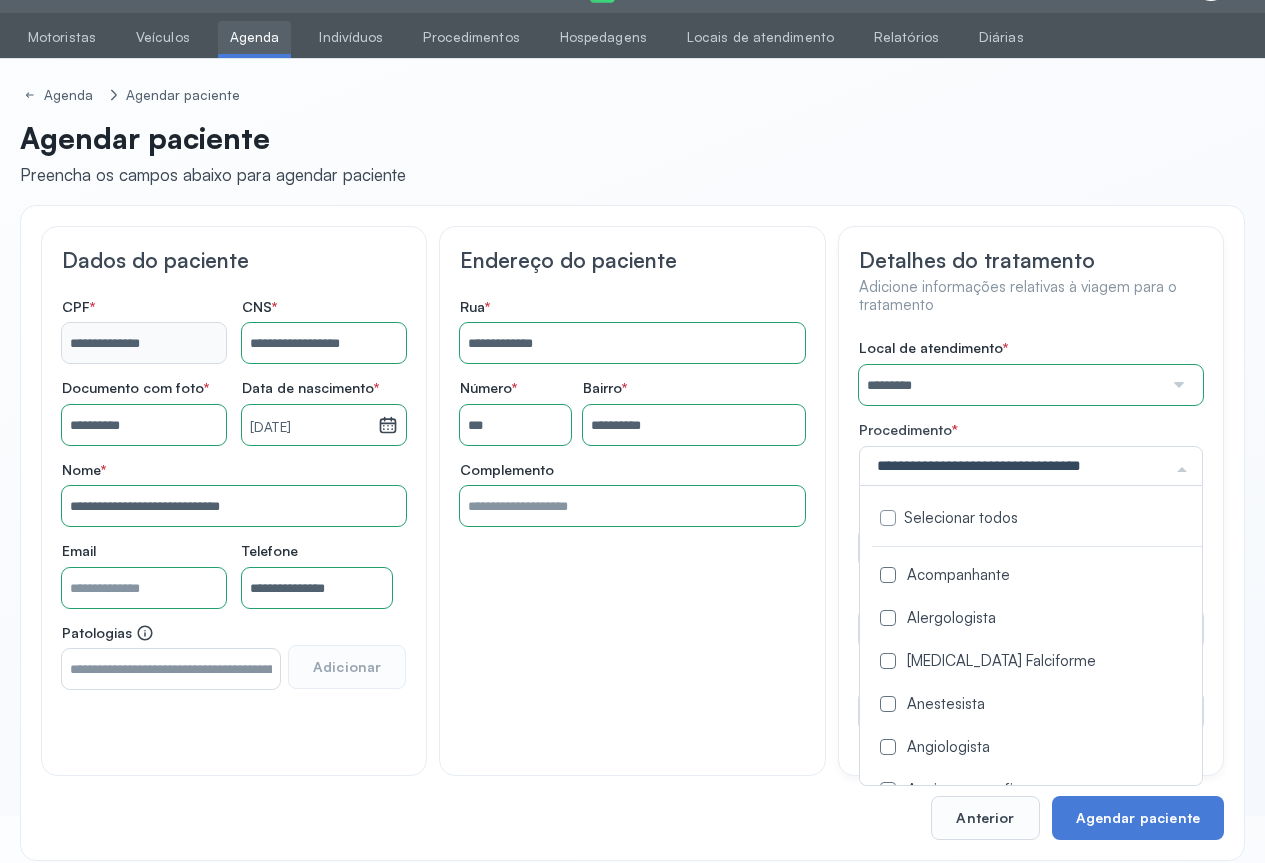 click 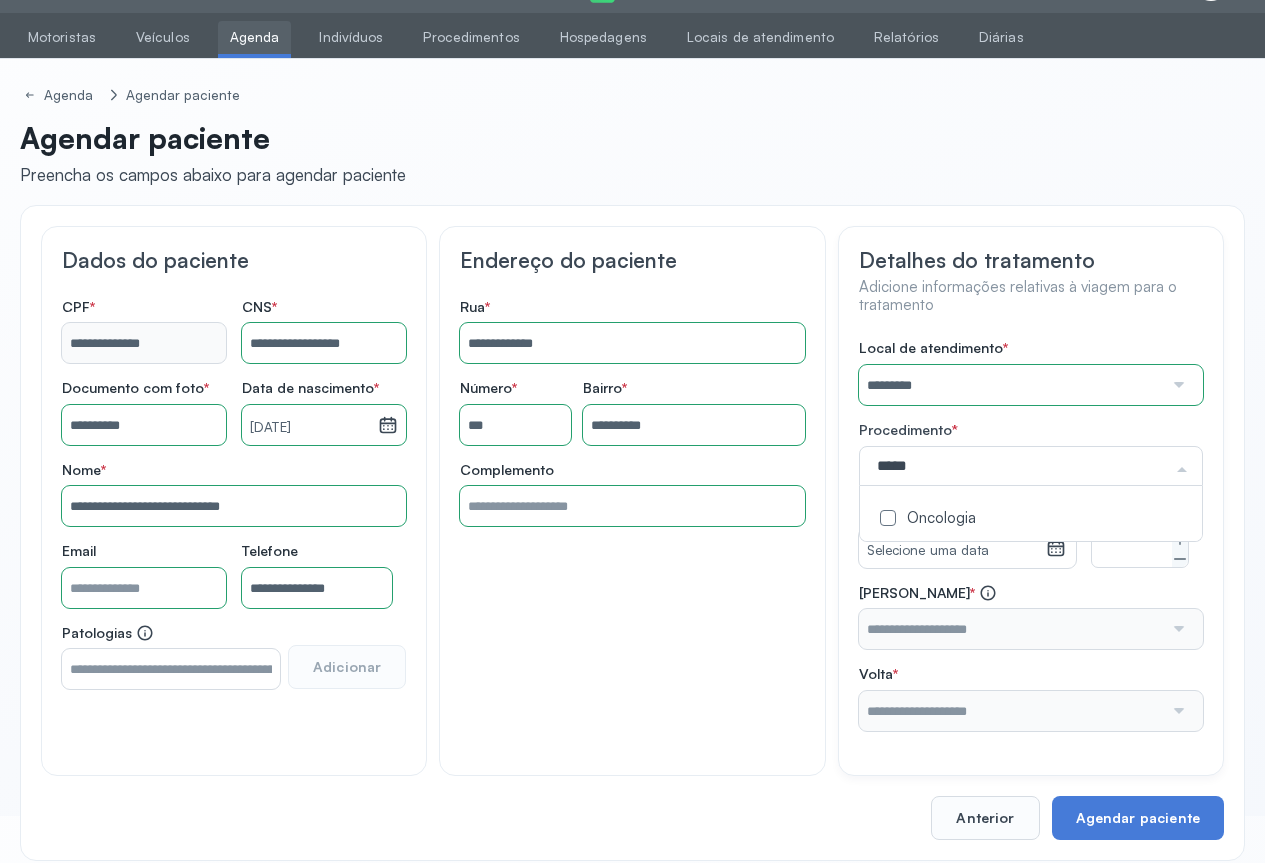 type on "******" 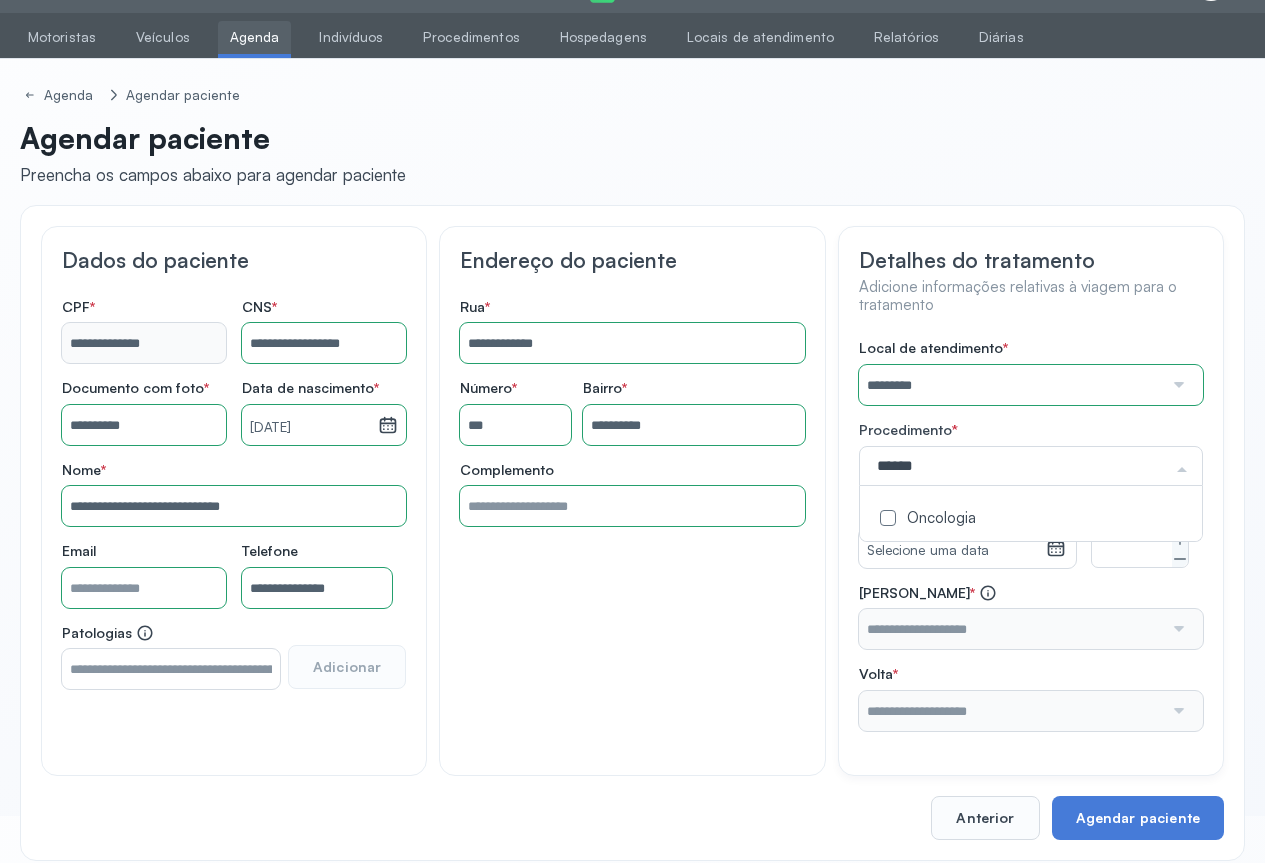 click on "Oncologia" at bounding box center (1031, 519) 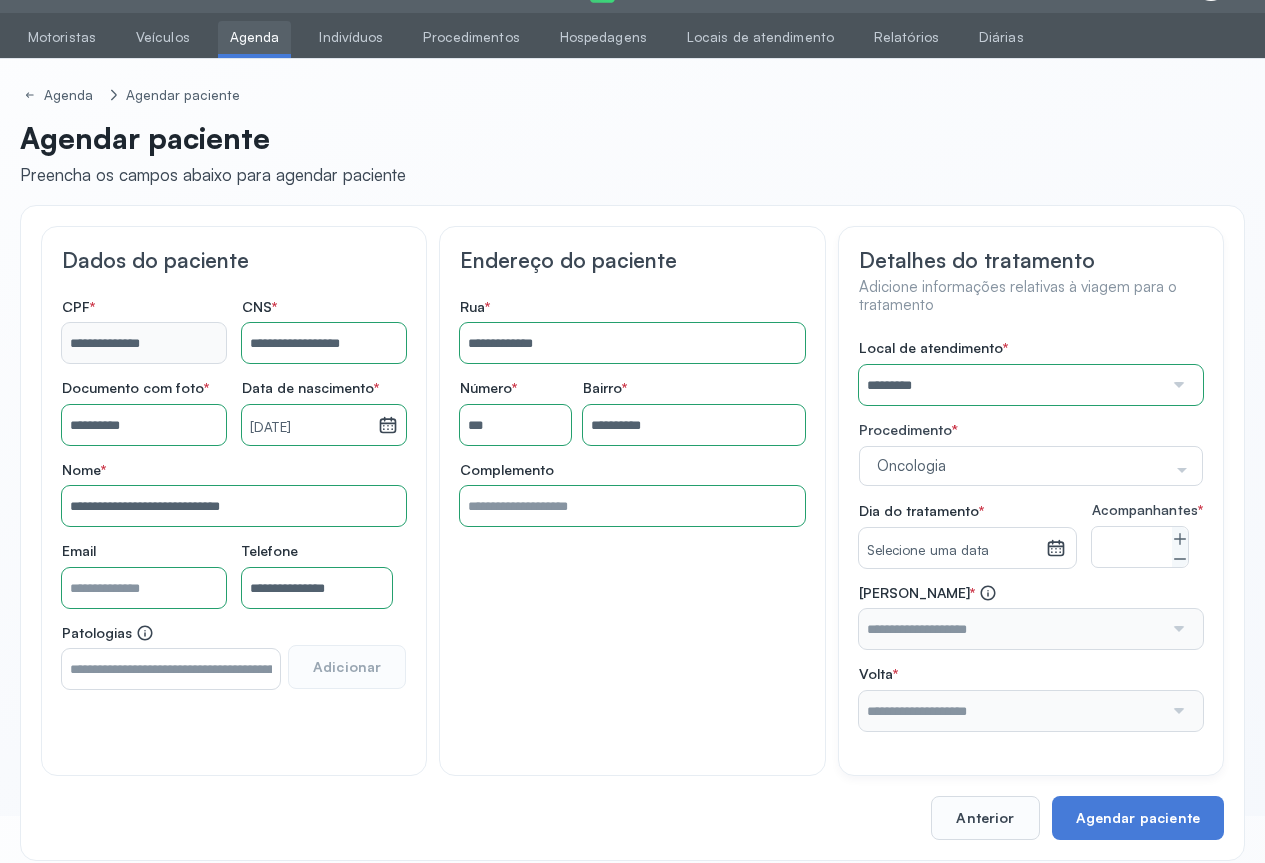 drag, startPoint x: 1001, startPoint y: 583, endPoint x: 1086, endPoint y: 556, distance: 89.1852 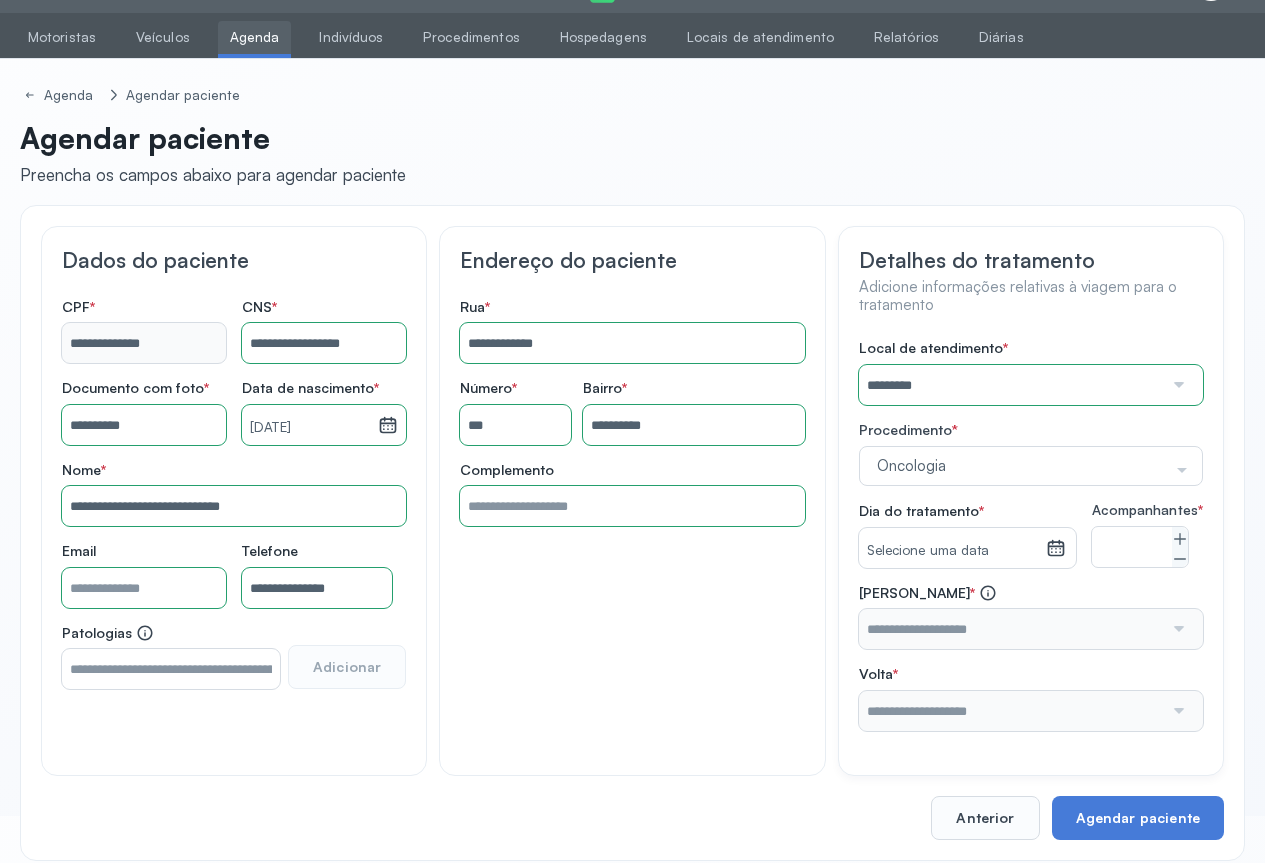 click on "Local de atendimento   *  ********* A CLINICA DA MULHER ABO AMOR SAUDE ANACON ANDRE PRINCIPE ANGIO CLINICA APAE APAME DE PETROLINA APAMI PETROLINA ARISTIDES AUDIBEM AUDIBEM AUDICENTRO AUDIFON PETROLINA AZZO SAUDE PETROLINA BRINCARE CABULA CALIPER ESCOLA DE IMAGEM CAPS CDI CDTO CEDAP CEDEBA CENTRO BAIANO DE ESTUDOS CENTRO DE APOIO A AUDIÇAO CENTRO DE MEDICINA NUCLEAR DE PETROLINA CENTRO DE SAUDE CLEMENTINO FRAGA CENTRO INTEGRADO DA COLUNA VERTEBRAL CENTRO MEDICO [PERSON_NAME] CENTRO OFTALMOLOGICO [GEOGRAPHIC_DATA] CEPARH CEPRED CEPRIS CERPRIS CIDI CIMED CLIMED CLINATA CLINEFRO CLINICA  AFETUS PETROLINA CLINICA  ALFA CLINICA  ALFA CENTRO MÉDICO CLINICA  SHOPPING DA BAHIA CLINICA  [PERSON_NAME] FILHO CLINICA AGEUS CLINICA AMO CLINICA AMOR A SAUDE CLINICA AMOR E SAUDE PETROLINA CLINICA ANGICLIN CLINICA BIOCHEK UP CLINICA CAM CLINICA CARDIO PULMONAR CLINICA CASA GERIATRICA DE PETROLINA CLINICA [GEOGRAPHIC_DATA] CENTRO MEDICO VITRAUX CLINICA CINTILO PETROLINA CLINICA CLIMED BRASIL CLINICA COLP S" at bounding box center (1031, 535) 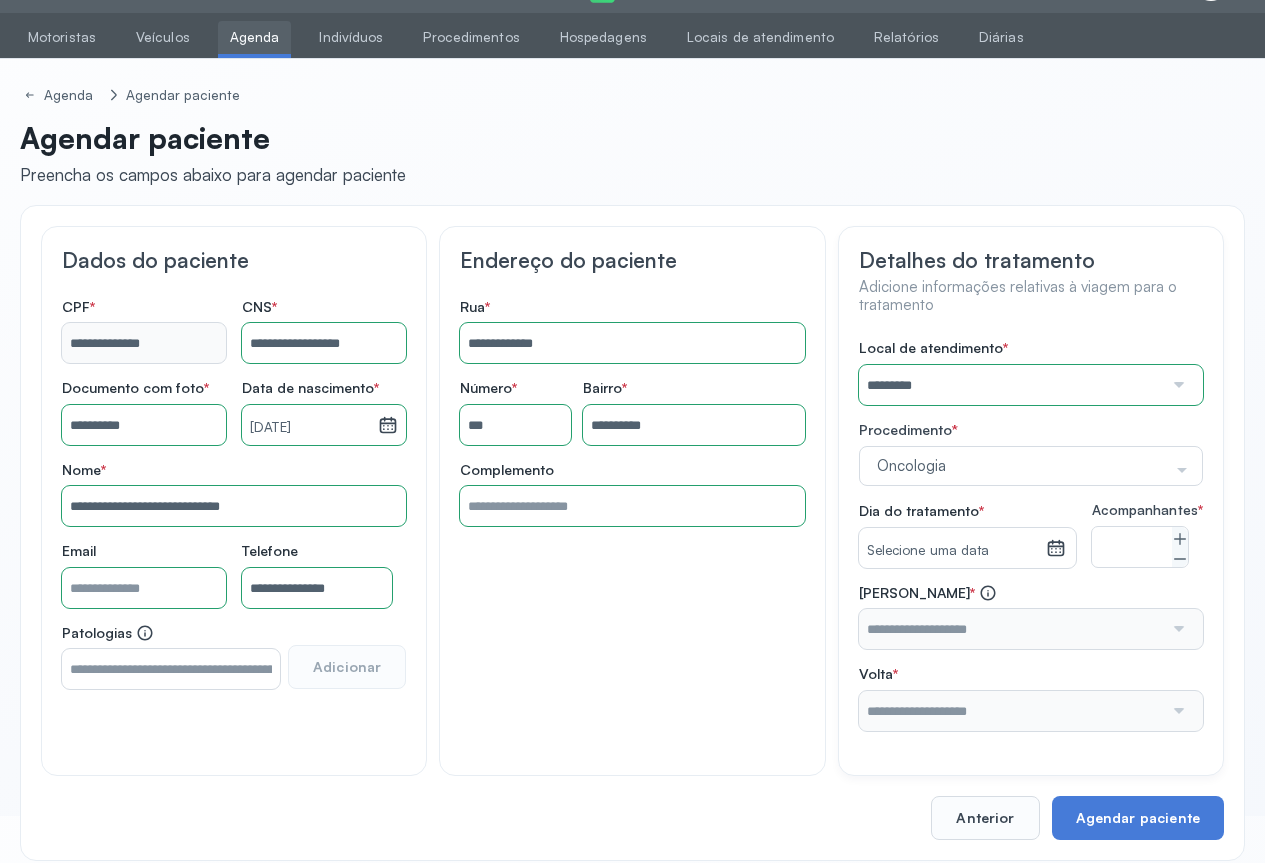 click 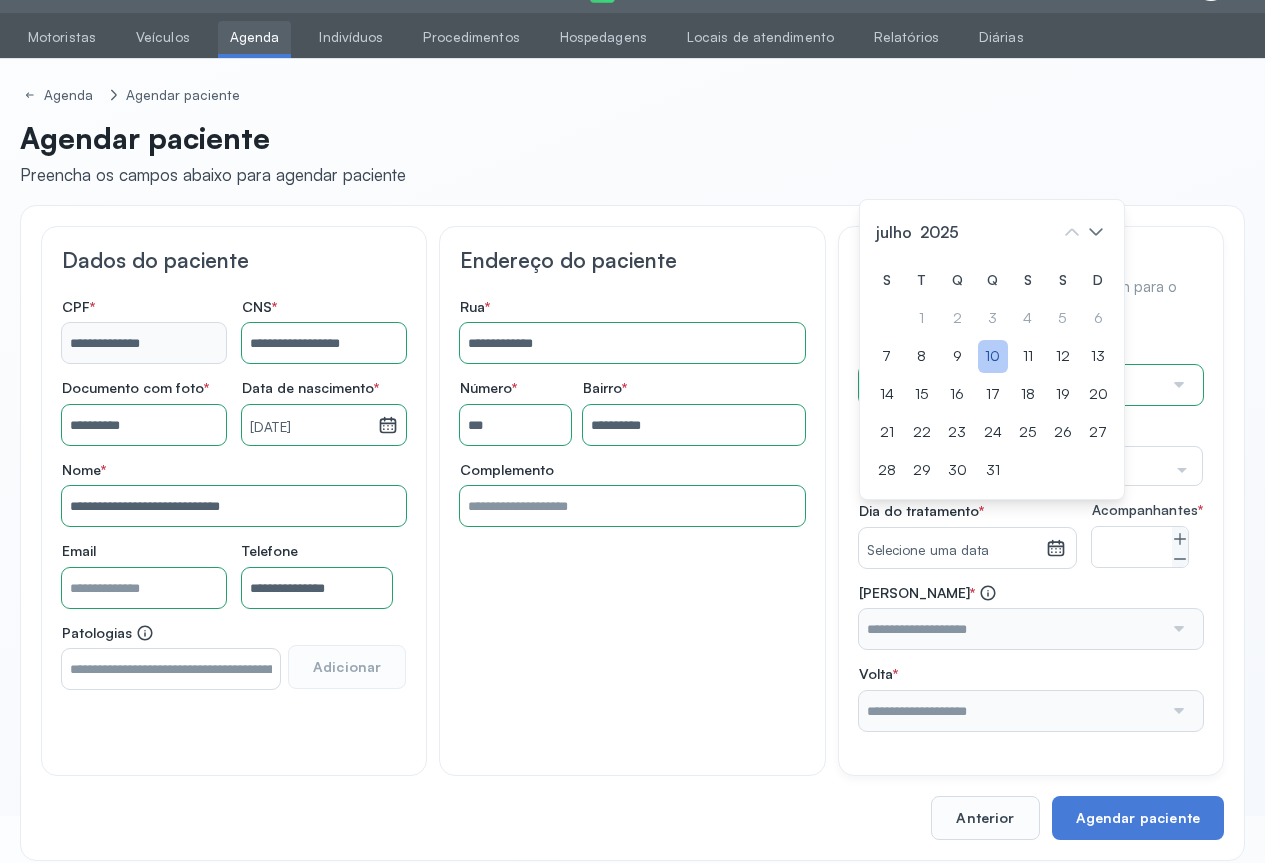 click on "10" 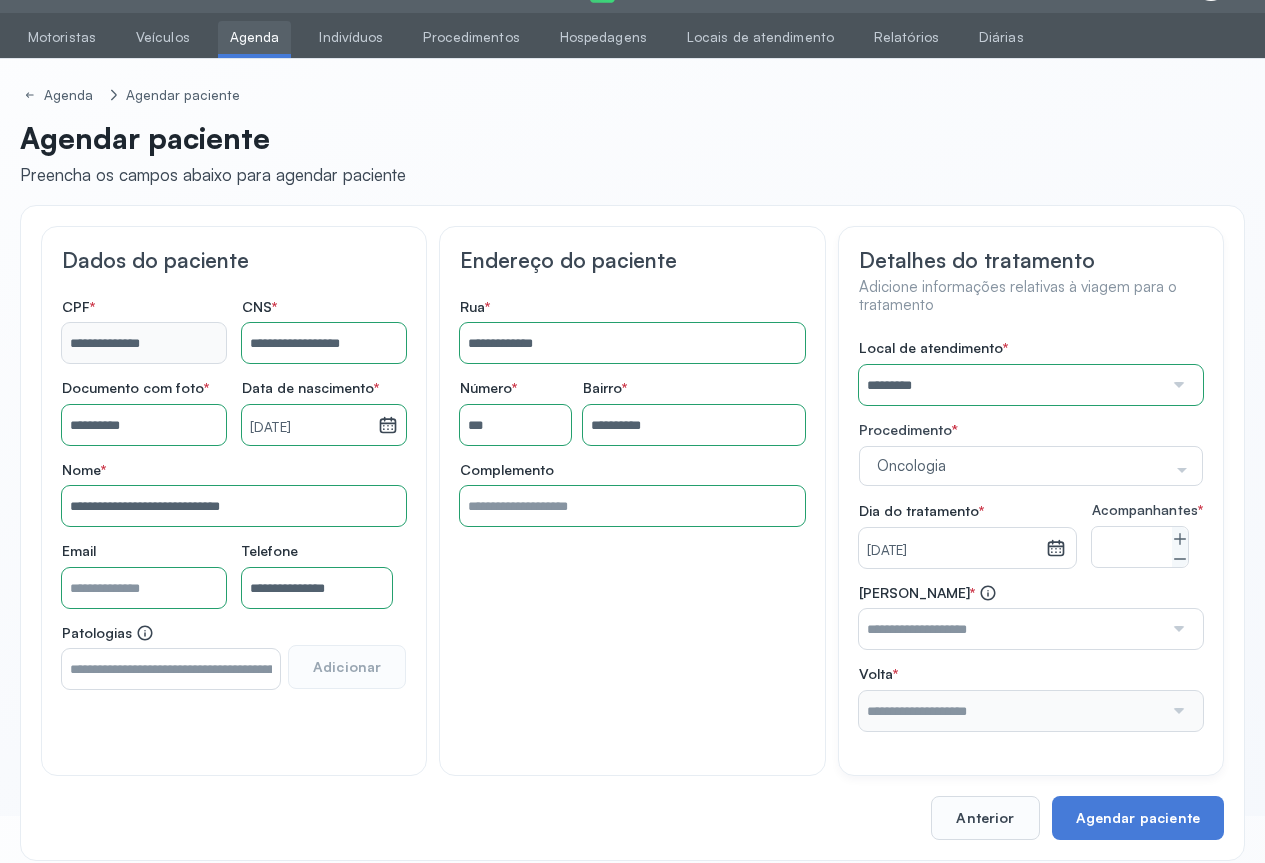 click at bounding box center (1177, 629) 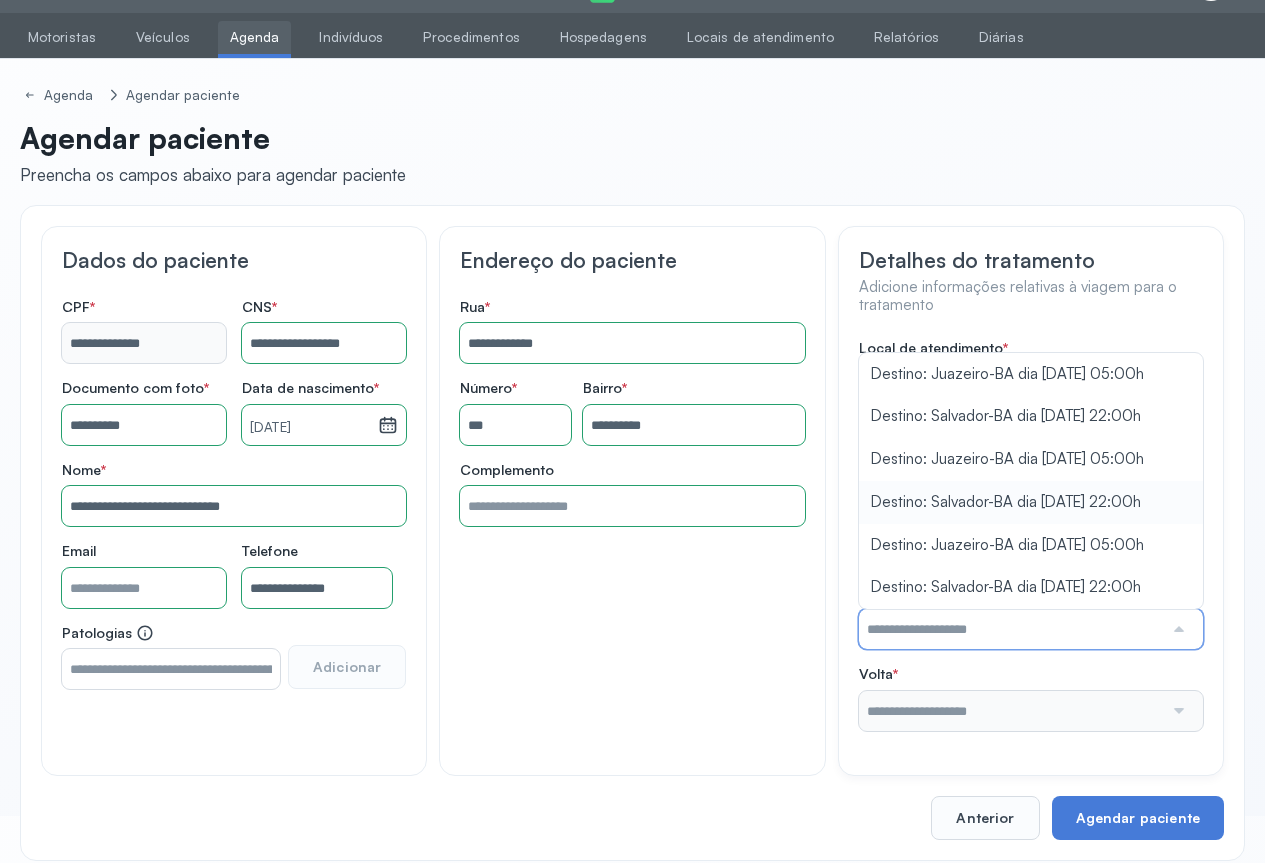 type on "**********" 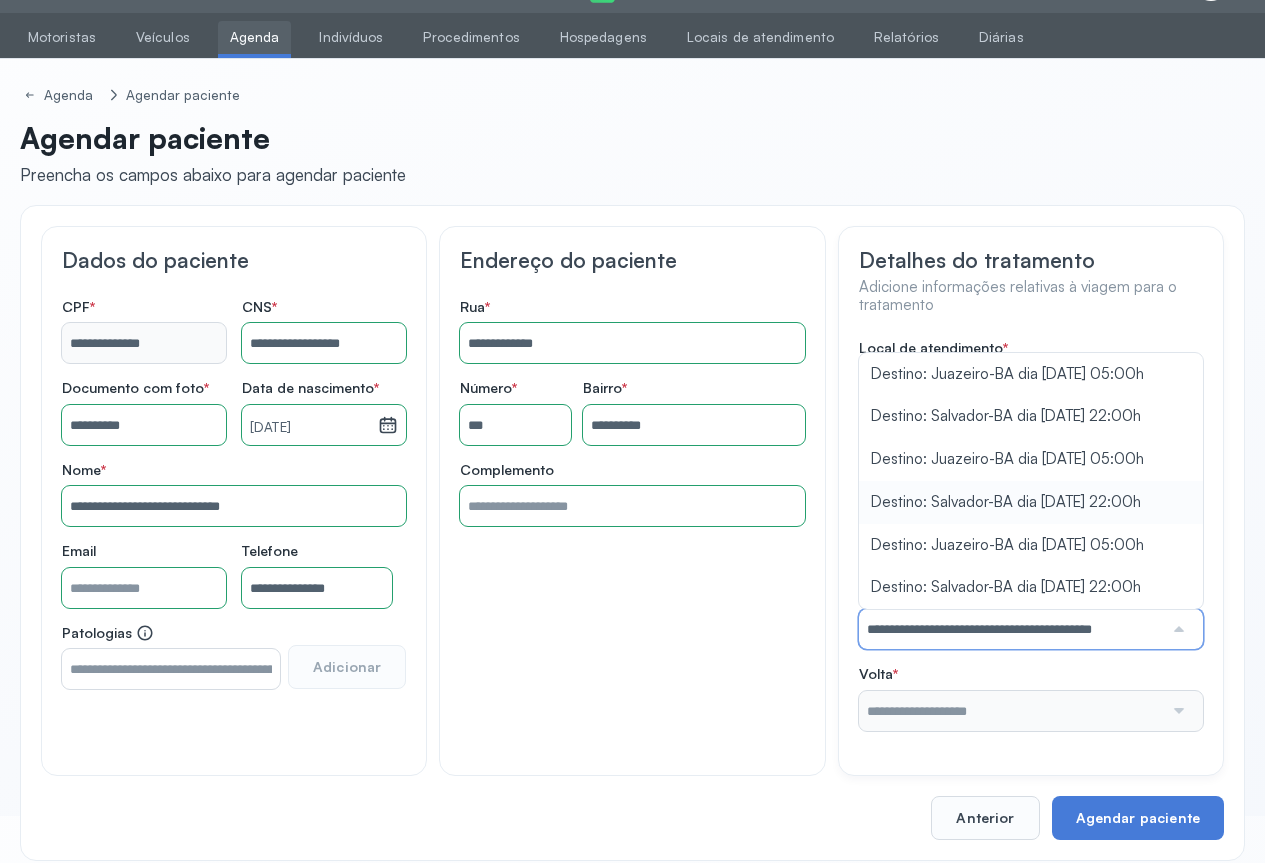 click on "Local de atendimento   *  ********* A CLINICA DA MULHER ABO AMOR SAUDE ANACON ANDRE PRINCIPE ANGIO CLINICA APAE APAME DE PETROLINA APAMI PETROLINA ARISTIDES AUDIBEM AUDIBEM AUDICENTRO AUDIFON PETROLINA AZZO SAUDE PETROLINA BRINCARE CABULA CALIPER ESCOLA DE IMAGEM CAPS CDI CDTO CEDAP CEDEBA CENTRO BAIANO DE ESTUDOS CENTRO DE APOIO A AUDIÇAO CENTRO DE MEDICINA NUCLEAR DE PETROLINA CENTRO DE SAUDE CLEMENTINO FRAGA CENTRO INTEGRADO DA COLUNA VERTEBRAL CENTRO MEDICO [PERSON_NAME] CENTRO OFTALMOLOGICO [GEOGRAPHIC_DATA] CEPARH CEPRED CEPRIS CERPRIS CIDI CIMED CLIMED CLINATA CLINEFRO CLINICA  AFETUS PETROLINA CLINICA  ALFA CLINICA  ALFA CENTRO MÉDICO CLINICA  SHOPPING DA BAHIA CLINICA  [PERSON_NAME] FILHO CLINICA AGEUS CLINICA AMO CLINICA AMOR A SAUDE CLINICA AMOR E SAUDE PETROLINA CLINICA ANGICLIN CLINICA BIOCHEK UP CLINICA CAM CLINICA CARDIO PULMONAR CLINICA CASA GERIATRICA DE PETROLINA CLINICA [GEOGRAPHIC_DATA] CENTRO MEDICO VITRAUX CLINICA CINTILO PETROLINA CLINICA CLIMED BRASIL CLINICA COLP S" at bounding box center [1031, 535] 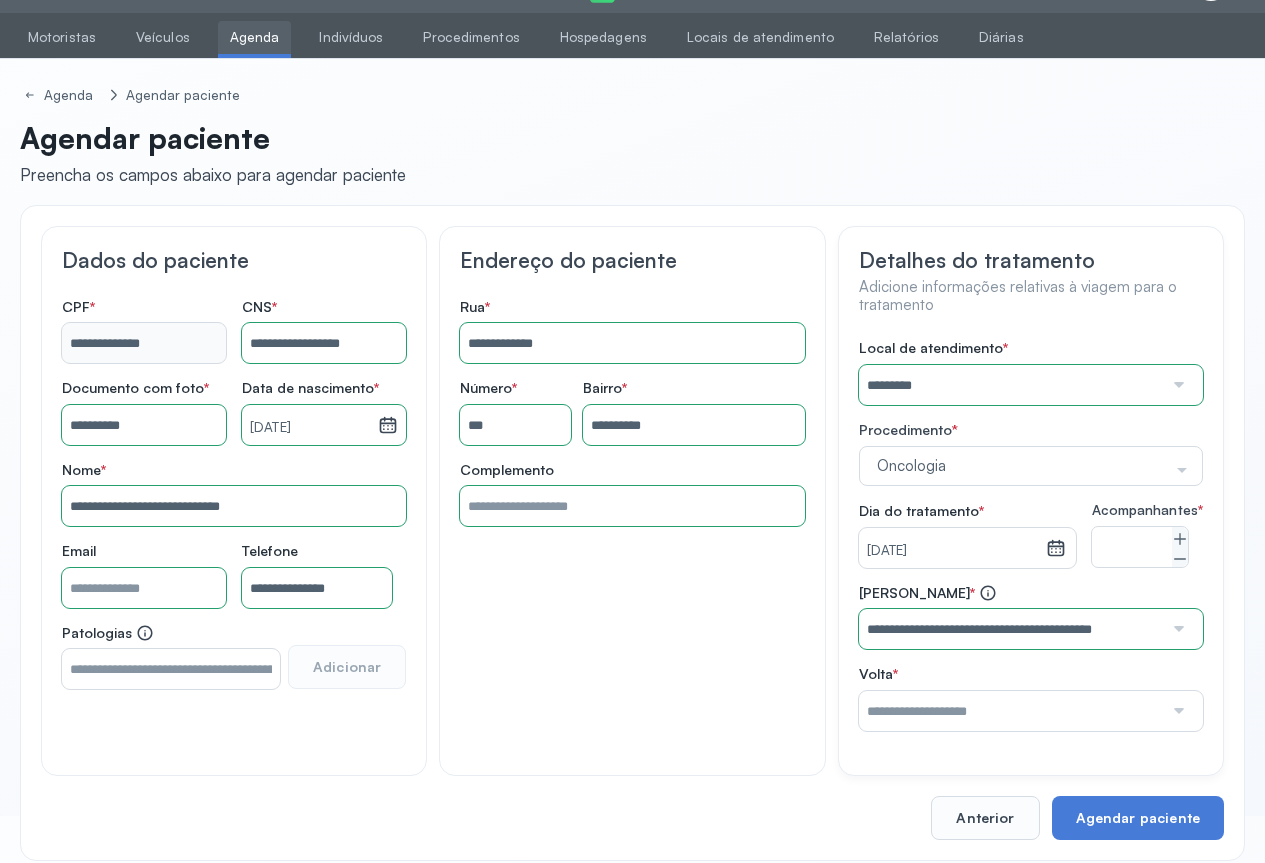 click at bounding box center (1177, 711) 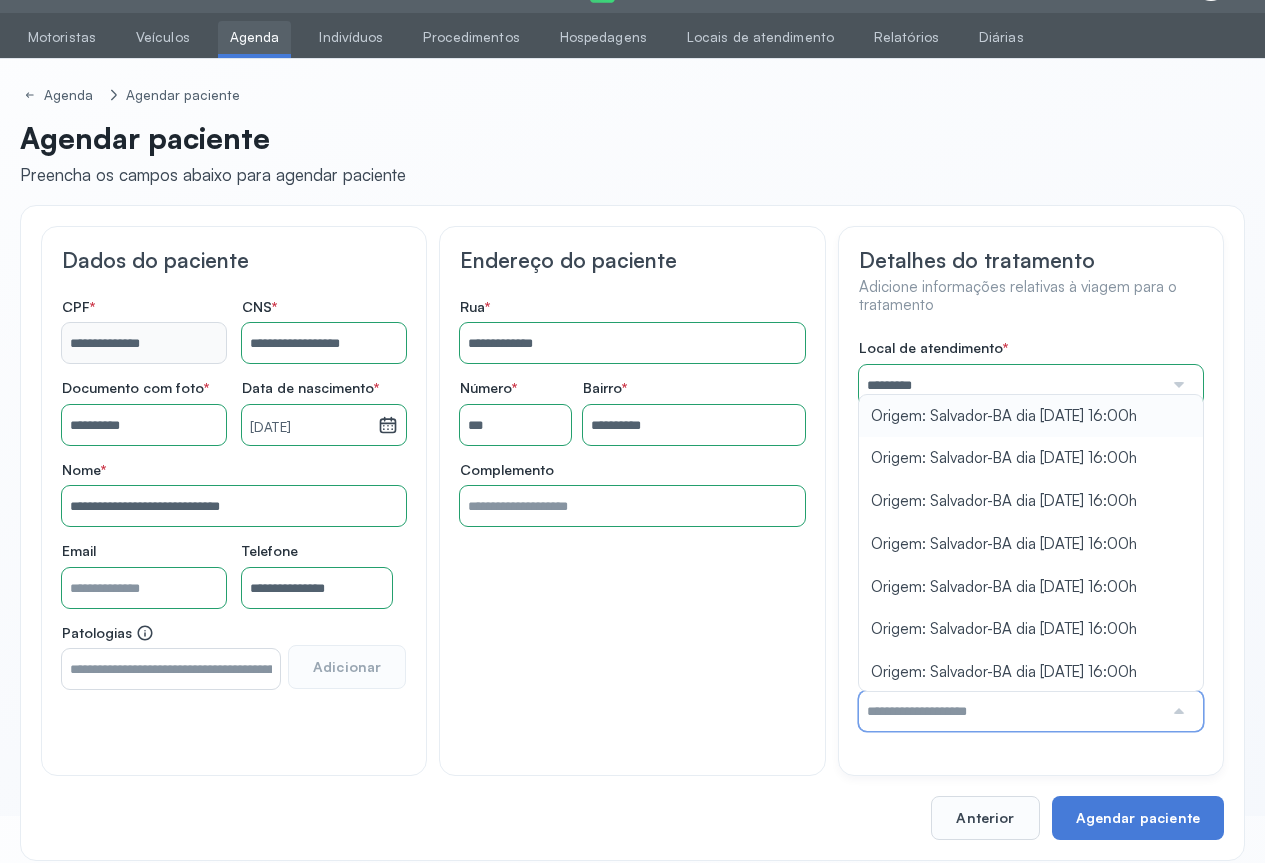 type on "**********" 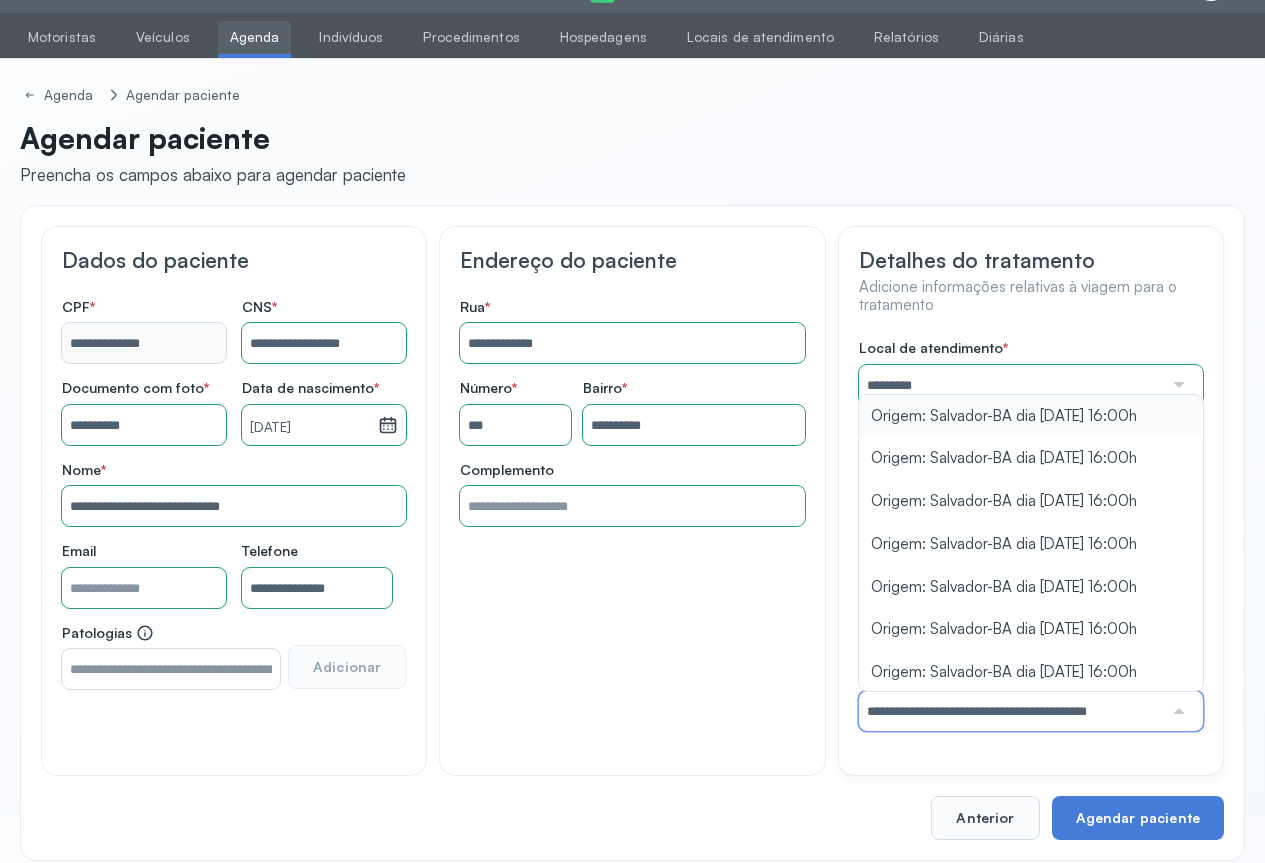 click on "Local de atendimento   *  ********* A CLINICA DA MULHER ABO AMOR SAUDE ANACON ANDRE PRINCIPE ANGIO CLINICA APAE APAME DE PETROLINA APAMI PETROLINA ARISTIDES AUDIBEM AUDIBEM AUDICENTRO AUDIFON PETROLINA AZZO SAUDE PETROLINA BRINCARE CABULA CALIPER ESCOLA DE IMAGEM CAPS CDI CDTO CEDAP CEDEBA CENTRO BAIANO DE ESTUDOS CENTRO DE APOIO A AUDIÇAO CENTRO DE MEDICINA NUCLEAR DE PETROLINA CENTRO DE SAUDE CLEMENTINO FRAGA CENTRO INTEGRADO DA COLUNA VERTEBRAL CENTRO MEDICO [PERSON_NAME] CENTRO OFTALMOLOGICO [GEOGRAPHIC_DATA] CEPARH CEPRED CEPRIS CERPRIS CIDI CIMED CLIMED CLINATA CLINEFRO CLINICA  AFETUS PETROLINA CLINICA  ALFA CLINICA  ALFA CENTRO MÉDICO CLINICA  SHOPPING DA BAHIA CLINICA  [PERSON_NAME] FILHO CLINICA AGEUS CLINICA AMO CLINICA AMOR A SAUDE CLINICA AMOR E SAUDE PETROLINA CLINICA ANGICLIN CLINICA BIOCHEK UP CLINICA CAM CLINICA CARDIO PULMONAR CLINICA CASA GERIATRICA DE PETROLINA CLINICA [GEOGRAPHIC_DATA] CENTRO MEDICO VITRAUX CLINICA CINTILO PETROLINA CLINICA CLIMED BRASIL CLINICA COLP S" at bounding box center [1031, 535] 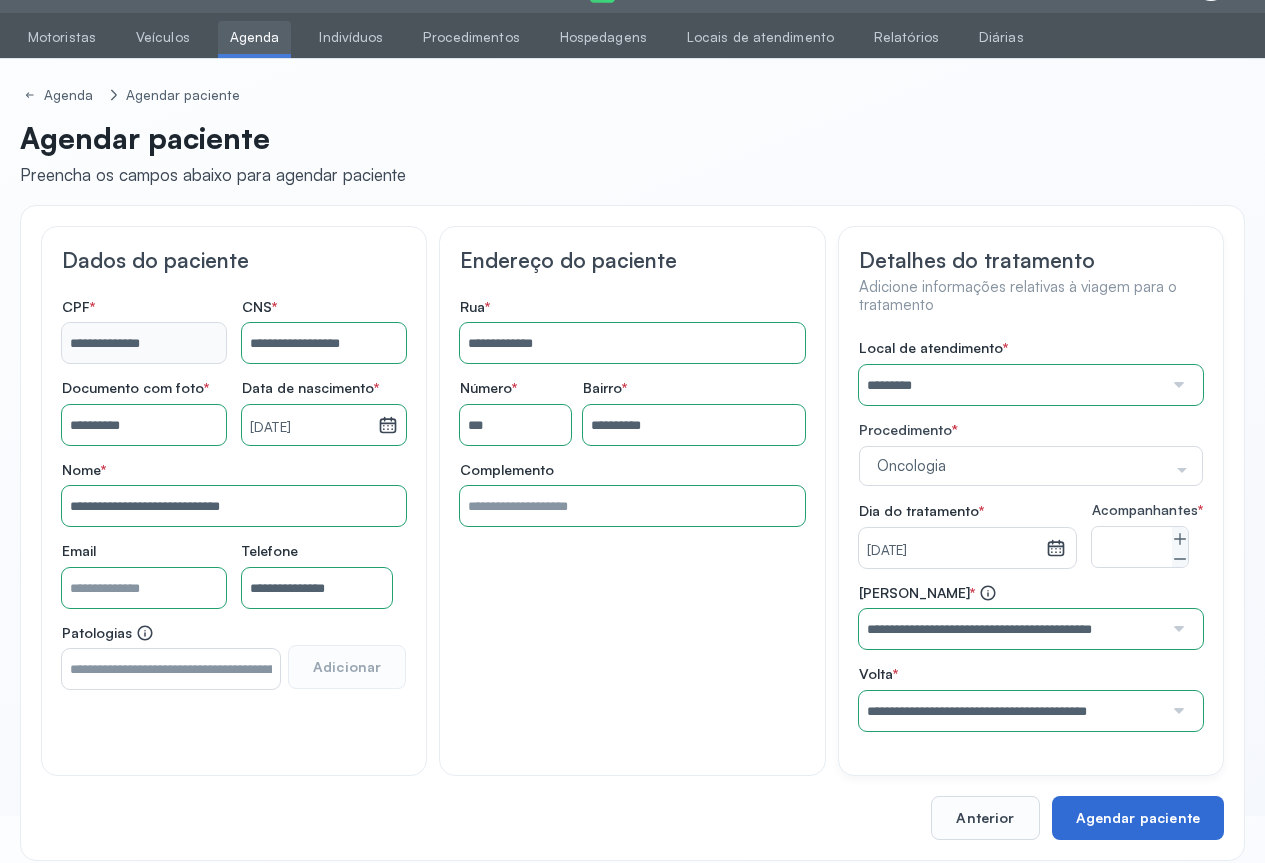 click on "Agendar paciente" at bounding box center [1138, 818] 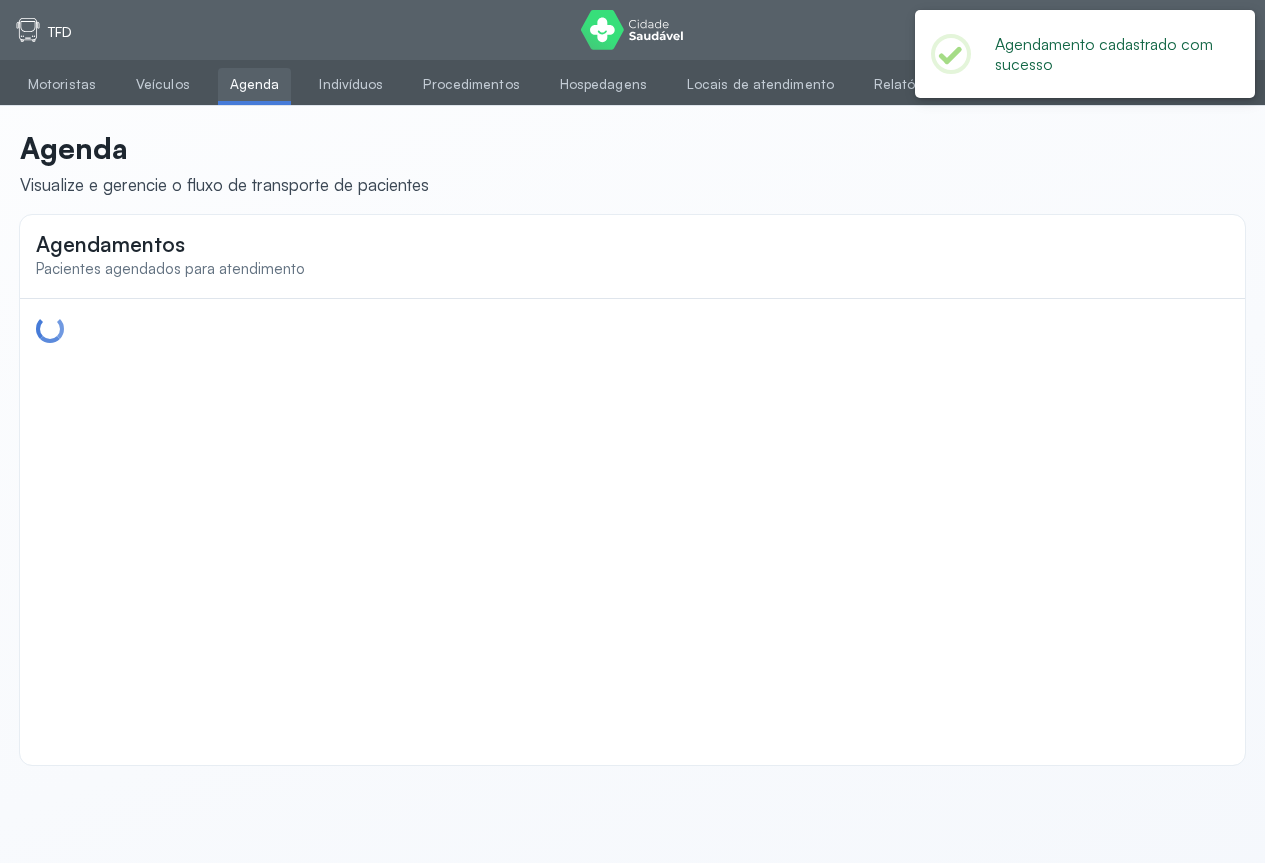 scroll, scrollTop: 0, scrollLeft: 0, axis: both 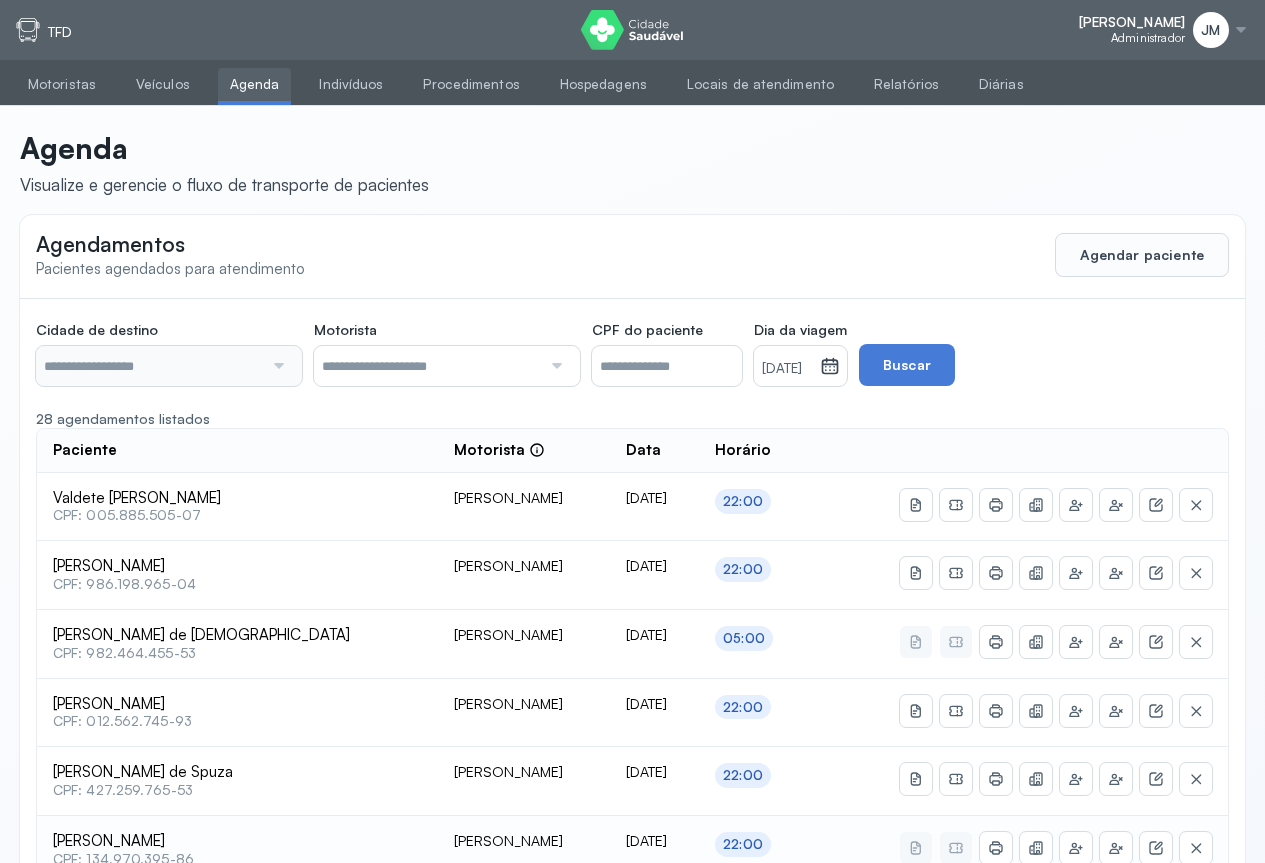 type on "********" 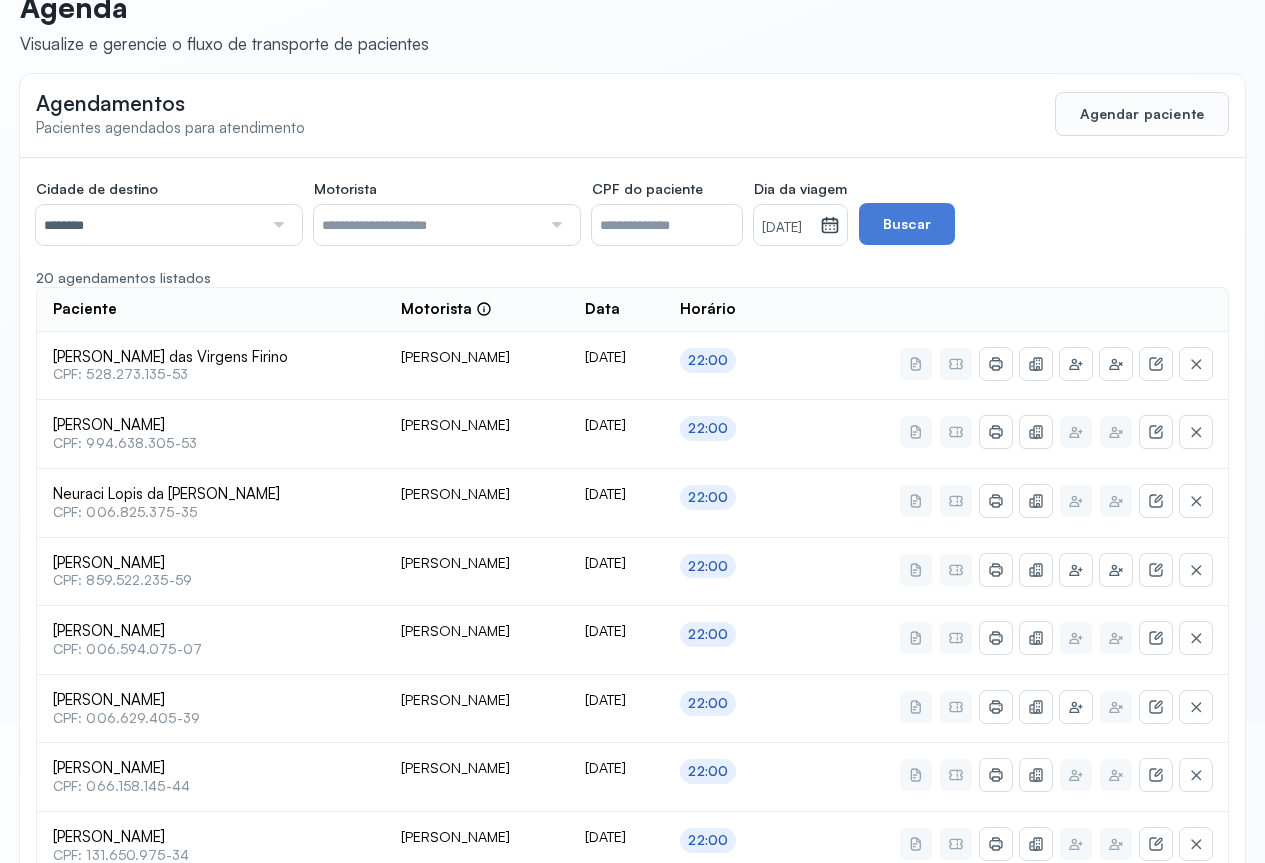 scroll, scrollTop: 0, scrollLeft: 0, axis: both 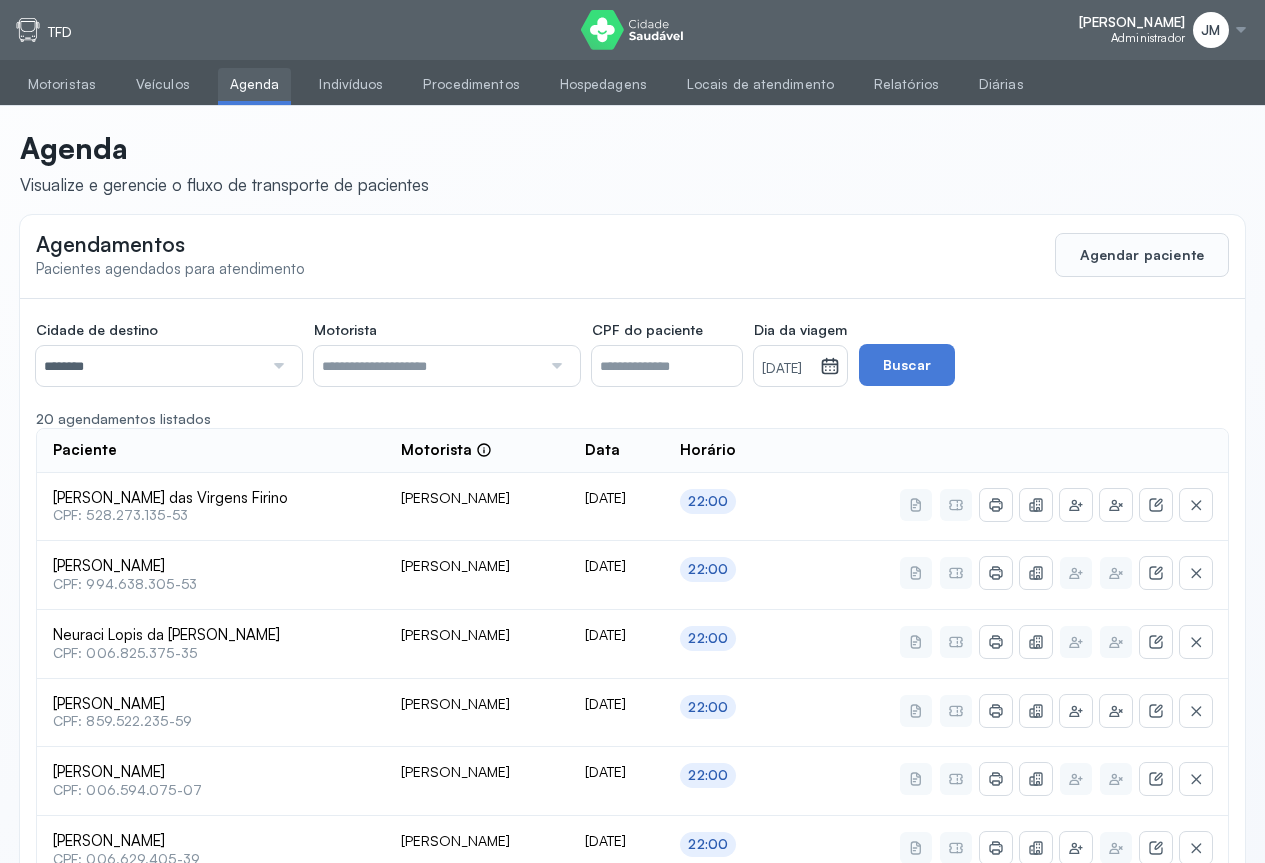 click on "[DATE]" 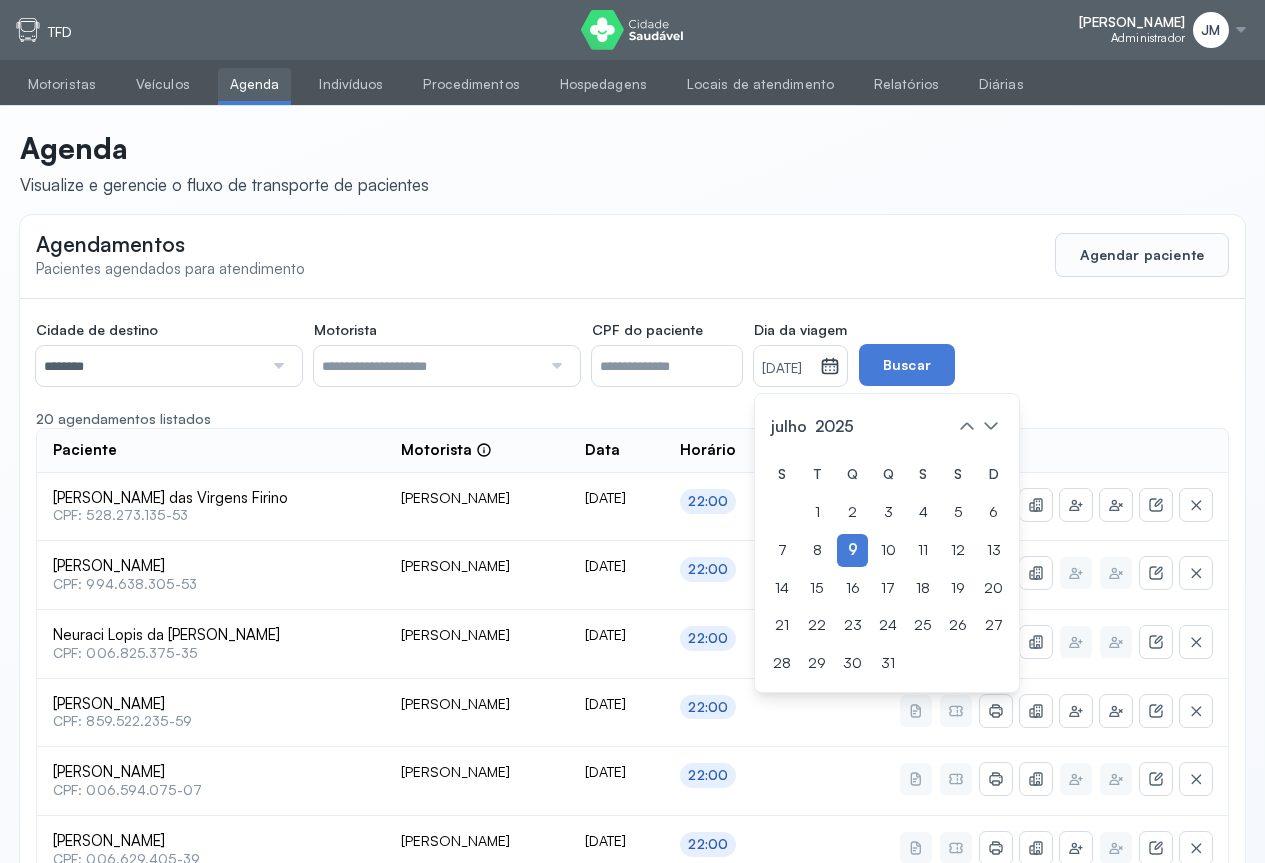 click 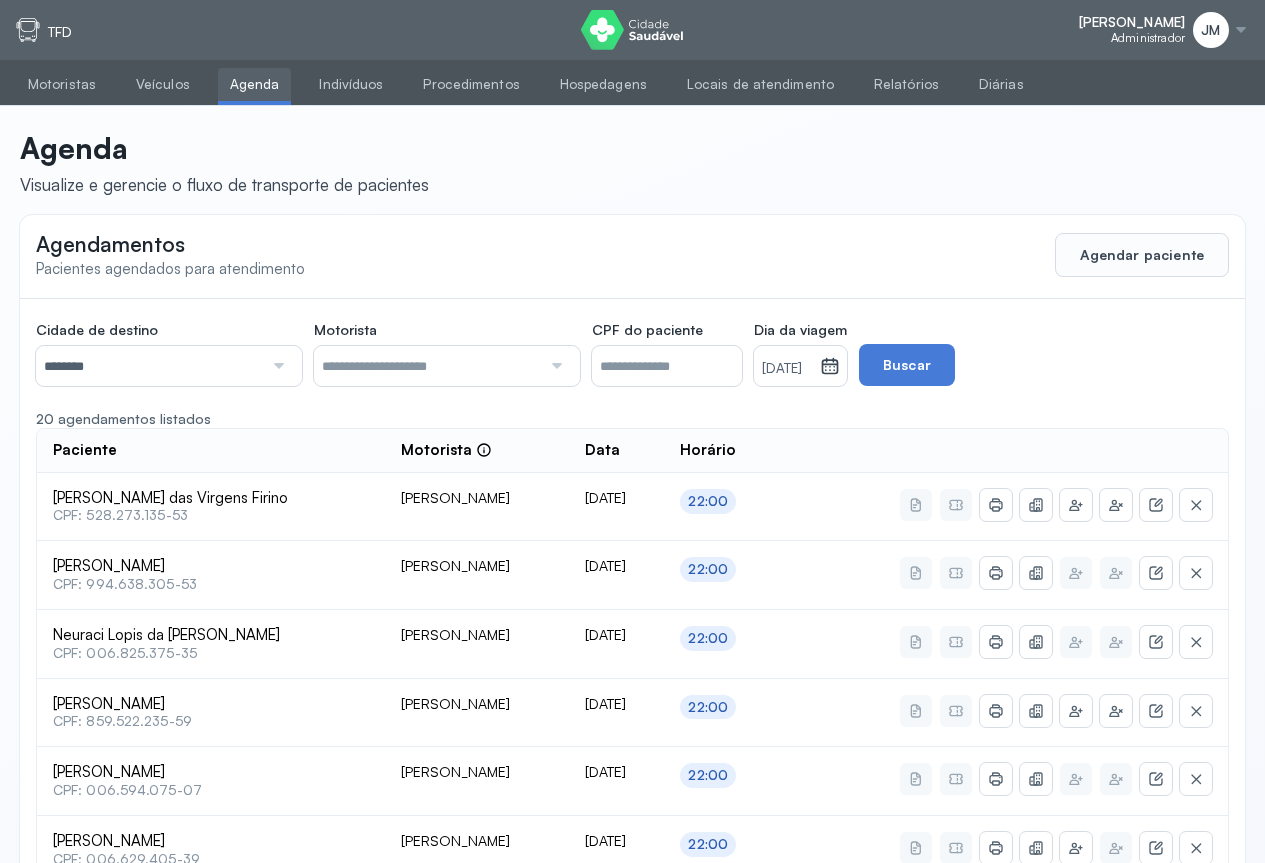 click 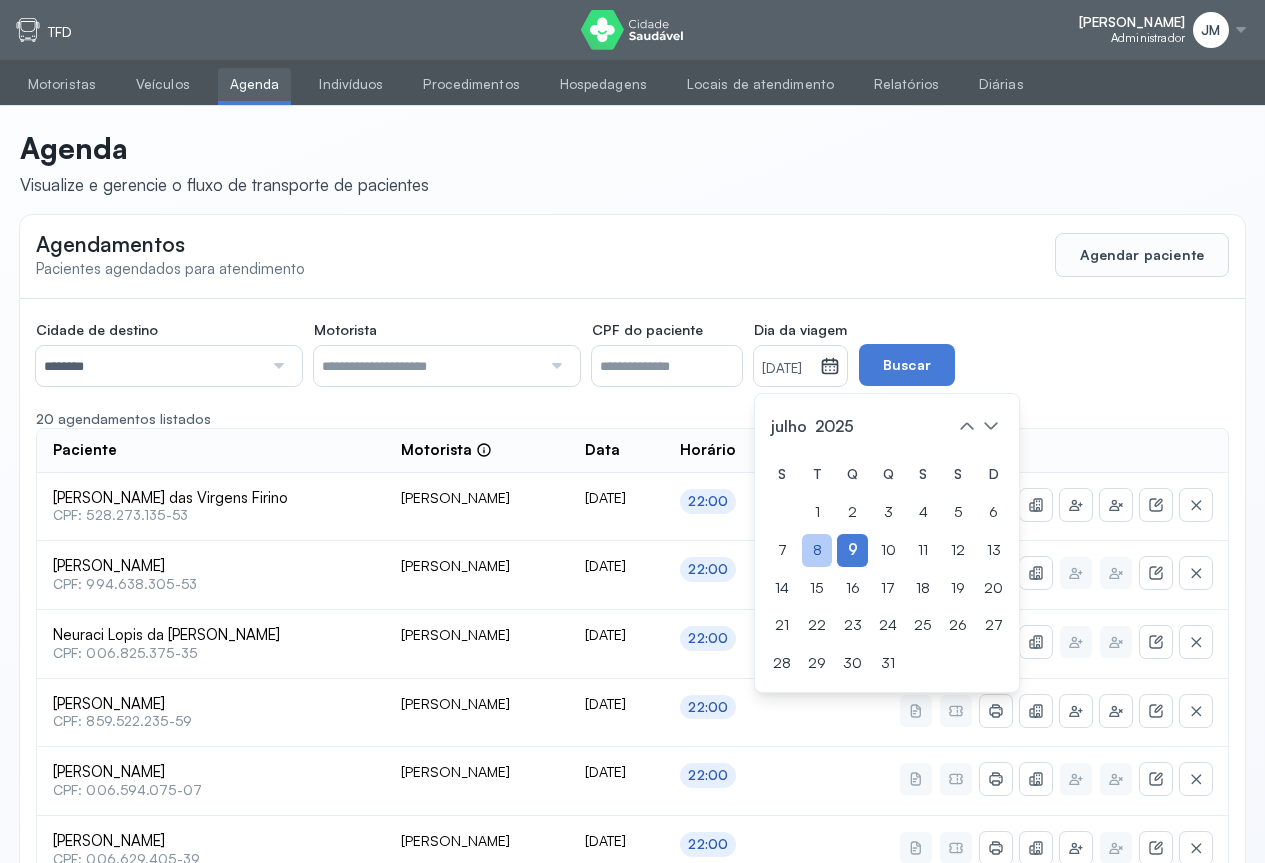 drag, startPoint x: 858, startPoint y: 552, endPoint x: 887, endPoint y: 479, distance: 78.54935 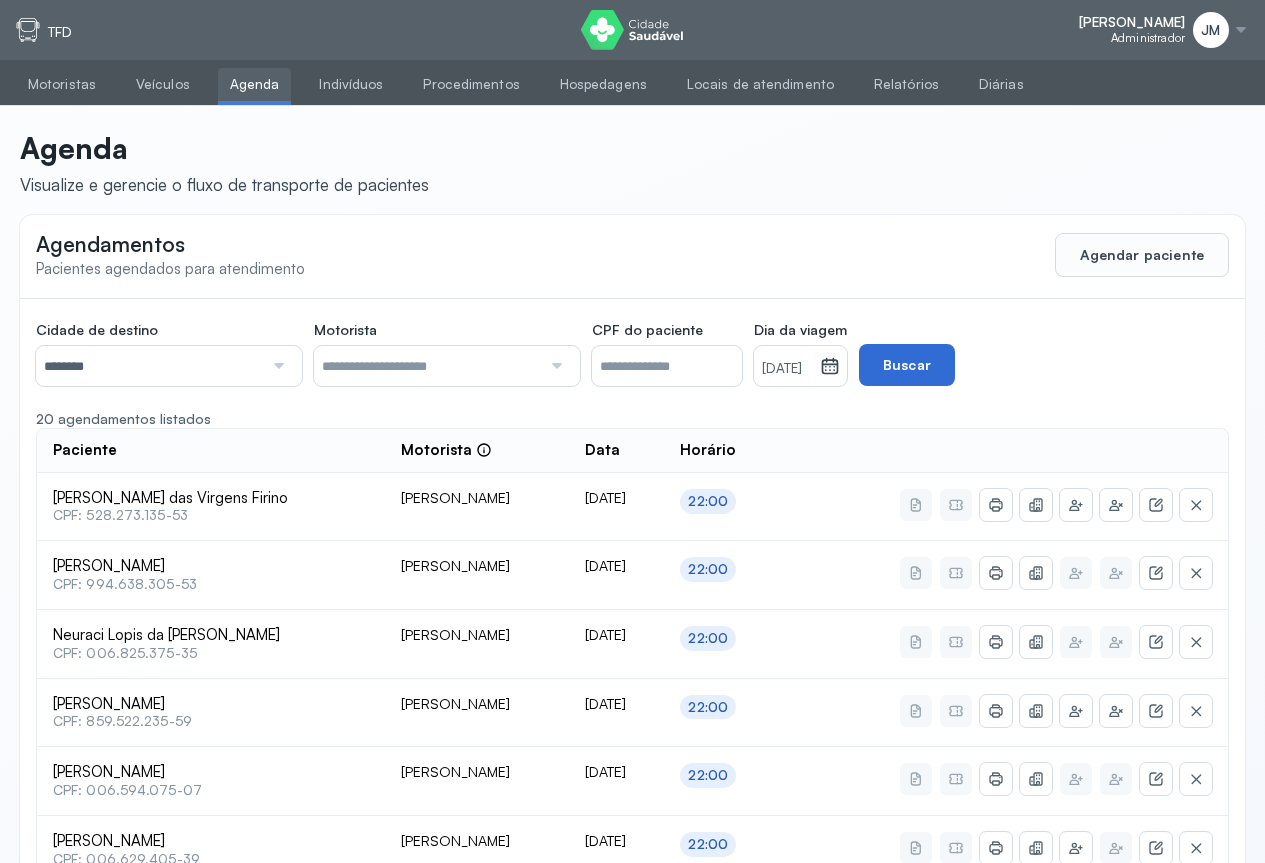 click on "Buscar" at bounding box center [907, 365] 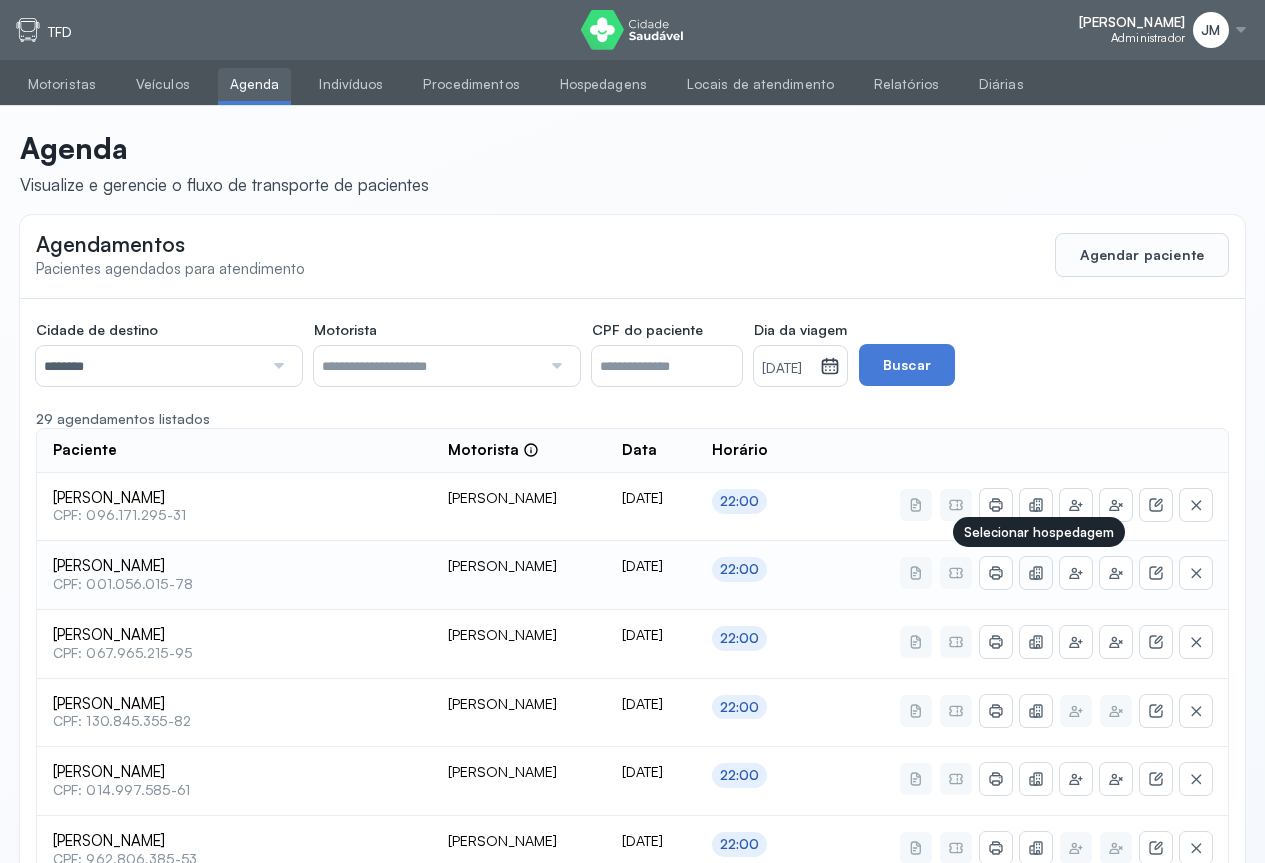click 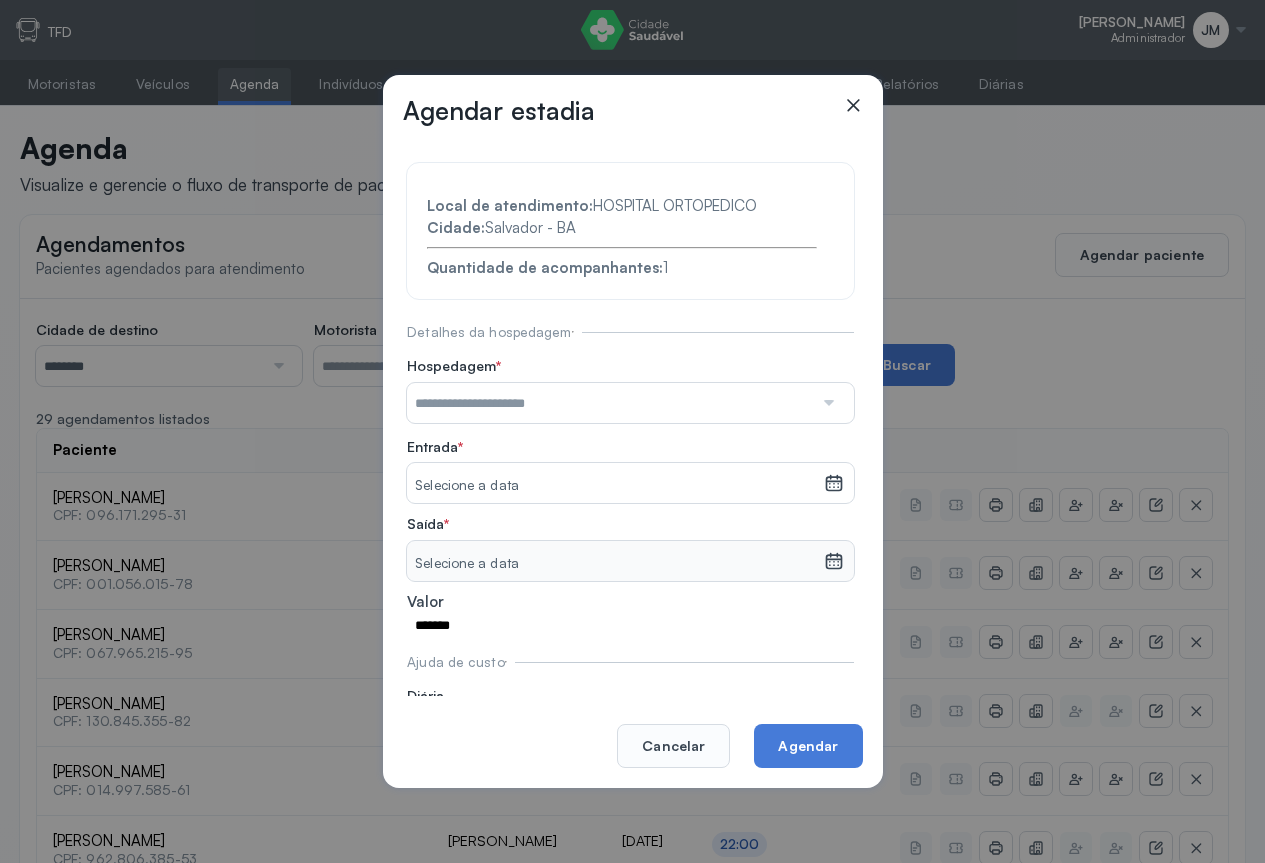 click at bounding box center [827, 403] 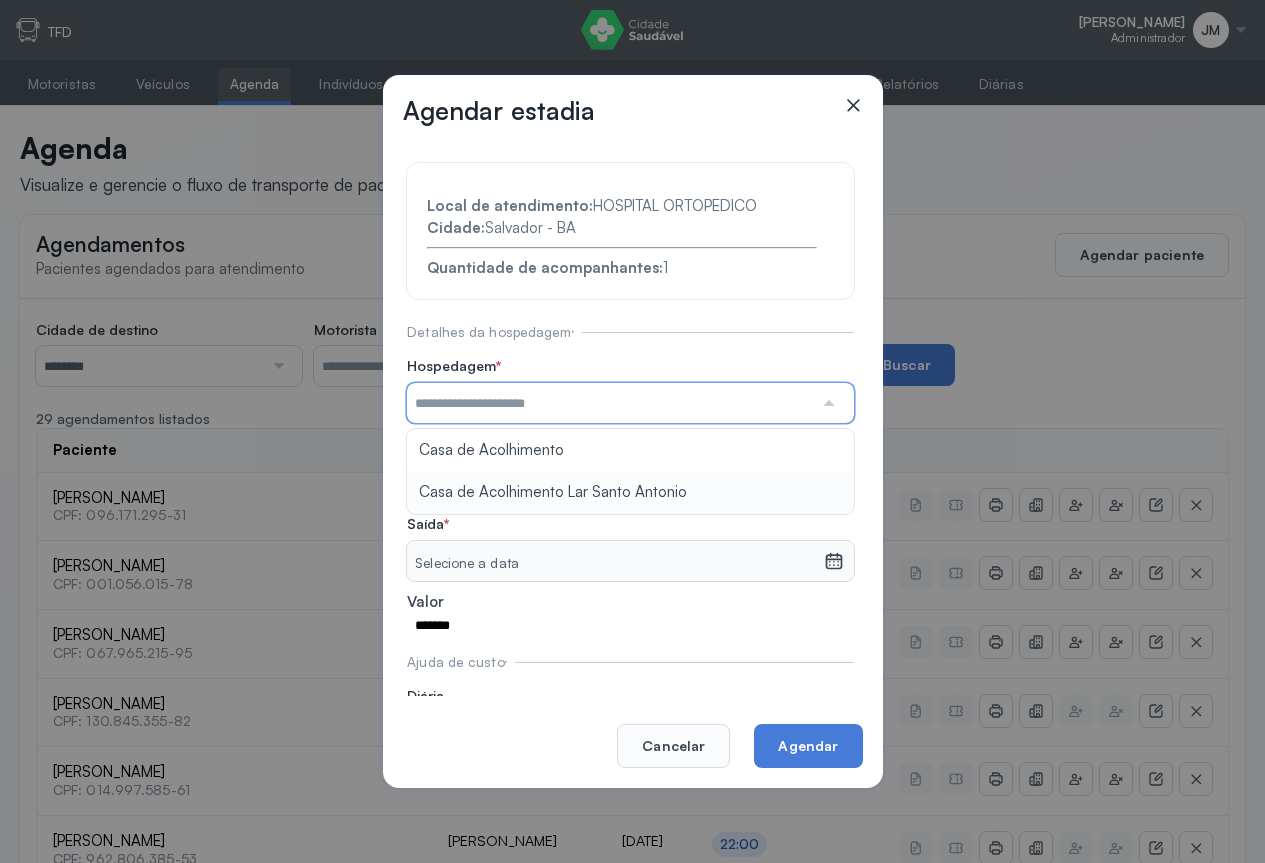 type on "**********" 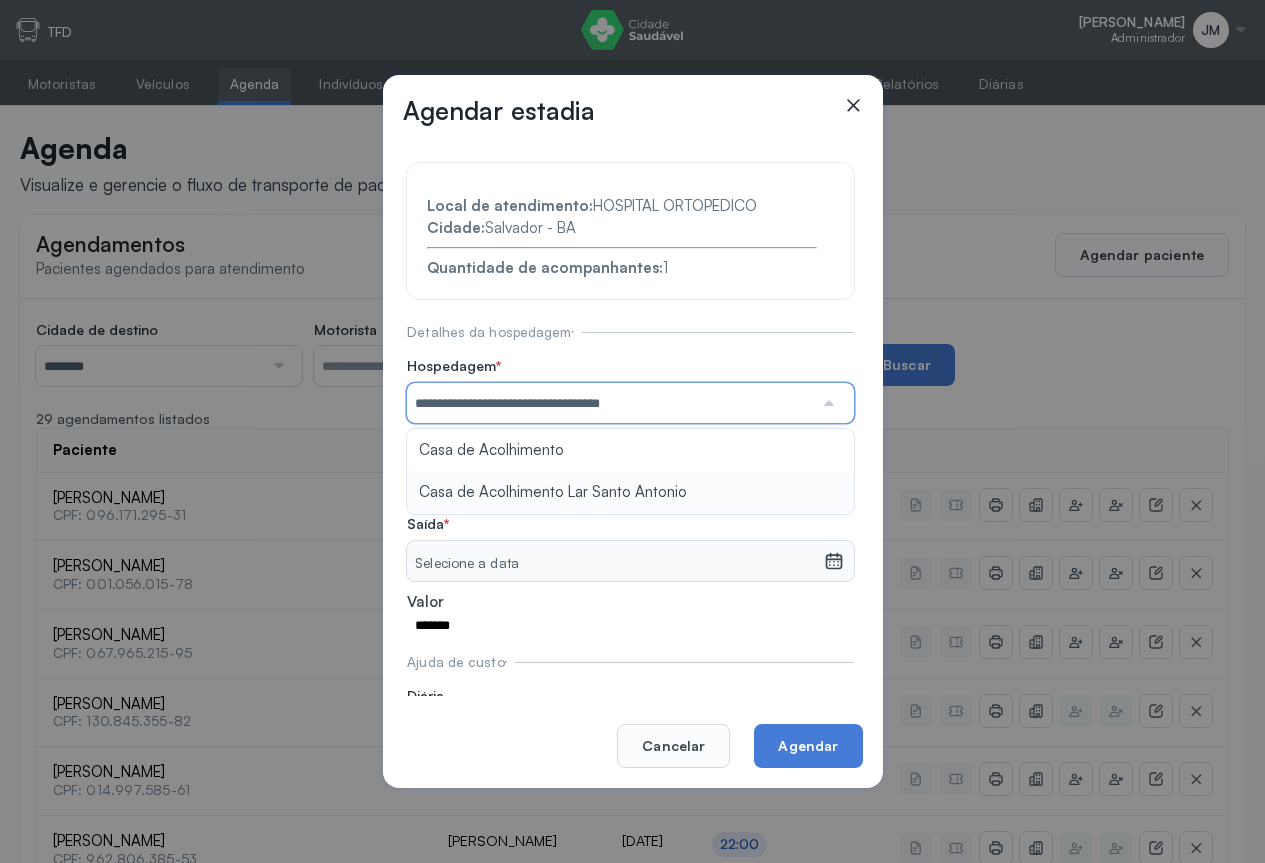 click on "**********" at bounding box center (630, 458) 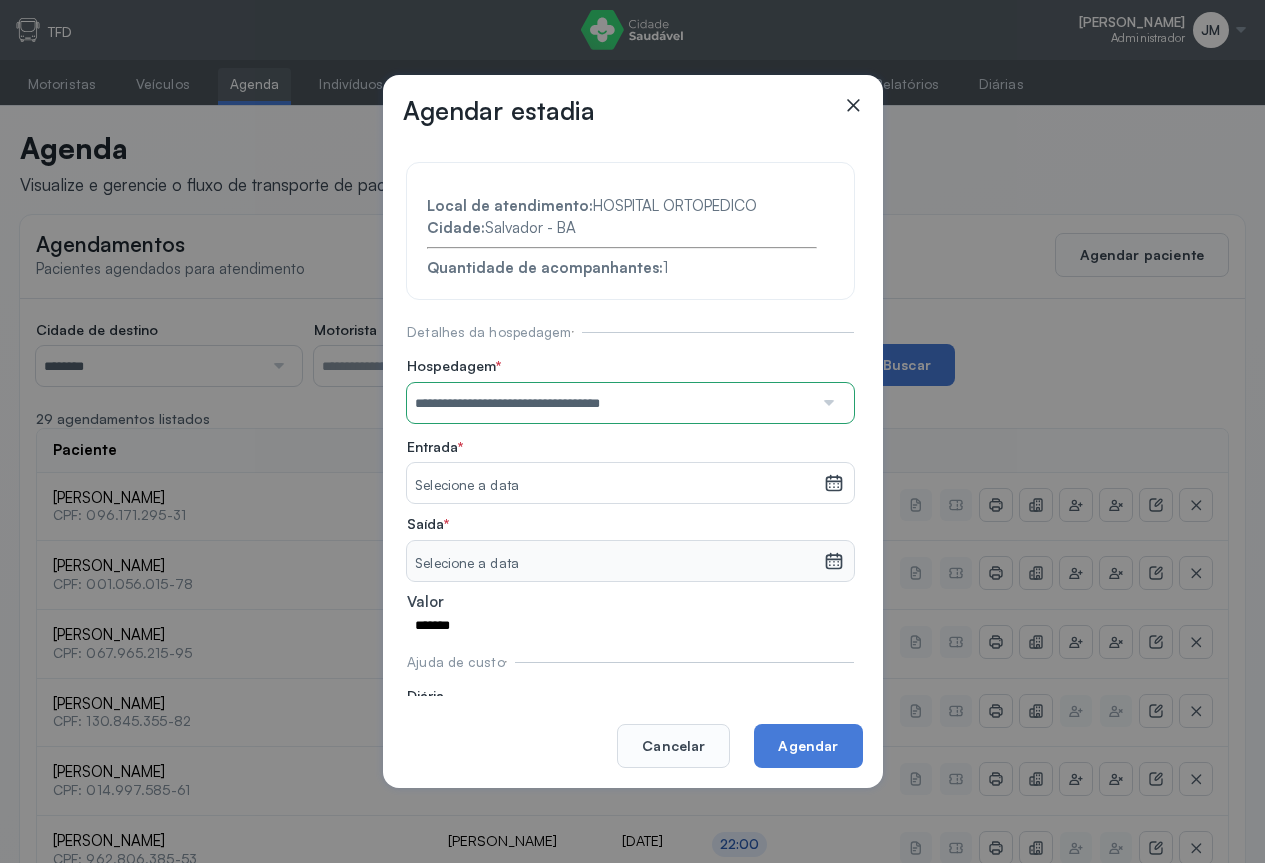 click 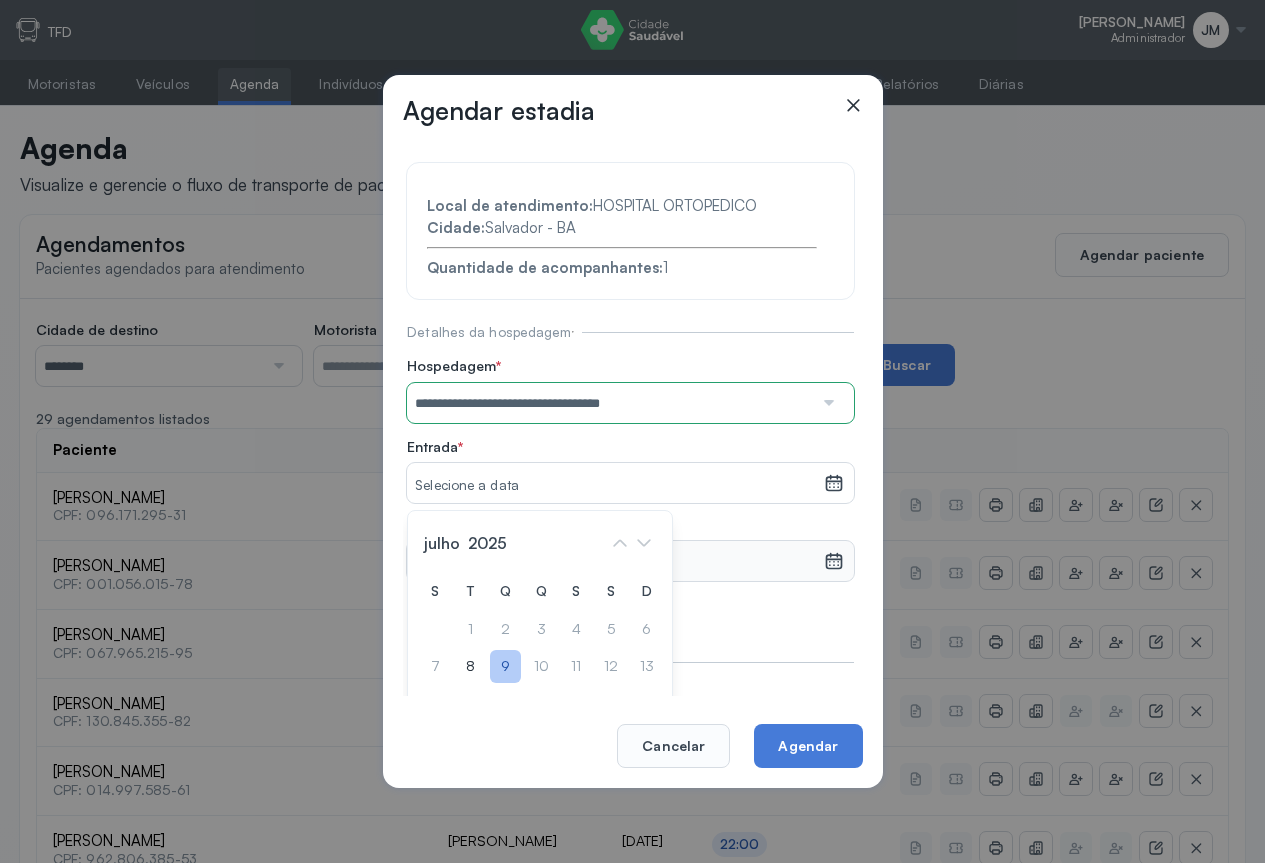 click on "9" 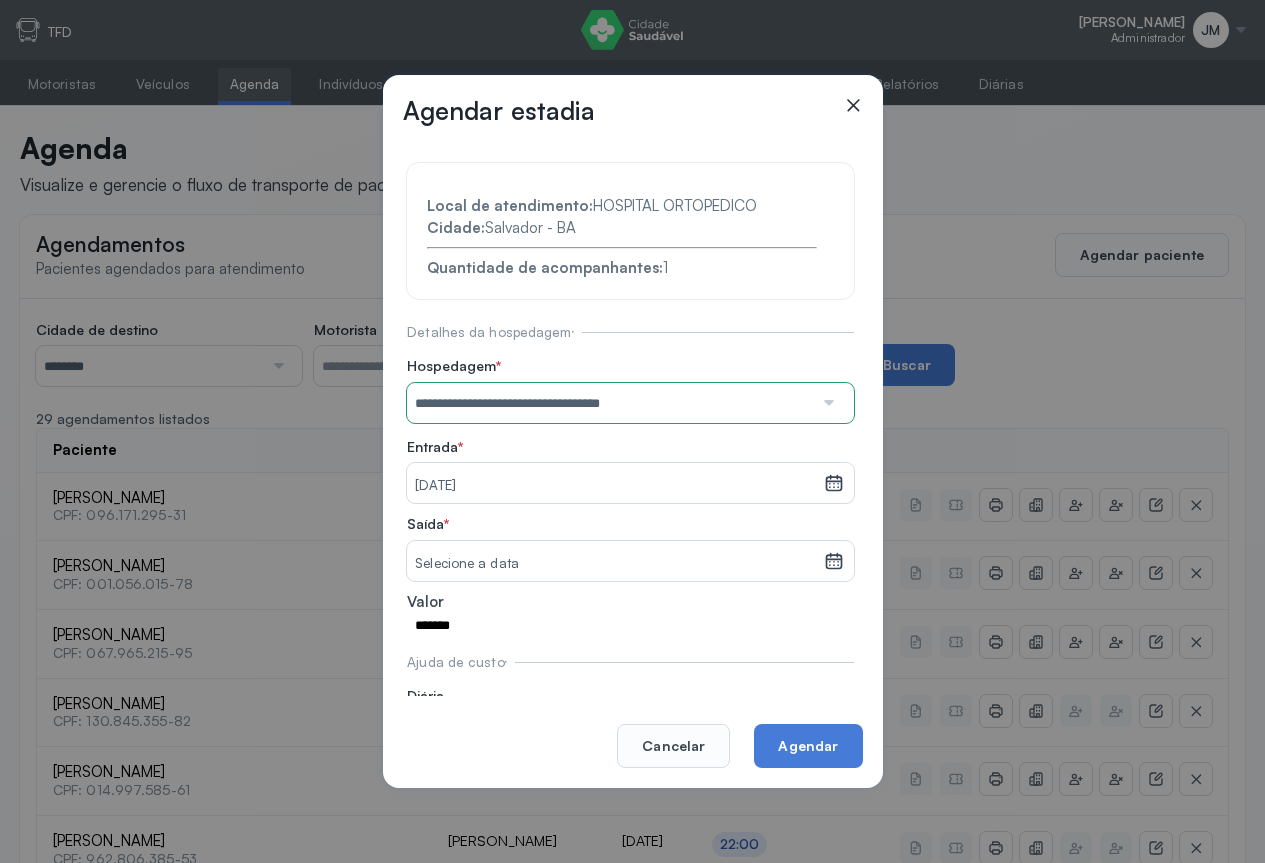 click 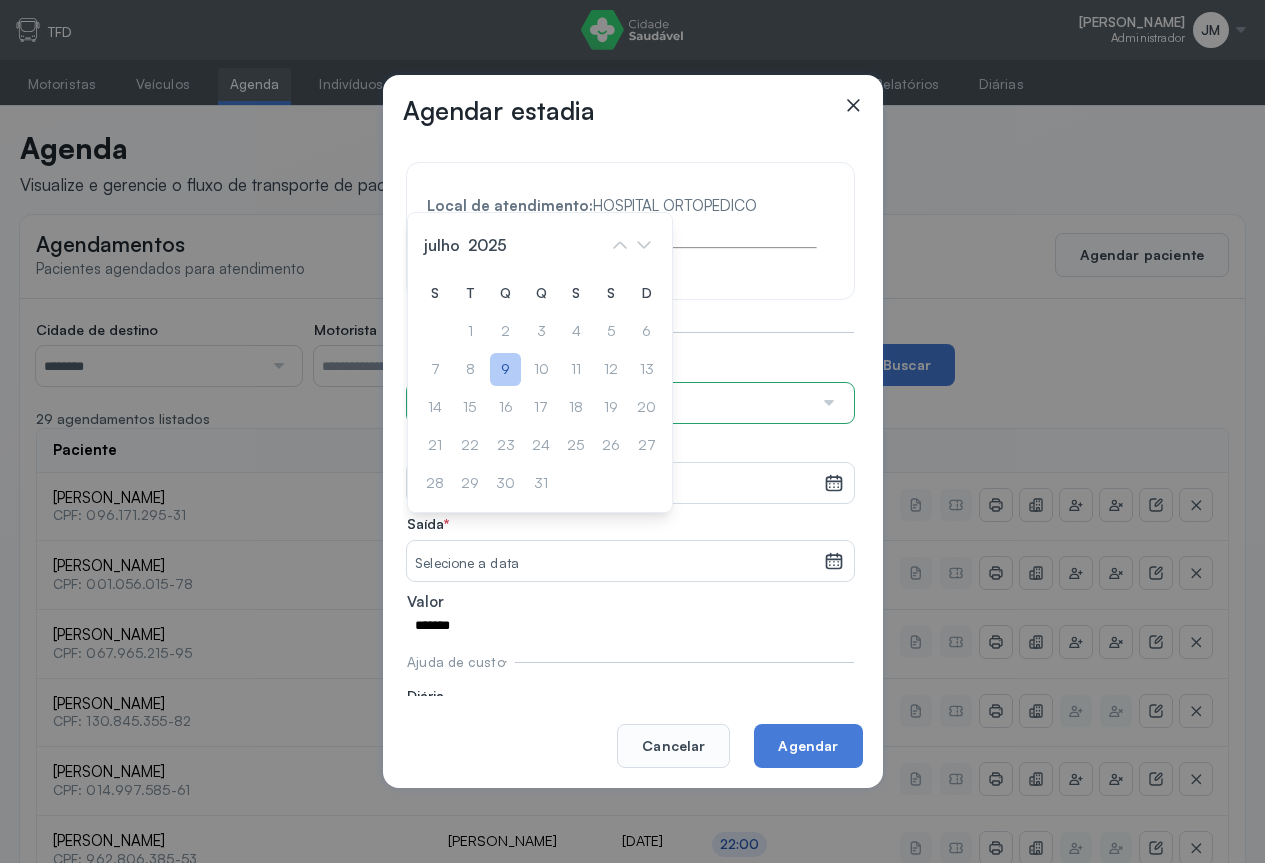 click on "9" 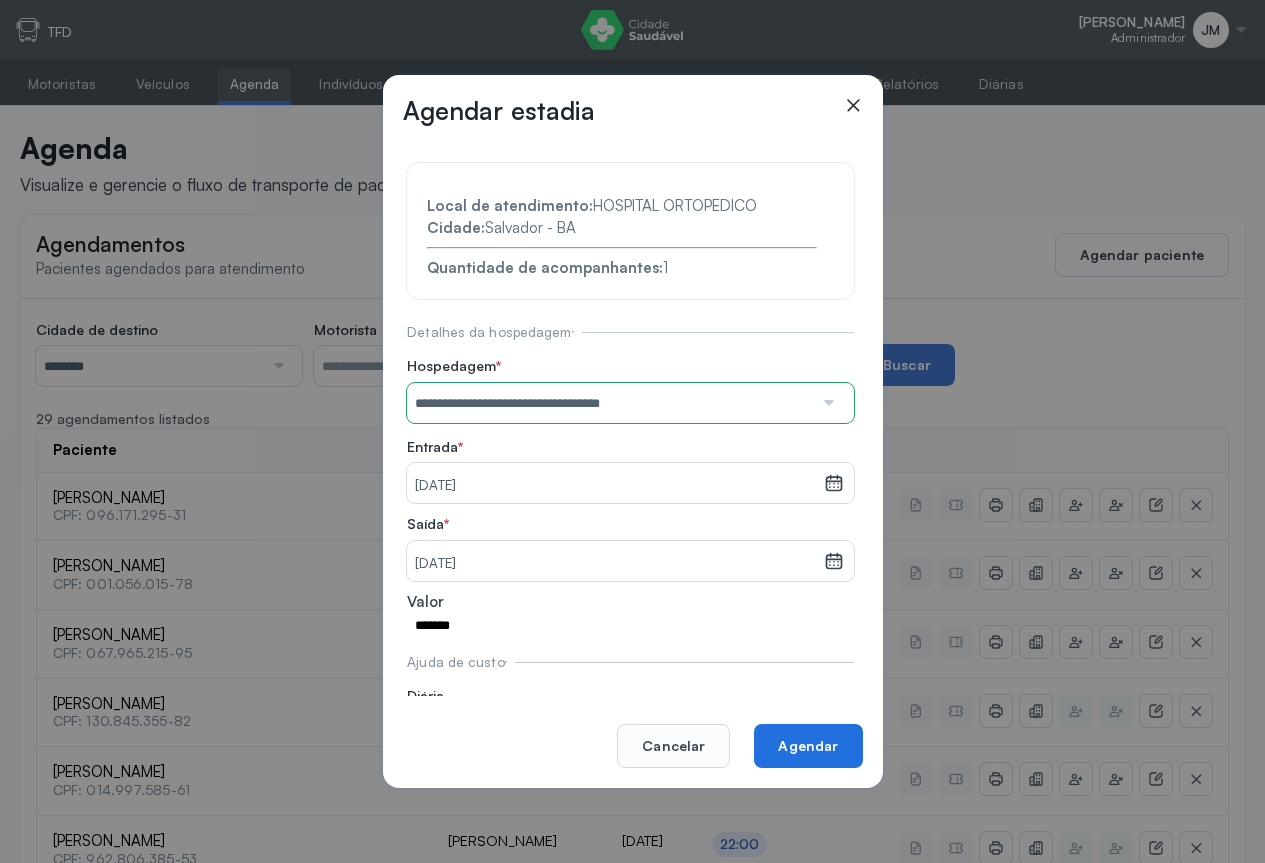 click on "Agendar" 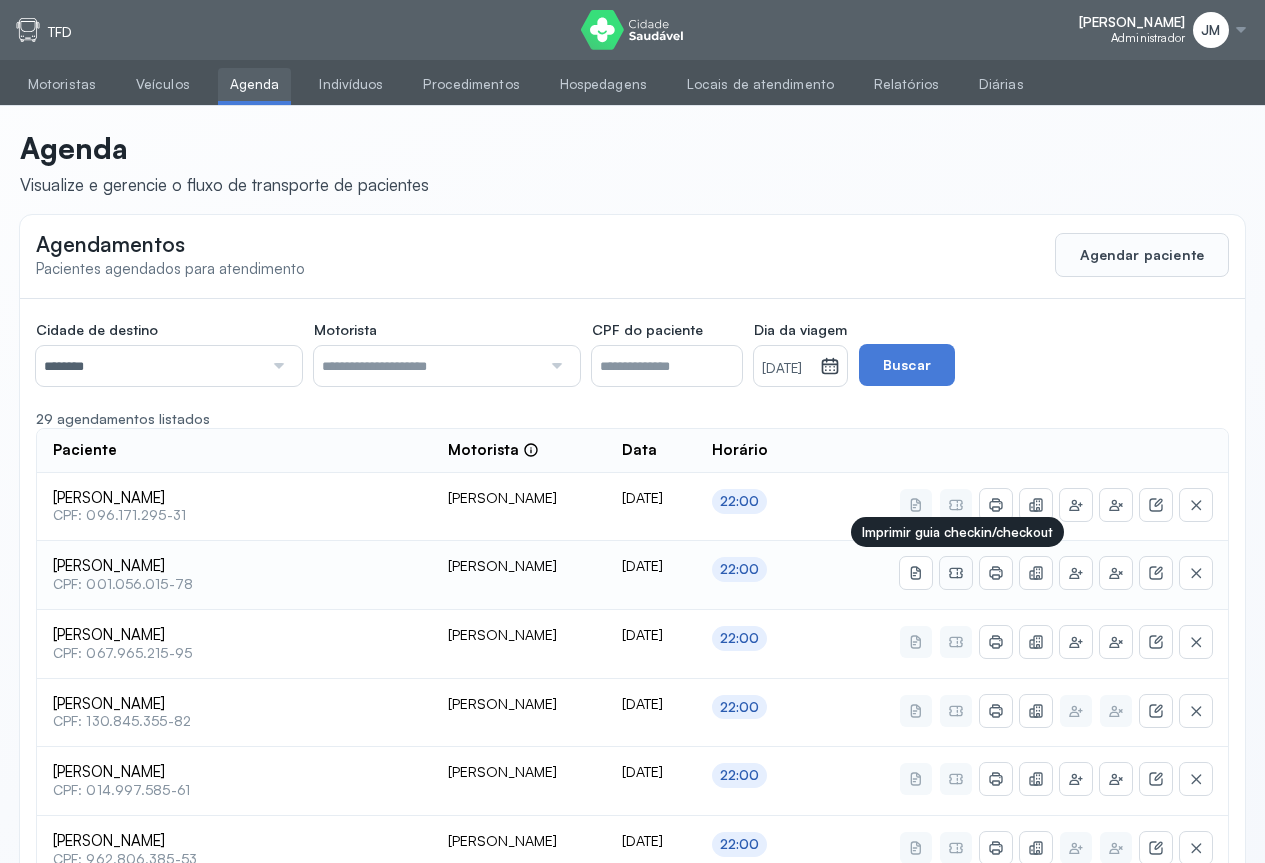 click 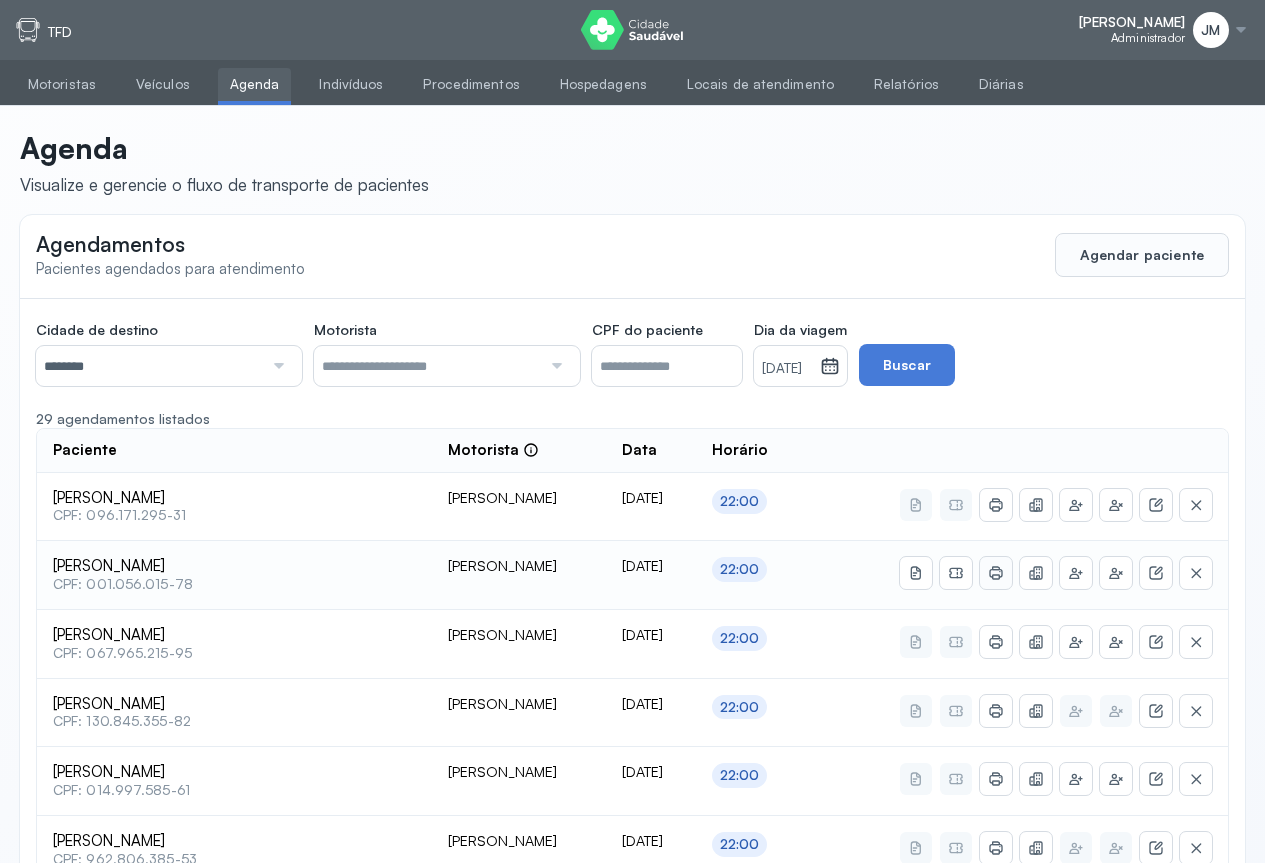 click 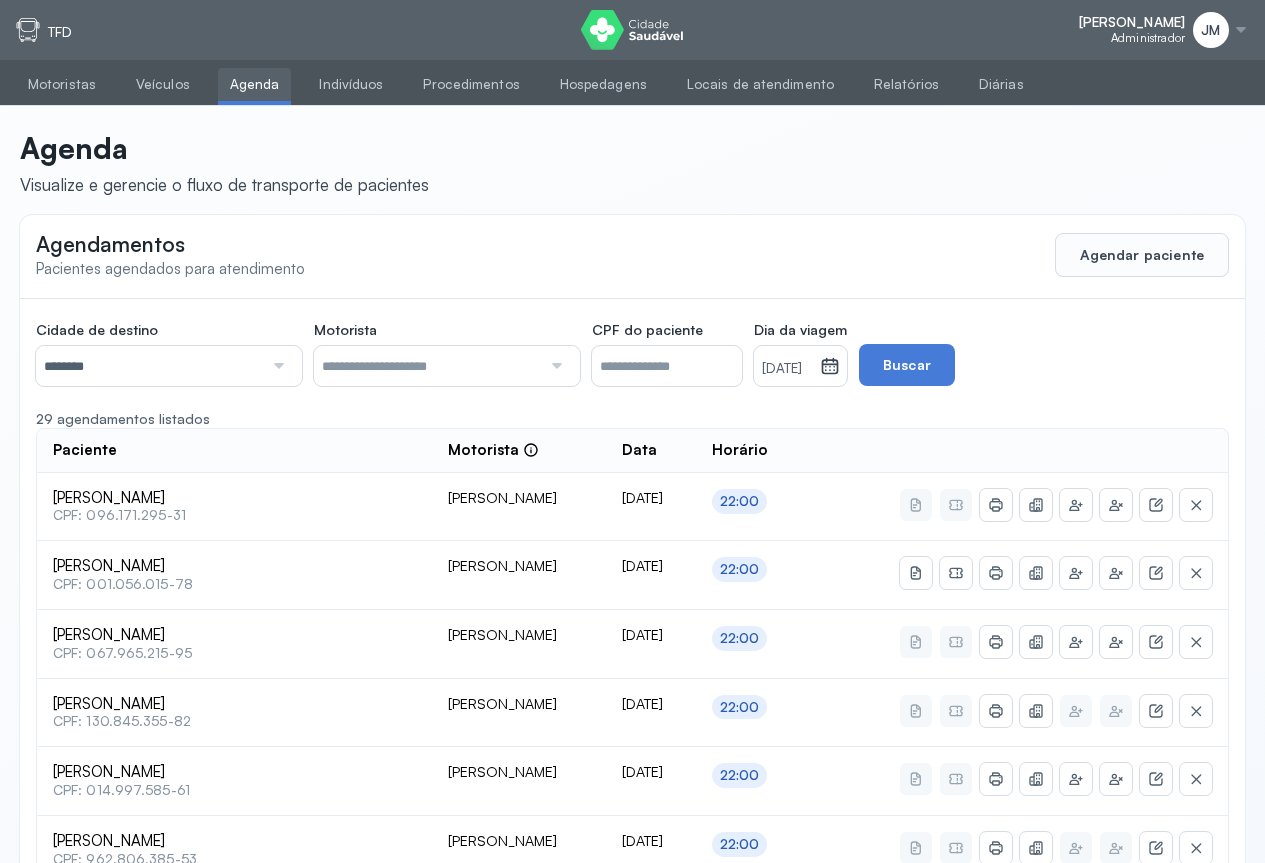 click 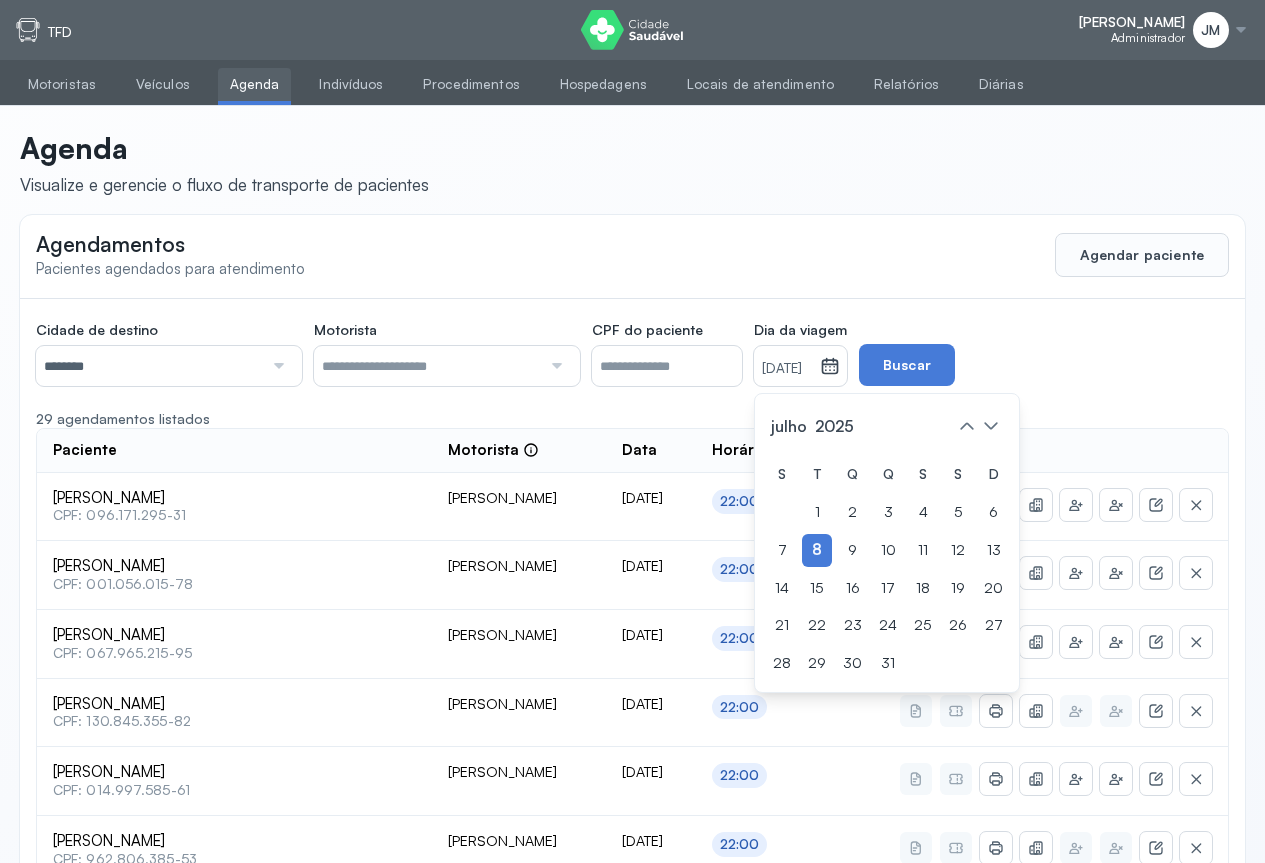 click 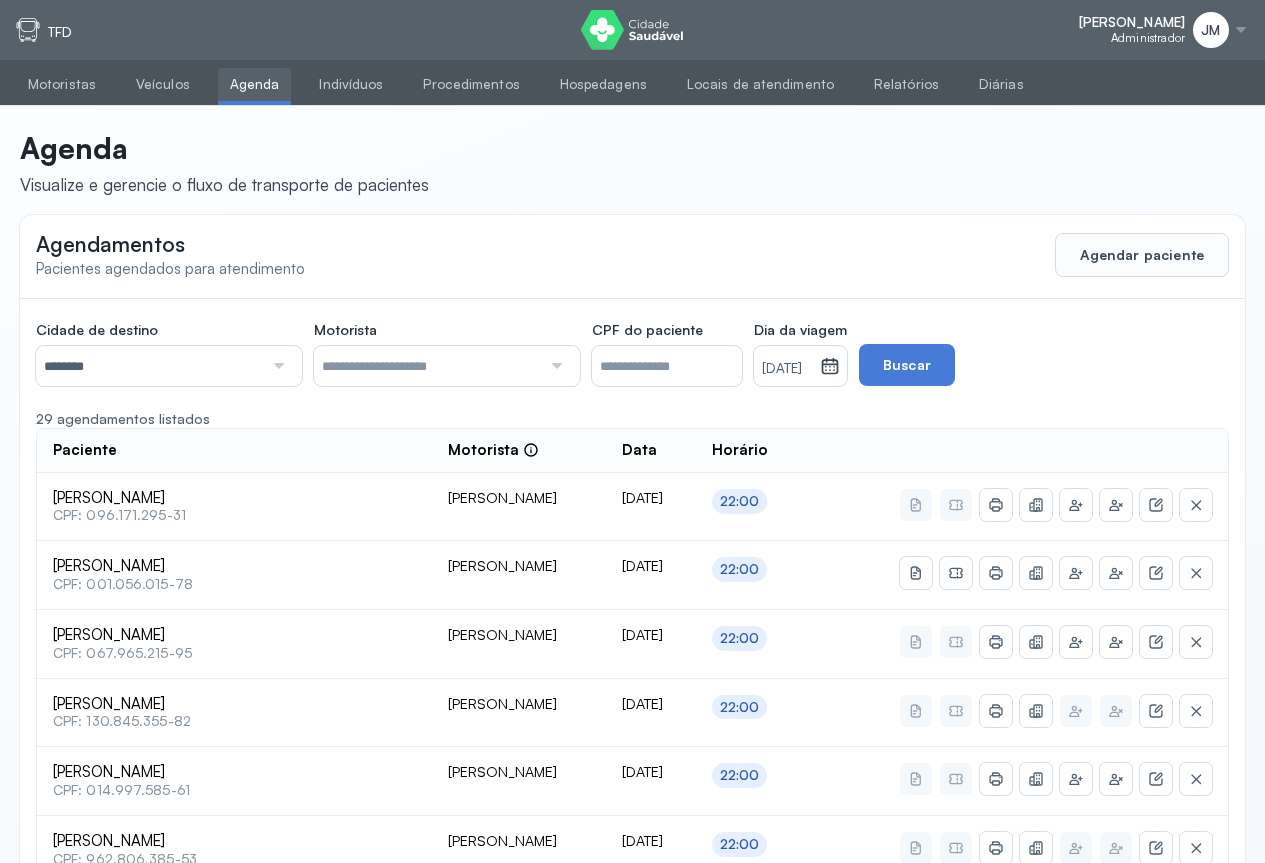 click 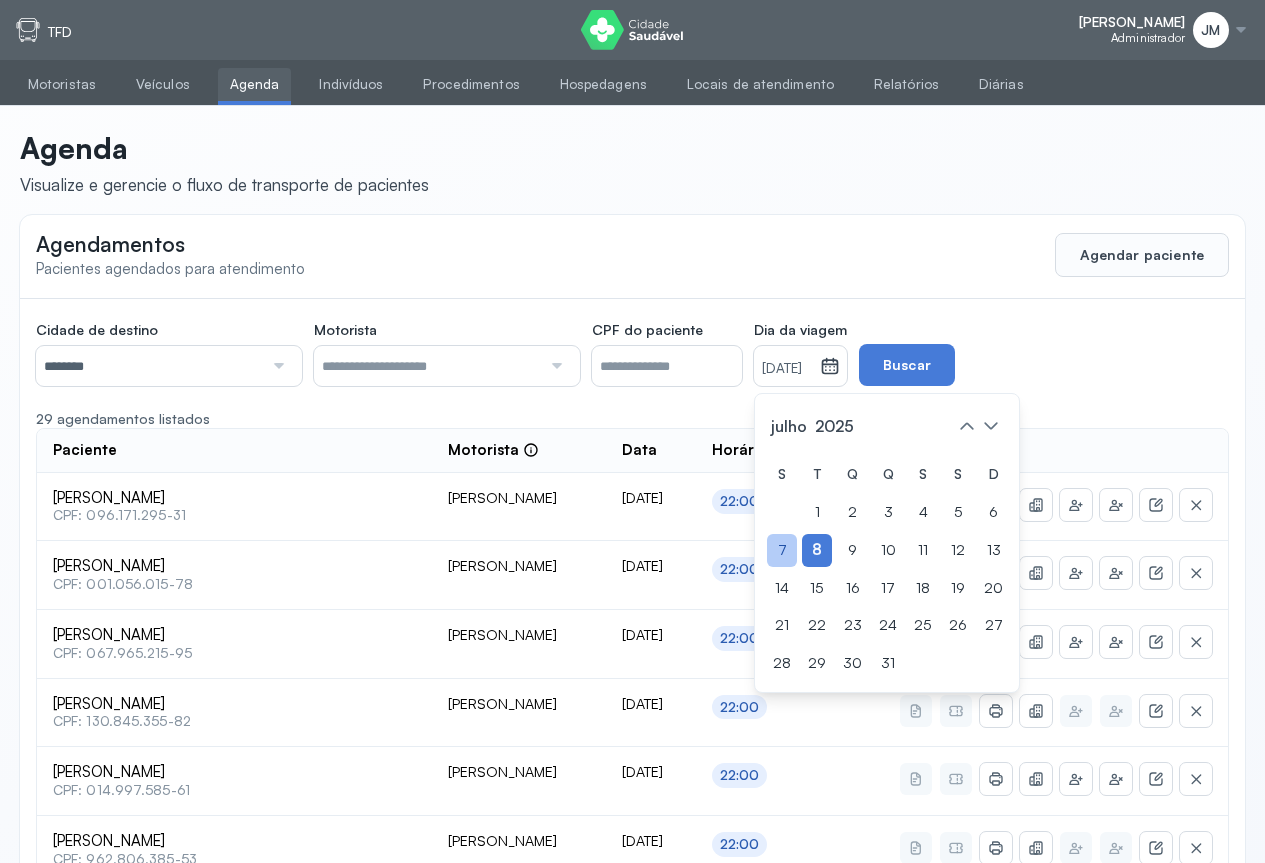 click on "7" 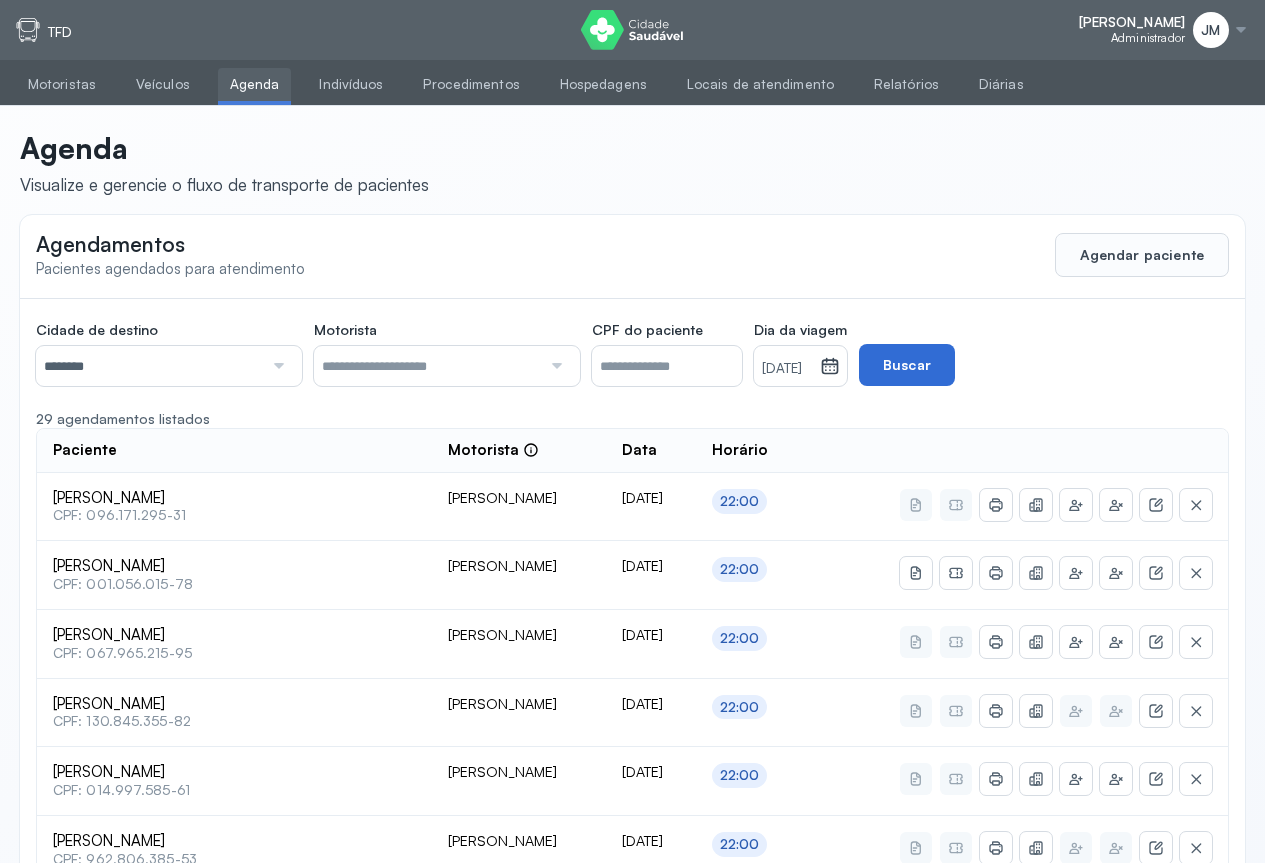 click on "Buscar" at bounding box center (907, 365) 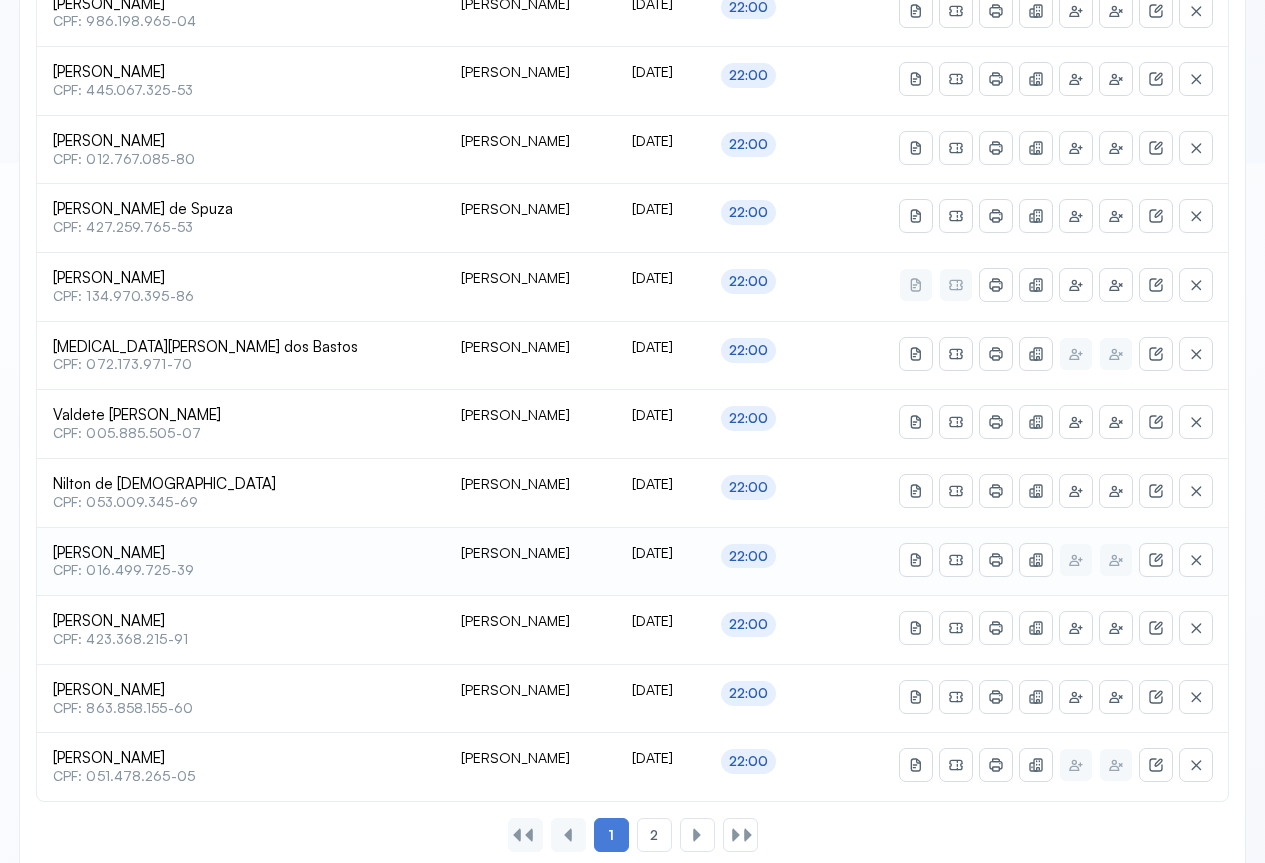scroll, scrollTop: 741, scrollLeft: 0, axis: vertical 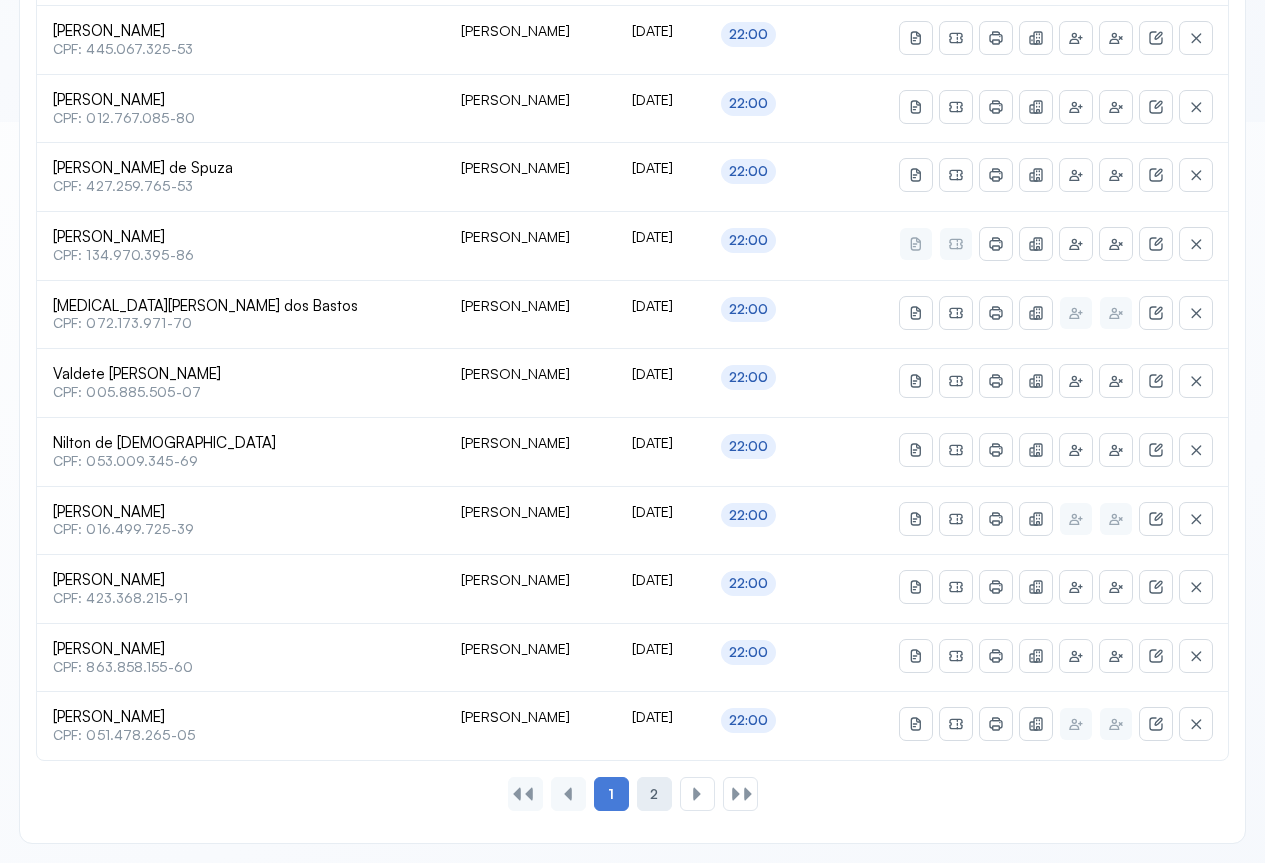 click on "2" at bounding box center [654, 794] 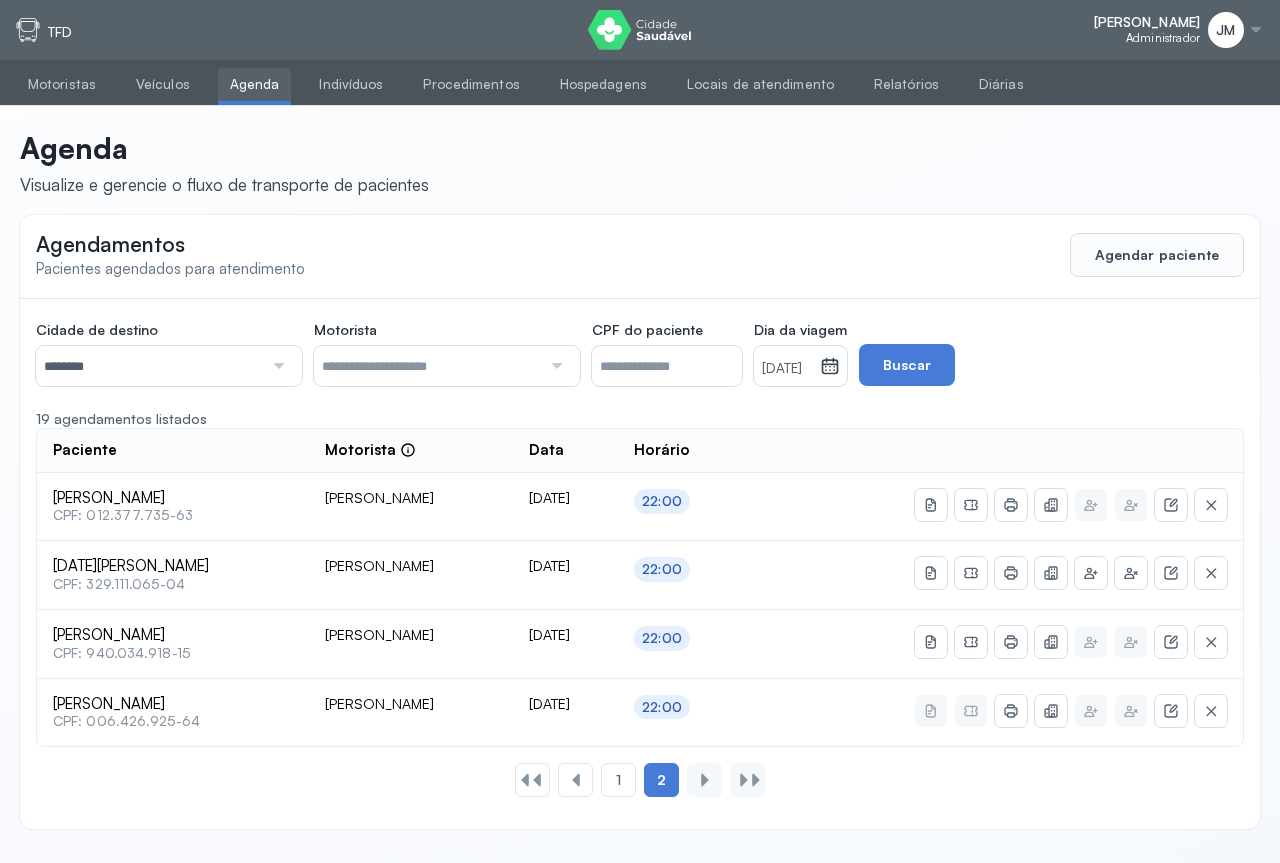 click 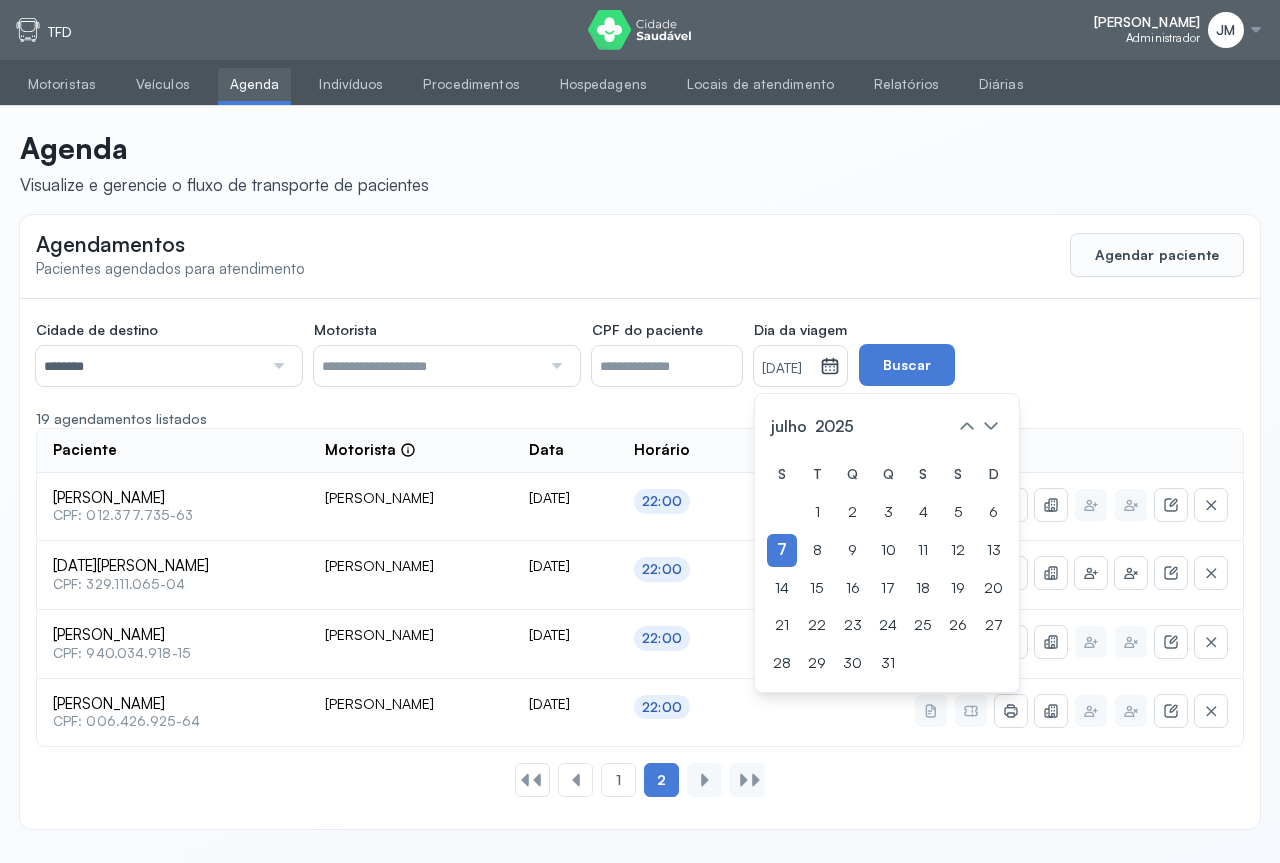 drag, startPoint x: 850, startPoint y: 544, endPoint x: 928, endPoint y: 473, distance: 105.47511 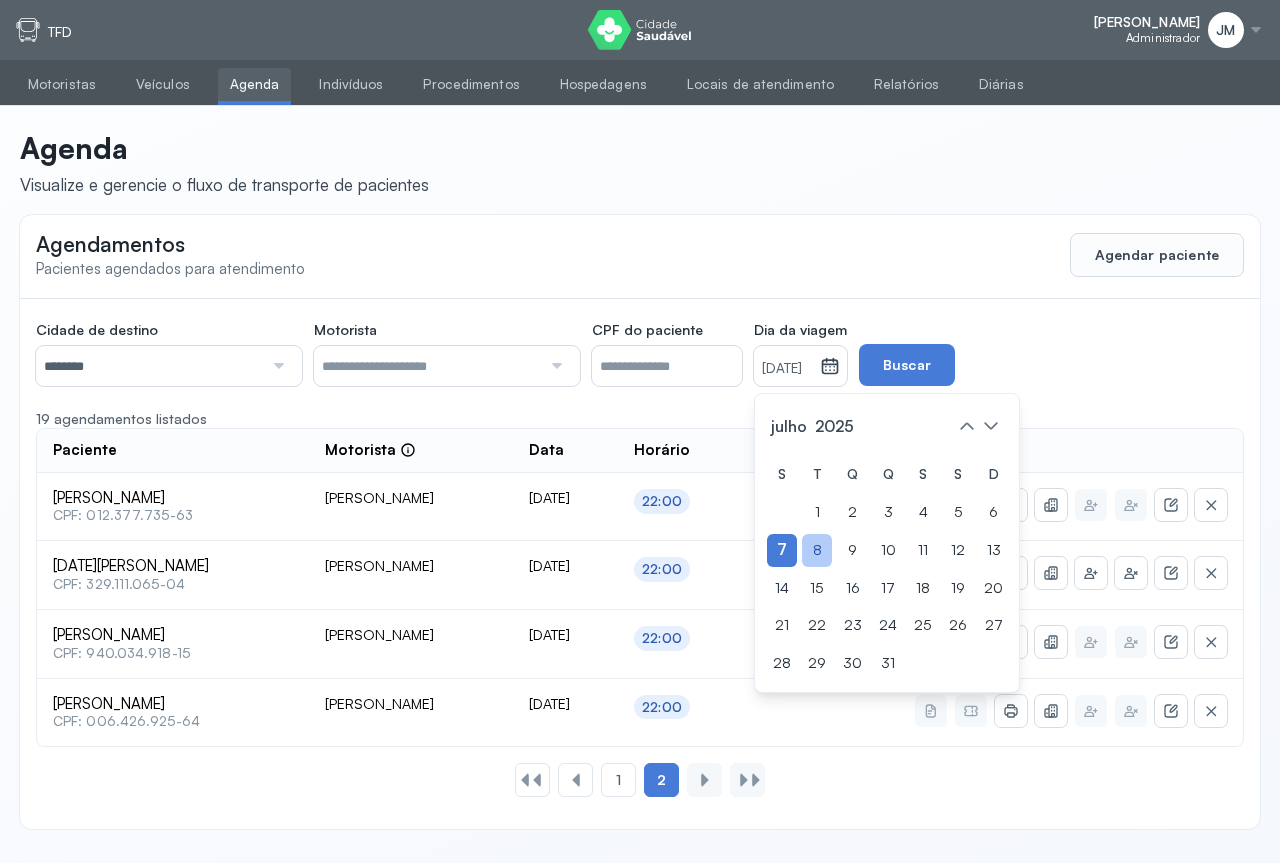 click on "8" 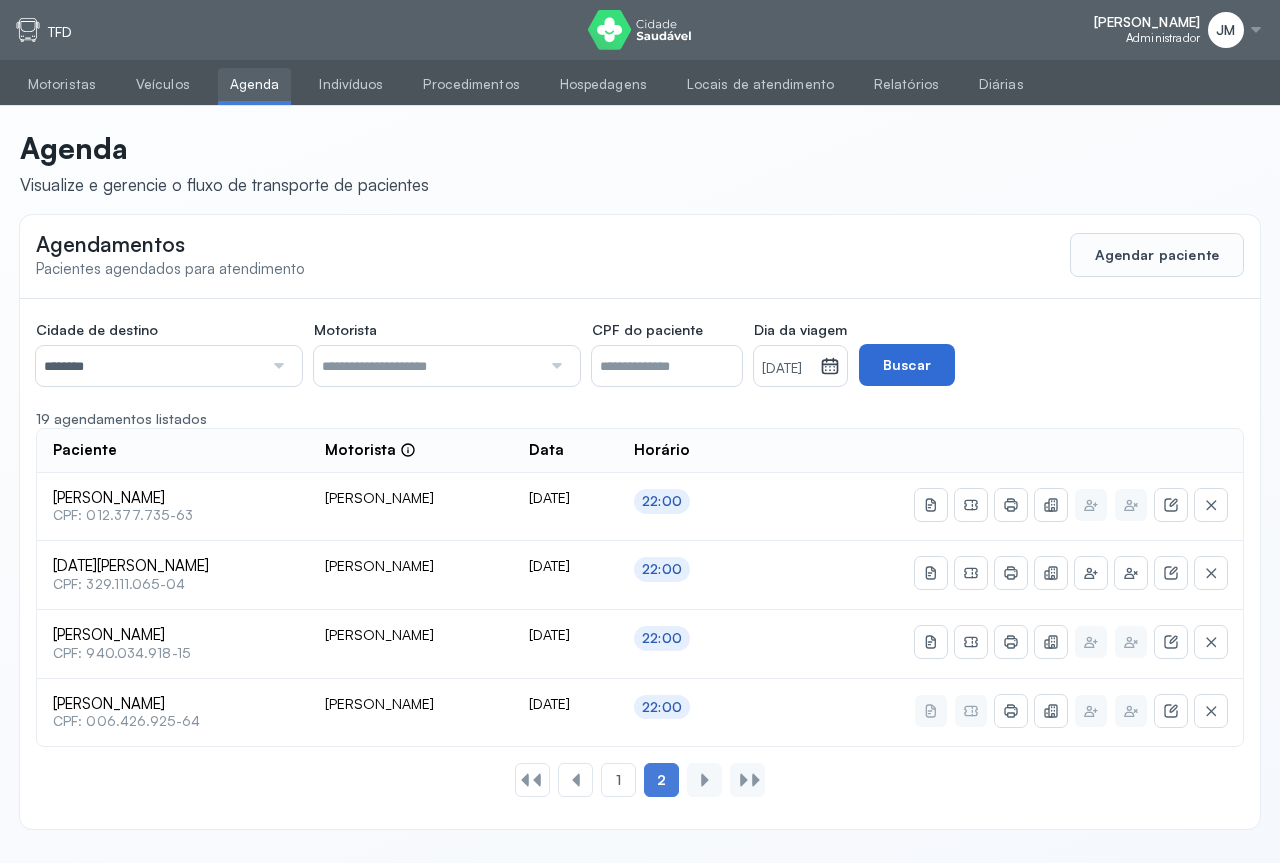 click on "Buscar" at bounding box center [907, 365] 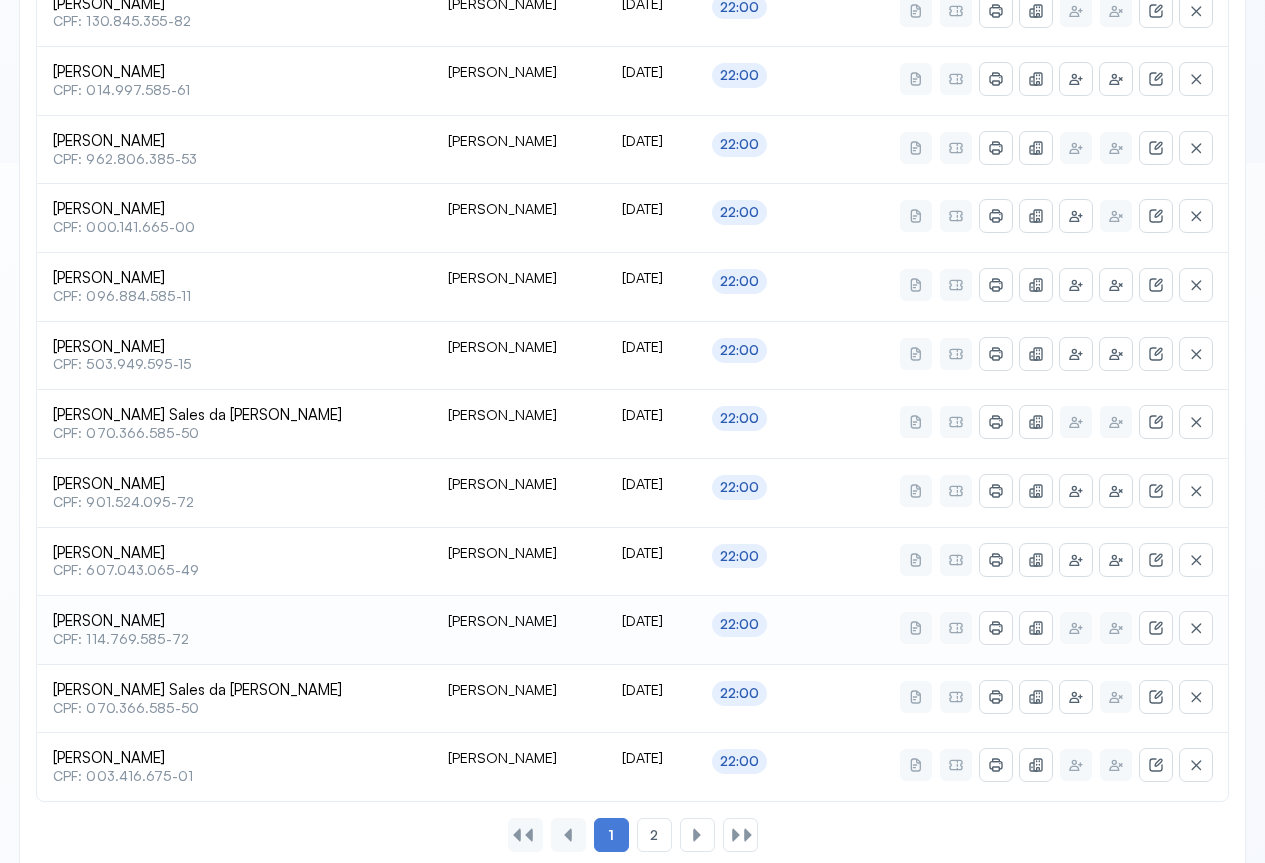scroll, scrollTop: 741, scrollLeft: 0, axis: vertical 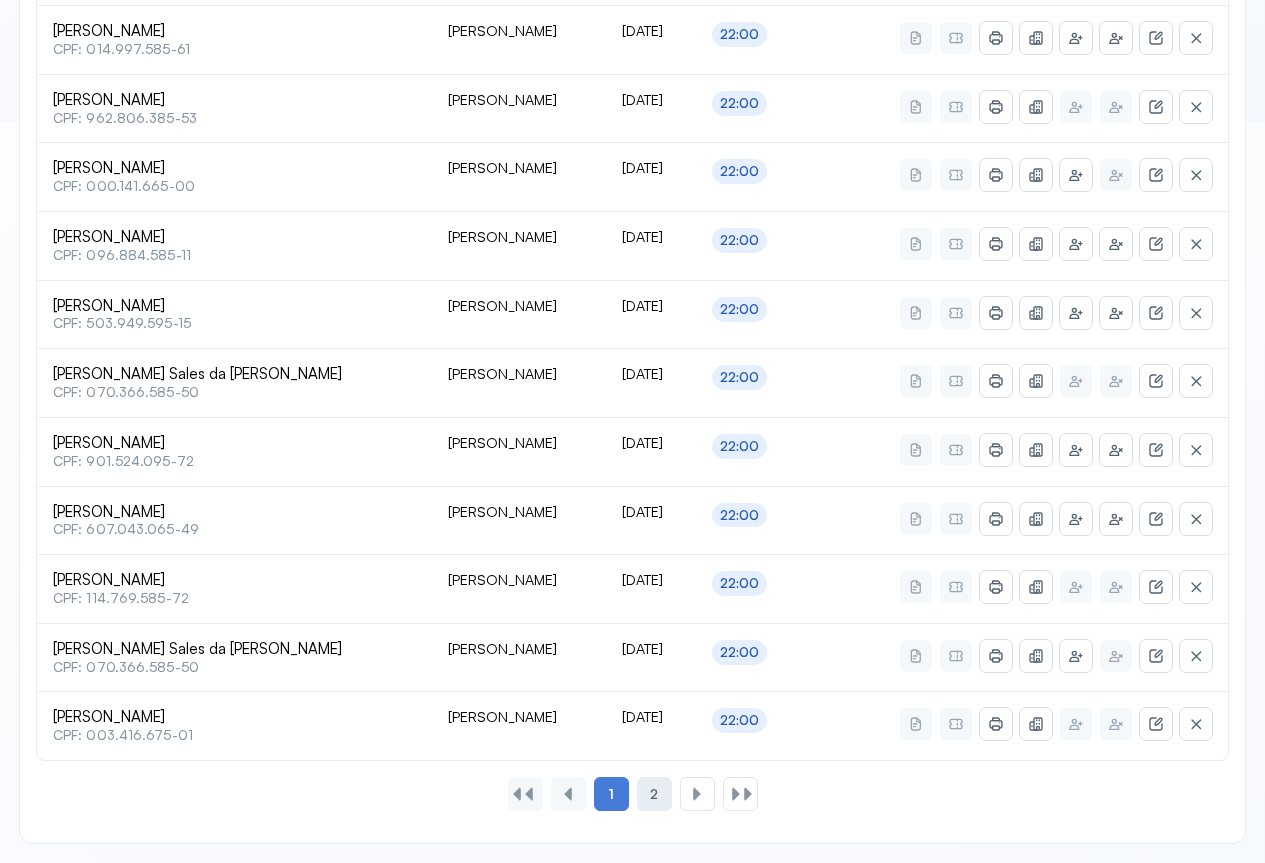 click on "2" 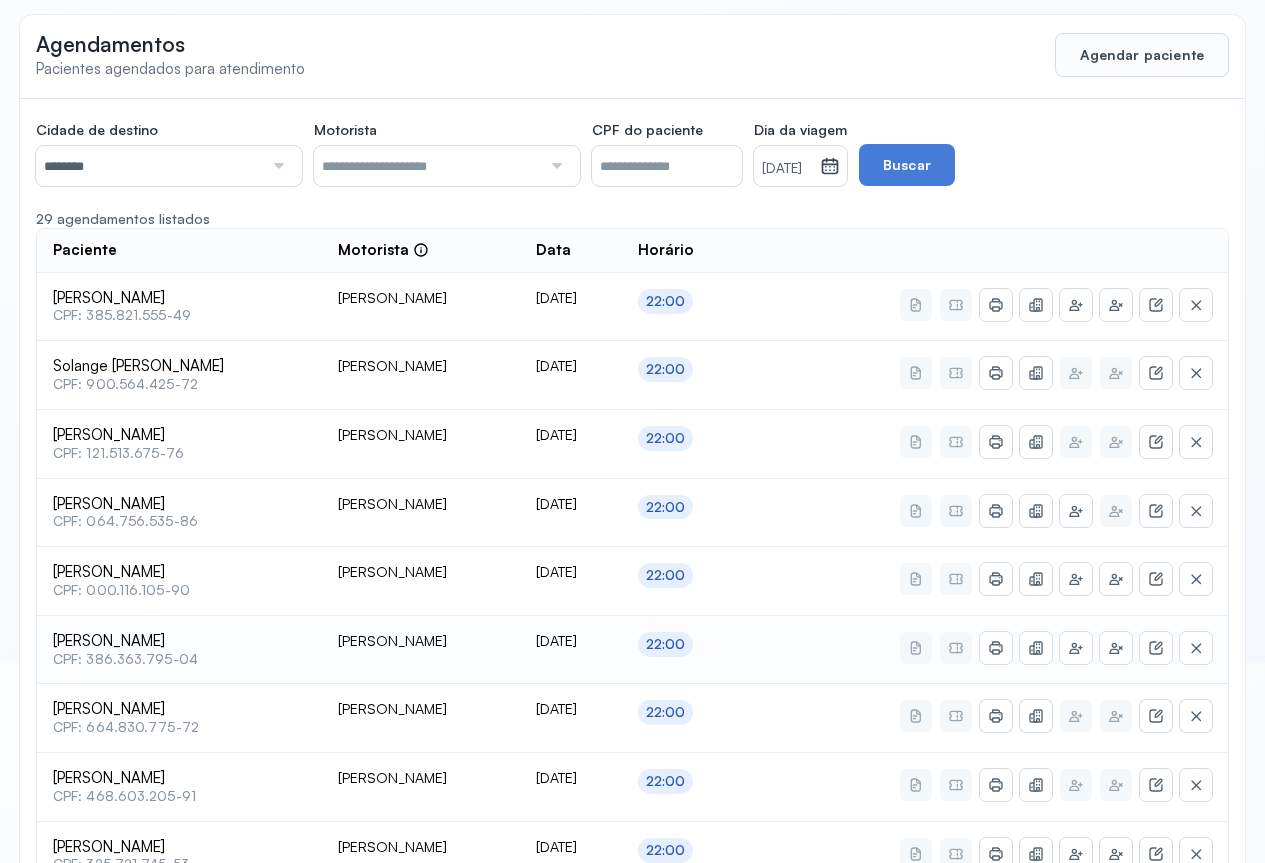 scroll, scrollTop: 300, scrollLeft: 0, axis: vertical 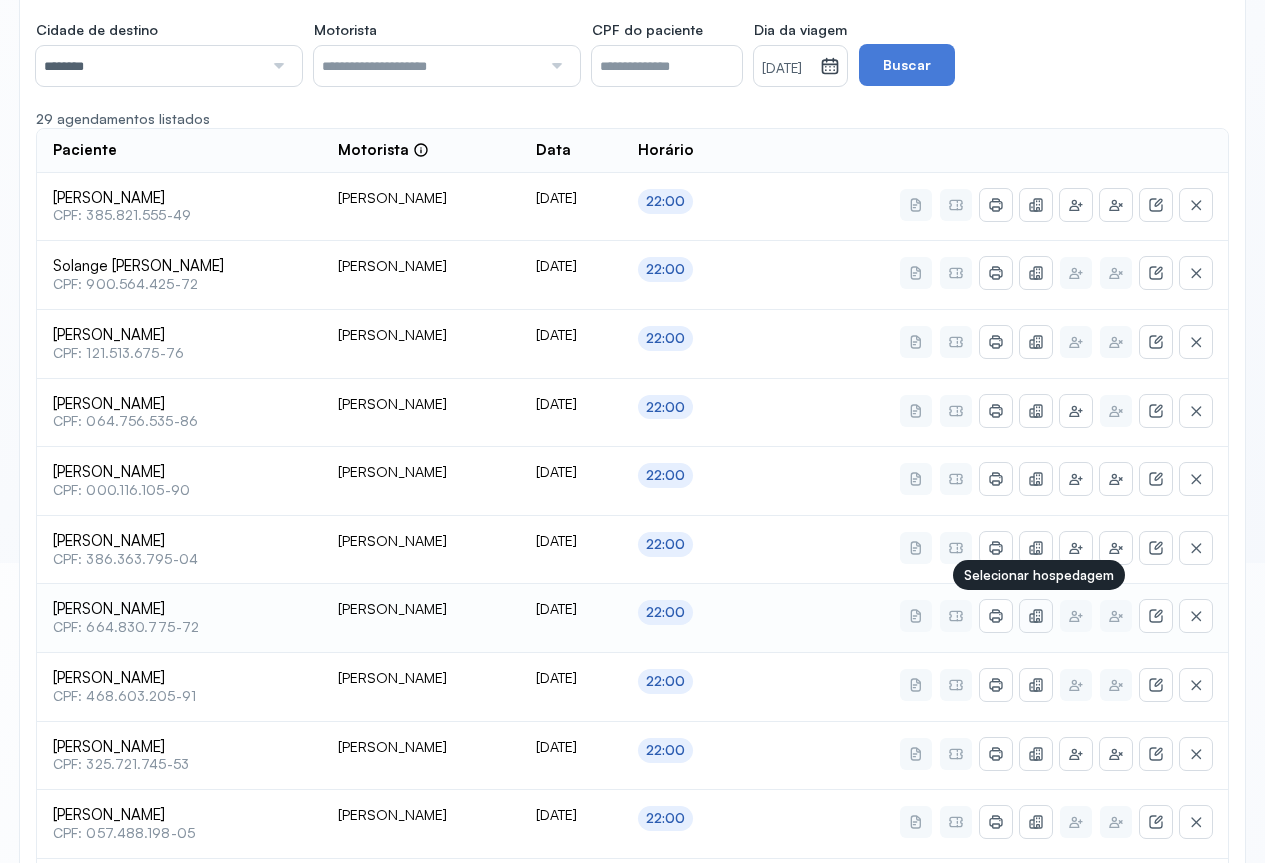 click 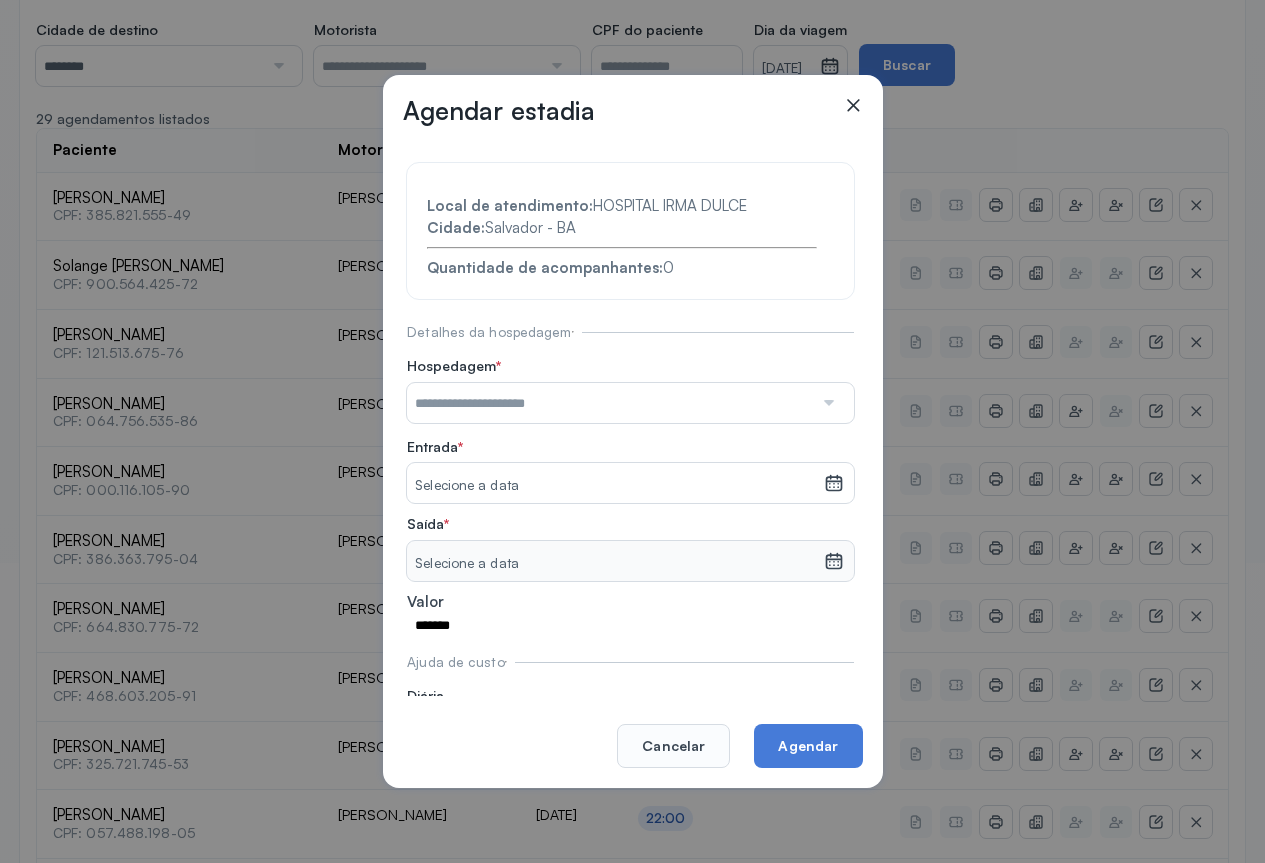 click at bounding box center (610, 403) 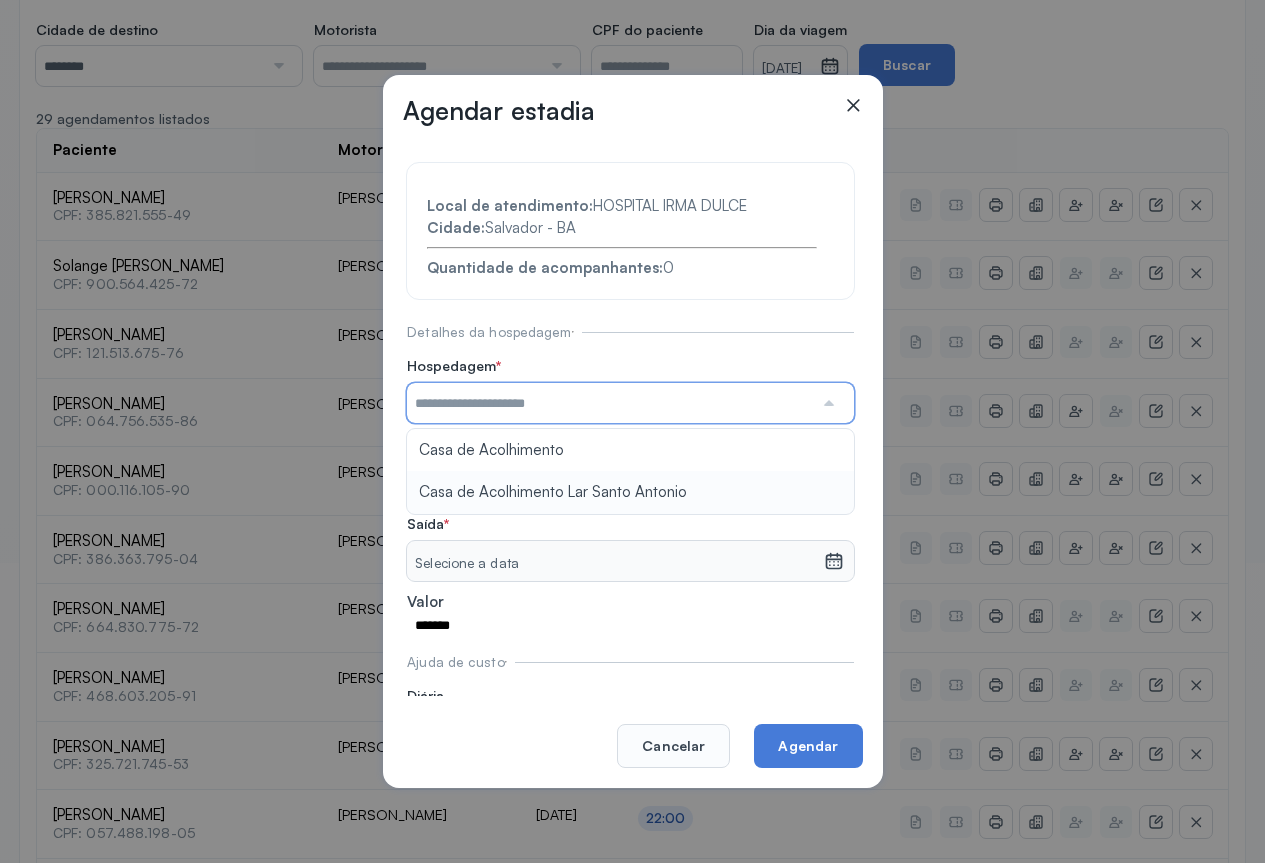 type on "**********" 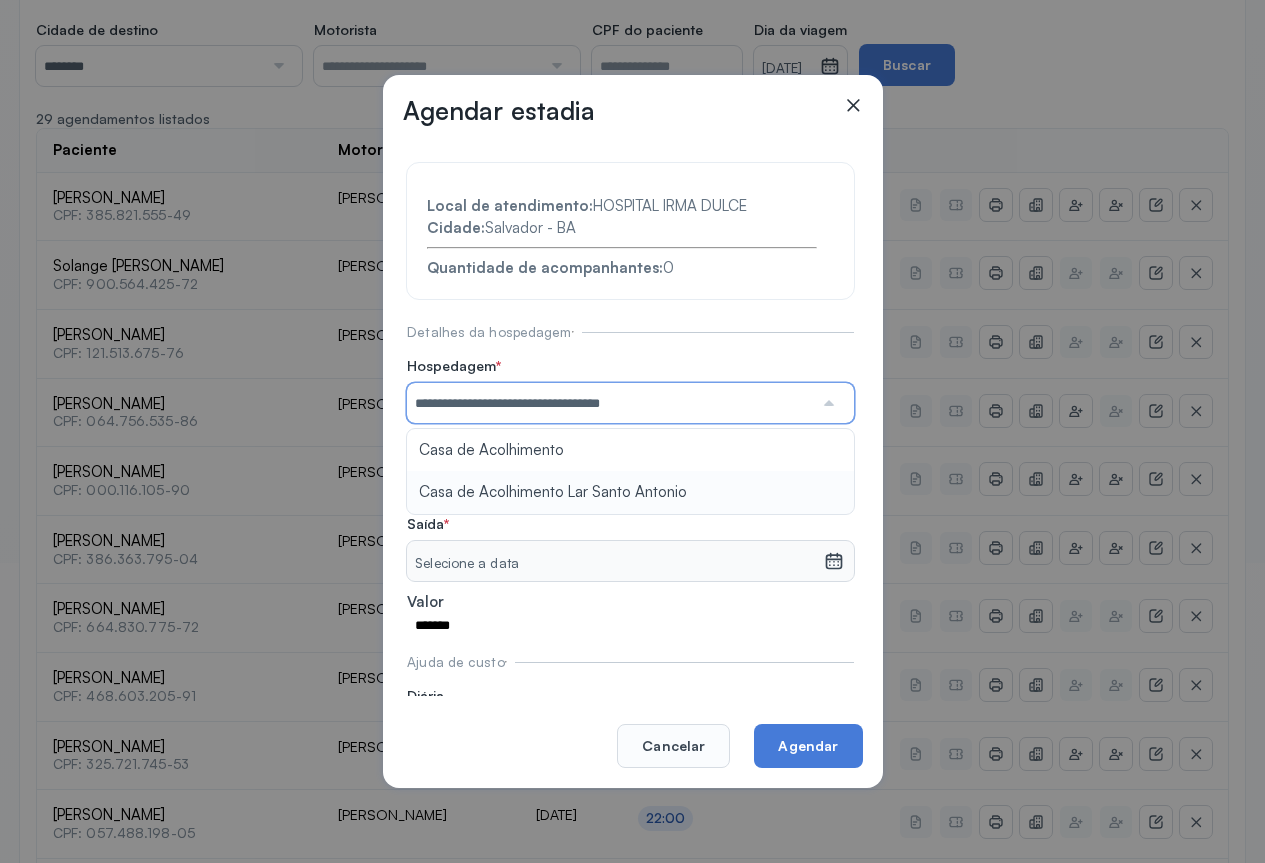 click on "**********" at bounding box center (630, 458) 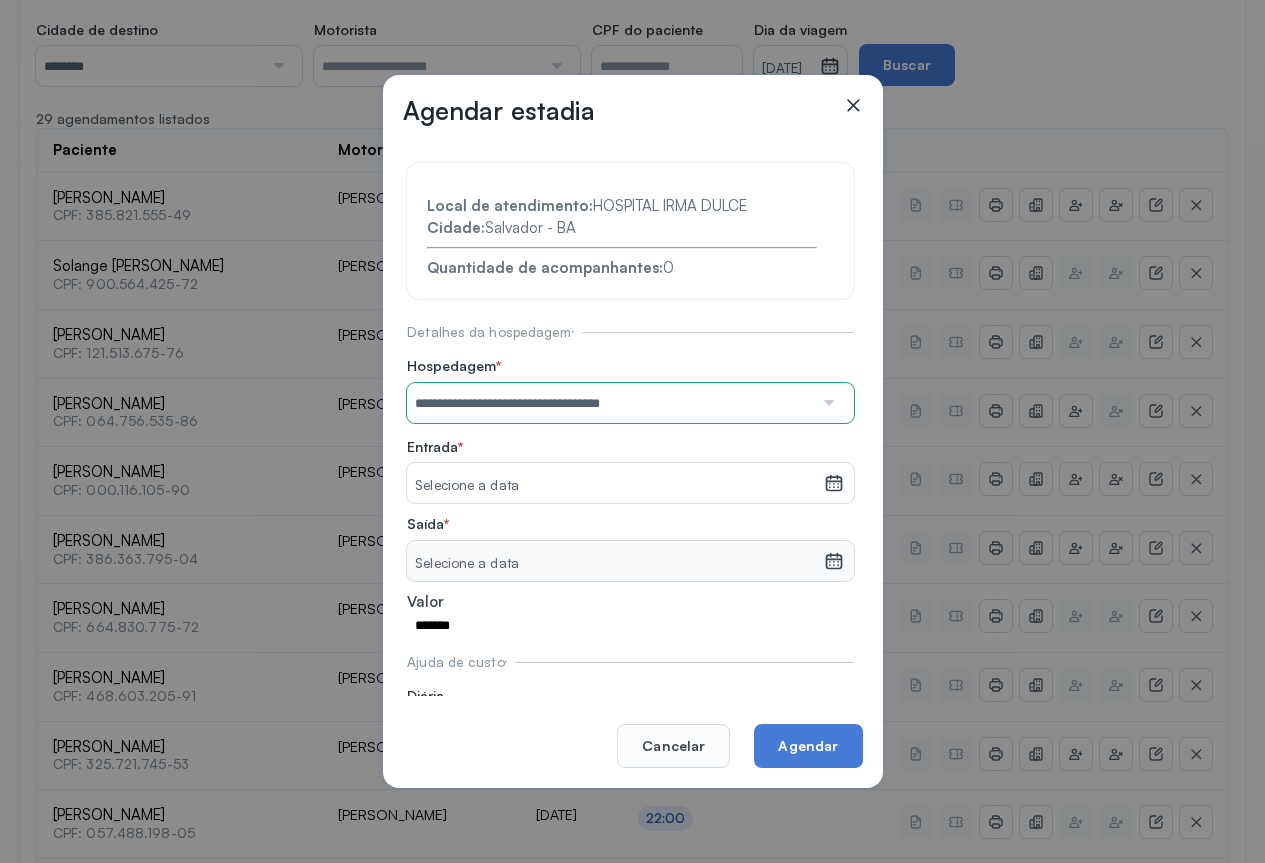 scroll, scrollTop: 400, scrollLeft: 0, axis: vertical 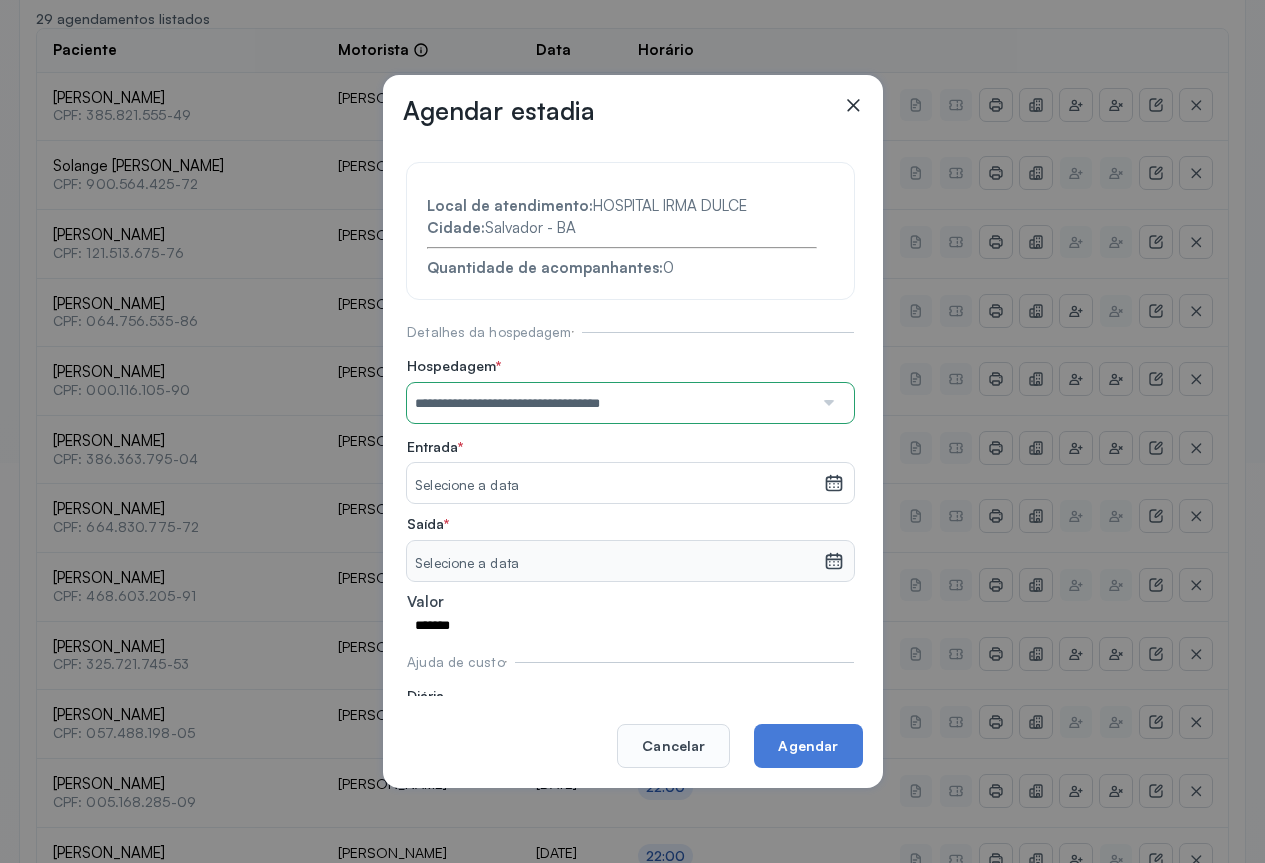 click 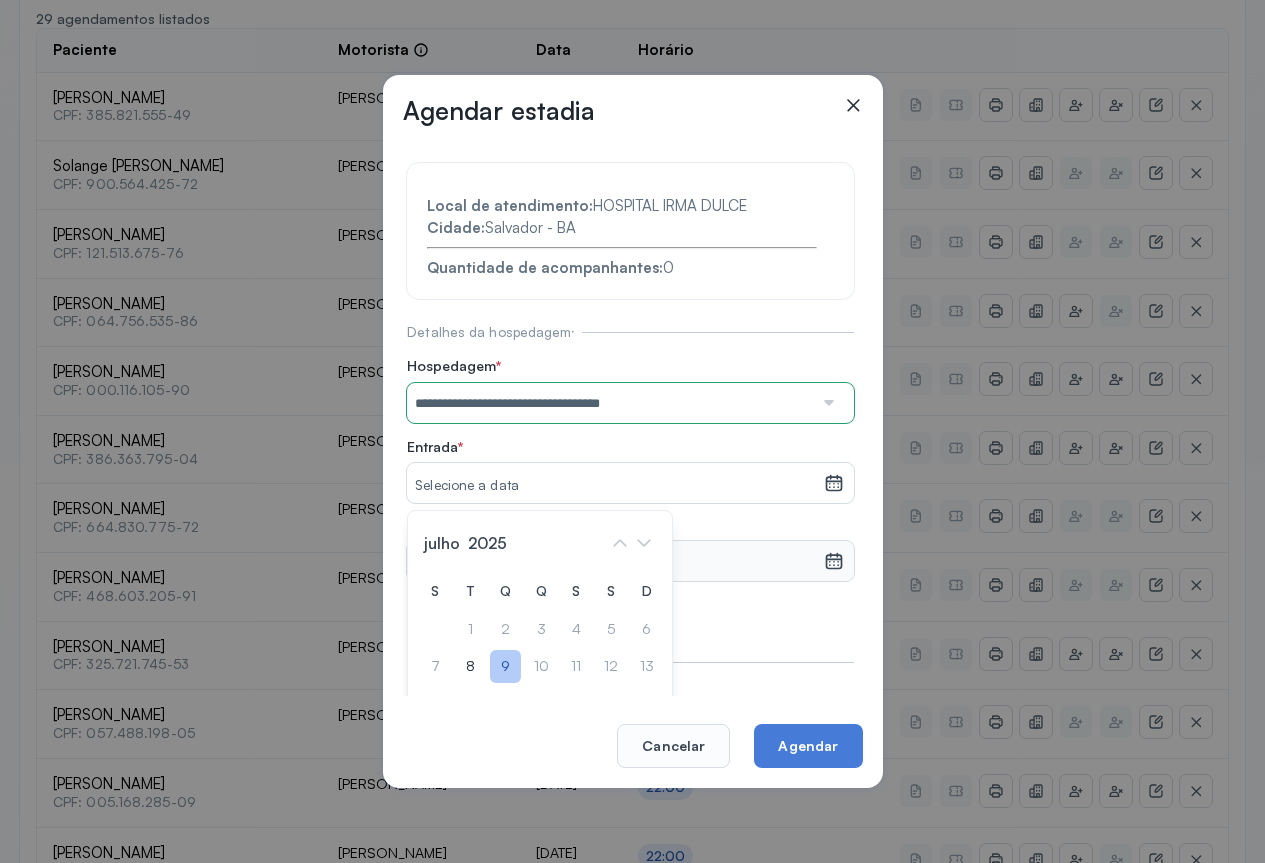 click on "9" 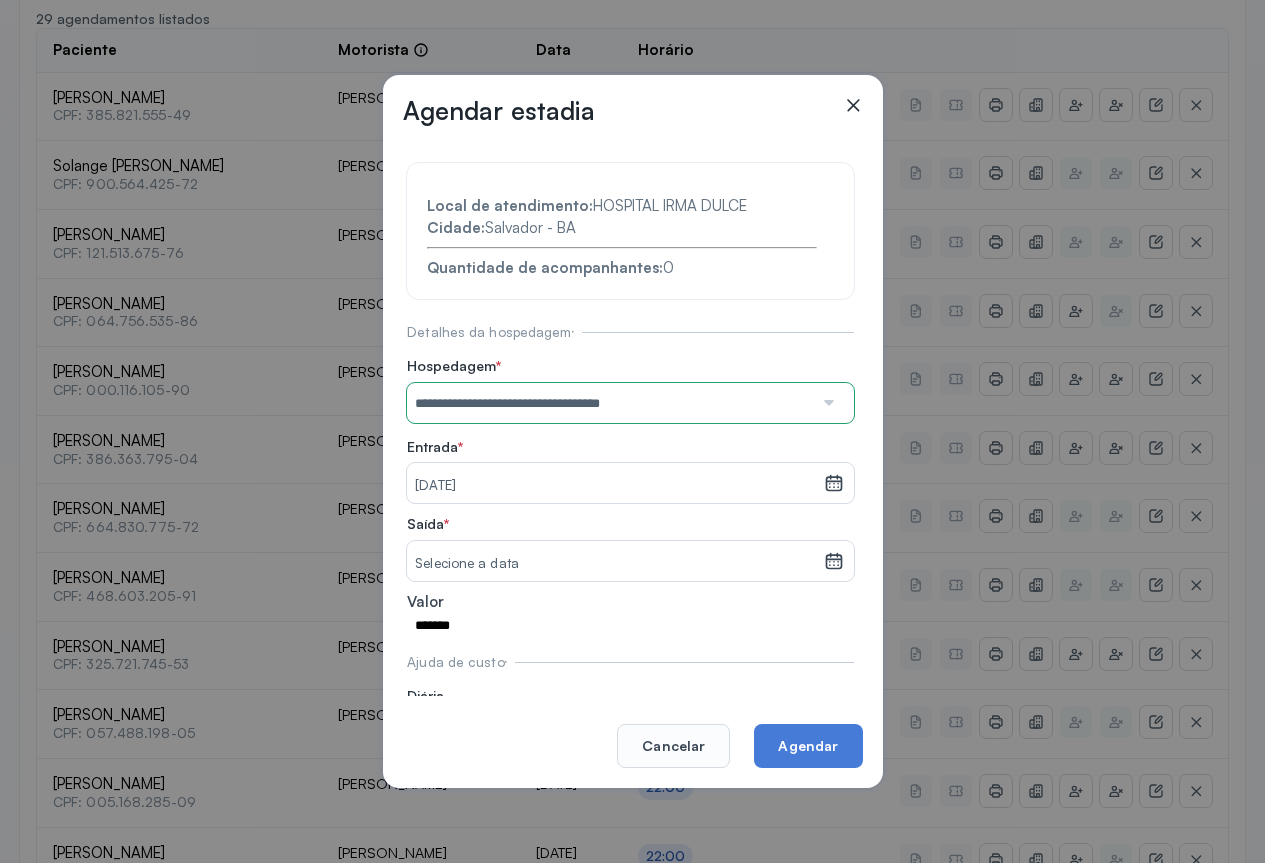 click 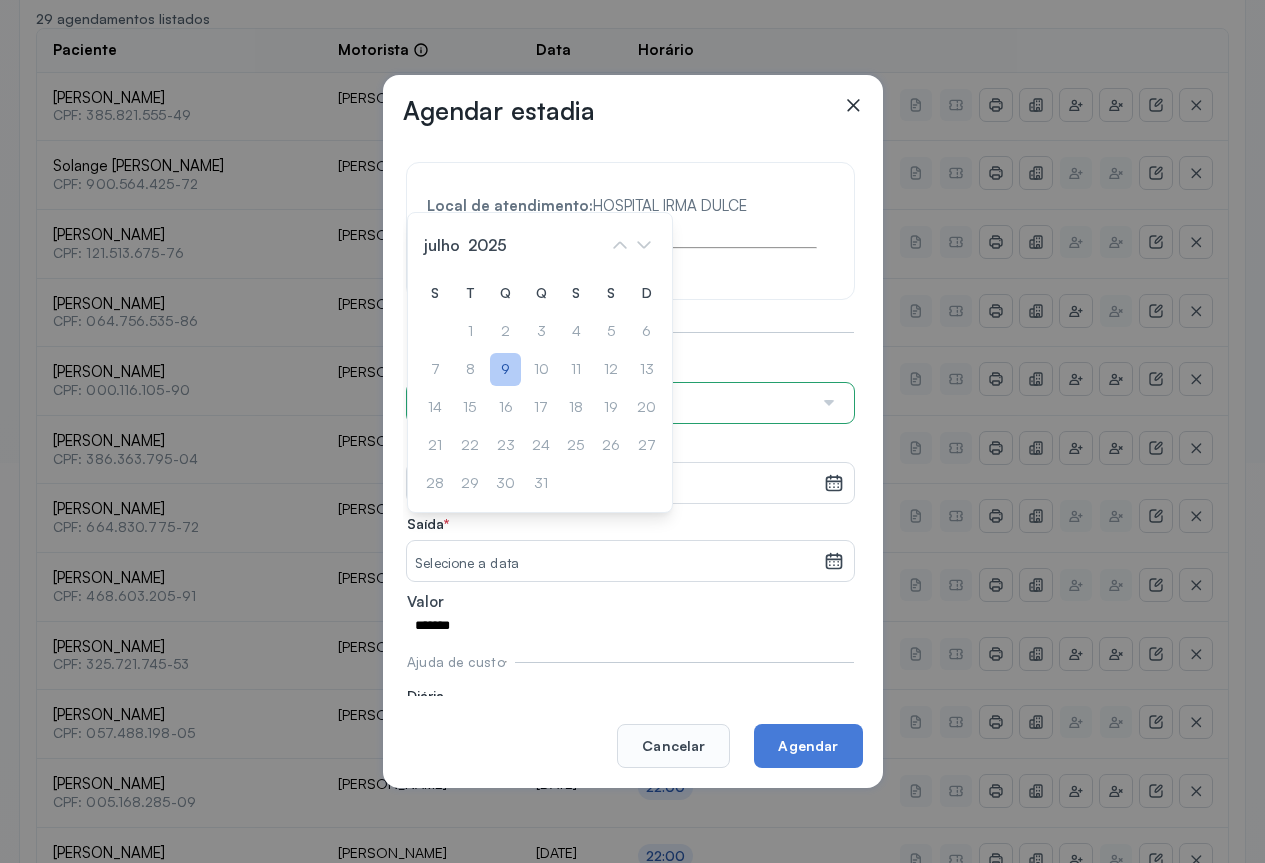 click on "9" 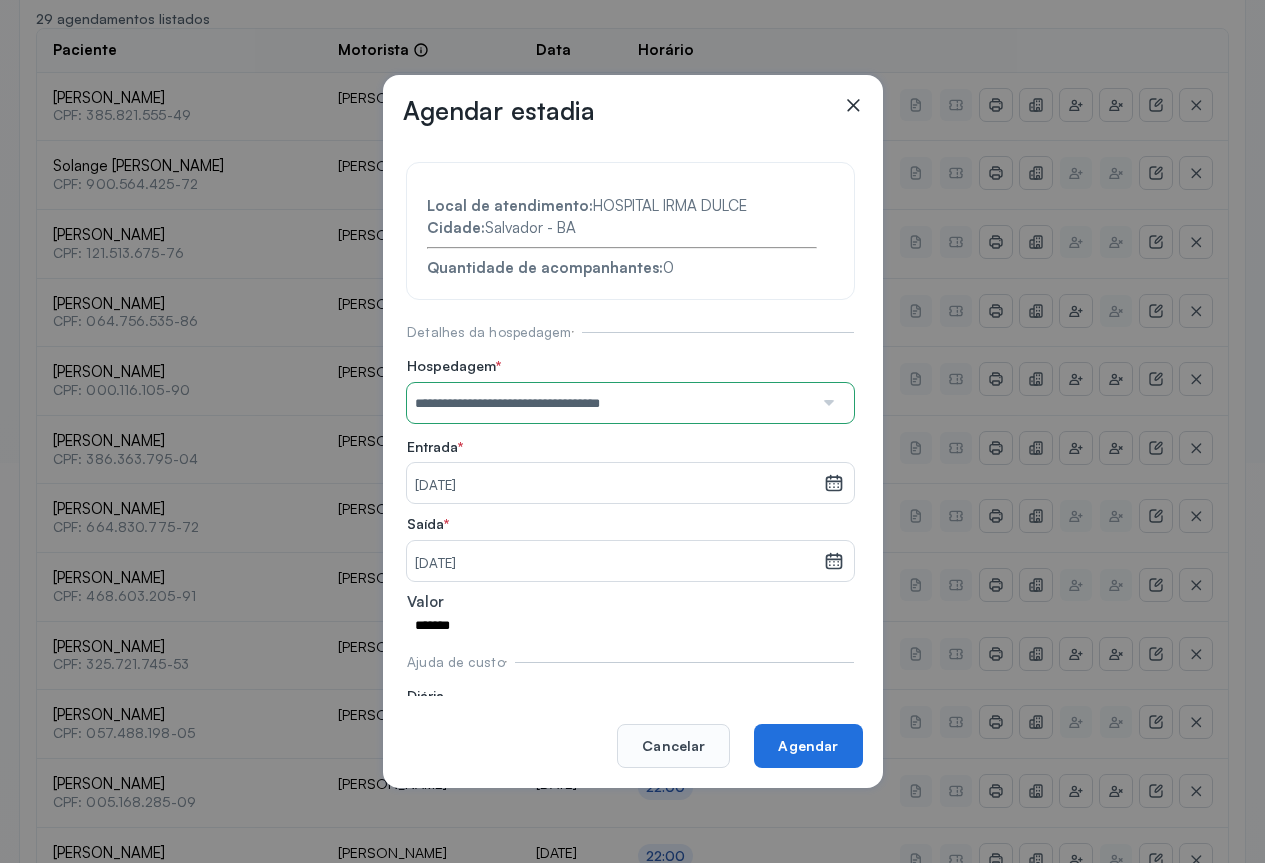 scroll, scrollTop: 77, scrollLeft: 0, axis: vertical 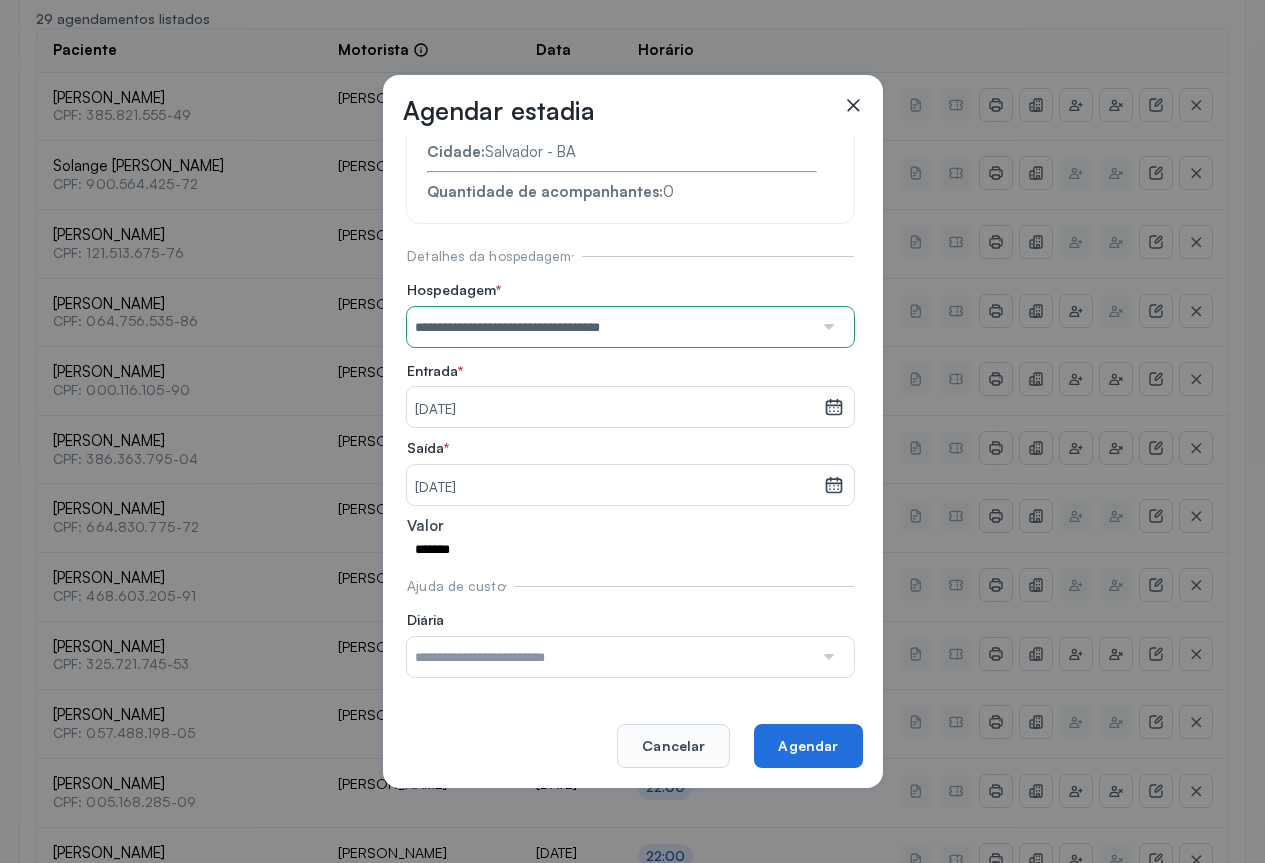 click on "Agendar" 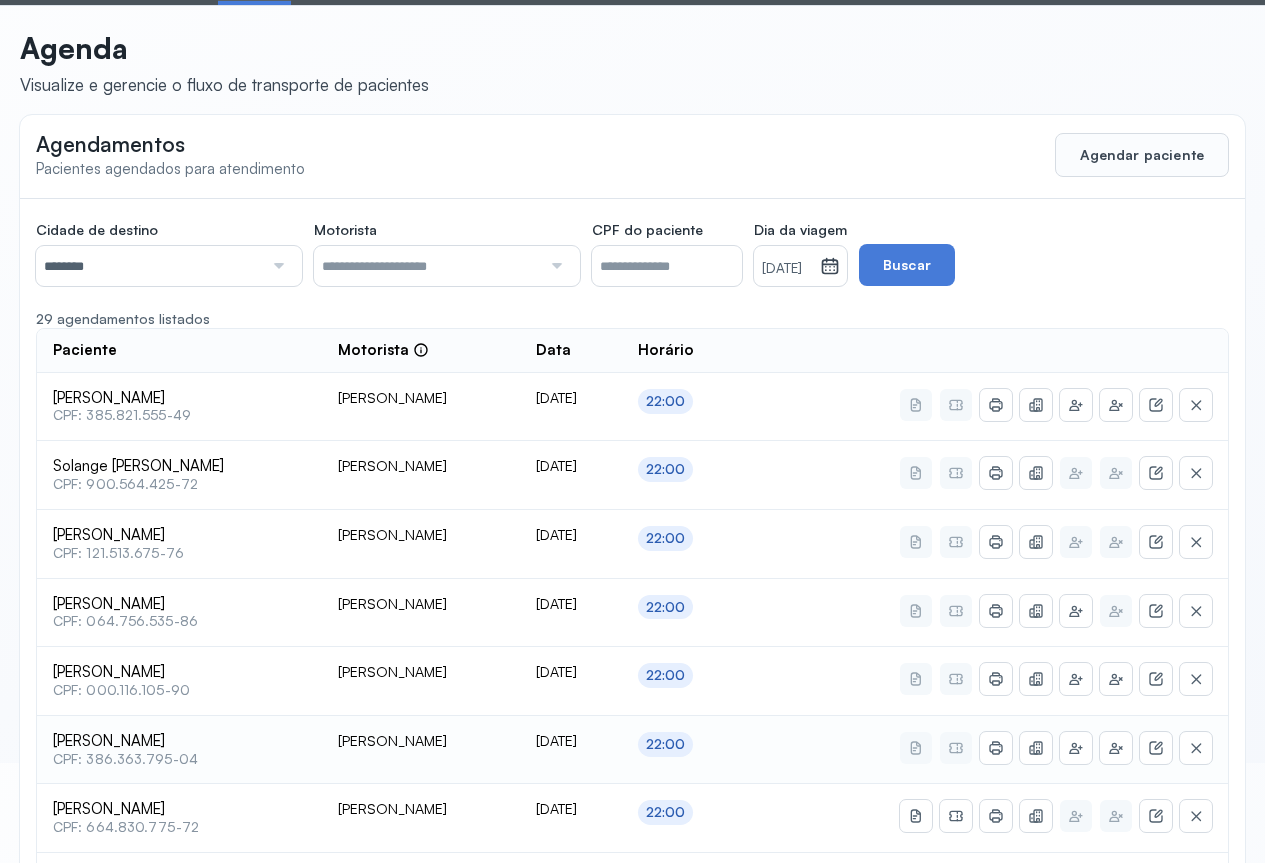 scroll, scrollTop: 200, scrollLeft: 0, axis: vertical 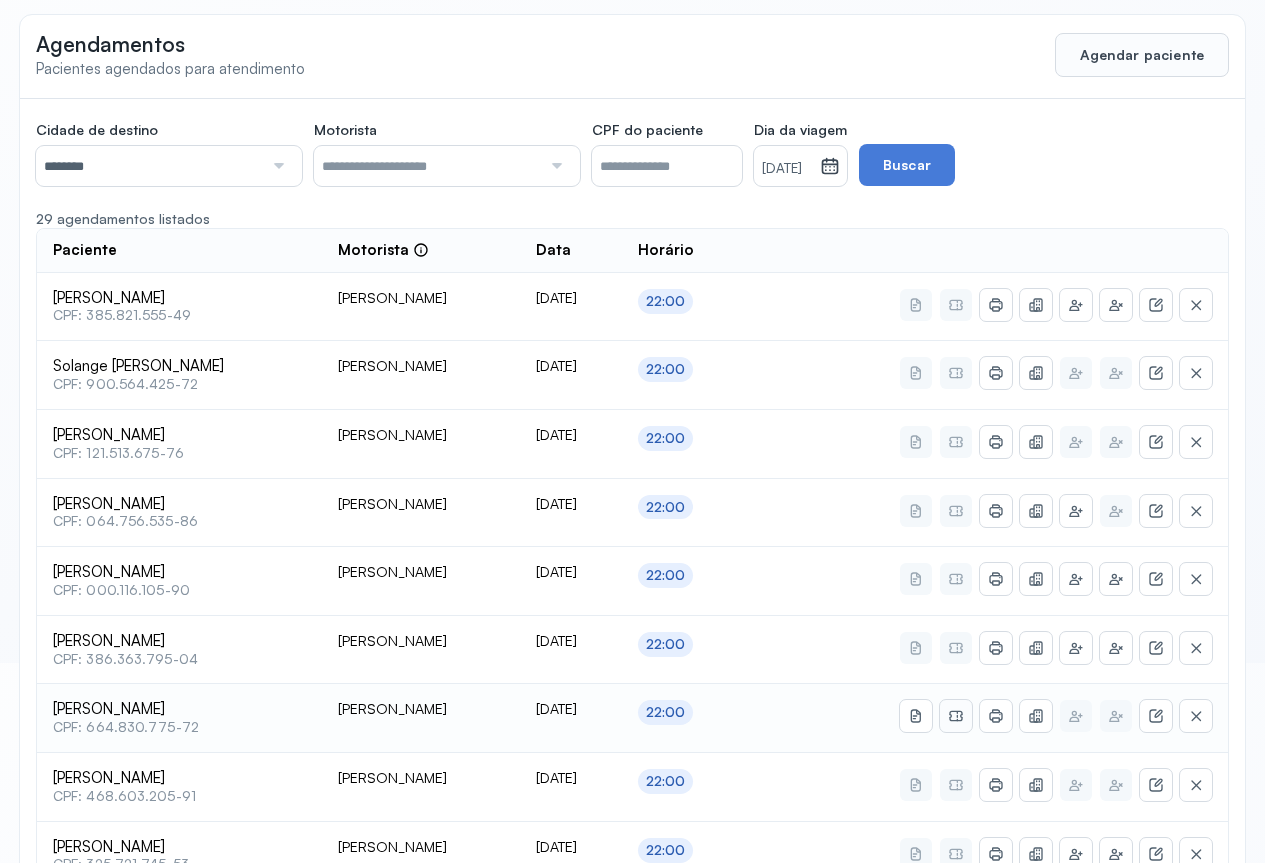 click 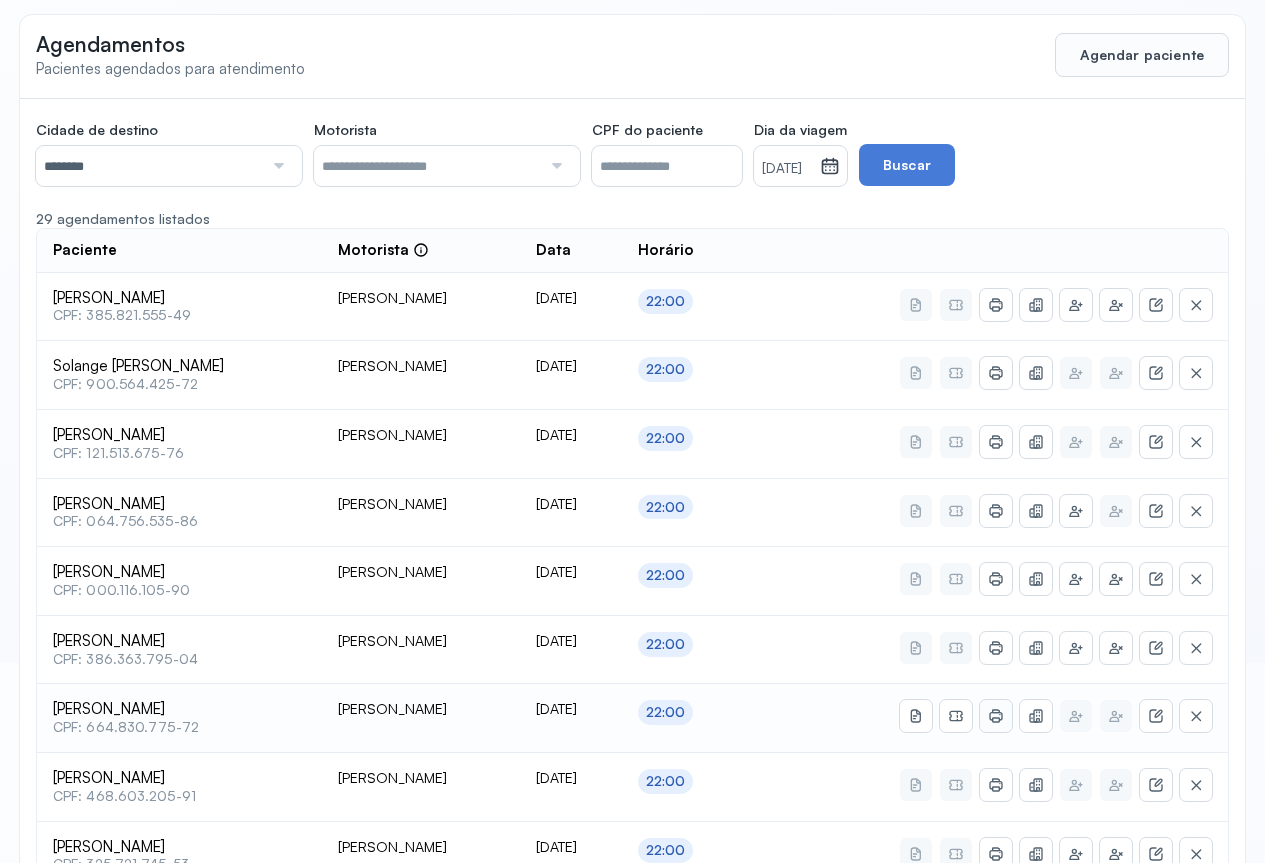 click 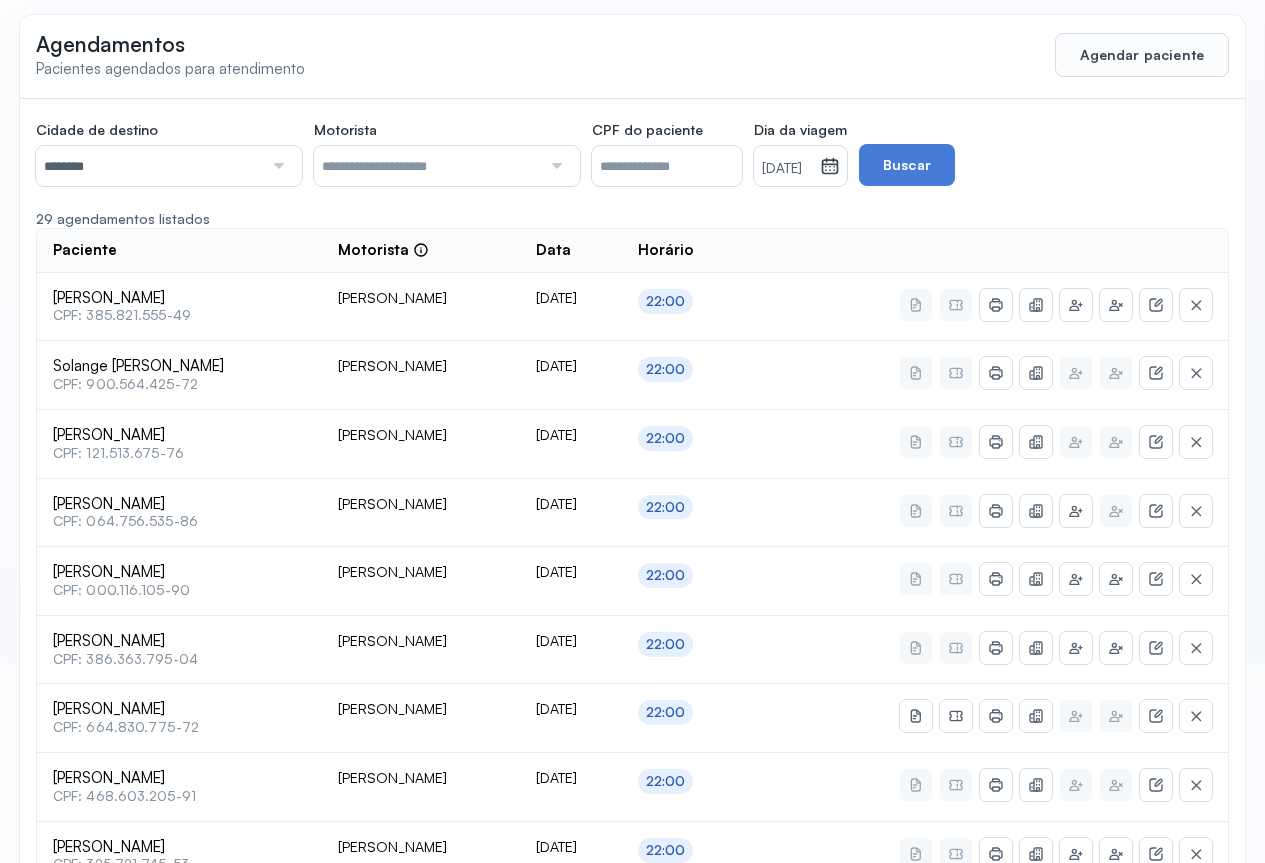 scroll, scrollTop: 0, scrollLeft: 0, axis: both 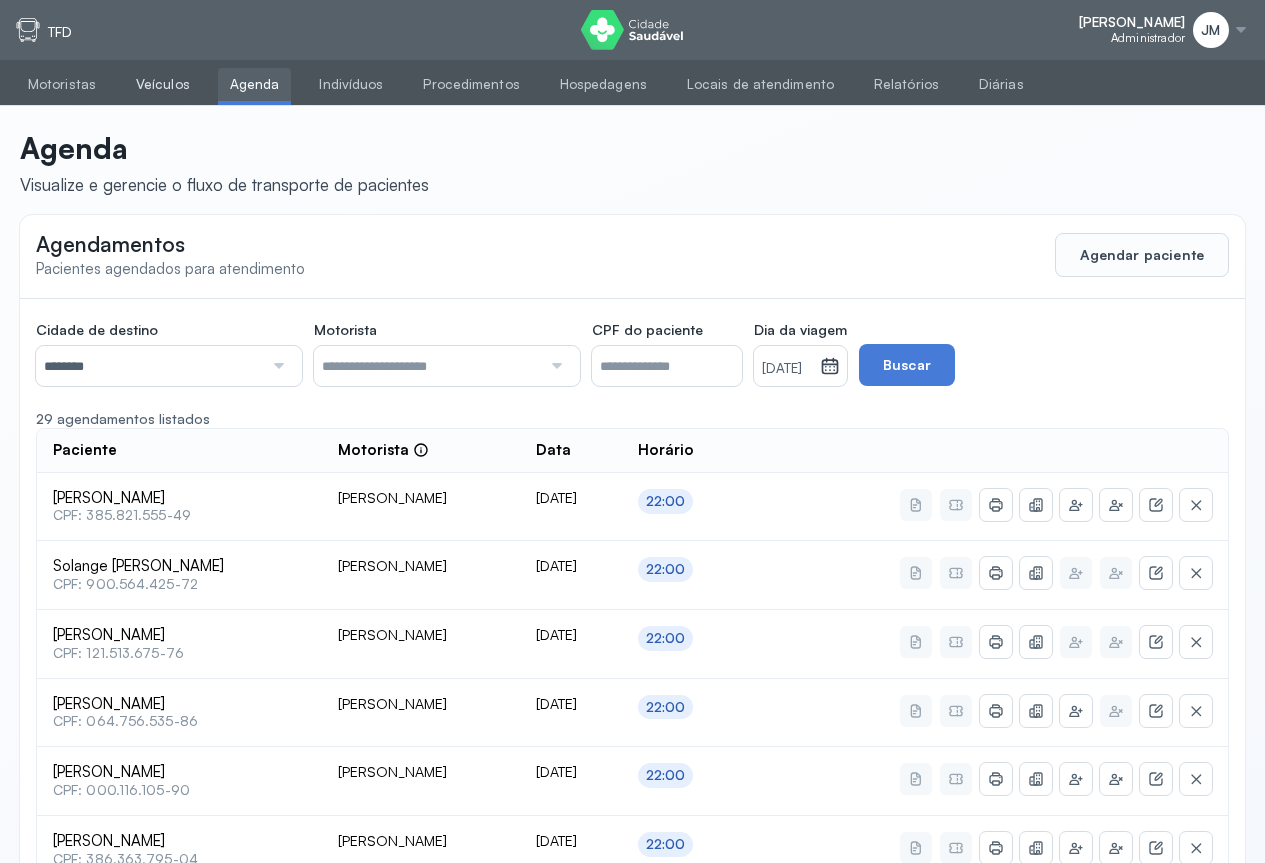 click on "Veículos" at bounding box center [163, 84] 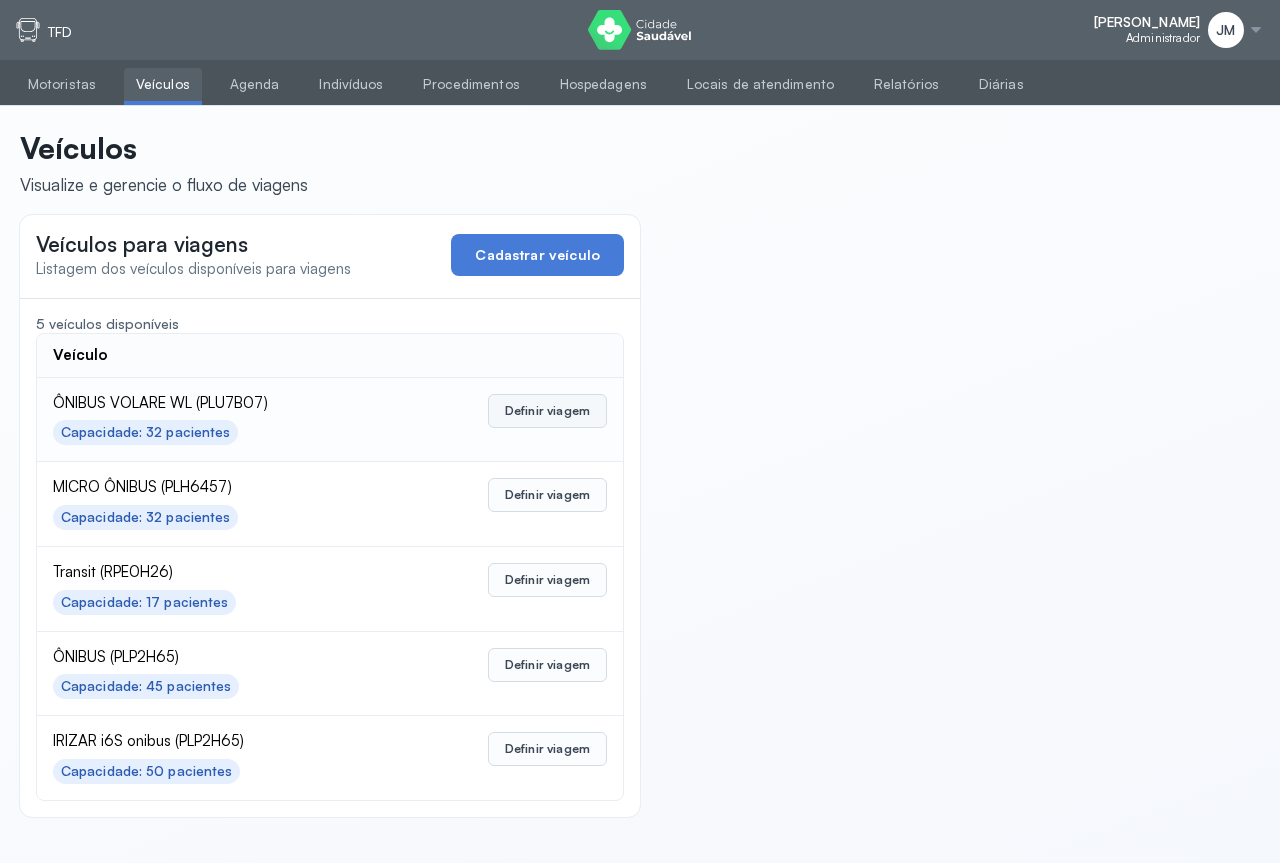 click on "Definir viagem" at bounding box center (547, 411) 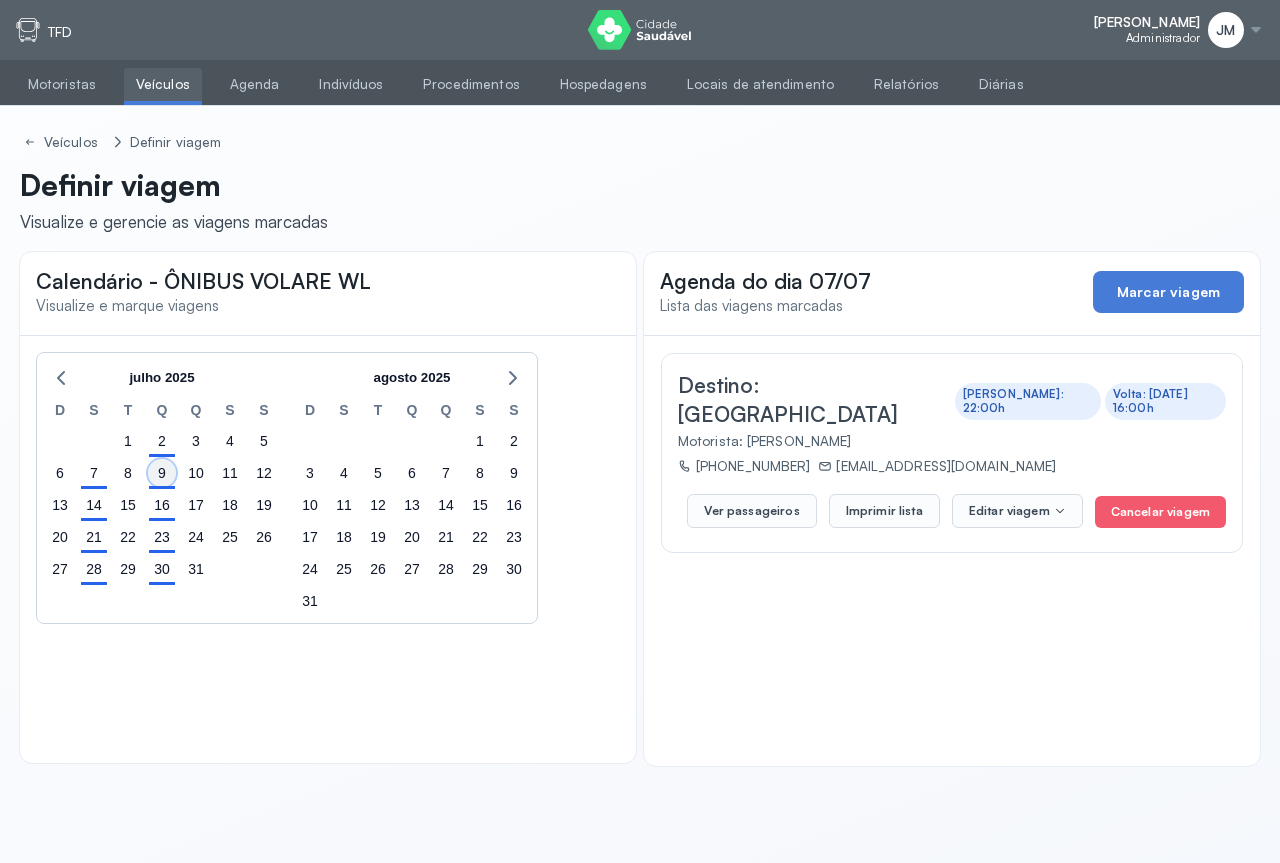 click on "9" 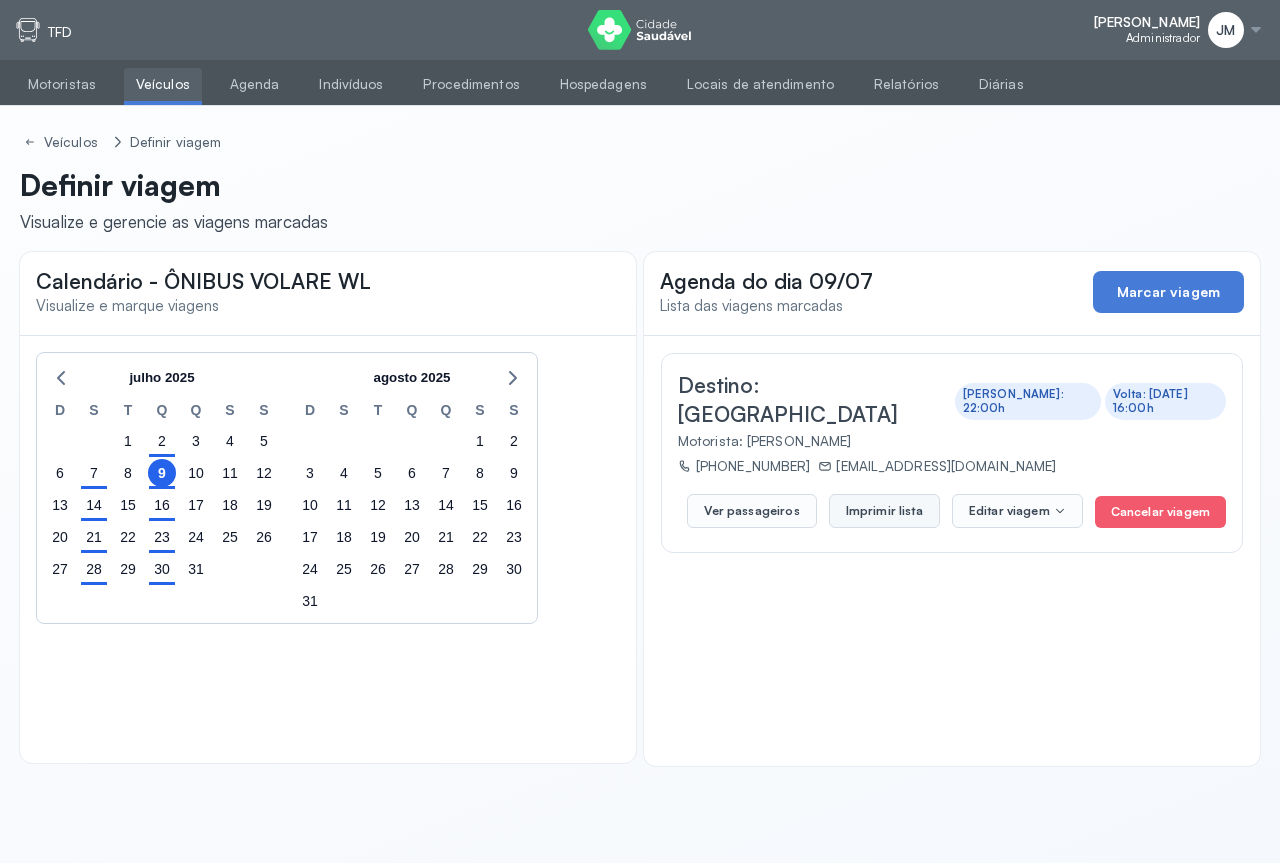 click on "Imprimir lista" at bounding box center (884, 511) 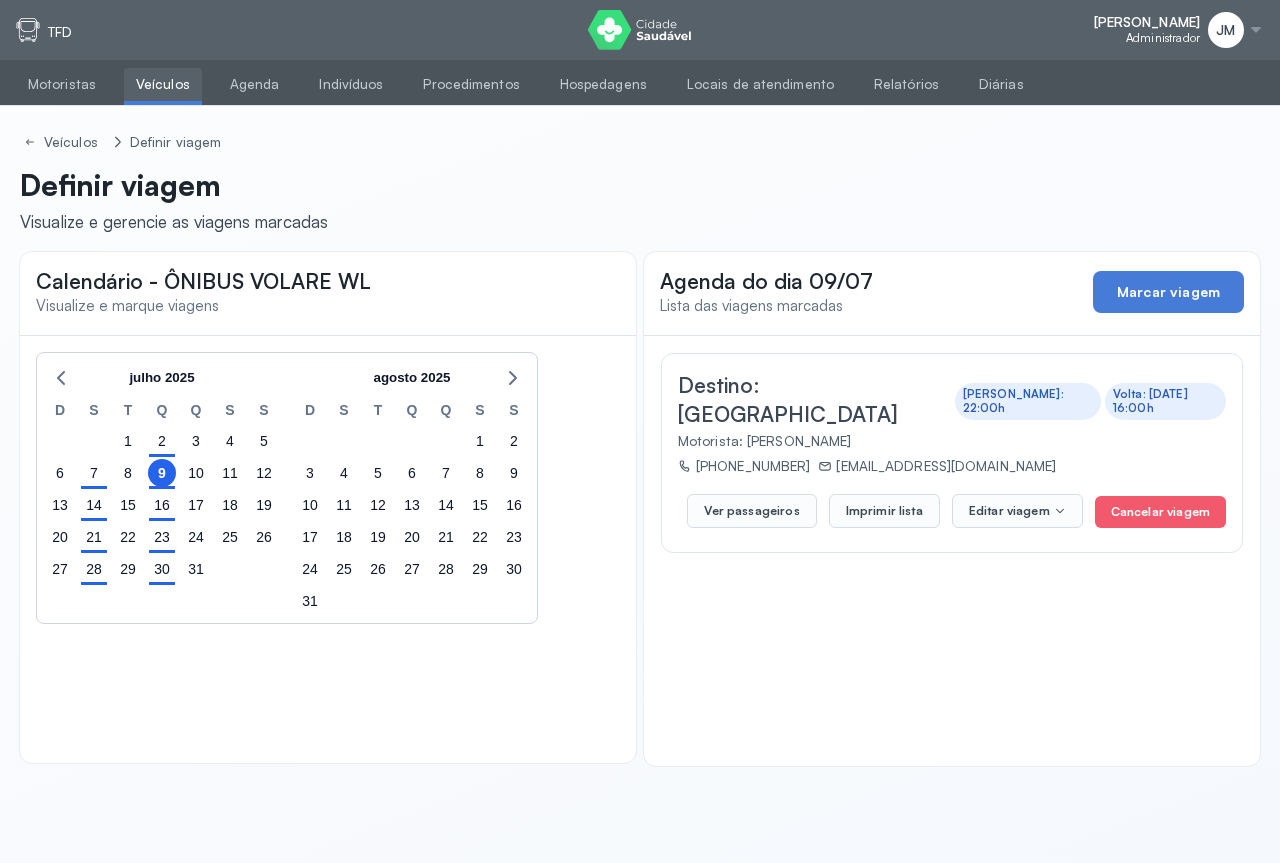 click on "Veículos" at bounding box center (163, 84) 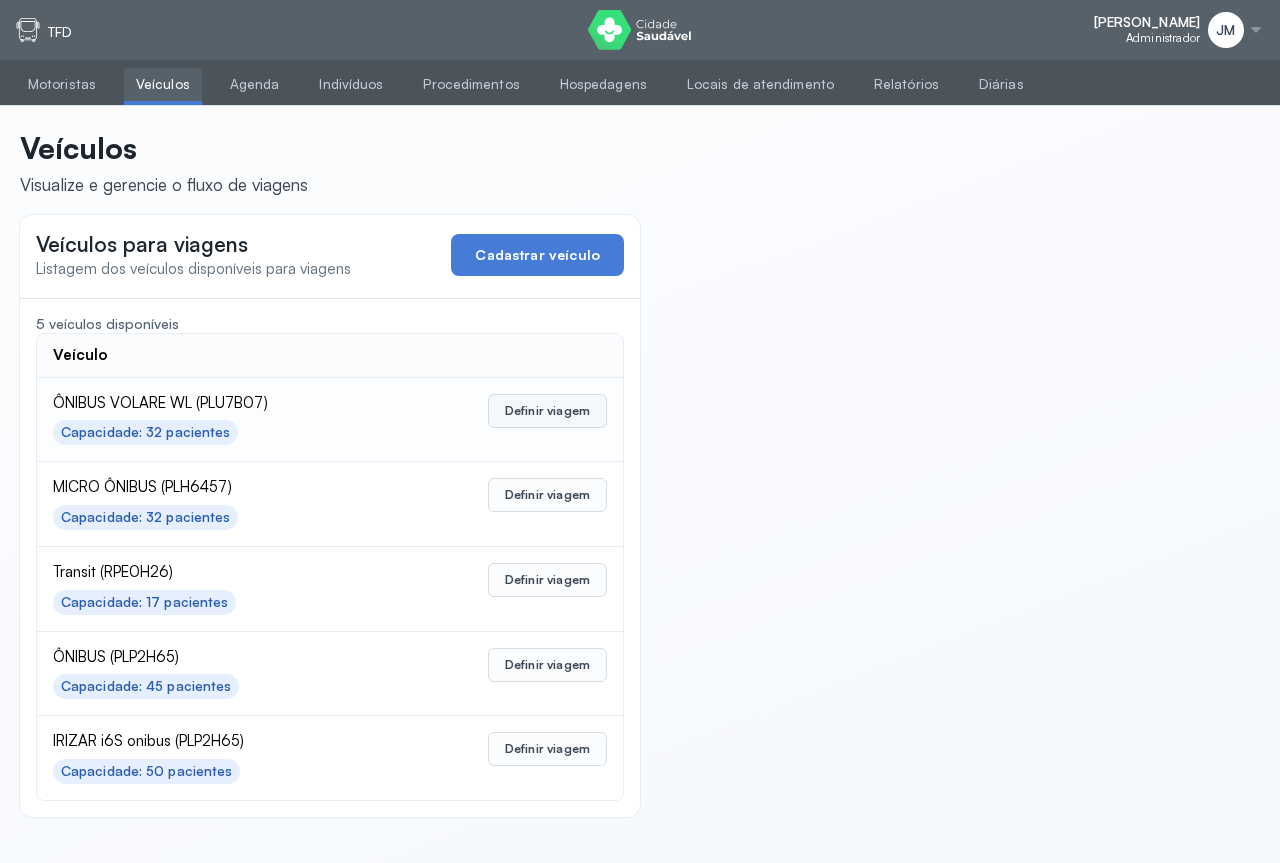 click on "Definir viagem" at bounding box center (547, 411) 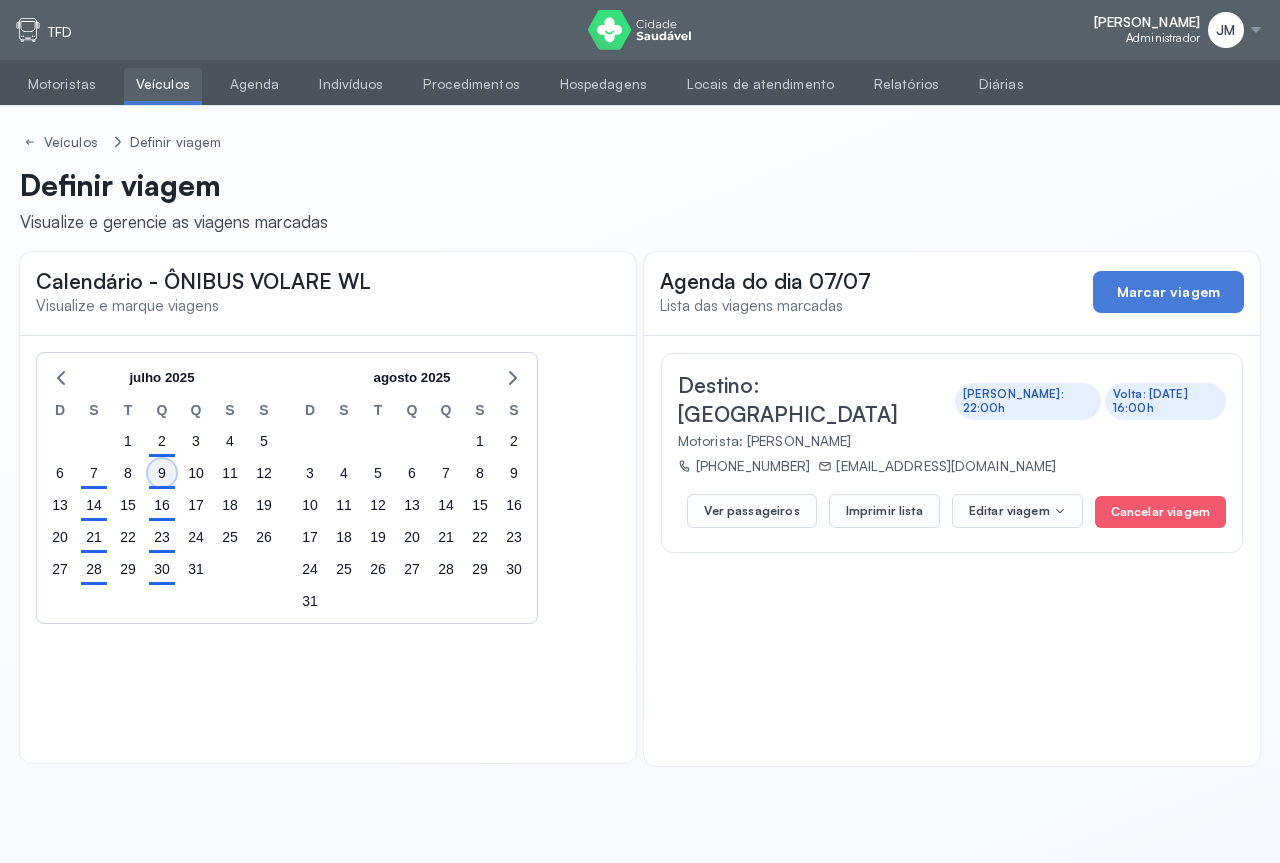 click on "9" 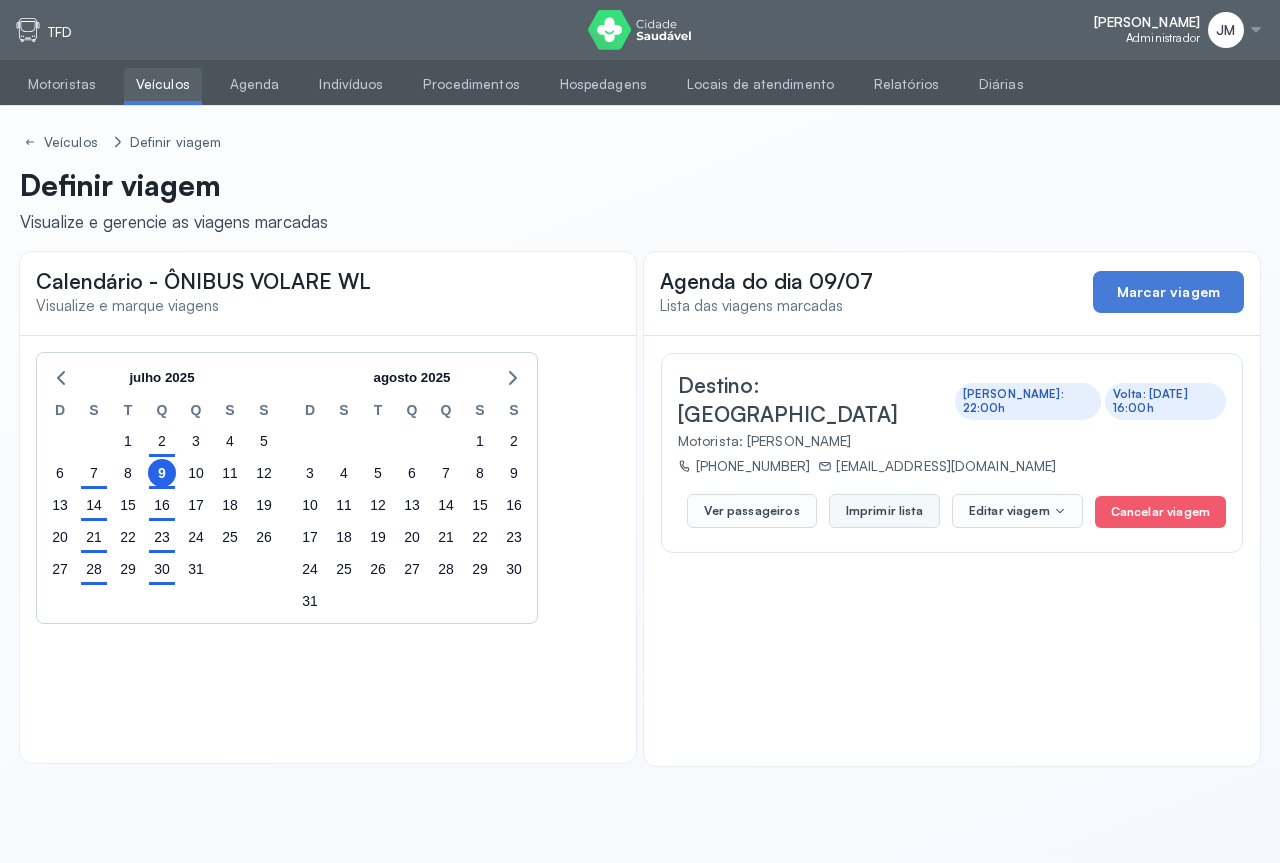click on "Imprimir lista" at bounding box center [884, 511] 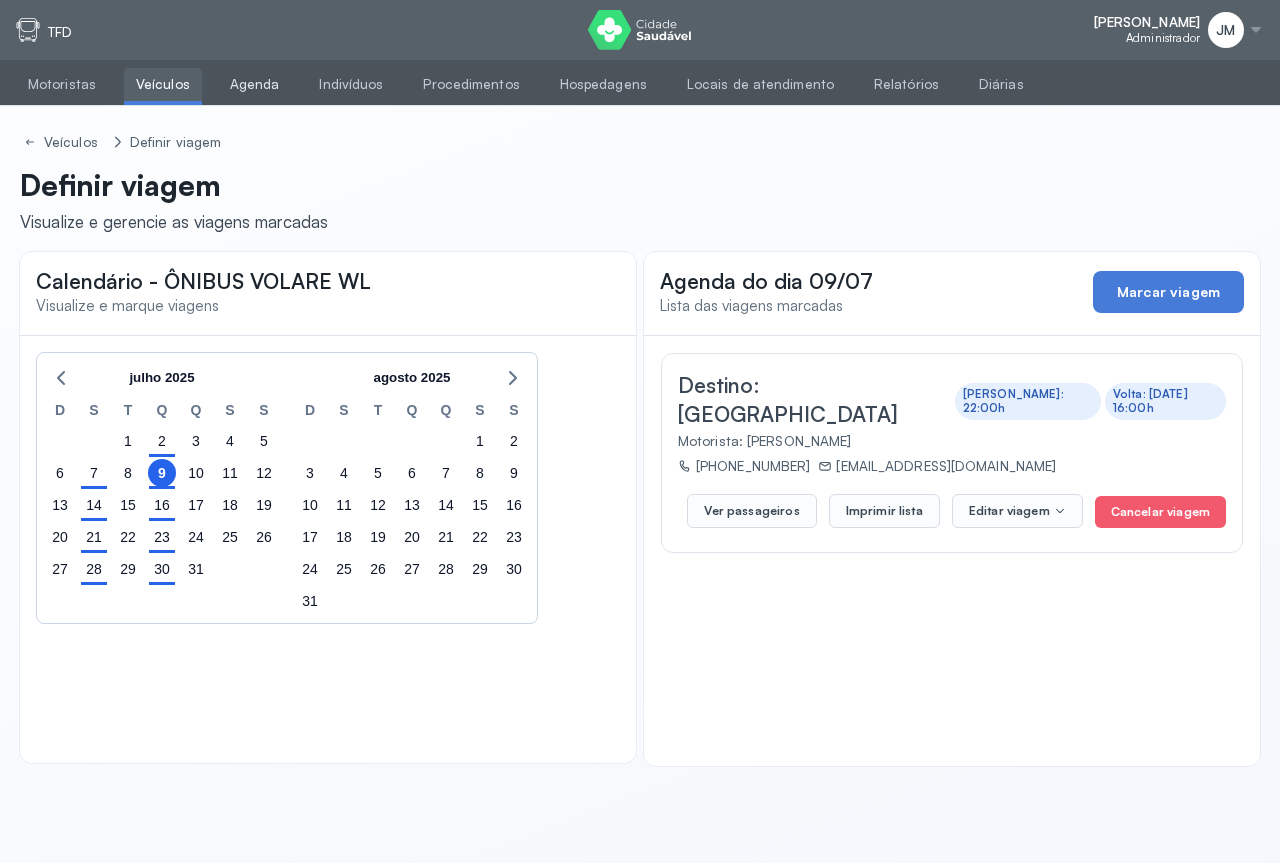 click on "Agenda" at bounding box center (255, 84) 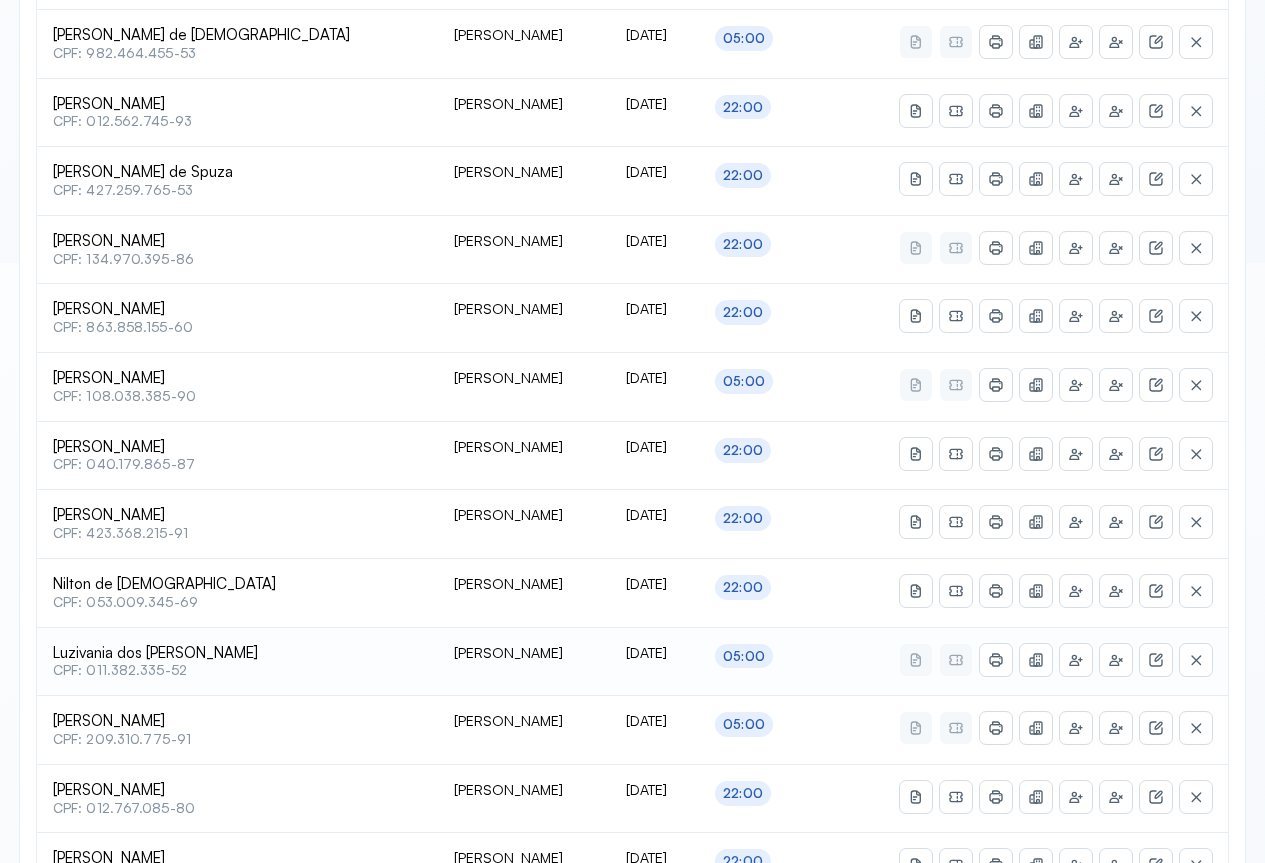 scroll, scrollTop: 741, scrollLeft: 0, axis: vertical 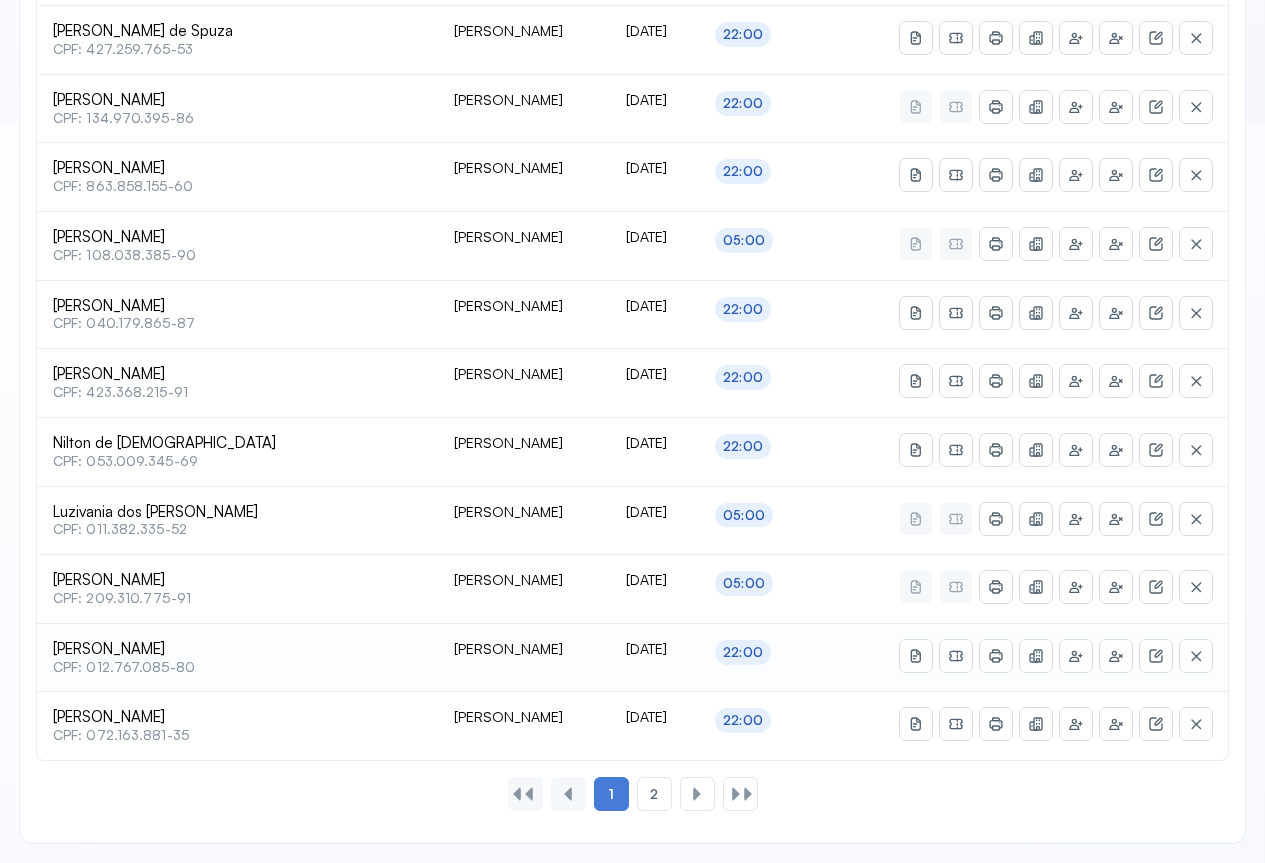 type on "********" 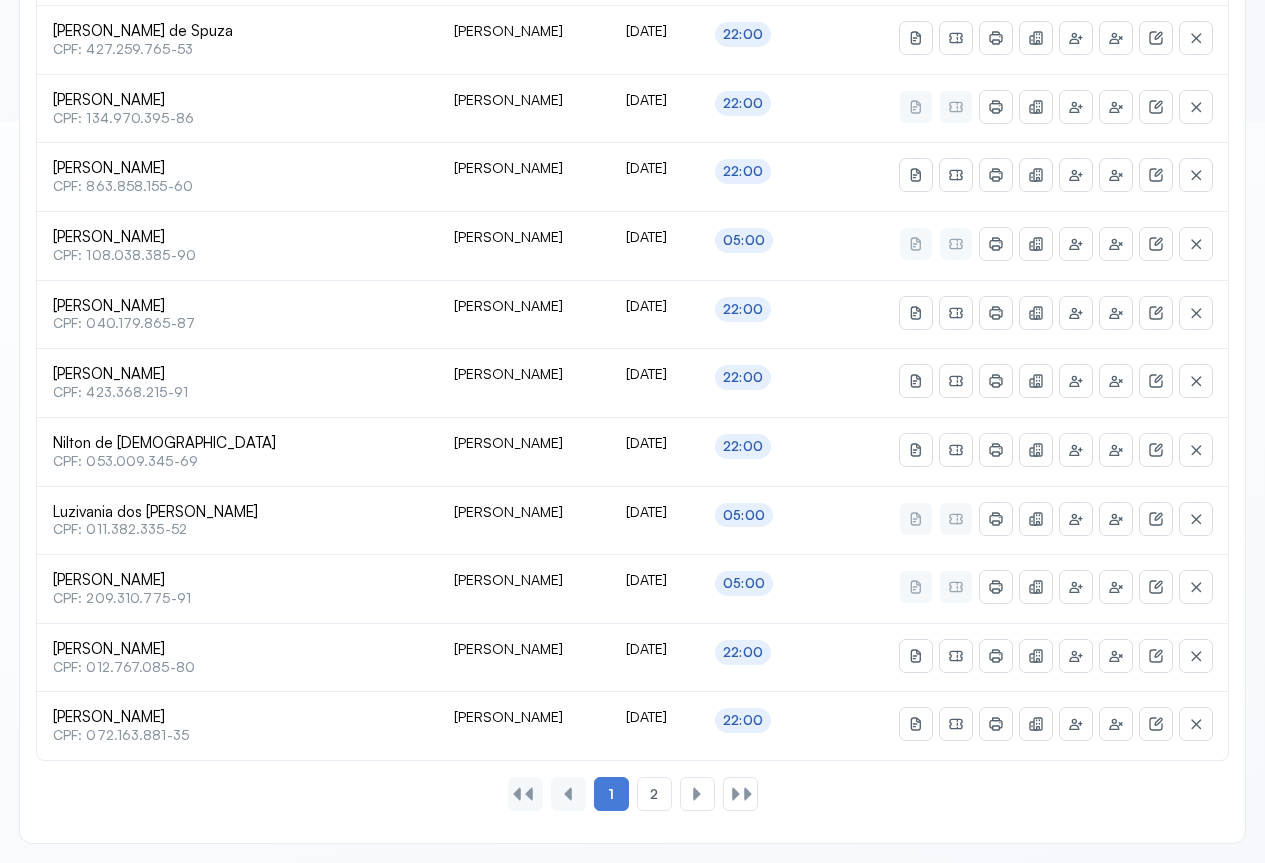 scroll, scrollTop: 0, scrollLeft: 0, axis: both 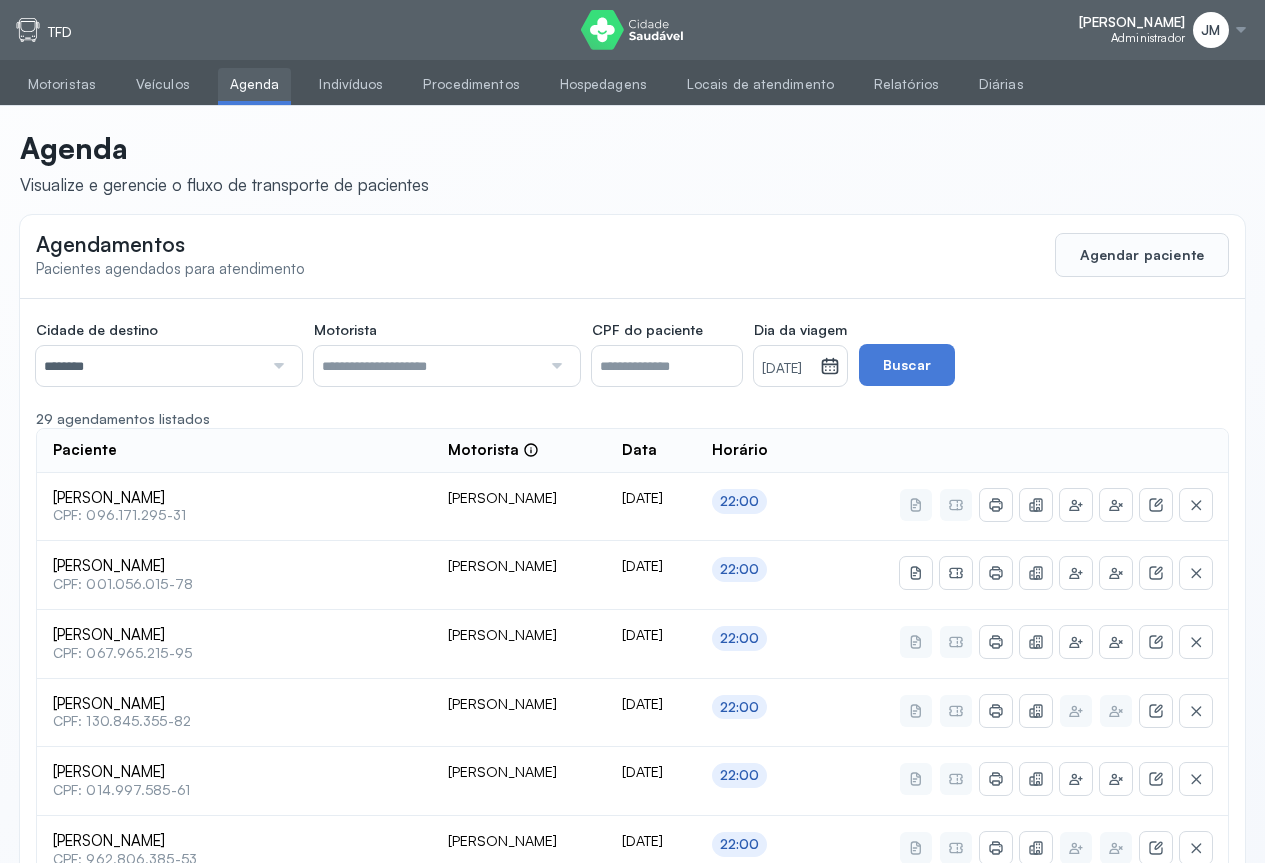 click 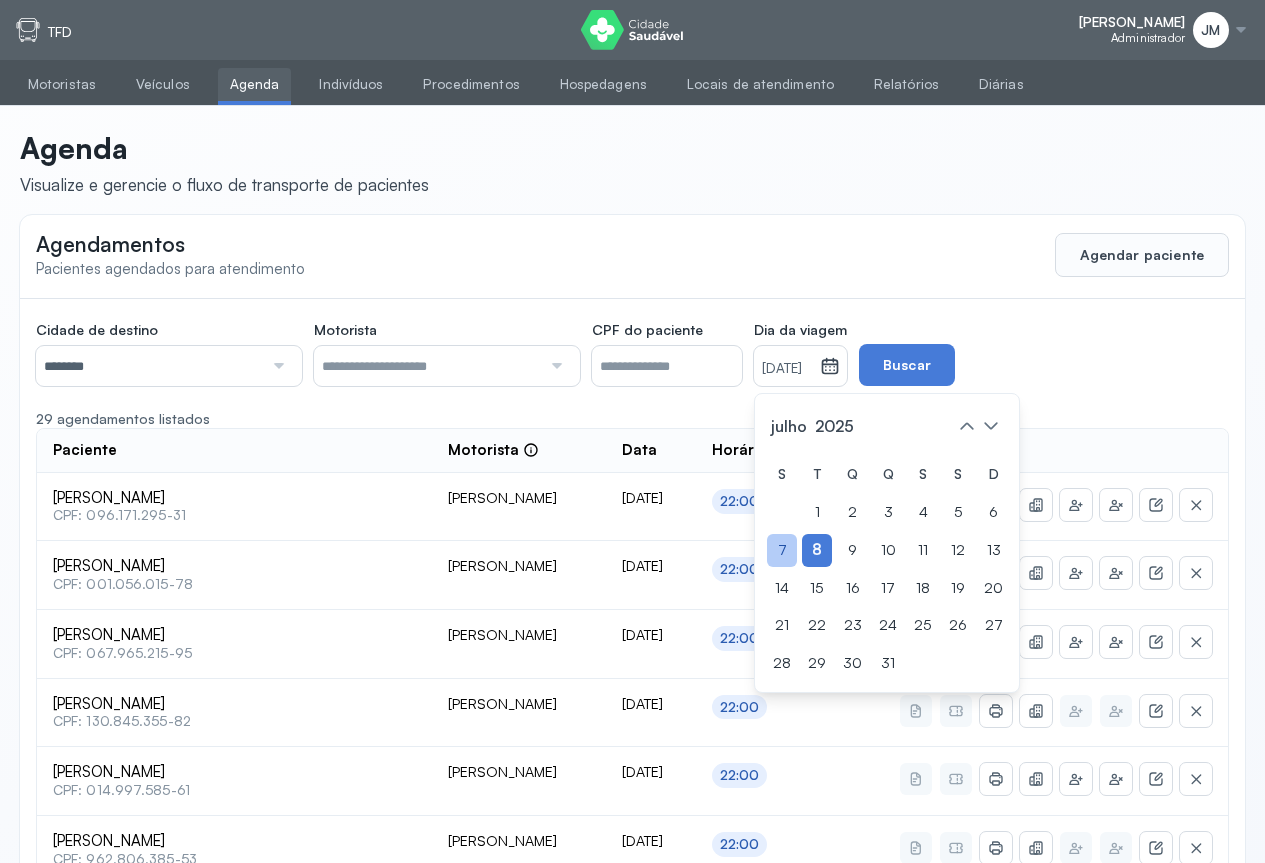 click on "7" 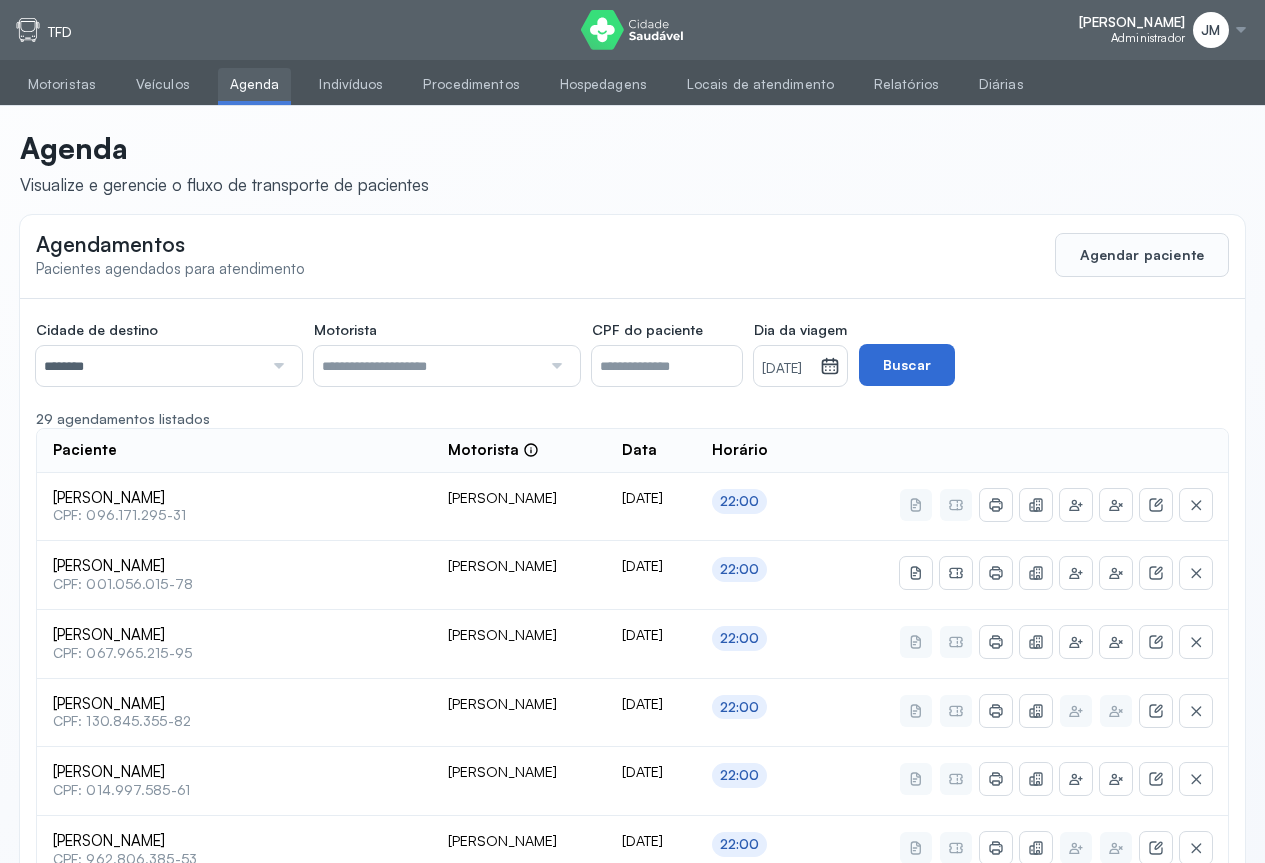 click on "Buscar" at bounding box center [907, 365] 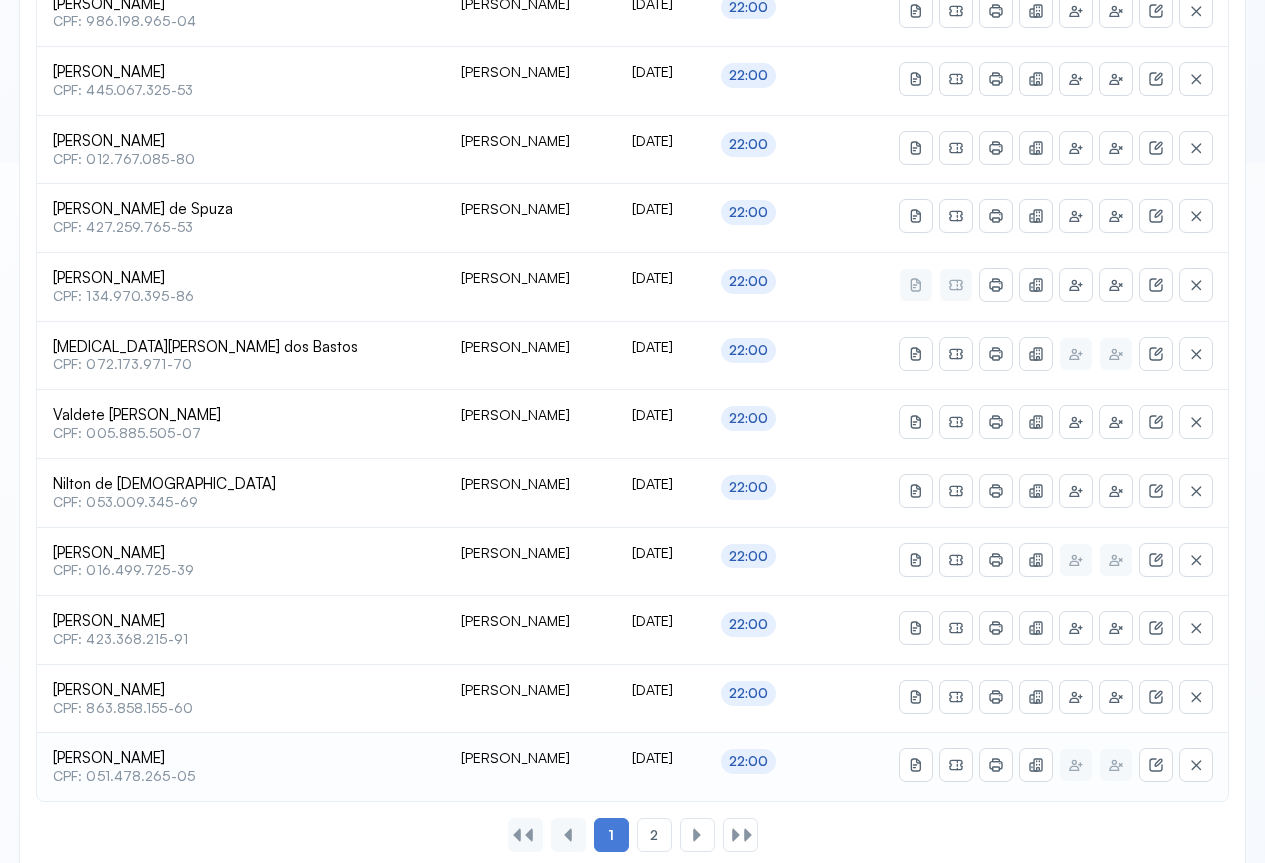 scroll, scrollTop: 741, scrollLeft: 0, axis: vertical 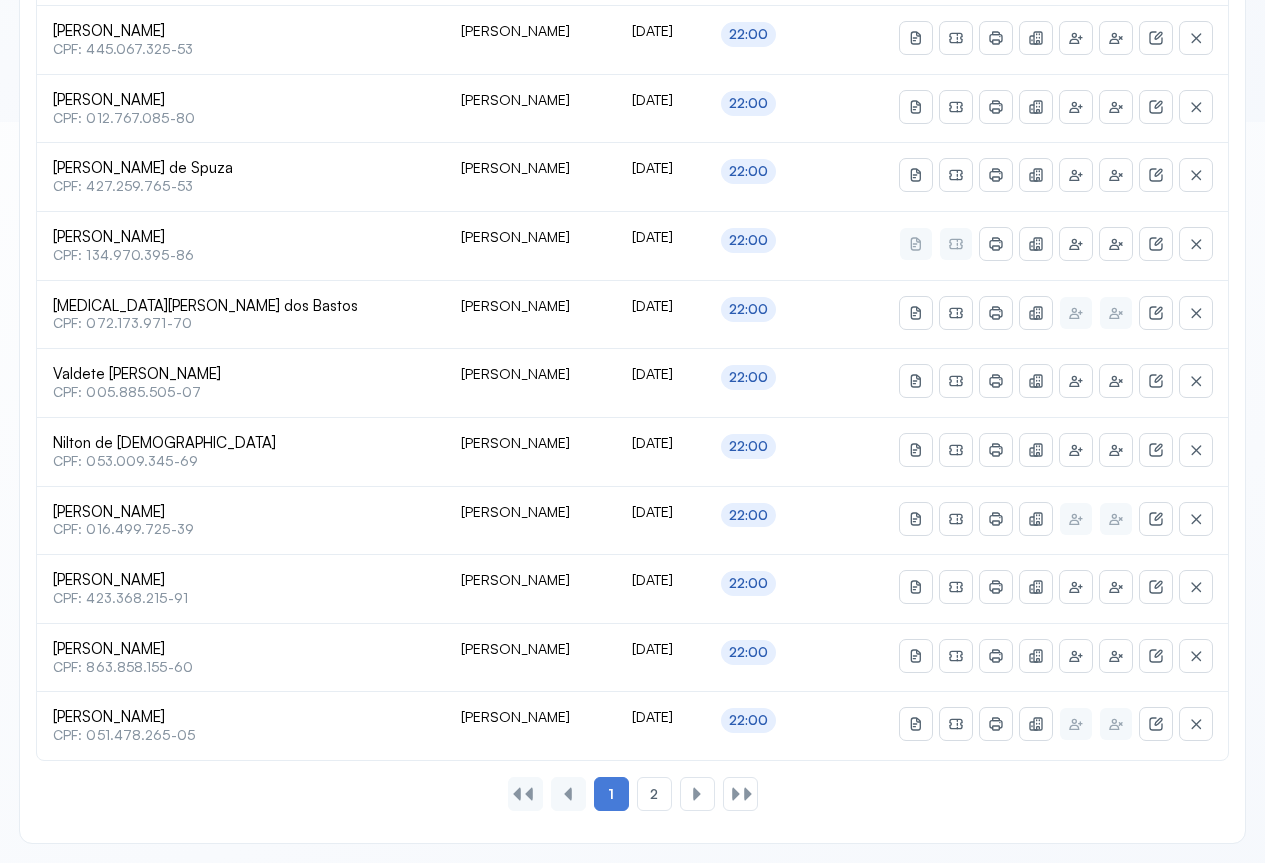 click on "2" 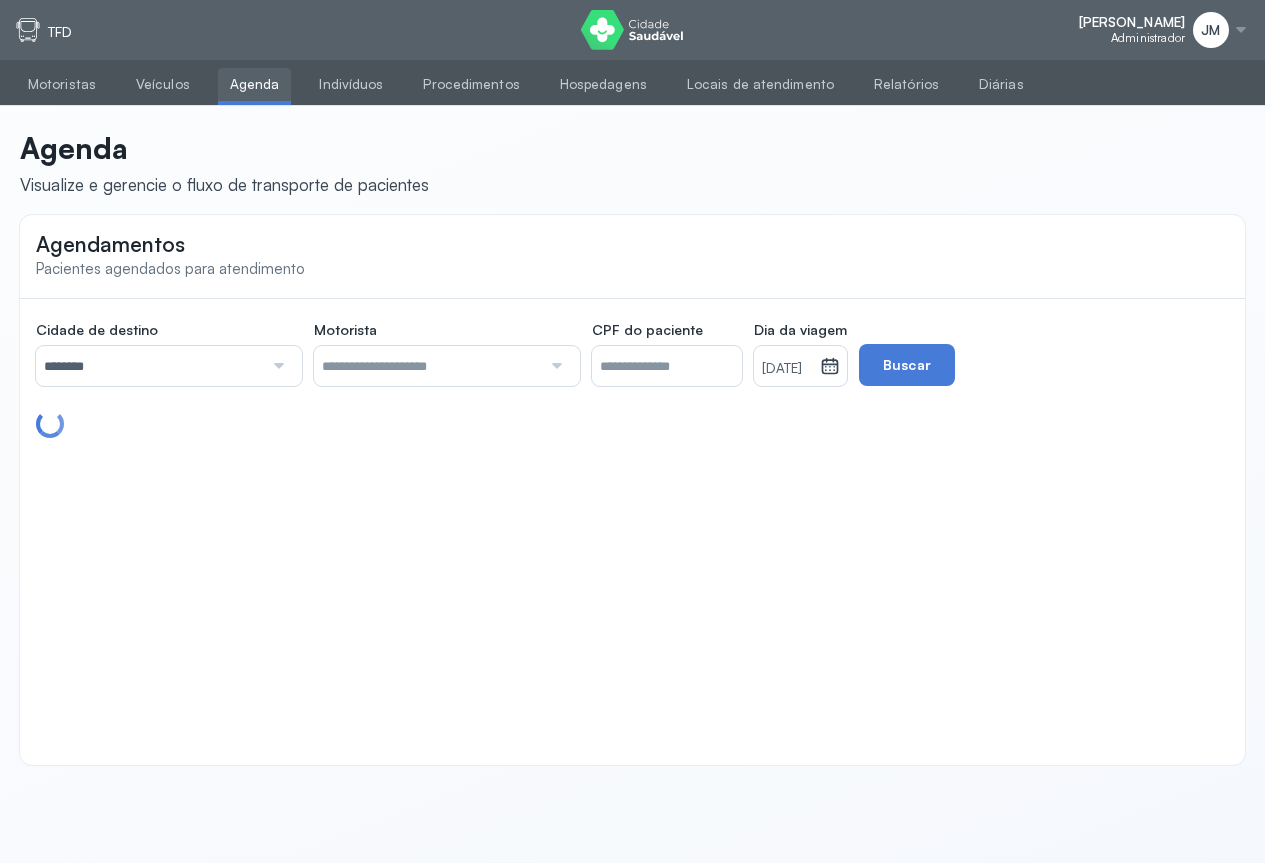 scroll, scrollTop: 0, scrollLeft: 0, axis: both 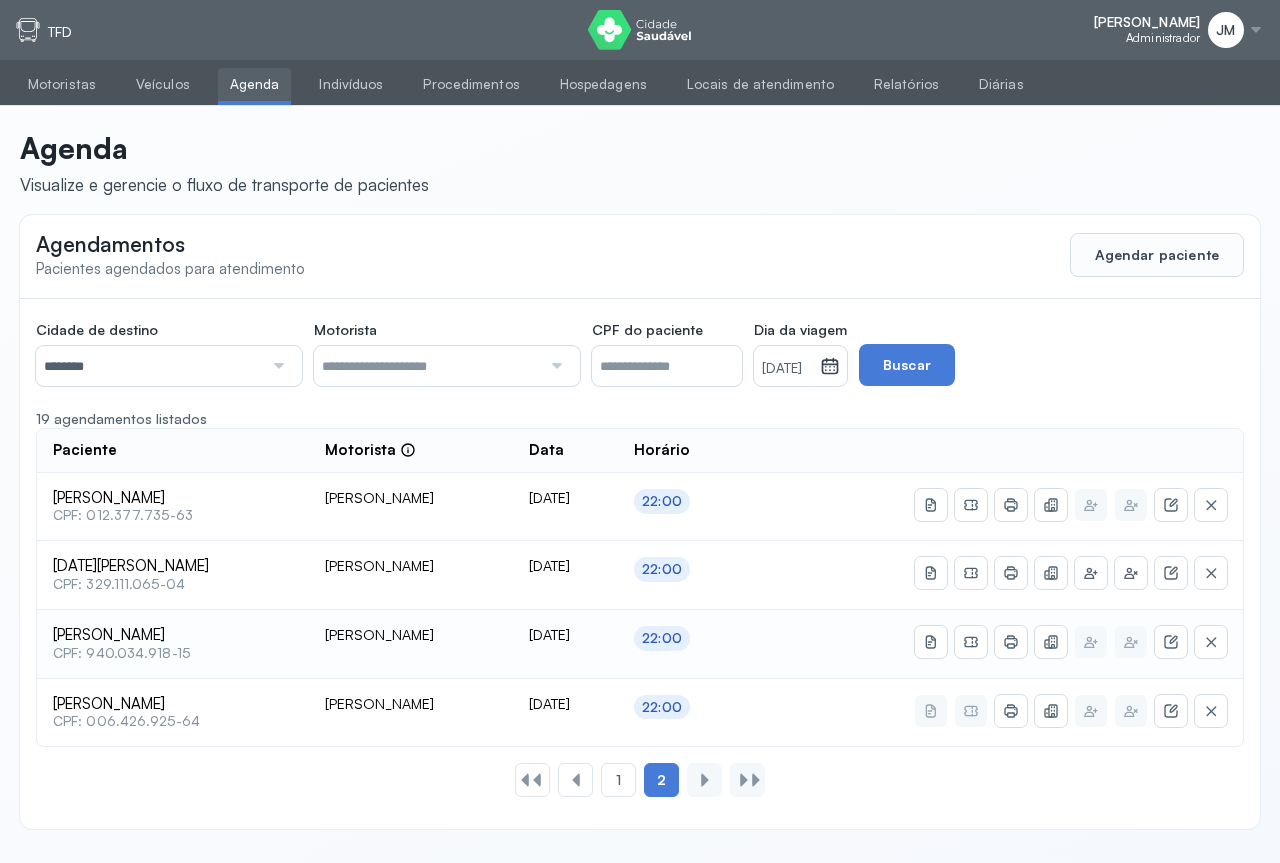 click 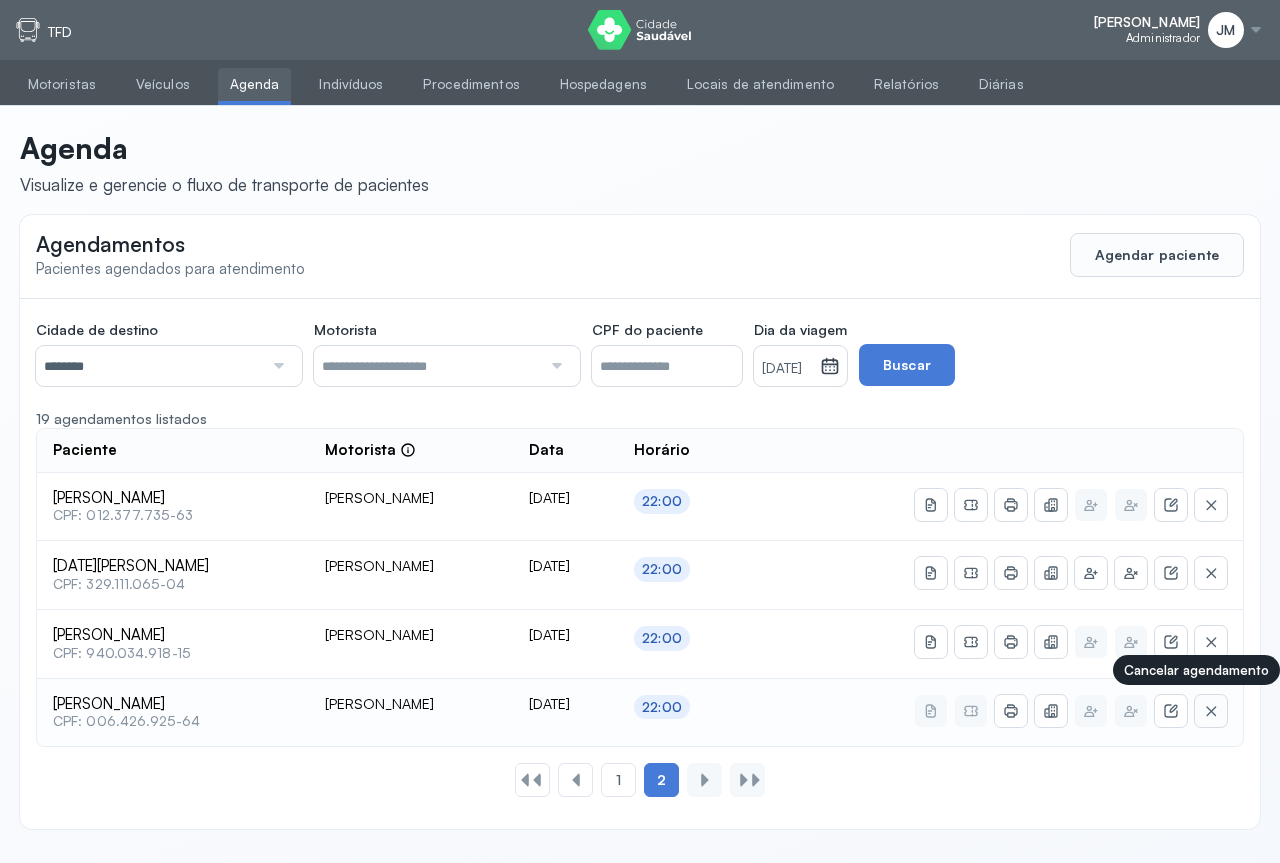click 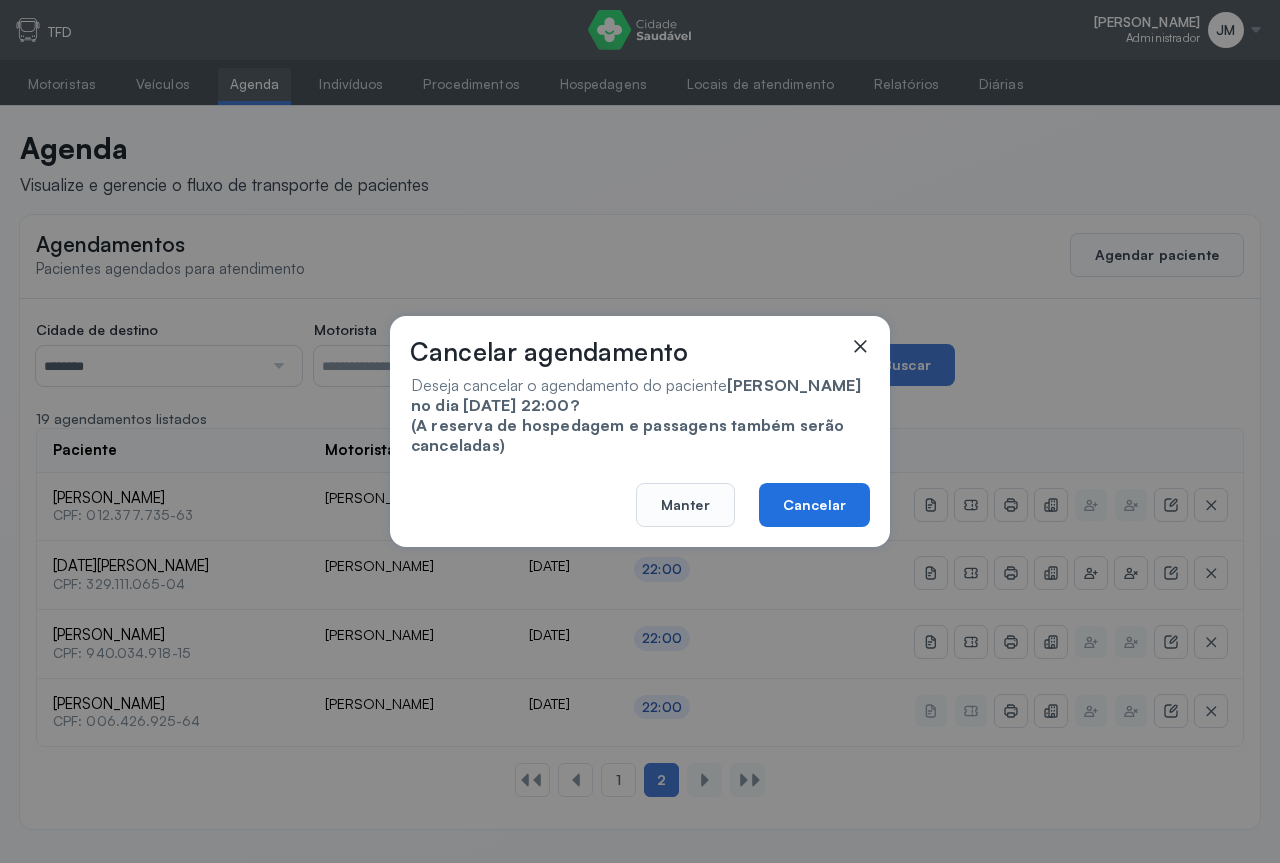 click on "Cancelar" 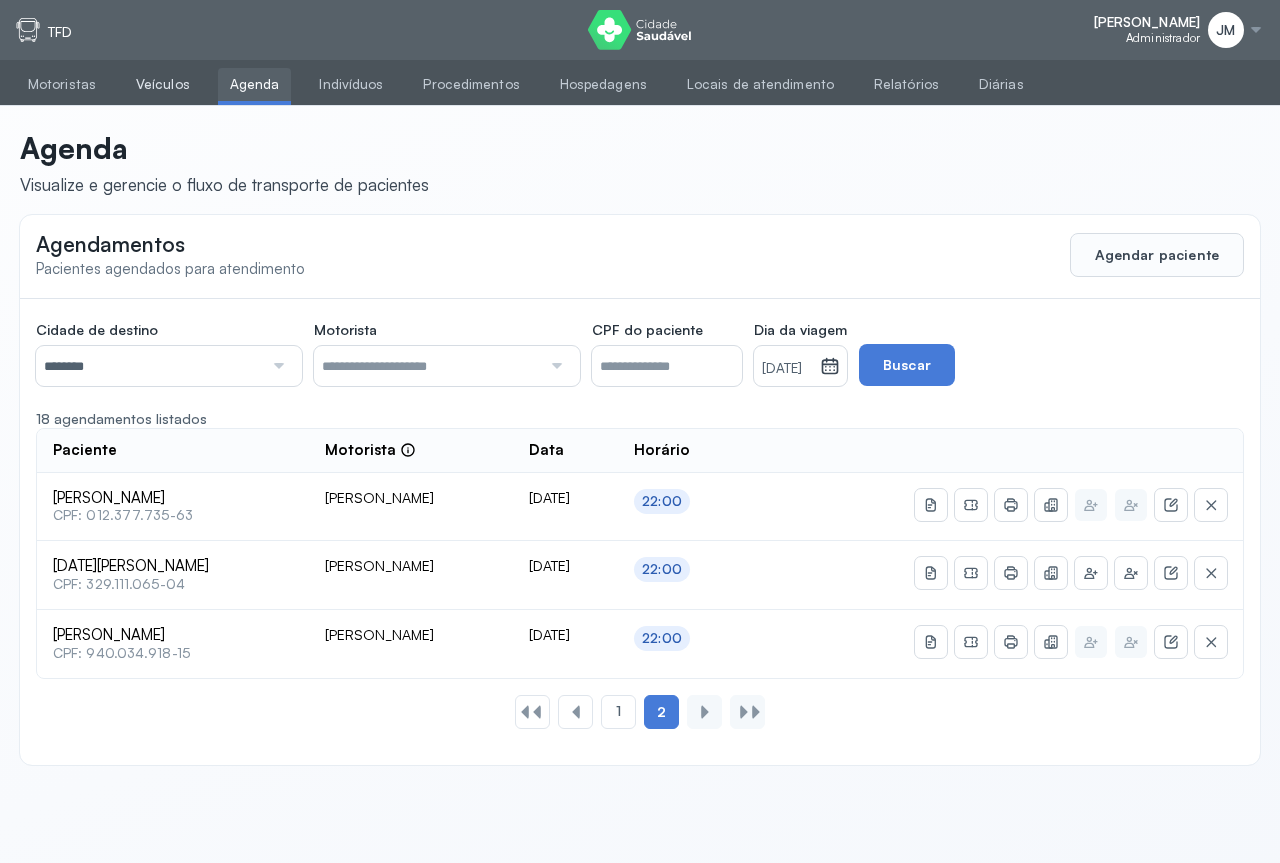 click on "Veículos" at bounding box center (163, 84) 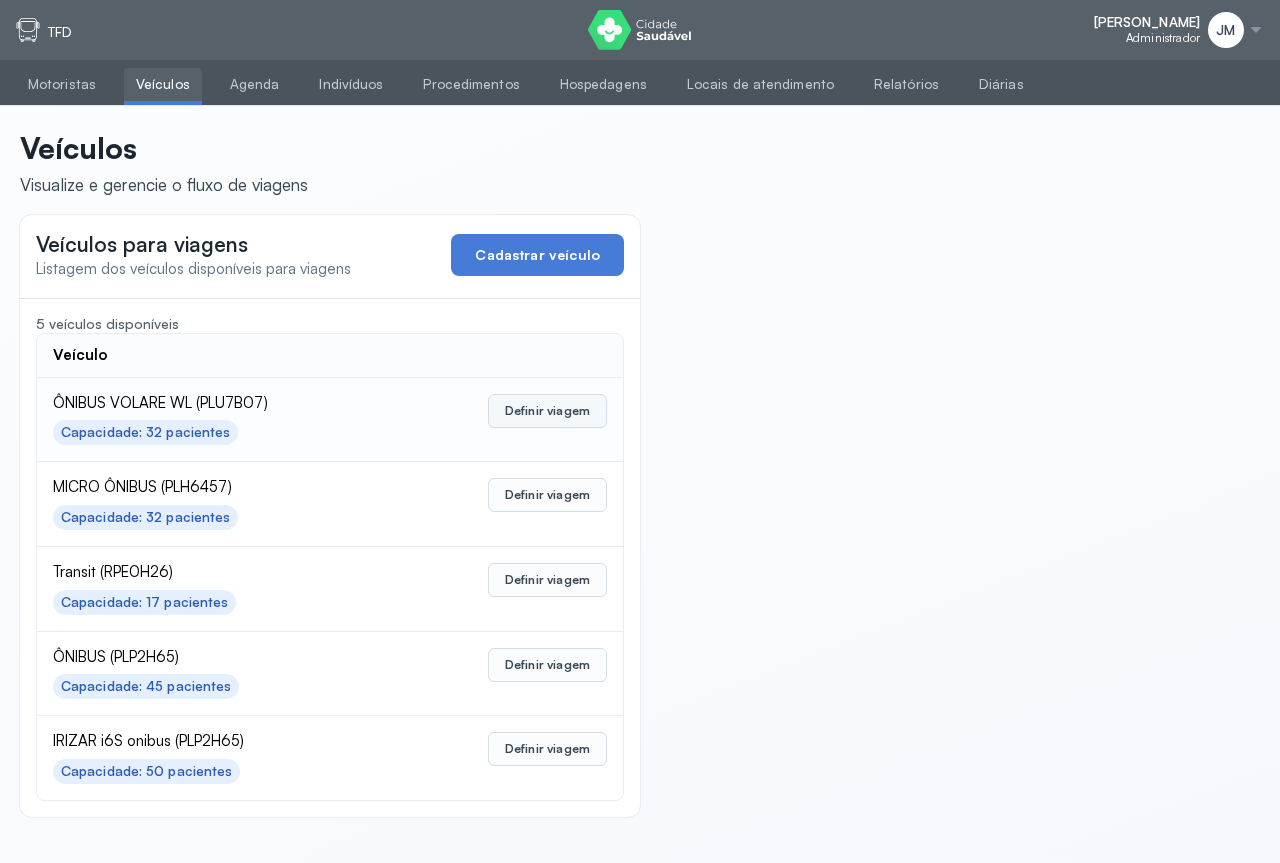 click on "Definir viagem" at bounding box center [547, 411] 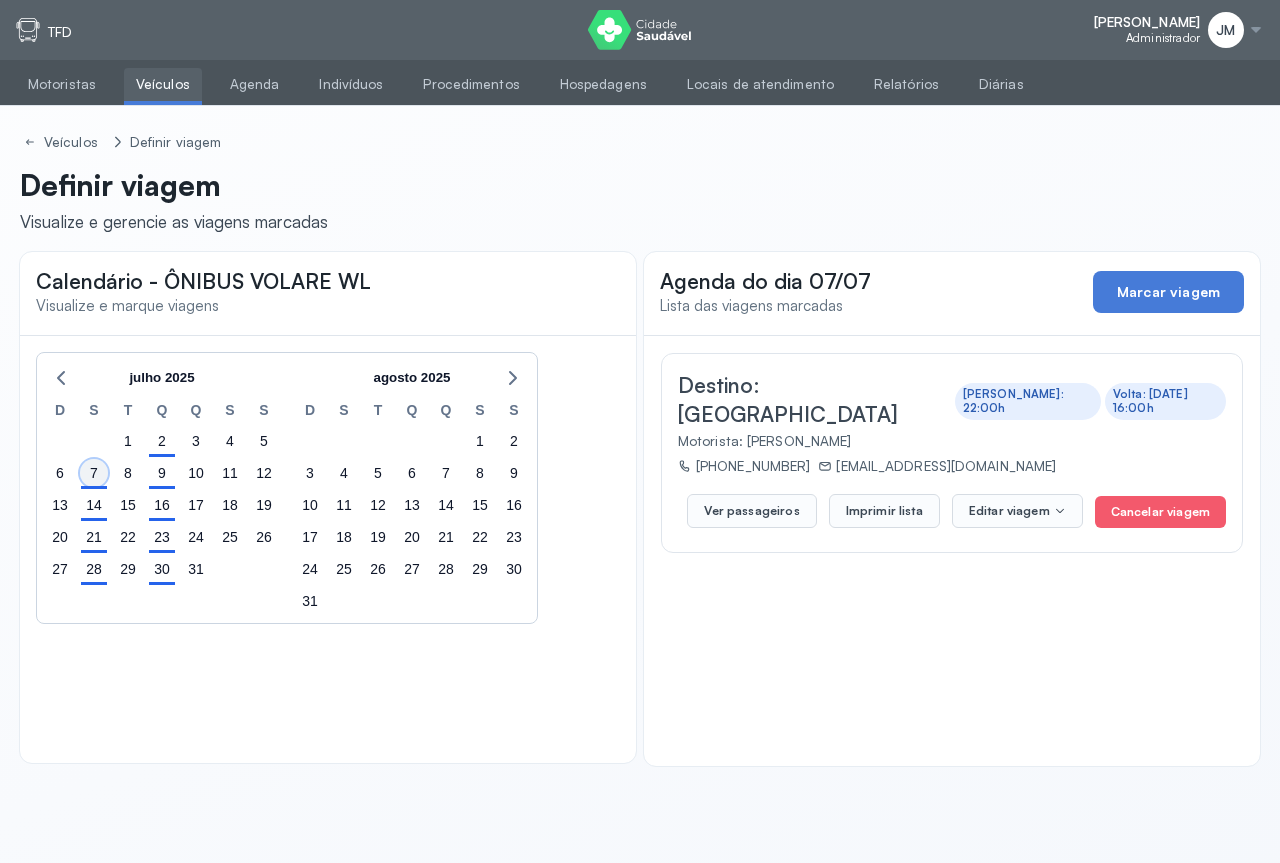 click on "7" 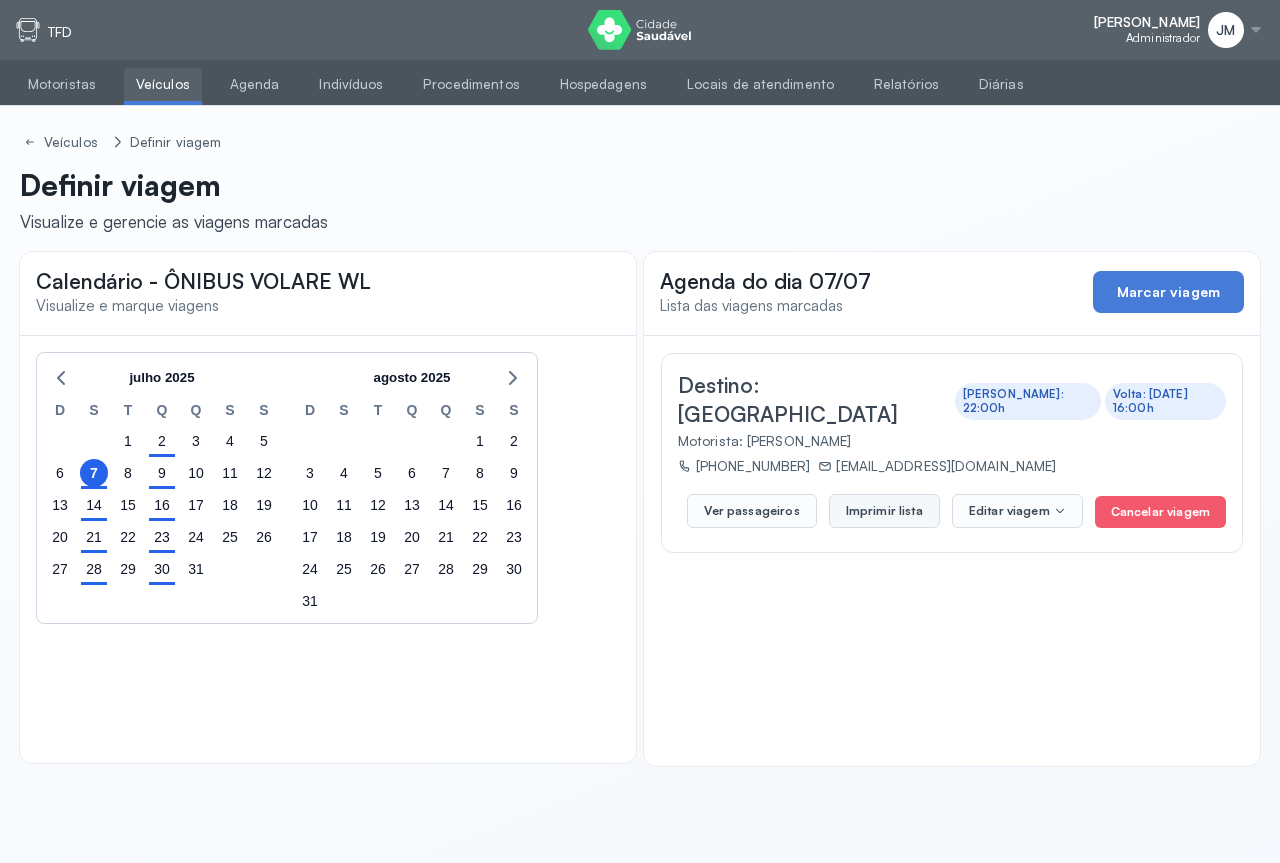 click on "Imprimir lista" at bounding box center (884, 511) 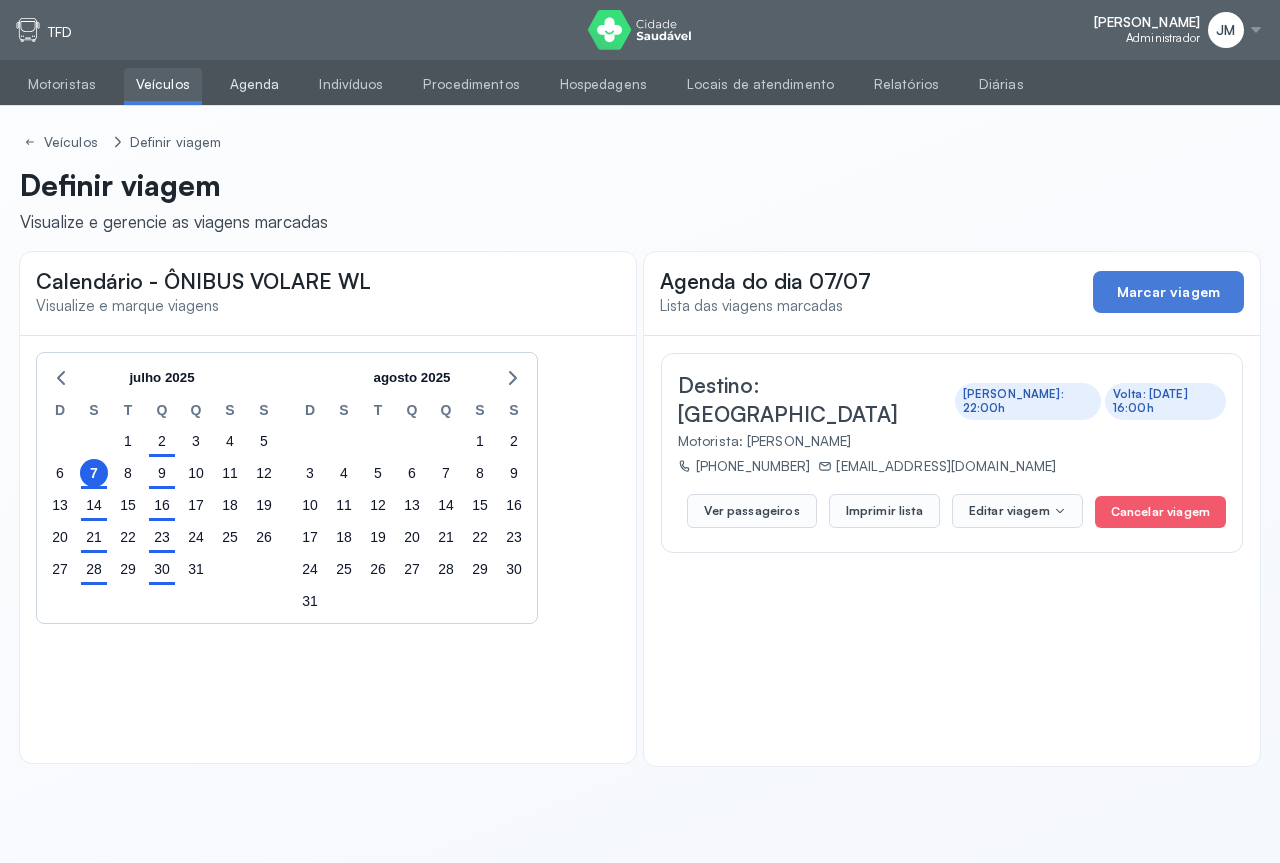 click on "Agenda" at bounding box center (255, 84) 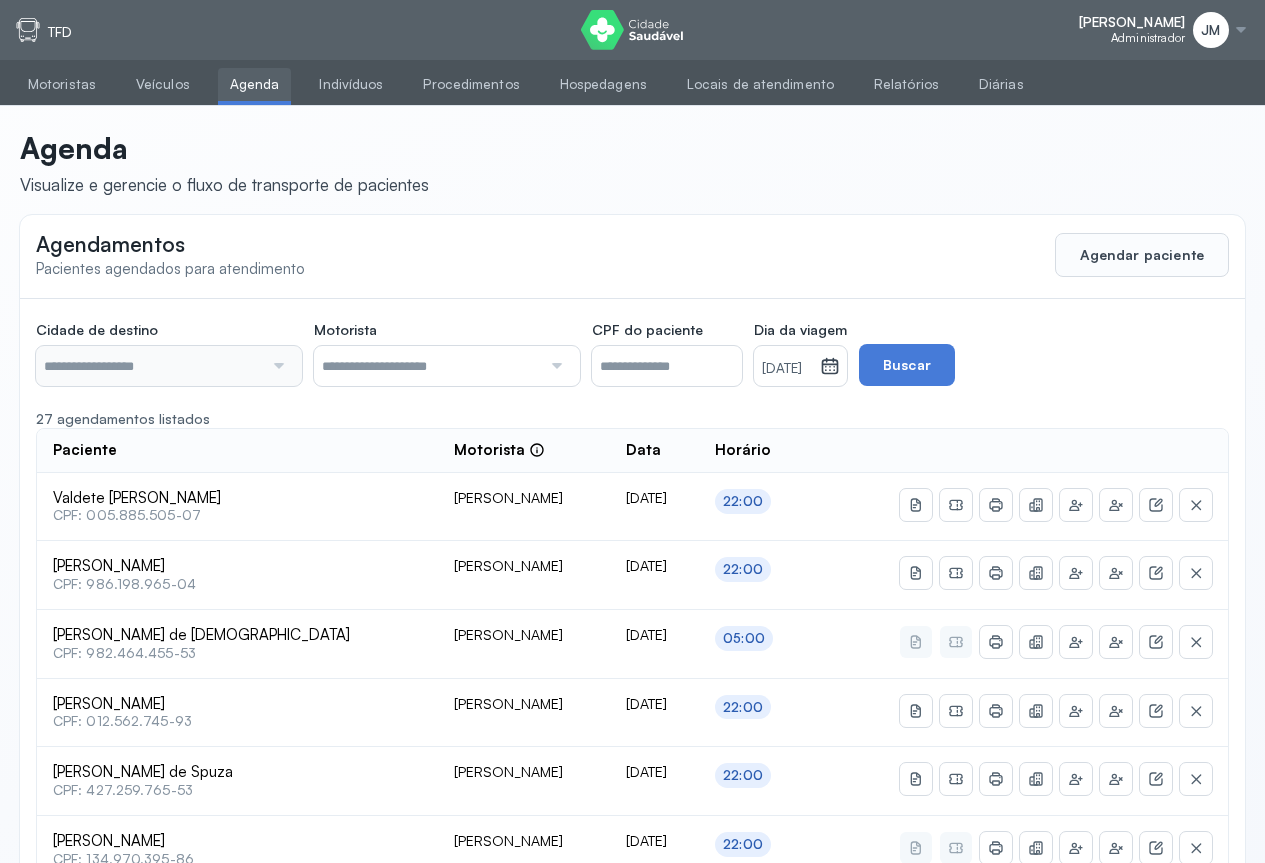 type on "********" 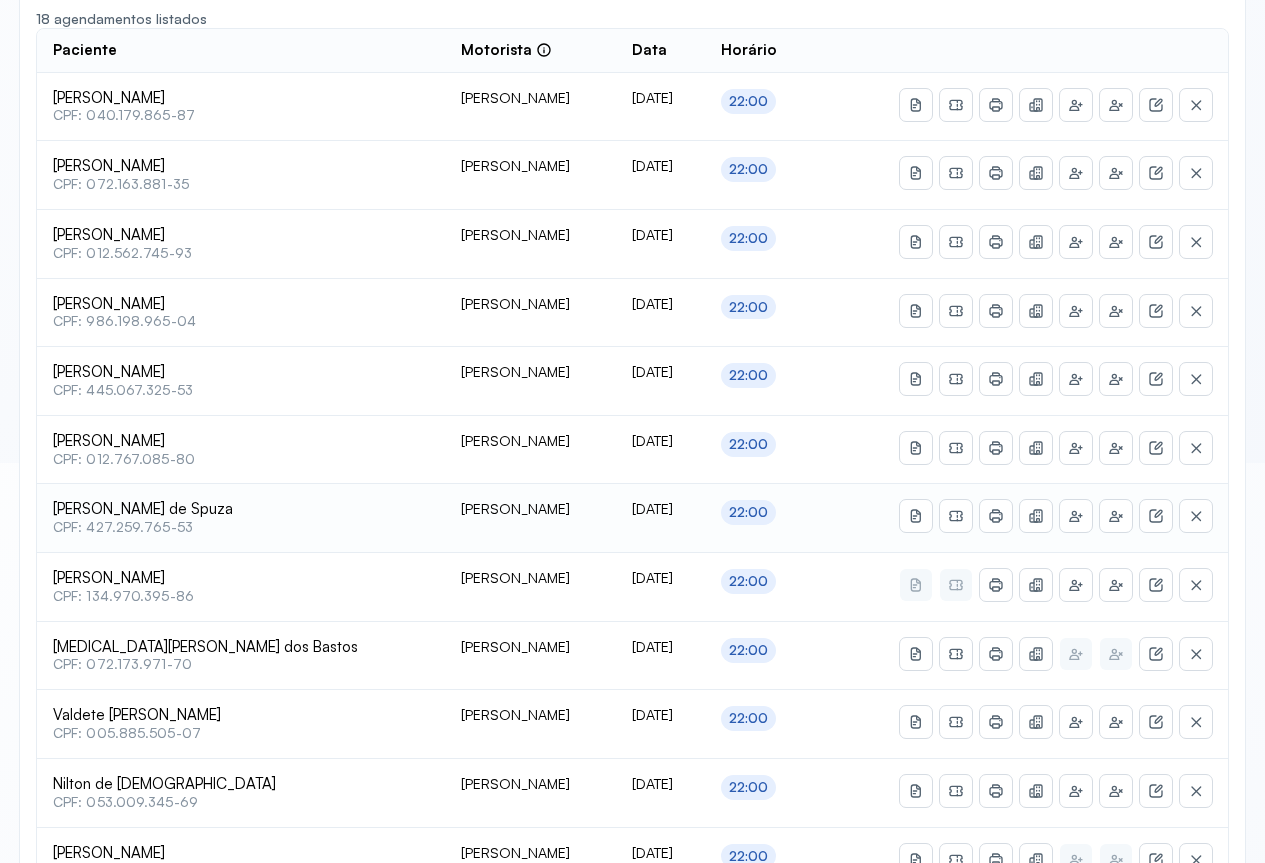 scroll, scrollTop: 741, scrollLeft: 0, axis: vertical 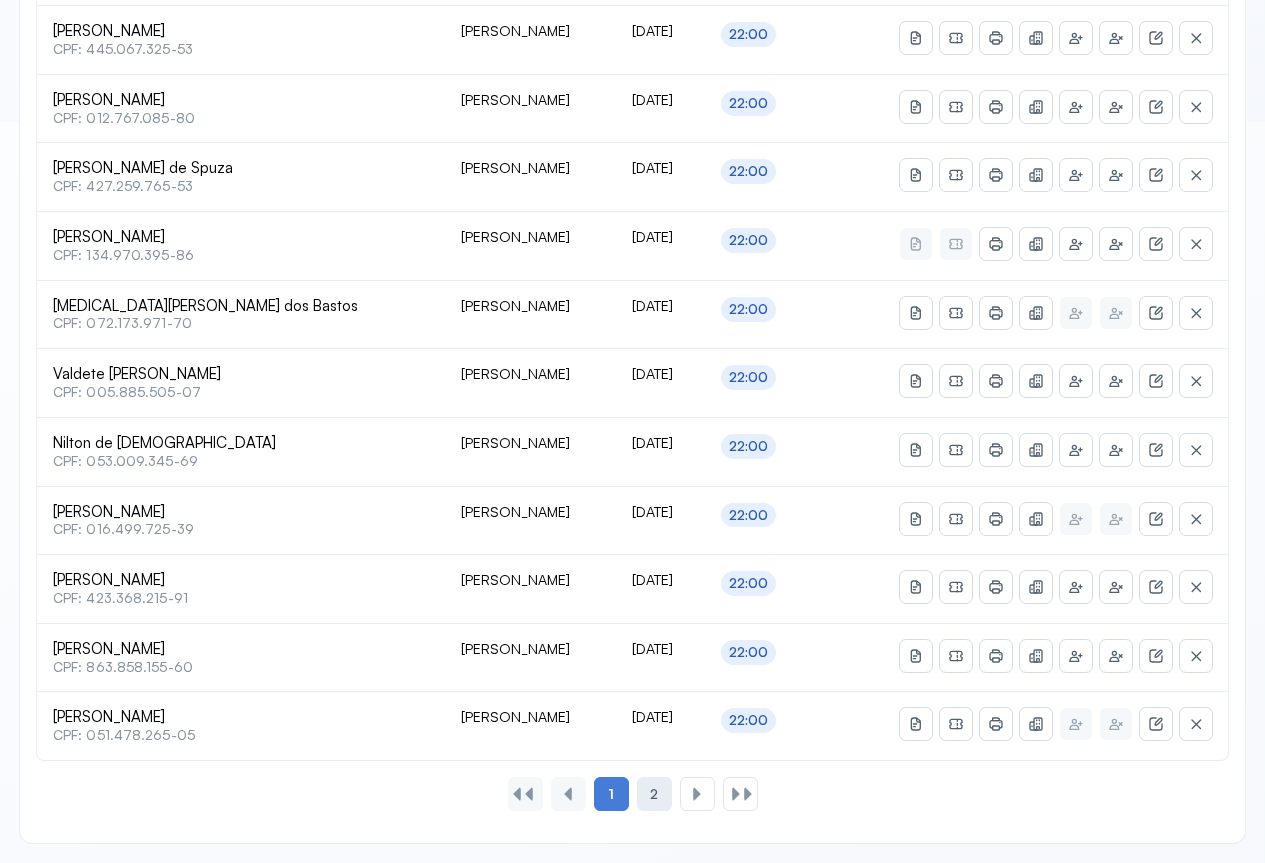 click on "2" 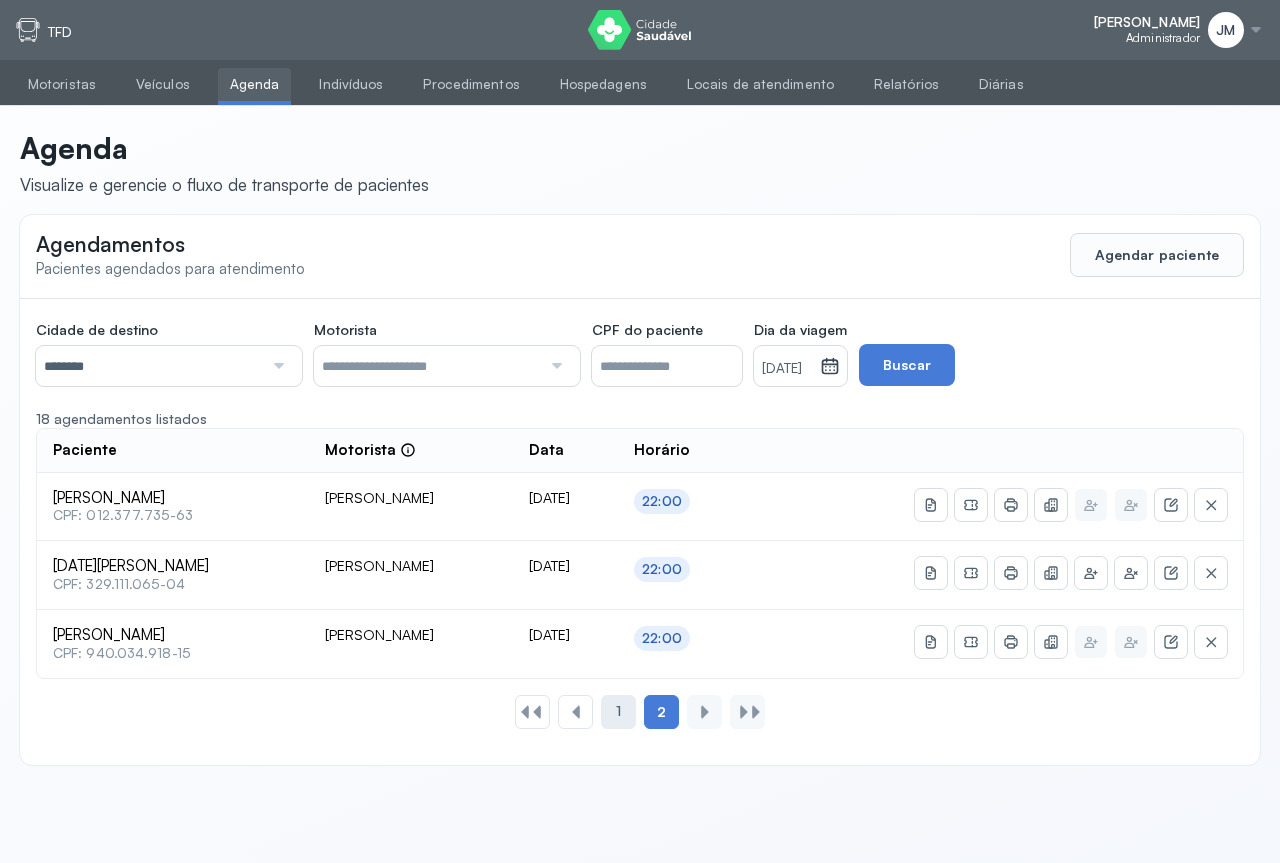click on "1" at bounding box center [618, 711] 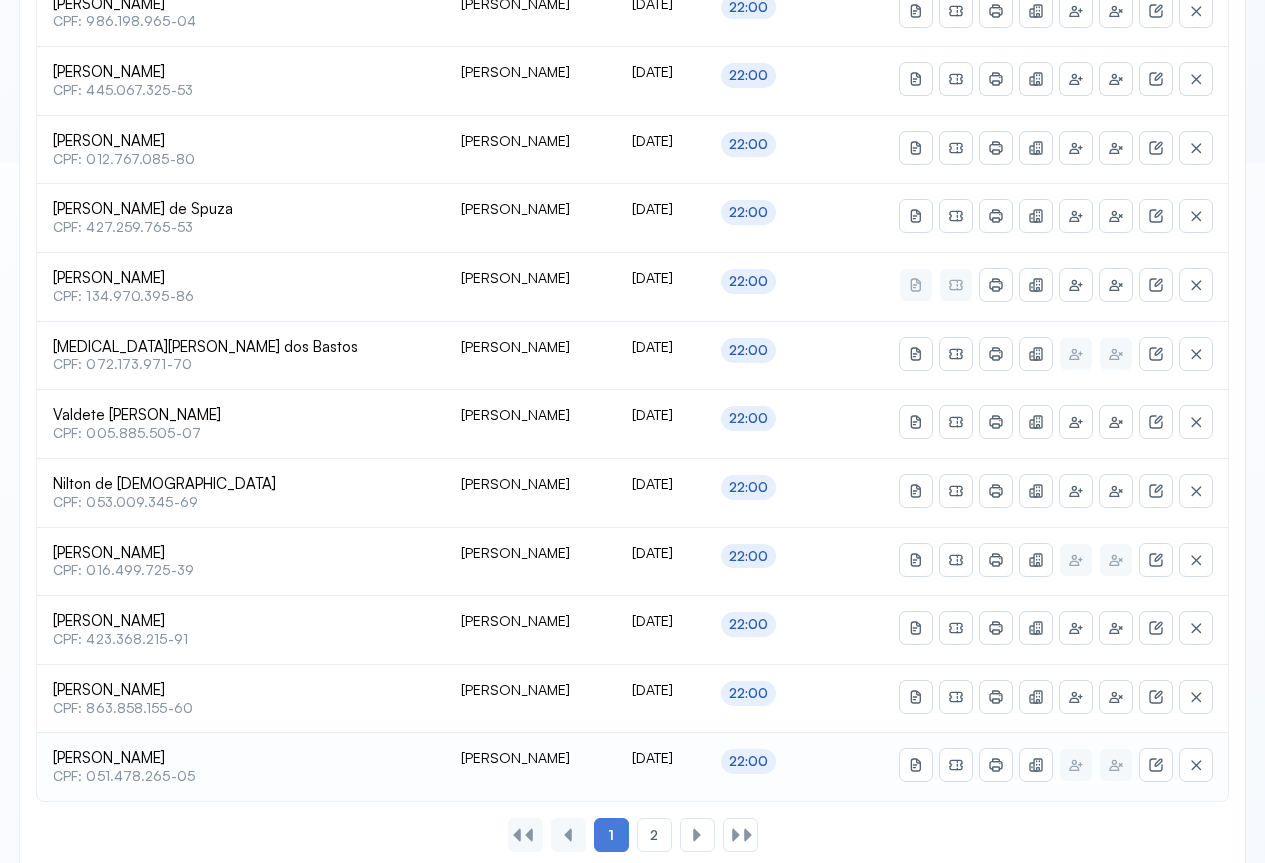 scroll, scrollTop: 741, scrollLeft: 0, axis: vertical 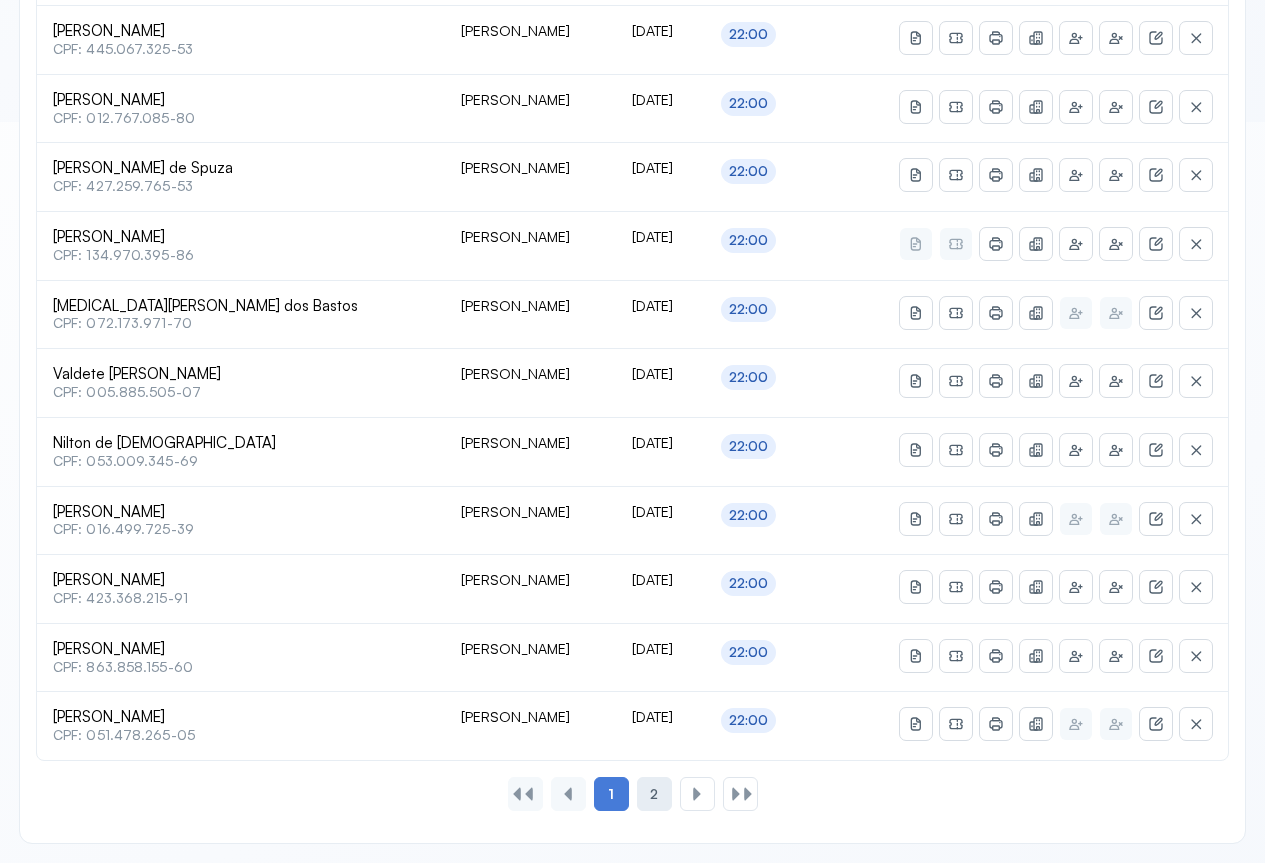 click on "2" at bounding box center [654, 794] 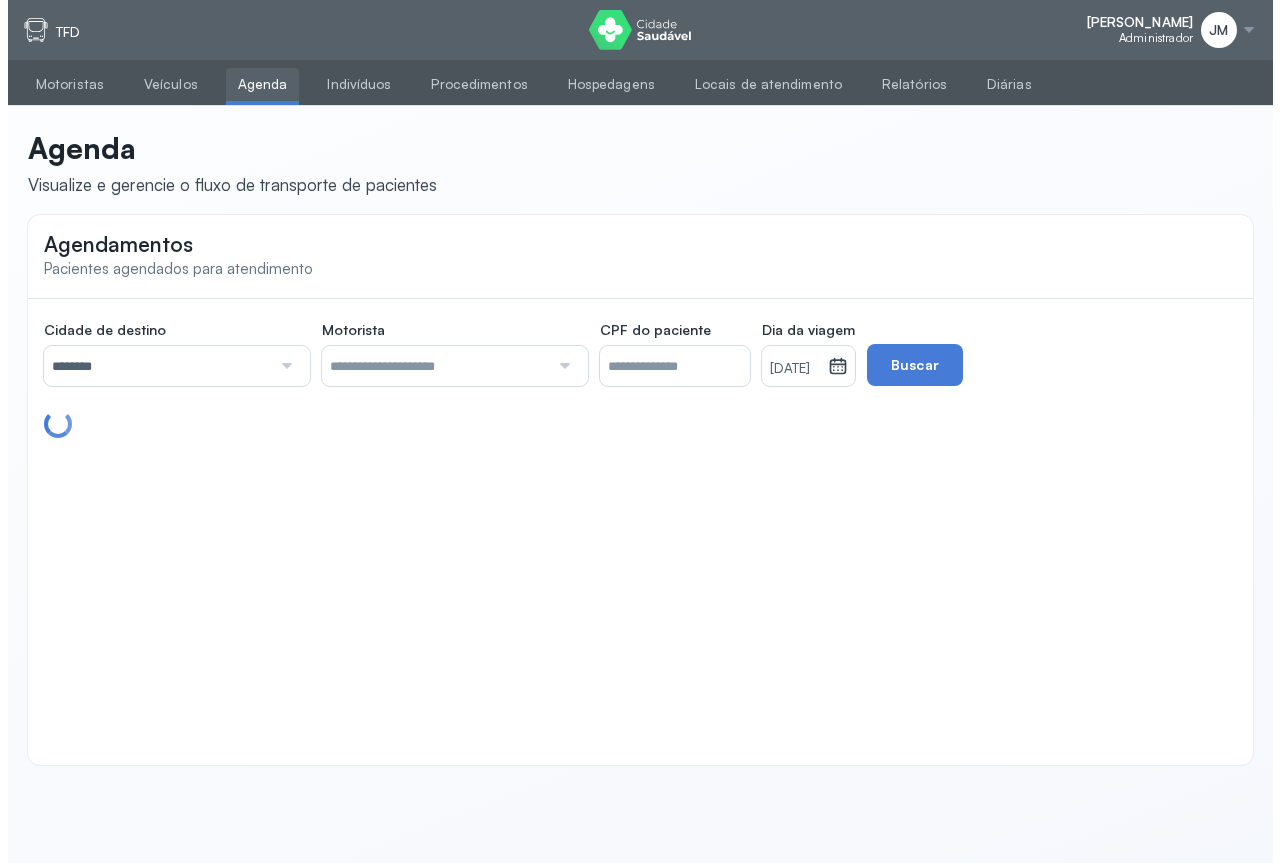 scroll, scrollTop: 0, scrollLeft: 0, axis: both 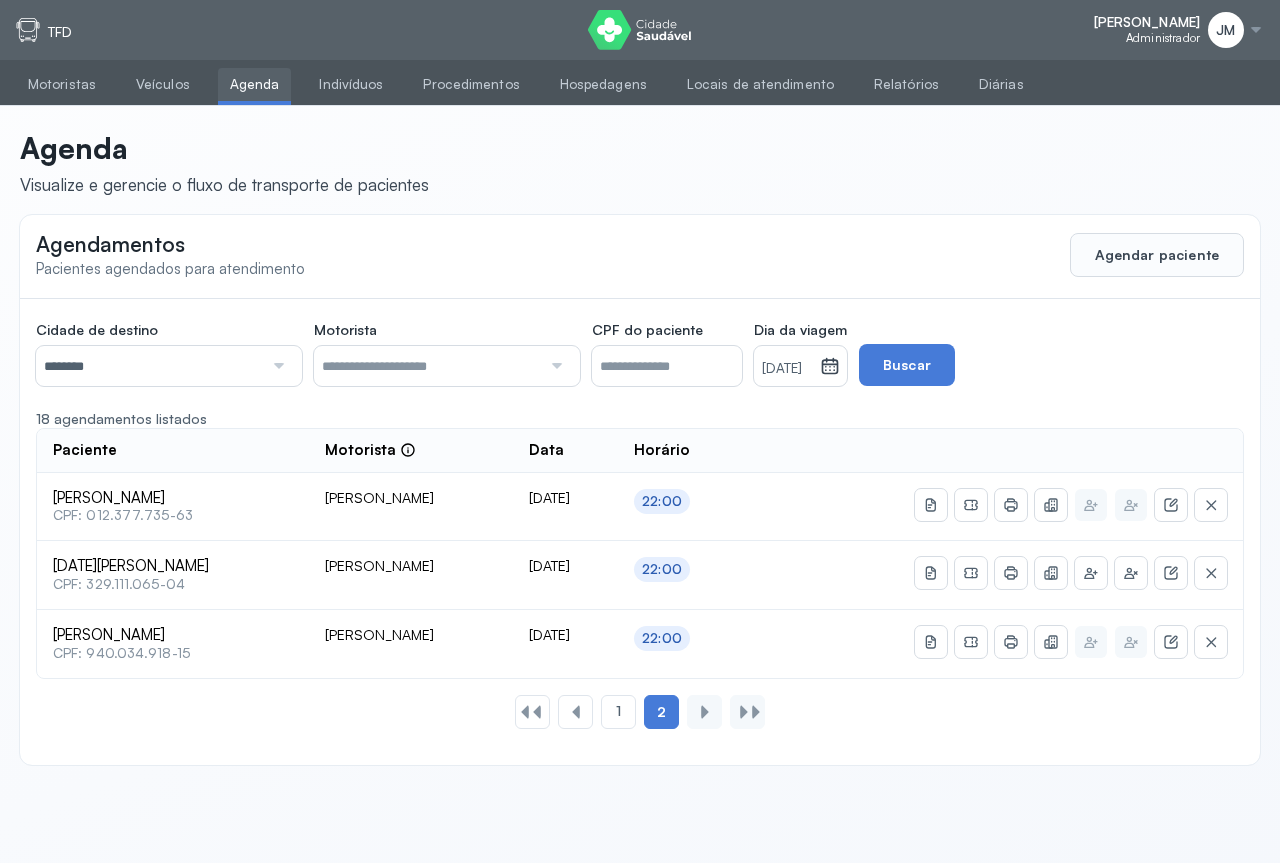 click on "JM" at bounding box center (1225, 30) 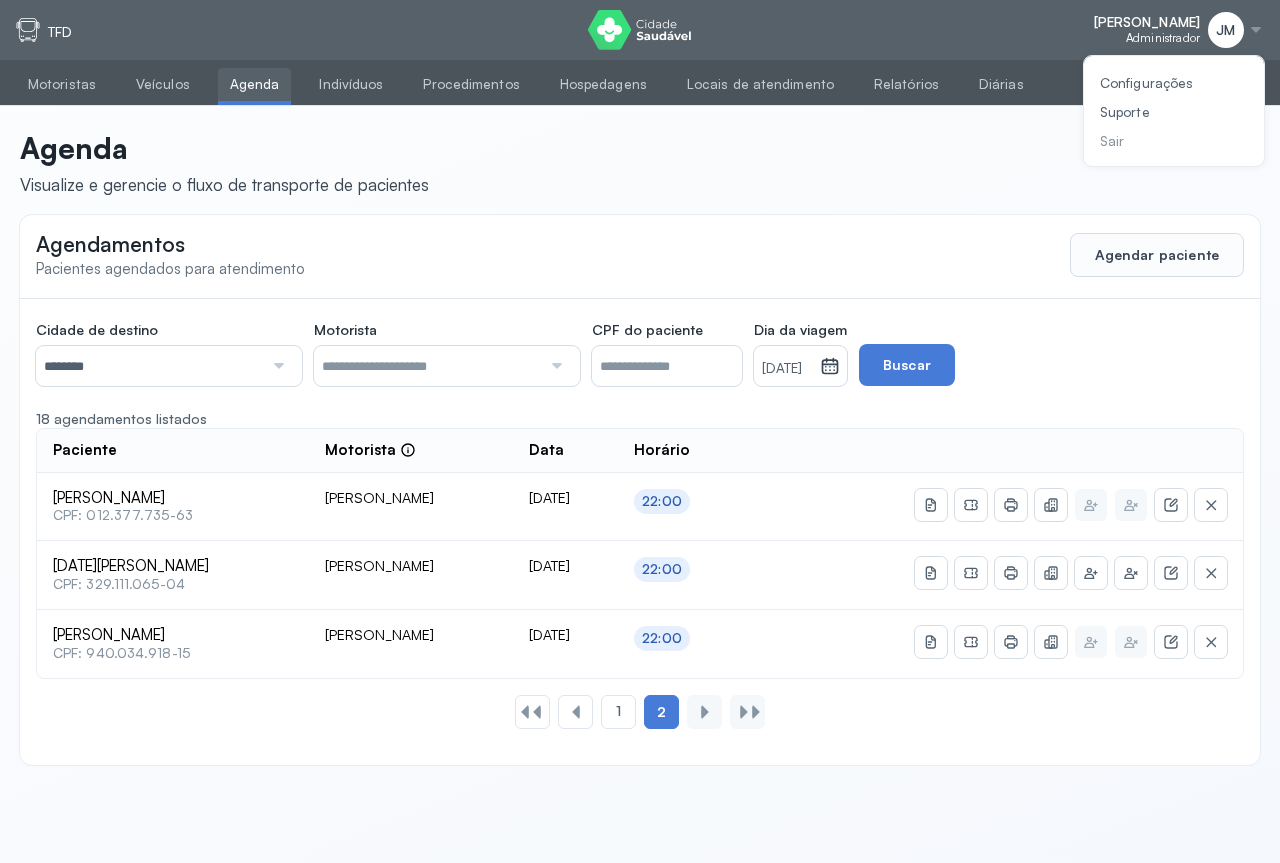 click on "Sair" 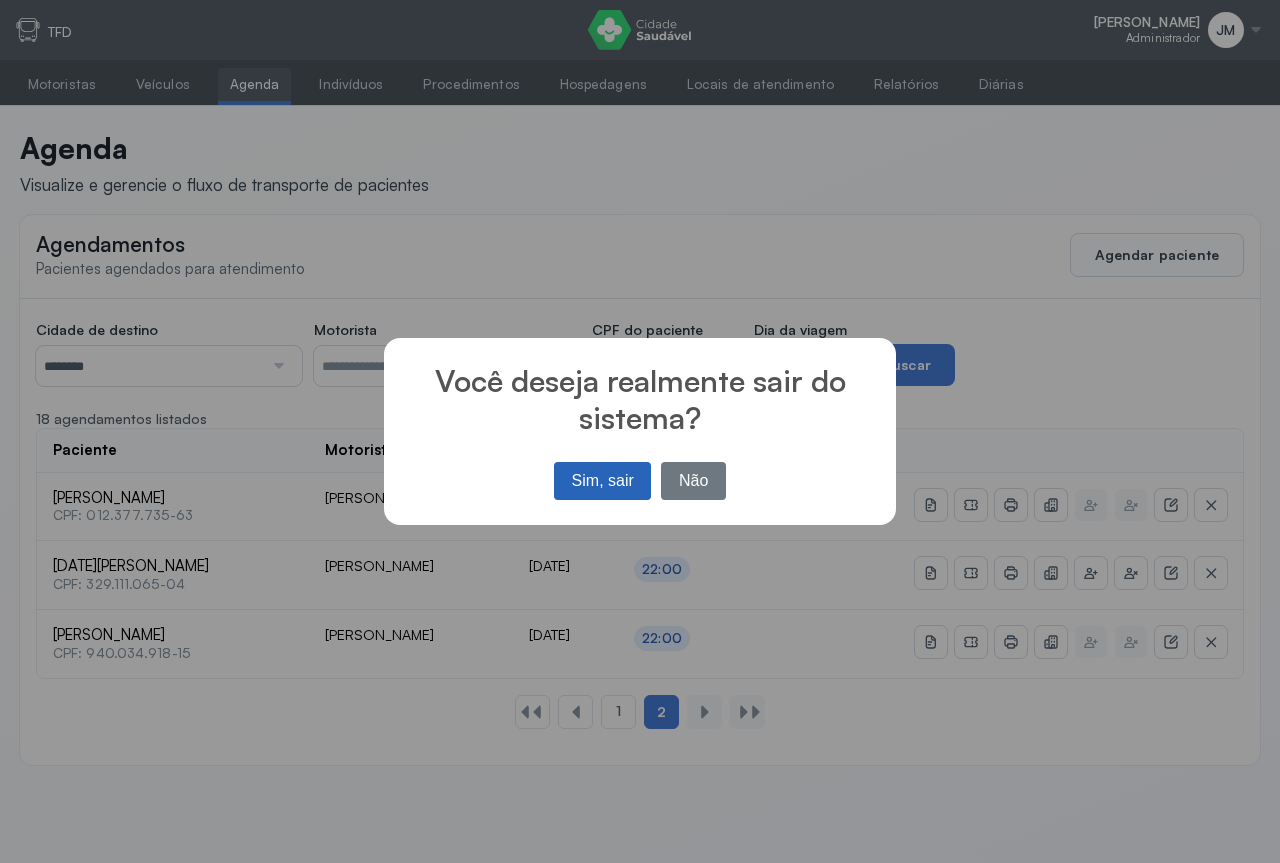 click on "Sim, sair" at bounding box center (602, 481) 